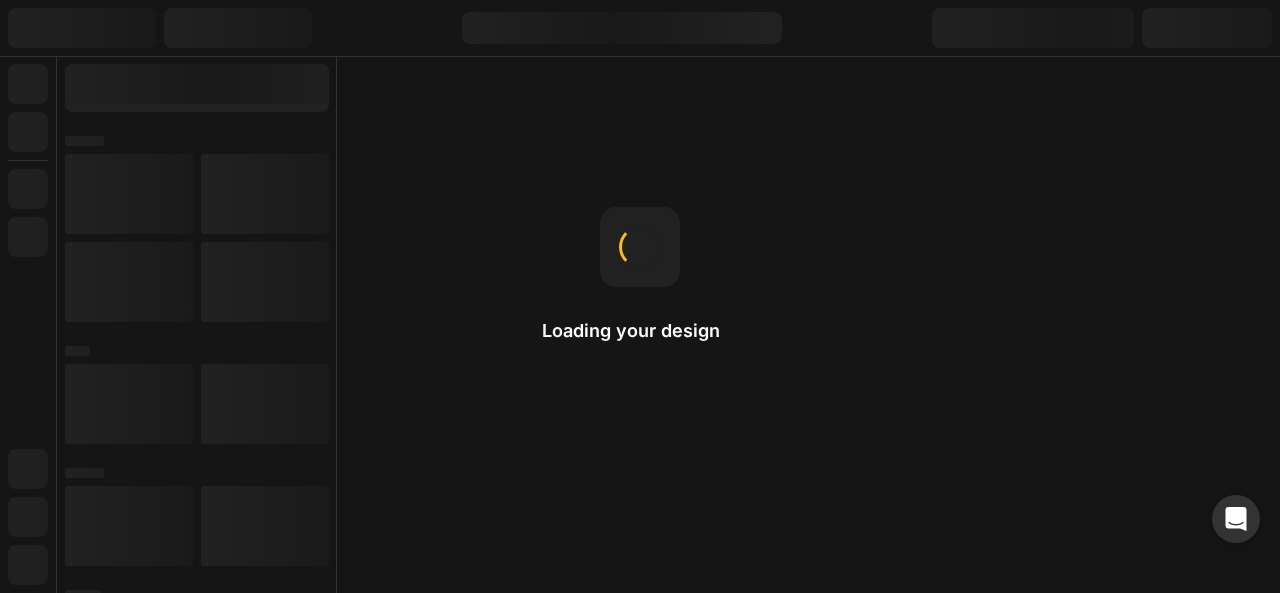 scroll, scrollTop: 0, scrollLeft: 0, axis: both 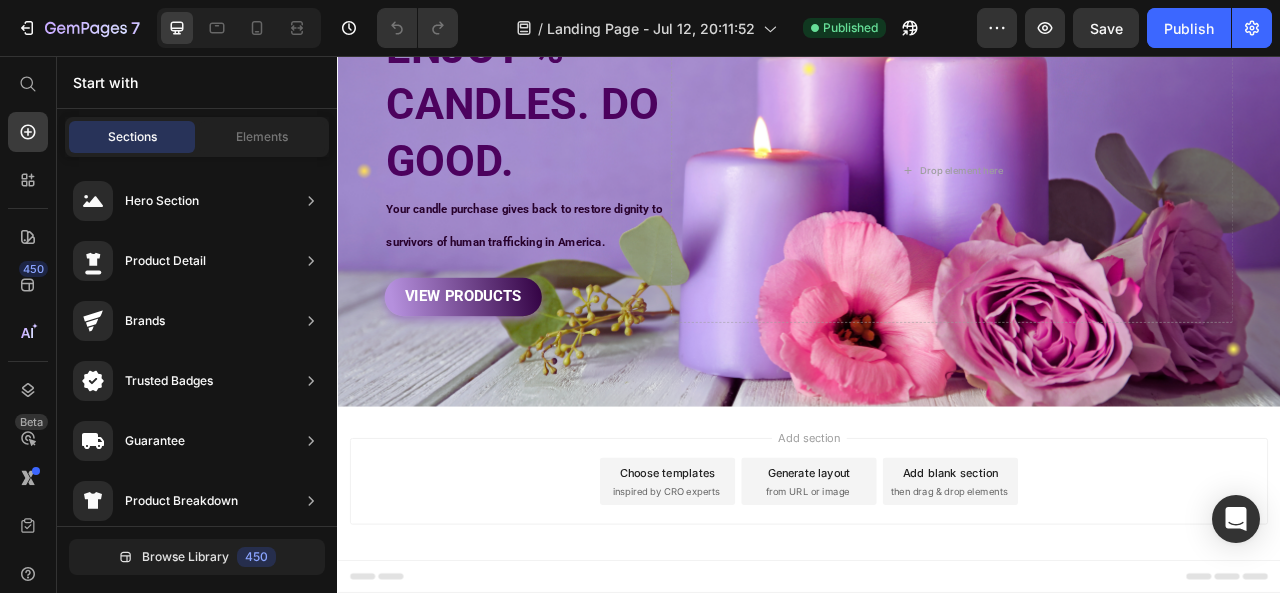 click on "inspired by CRO experts" at bounding box center [755, 610] 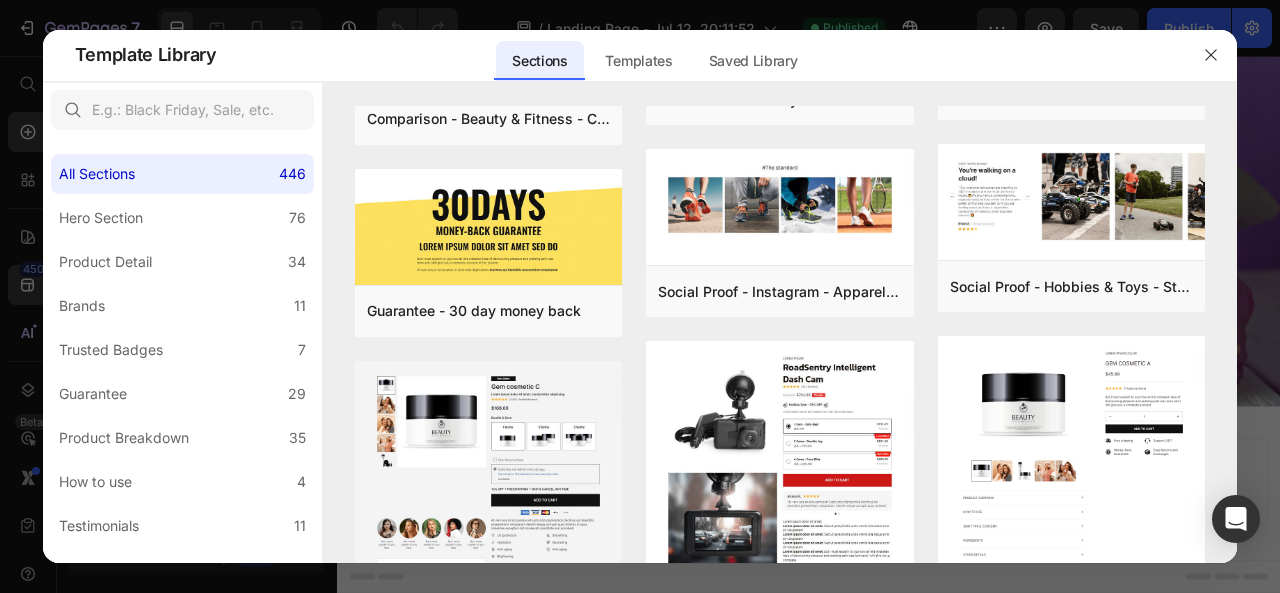 scroll, scrollTop: 0, scrollLeft: 0, axis: both 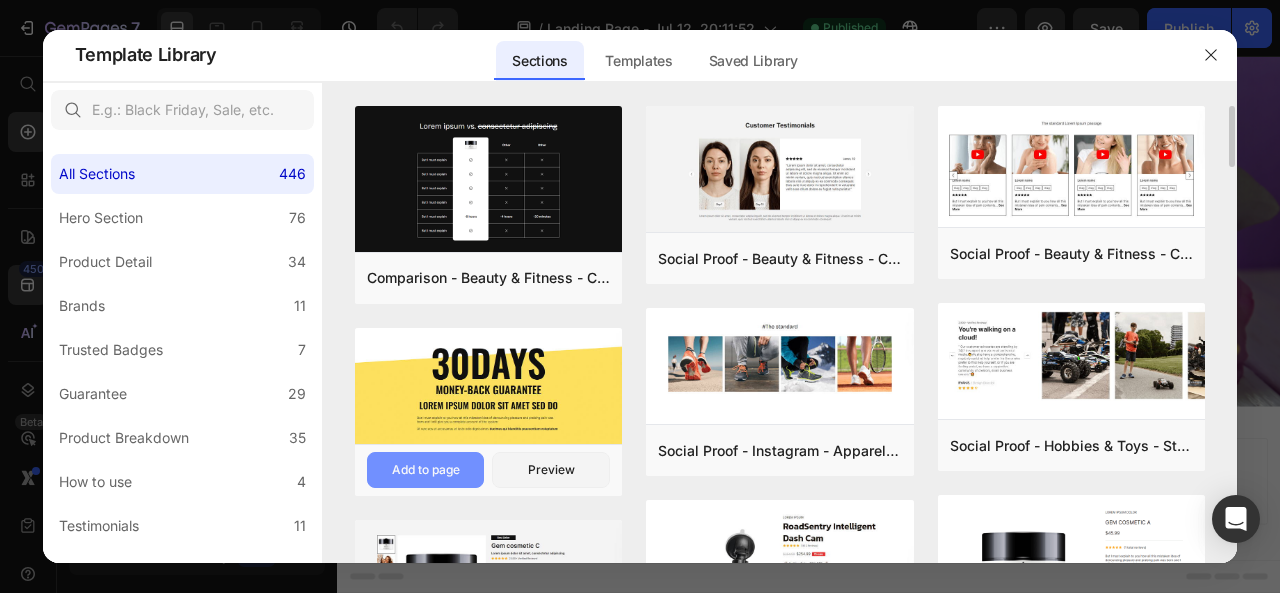 click on "Add to page" at bounding box center (426, 470) 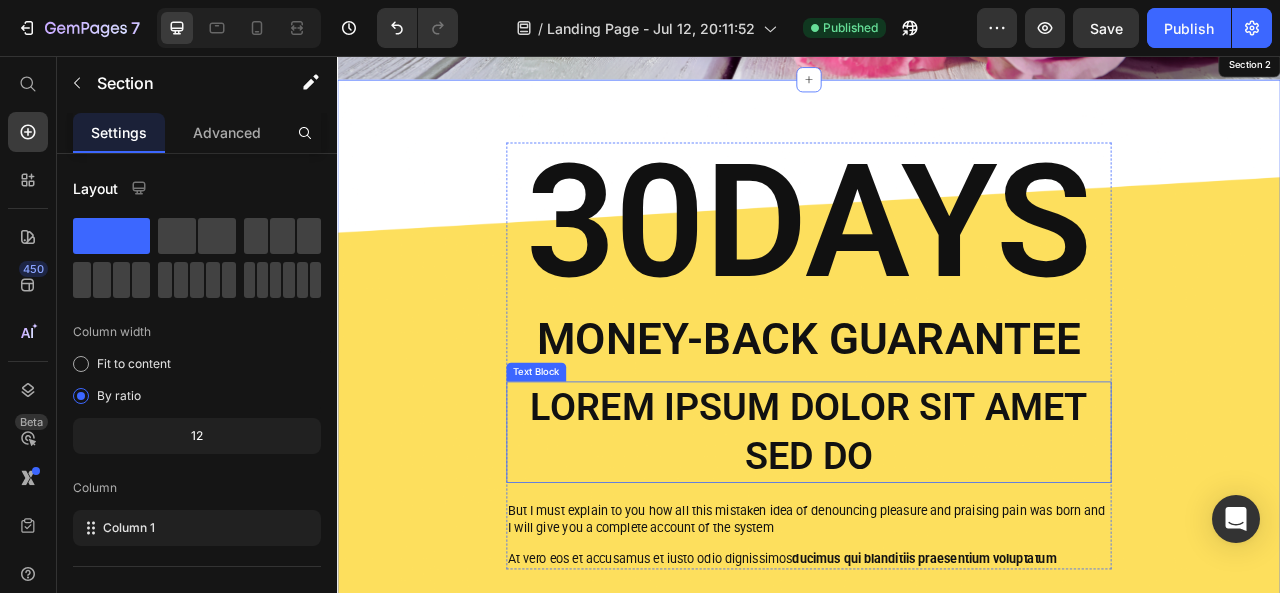 scroll, scrollTop: 633, scrollLeft: 0, axis: vertical 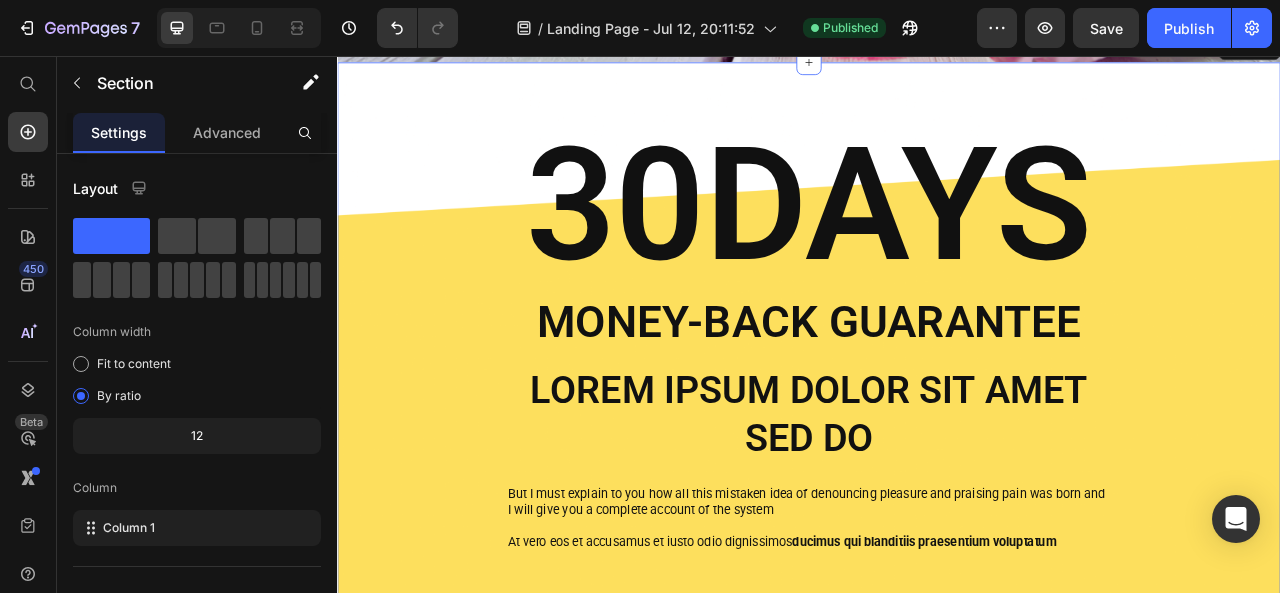 click on "30DAYS Heading Money-Back Guarantee Text Block Lorem ipsum dolor sit amet sed do Text Block But I must explain to you how all this mistaken idea of denouncing pleasure and praising pain was born and I will give you a complete account of the system Text Block At vero eos et accusamus et iusto odio dignissimos  ducimus qui blanditiis praesentium voluptatum Text Block Row" at bounding box center (937, 415) 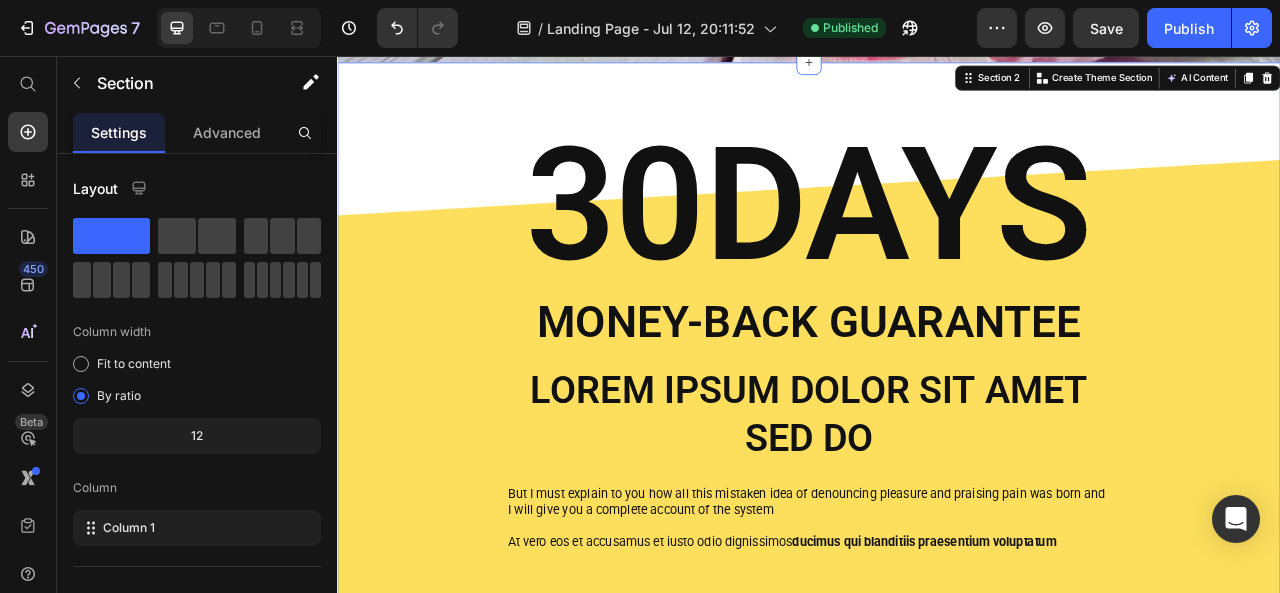 click on "30DAYS Heading Money-Back Guarantee Text Block Lorem ipsum dolor sit amet sed do Text Block But I must explain to you how all this mistaken idea of denouncing pleasure and praising pain was born and I will give you a complete account of the system Text Block At vero eos et accusamus et iusto odio dignissimos  ducimus qui blanditiis praesentium voluptatum Text Block Row" at bounding box center [937, 415] 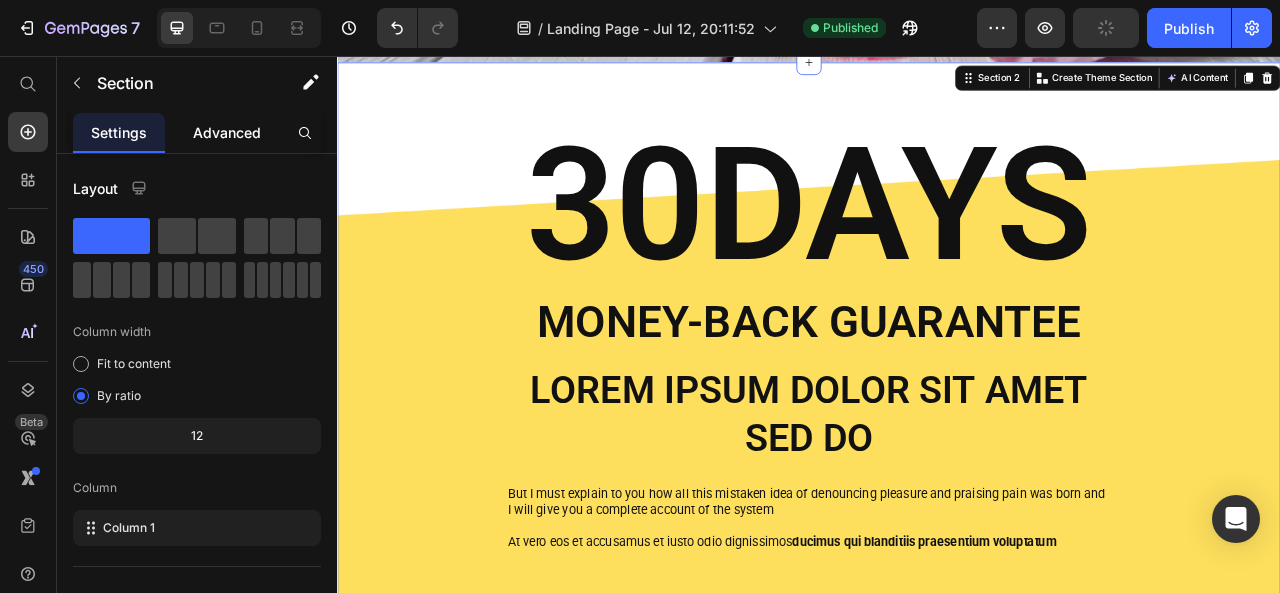 click on "Advanced" at bounding box center (227, 132) 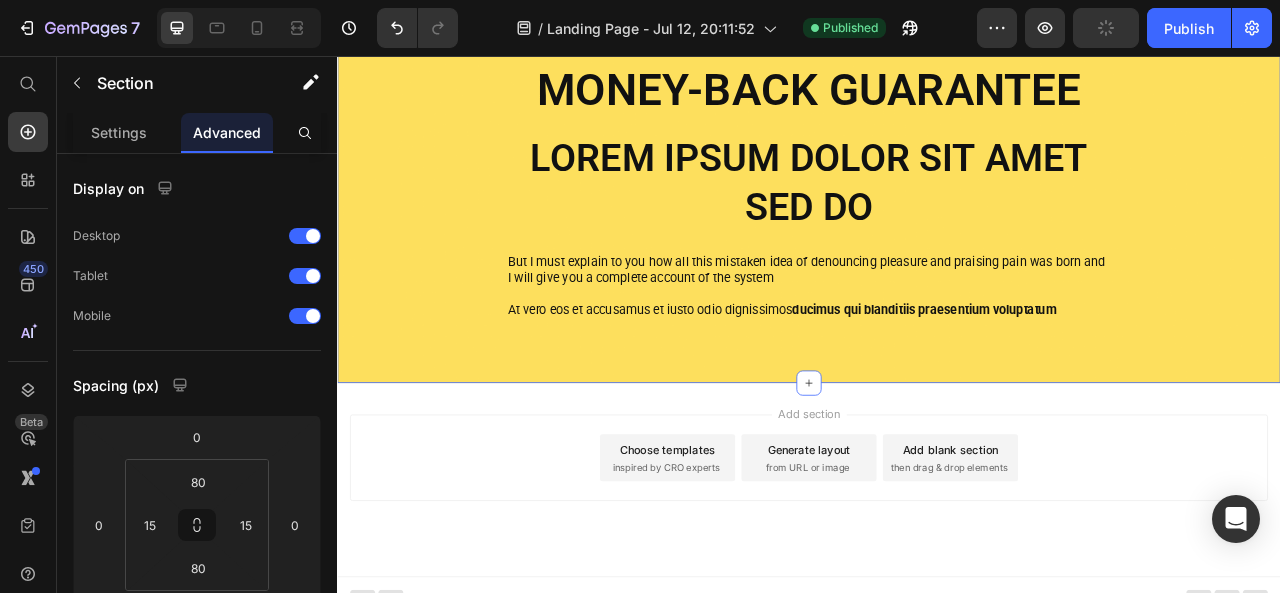 scroll, scrollTop: 933, scrollLeft: 0, axis: vertical 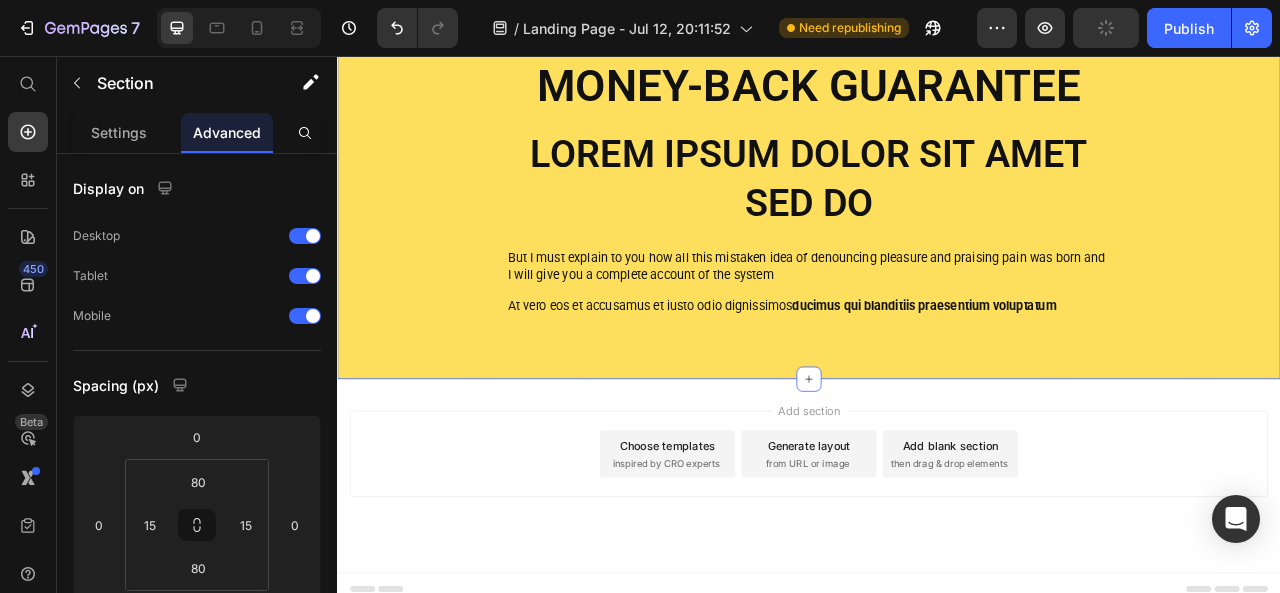 click on "30DAYS Heading Money-Back Guarantee Text Block Lorem ipsum dolor sit amet sed do Text Block But I must explain to you how all this mistaken idea of denouncing pleasure and praising pain was born and I will give you a complete account of the system Text Block At vero eos et accusamus et iusto odio dignissimos  ducimus qui blanditiis praesentium voluptatum Text Block Row Section 2   You can create reusable sections Create Theme Section AI Content Write with GemAI What would you like to describe here? Tone and Voice Persuasive Product Show more Generate" at bounding box center [937, 115] 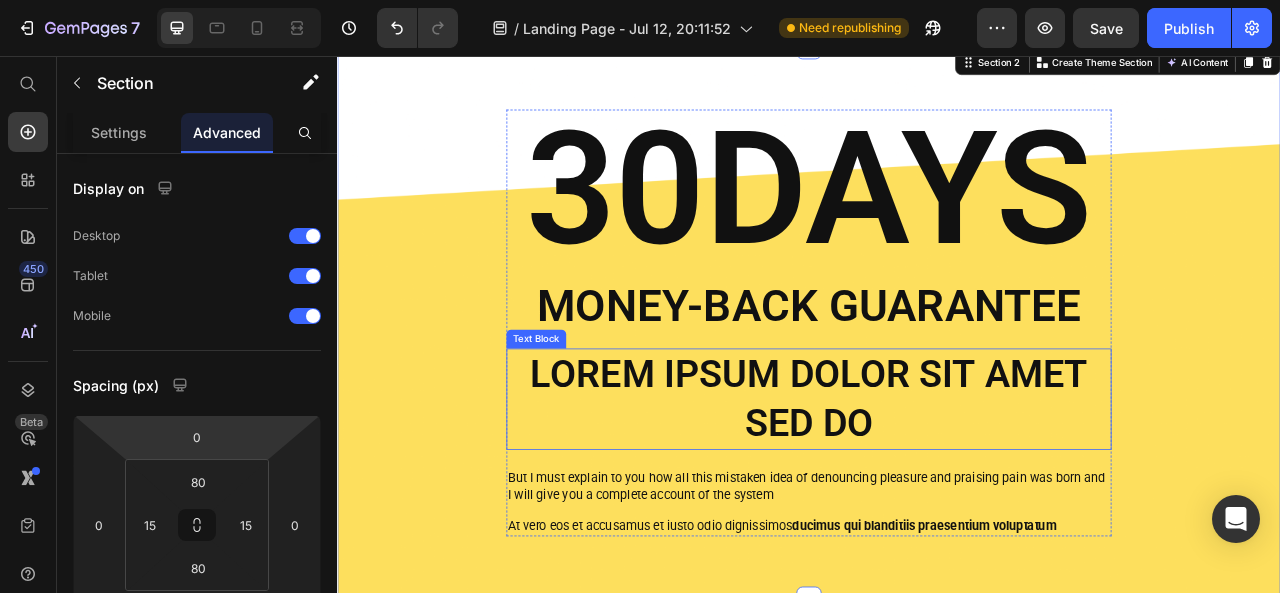 scroll, scrollTop: 533, scrollLeft: 0, axis: vertical 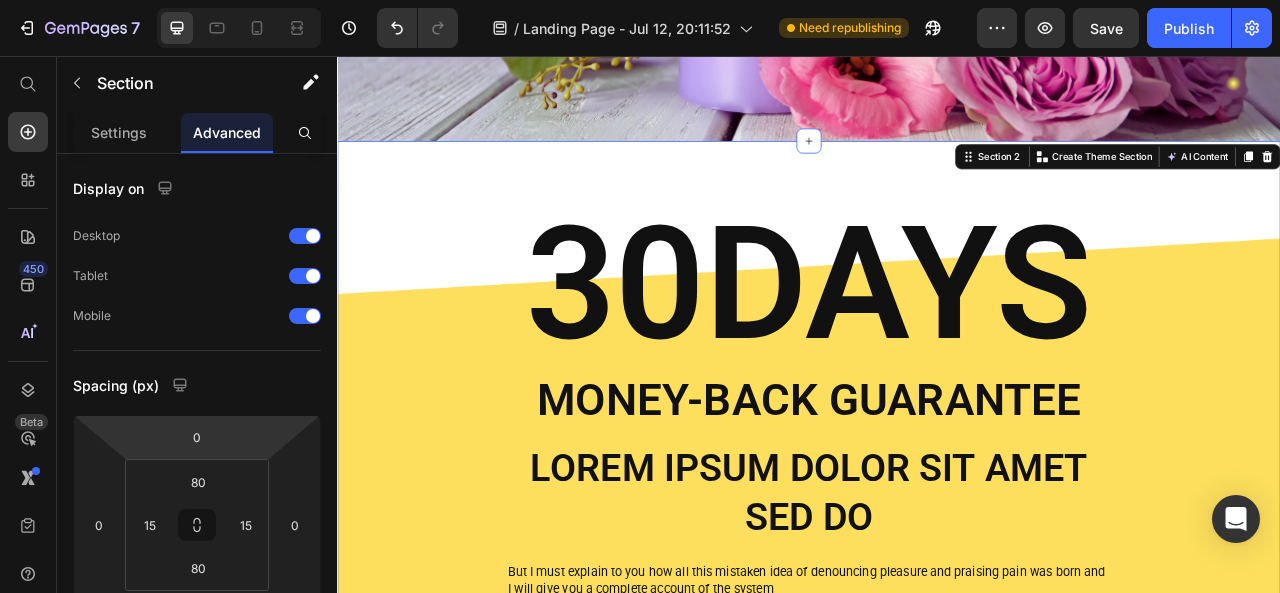 click on "30DAYS Heading Money-Back Guarantee Text Block Lorem ipsum dolor sit amet sed do Text Block But I must explain to you how all this mistaken idea of denouncing pleasure and praising pain was born and I will give you a complete account of the system Text Block At vero eos et accusamus et iusto odio dignissimos  ducimus qui blanditiis praesentium voluptatum Text Block Row" at bounding box center [937, 515] 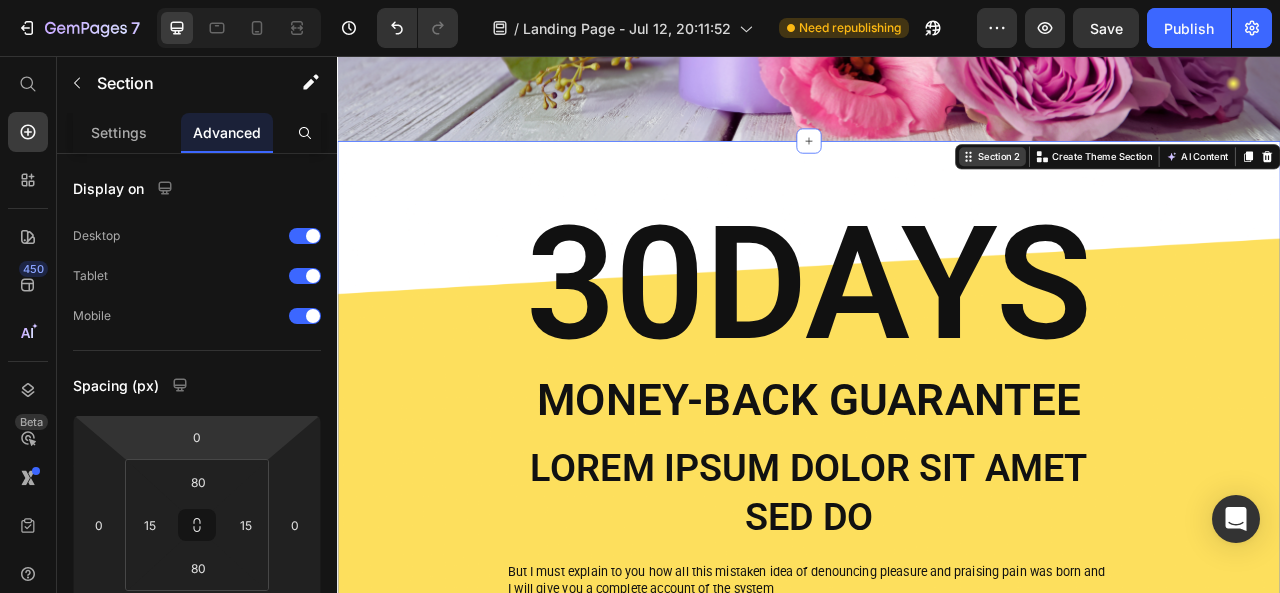 click on "Section 2" at bounding box center [1178, 184] 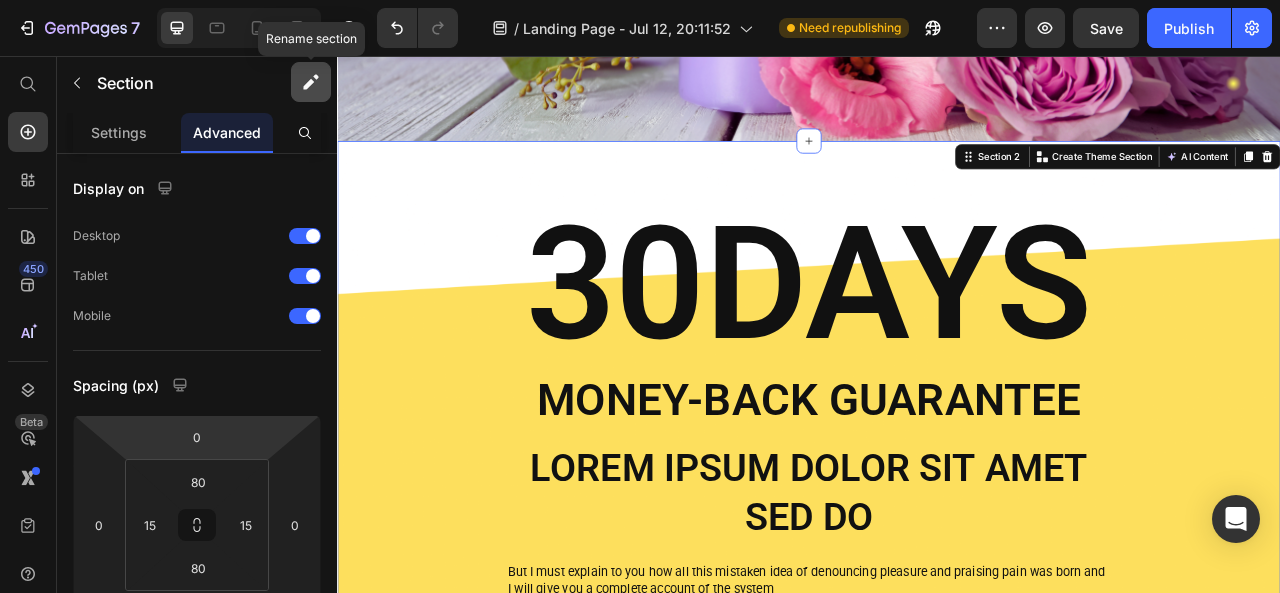 click 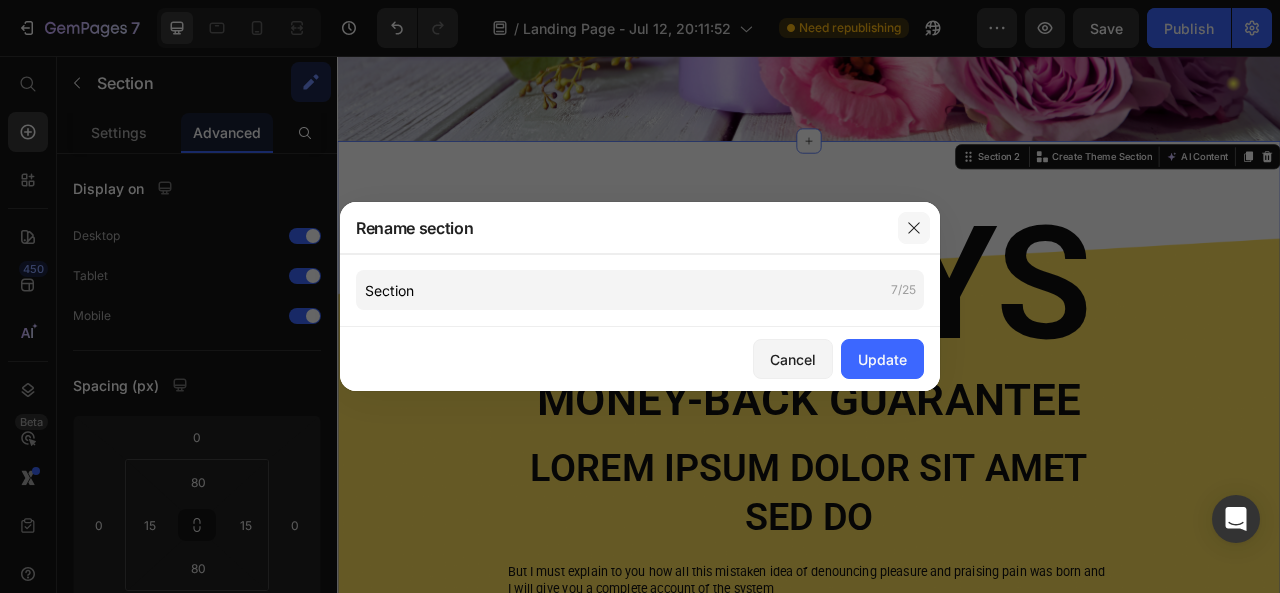 click 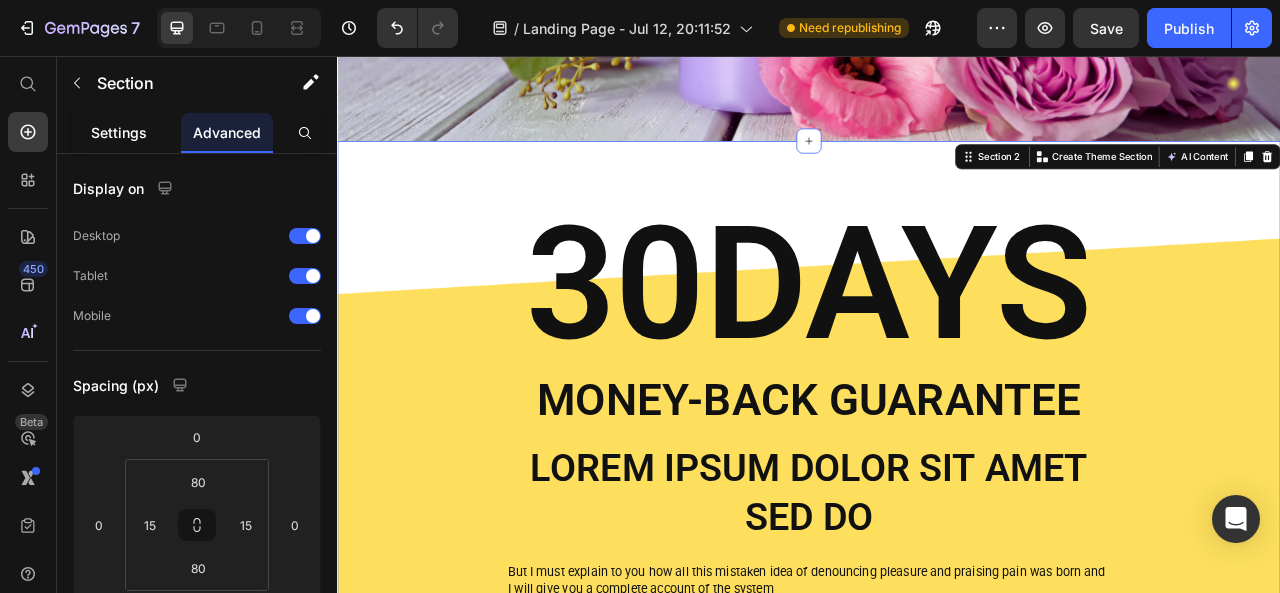 click on "Settings" at bounding box center [119, 132] 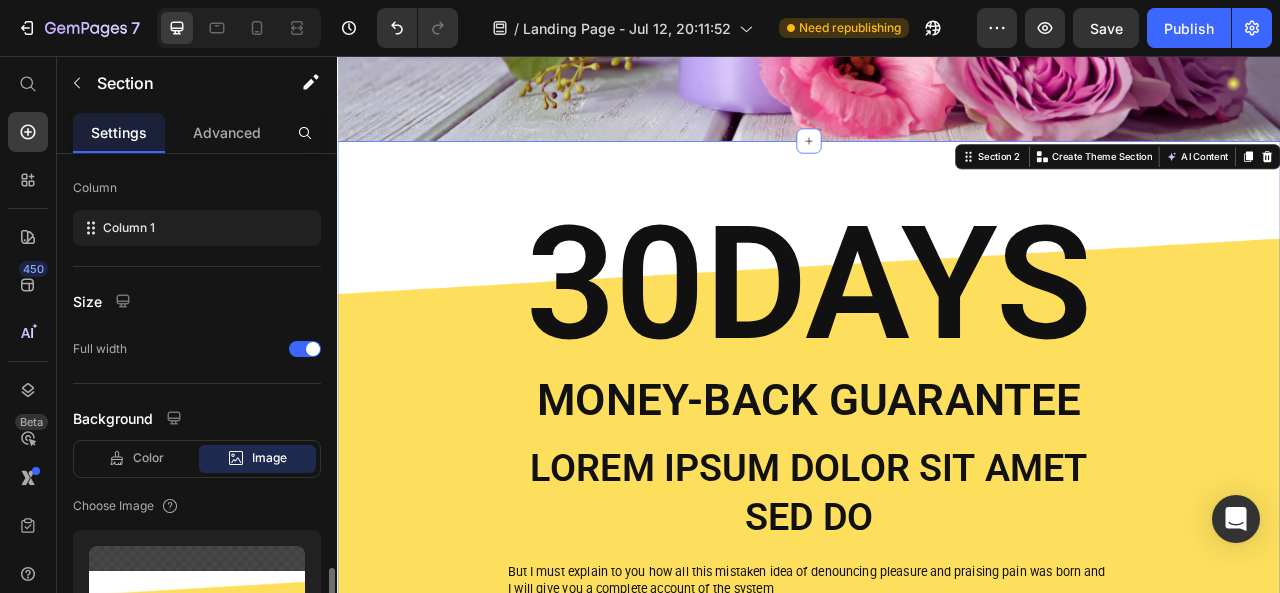 scroll, scrollTop: 500, scrollLeft: 0, axis: vertical 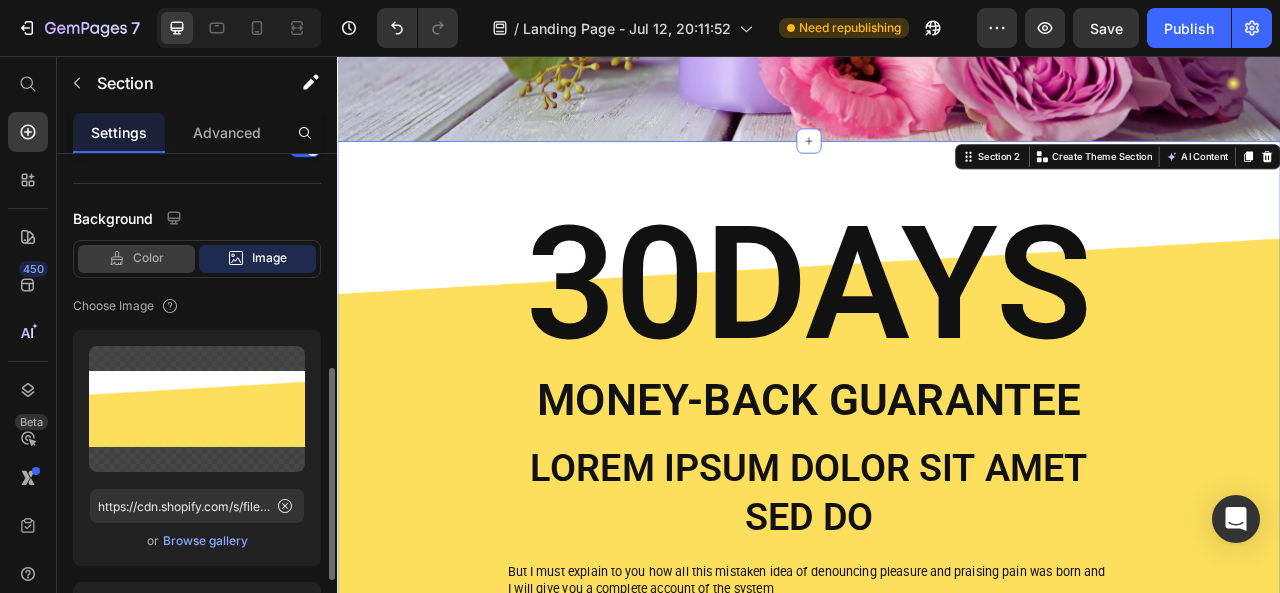 click on "Color" at bounding box center [148, 258] 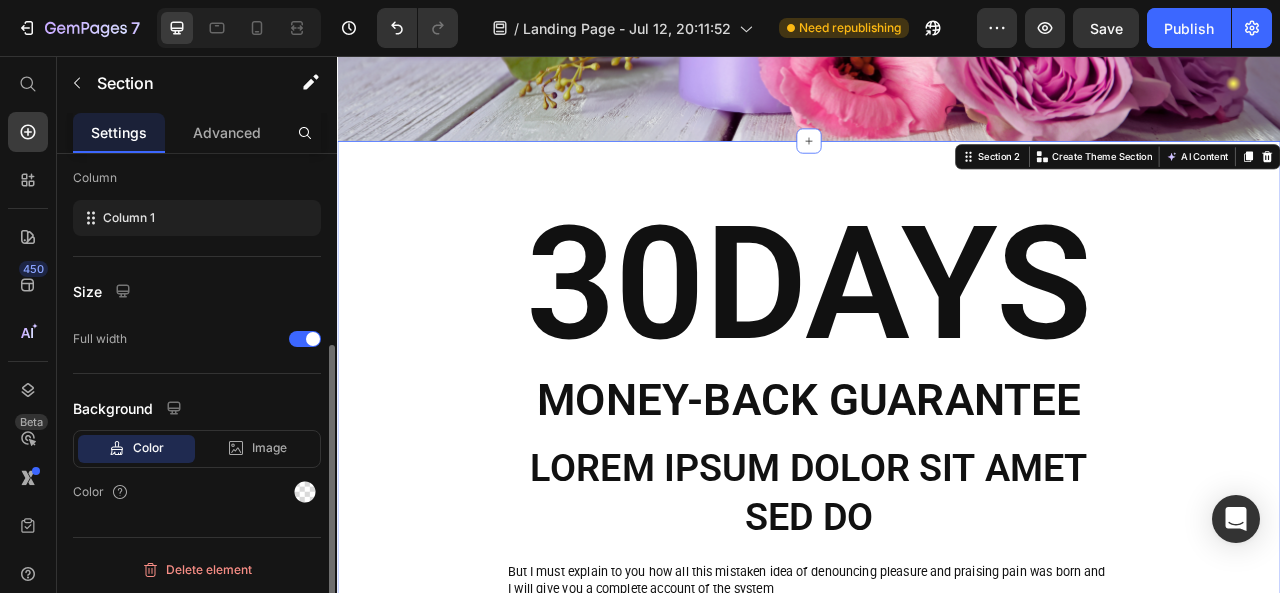 scroll, scrollTop: 310, scrollLeft: 0, axis: vertical 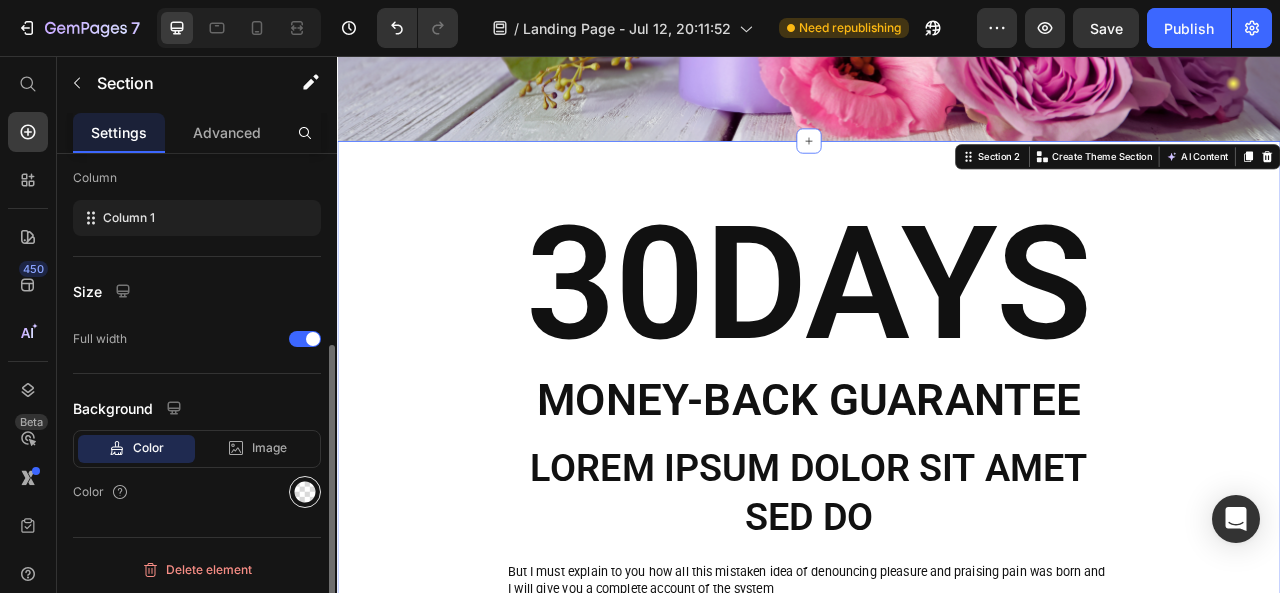 click at bounding box center (305, 492) 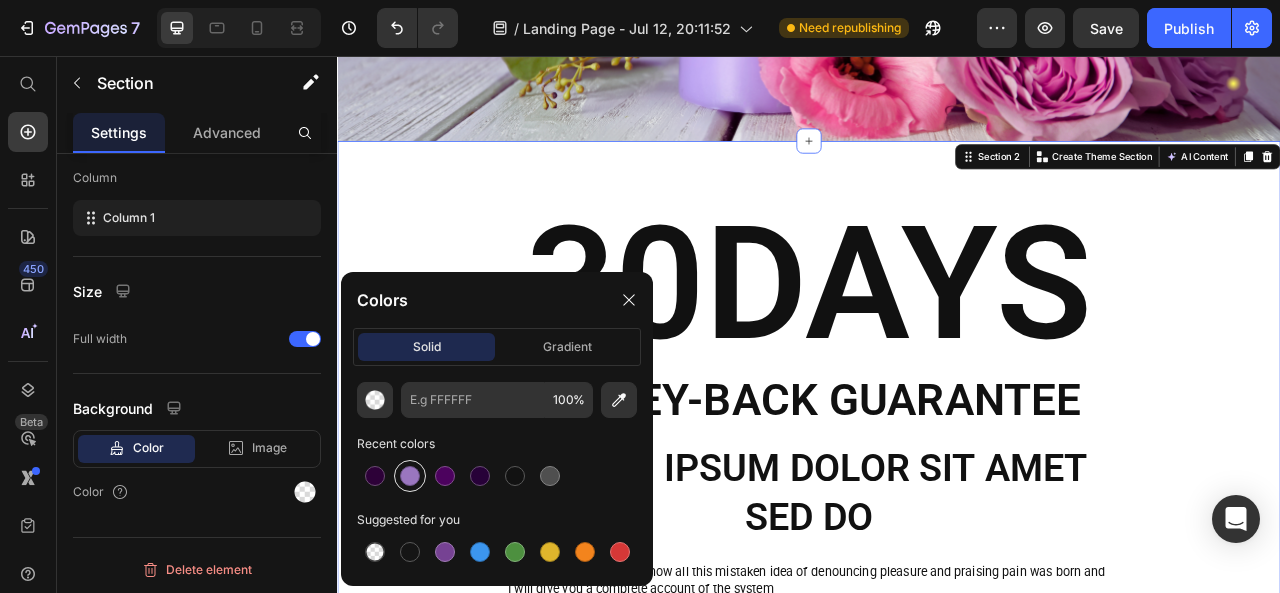 click at bounding box center (410, 476) 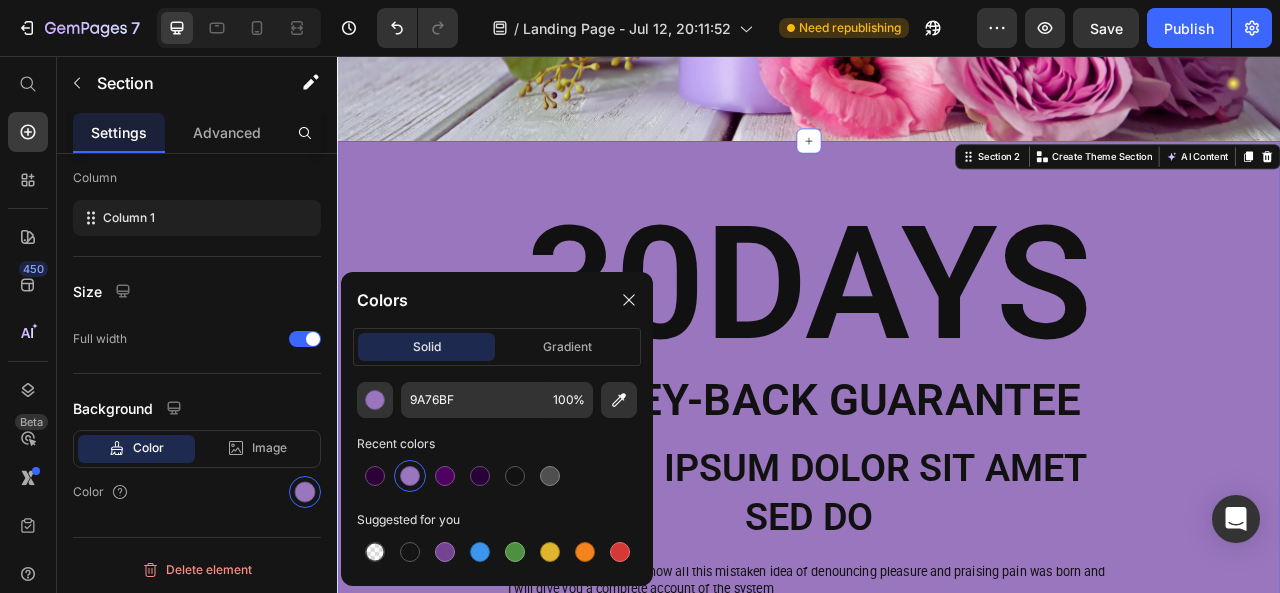 scroll, scrollTop: 310, scrollLeft: 0, axis: vertical 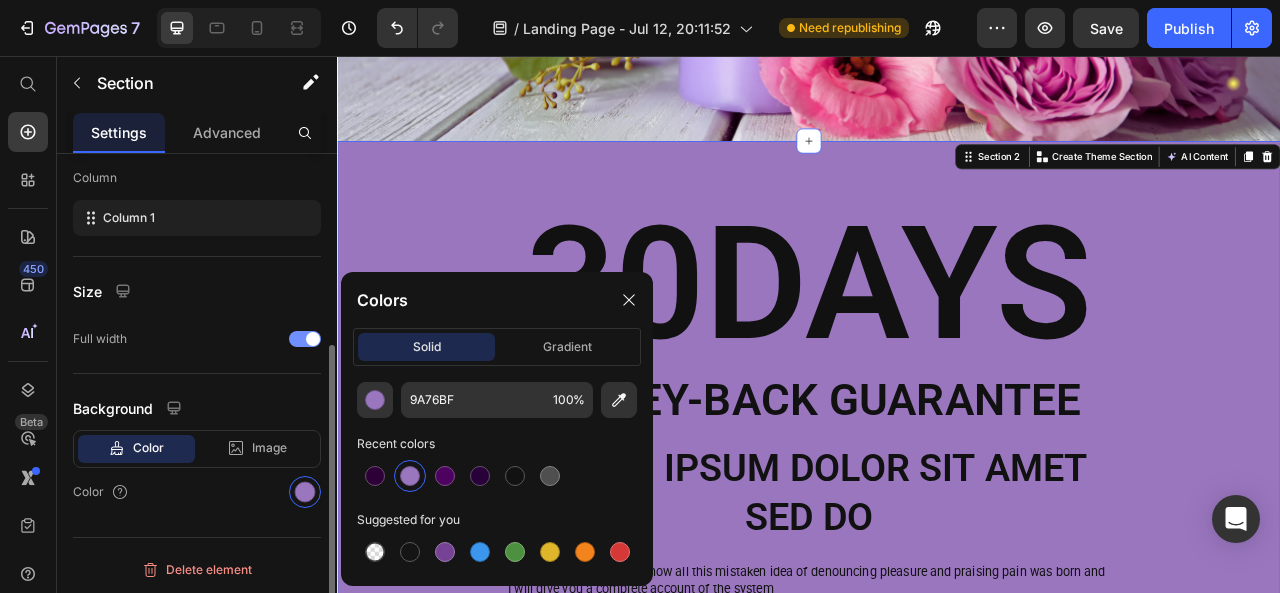 click at bounding box center (305, 339) 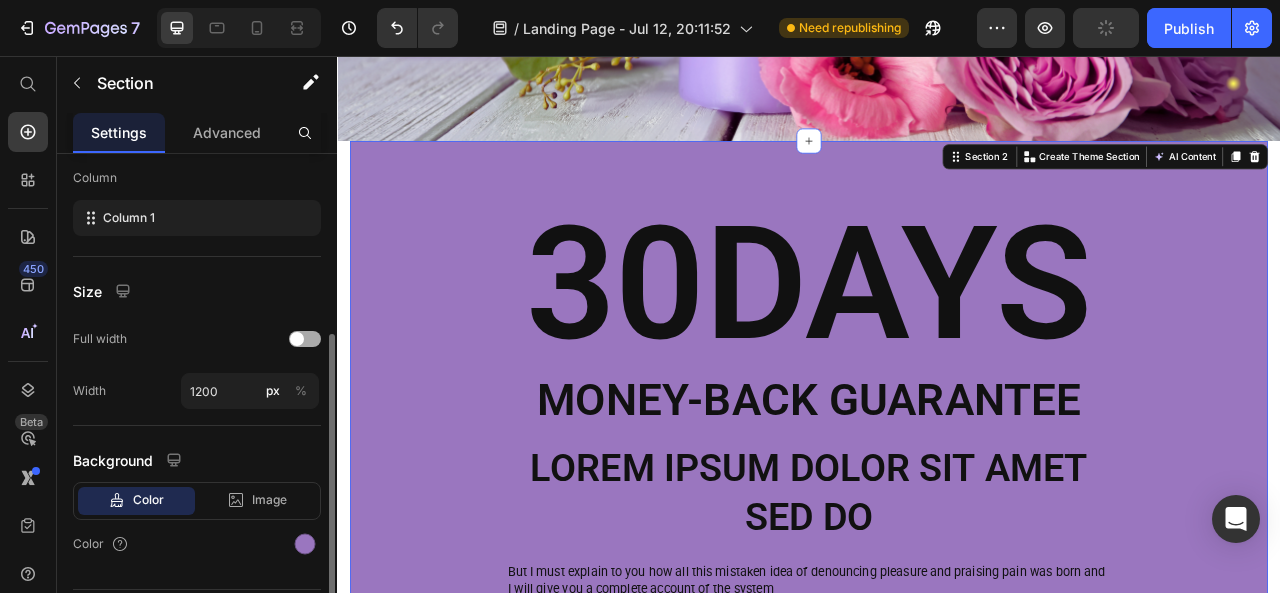 click at bounding box center (297, 339) 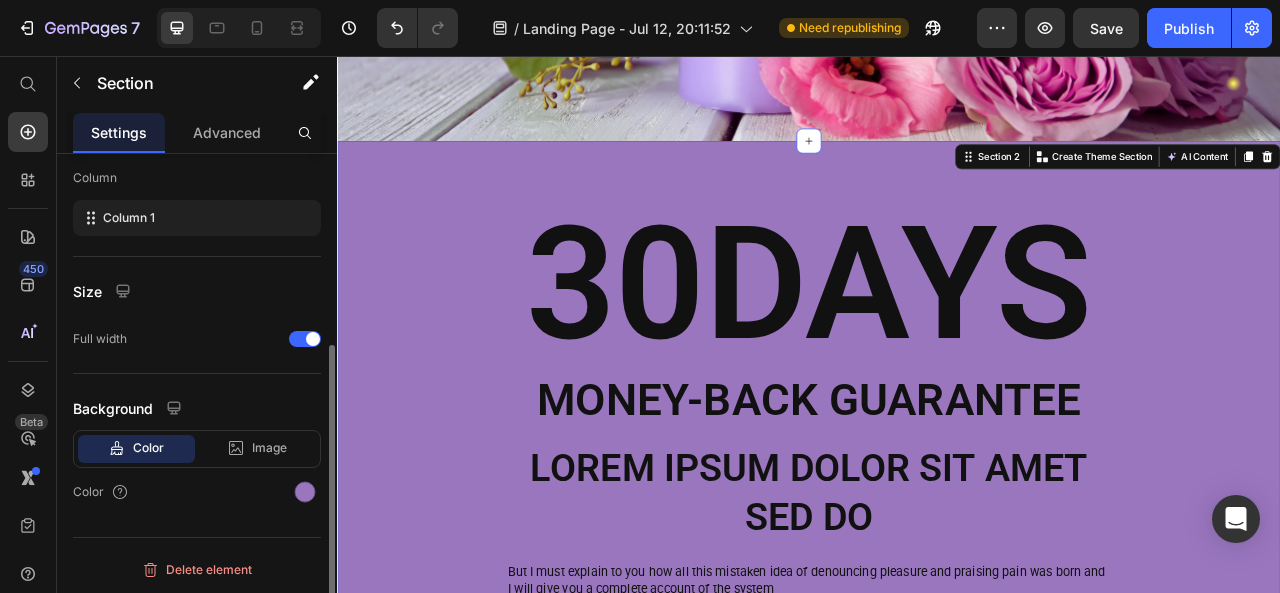 scroll, scrollTop: 310, scrollLeft: 0, axis: vertical 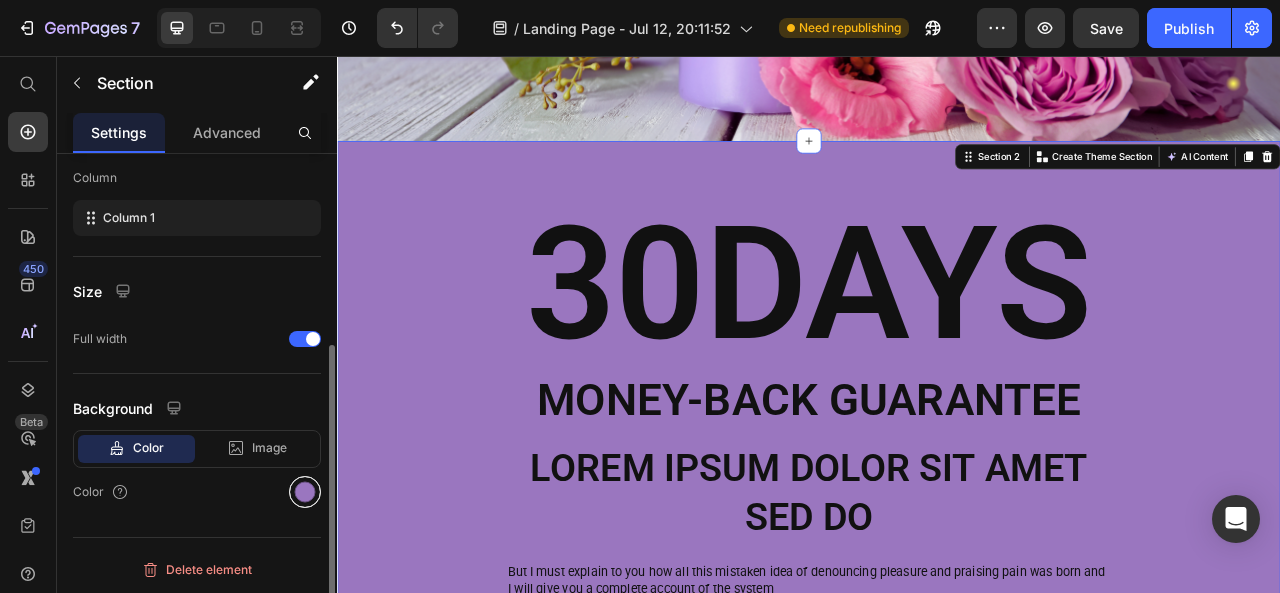 click at bounding box center [305, 492] 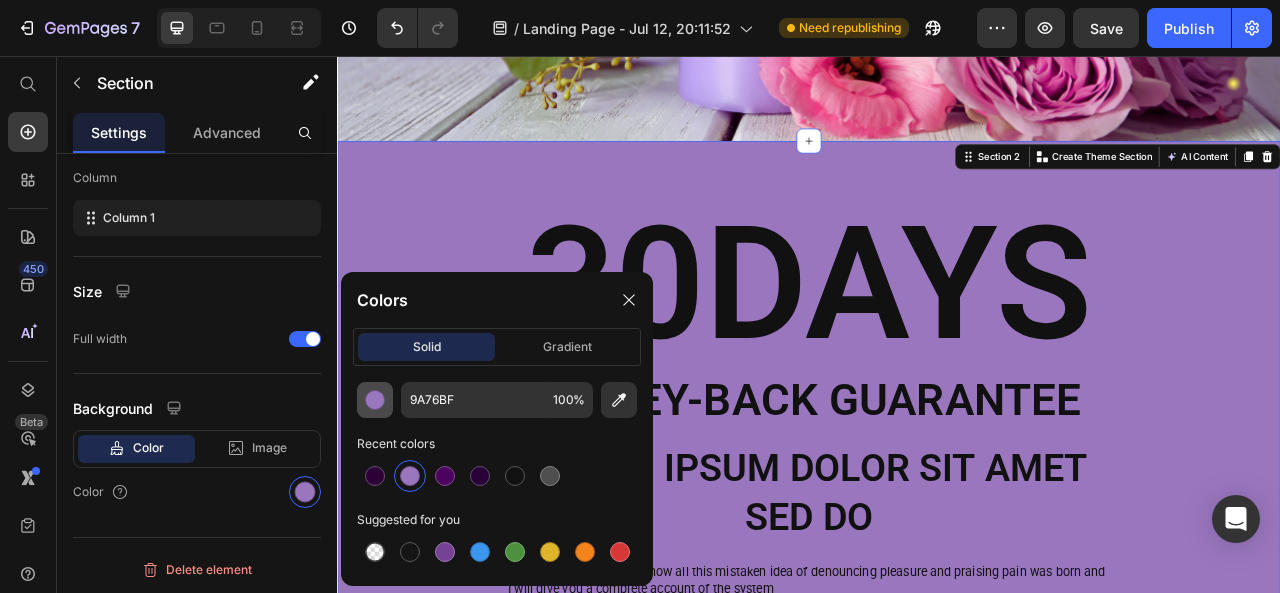 click at bounding box center [375, 400] 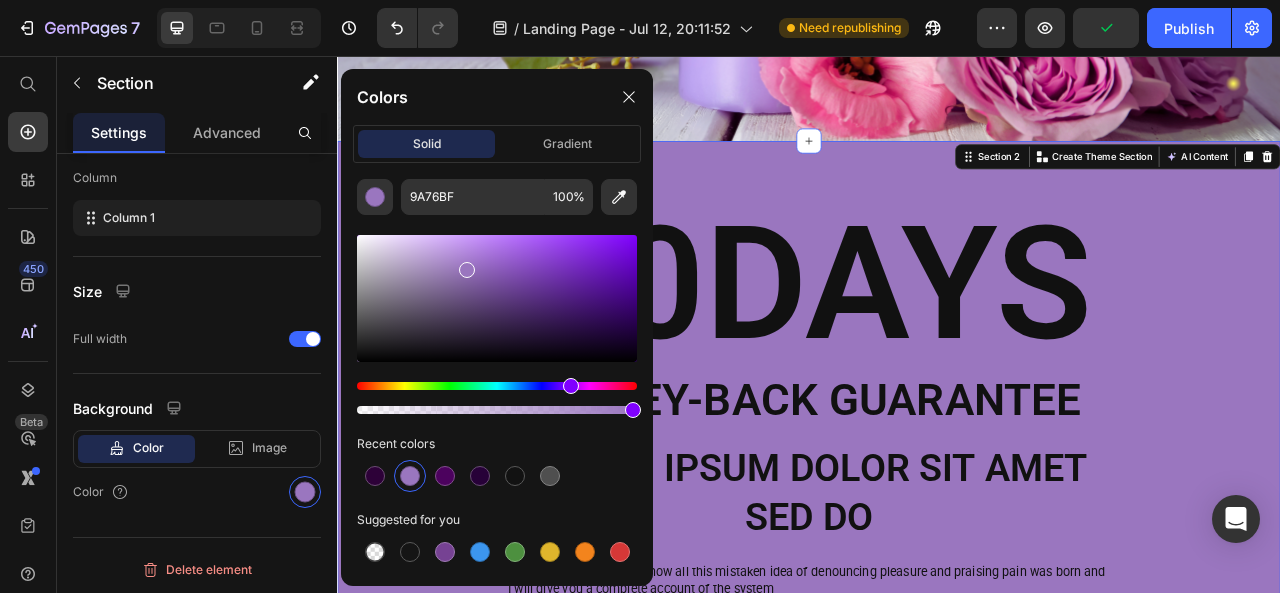 scroll, scrollTop: 310, scrollLeft: 0, axis: vertical 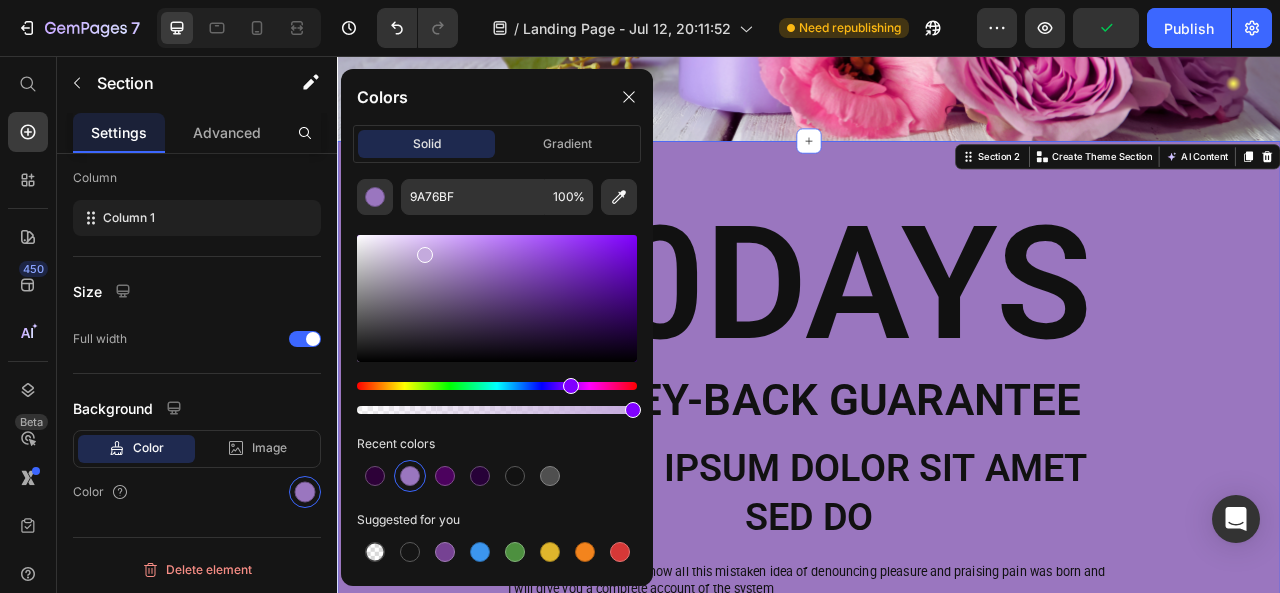 drag, startPoint x: 470, startPoint y: 272, endPoint x: 418, endPoint y: 249, distance: 56.859474 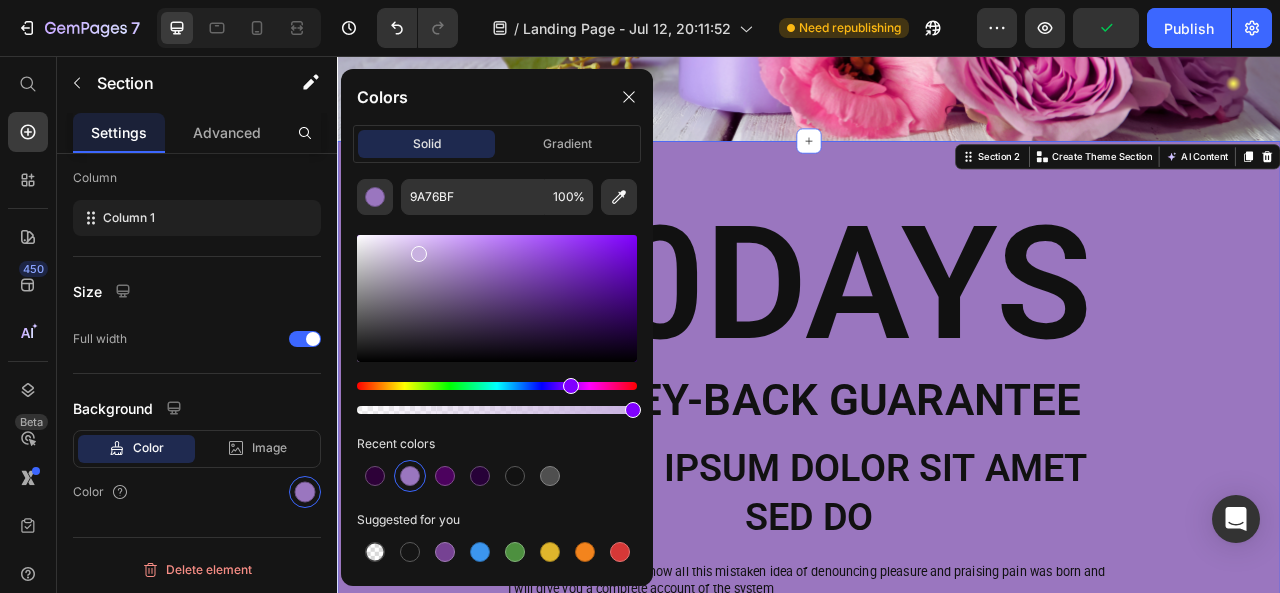type on "C8B1E0" 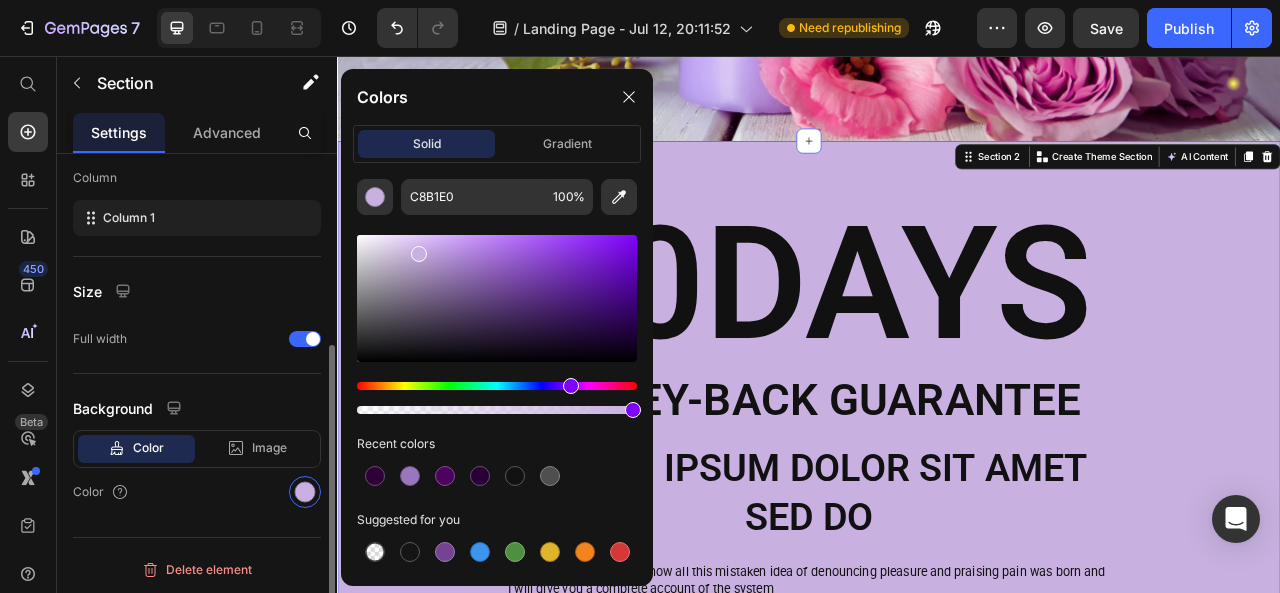 click on "Background Color Image Video  Color" 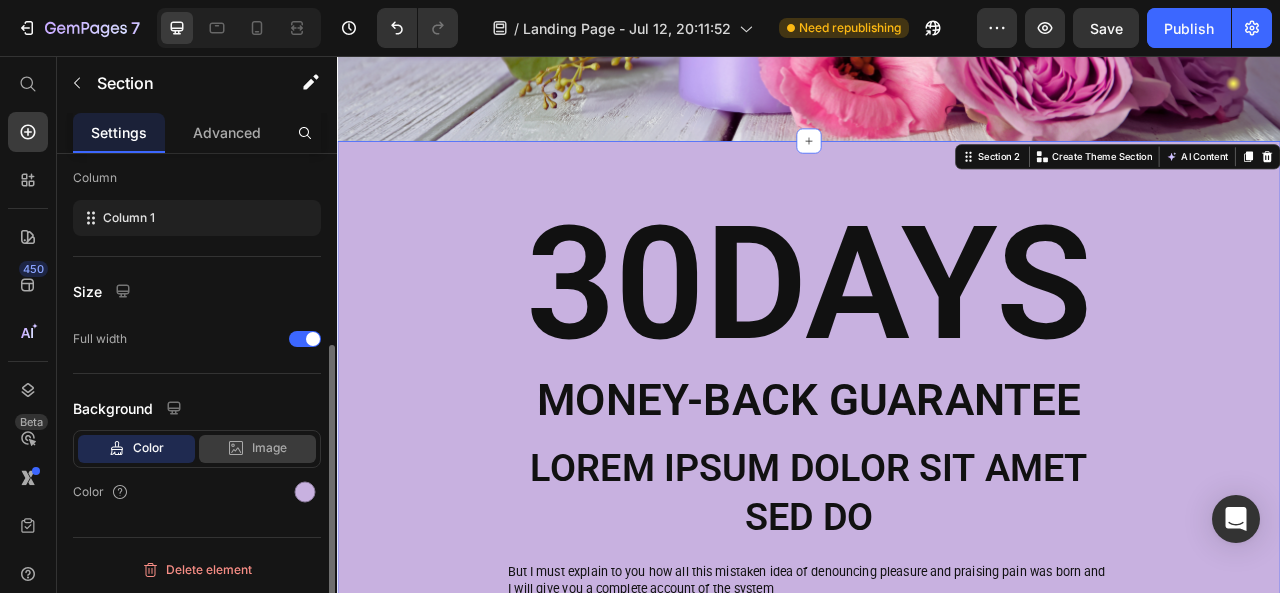 click 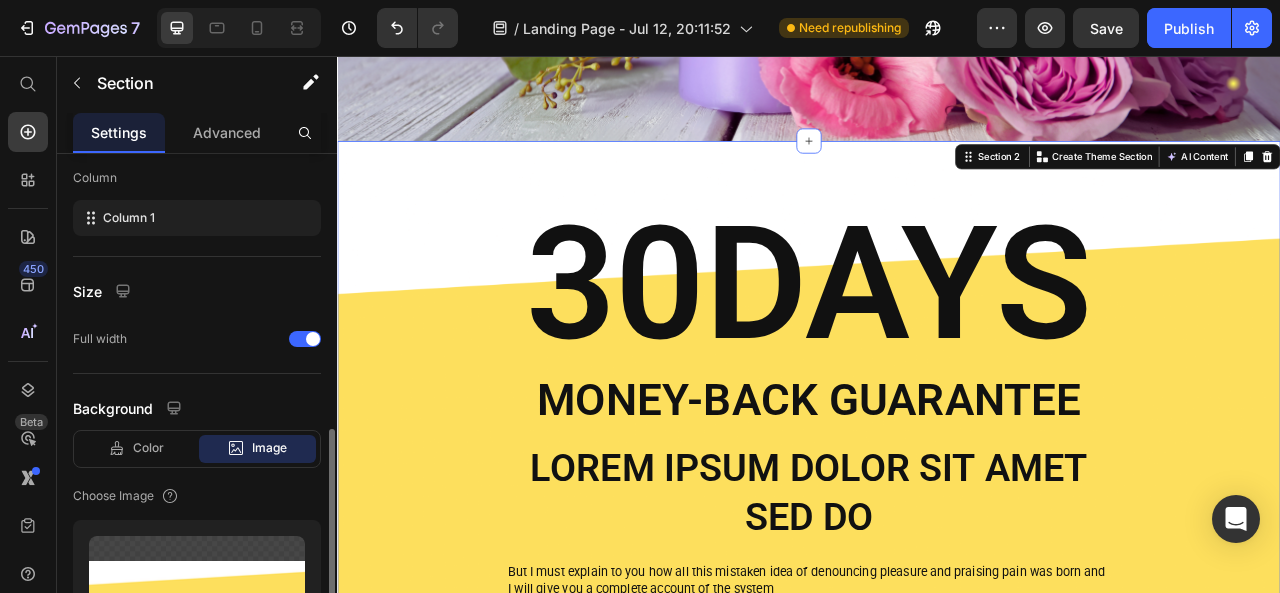 scroll, scrollTop: 510, scrollLeft: 0, axis: vertical 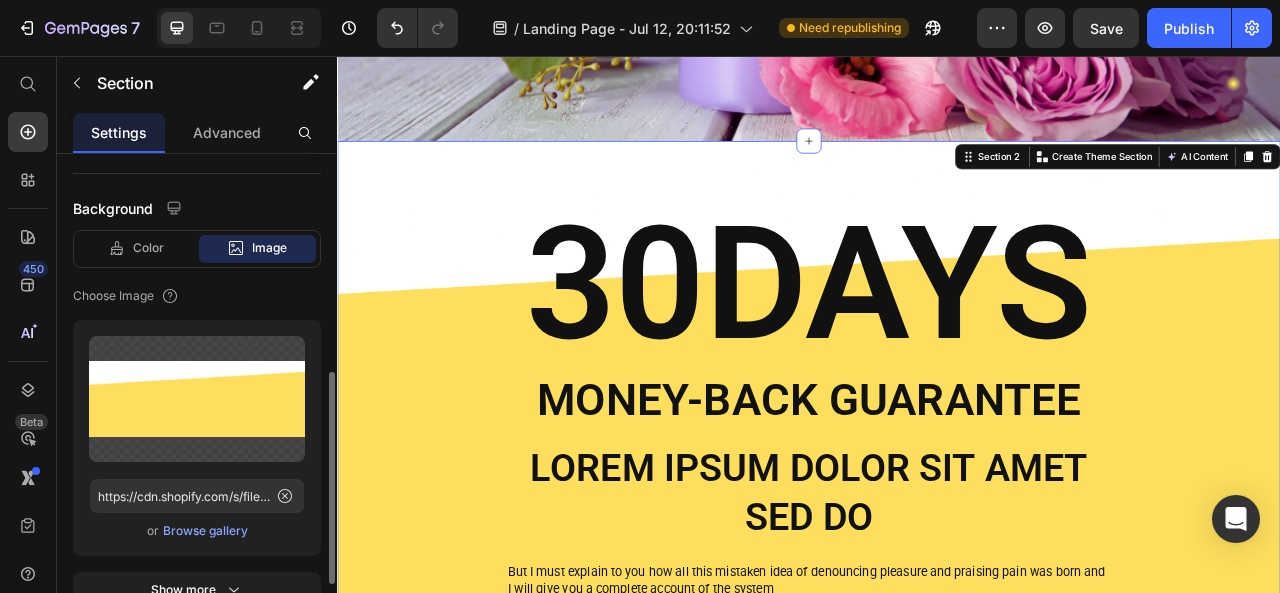 click on "Browse gallery" at bounding box center [205, 531] 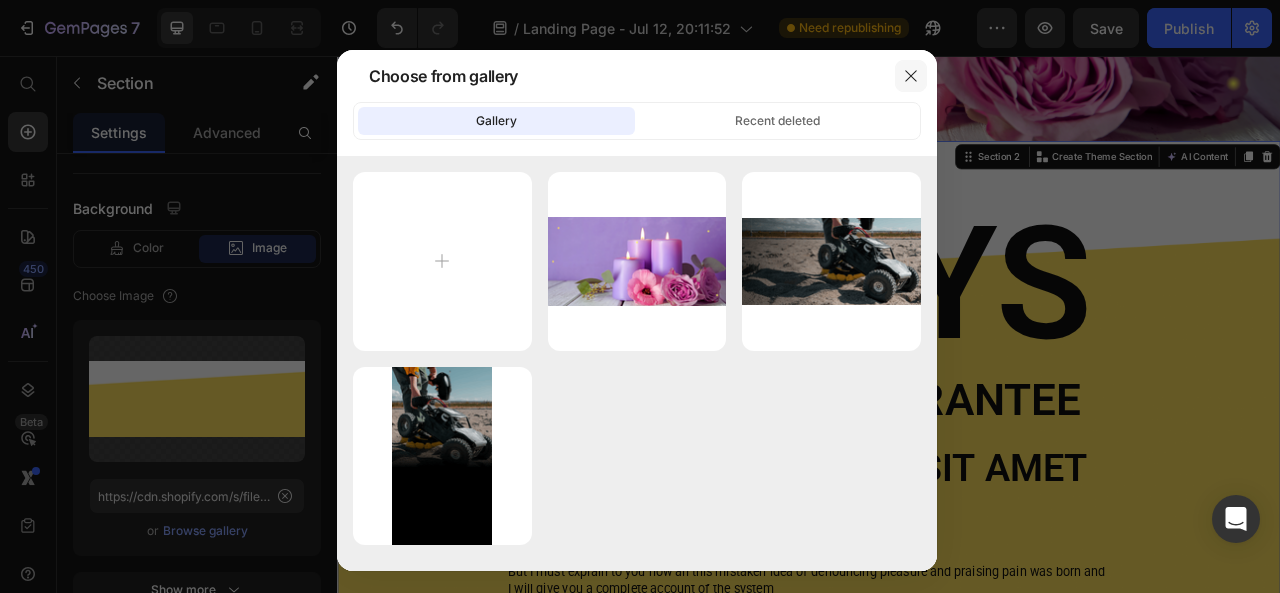 click at bounding box center [911, 76] 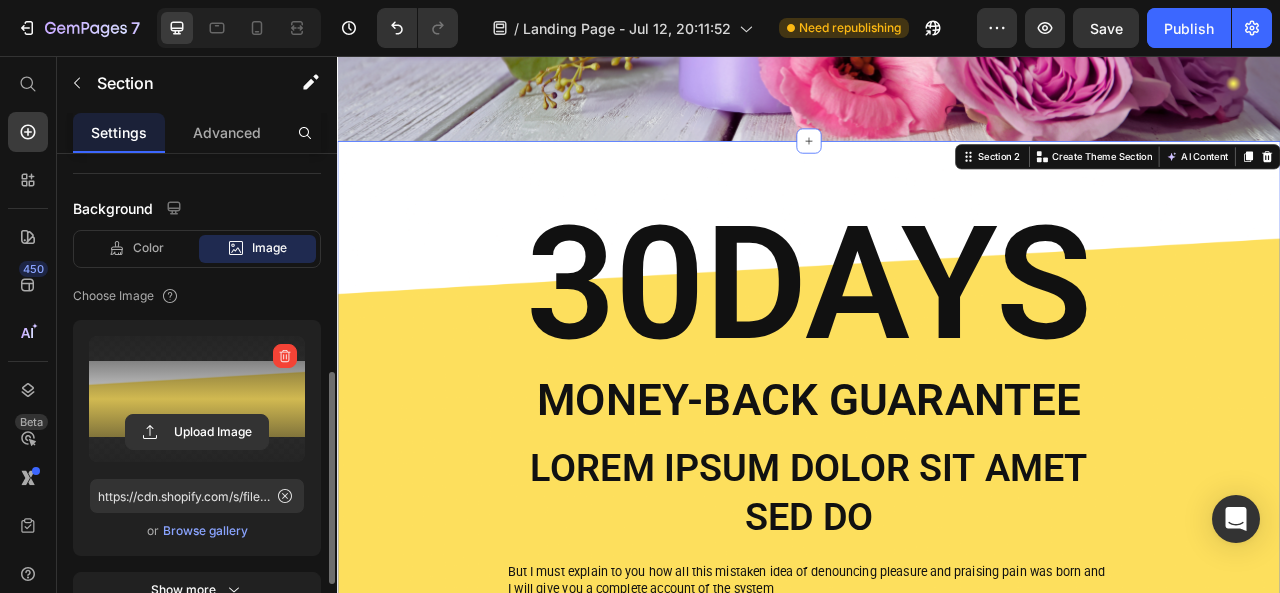 scroll, scrollTop: 666, scrollLeft: 0, axis: vertical 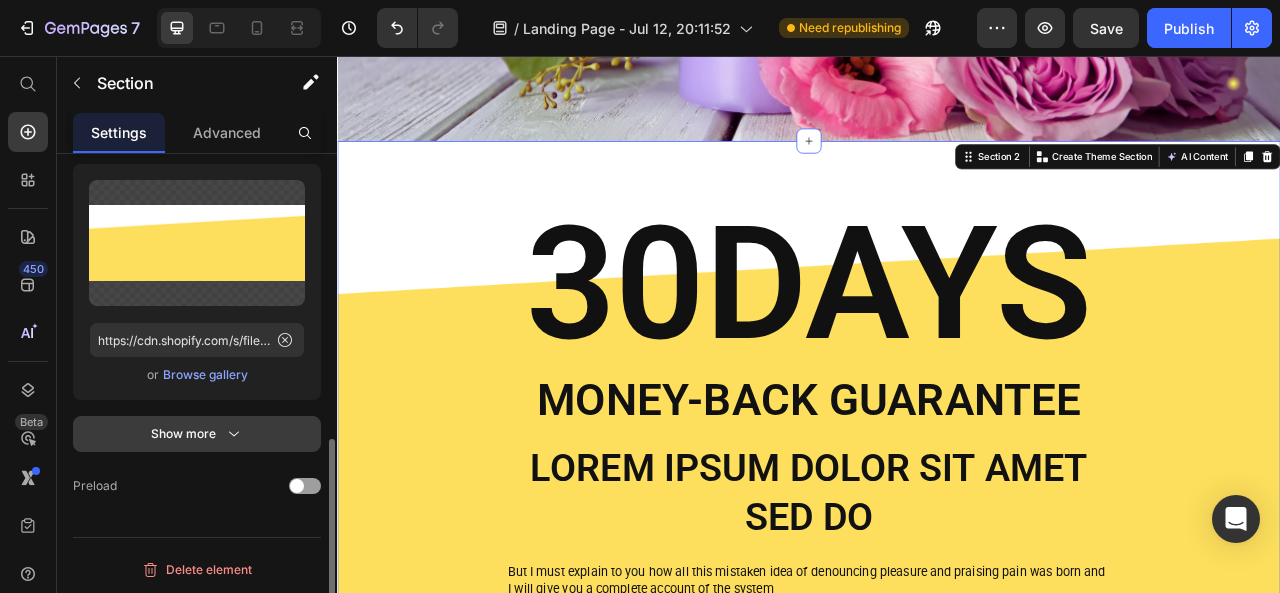 click on "Show more" at bounding box center (197, 434) 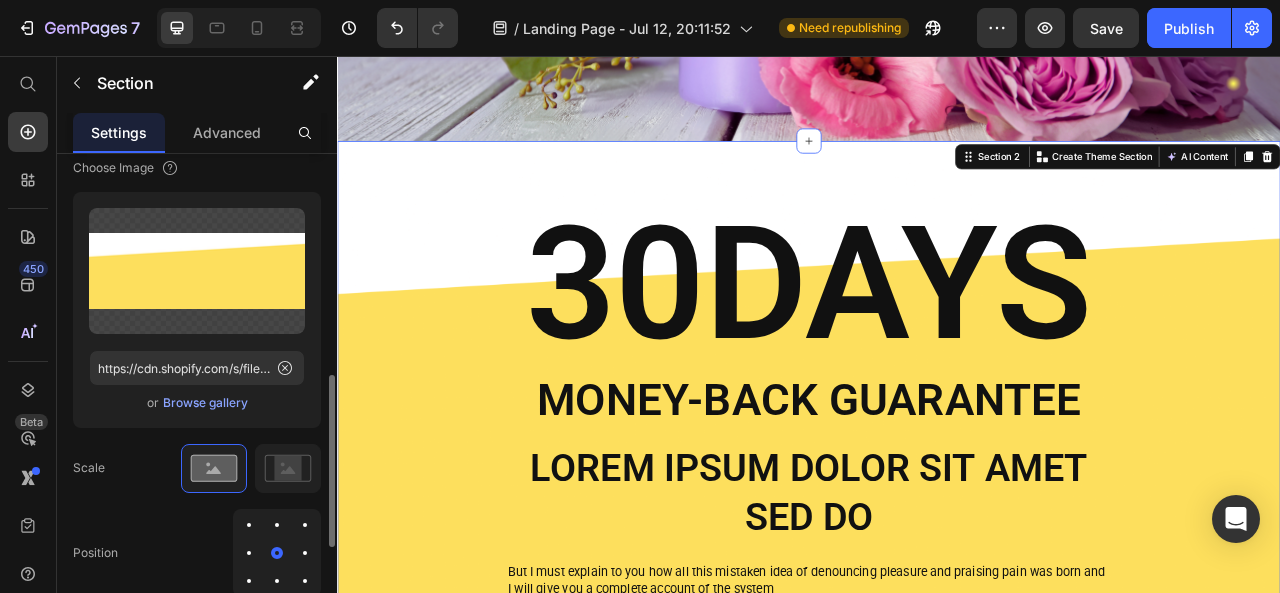 scroll, scrollTop: 538, scrollLeft: 0, axis: vertical 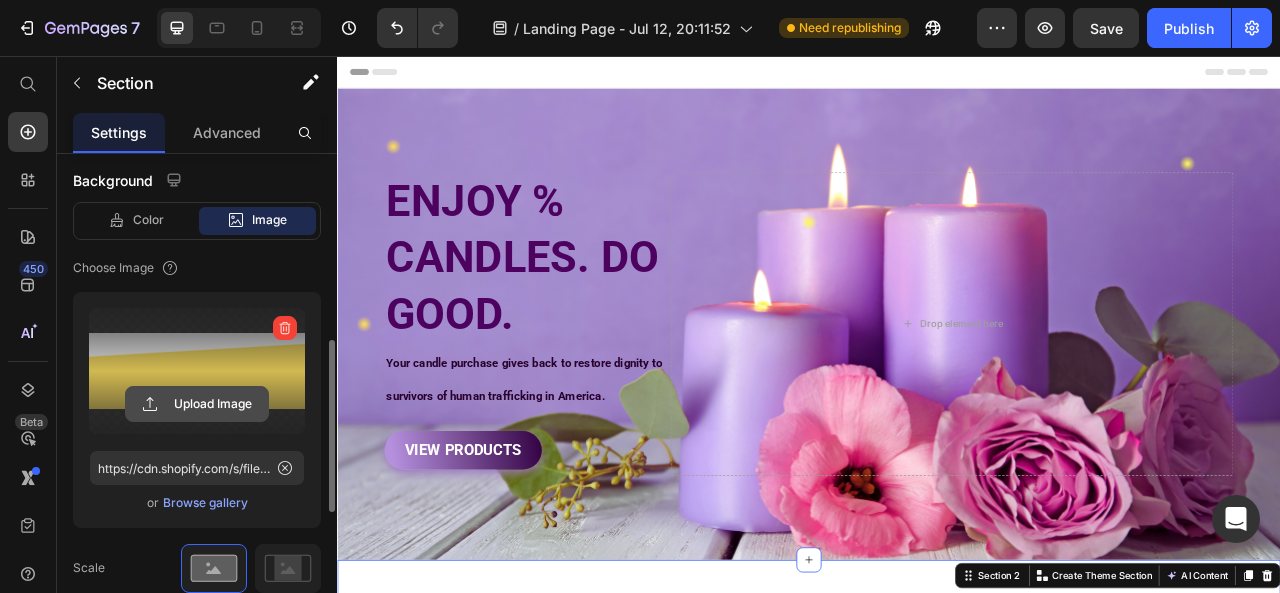 click 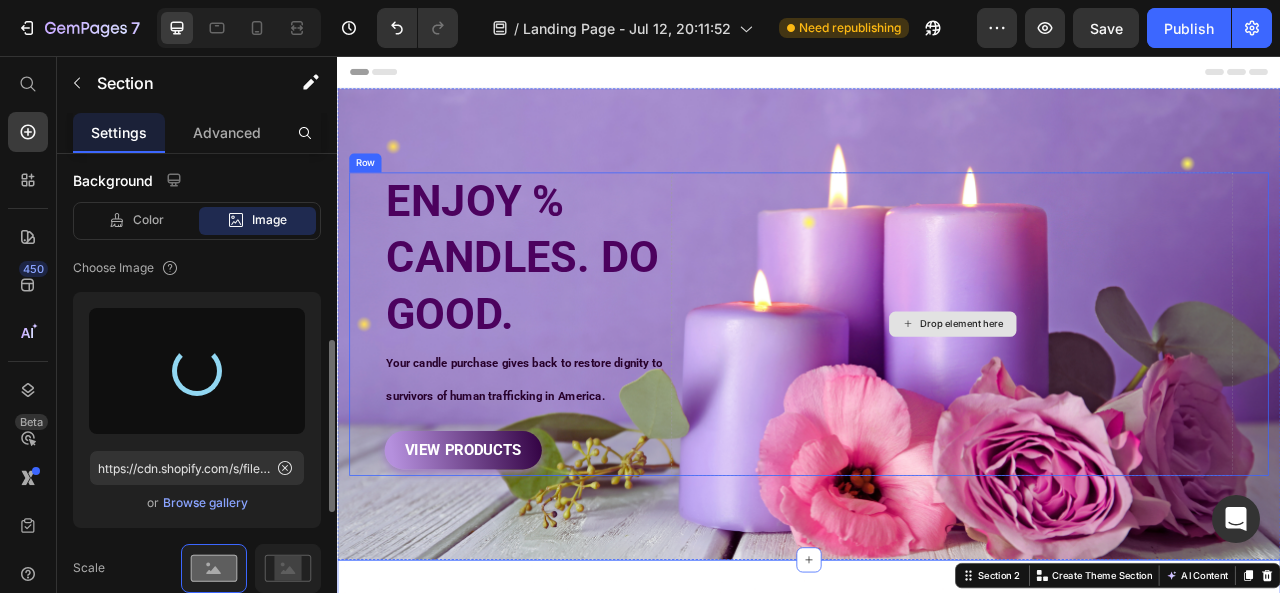 type on "https://cdn.shopify.com/s/files/1/0640/9892/6701/files/gempages_575122051967222628-9e332108-0436-48c8-8fd9-c2df3a6daa39.png" 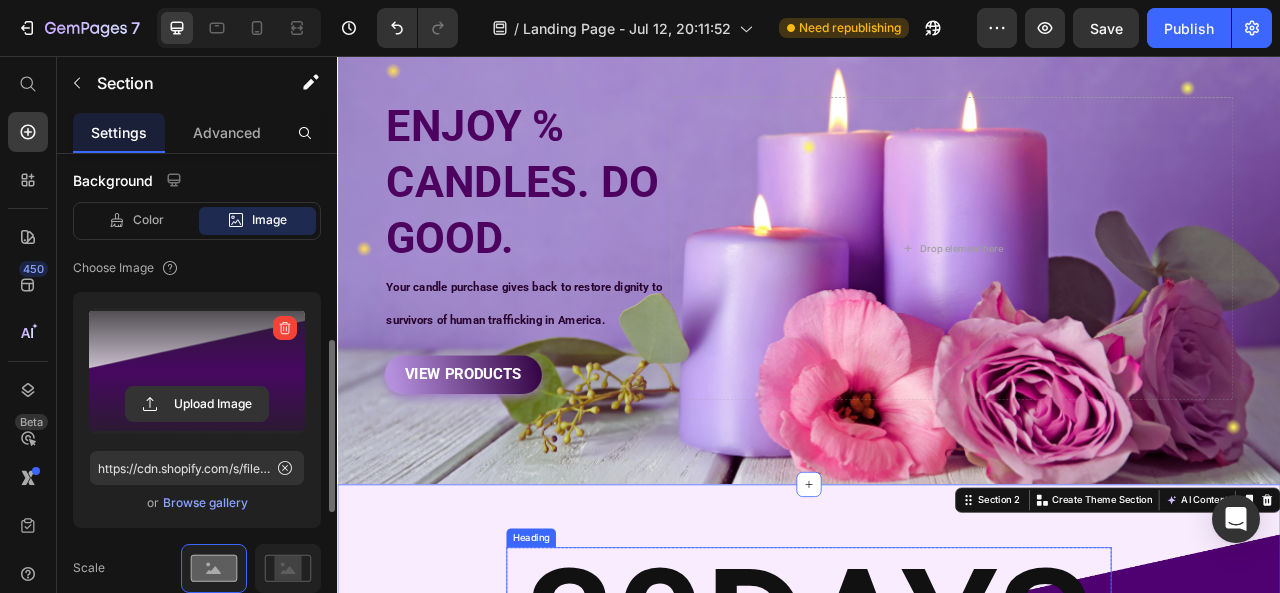 scroll, scrollTop: 0, scrollLeft: 0, axis: both 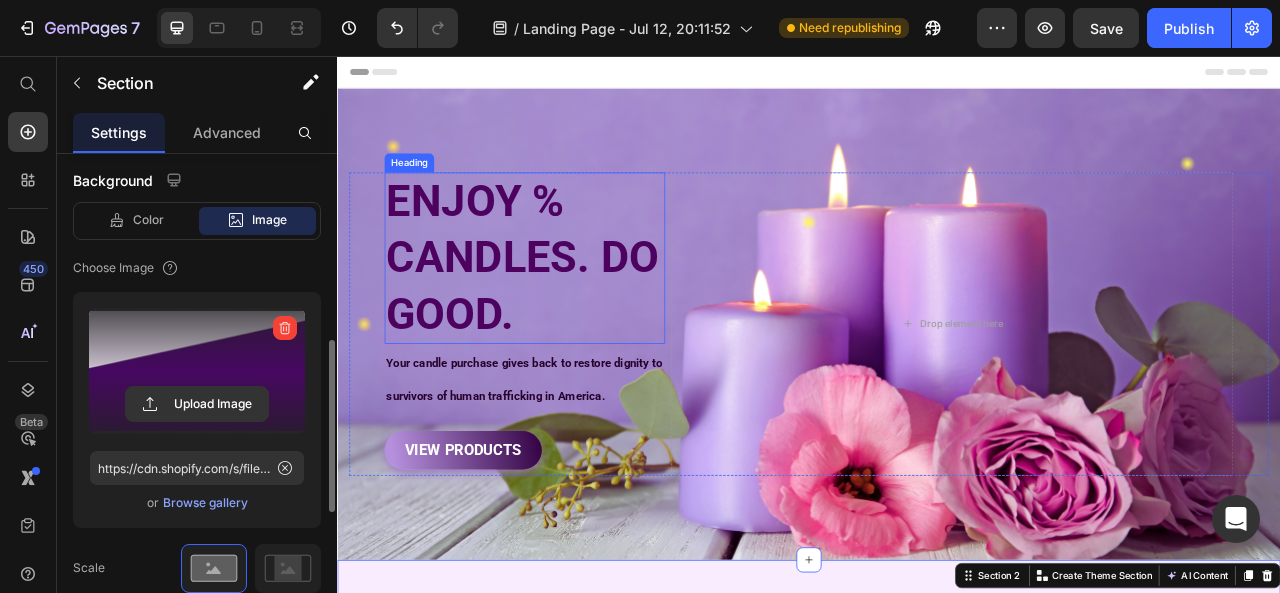 click on "ENJOY % CANDLES. DO GOOD." at bounding box center (575, 313) 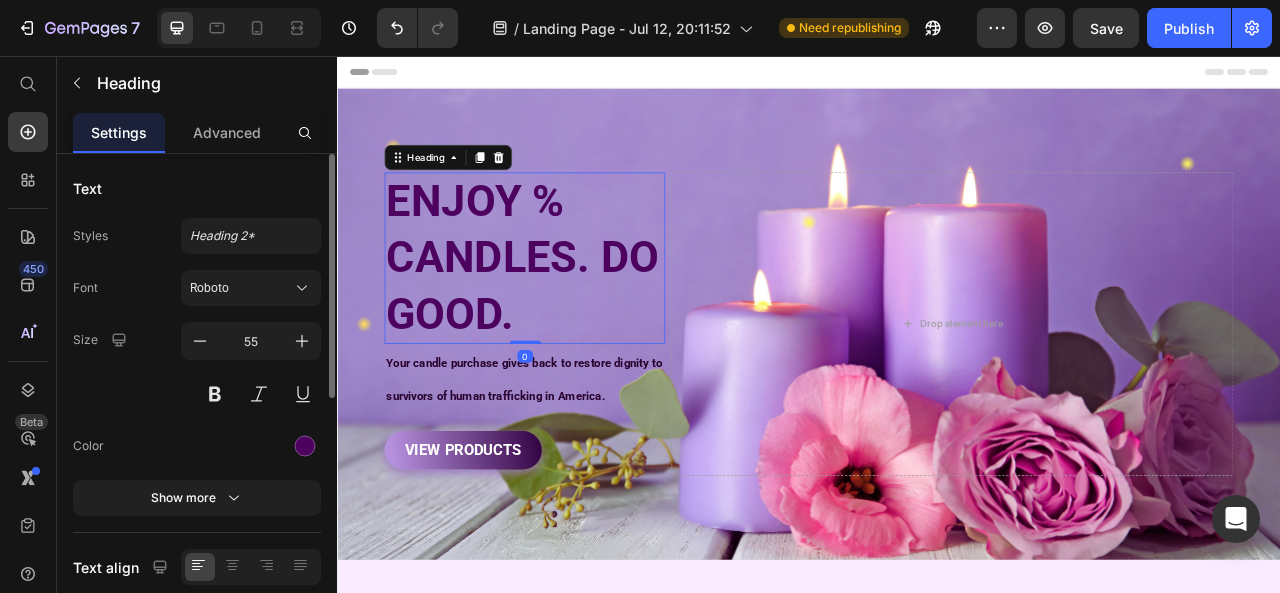 scroll, scrollTop: 100, scrollLeft: 0, axis: vertical 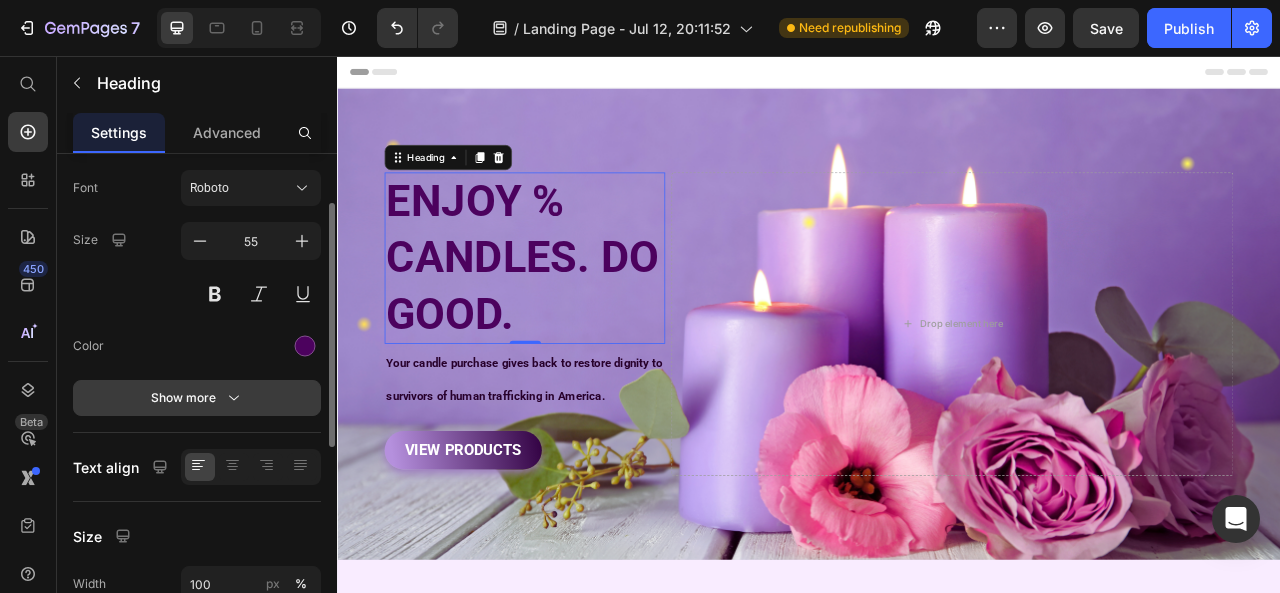 click 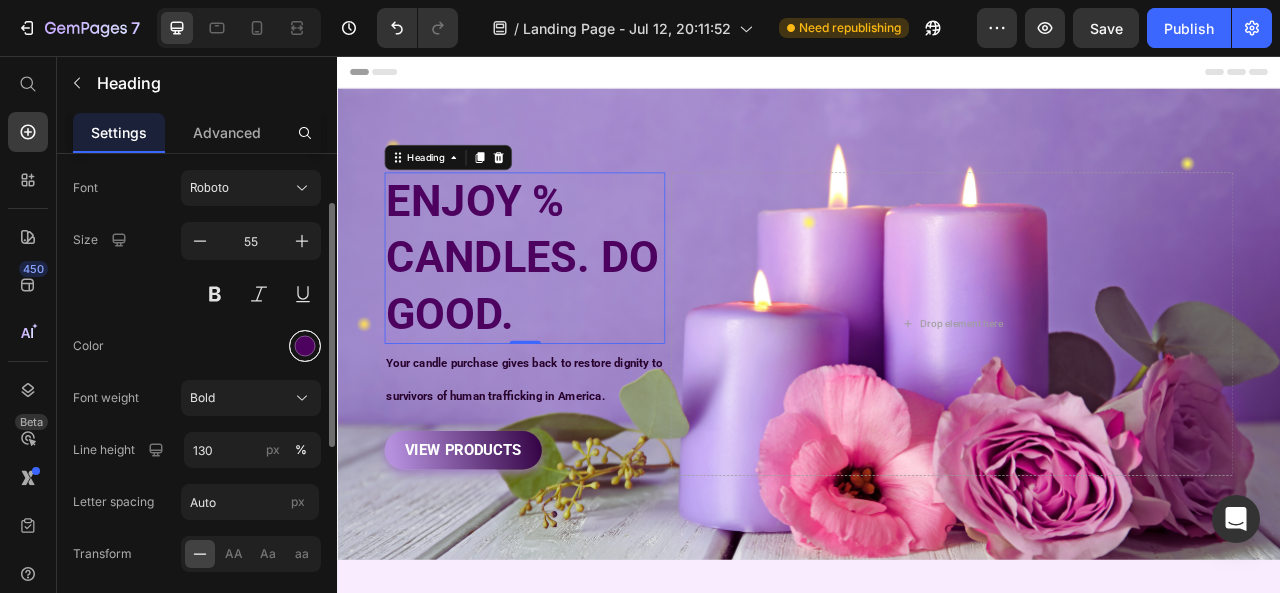 click at bounding box center [305, 346] 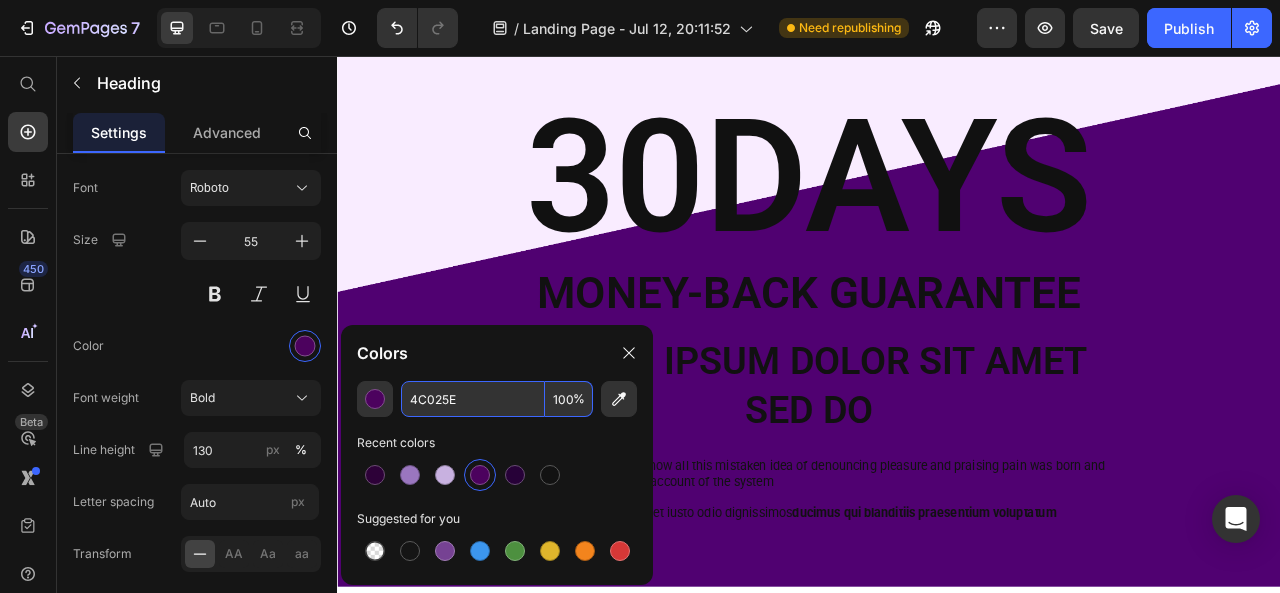 scroll, scrollTop: 600, scrollLeft: 0, axis: vertical 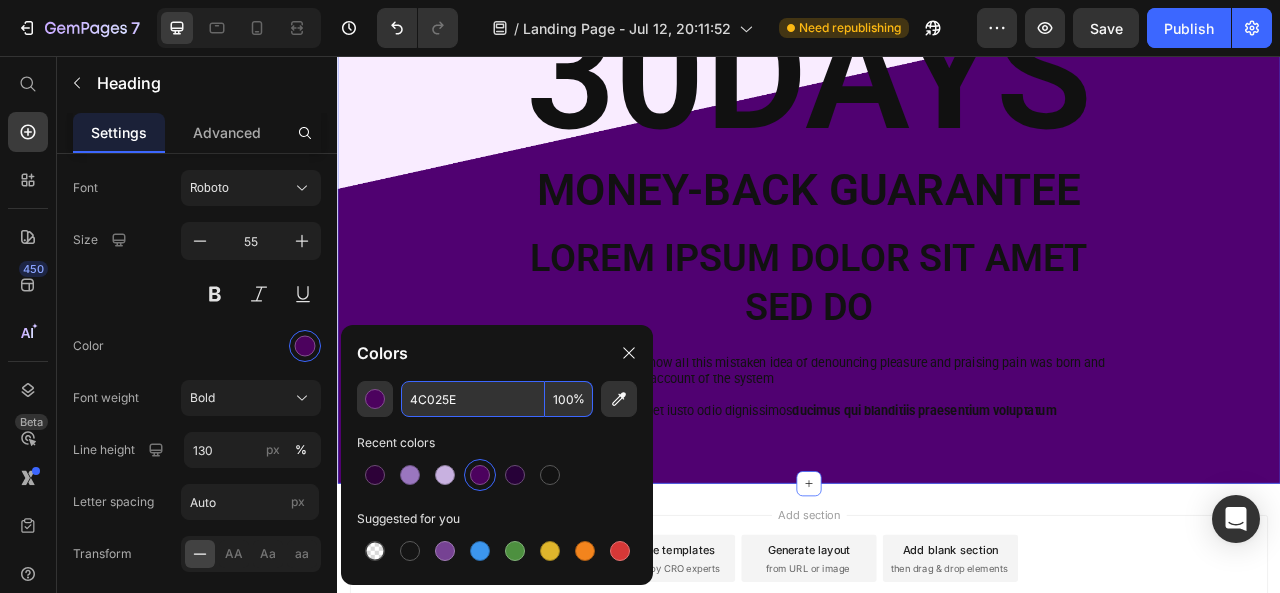 click on "30DAYS Heading Money-Back Guarantee Text Block Lorem ipsum dolor sit amet sed do Text Block But I must explain to you how all this mistaken idea of denouncing pleasure and praising pain was born and I will give you a complete account of the system Text Block At vero eos et accusamus et iusto odio dignissimos  ducimus qui blanditiis praesentium voluptatum Text Block Row" at bounding box center [937, 248] 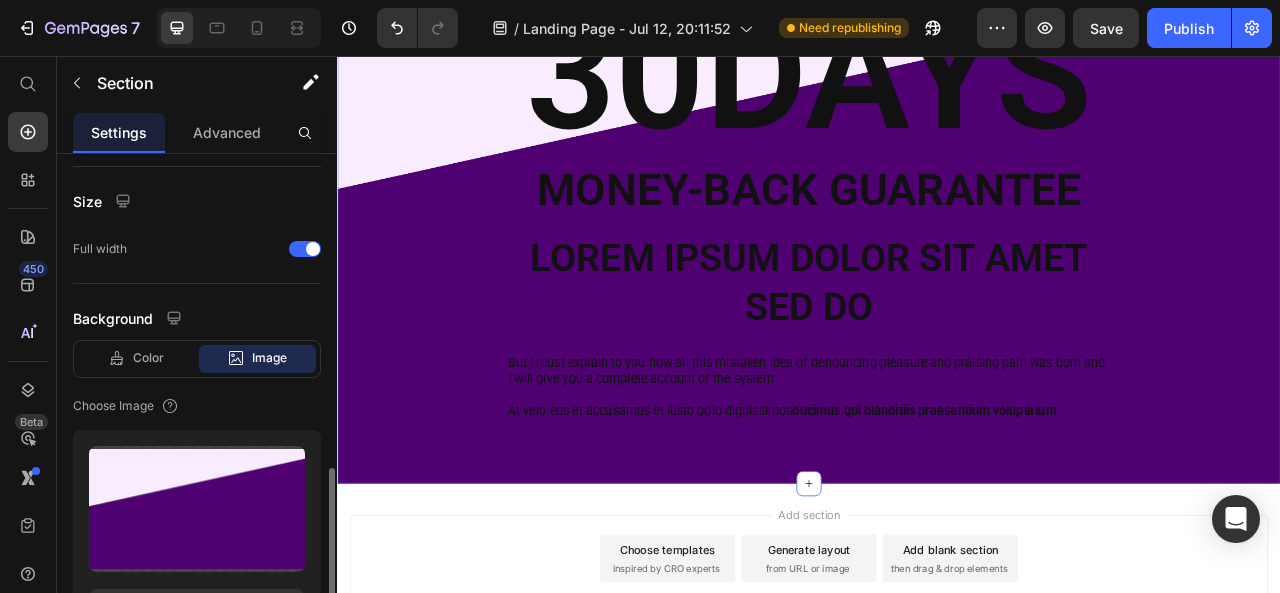scroll, scrollTop: 600, scrollLeft: 0, axis: vertical 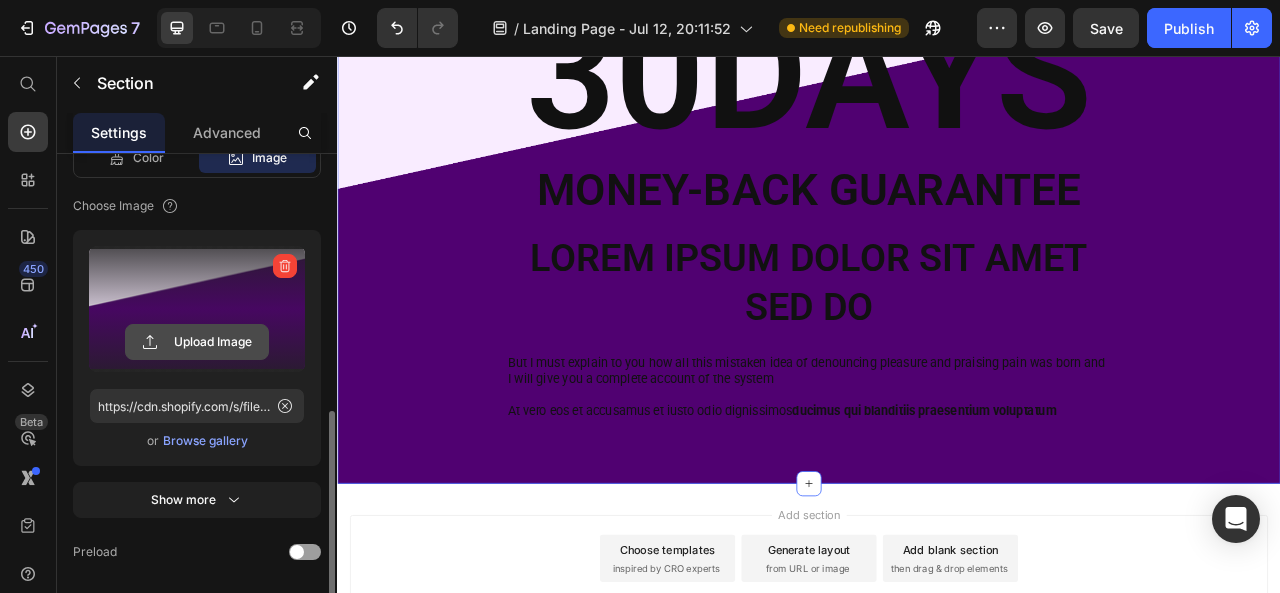 click 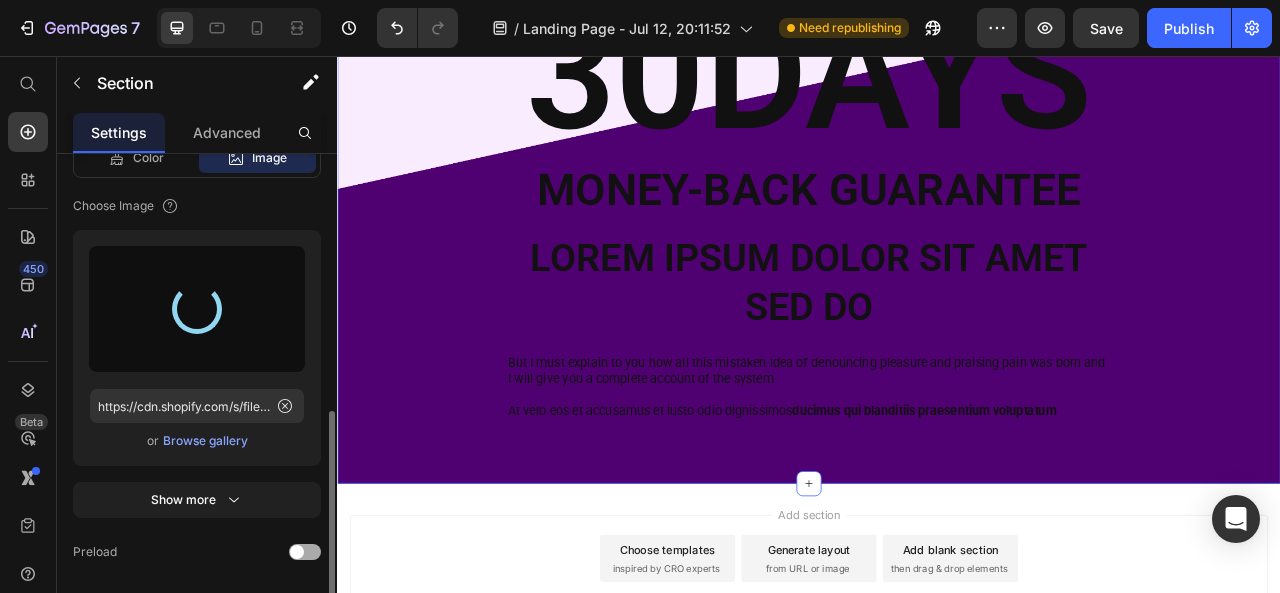 type on "https://cdn.shopify.com/s/files/1/0640/9892/6701/files/gempages_575122051967222628-ff03c5c5-3273-4409-bbe4-7d0ebae9e495.png" 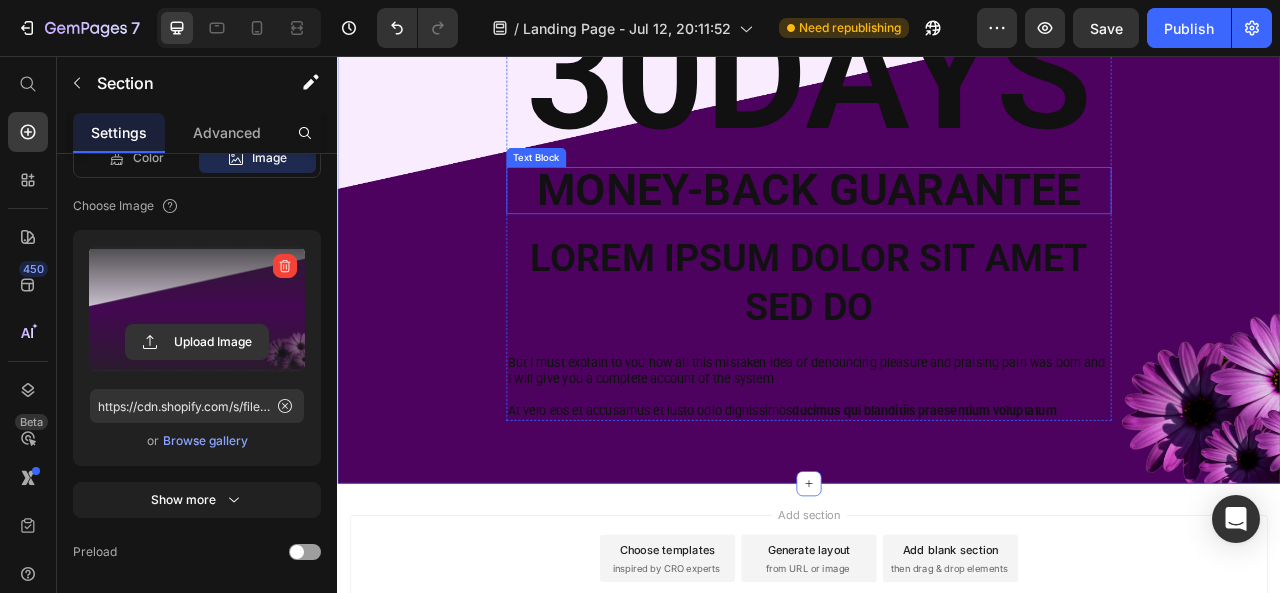 scroll, scrollTop: 600, scrollLeft: 0, axis: vertical 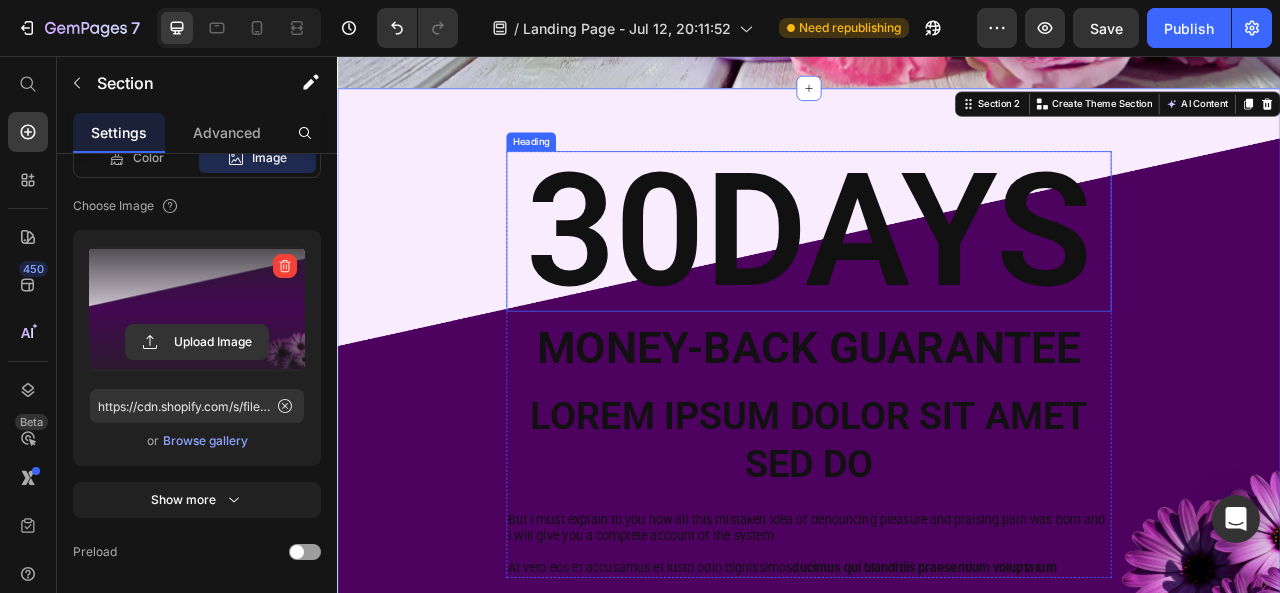 click on "30DAYS" at bounding box center (937, 279) 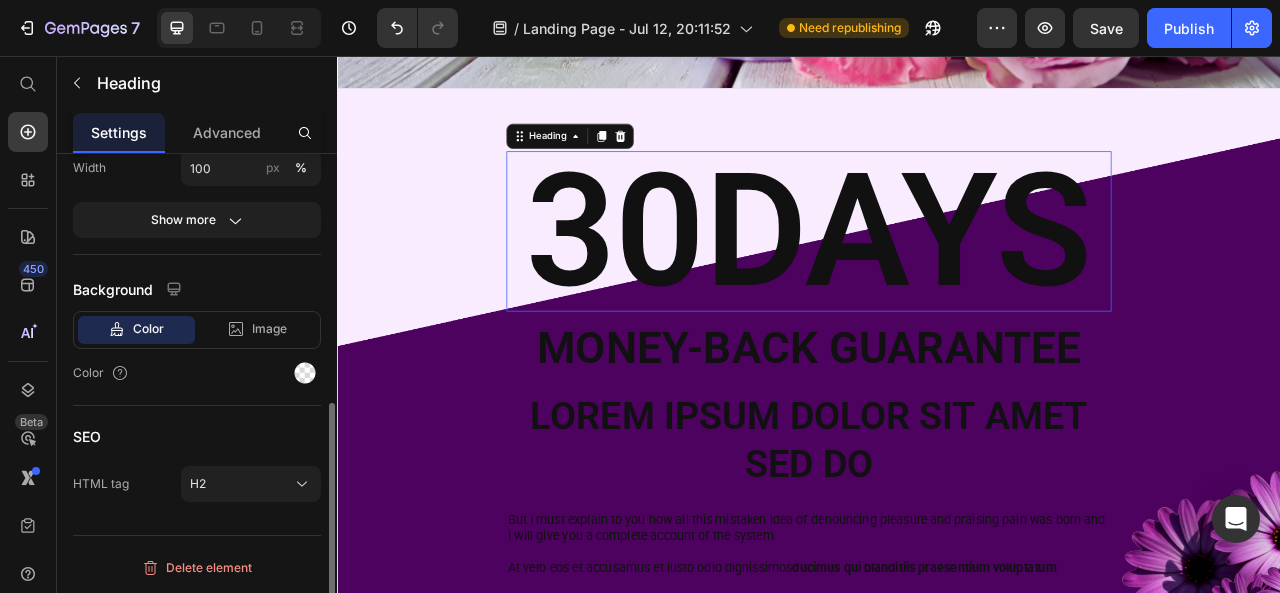 scroll, scrollTop: 0, scrollLeft: 0, axis: both 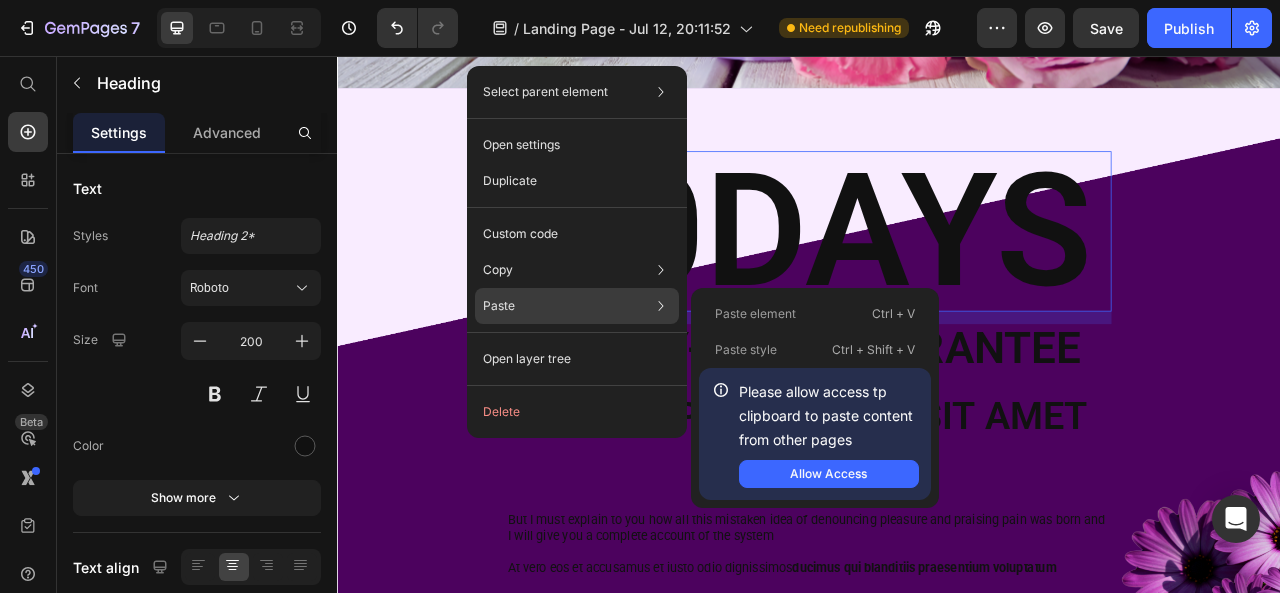 click on "Paste Paste element  Ctrl + V Paste style  Ctrl + Shift + V  Please allow access tp clipboard to paste content from other pages  Allow Access" 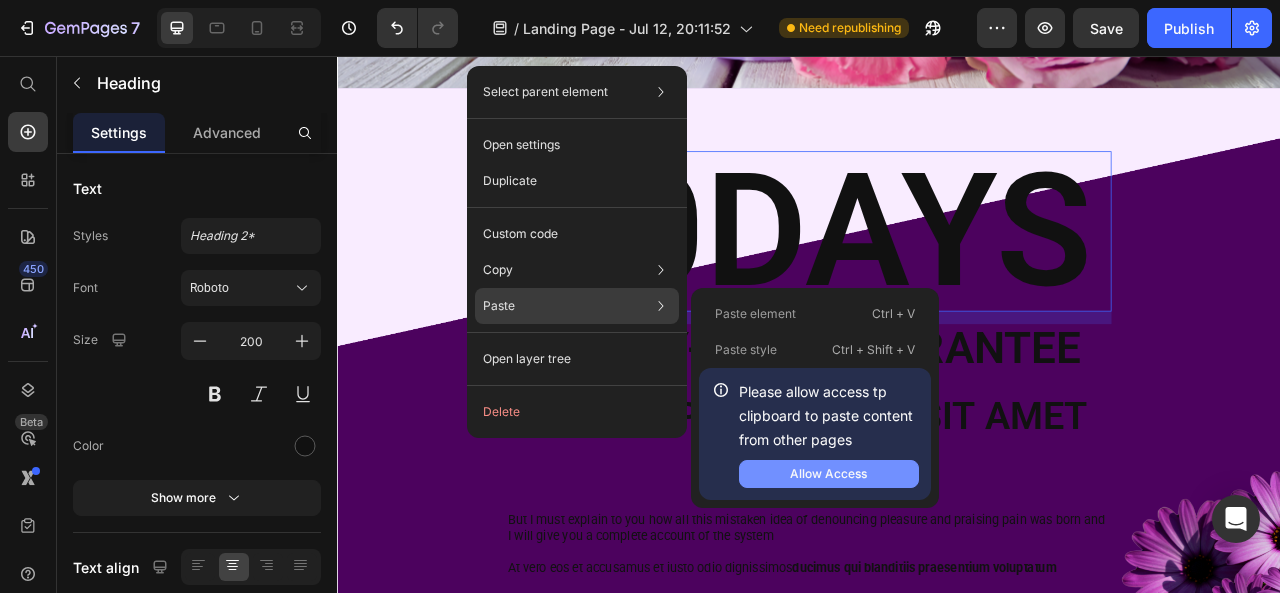 click on "Allow Access" at bounding box center (829, 474) 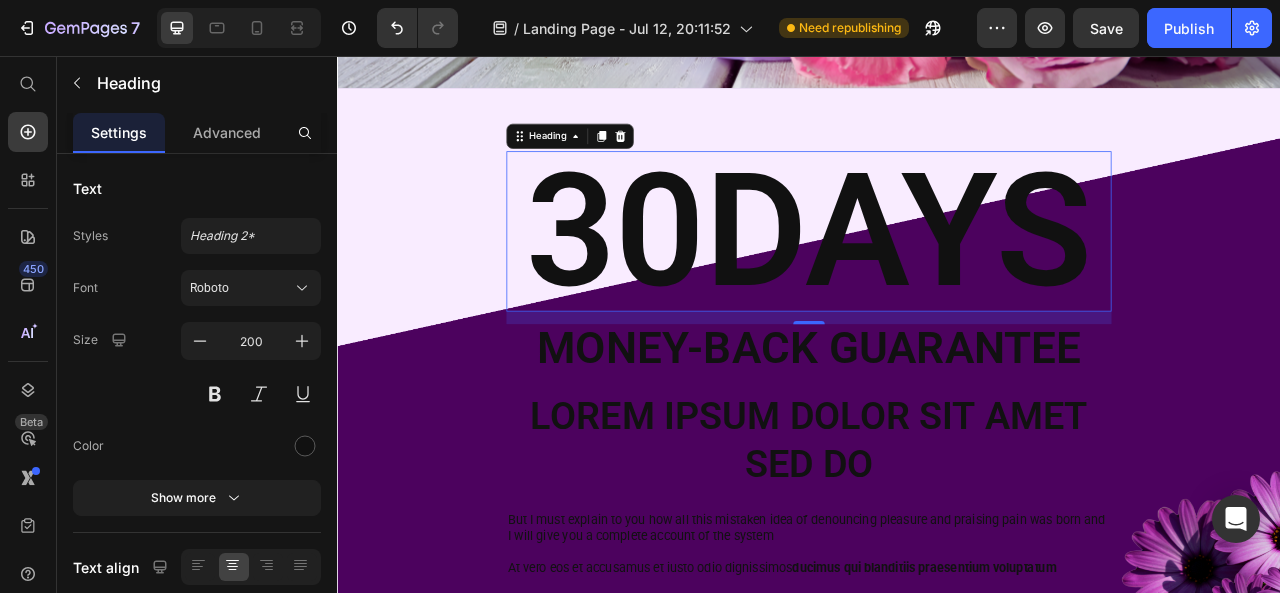 click on "30DAYS" at bounding box center (937, 279) 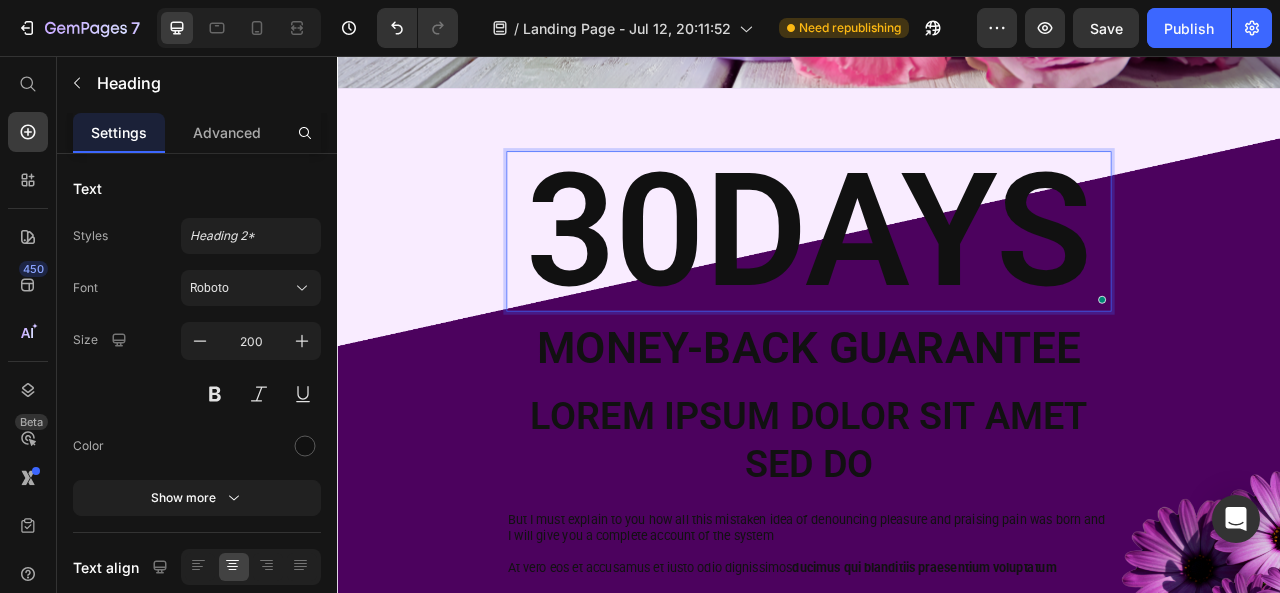 click on "30DAYS" at bounding box center [937, 279] 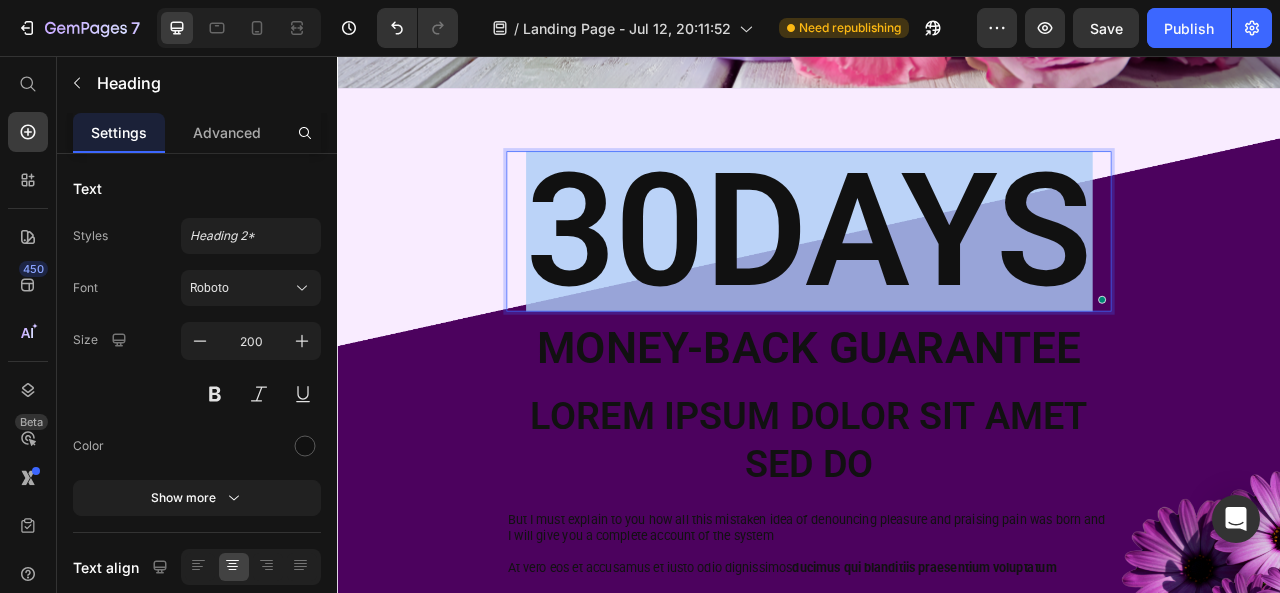 click on "30DAYS" at bounding box center [937, 279] 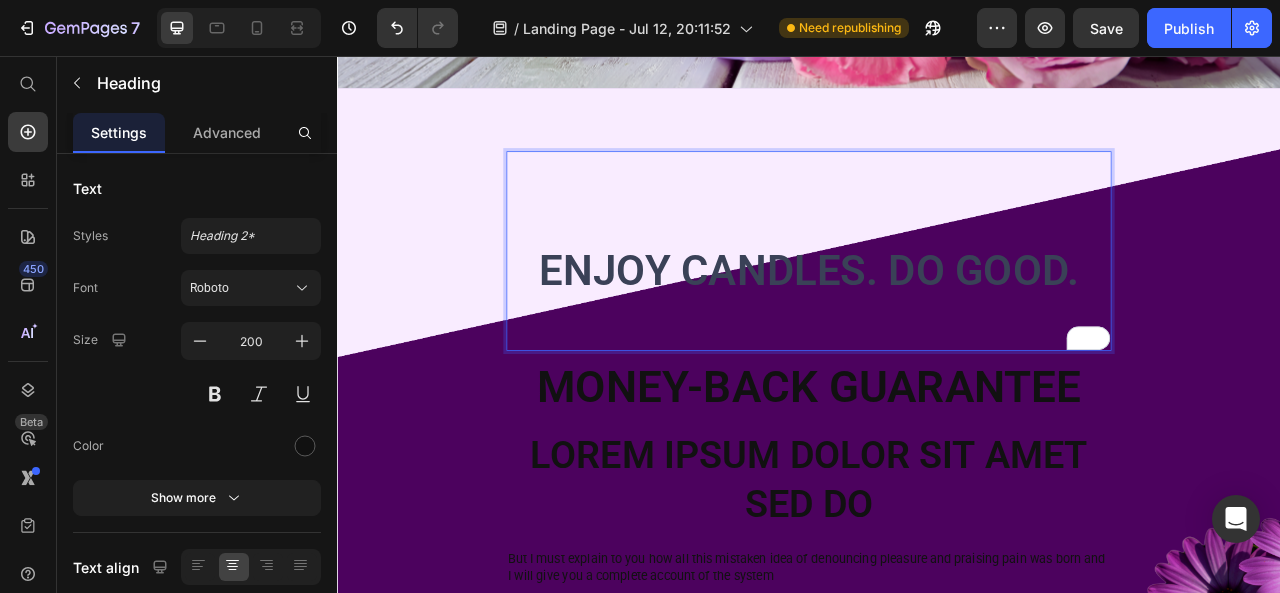 click on "ENJOY CANDLES. DO GOOD." at bounding box center [937, 329] 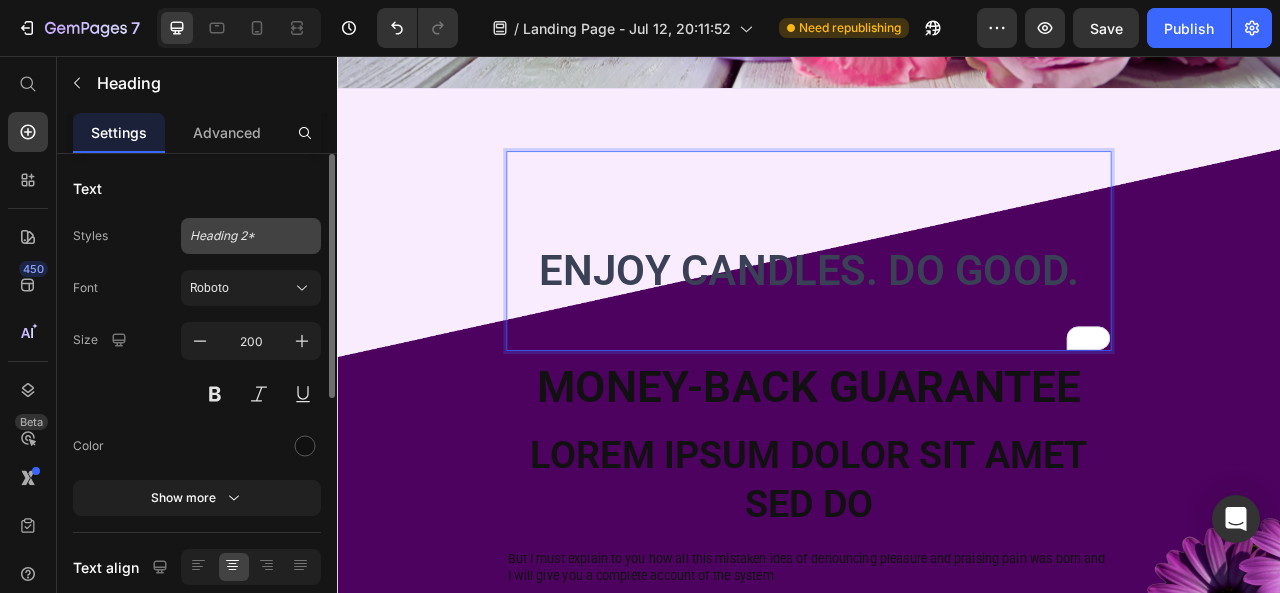 click on "Heading 2*" at bounding box center [239, 236] 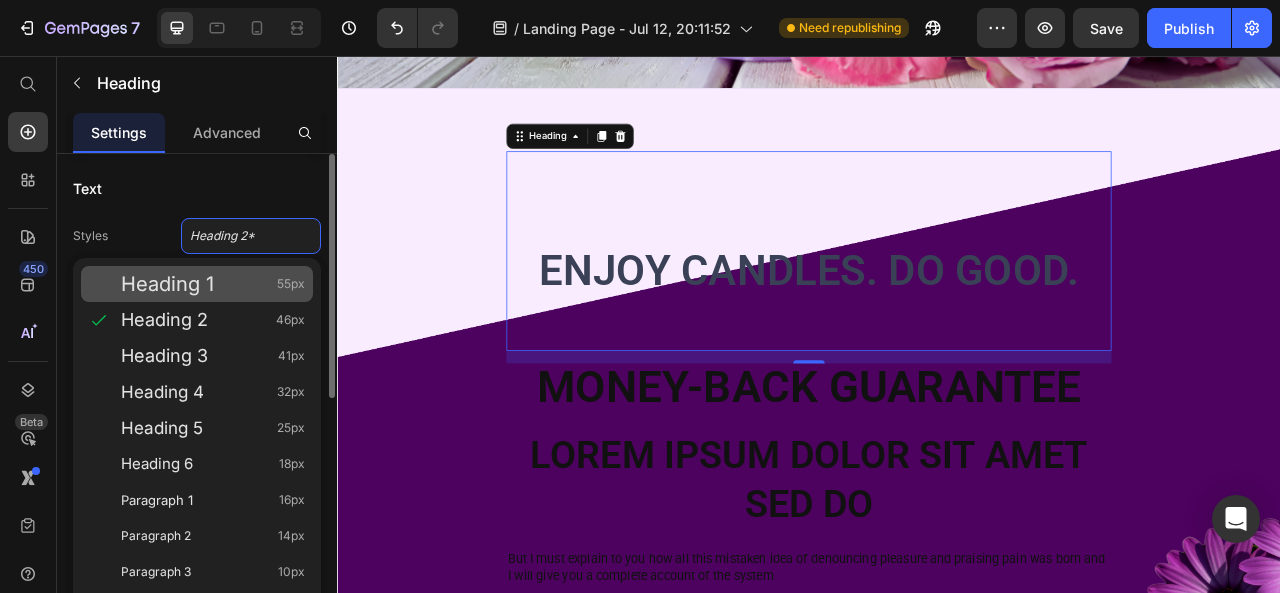 click on "Heading 1 55px" at bounding box center [213, 284] 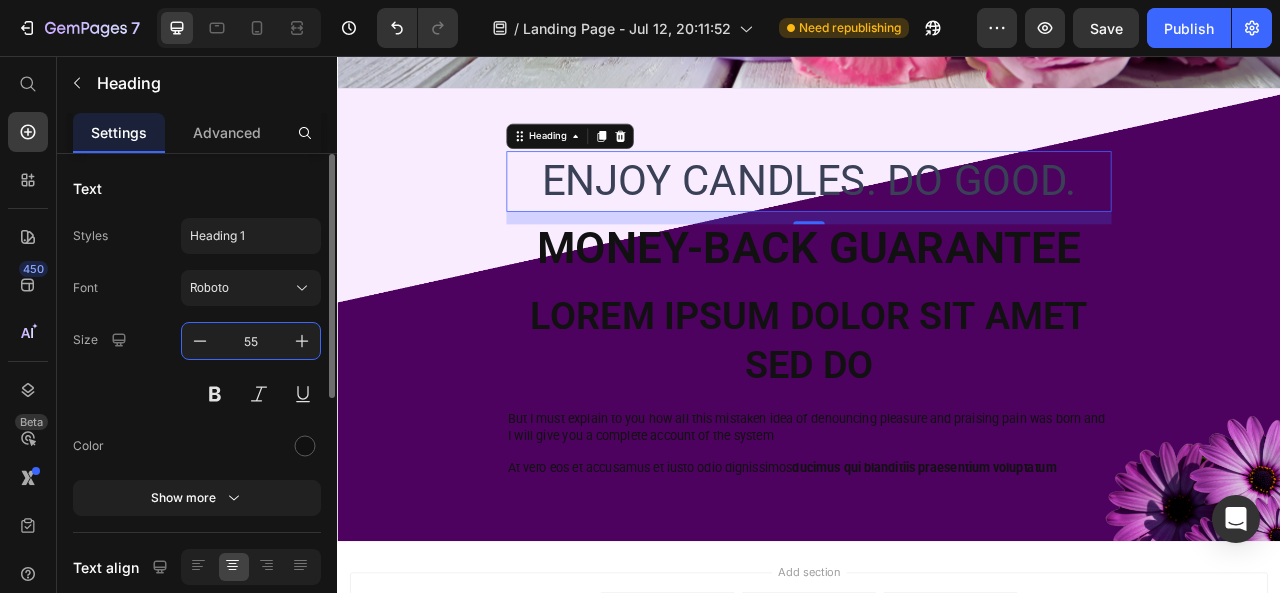 click on "55" at bounding box center (251, 341) 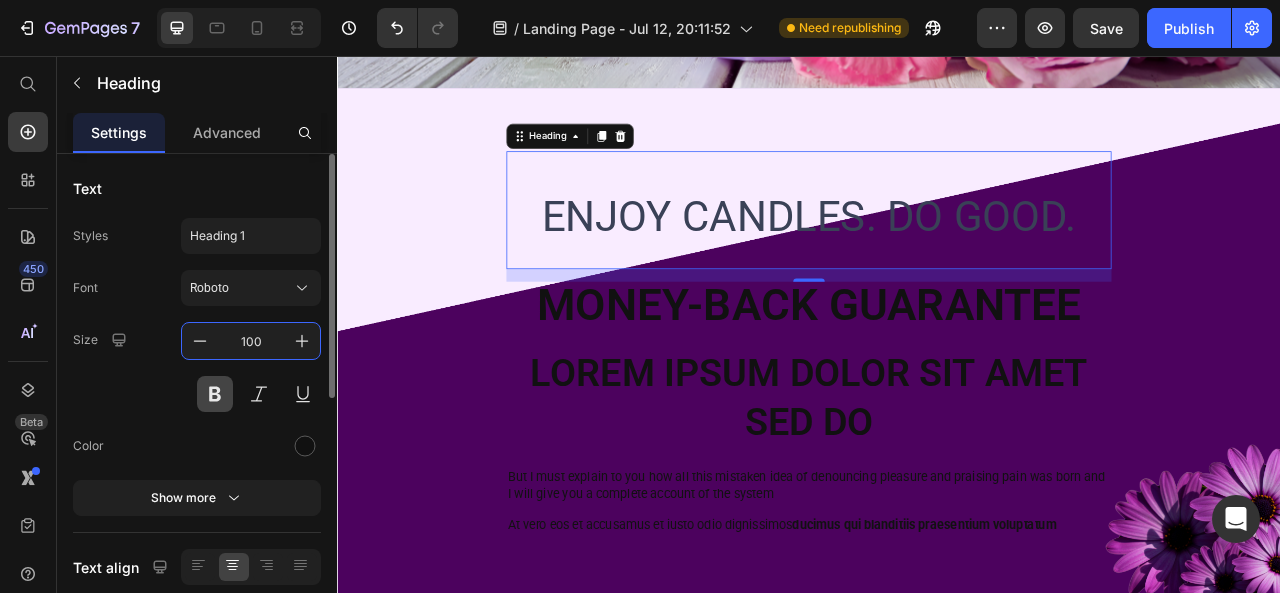 type on "100" 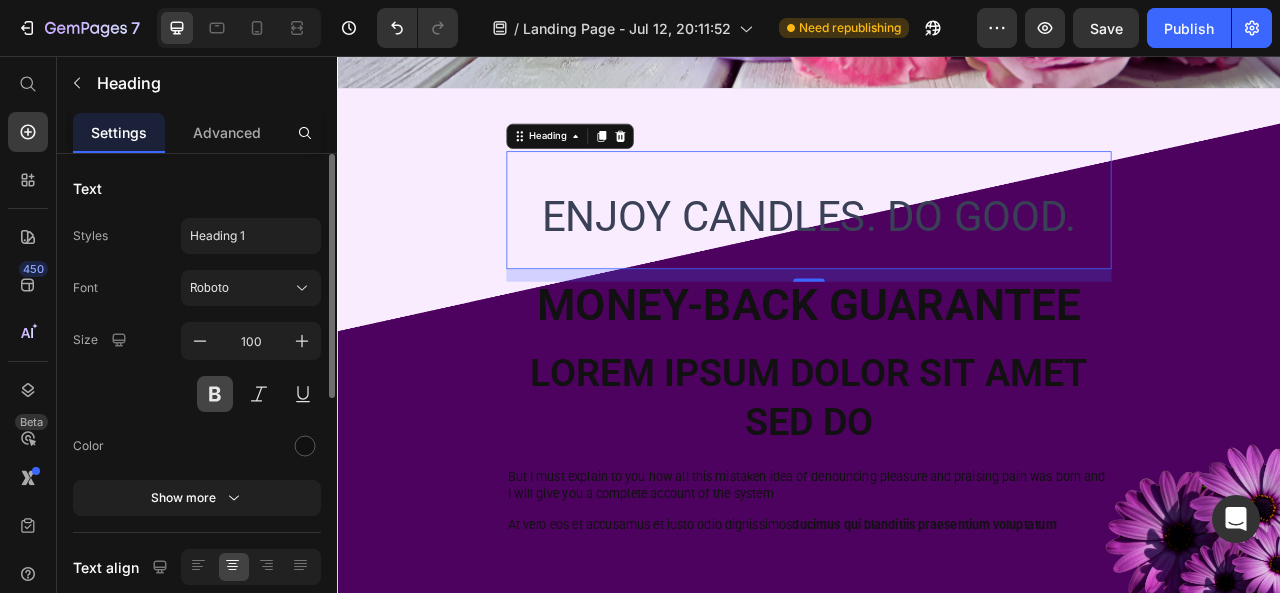 click at bounding box center [215, 394] 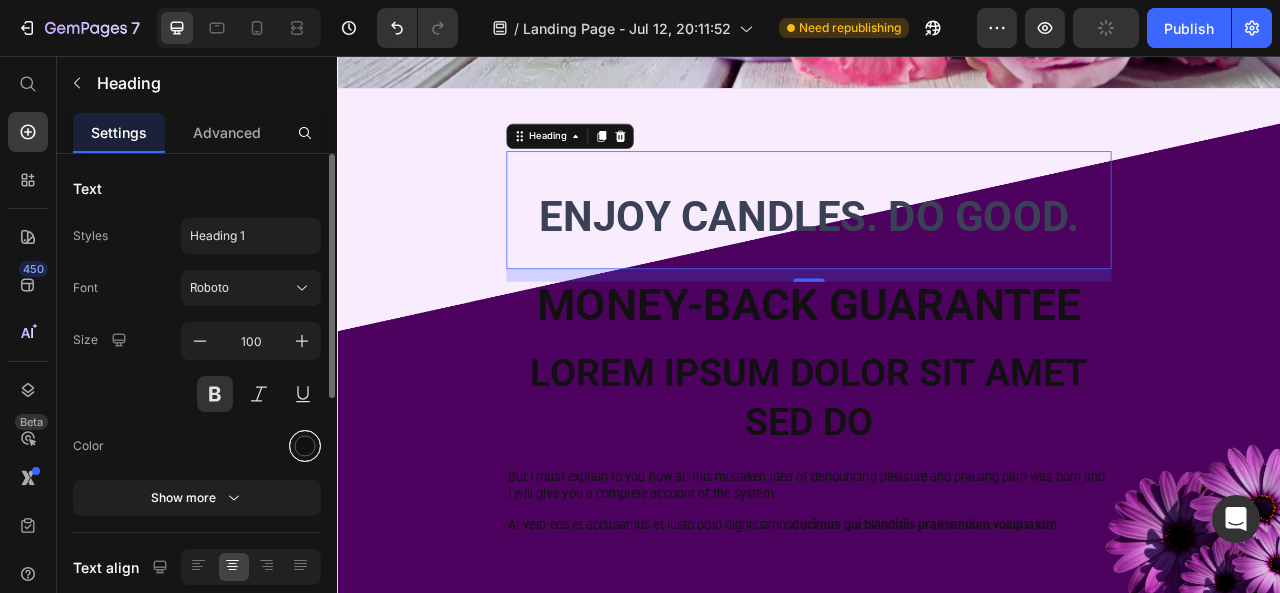 click at bounding box center (305, 446) 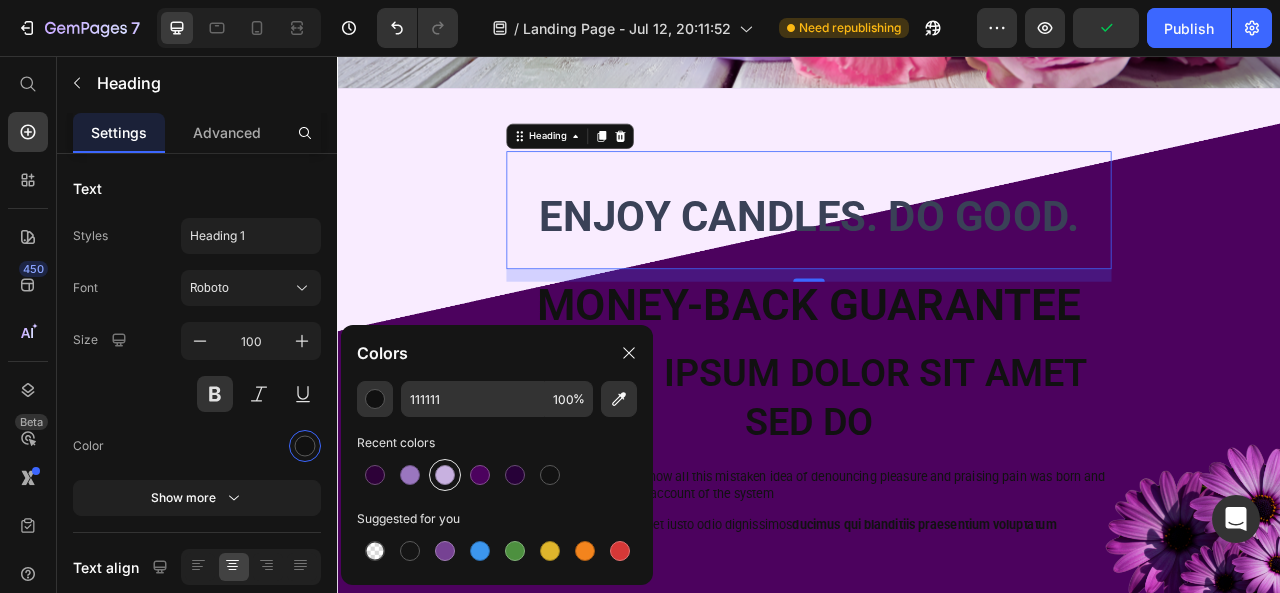 click at bounding box center [445, 475] 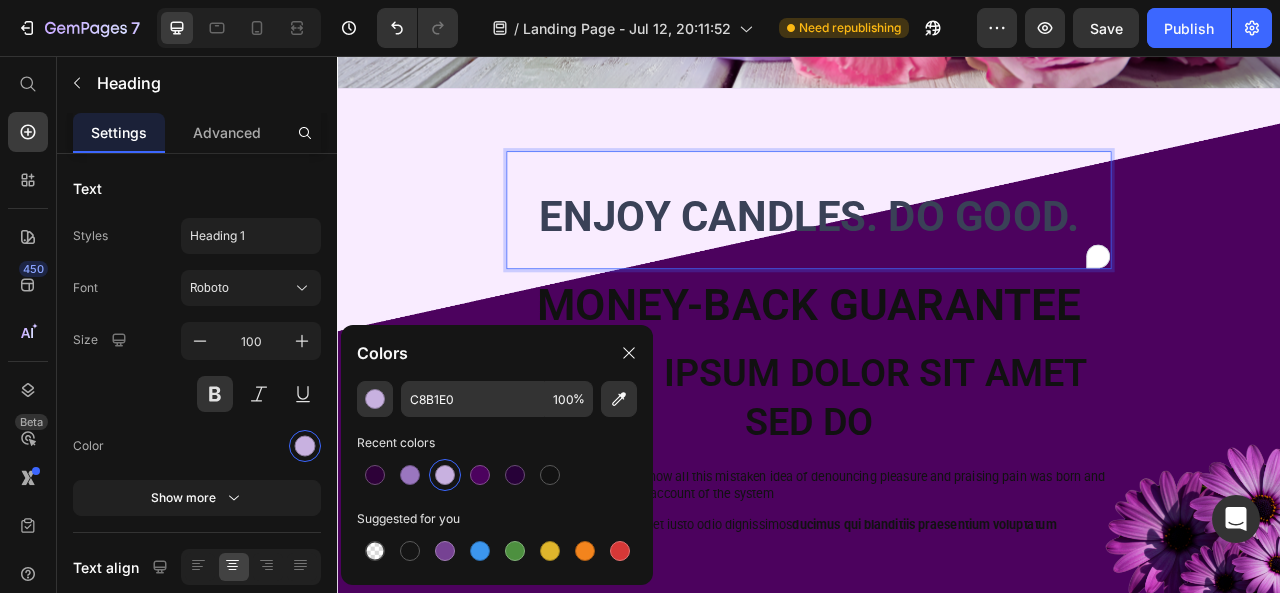 click on "ENJOY CANDLES. DO GOOD." at bounding box center [937, 260] 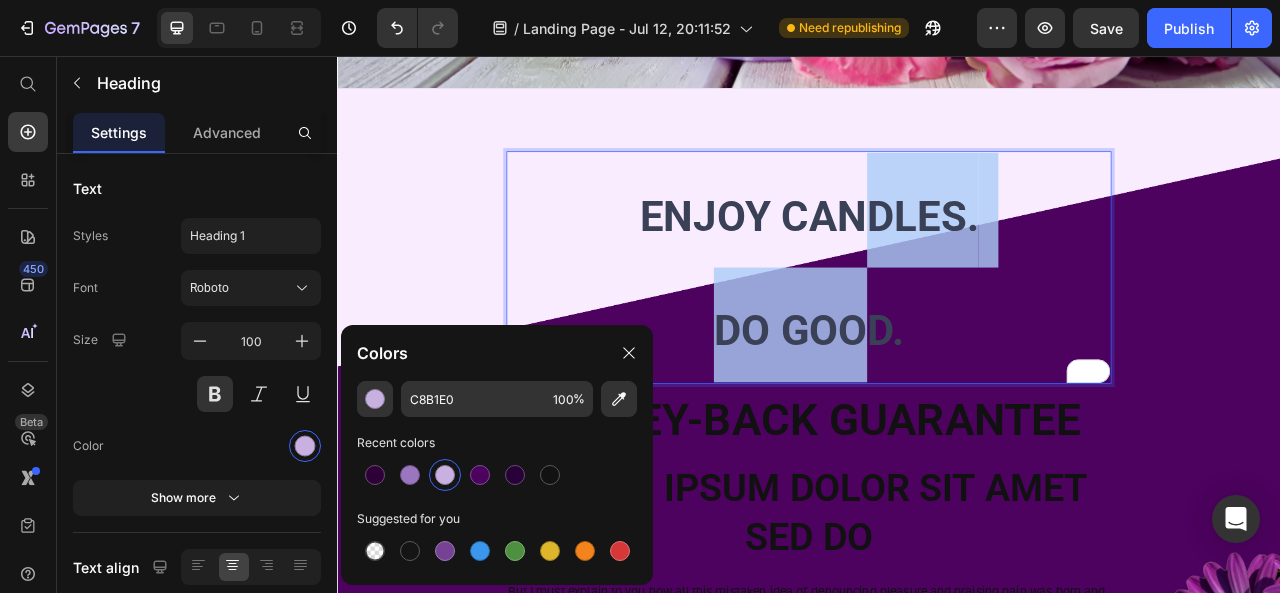 drag, startPoint x: 991, startPoint y: 372, endPoint x: 991, endPoint y: 313, distance: 59 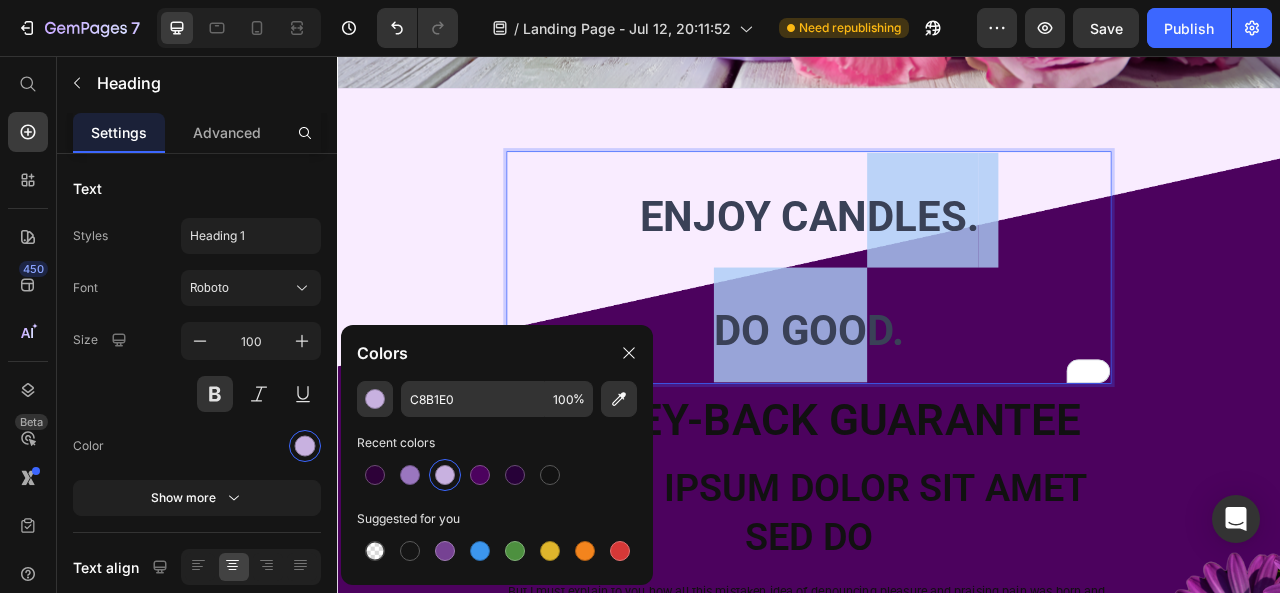 click on "ENJOY CANDLES.  DO GOOD." at bounding box center [937, 325] 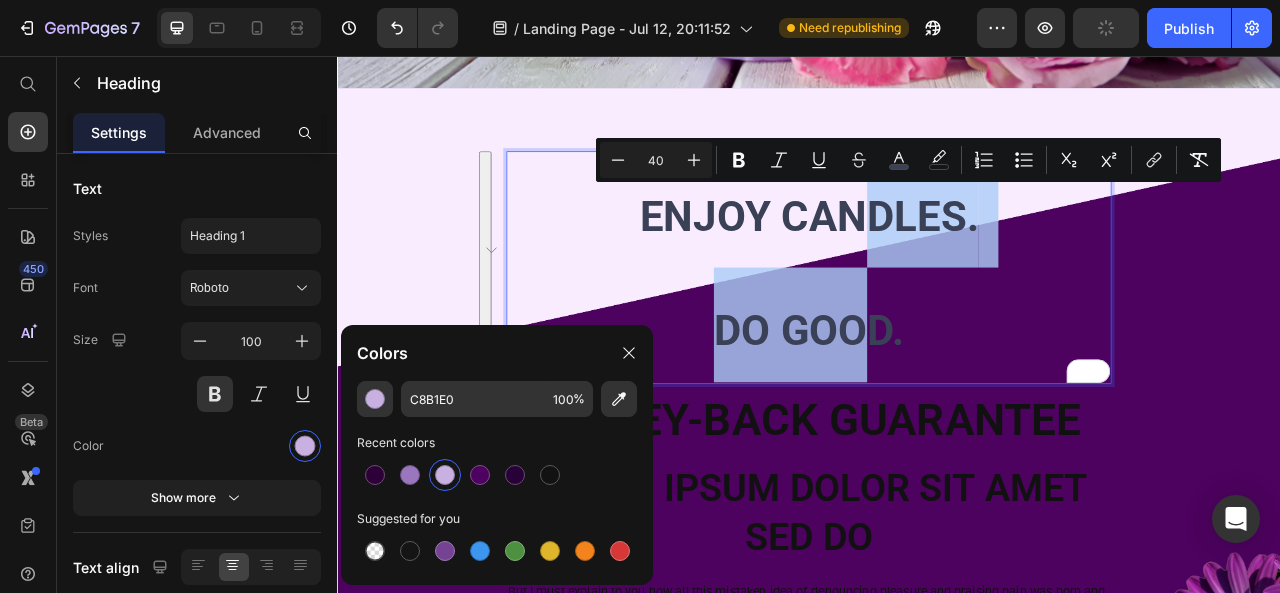 click on "ENJOY CANDLES.  DO GOOD." at bounding box center [937, 325] 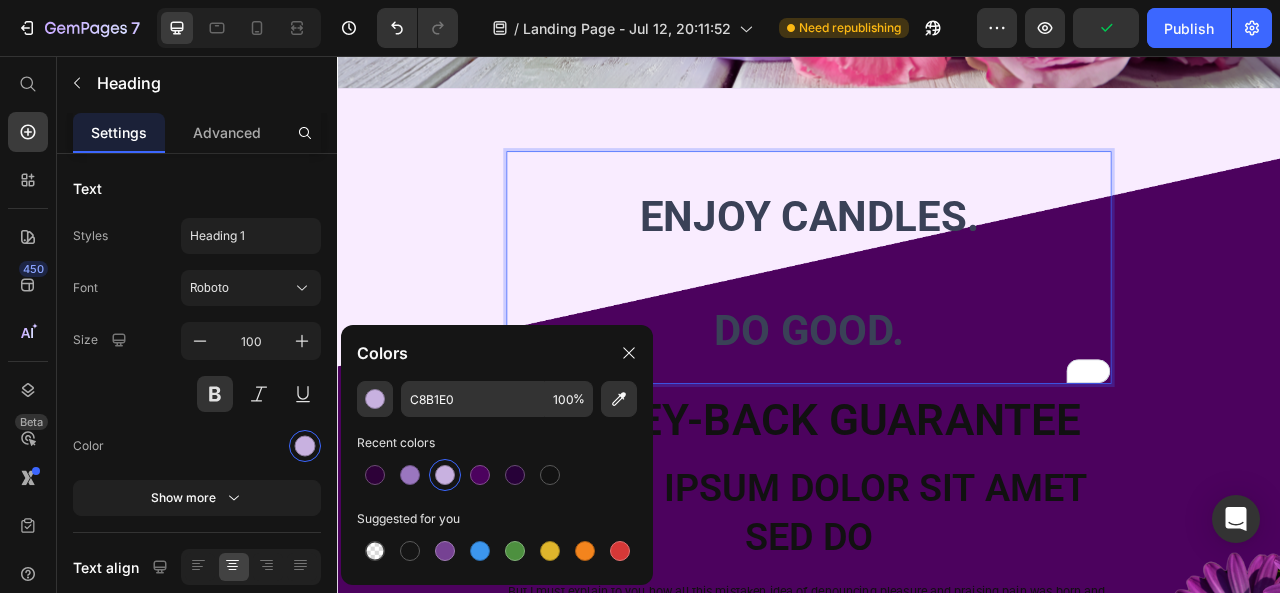 click on "ENJOY CANDLES.  DO GOOD." at bounding box center (937, 325) 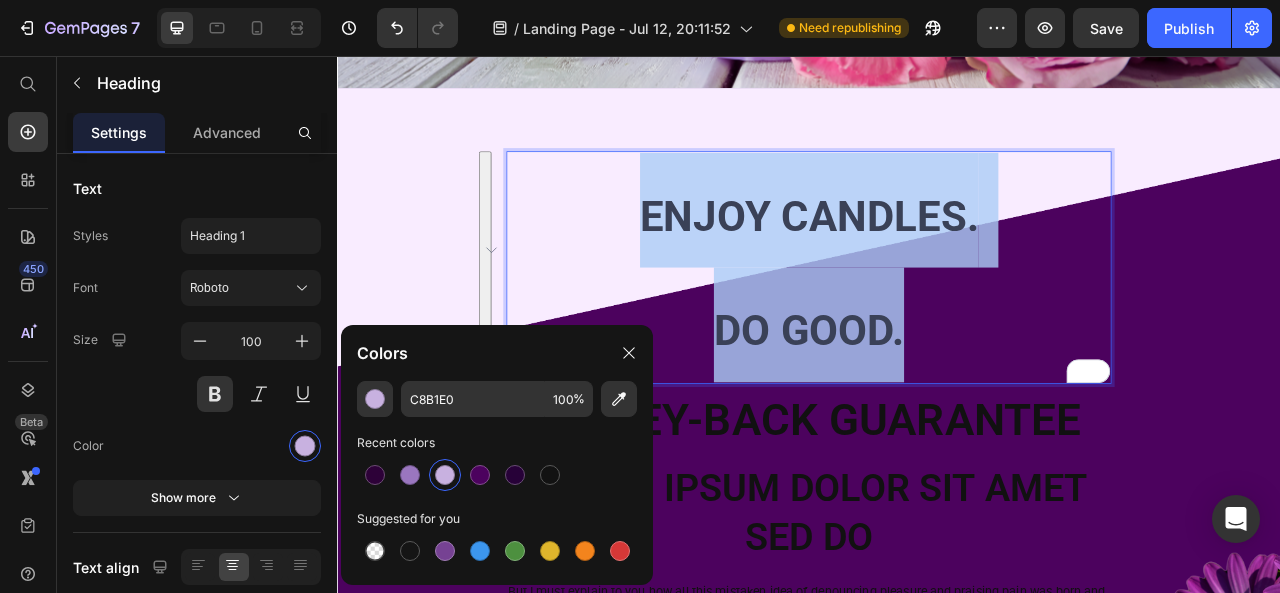 drag, startPoint x: 1058, startPoint y: 416, endPoint x: 716, endPoint y: 261, distance: 375.48502 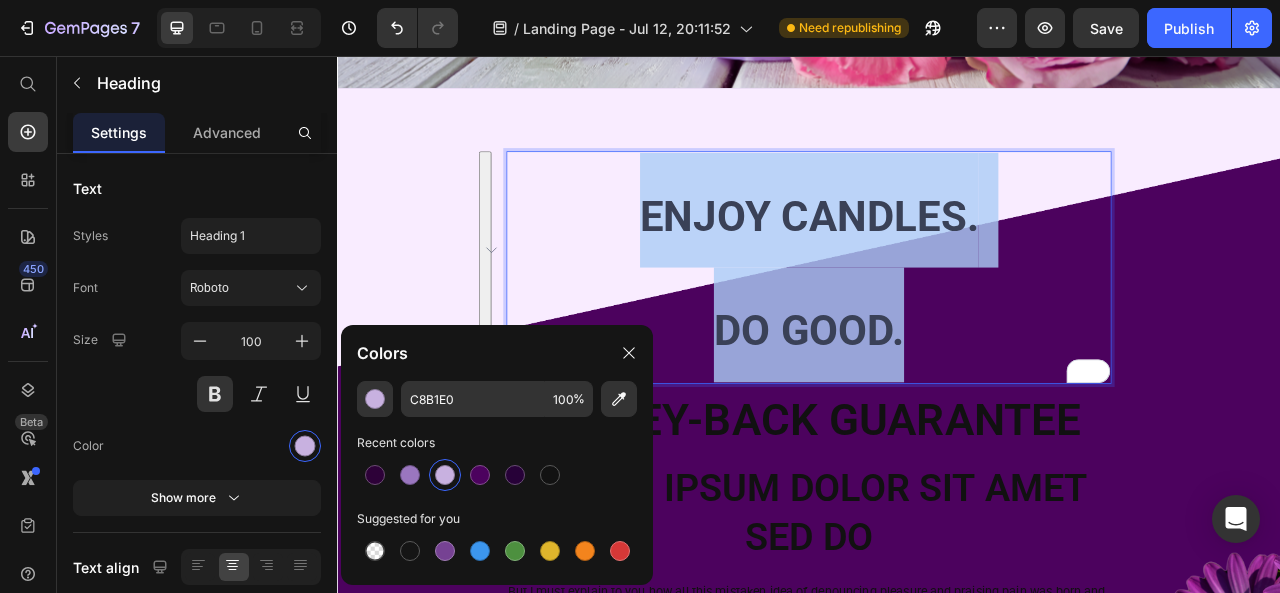 click on "ENJOY CANDLES.  DO GOOD." at bounding box center [937, 325] 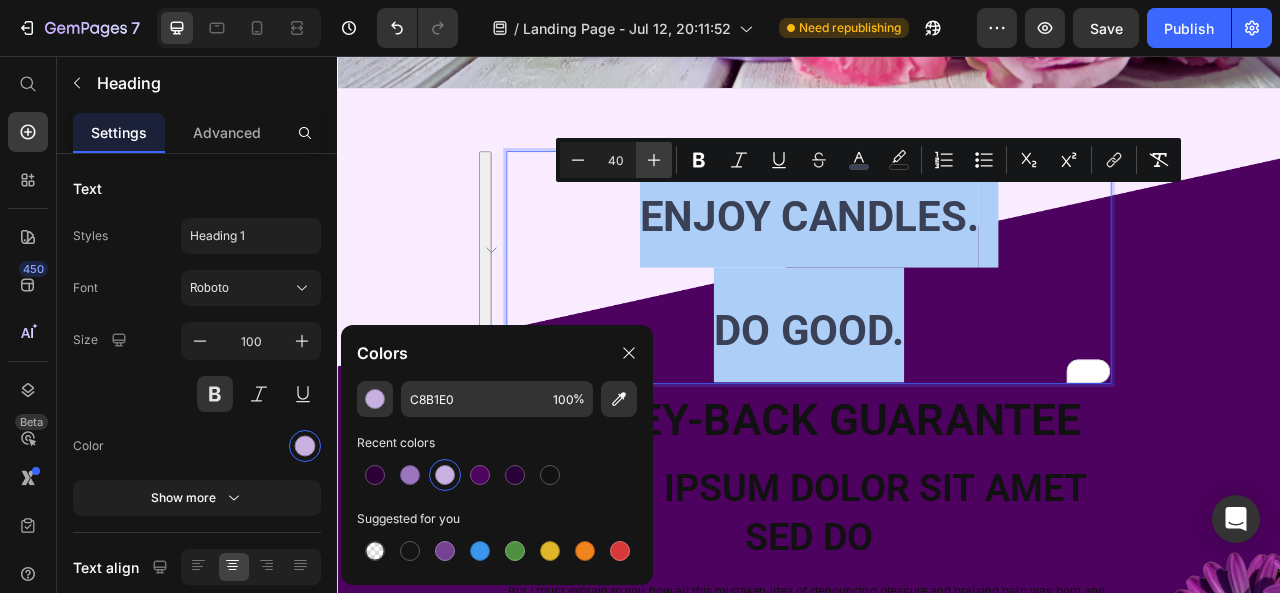 click 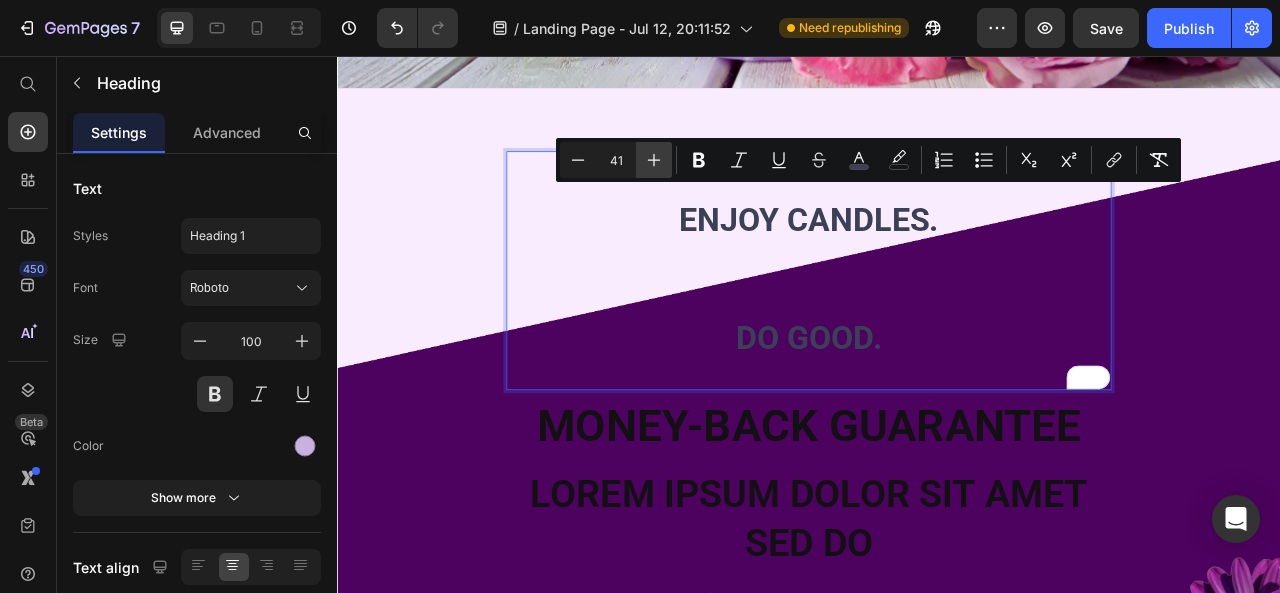 click 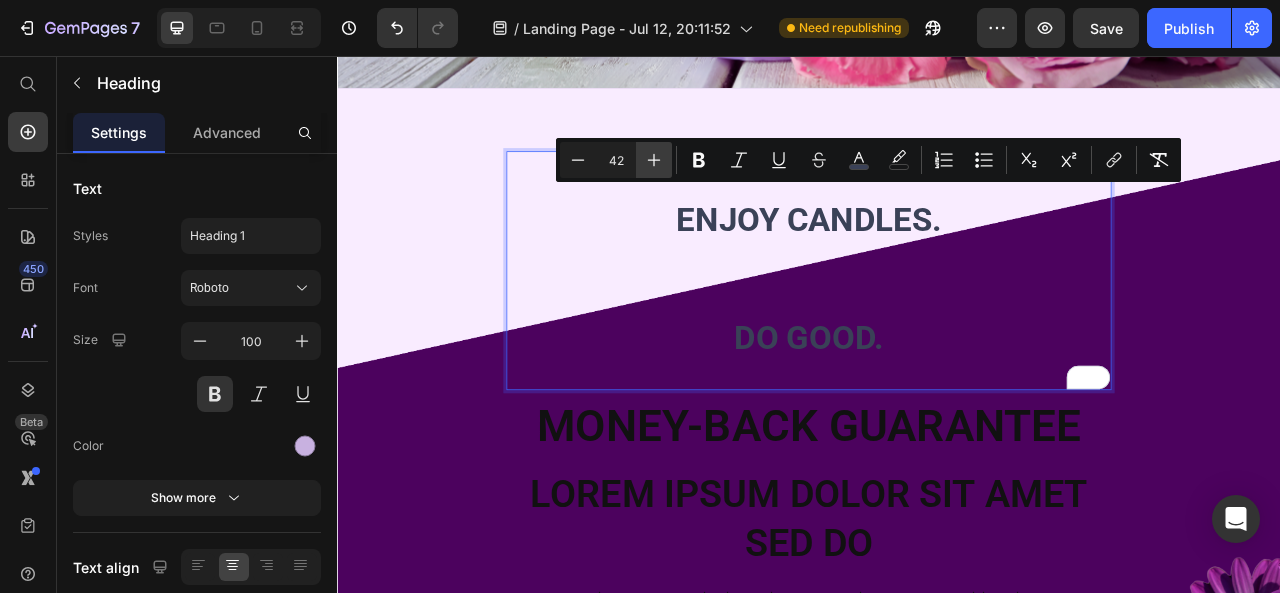 click 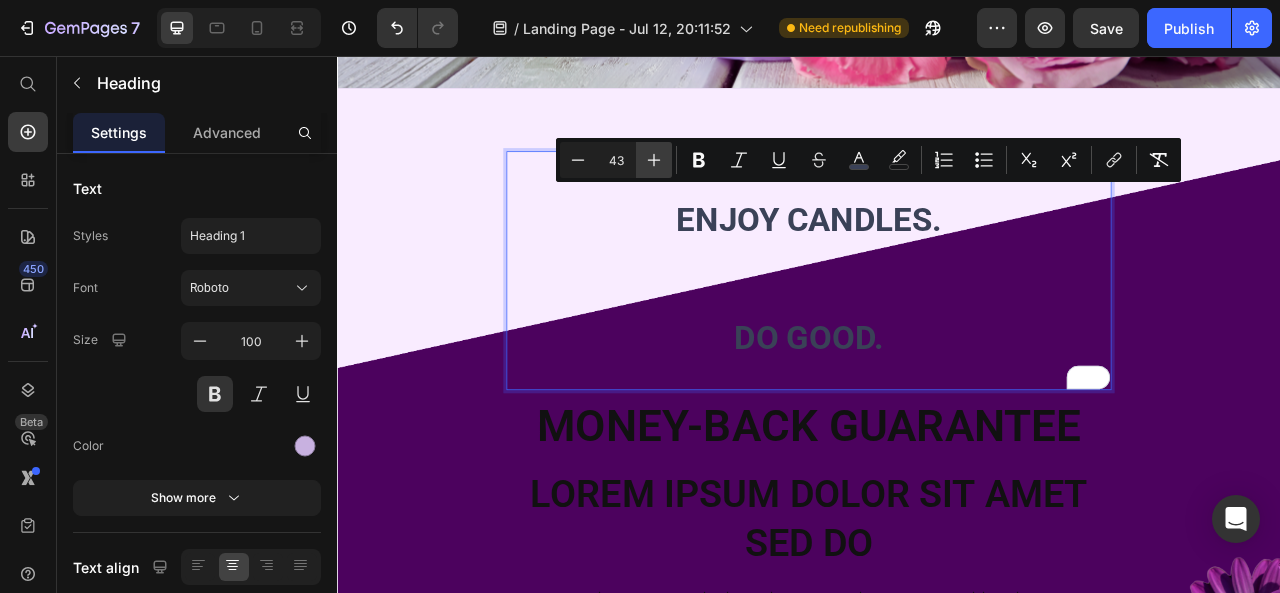 click 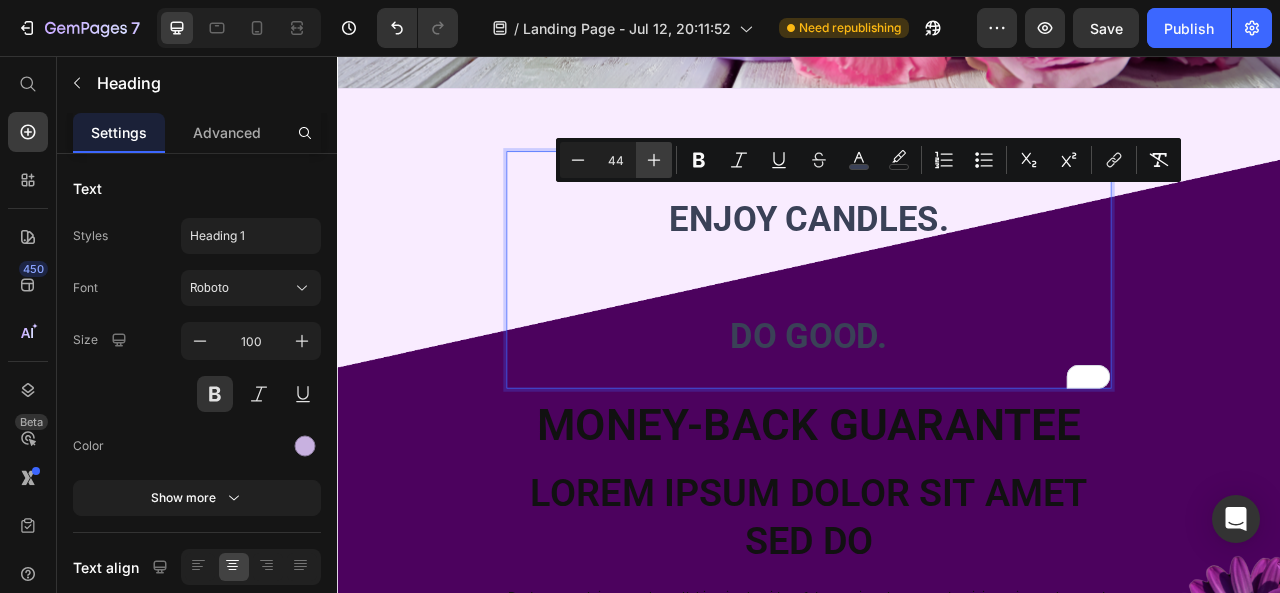 click 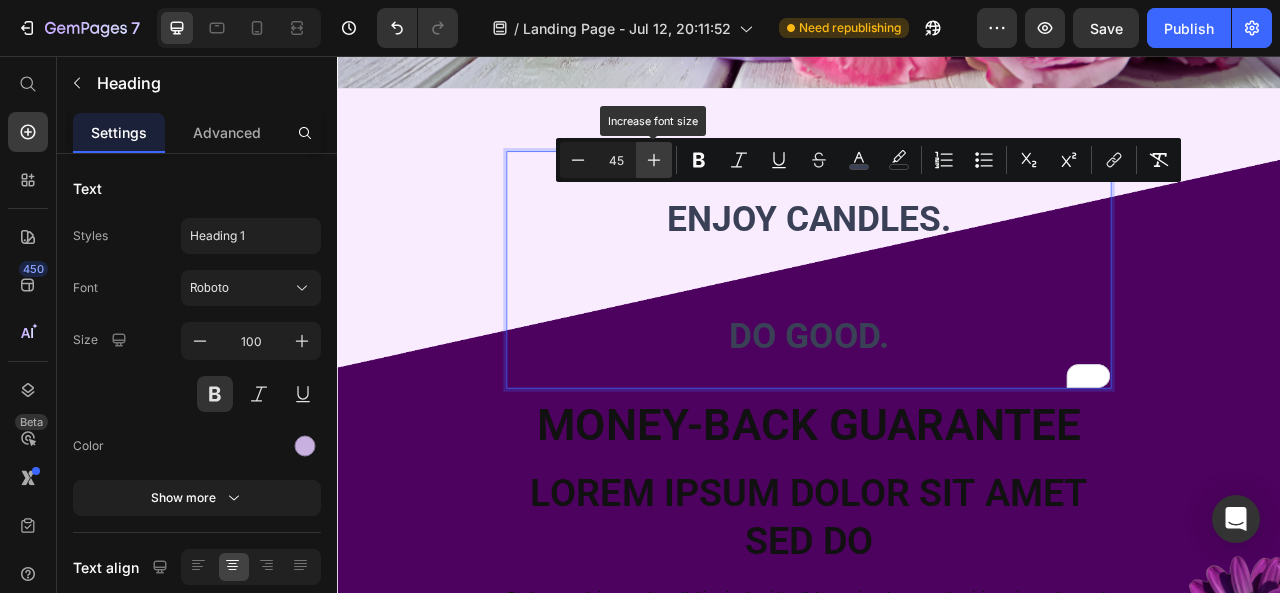 click 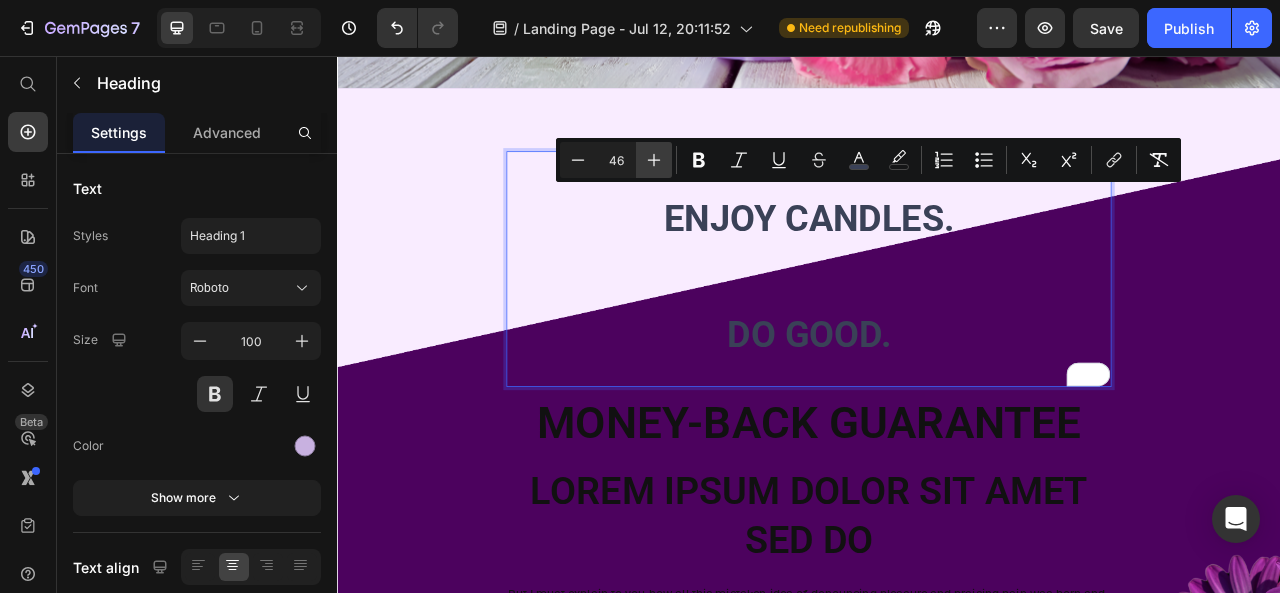 click 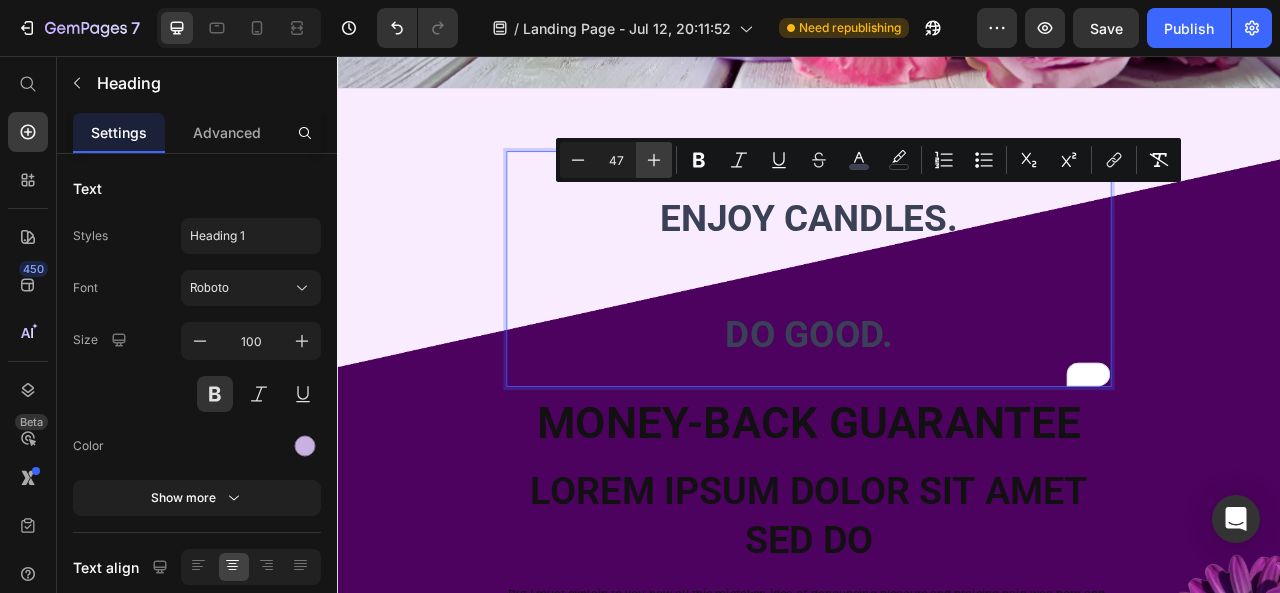 click 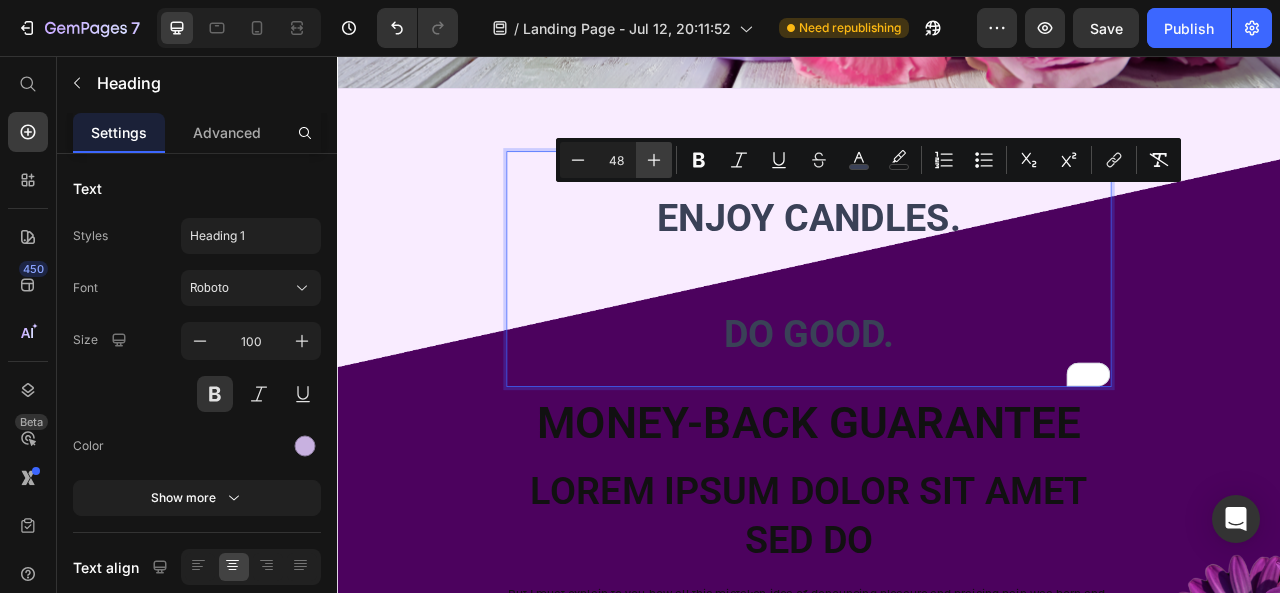 click 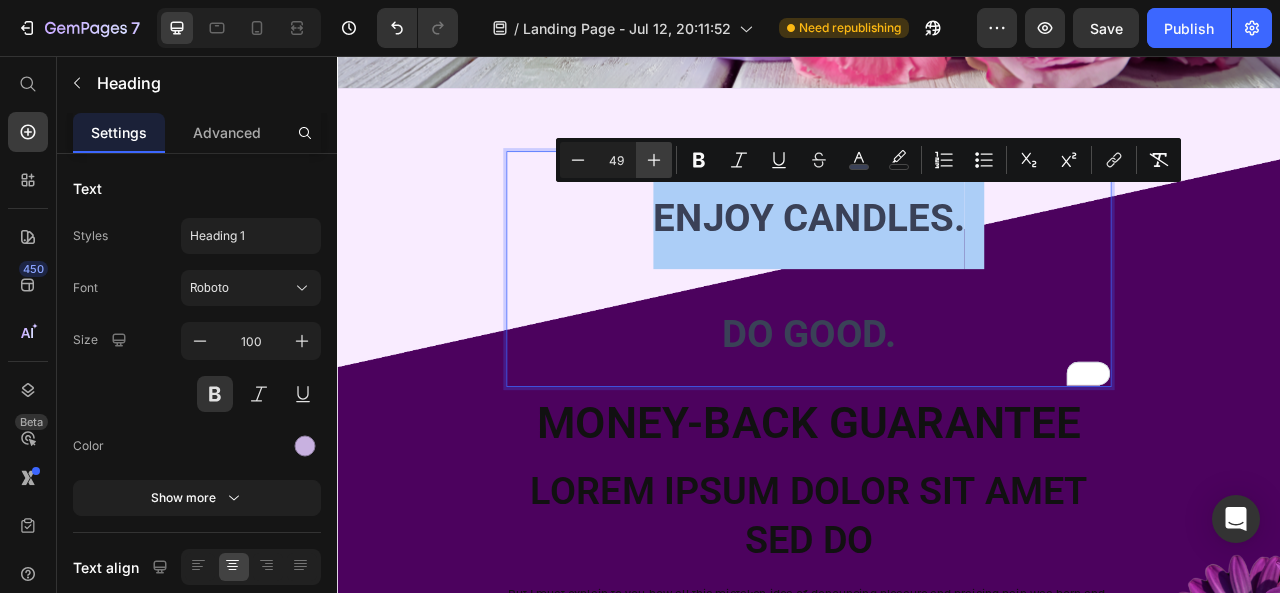 click 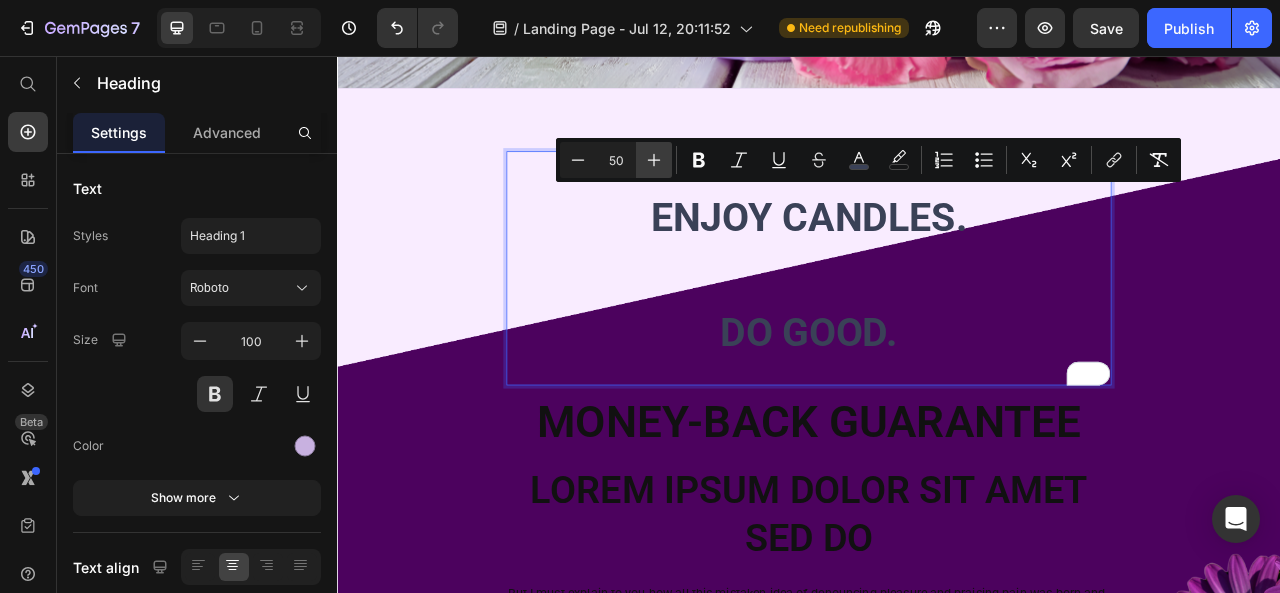 click 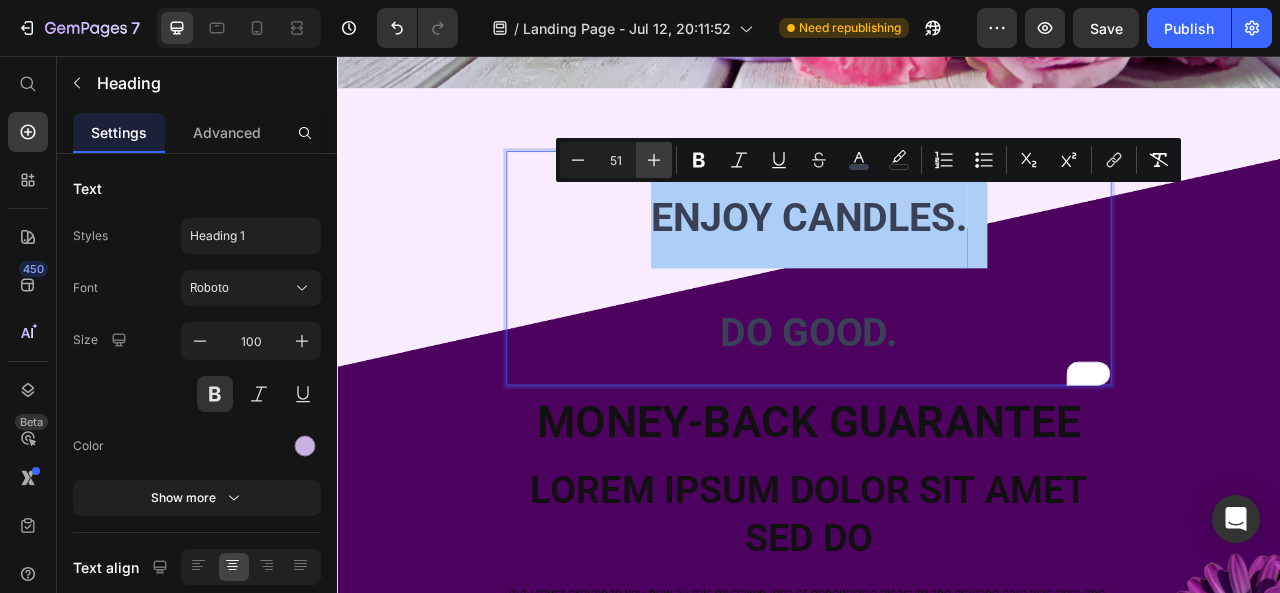 click 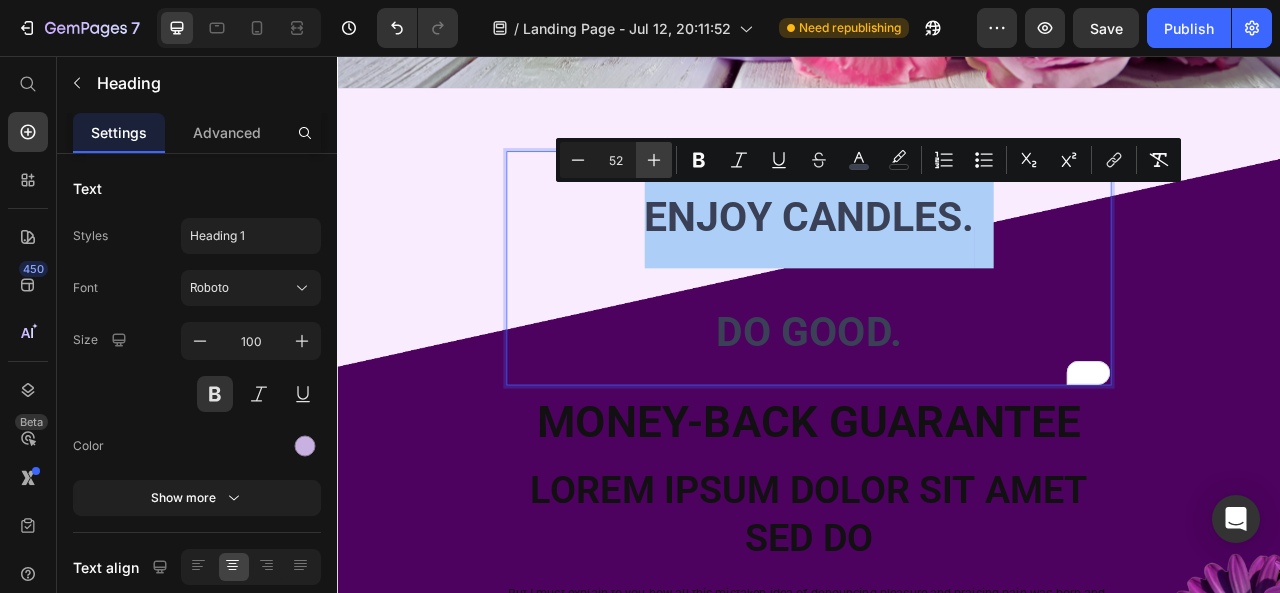 click 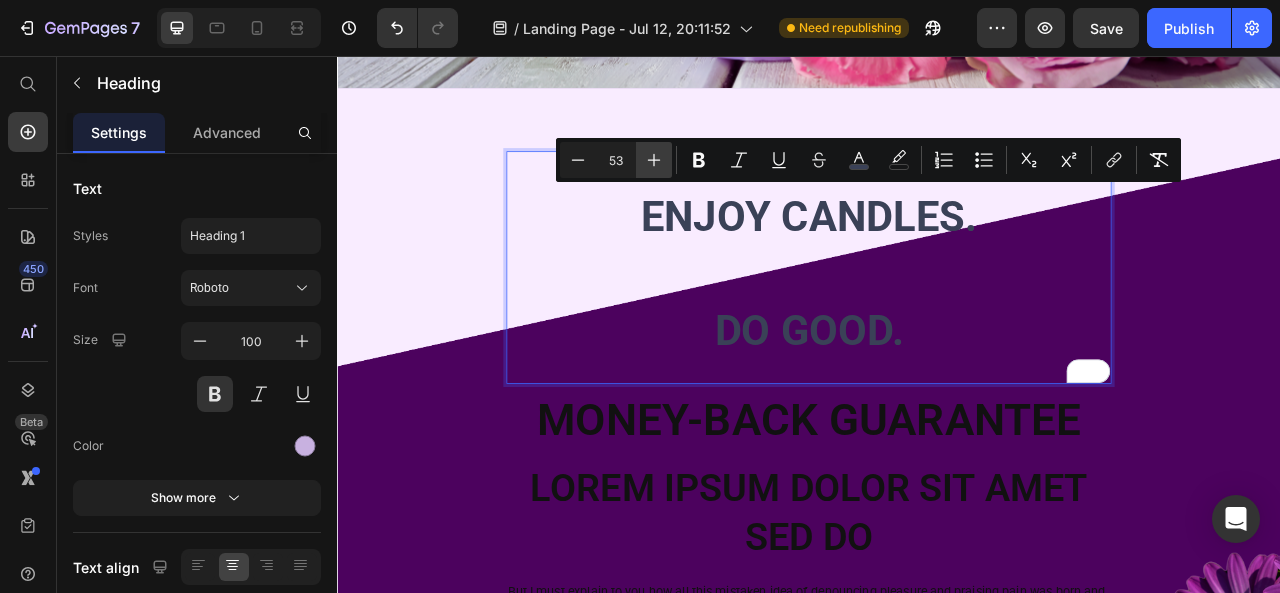 click 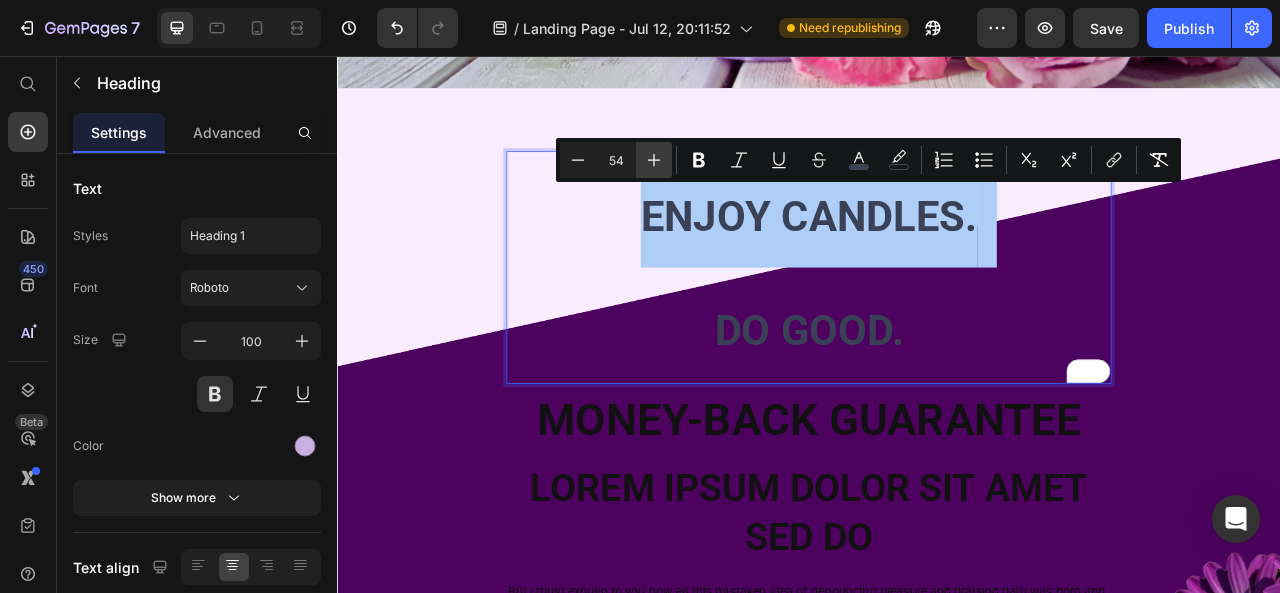 click 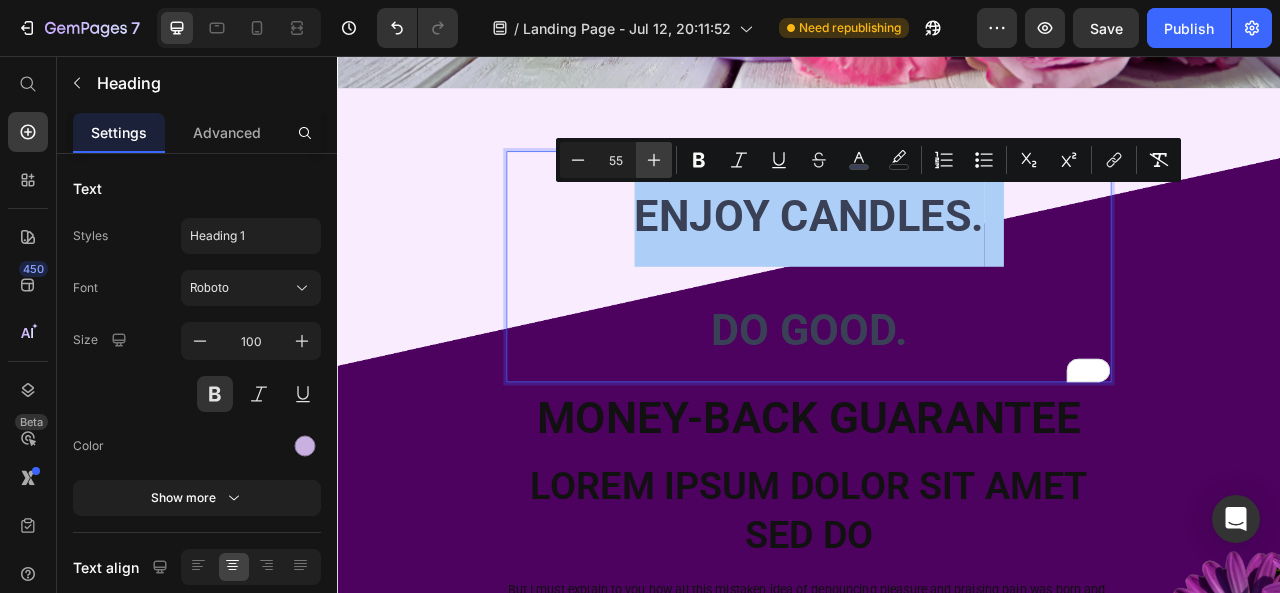 click 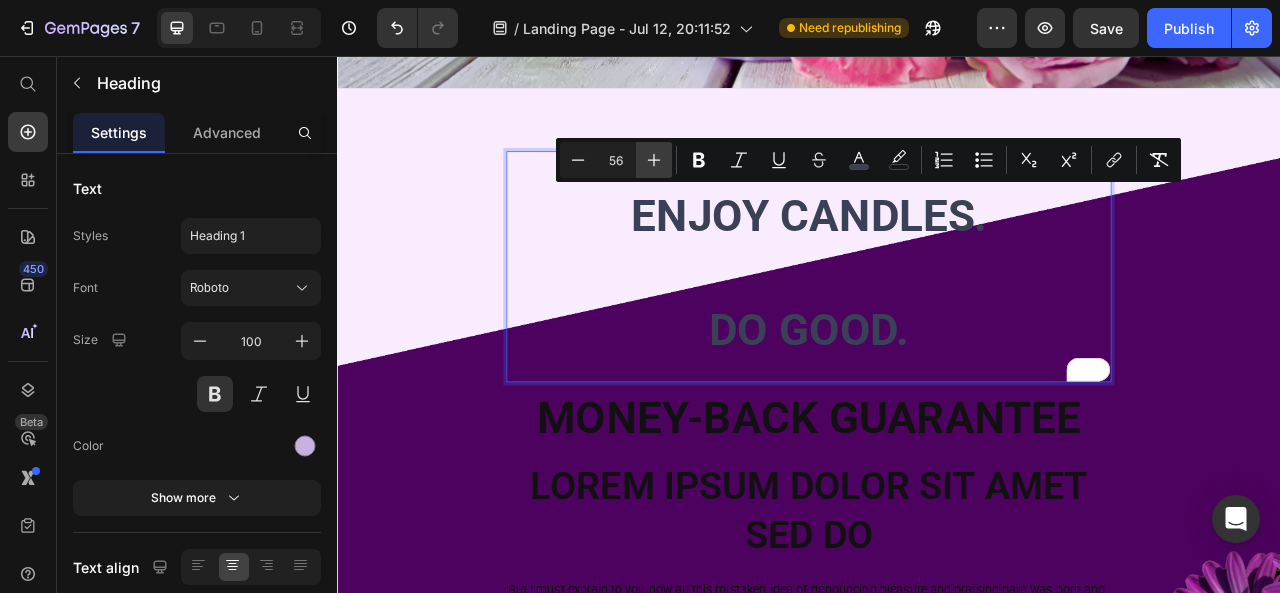 click 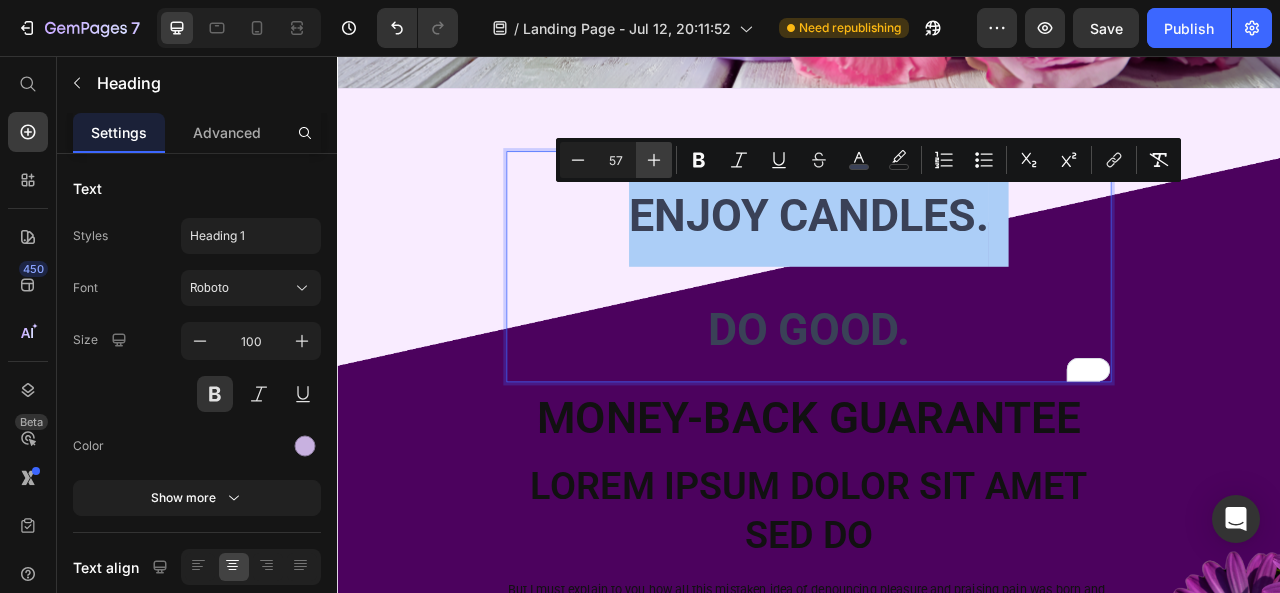 click 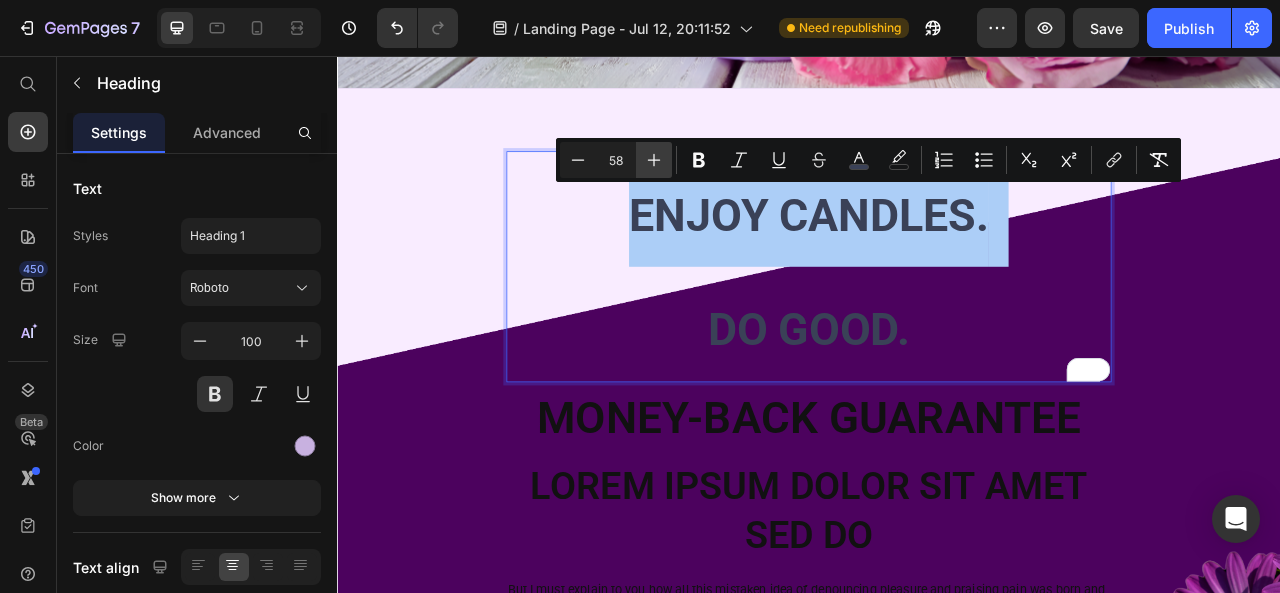click 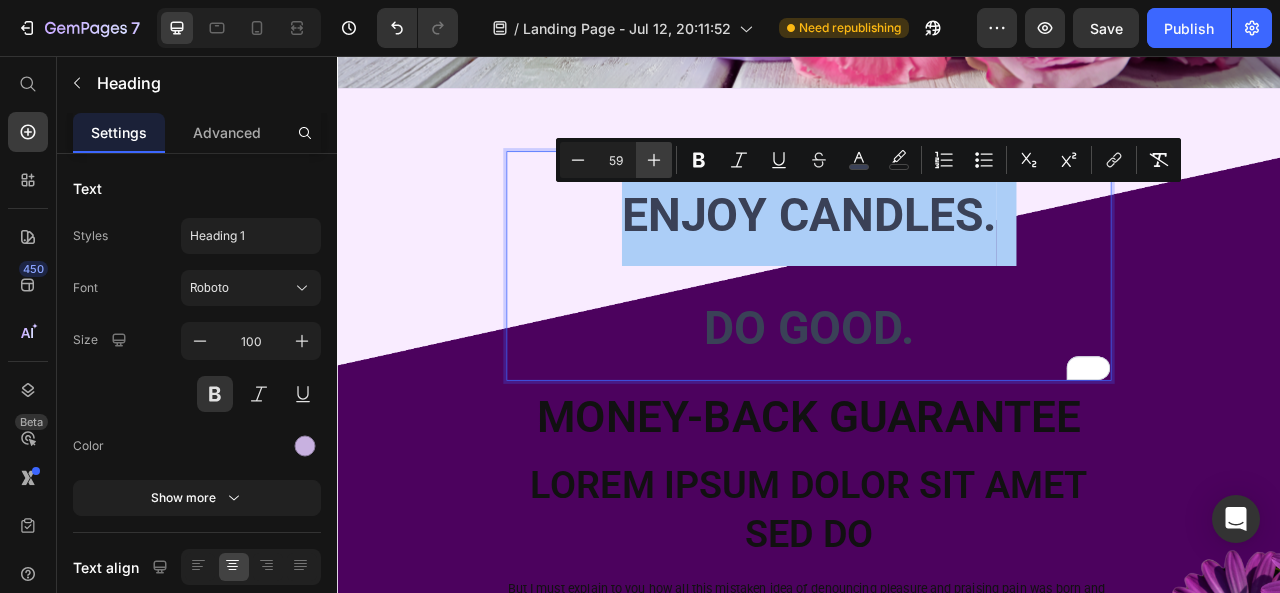 click 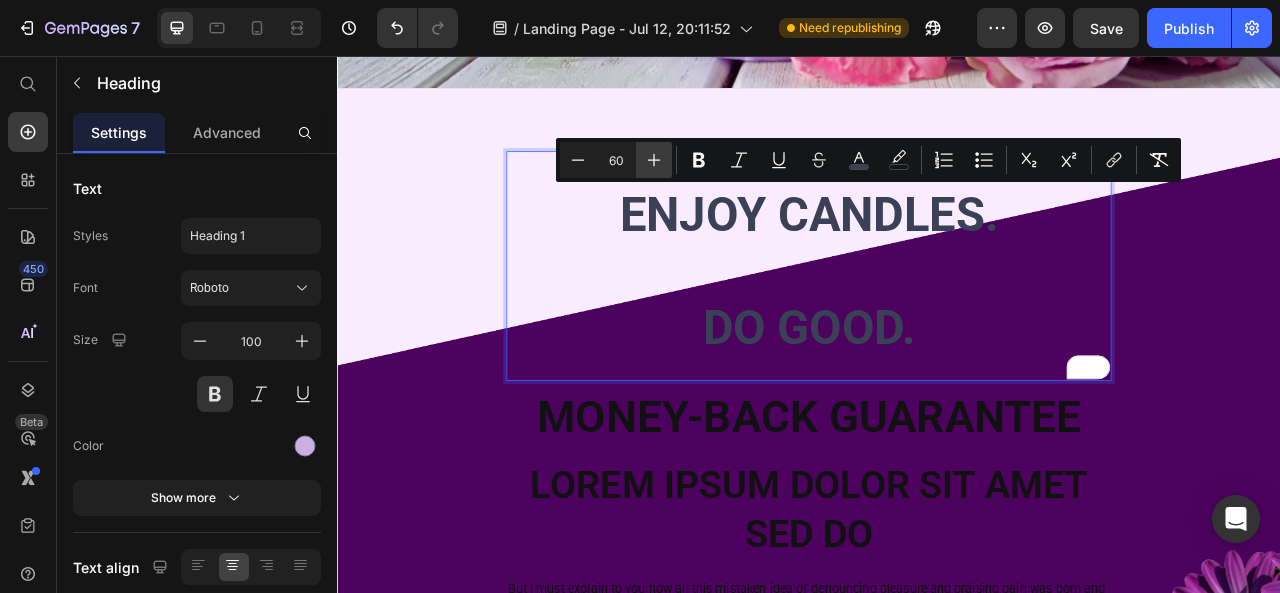 click 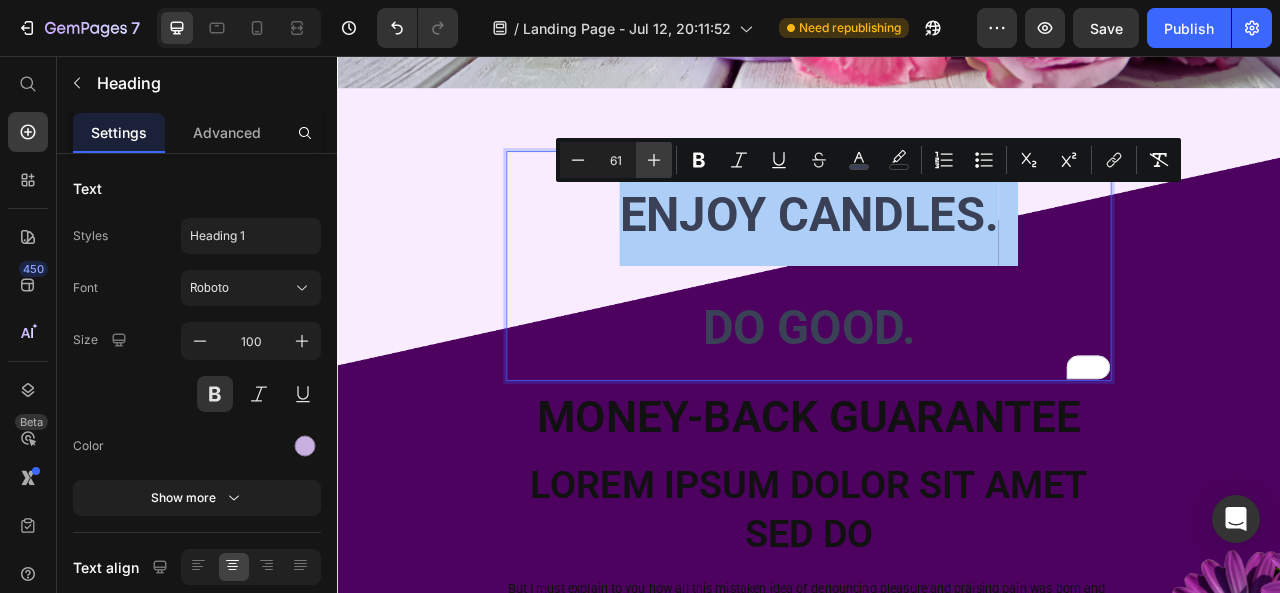 click 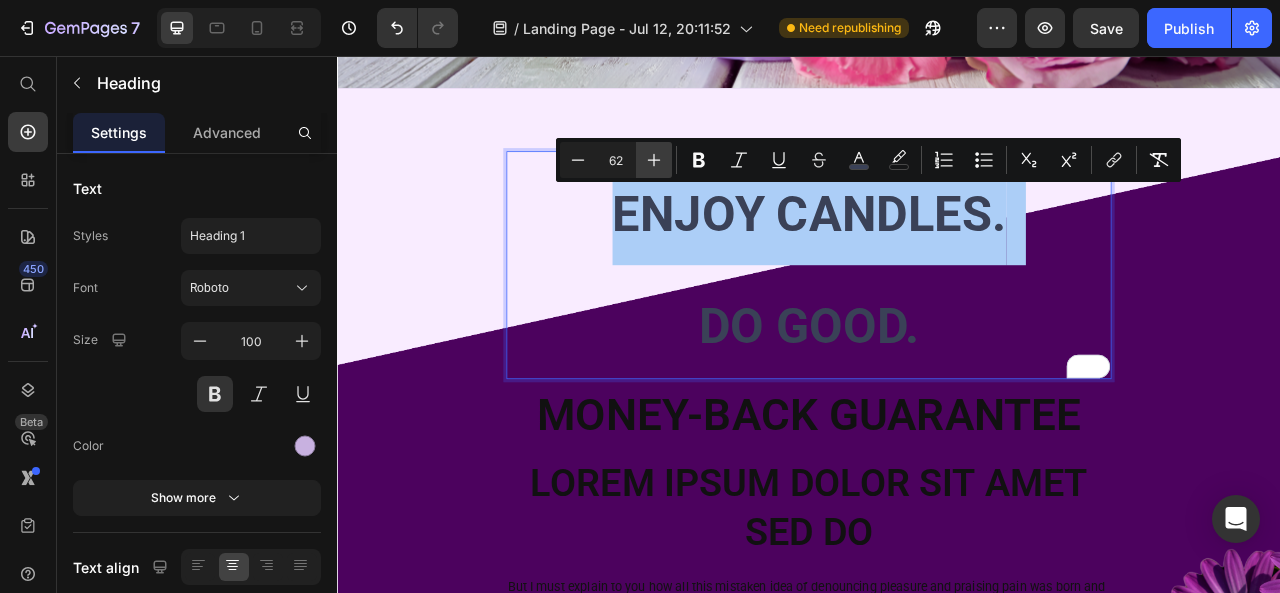 click 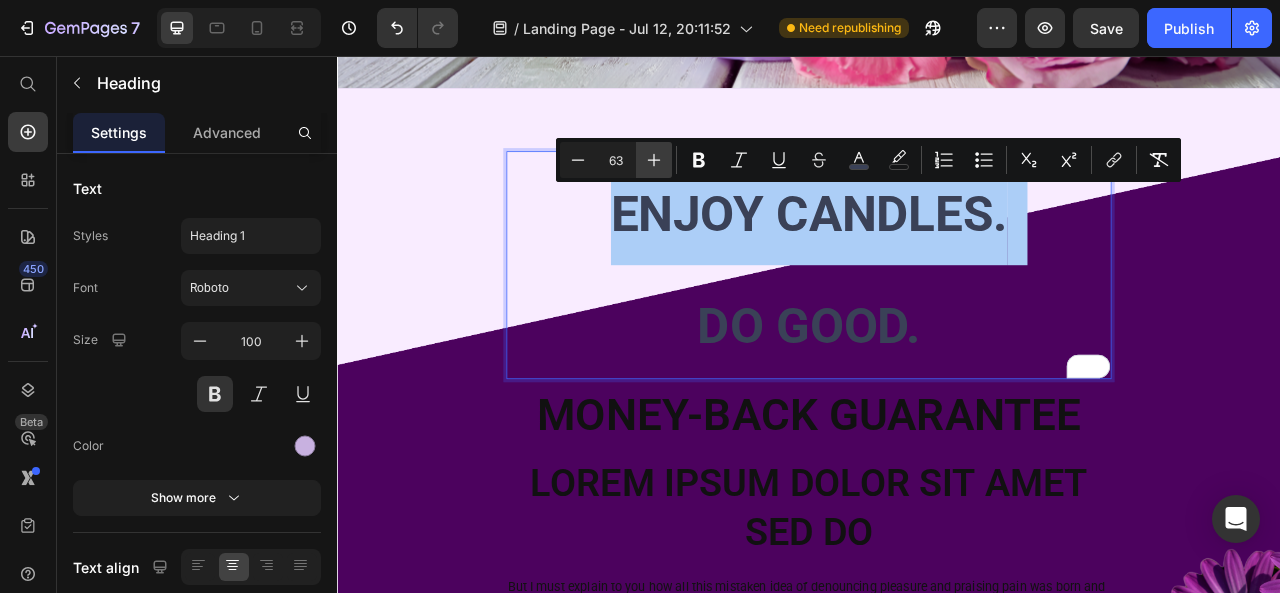 click 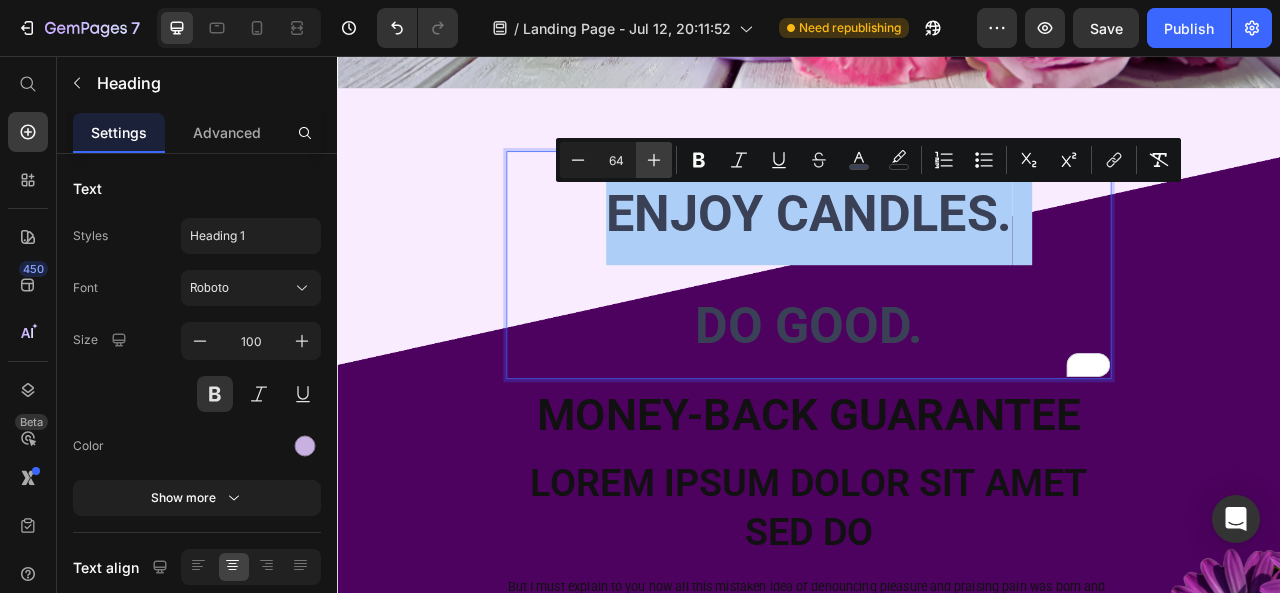click 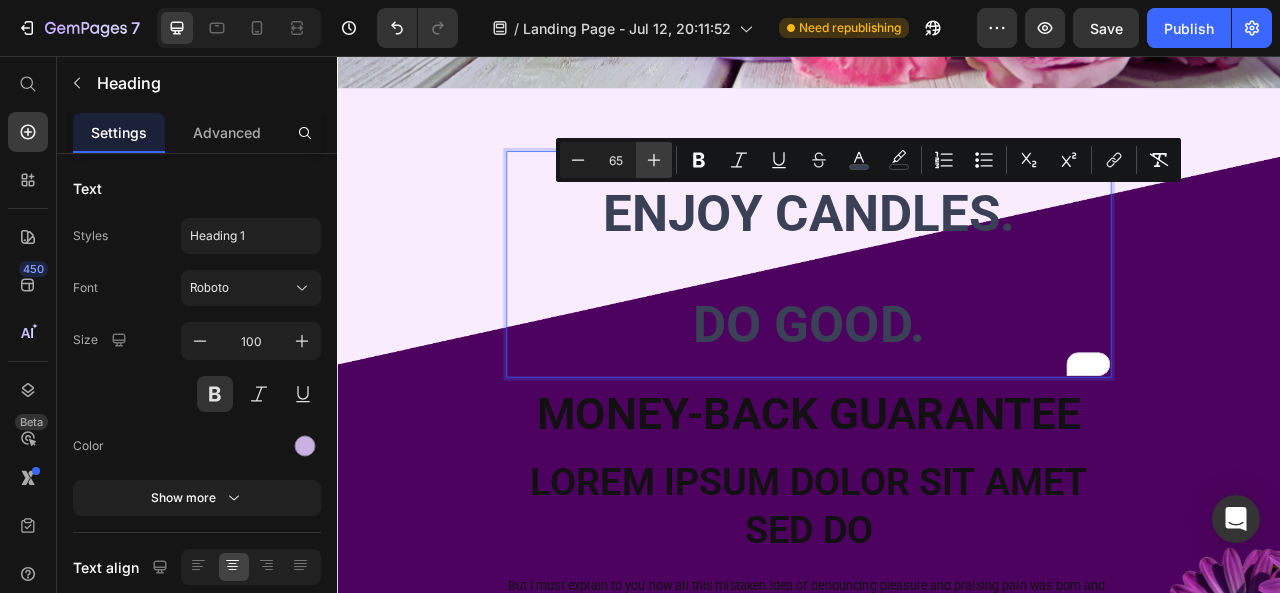 click 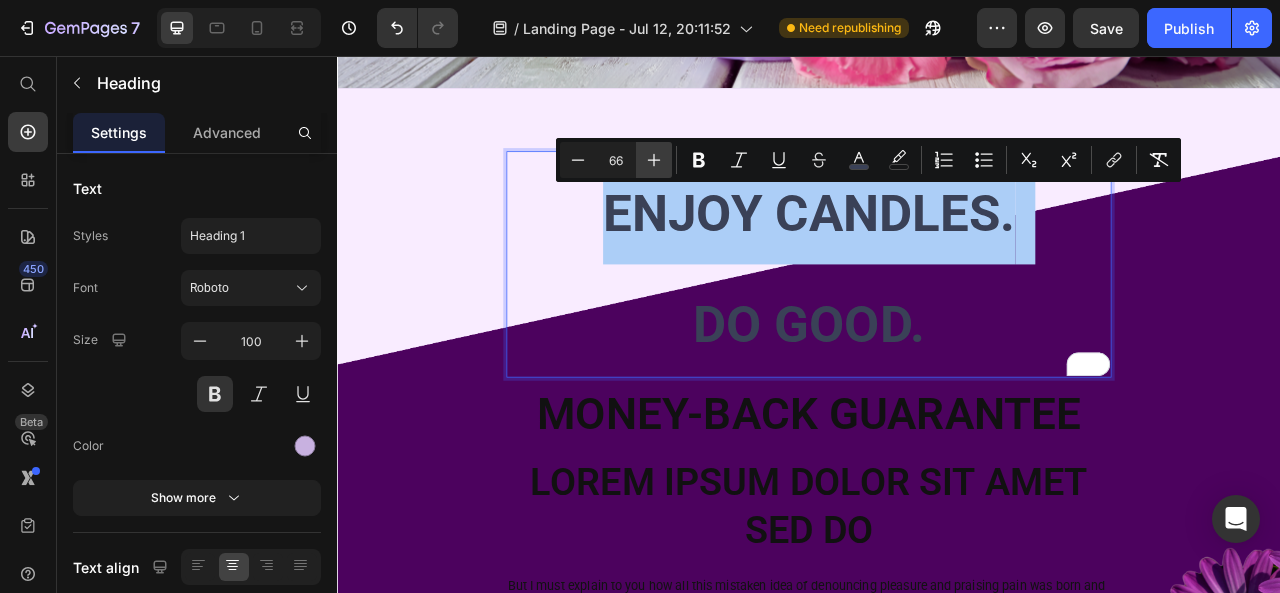 click 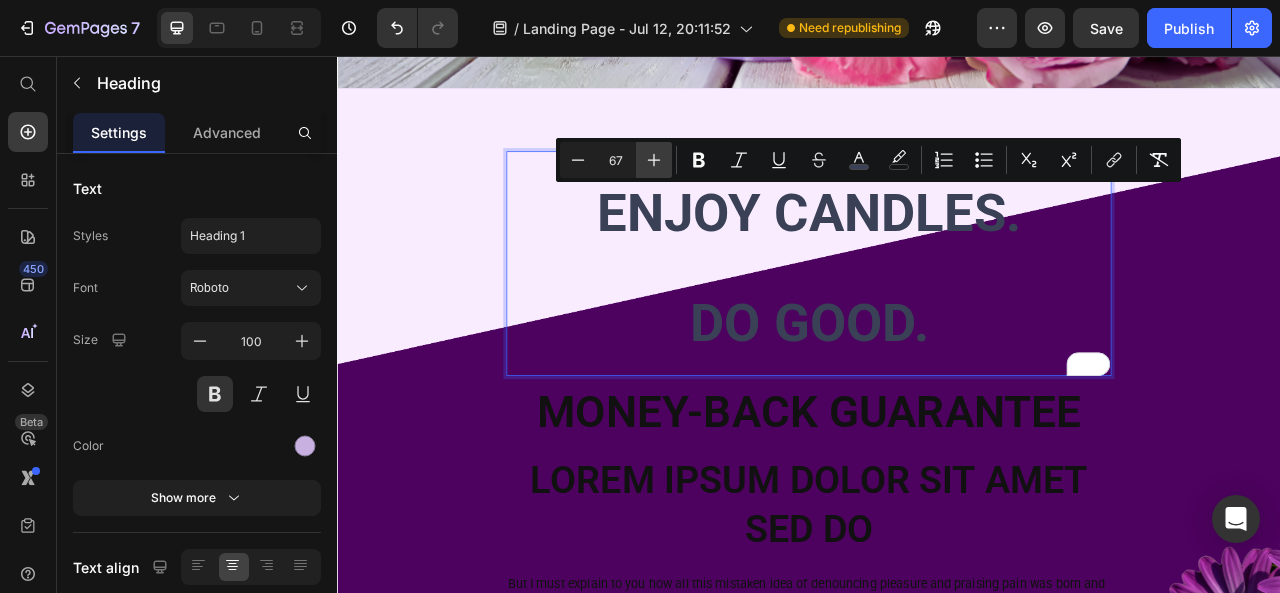 click 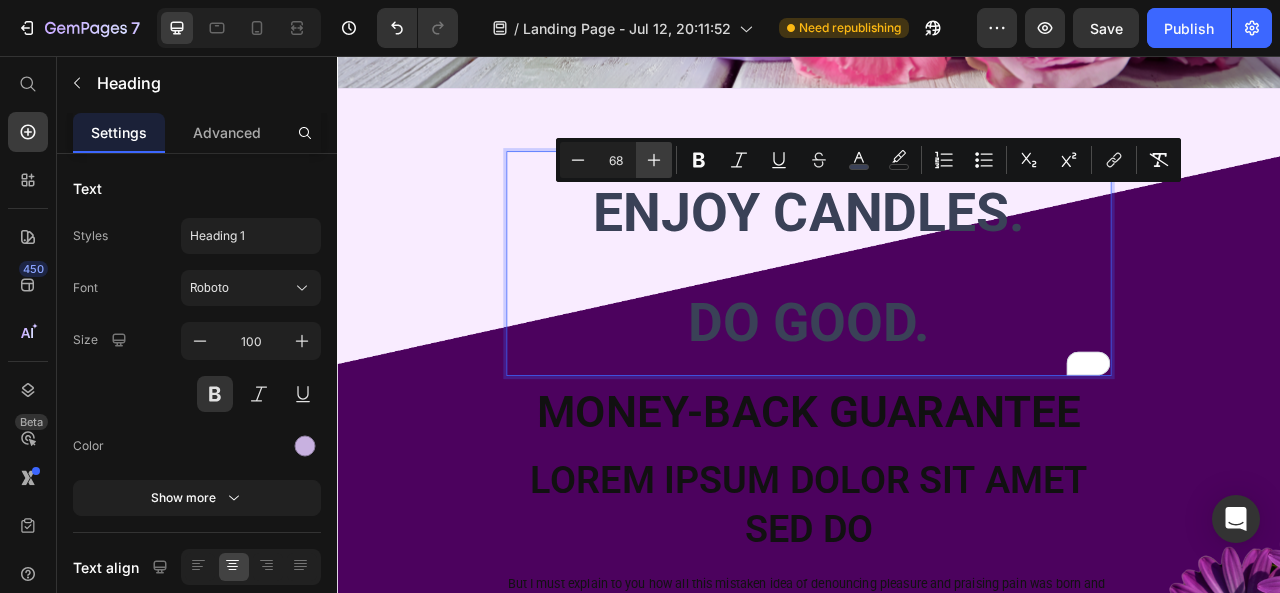 click 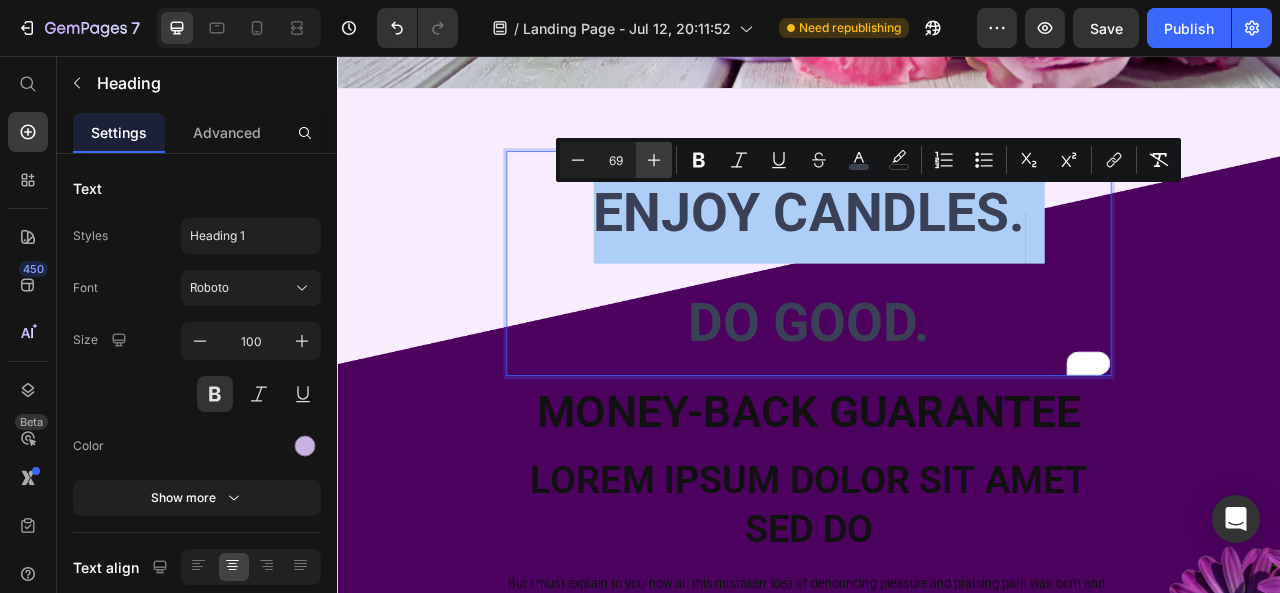 click 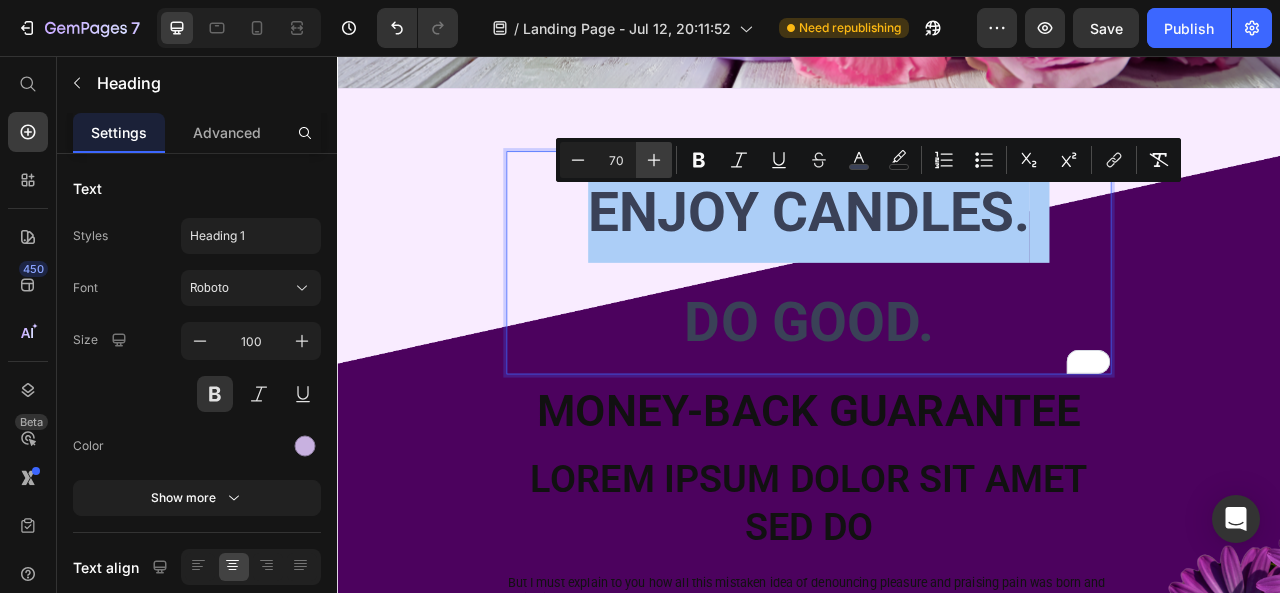 click 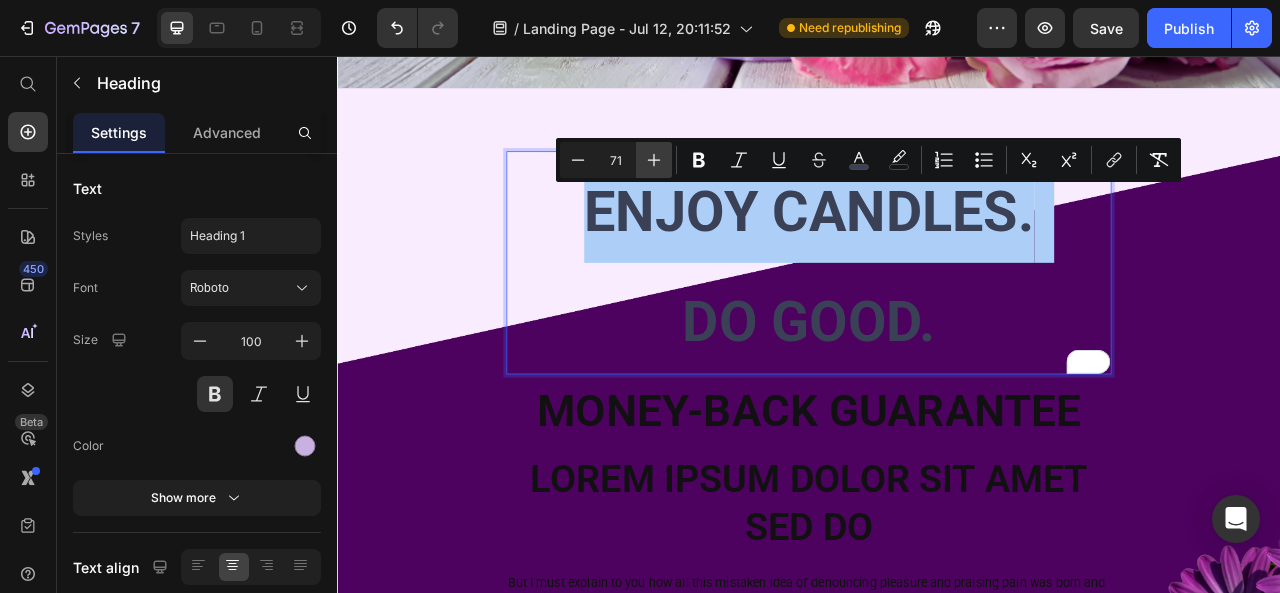 click 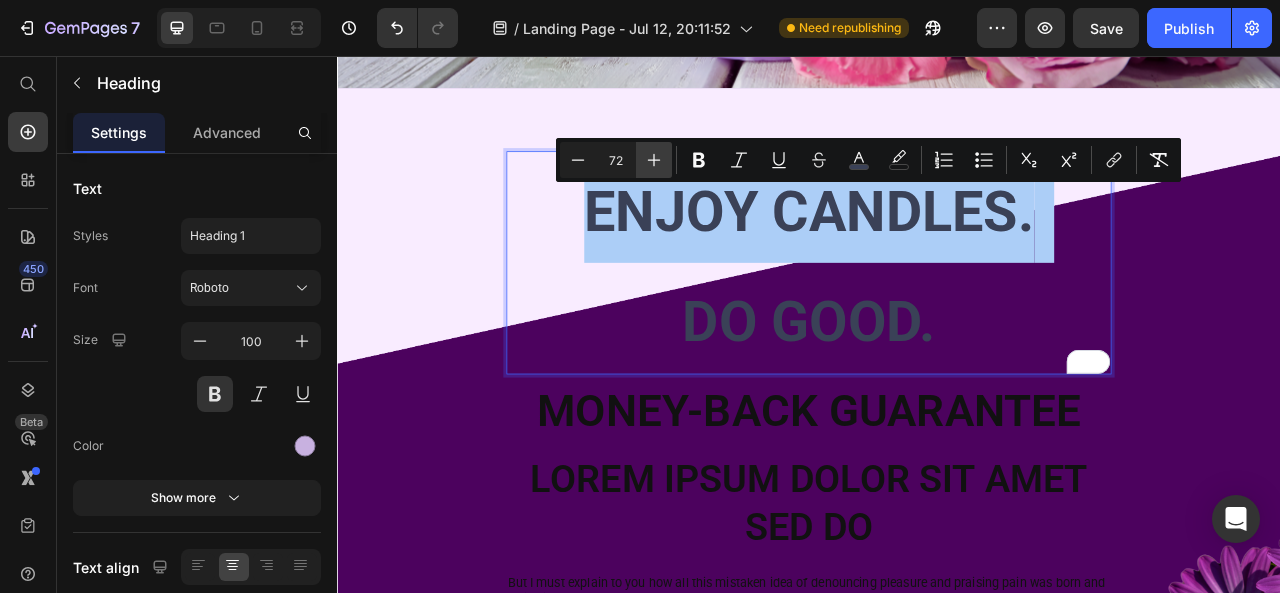 click 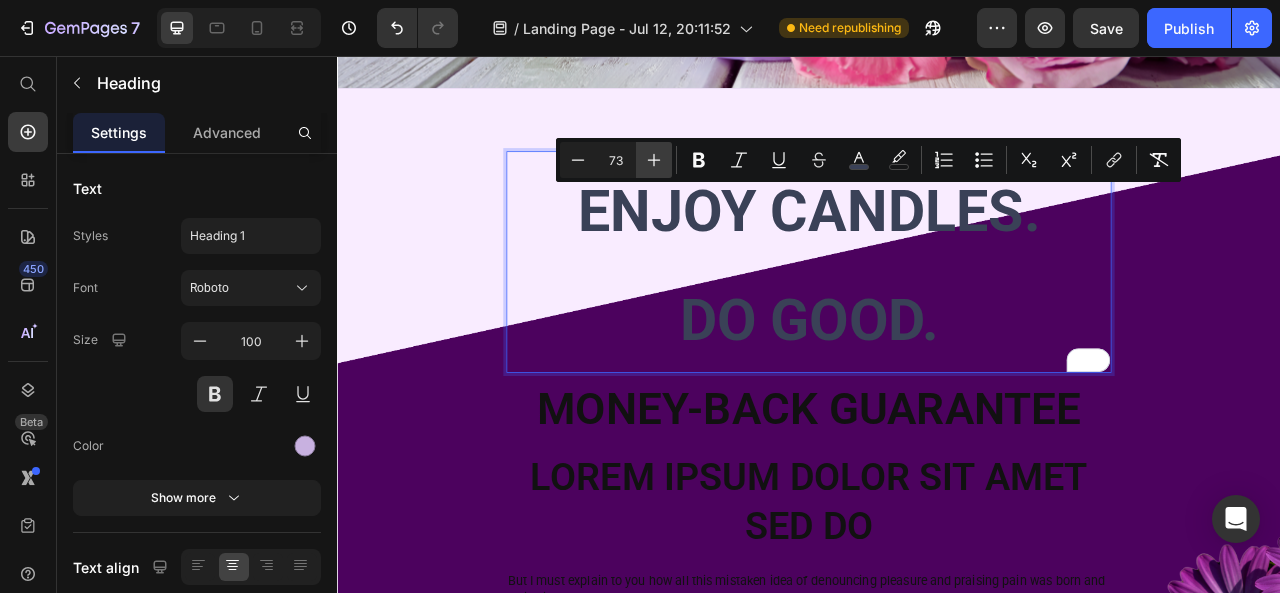 click 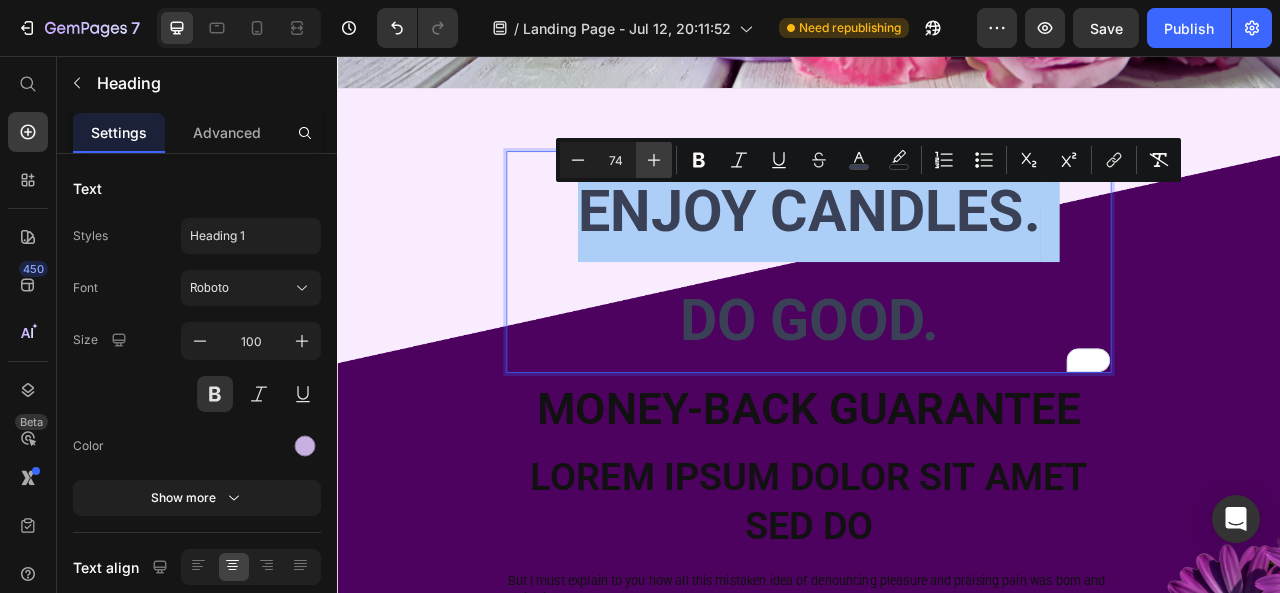 click 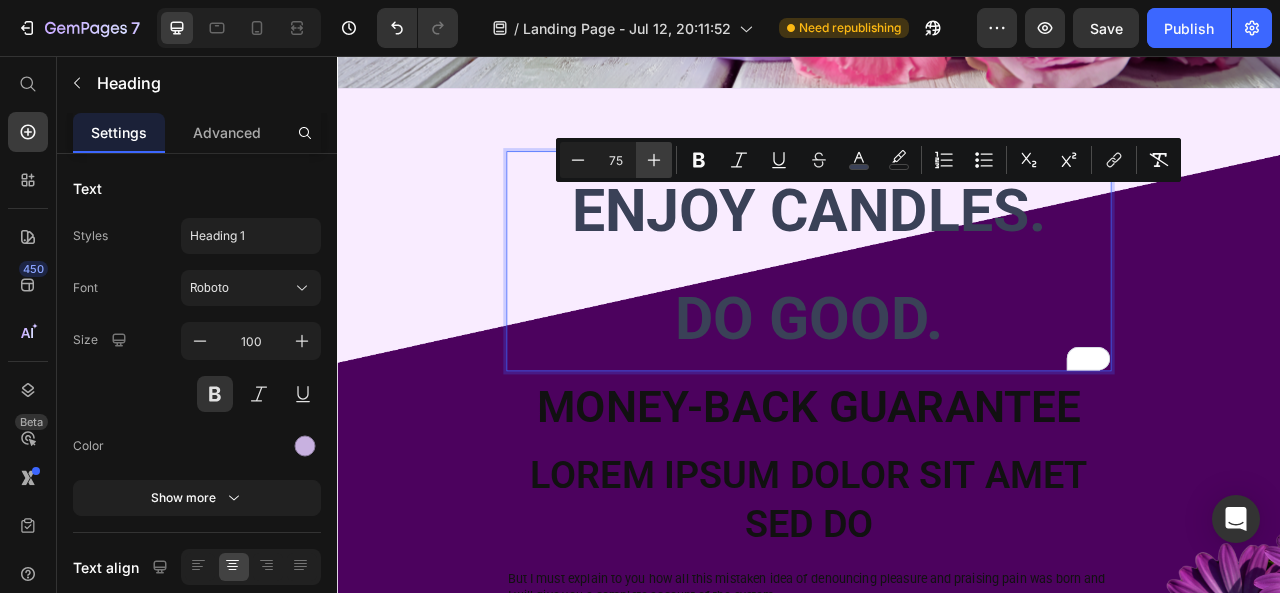 click 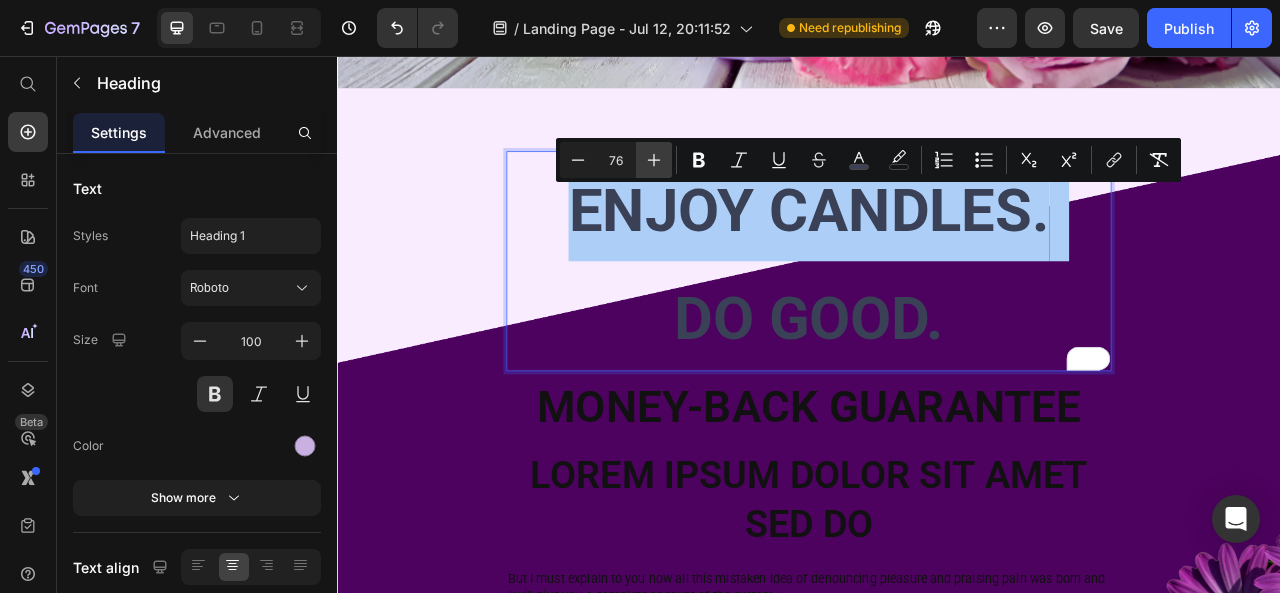 click 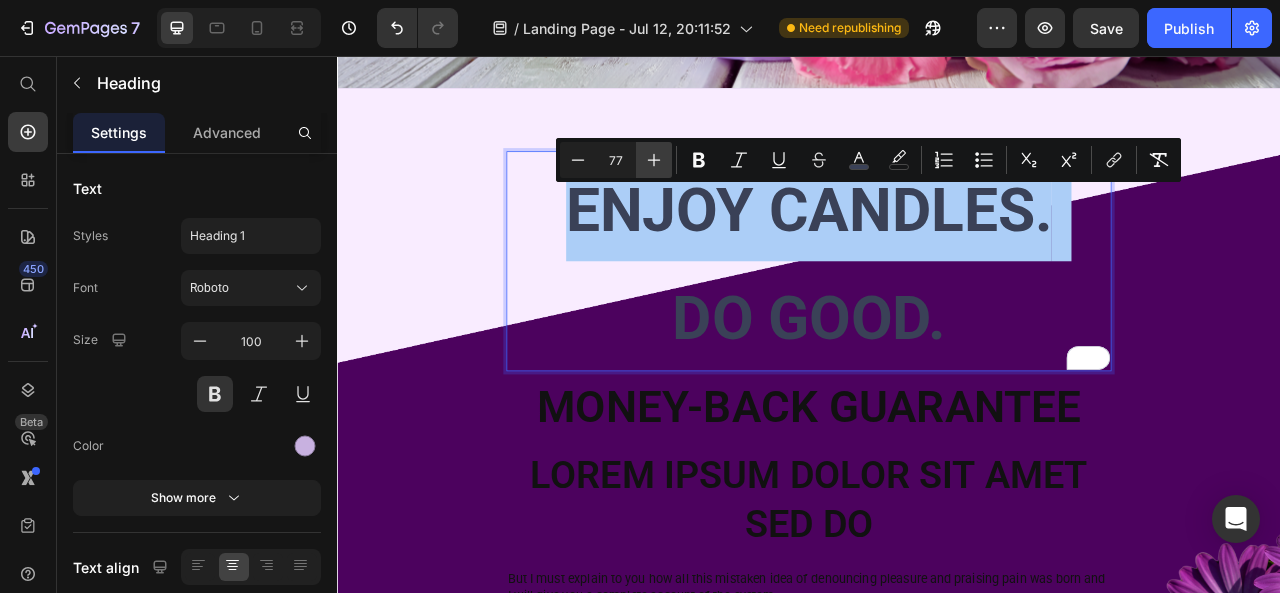 click 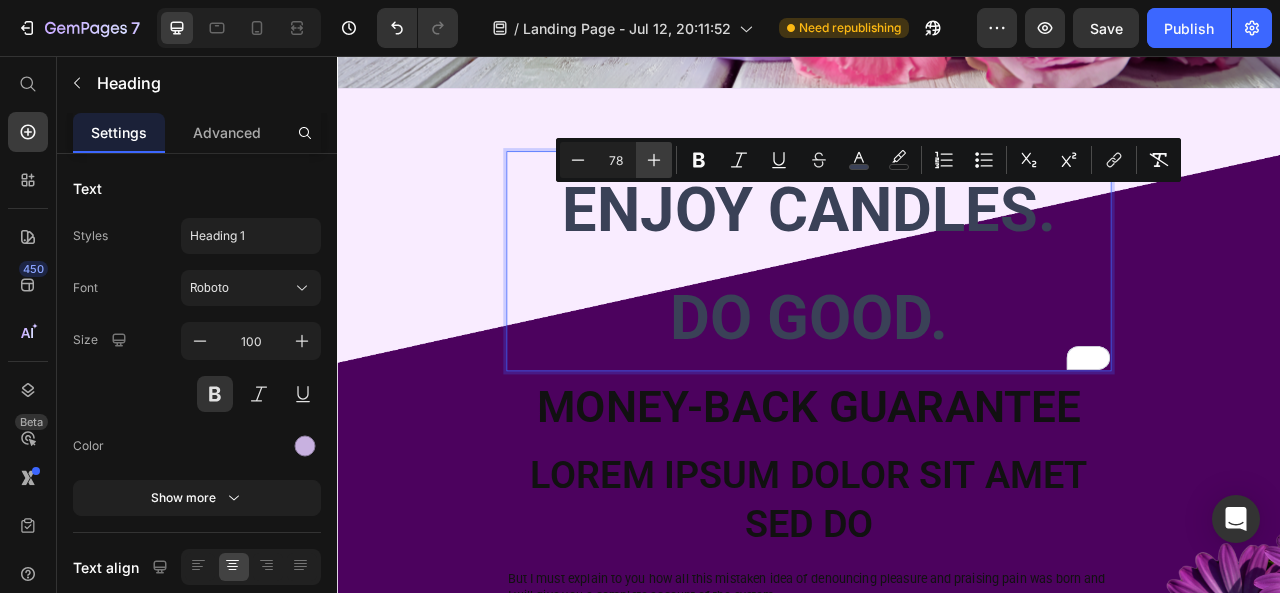 click 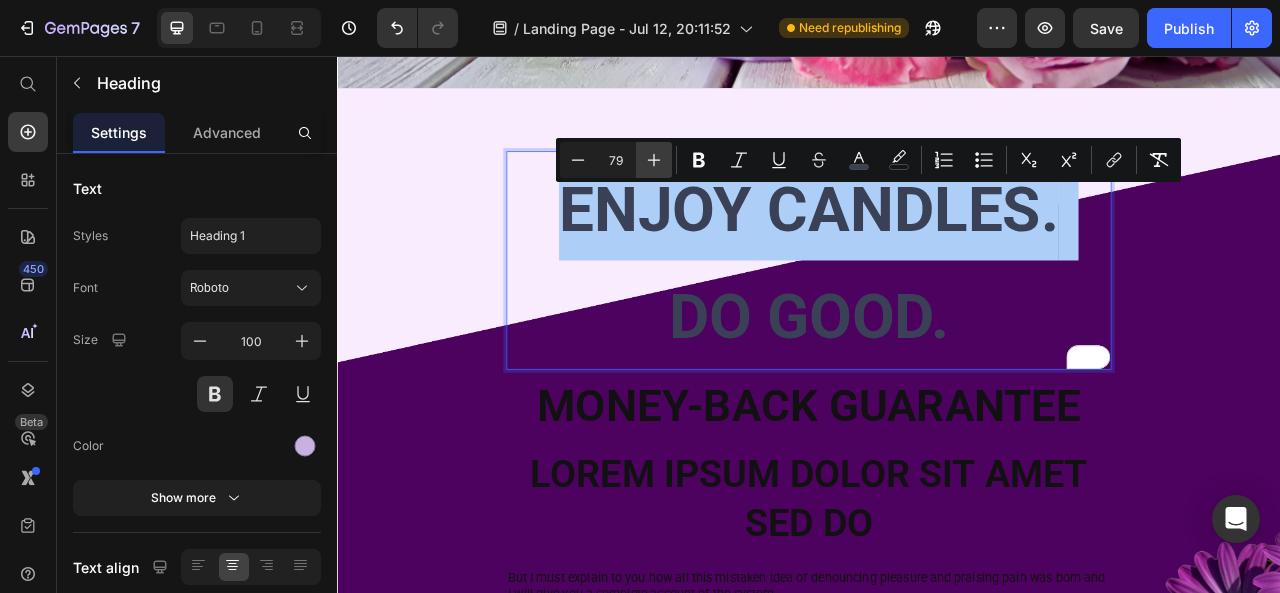 click 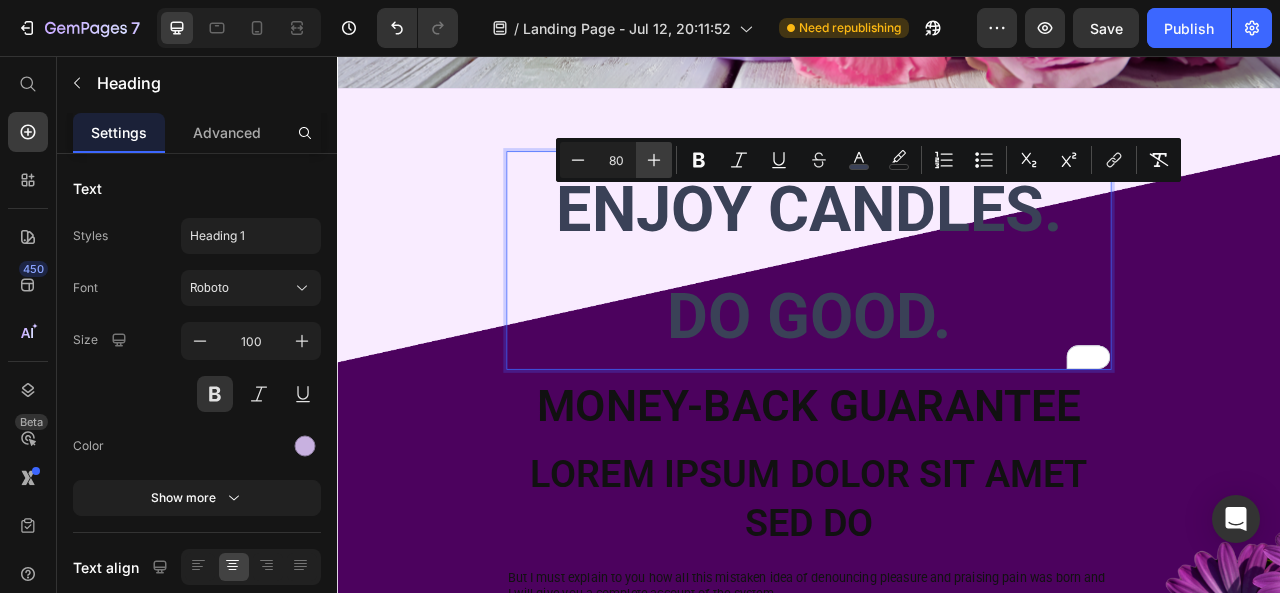 click 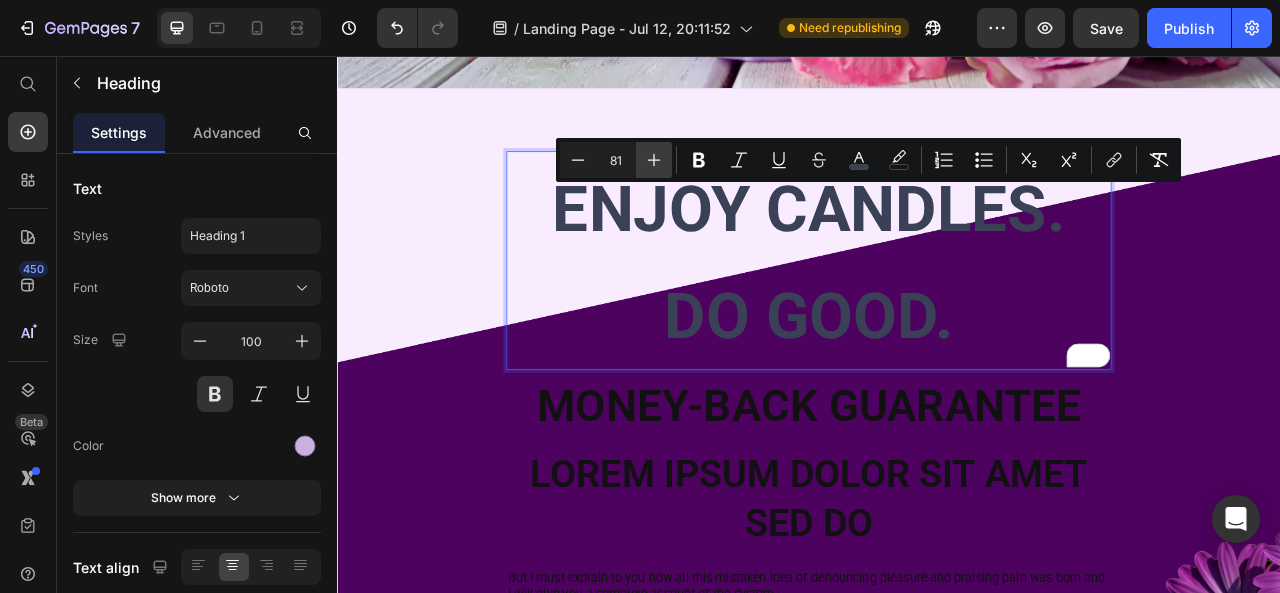 click 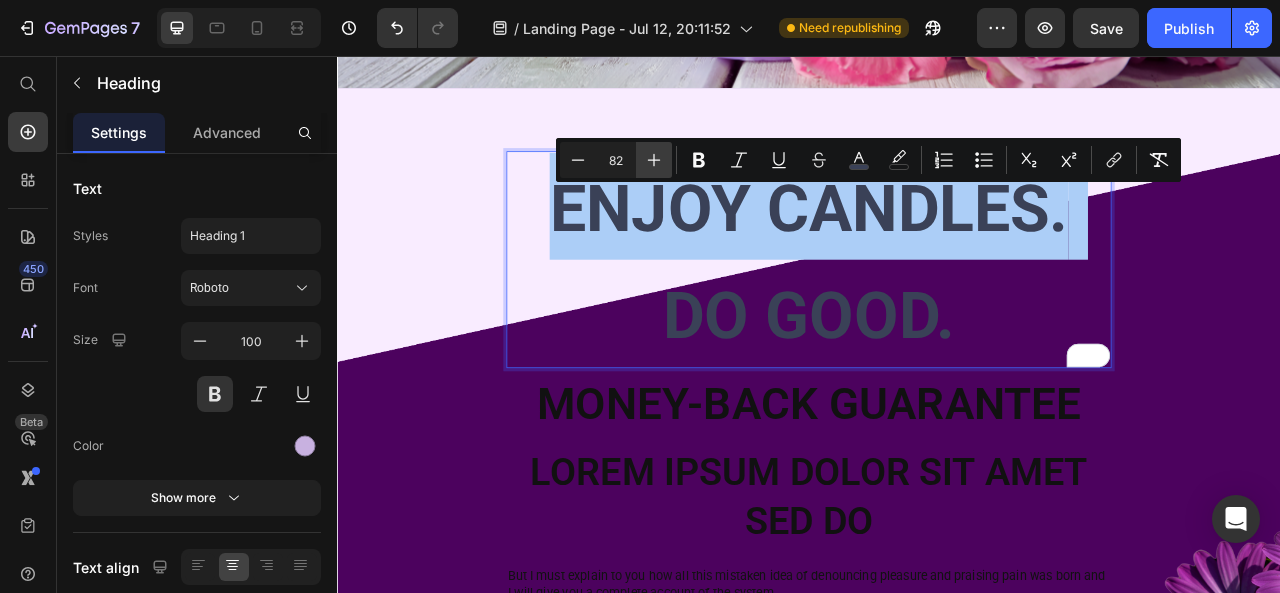 click 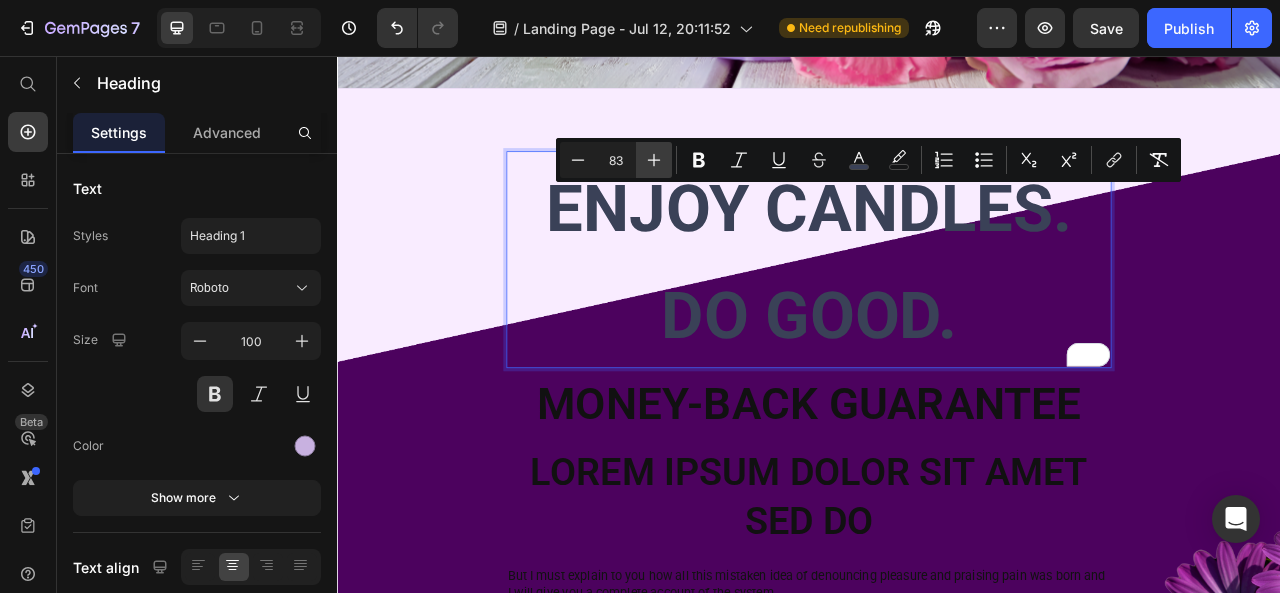 click 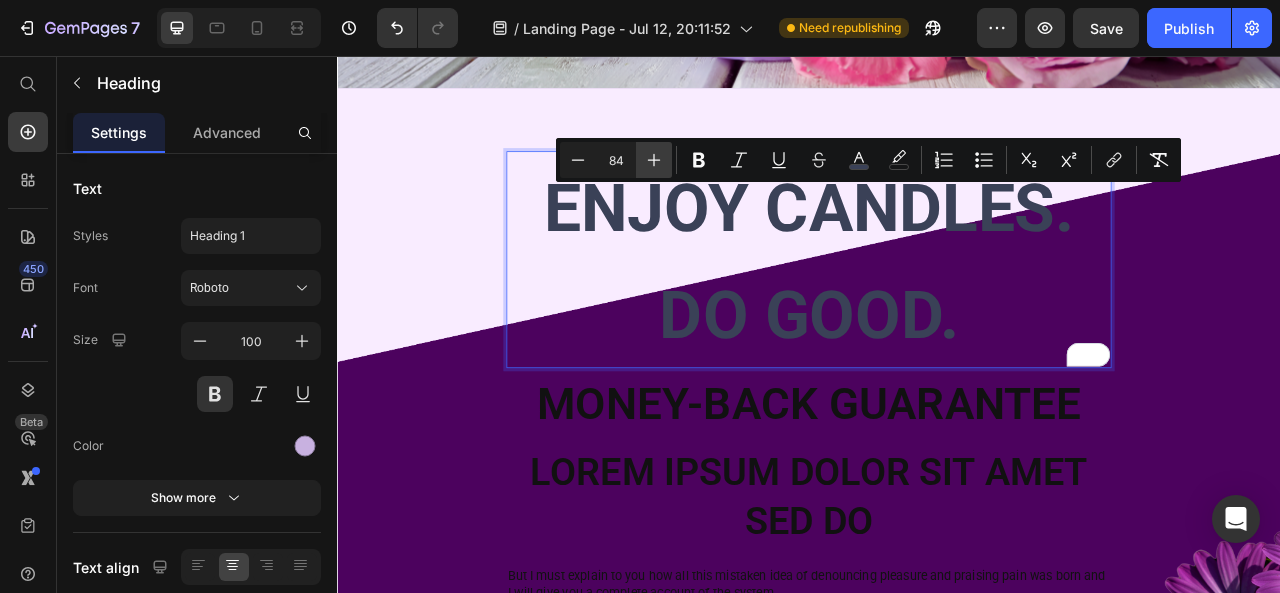 click 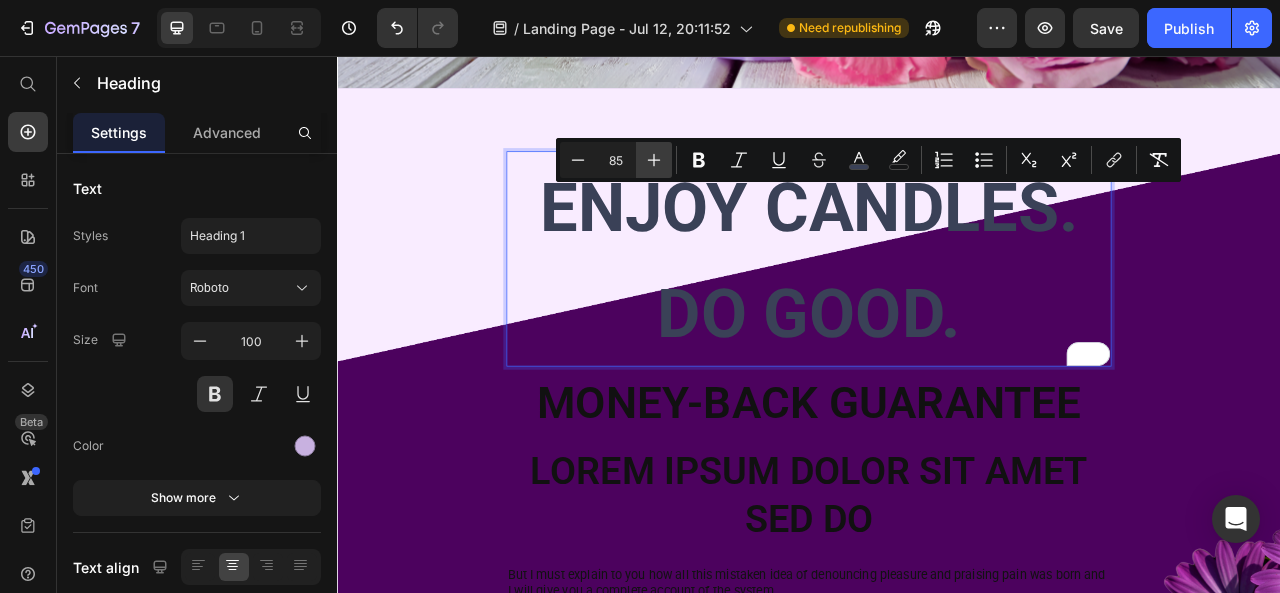 click 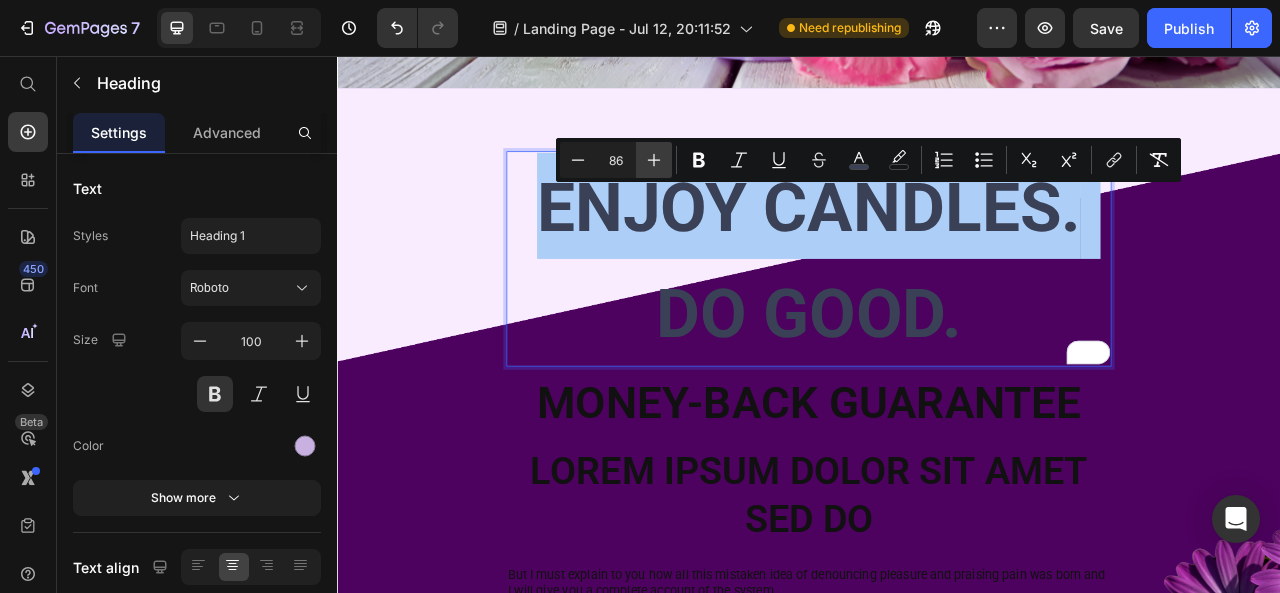 click 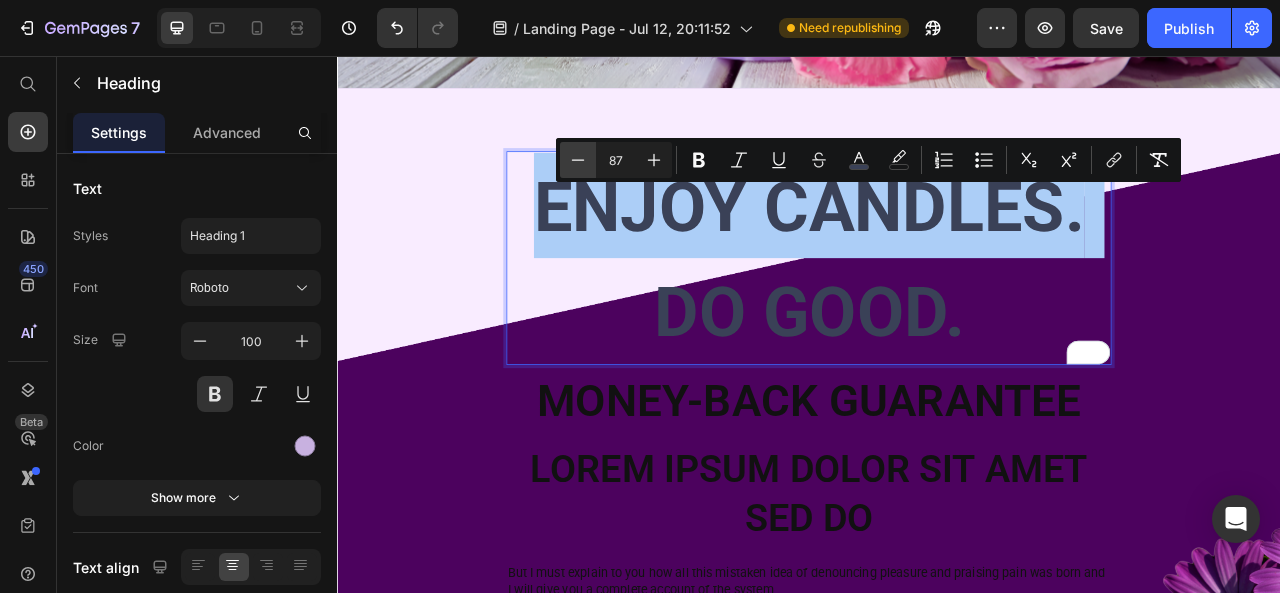 click 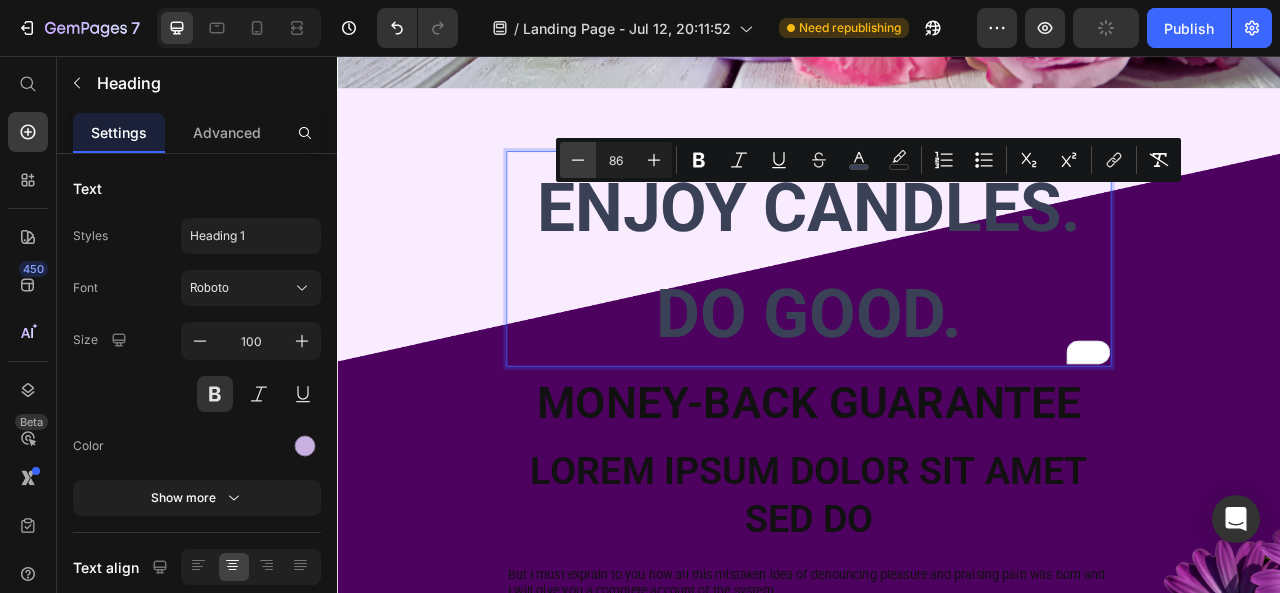 click 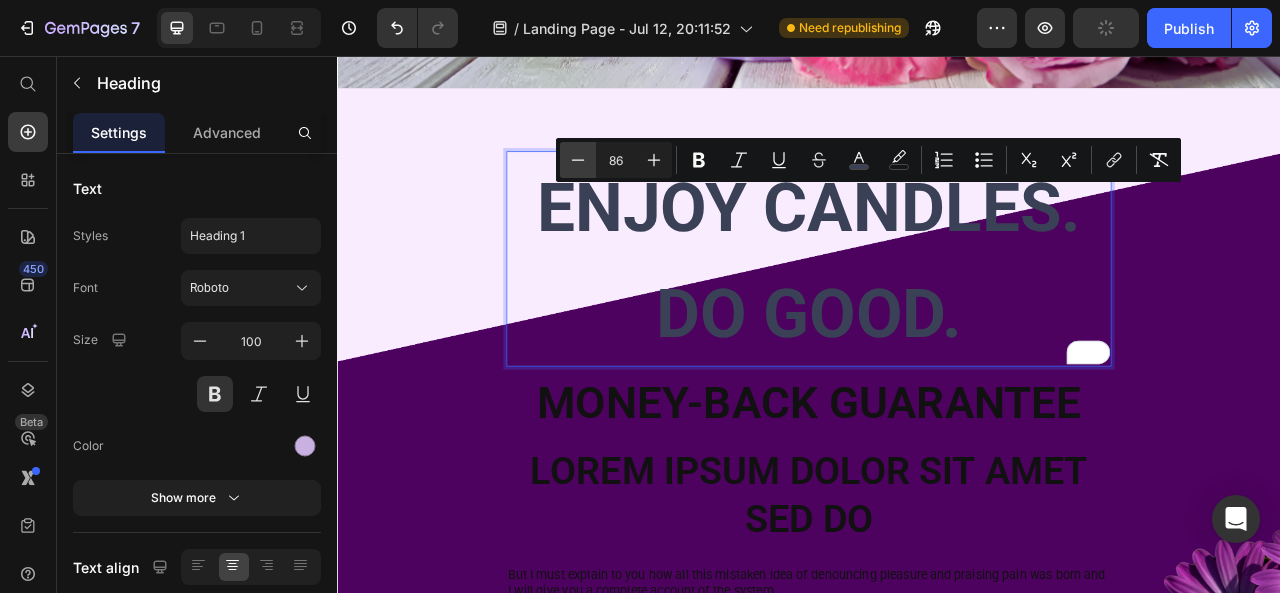 type on "85" 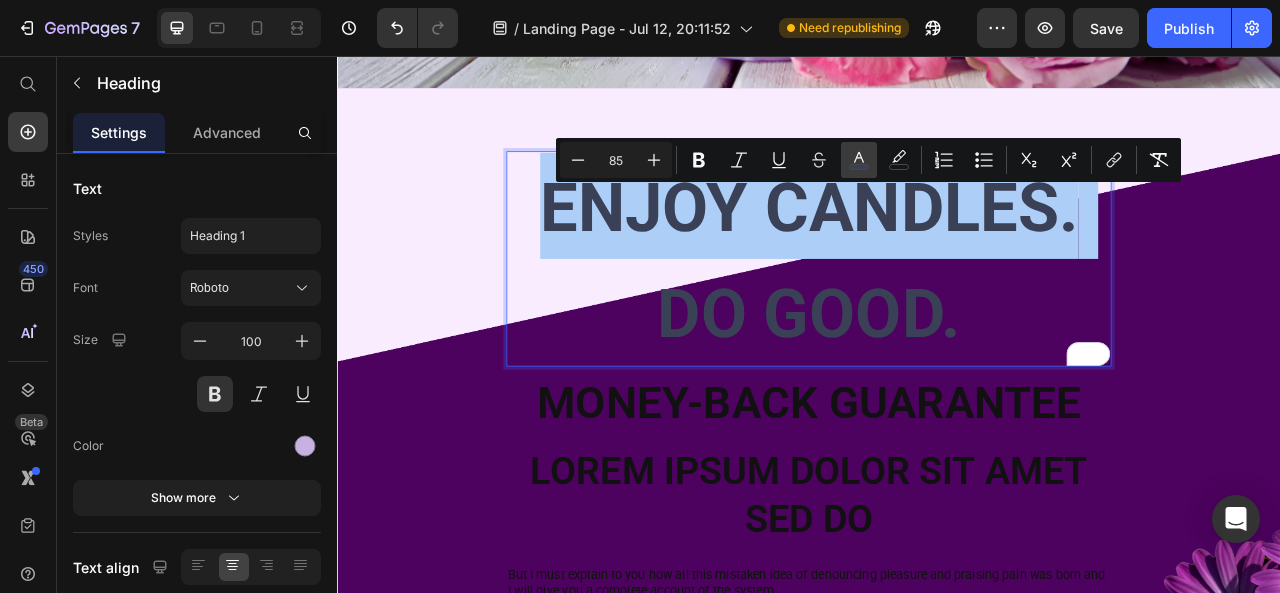 click 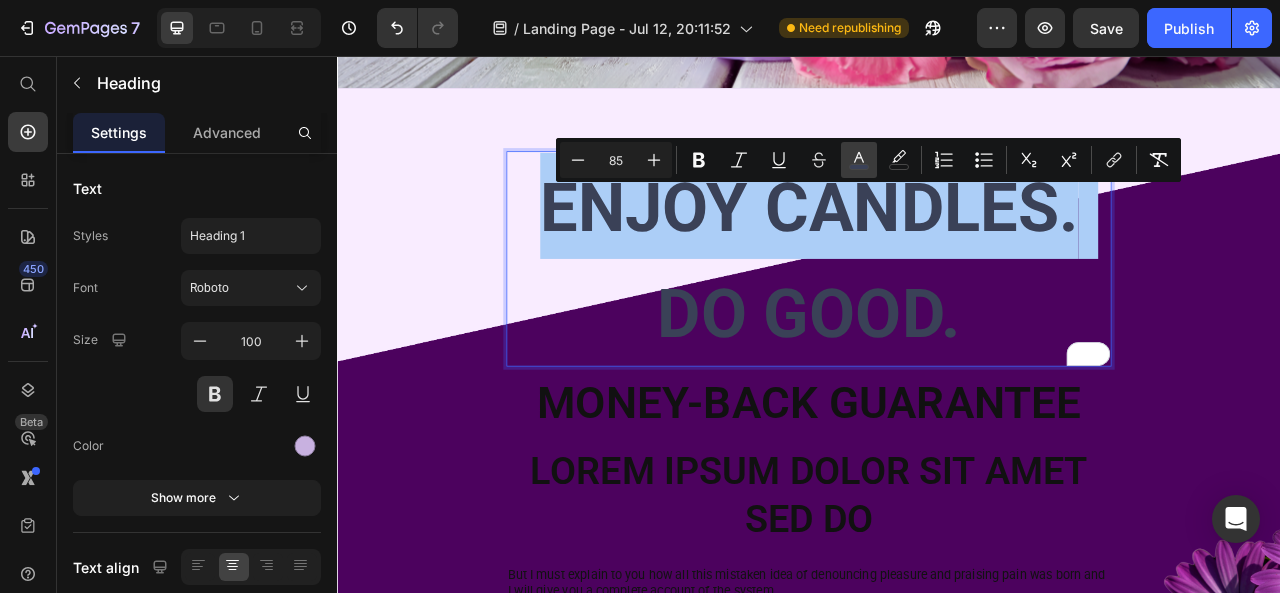 type on "3A4157" 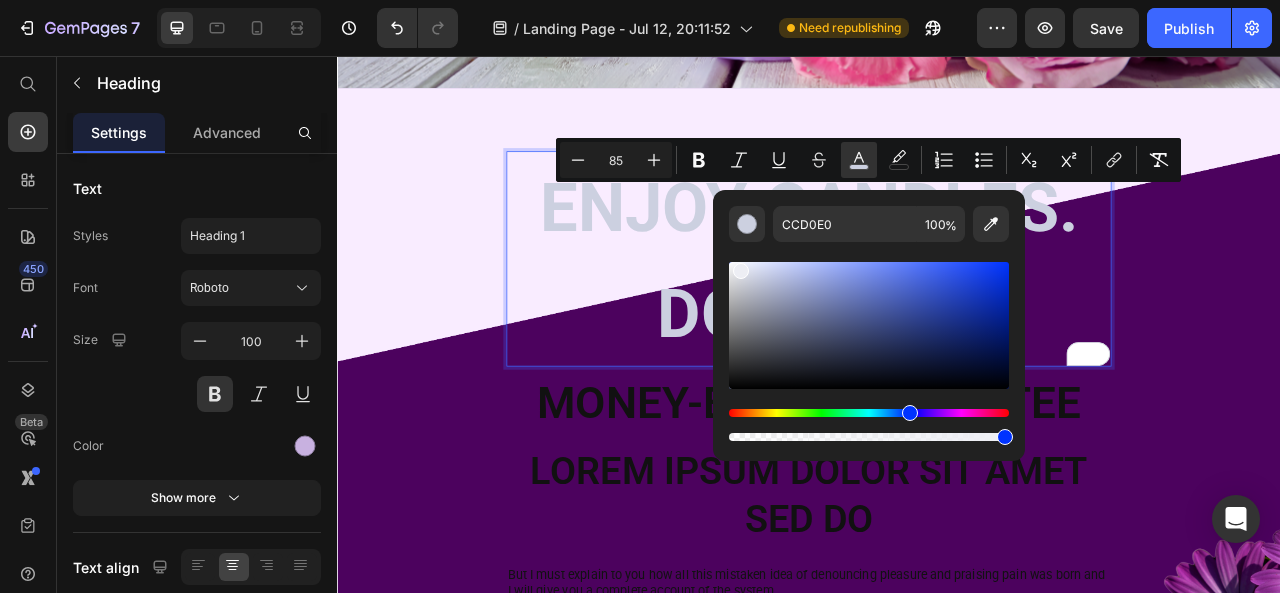 type on "EDEEF4" 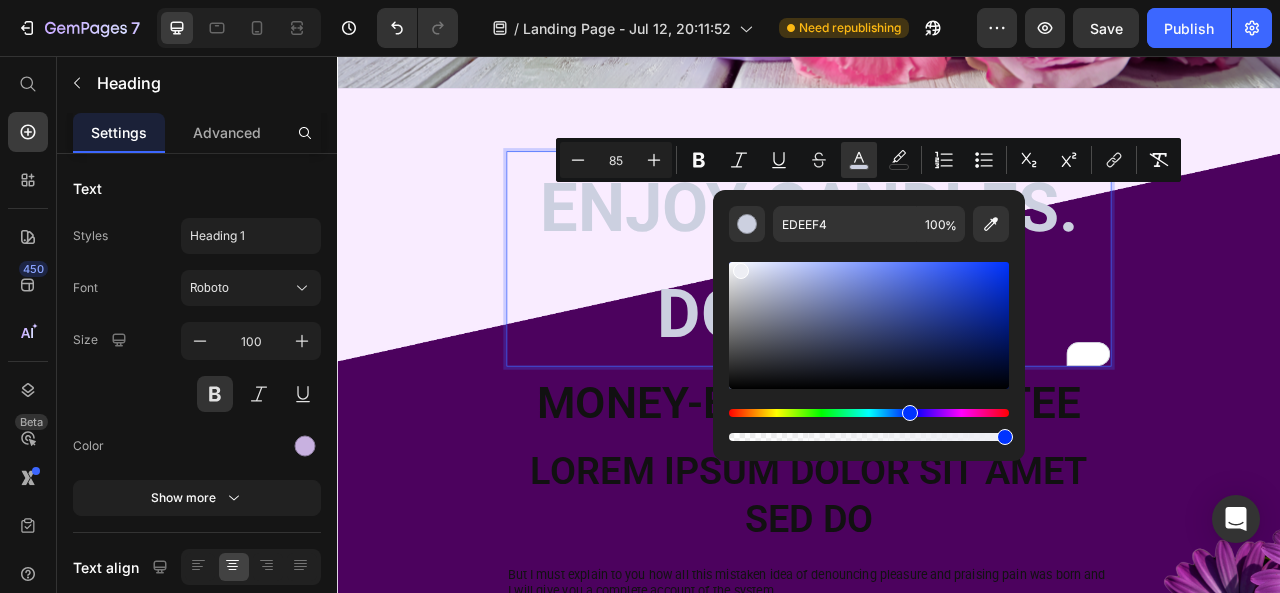 drag, startPoint x: 821, startPoint y: 349, endPoint x: 738, endPoint y: 267, distance: 116.67476 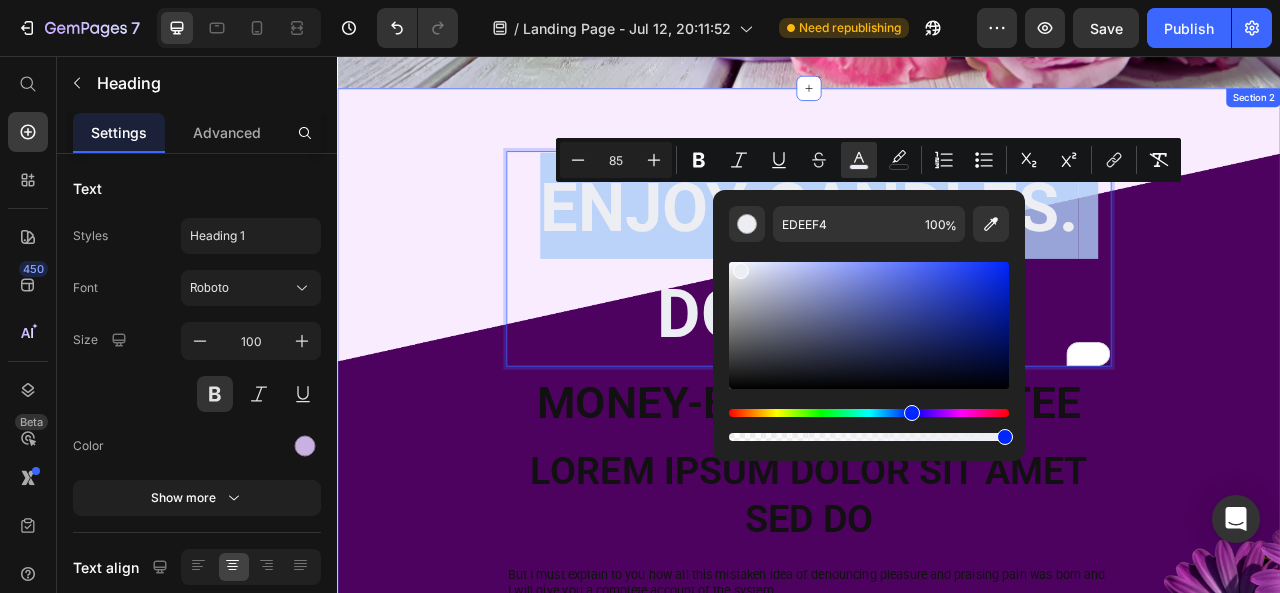 click on "ENJOY CANDLES.  DO GOOD. Heading   16 Money-Back Guarantee Text Block Lorem ipsum dolor sit amet sed do Text Block But I must explain to you how all this mistaken idea of denouncing pleasure and praising pain was born and I will give you a complete account of the system Text Block At vero eos et accusamus et iusto odio dignissimos  ducimus qui blanditiis praesentium voluptatum Text Block Row" at bounding box center (937, 483) 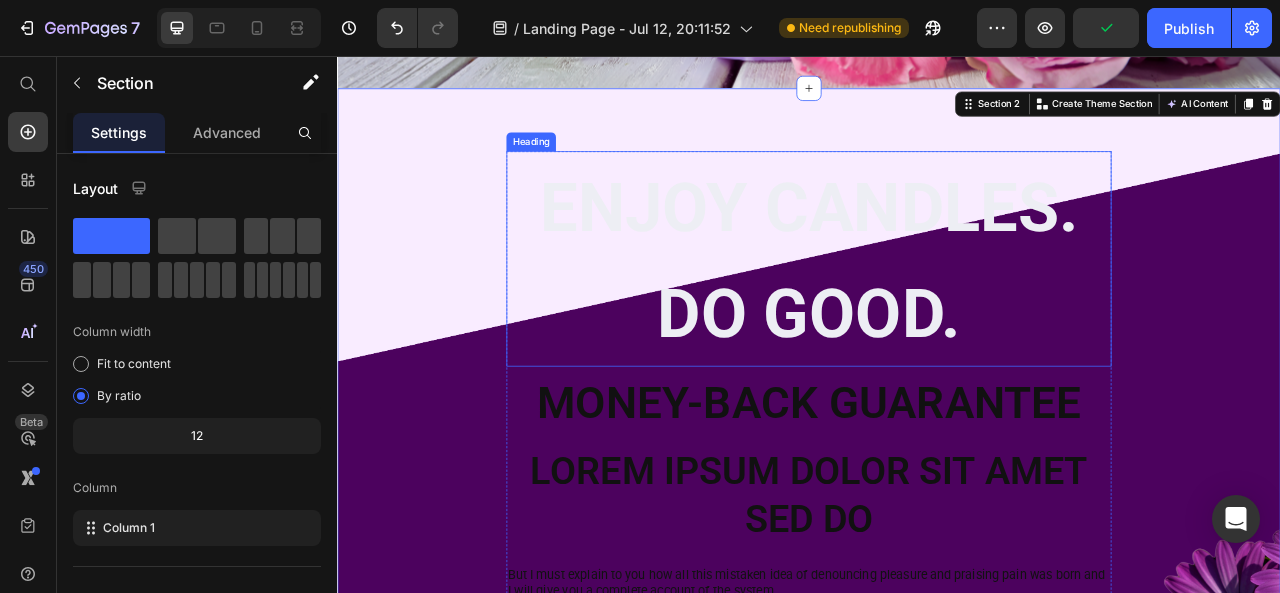 click on "⁠⁠⁠⁠⁠⁠⁠ ENJOY CANDLES.  DO GOOD." at bounding box center (937, 314) 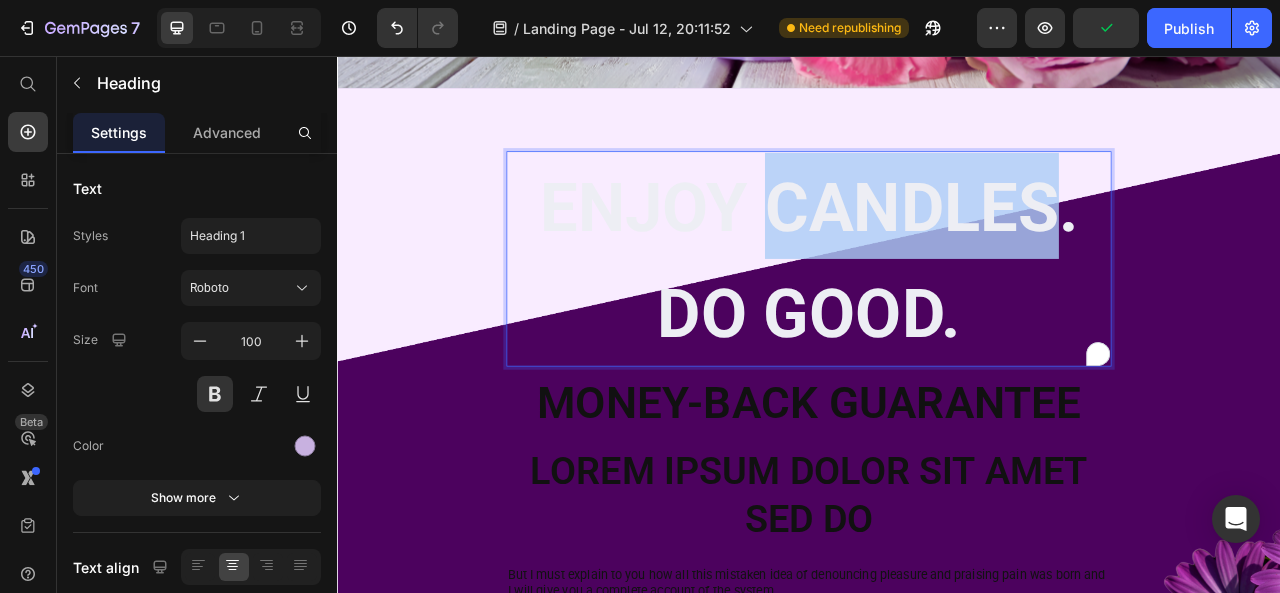 click on "ENJOY CANDLES." at bounding box center [937, 249] 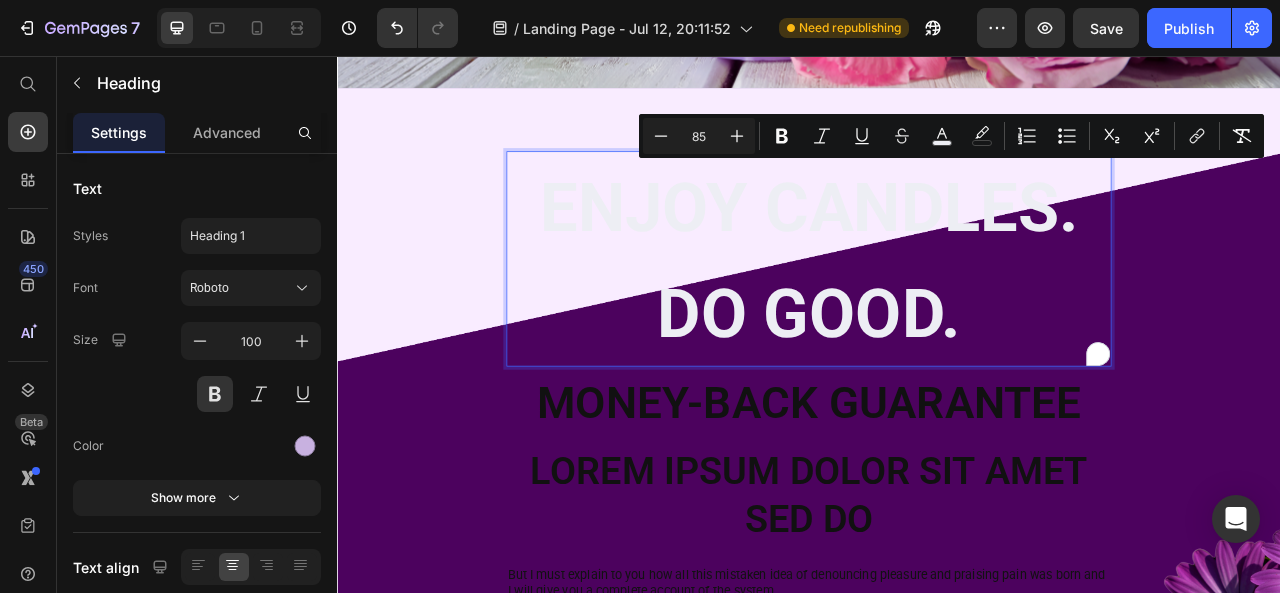 click on "ENJOY CANDLES.  DO GOOD." at bounding box center (937, 314) 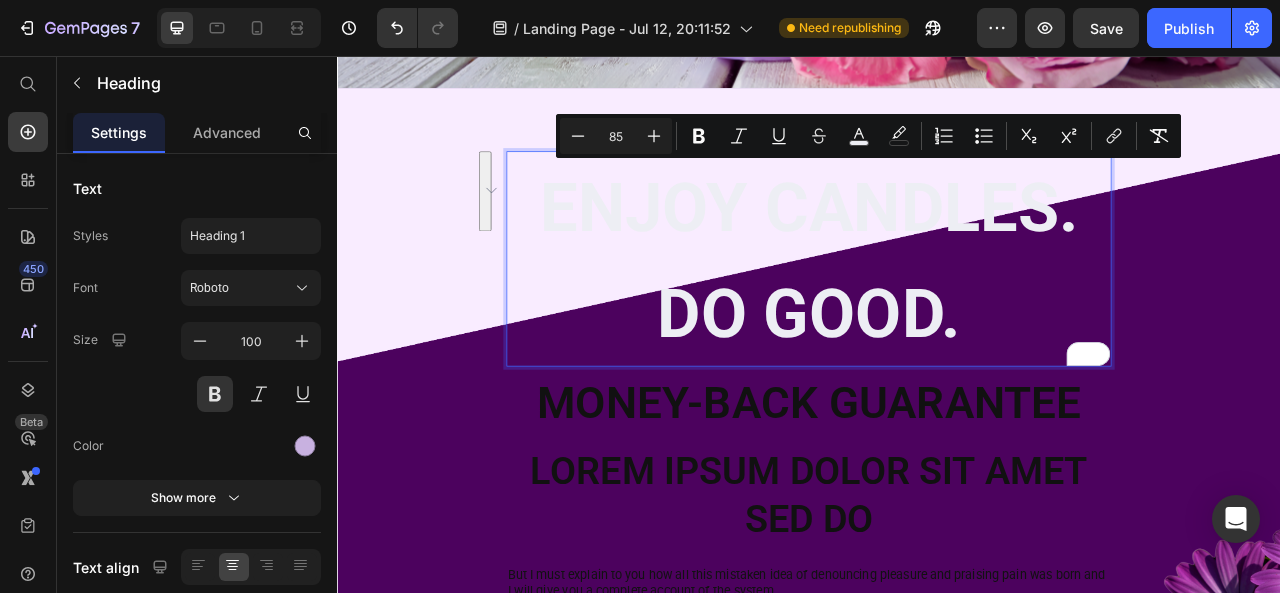 drag, startPoint x: 1282, startPoint y: 244, endPoint x: 565, endPoint y: 251, distance: 717.0342 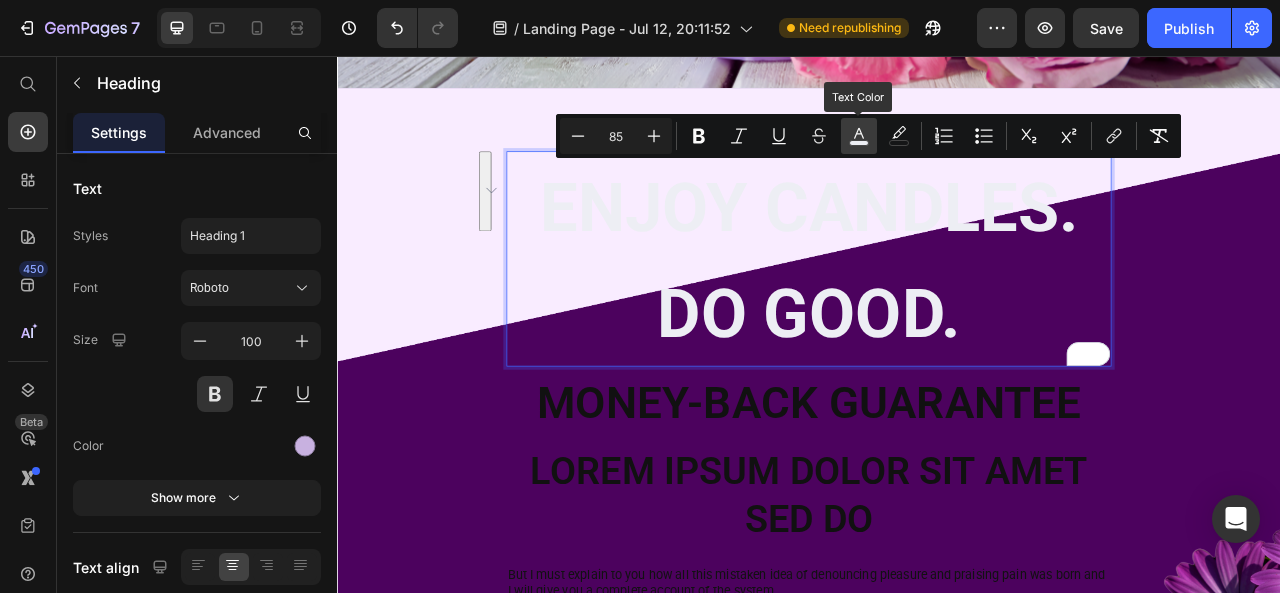 click 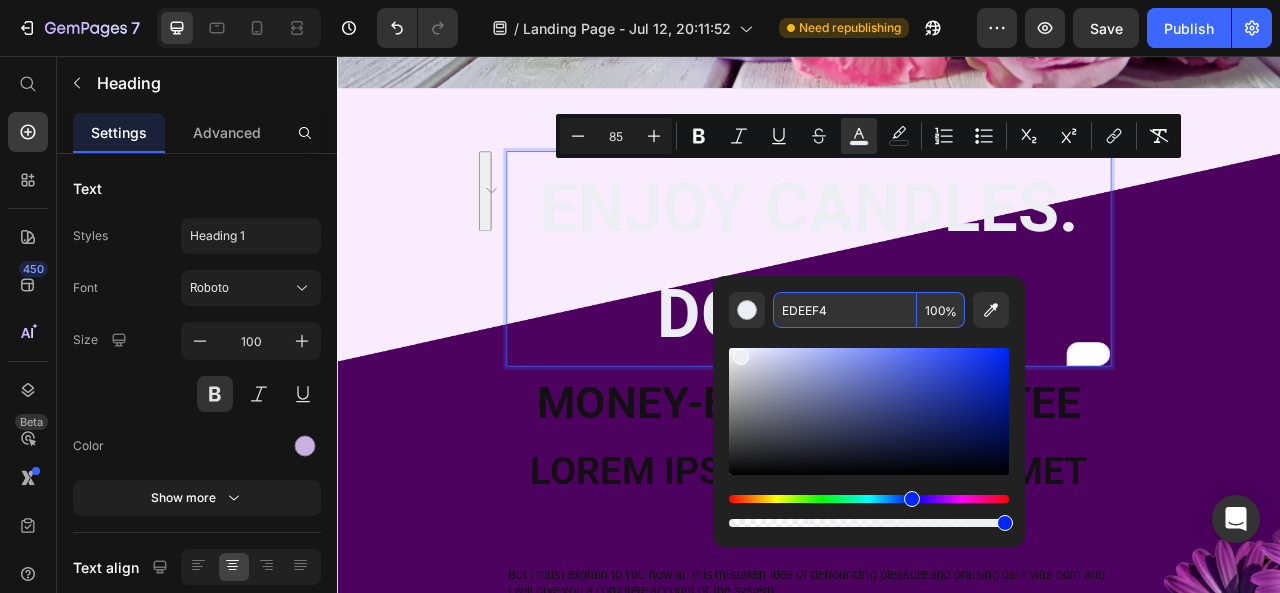 click on "EDEEF4" at bounding box center (845, 310) 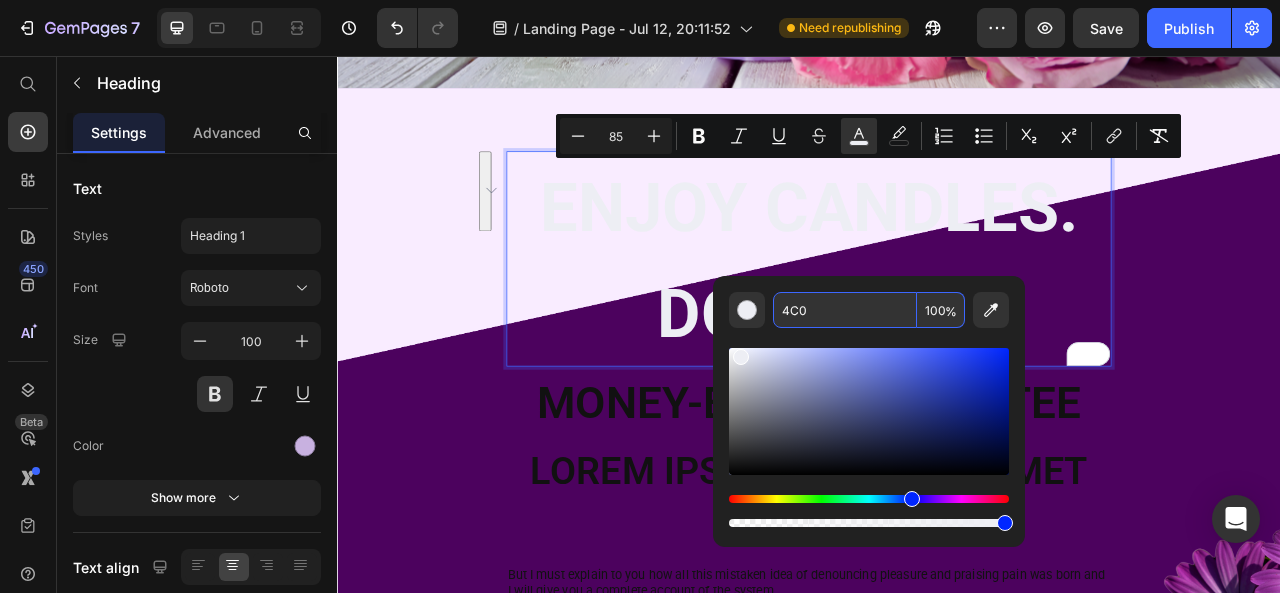 type on "44CC00" 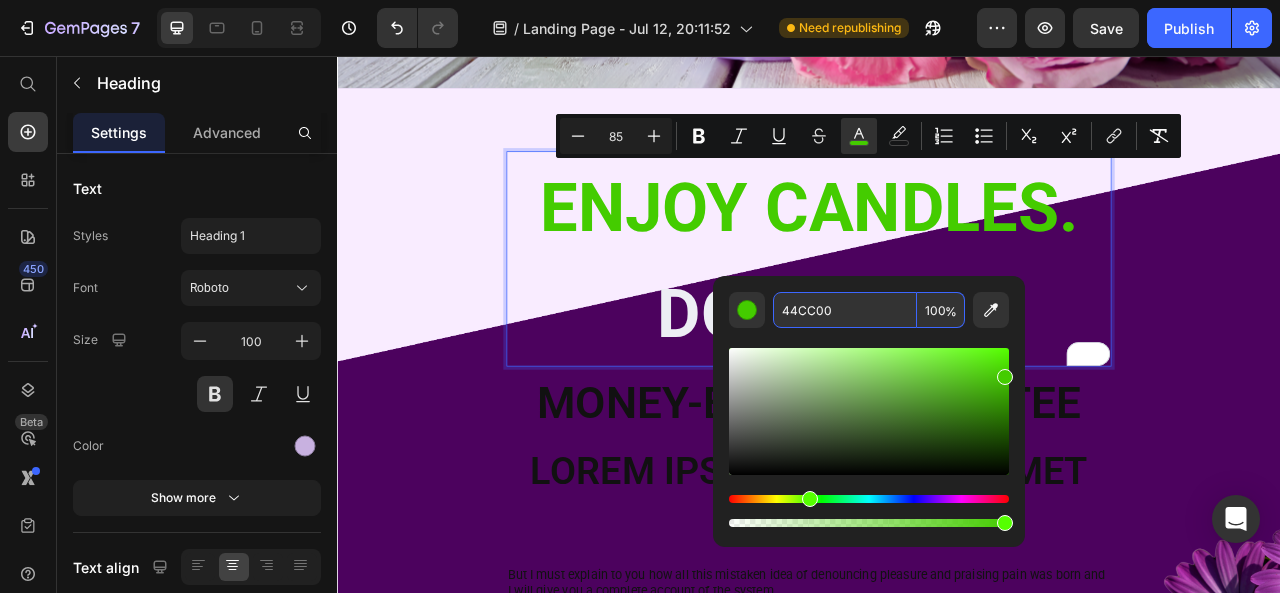 type on "100" 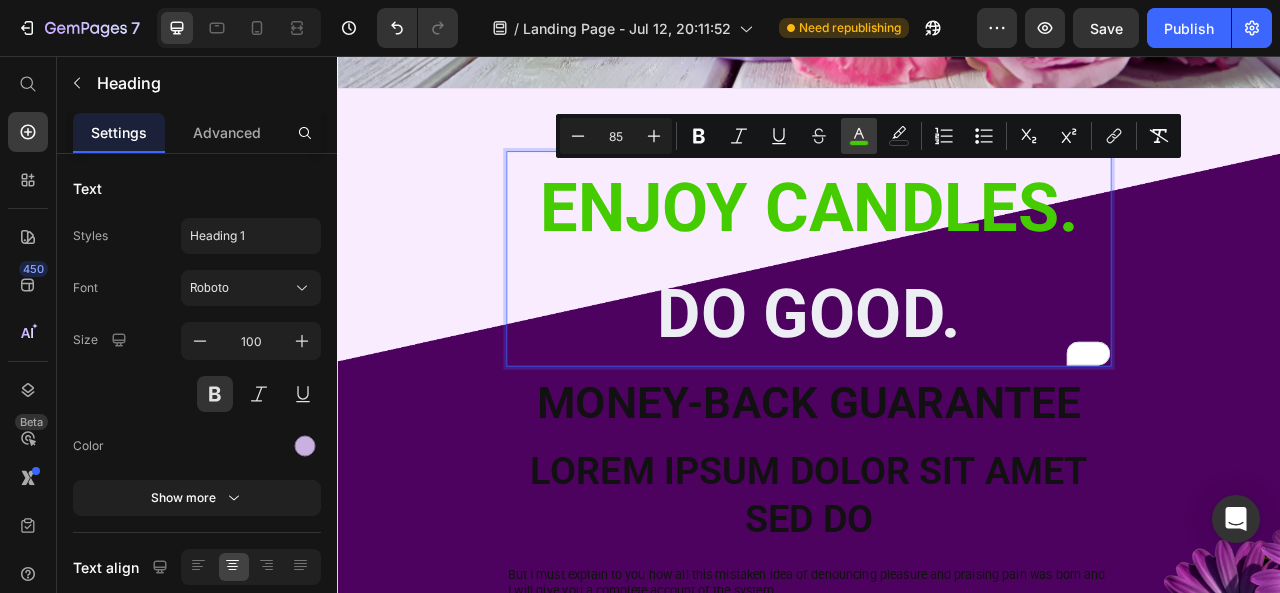 click 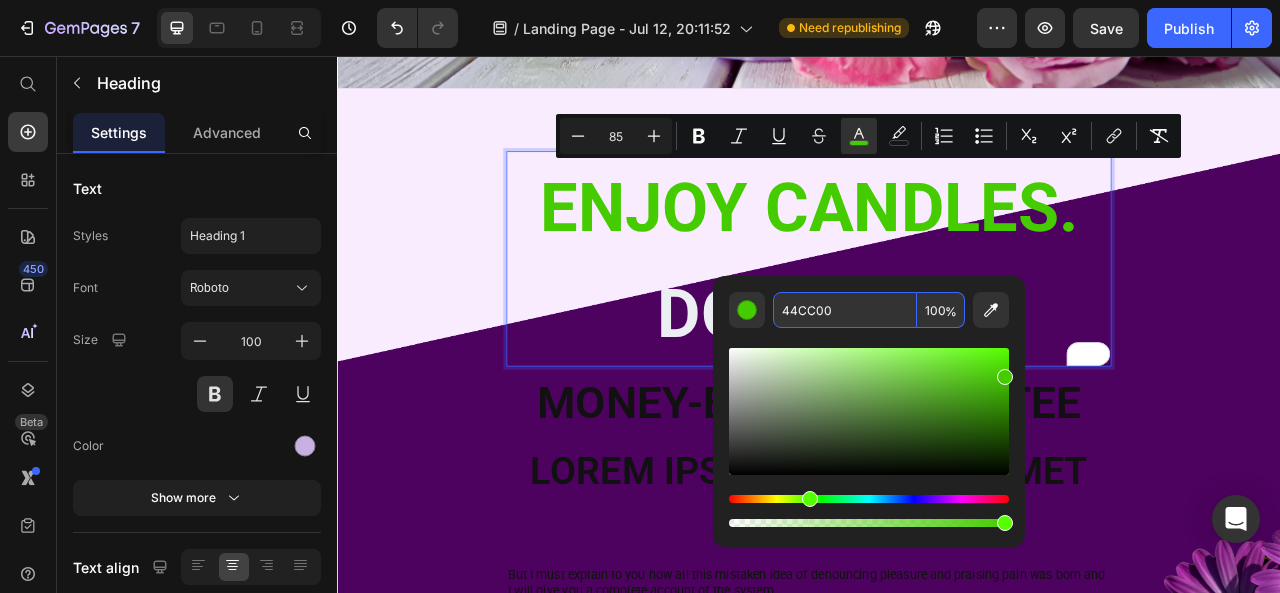 click on "44CC00" at bounding box center [845, 310] 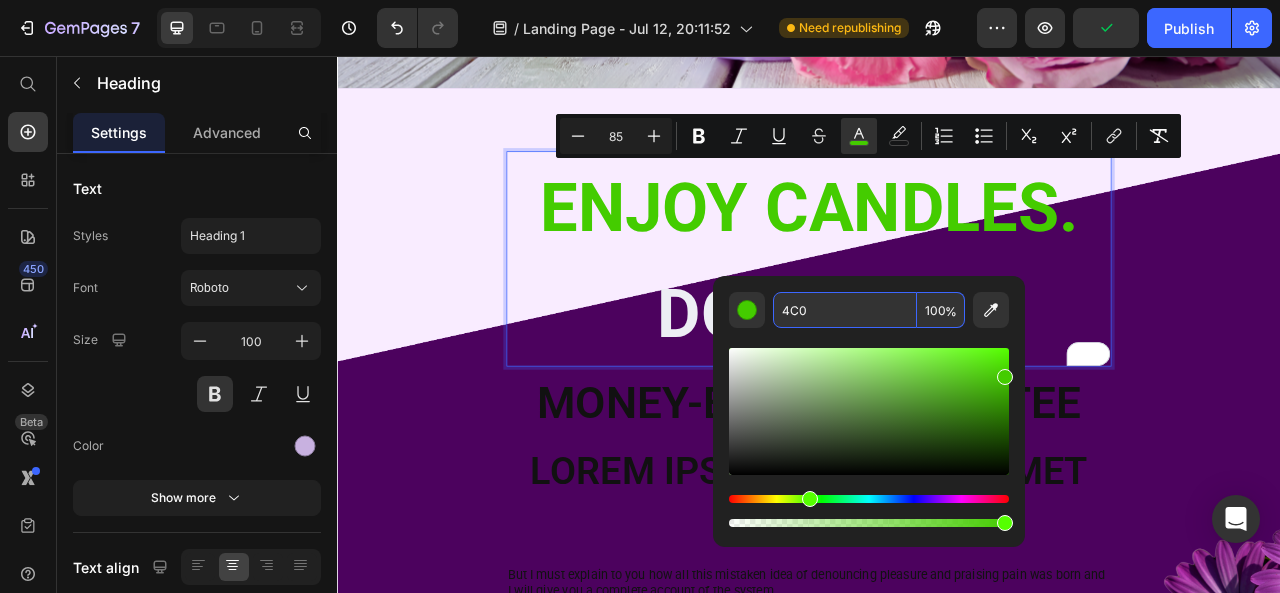 type on "44CC00" 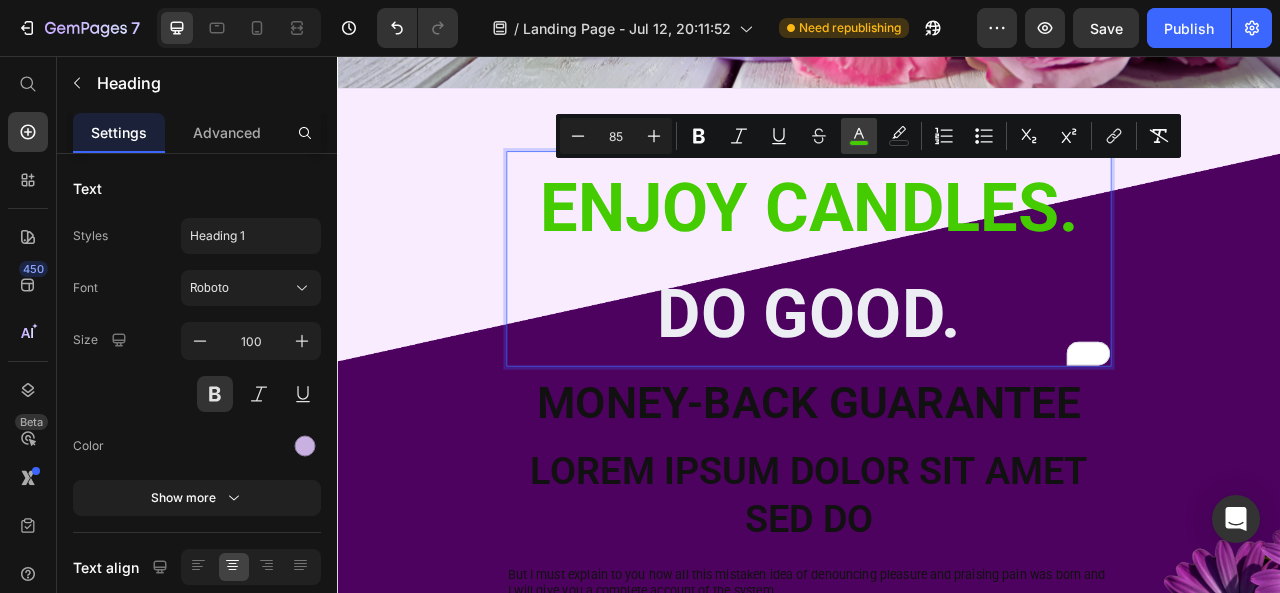 click 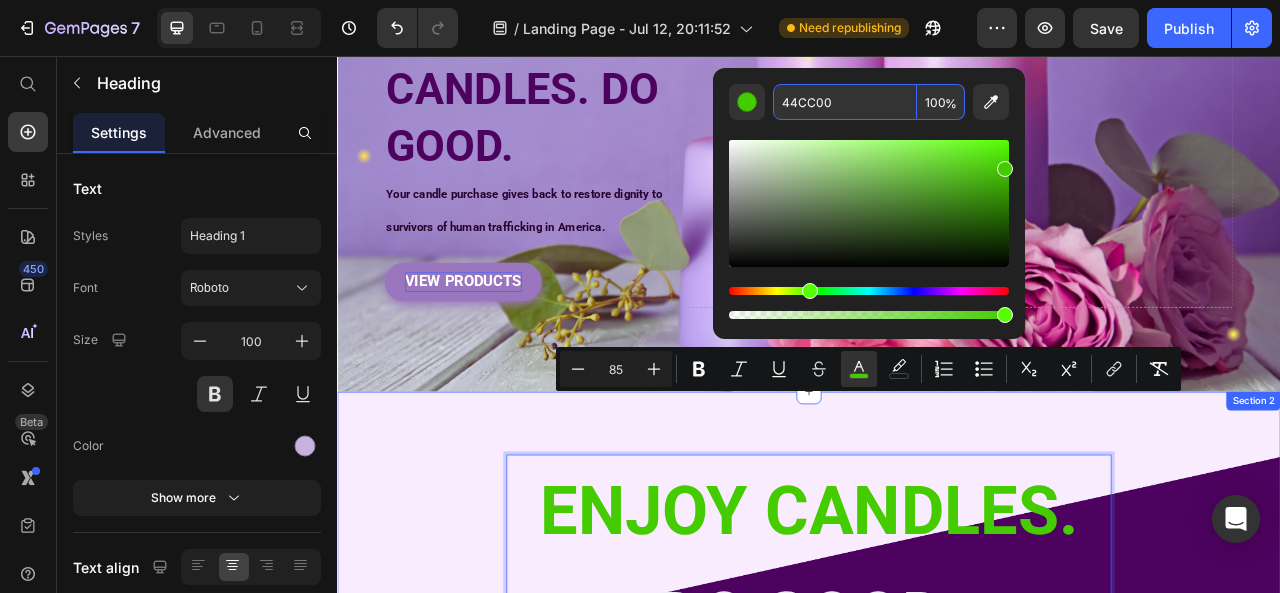 scroll, scrollTop: 200, scrollLeft: 0, axis: vertical 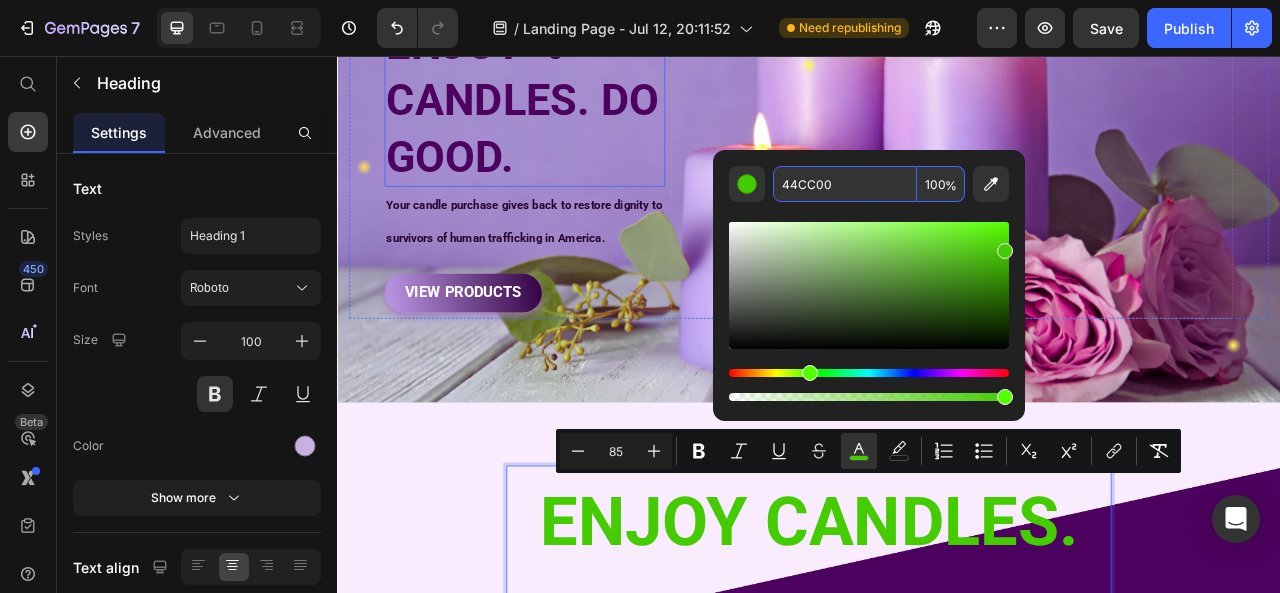 click on "ENJOY % CANDLES. DO GOOD." at bounding box center (575, 113) 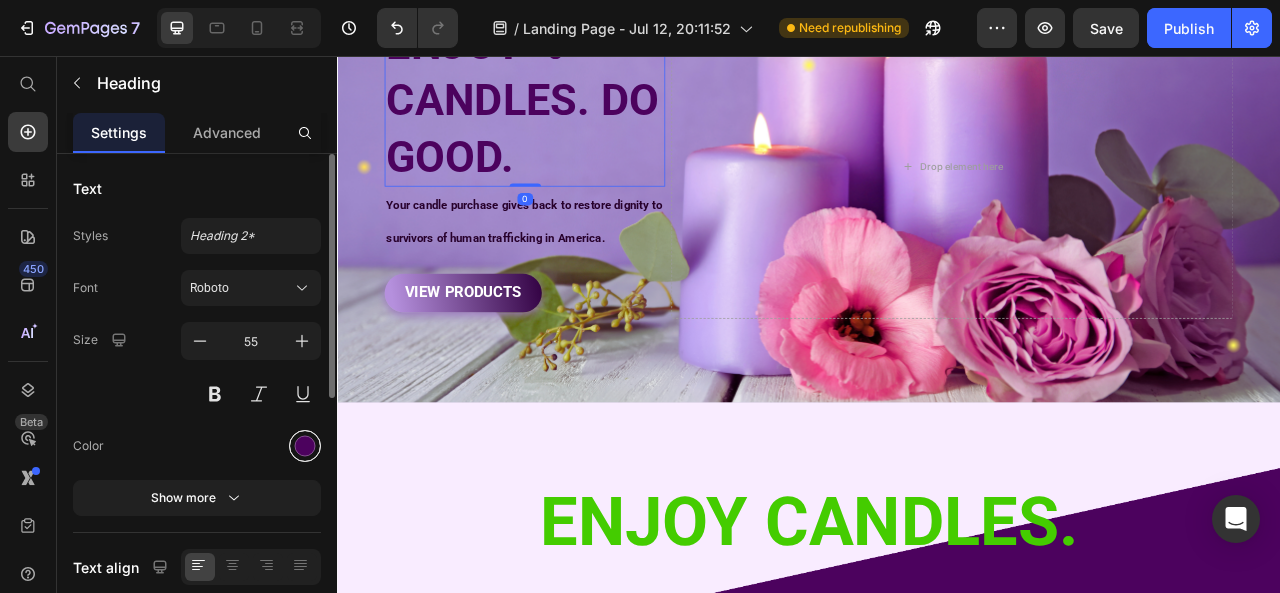 click at bounding box center (305, 446) 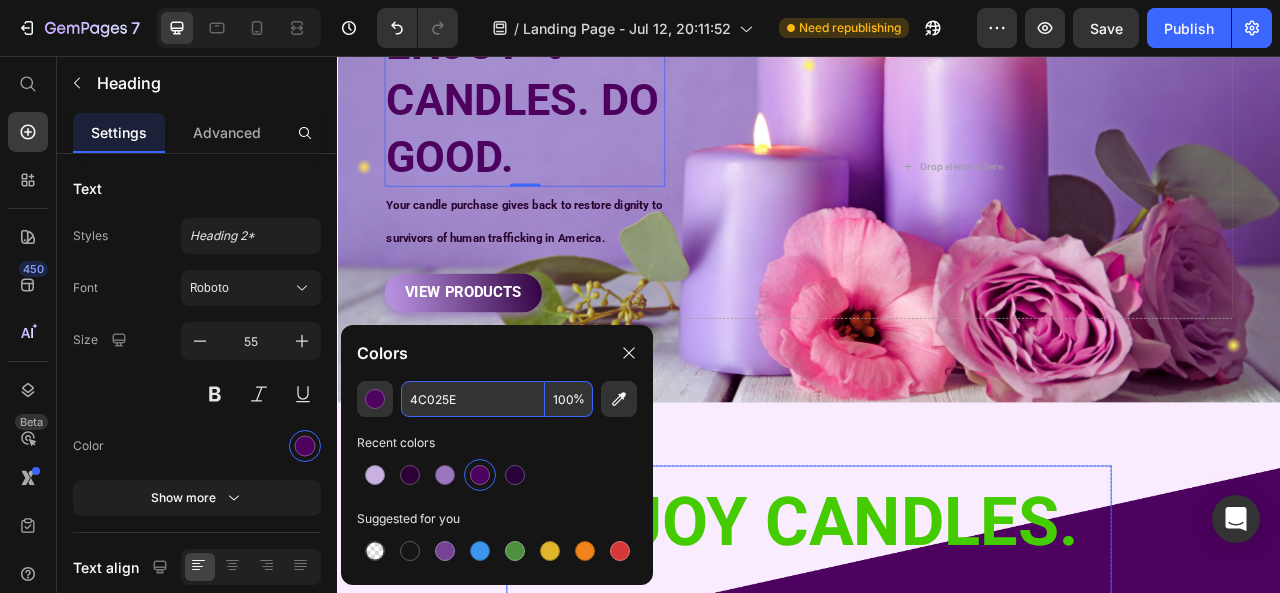 click on "ENJOY CANDLES." at bounding box center [937, 649] 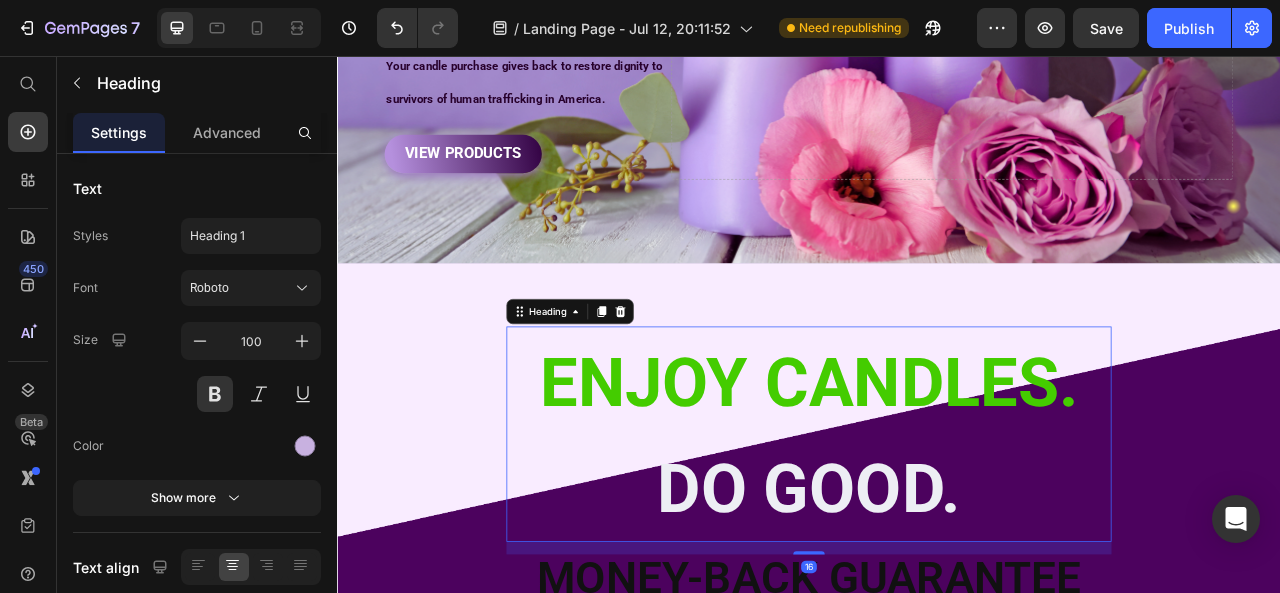 scroll, scrollTop: 500, scrollLeft: 0, axis: vertical 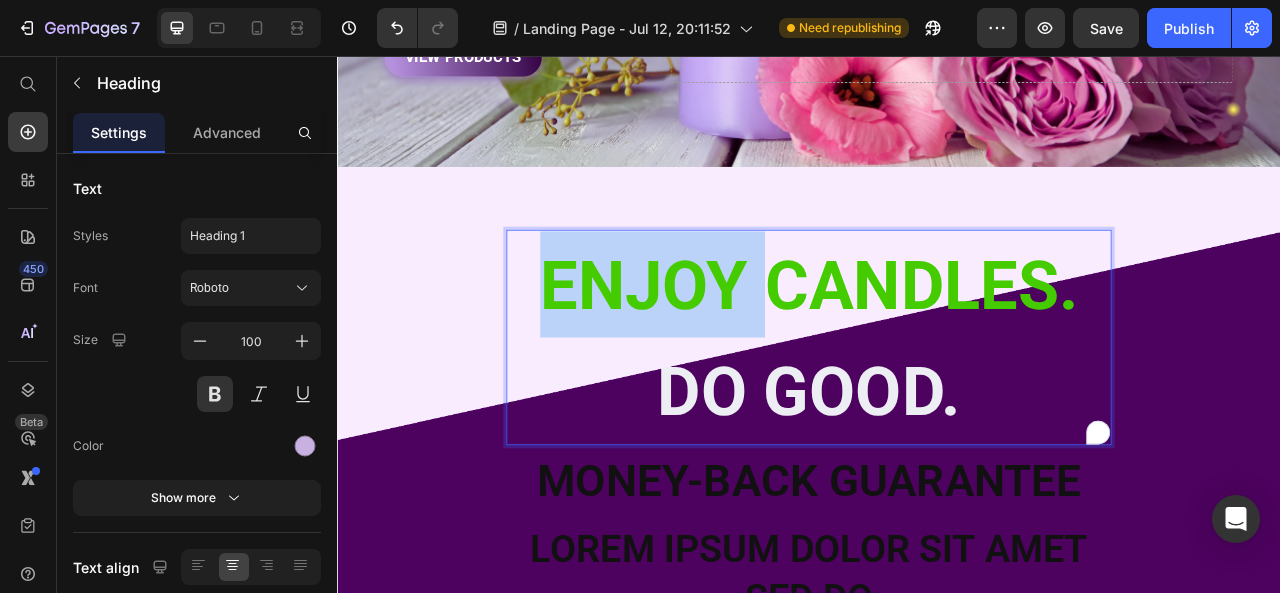 click on "ENJOY CANDLES." at bounding box center [937, 349] 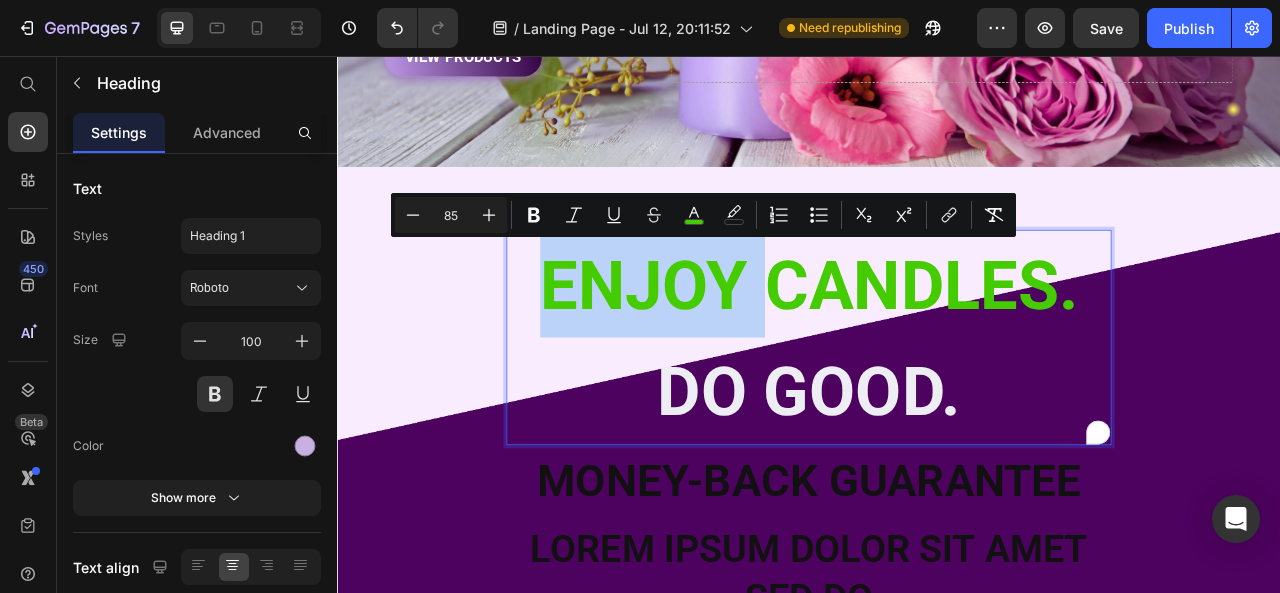 click on "ENJOY CANDLES." at bounding box center [937, 349] 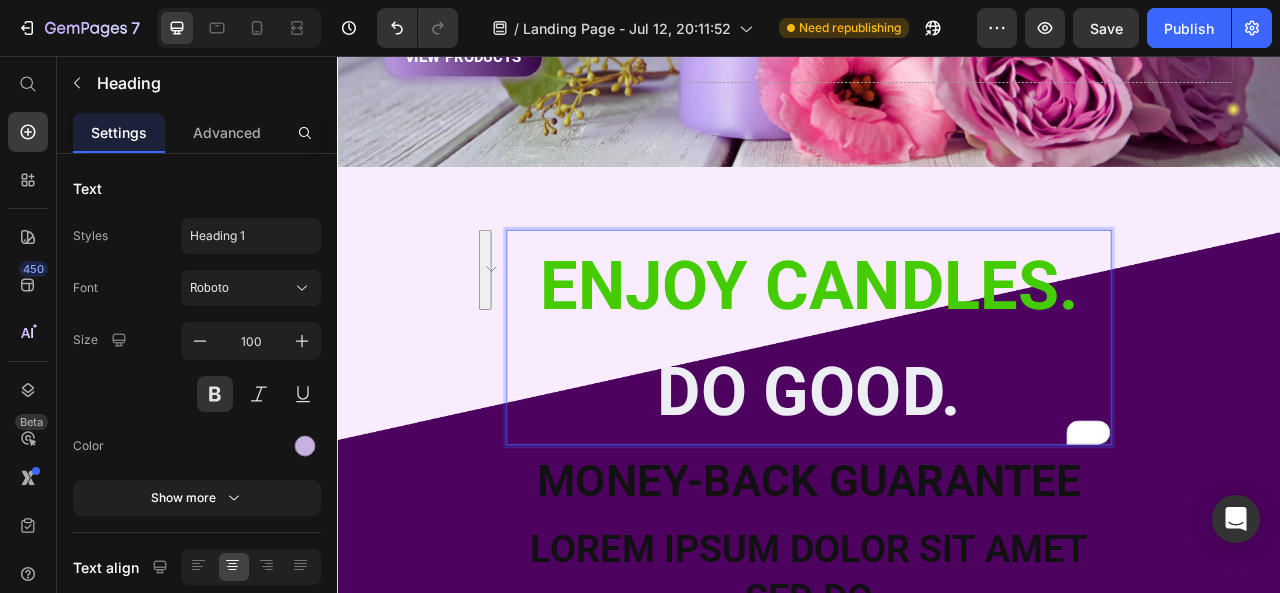 drag, startPoint x: 570, startPoint y: 351, endPoint x: 1306, endPoint y: 354, distance: 736.0061 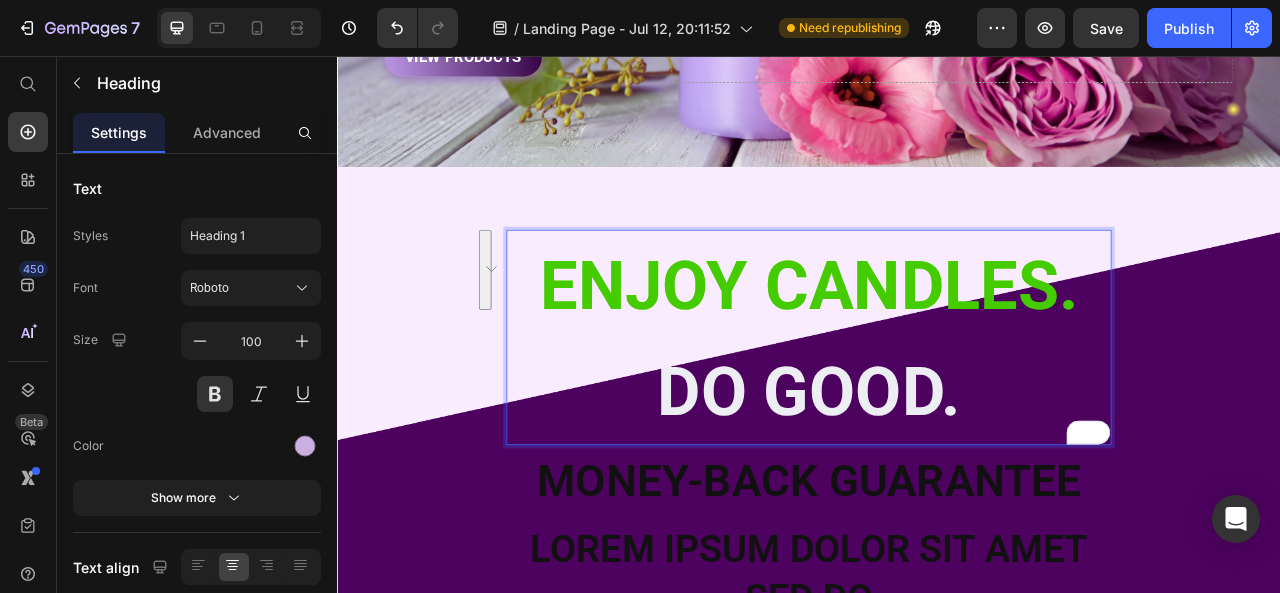 click on "ENJOY CANDLES.  DO GOOD." at bounding box center [937, 414] 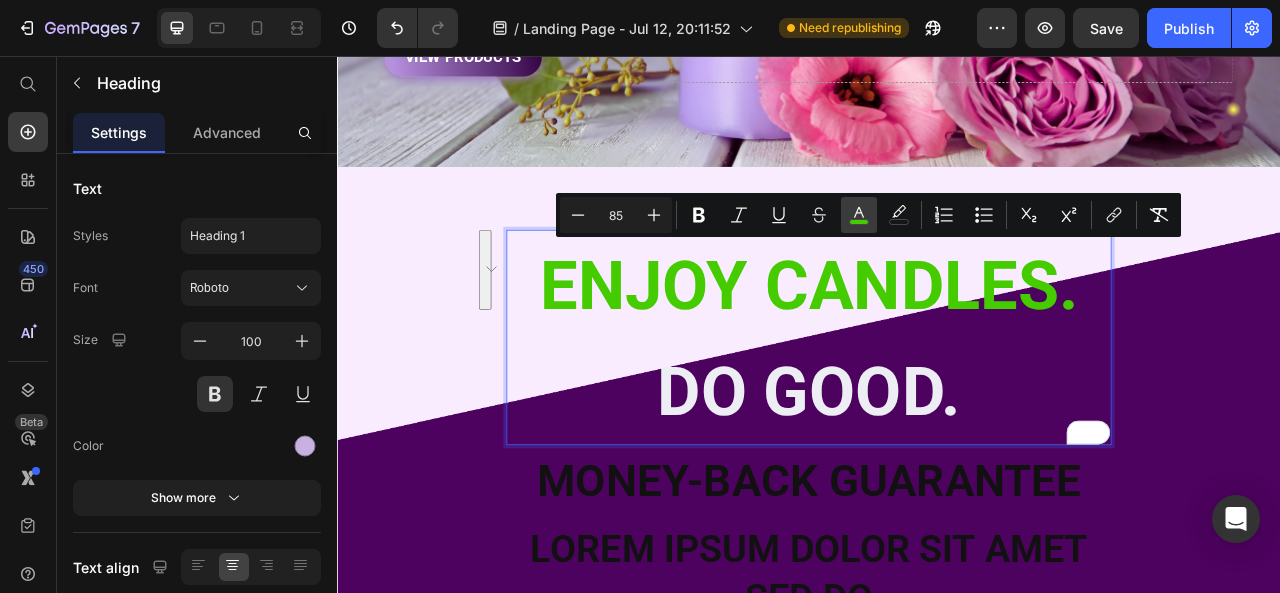 click 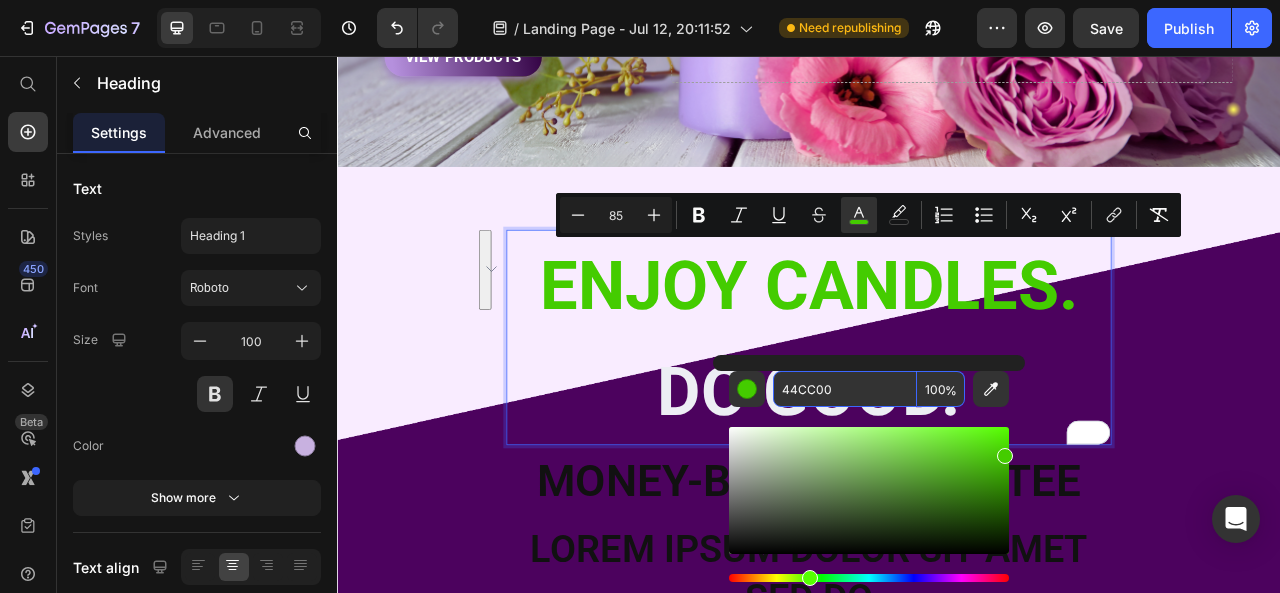 click on "44CC00" at bounding box center [845, 389] 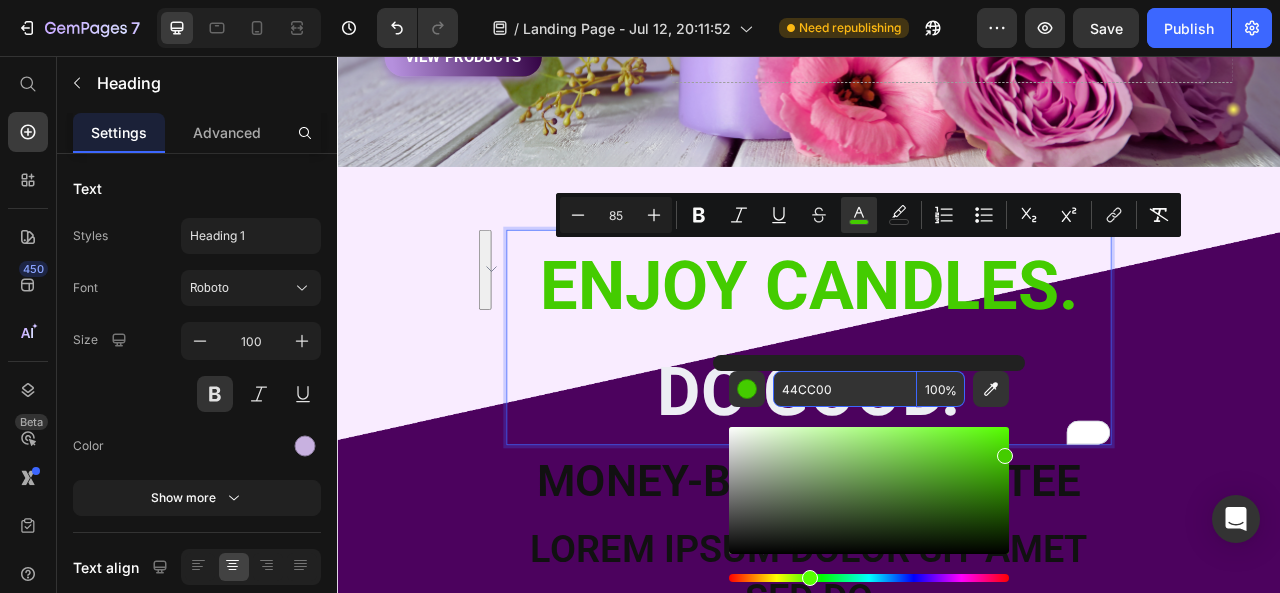 paste on "C025E" 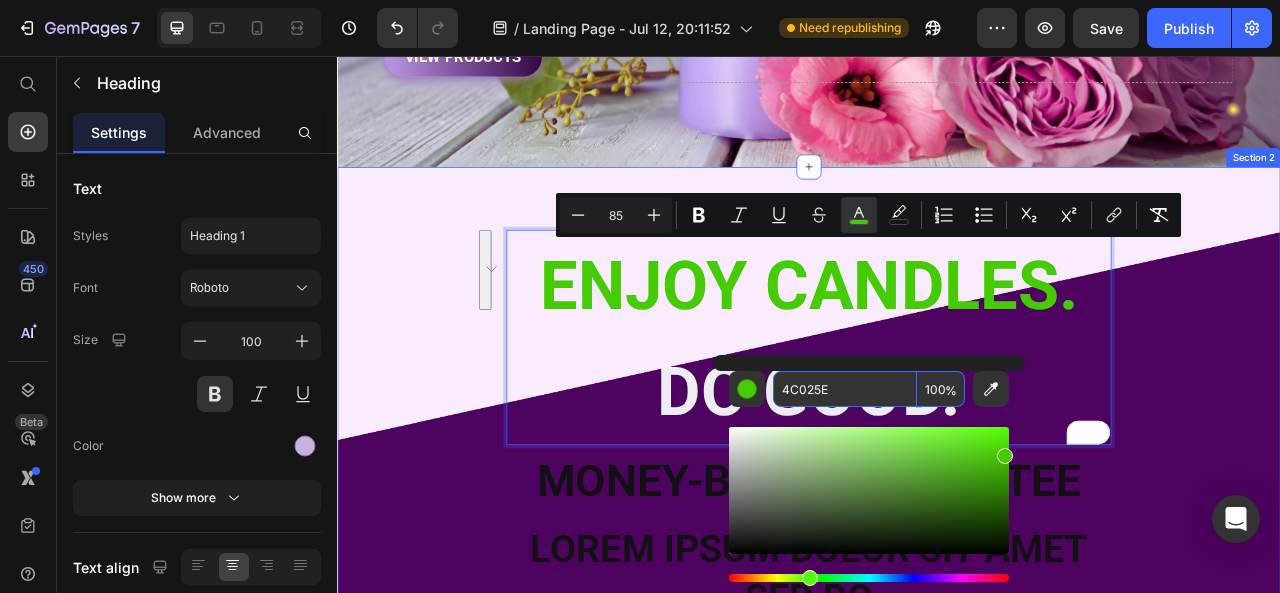 type on "4C025E" 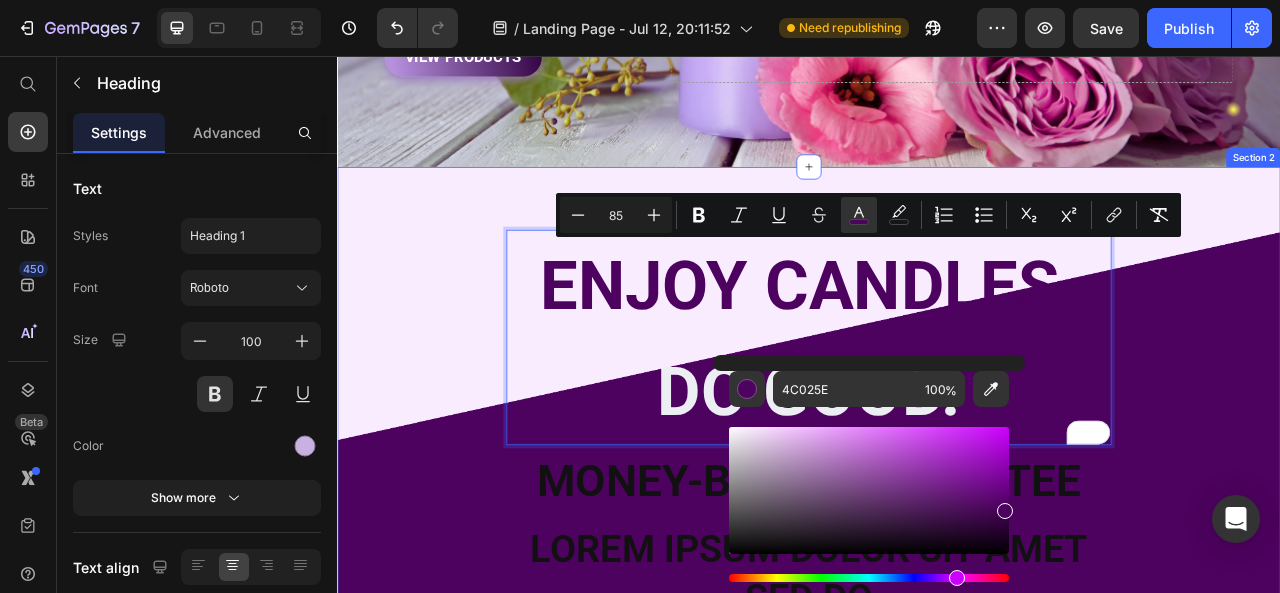 click on "ENJOY CANDLES.  DO GOOD. Heading   16 Money-Back Guarantee Text Block Lorem ipsum dolor sit amet sed do Text Block But I must explain to you how all this mistaken idea of denouncing pleasure and praising pain was born and I will give you a complete account of the system Text Block At vero eos et accusamus et iusto odio dignissimos  ducimus qui blanditiis praesentium voluptatum Text Block Row" at bounding box center (937, 583) 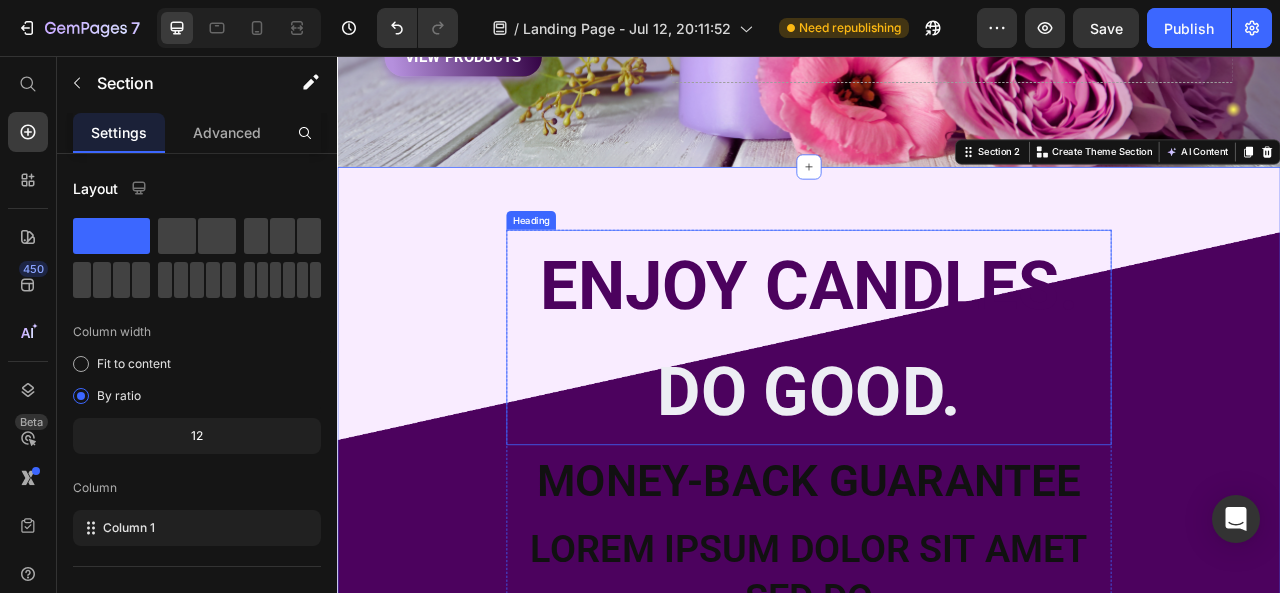 click on "ENJOY CANDLES." at bounding box center [937, 349] 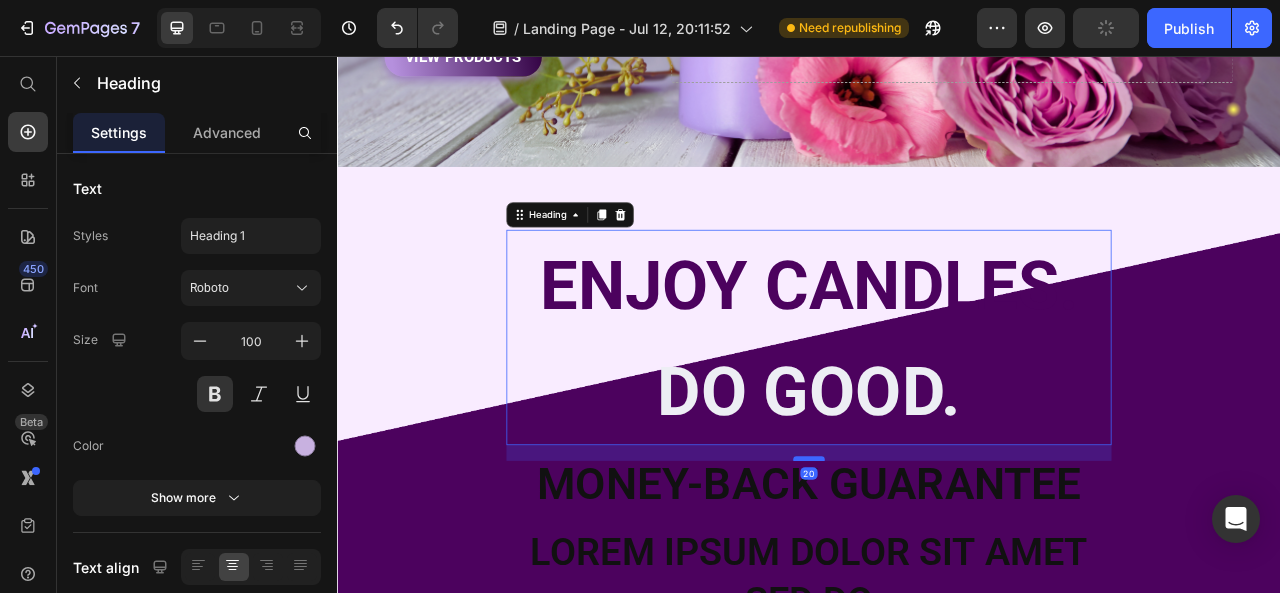 click on "⁠⁠⁠⁠⁠⁠⁠ ENJOY CANDLES.  DO GOOD. Heading   20 Money-Back Guarantee Text Block Lorem ipsum dolor sit amet sed do Text Block But I must explain to you how all this mistaken idea of denouncing pleasure and praising pain was born and I will give you a complete account of the system Text Block At vero eos et accusamus et iusto odio dignissimos  ducimus qui blanditiis praesentium voluptatum Text Block" at bounding box center (937, 585) 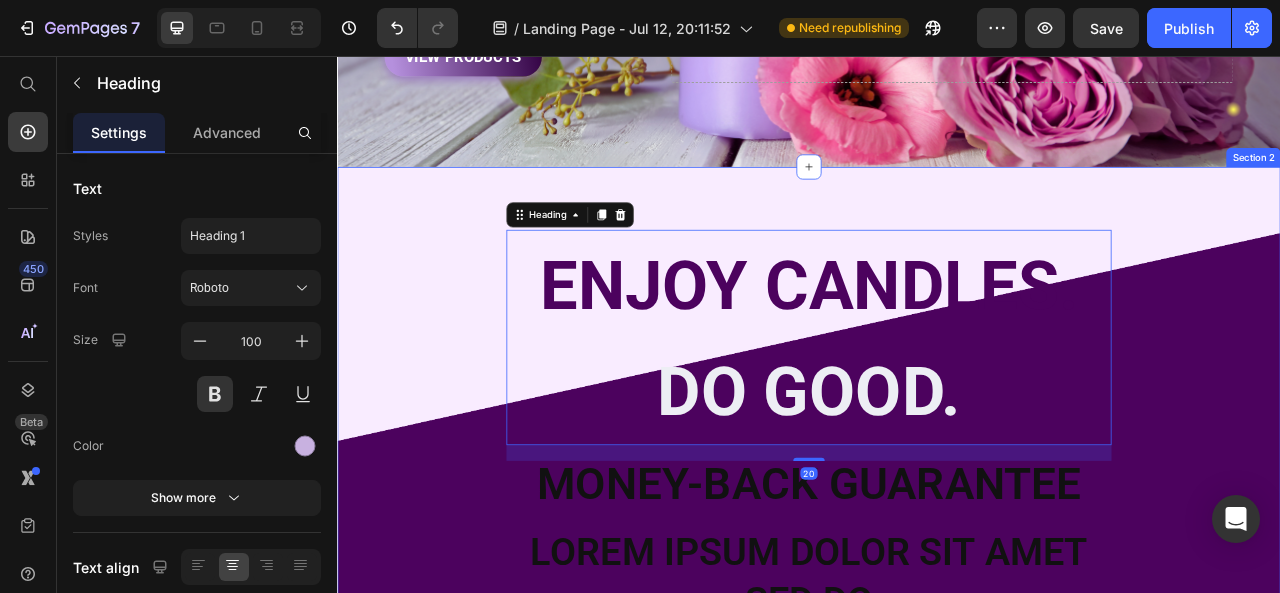 click on "⁠⁠⁠⁠⁠⁠⁠ ENJOY CANDLES.  DO GOOD. Heading   20 Money-Back Guarantee Text Block Lorem ipsum dolor sit amet sed do Text Block But I must explain to you how all this mistaken idea of denouncing pleasure and praising pain was born and I will give you a complete account of the system Text Block At vero eos et accusamus et iusto odio dignissimos  ducimus qui blanditiis praesentium voluptatum Text Block Row Section 2" at bounding box center (937, 585) 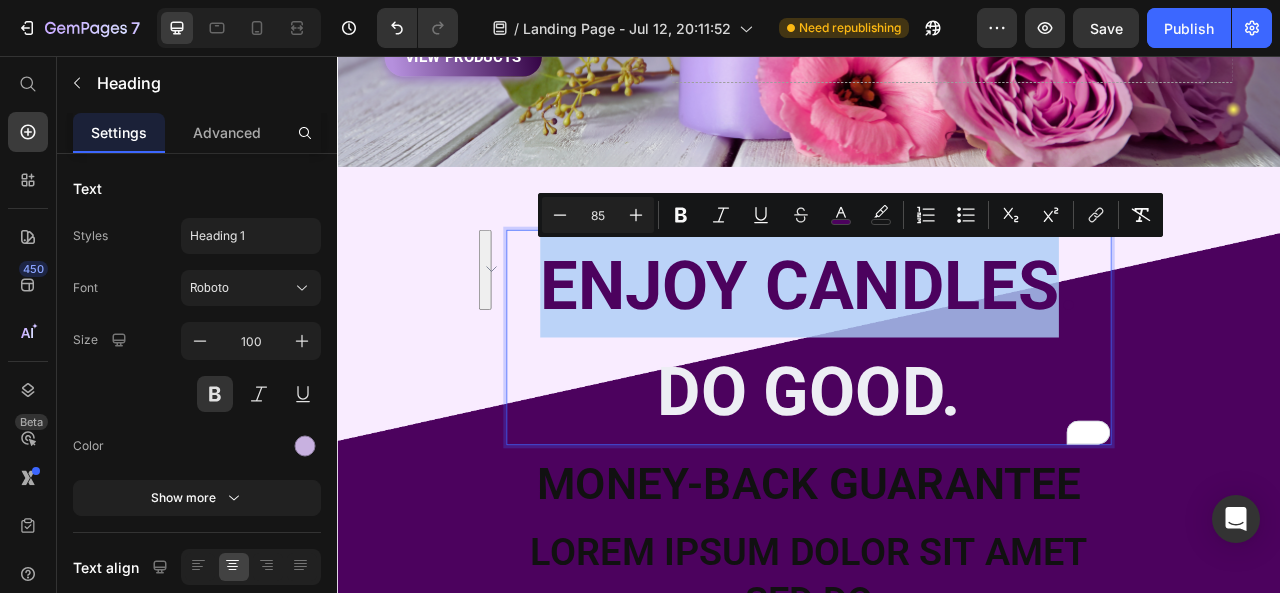 drag, startPoint x: 585, startPoint y: 352, endPoint x: 1223, endPoint y: 344, distance: 638.0502 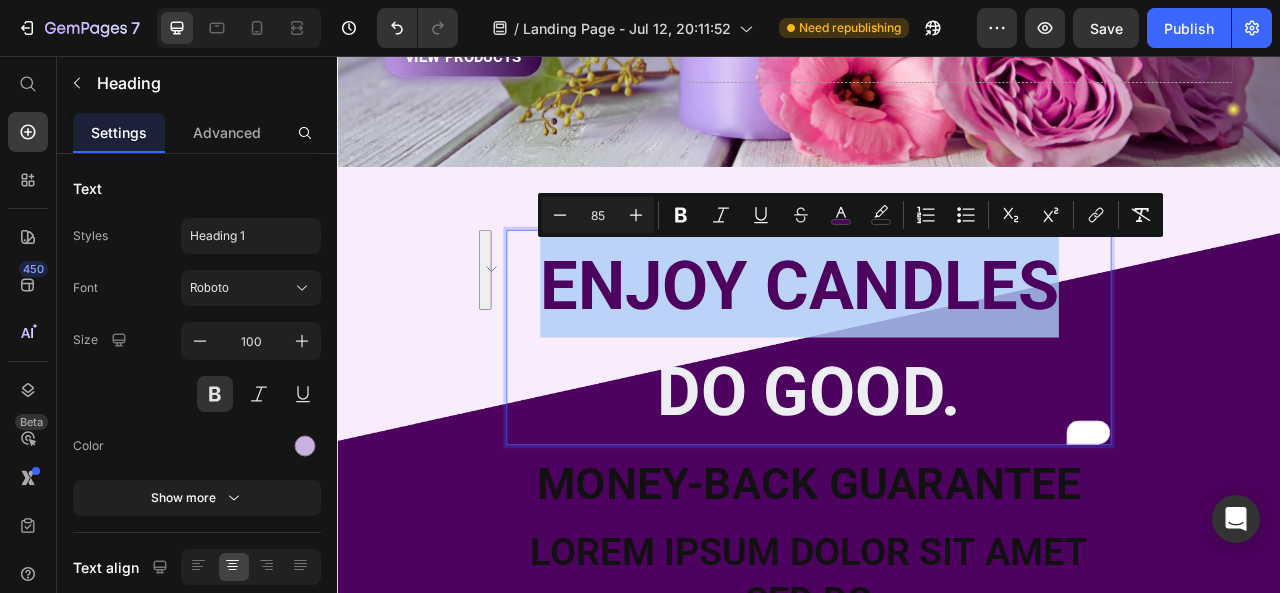 click on "ENJOY CANDLES." at bounding box center (937, 349) 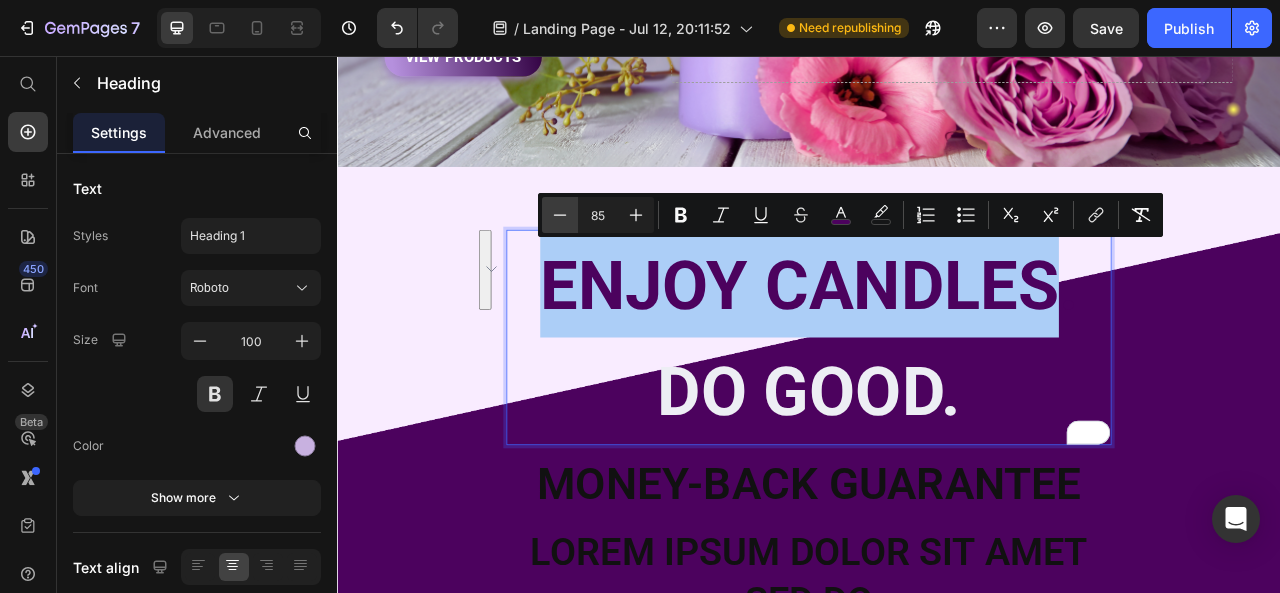 click 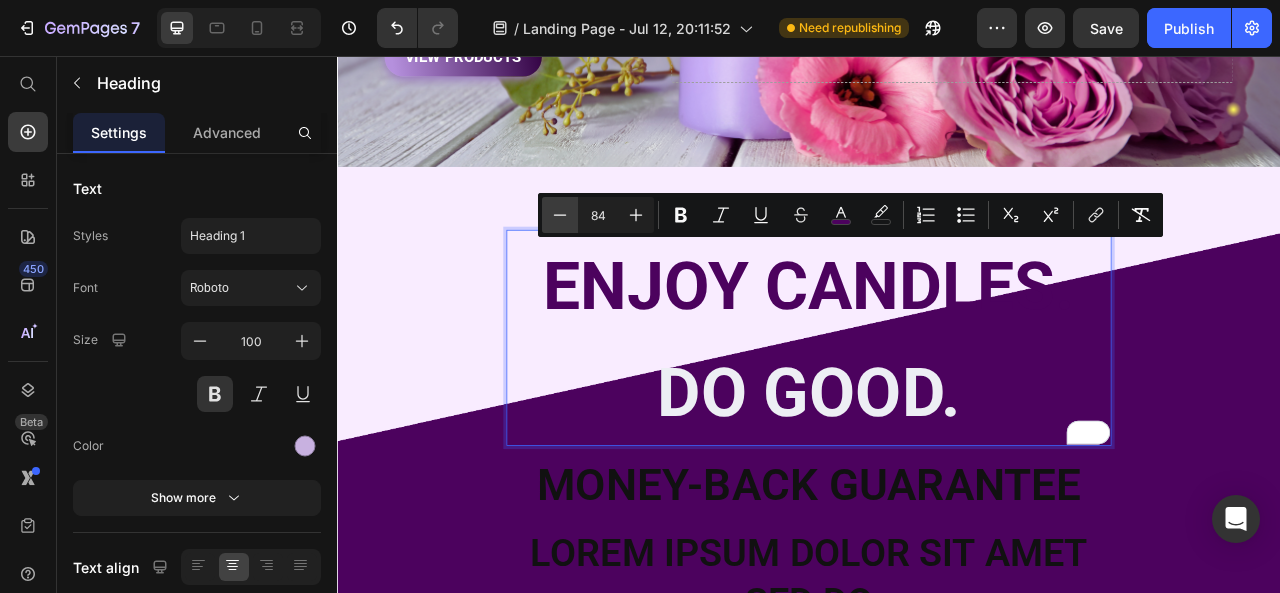 click 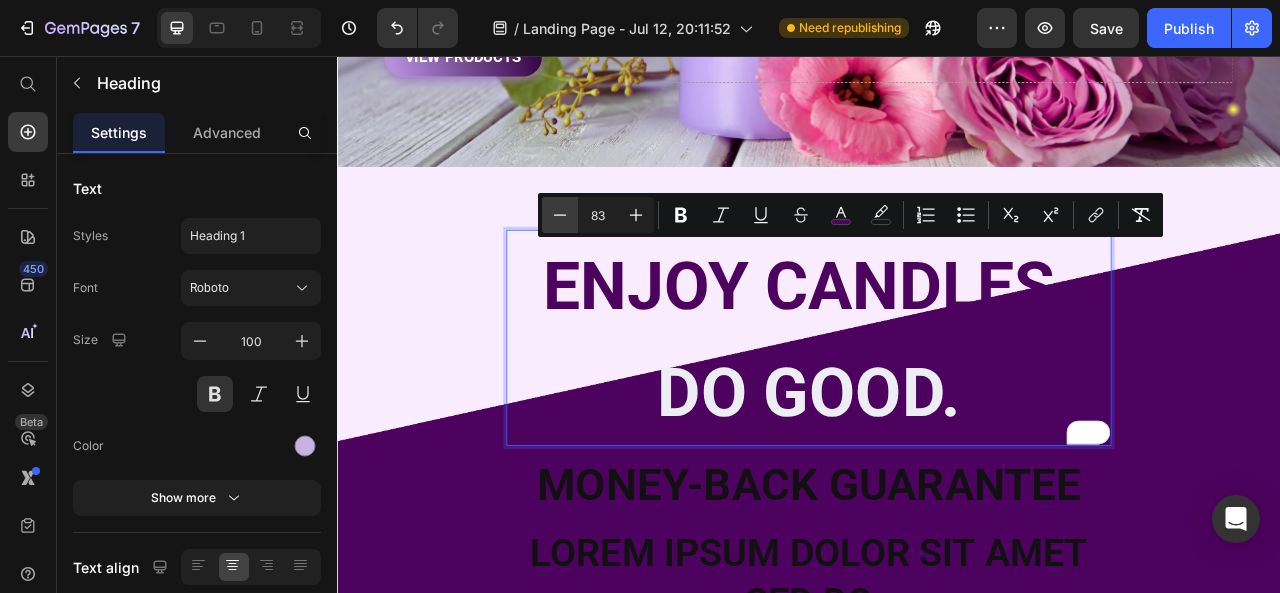 click 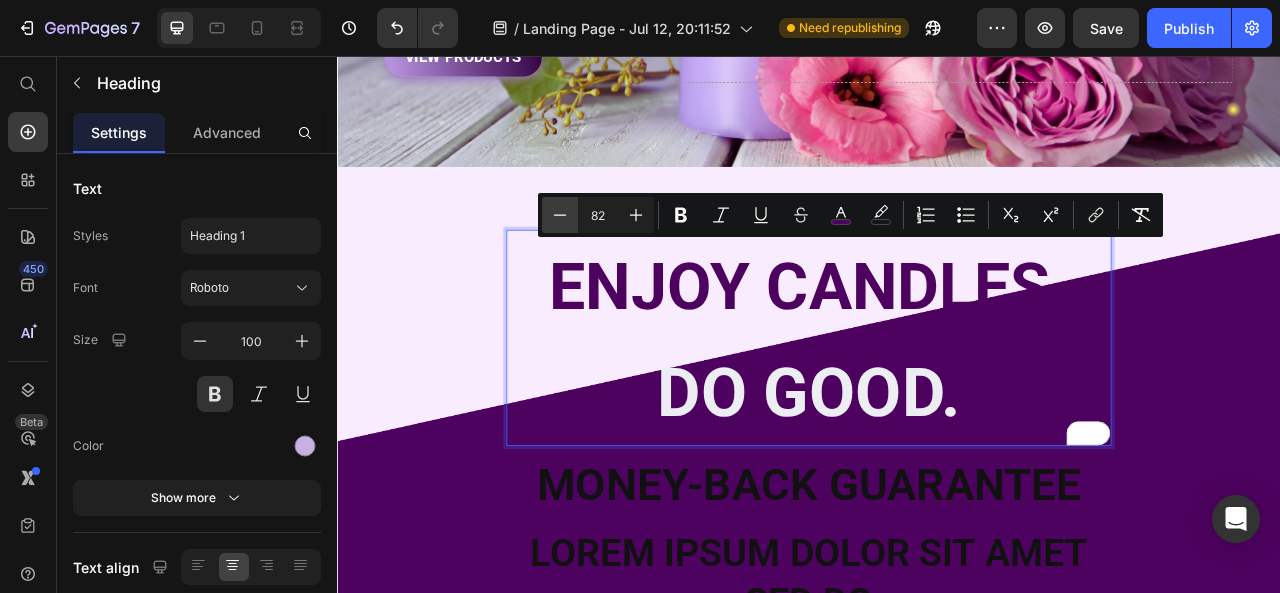 click 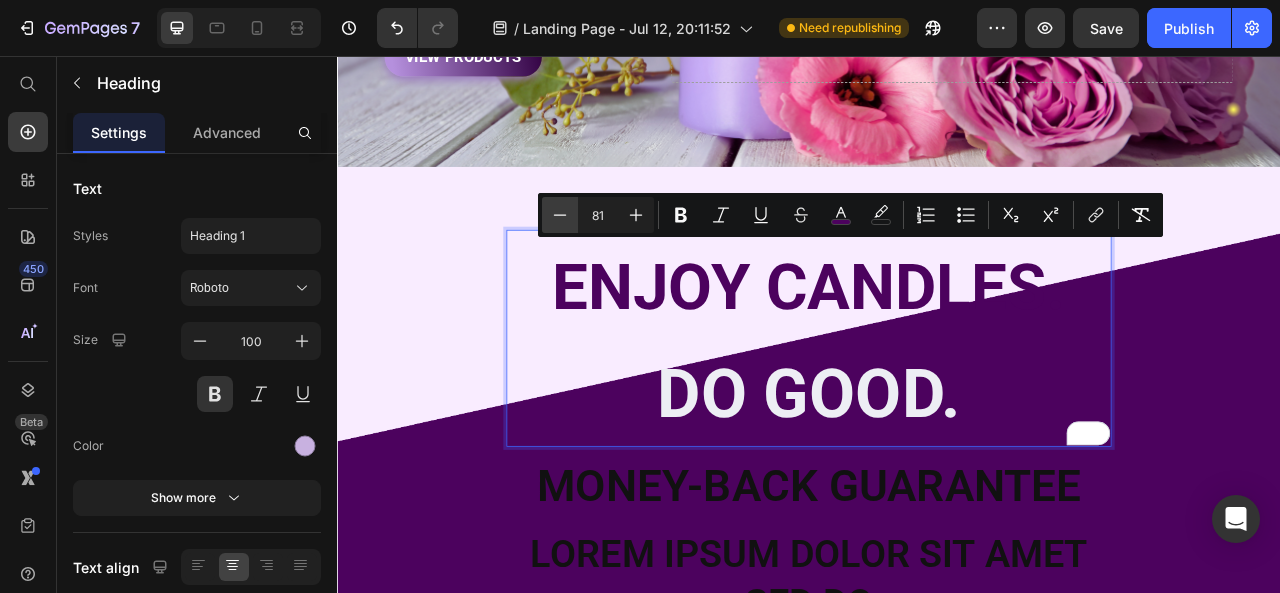 click 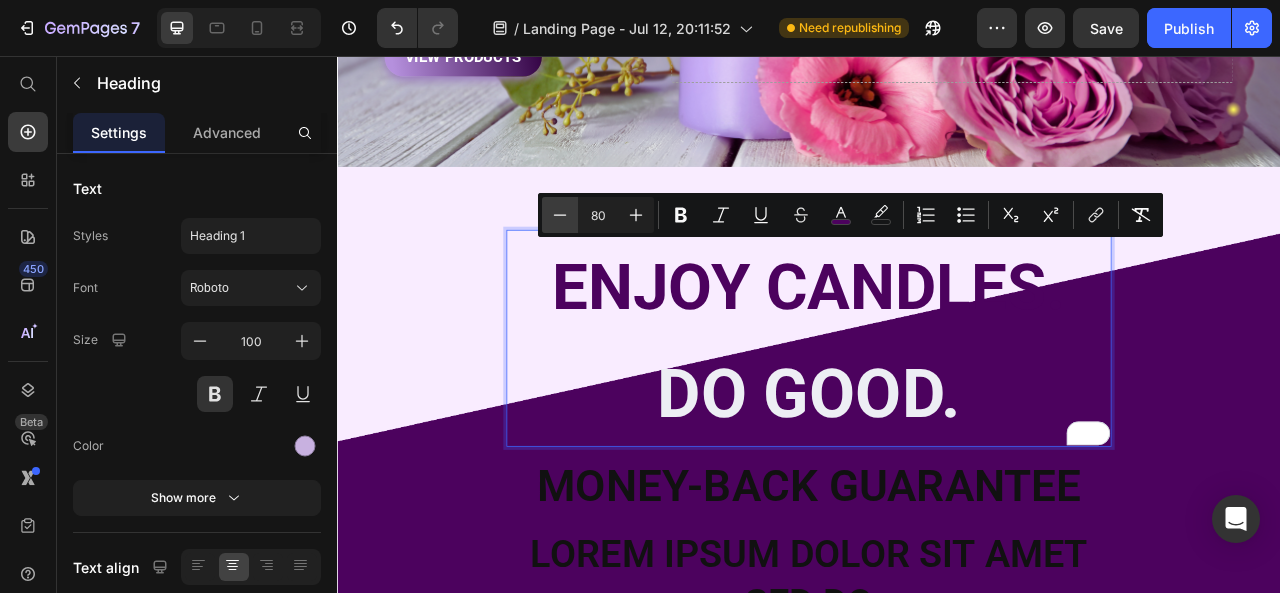 click 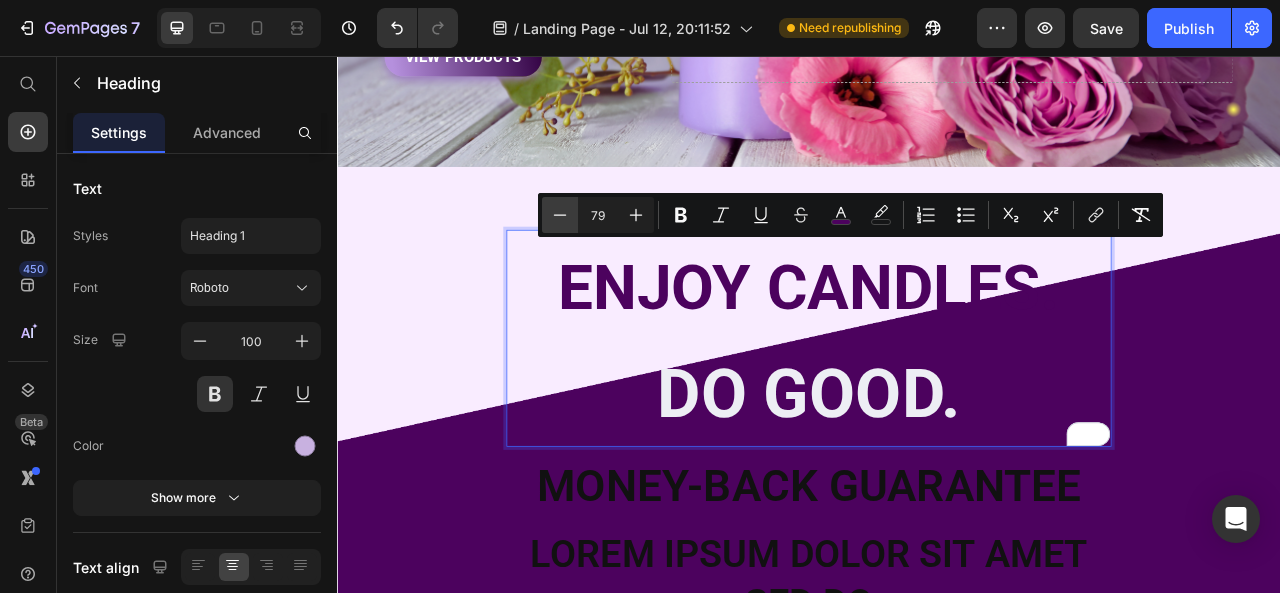 click 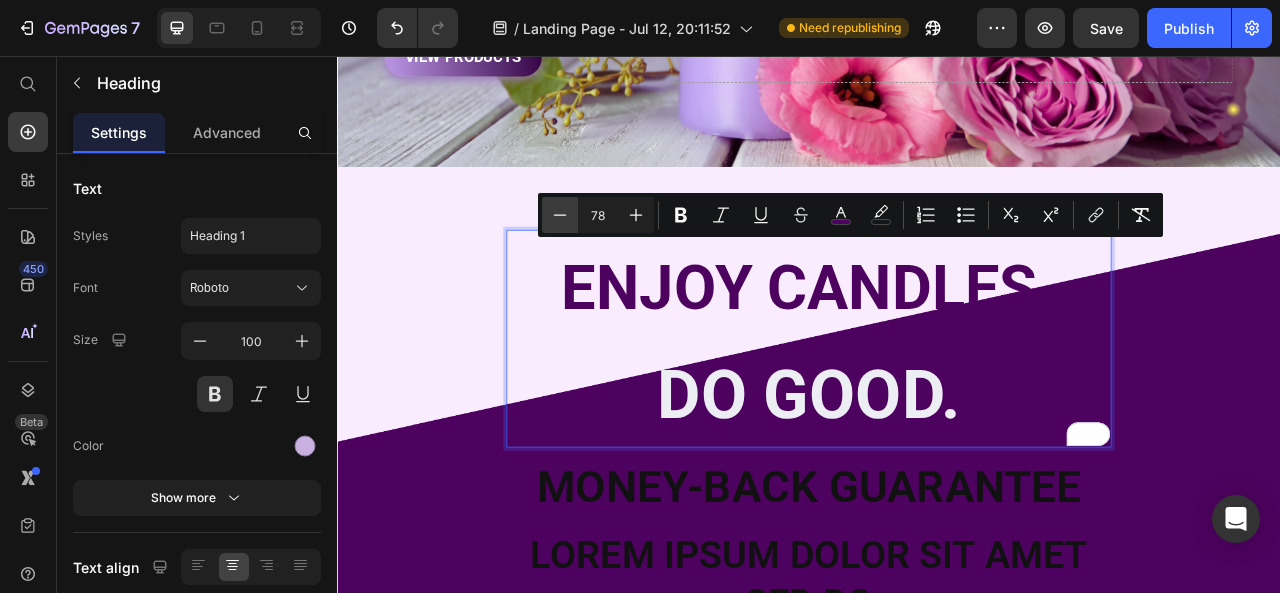 click 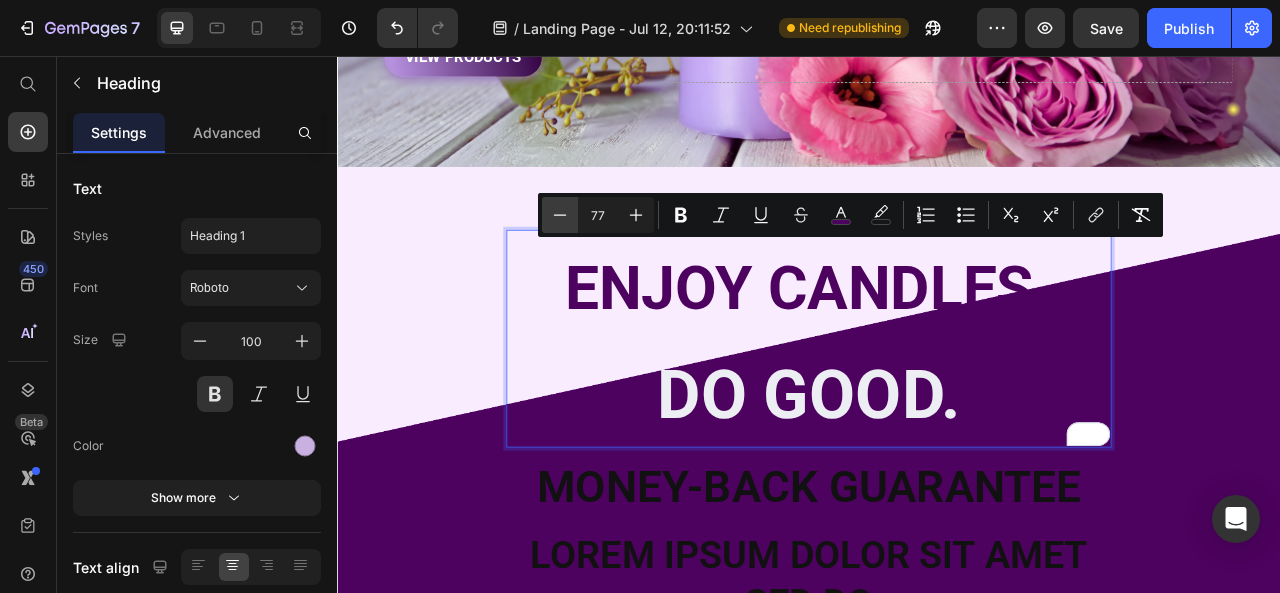 click 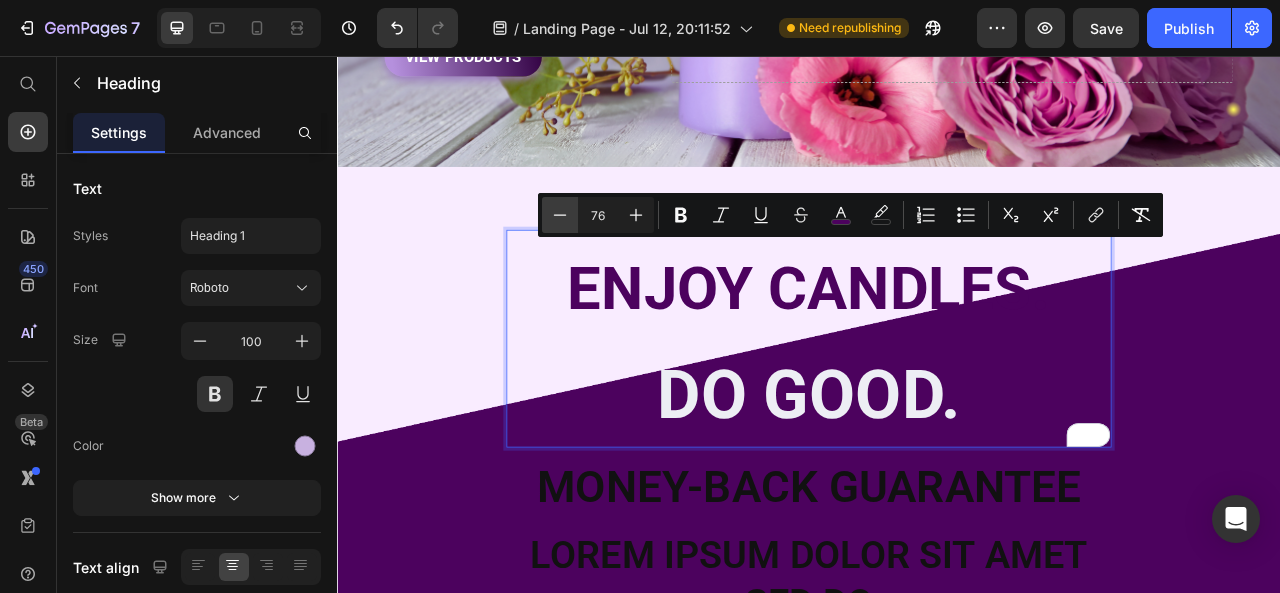click 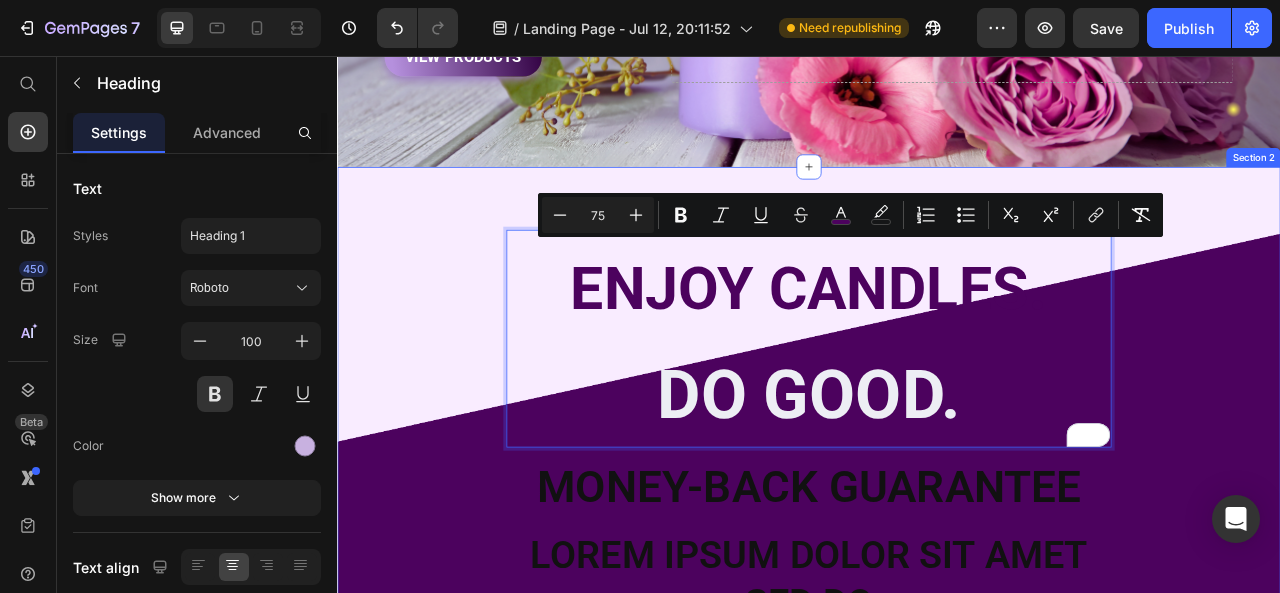 click on "ENJOY CANDLES .  DO GOOD. Heading   20 Money-Back Guarantee Text Block Lorem ipsum dolor sit amet sed do Text Block But I must explain to you how all this mistaken idea of denouncing pleasure and praising pain was born and I will give you a complete account of the system Text Block At vero eos et accusamus et iusto odio dignissimos  ducimus qui blanditiis praesentium voluptatum Text Block Row" at bounding box center [937, 587] 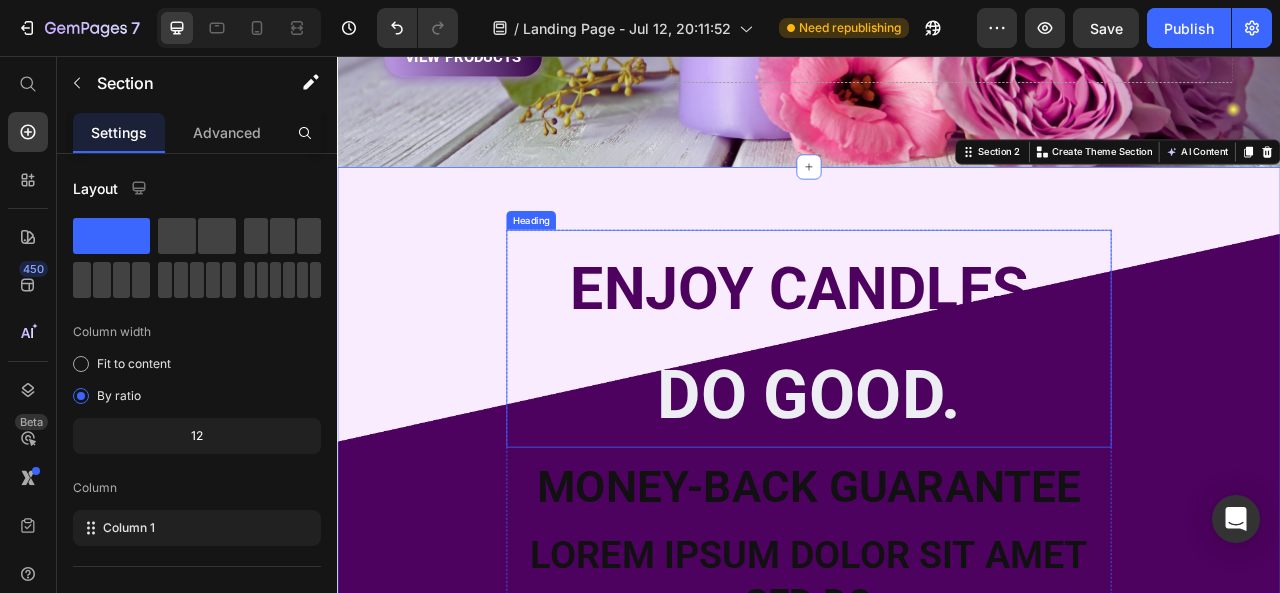 click on "⁠⁠⁠⁠⁠⁠⁠ ENJOY CANDLES .  DO GOOD." at bounding box center [937, 415] 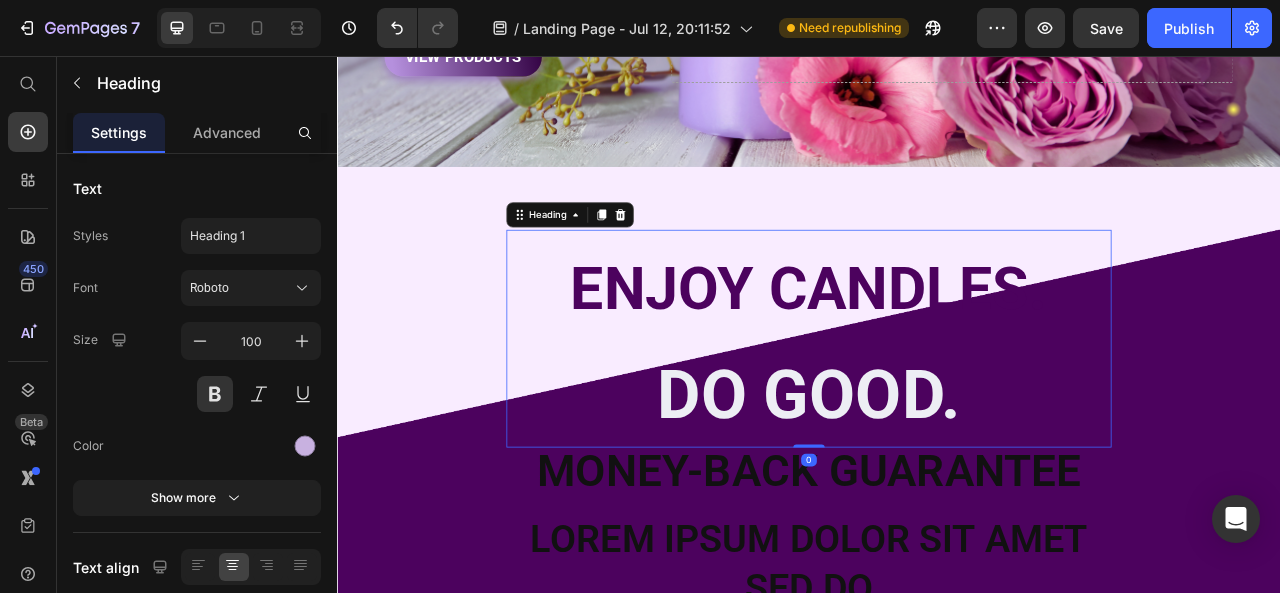 drag, startPoint x: 931, startPoint y: 562, endPoint x: 932, endPoint y: 534, distance: 28.01785 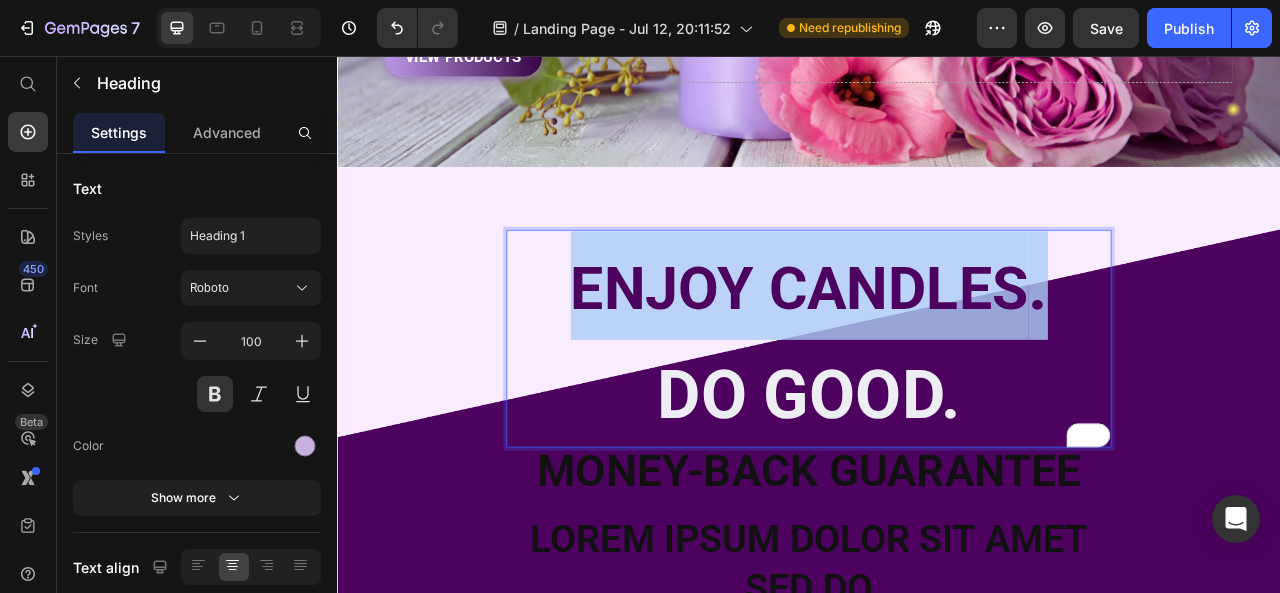drag, startPoint x: 624, startPoint y: 350, endPoint x: 1220, endPoint y: 341, distance: 596.06793 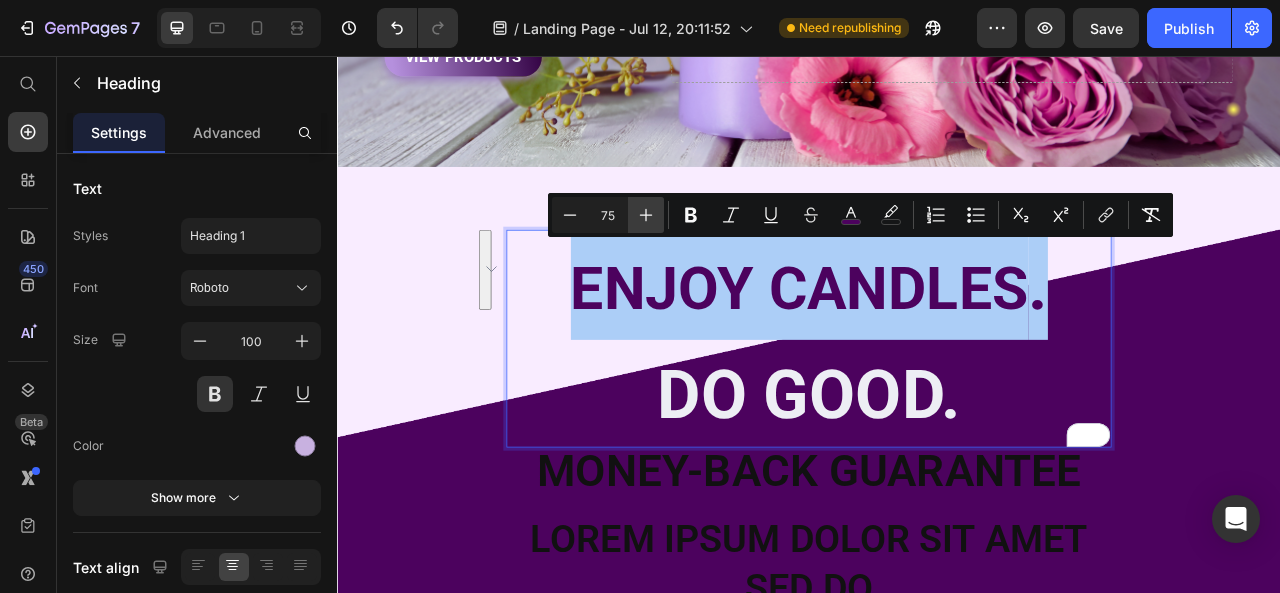 click 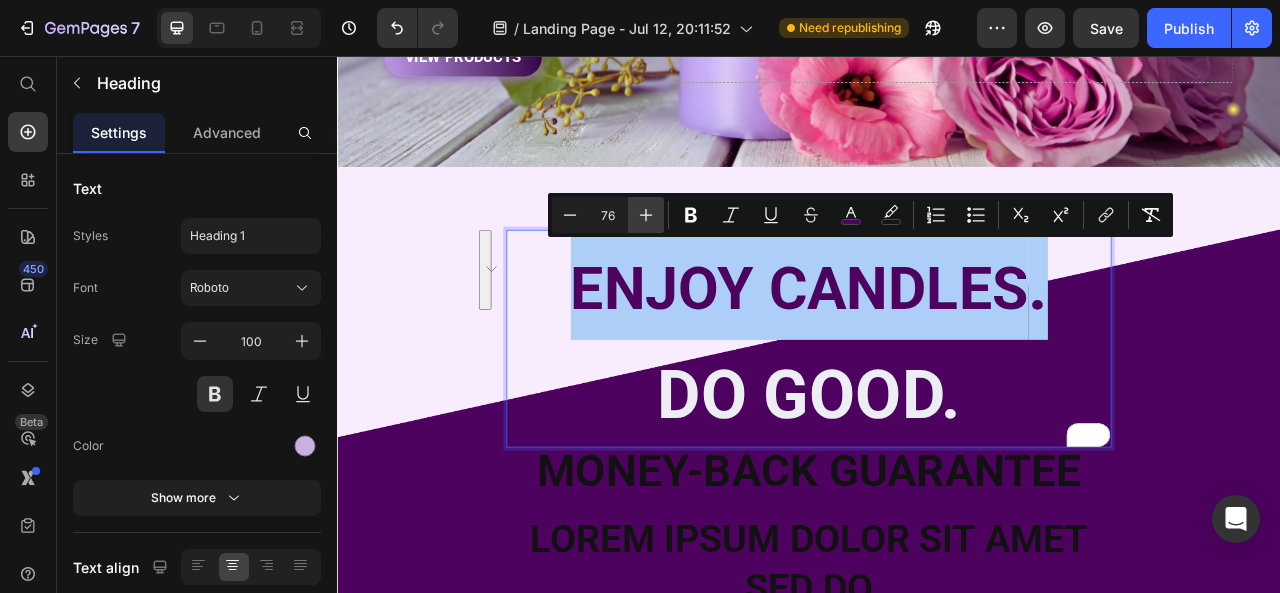 click 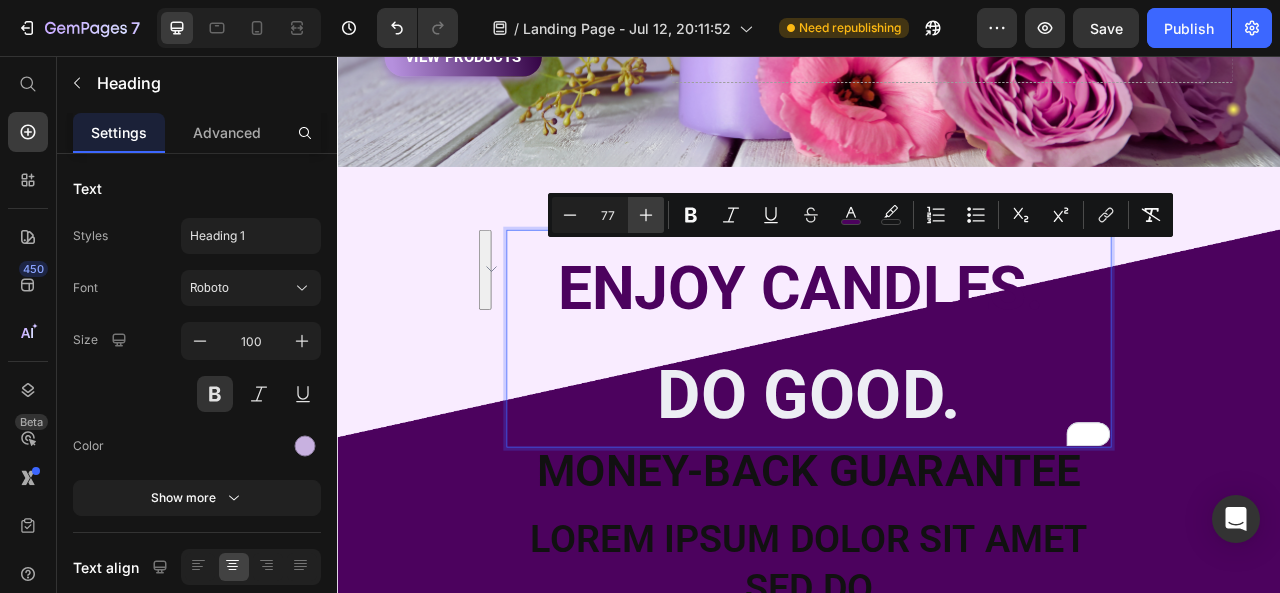 click 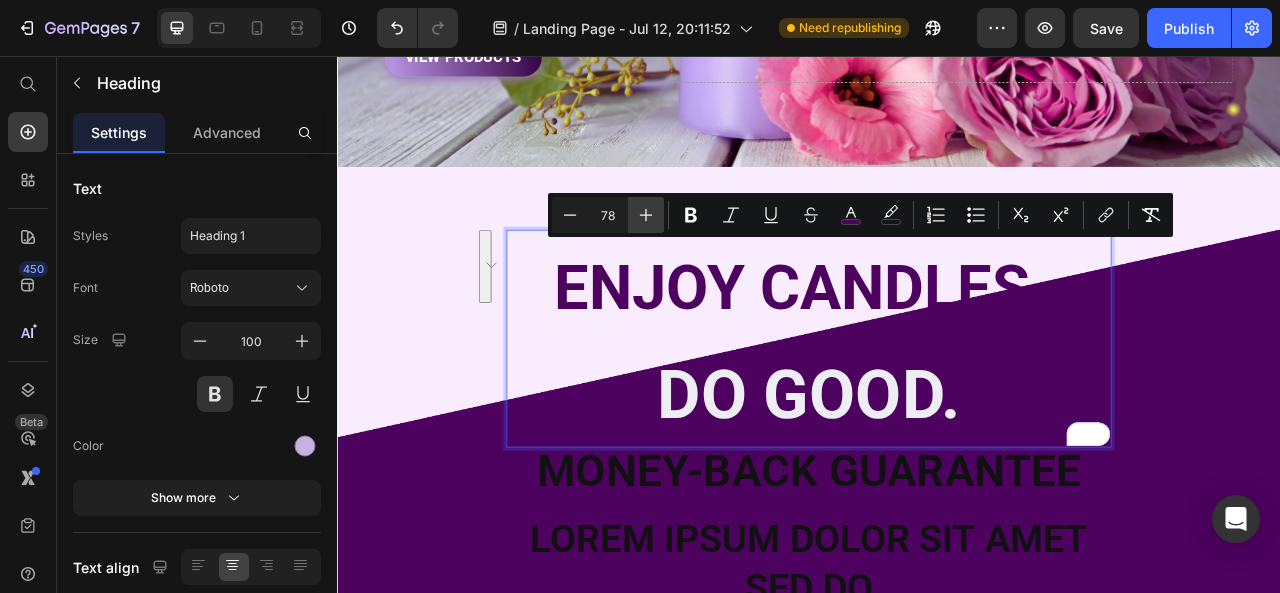 click 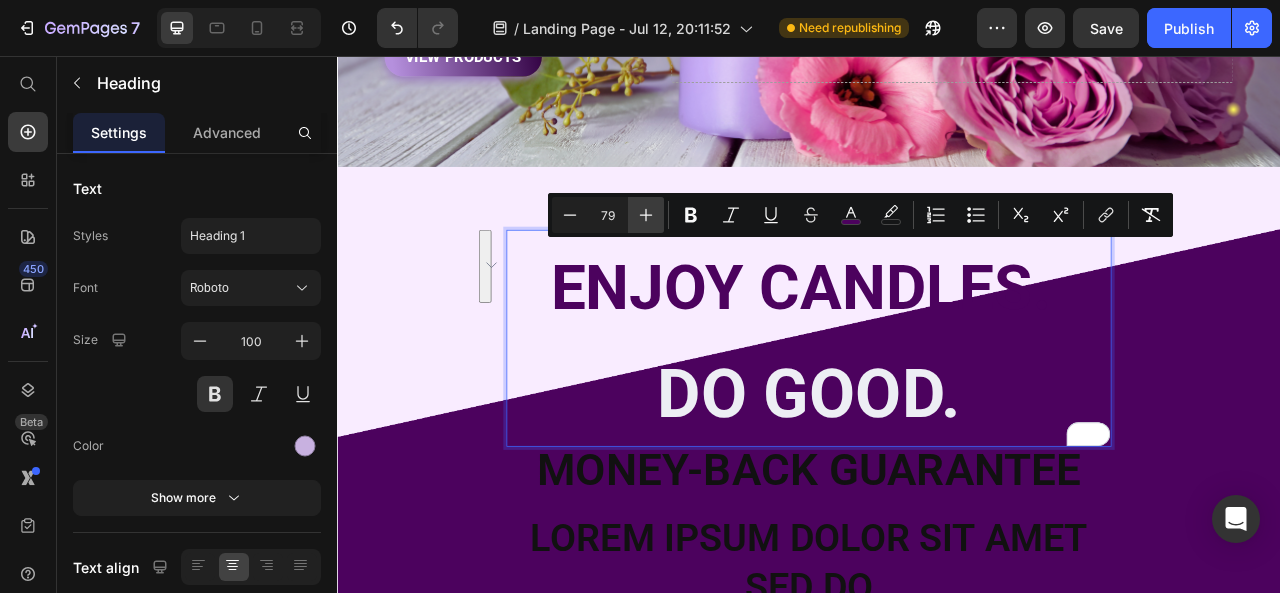 click 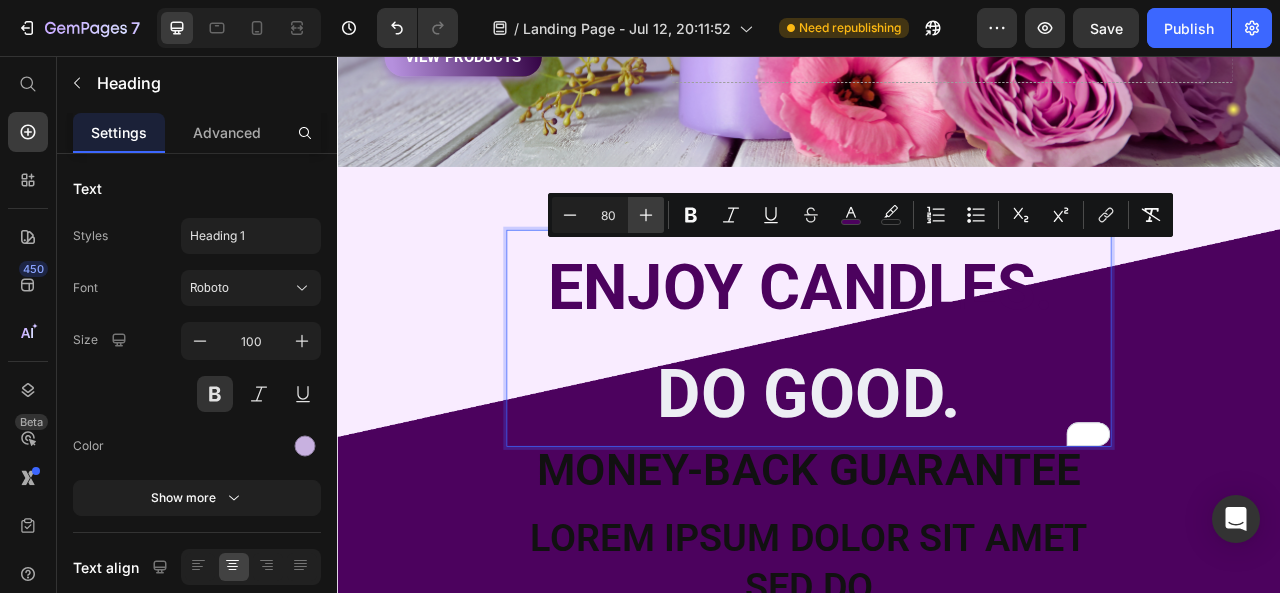 click 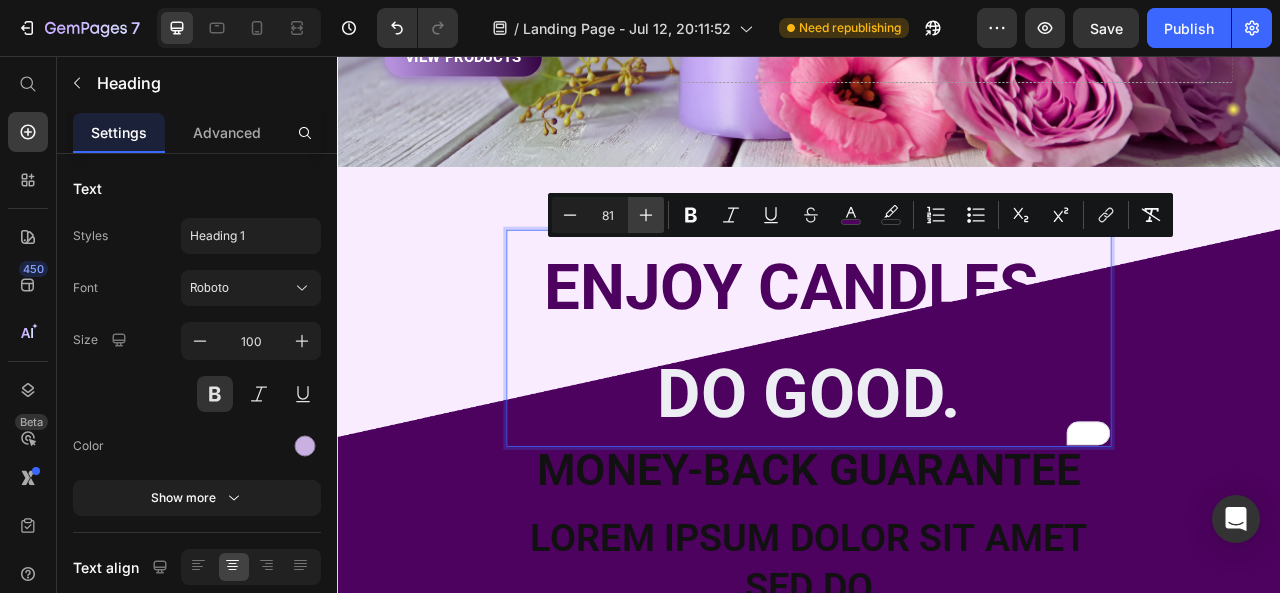click 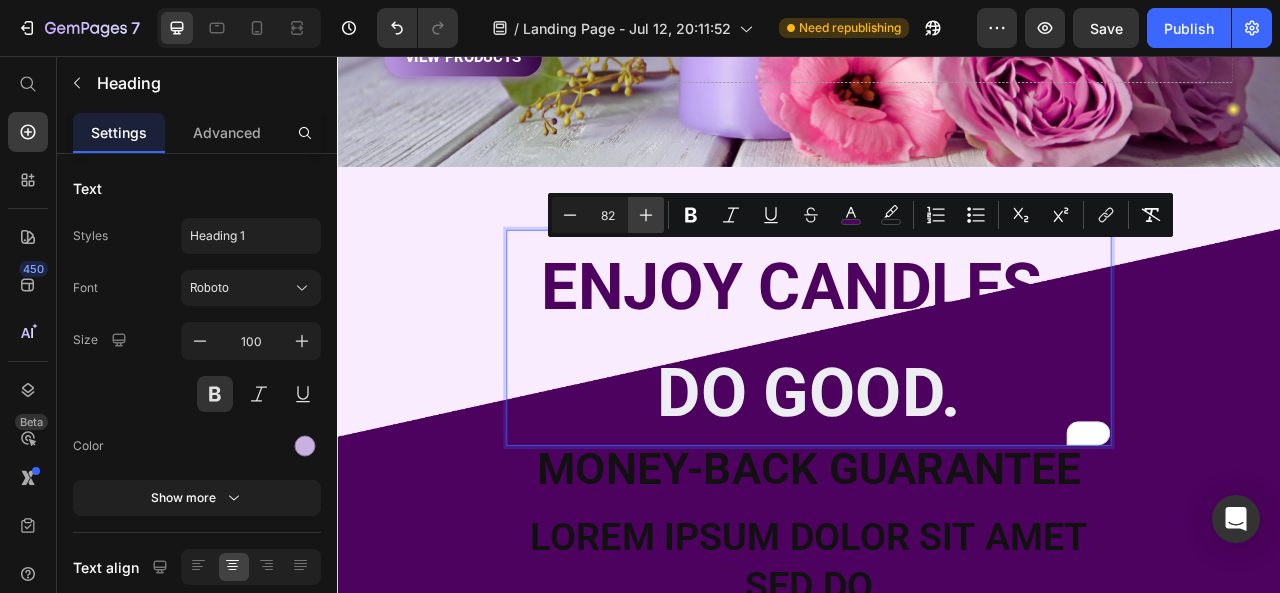 click 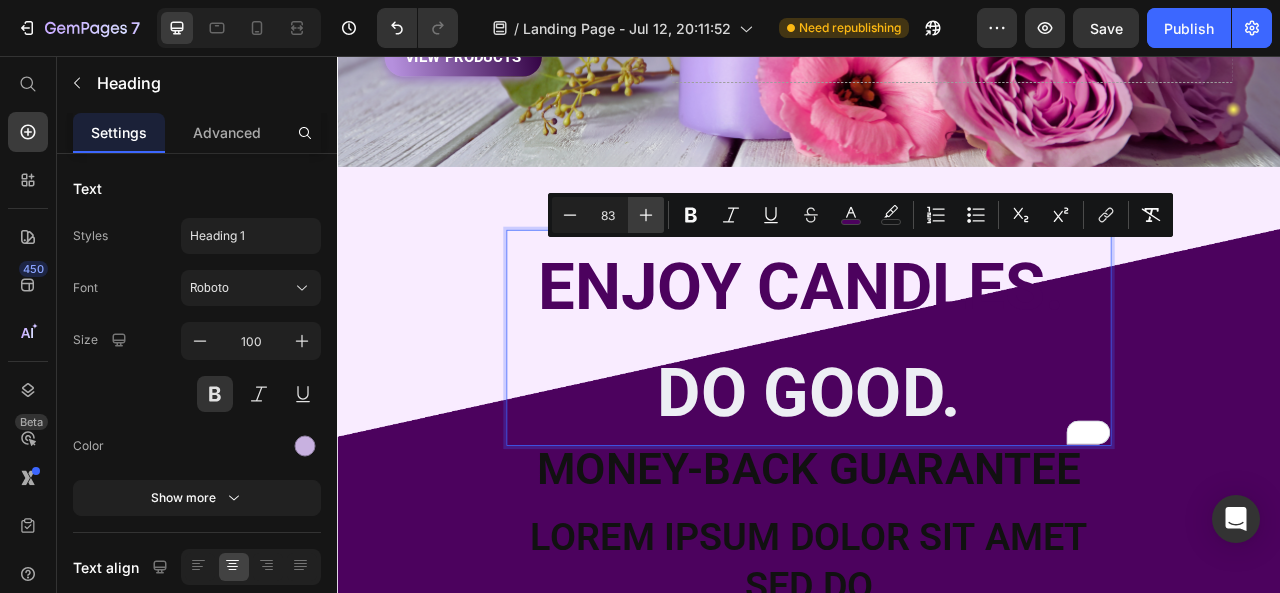 click 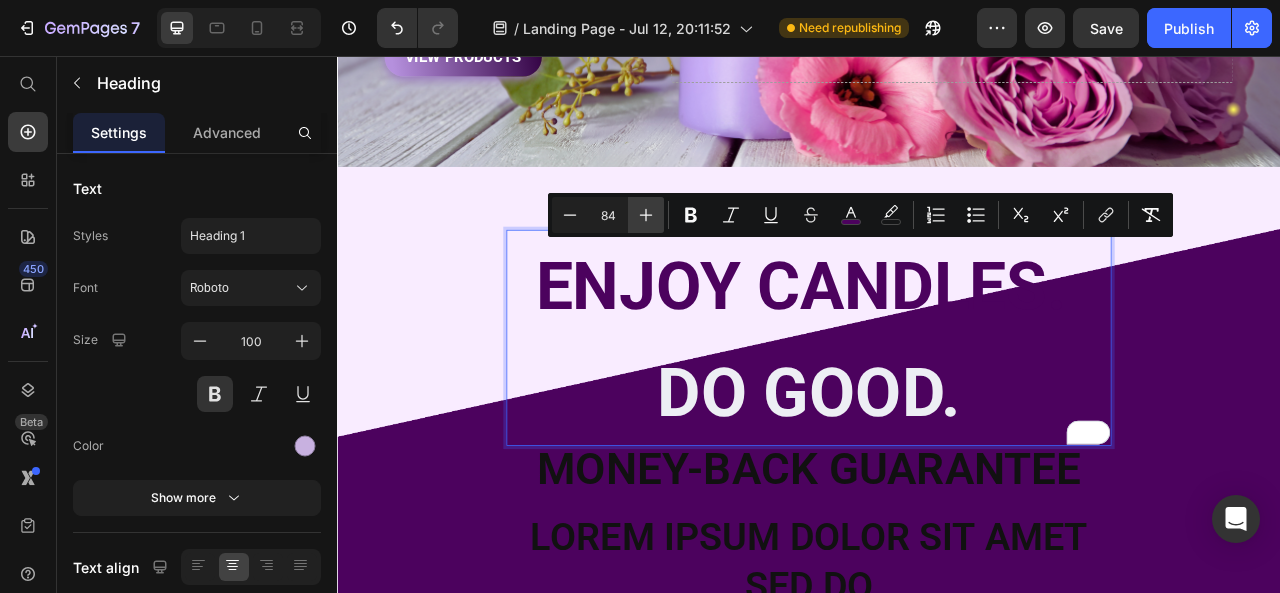click 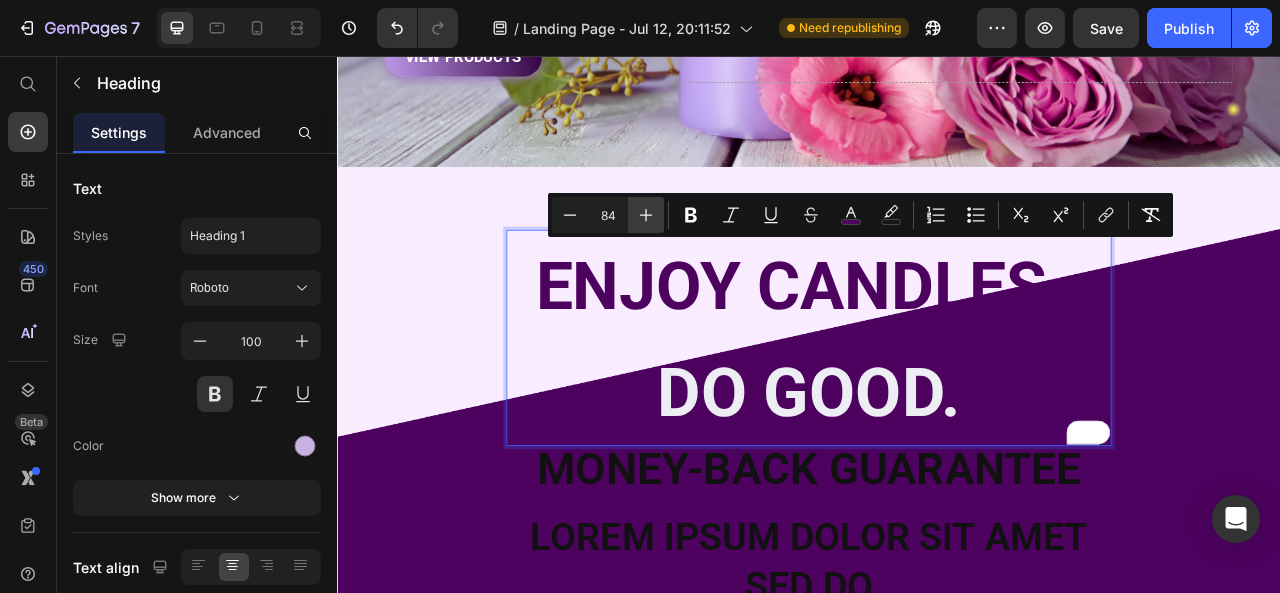 type on "85" 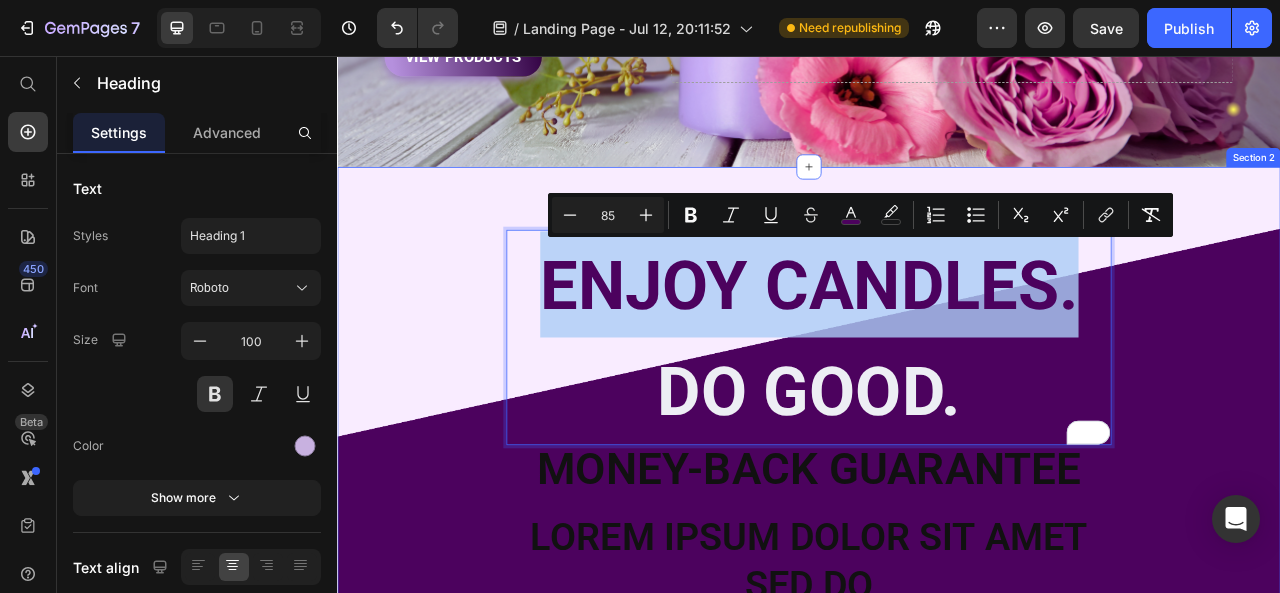 click on "ENJOY CANDLES.  DO GOOD. Heading   0 Money-Back Guarantee Text Block Lorem ipsum dolor sit amet sed do Text Block But I must explain to you how all this mistaken idea of denouncing pleasure and praising pain was born and I will give you a complete account of the system Text Block At vero eos et accusamus et iusto odio dignissimos  ducimus qui blanditiis praesentium voluptatum Text Block Row" at bounding box center (937, 575) 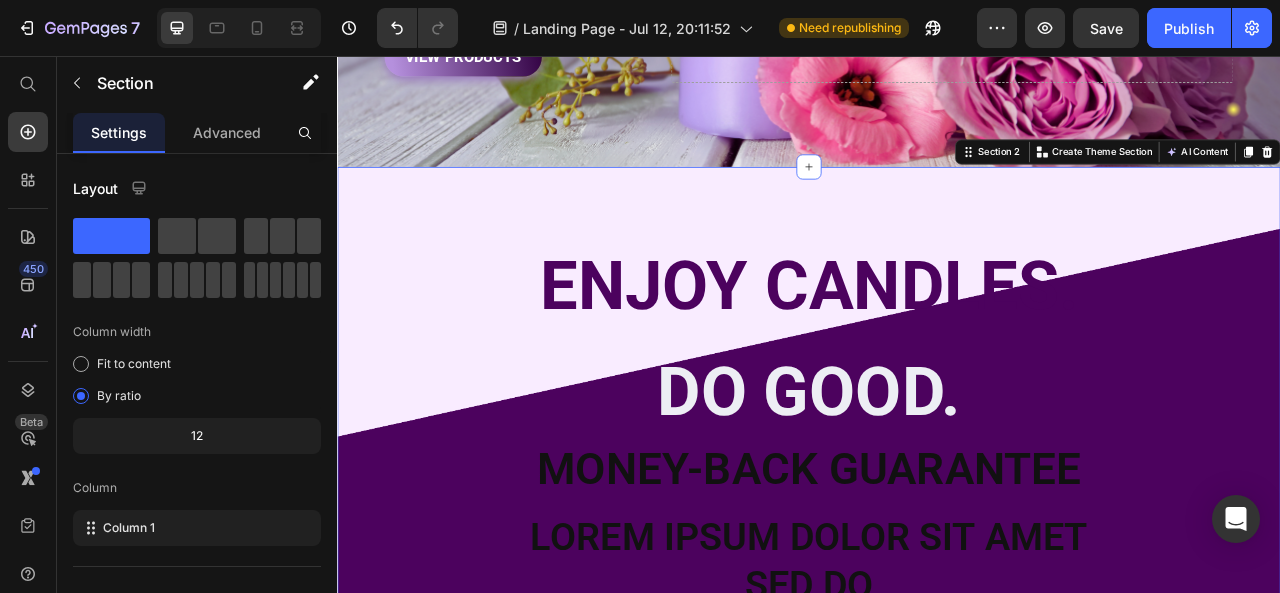 click on "⁠⁠⁠⁠⁠⁠⁠ ENJOY CANDLES.  DO GOOD. Heading Money-Back Guarantee Text Block Lorem ipsum dolor sit amet sed do Text Block But I must explain to you how all this mistaken idea of denouncing pleasure and praising pain was born and I will give you a complete account of the system Text Block At vero eos et accusamus et iusto odio dignissimos  ducimus qui blanditiis praesentium voluptatum Text Block Row Section 2   You can create reusable sections Create Theme Section AI Content Write with GemAI What would you like to describe here? Tone and Voice Persuasive Product Show more Generate" at bounding box center [937, 575] 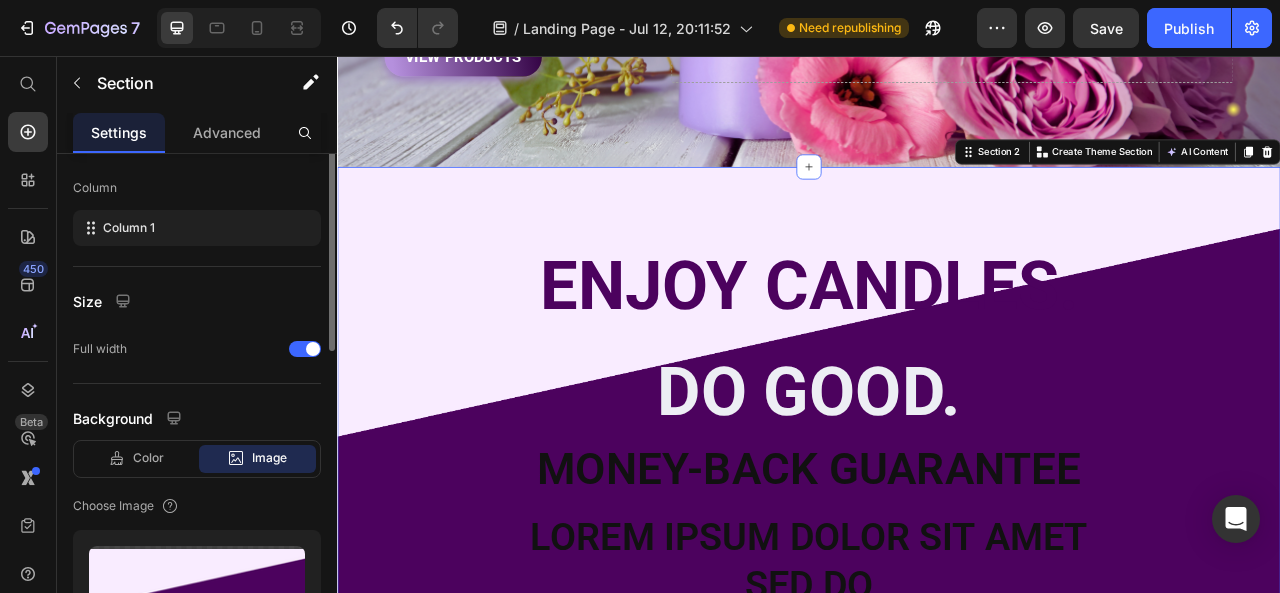 scroll, scrollTop: 400, scrollLeft: 0, axis: vertical 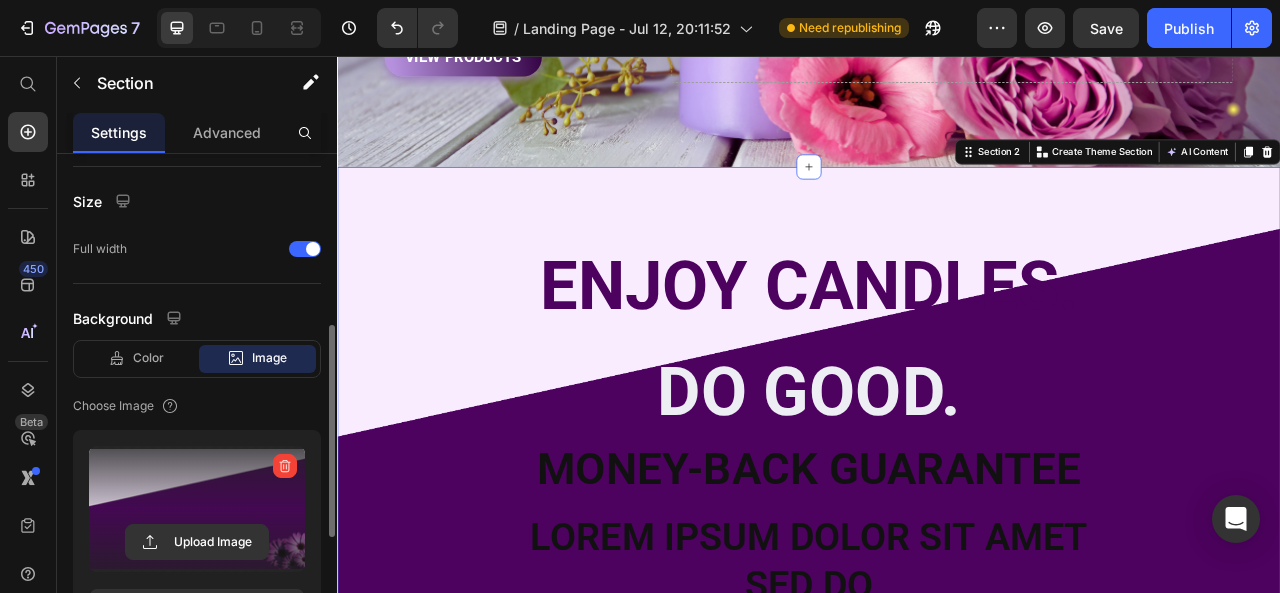 click at bounding box center [197, 509] 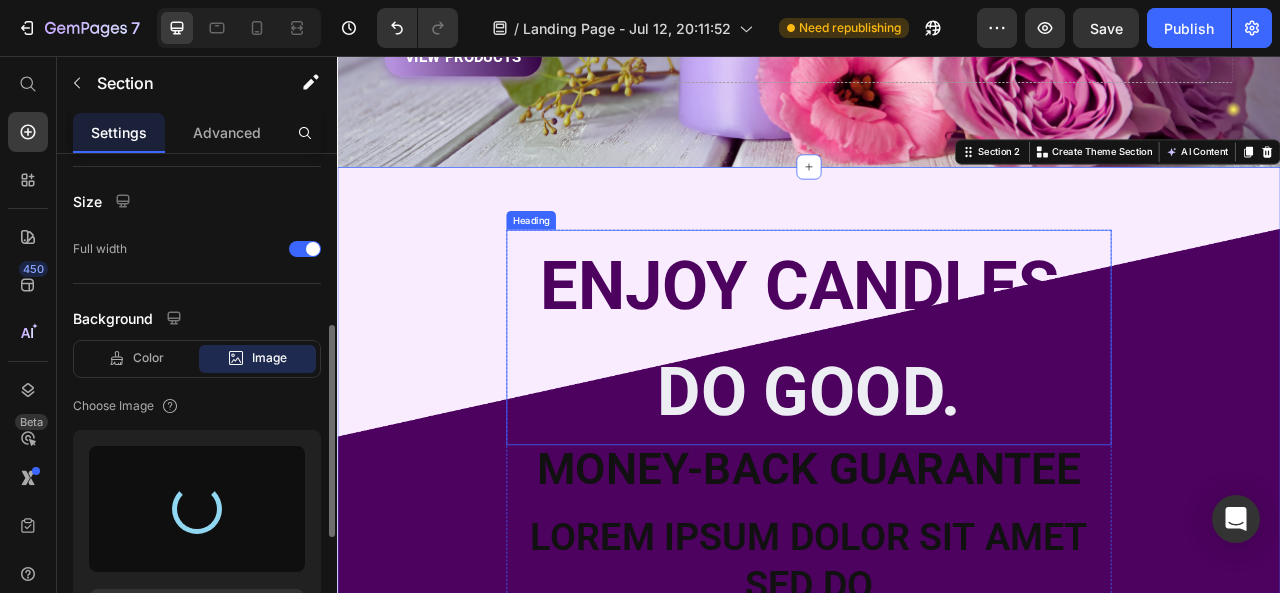 type on "https://cdn.shopify.com/s/files/1/0640/9892/6701/files/gempages_575122051967222628-bd9961f2-2490-463d-9491-49cba12fba93.png" 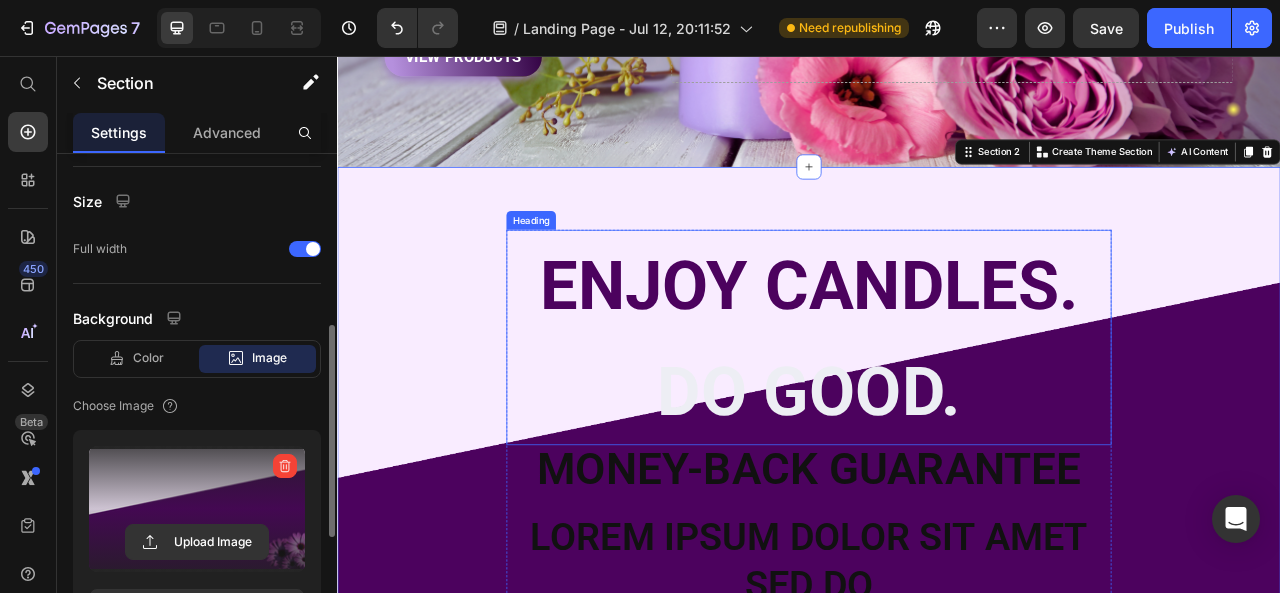 click on "DO GOOD." at bounding box center [937, 484] 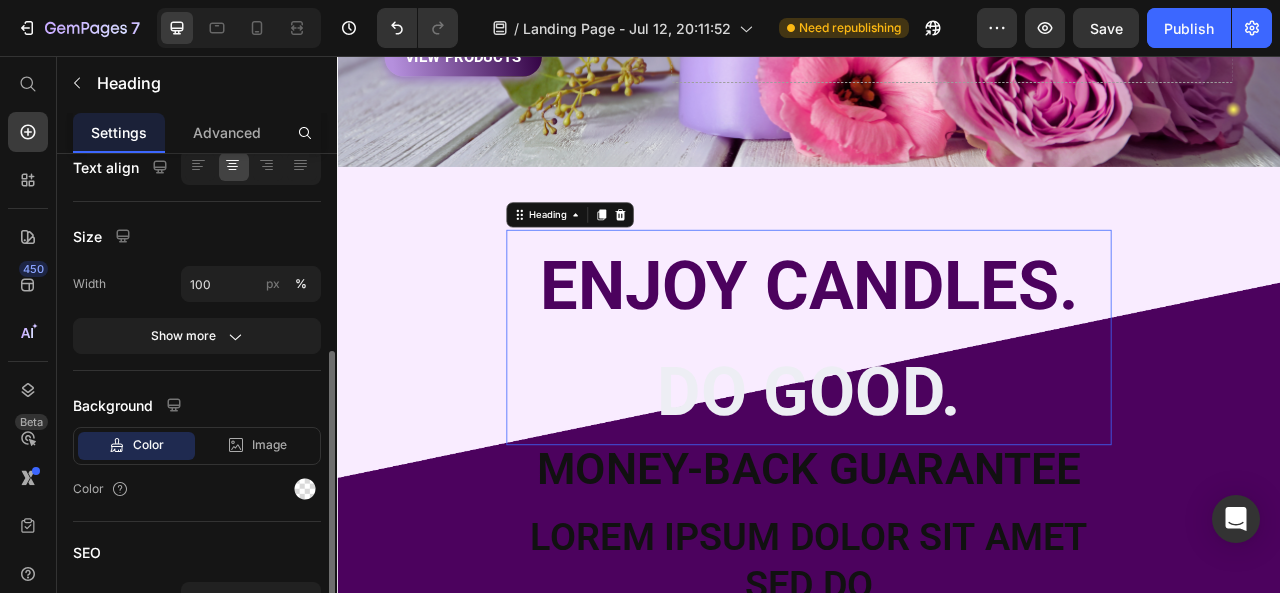 scroll, scrollTop: 0, scrollLeft: 0, axis: both 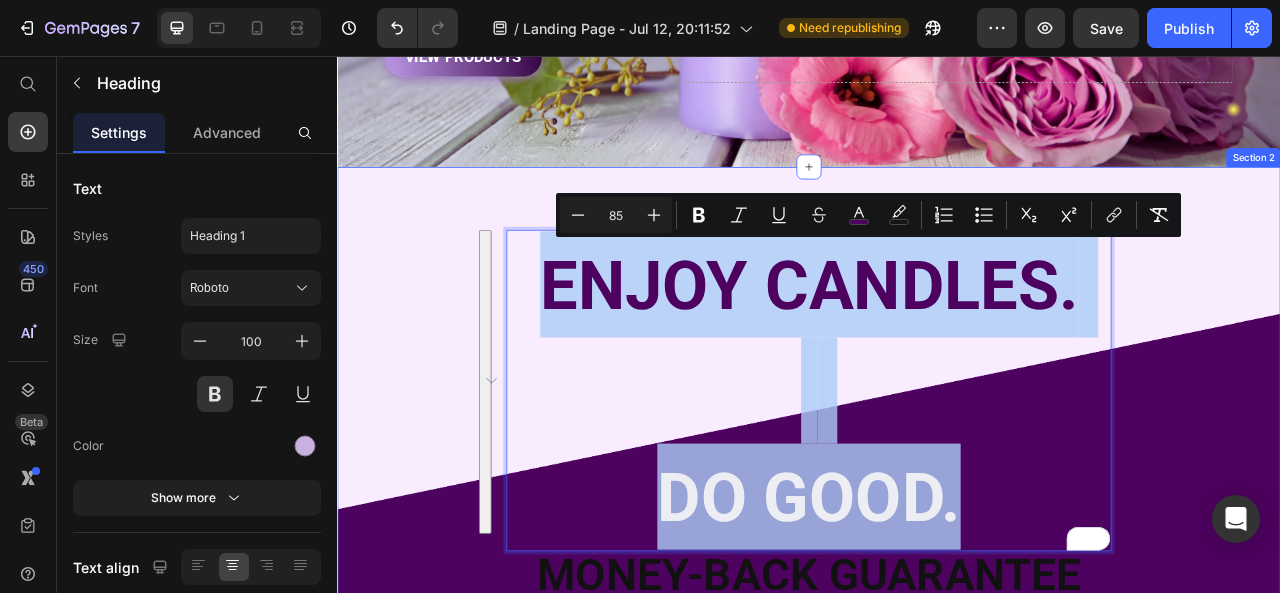 click on "ENJOY CANDLES.   DO GOOD. Heading   0 Money-Back Guarantee Text Block Lorem ipsum dolor sit amet sed do Text Block But I must explain to you how all this mistaken idea of denouncing pleasure and praising pain was born and I will give you a complete account of the system Text Block At vero eos et accusamus et iusto odio dignissimos  ducimus qui blanditiis praesentium voluptatum Text Block Row" at bounding box center [937, 631] 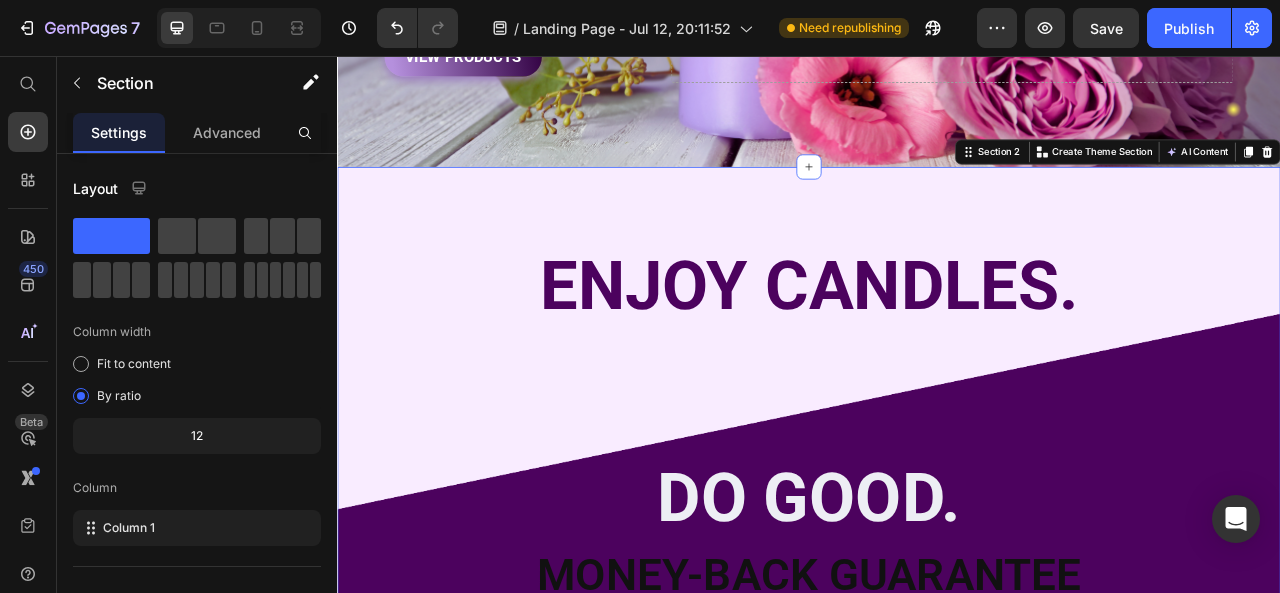 click on "⁠⁠⁠⁠⁠⁠⁠ ENJOY CANDLES.   DO GOOD. Heading Money-Back Guarantee Text Block Lorem ipsum dolor sit amet sed do Text Block But I must explain to you how all this mistaken idea of denouncing pleasure and praising pain was born and I will give you a complete account of the system Text Block At vero eos et accusamus et iusto odio dignissimos  ducimus qui blanditiis praesentium voluptatum Text Block Row" at bounding box center [937, 631] 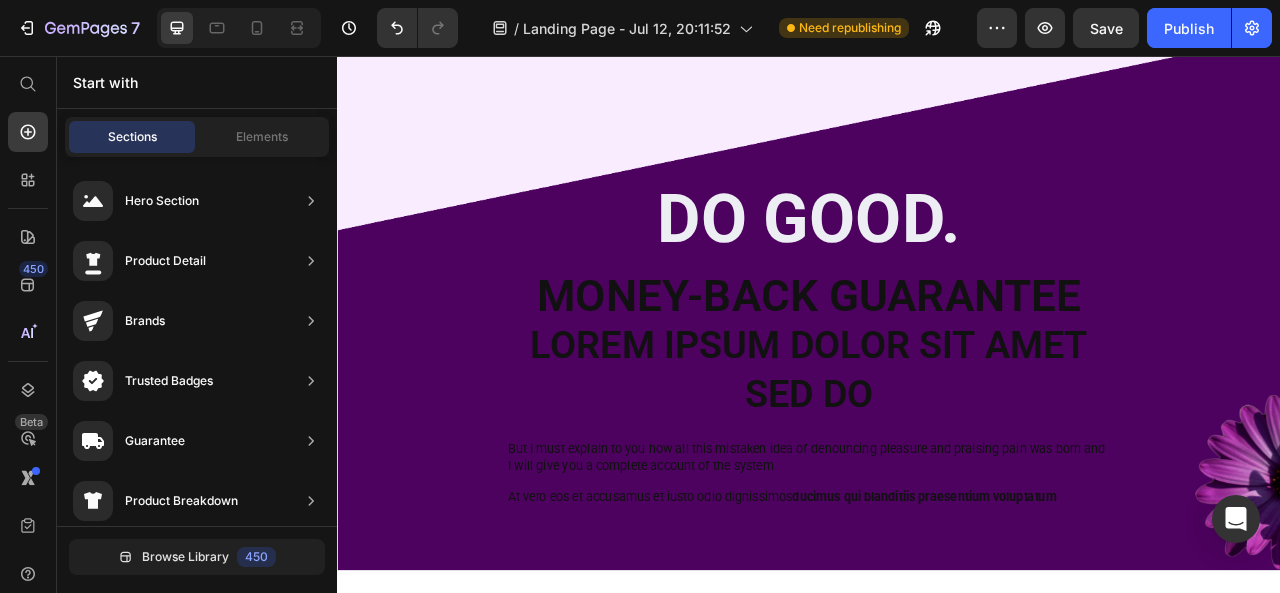 scroll, scrollTop: 794, scrollLeft: 0, axis: vertical 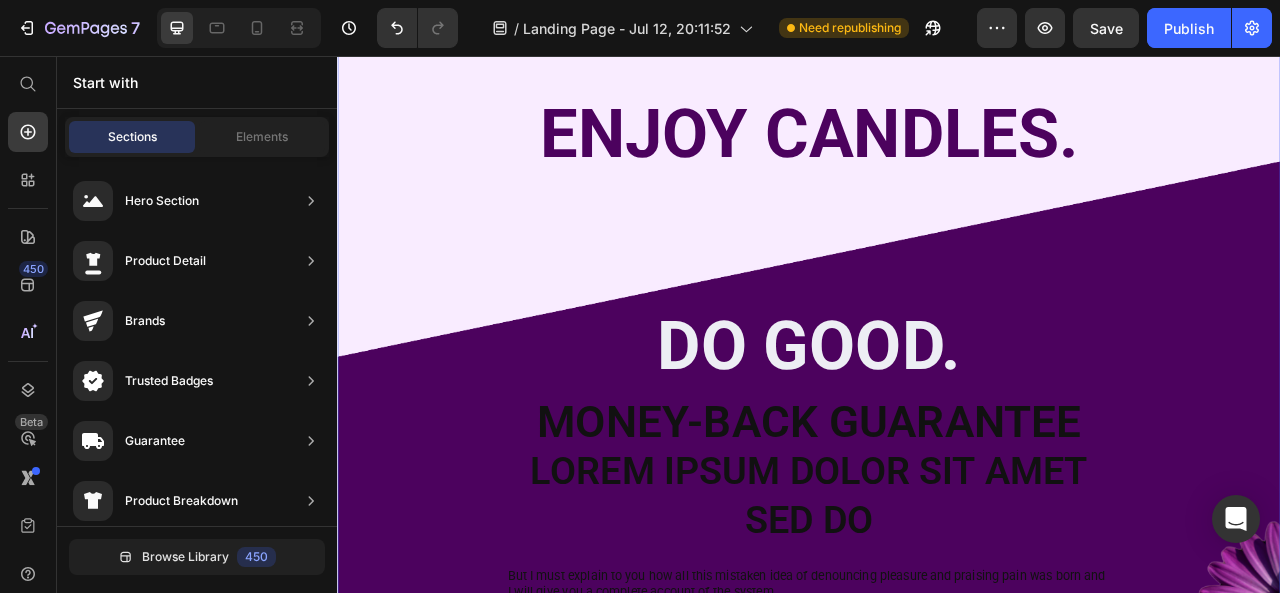 click on "⁠⁠⁠⁠⁠⁠⁠ ENJOY CANDLES.   DO GOOD. Heading Money-Back Guarantee Text Block Lorem ipsum dolor sit amet sed do Text Block But I must explain to you how all this mistaken idea of denouncing pleasure and praising pain was born and I will give you a complete account of the system Text Block At vero eos et accusamus et iusto odio dignissimos  ducimus qui blanditiis praesentium voluptatum Text Block Row" at bounding box center (937, 437) 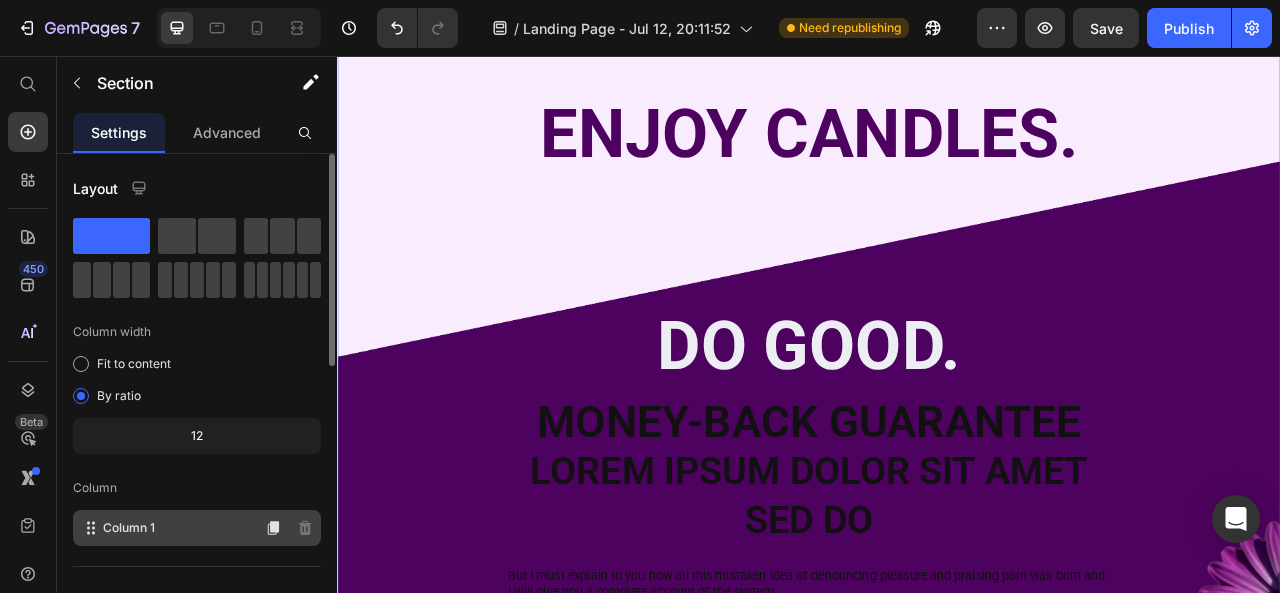 scroll, scrollTop: 100, scrollLeft: 0, axis: vertical 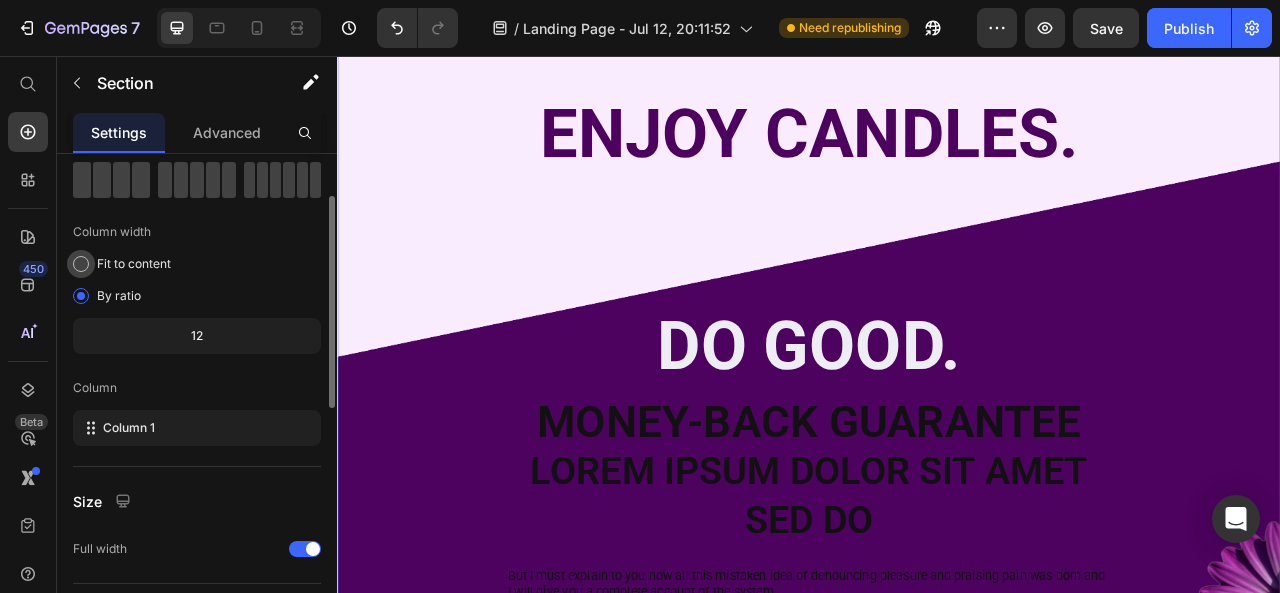 click on "Fit to content" 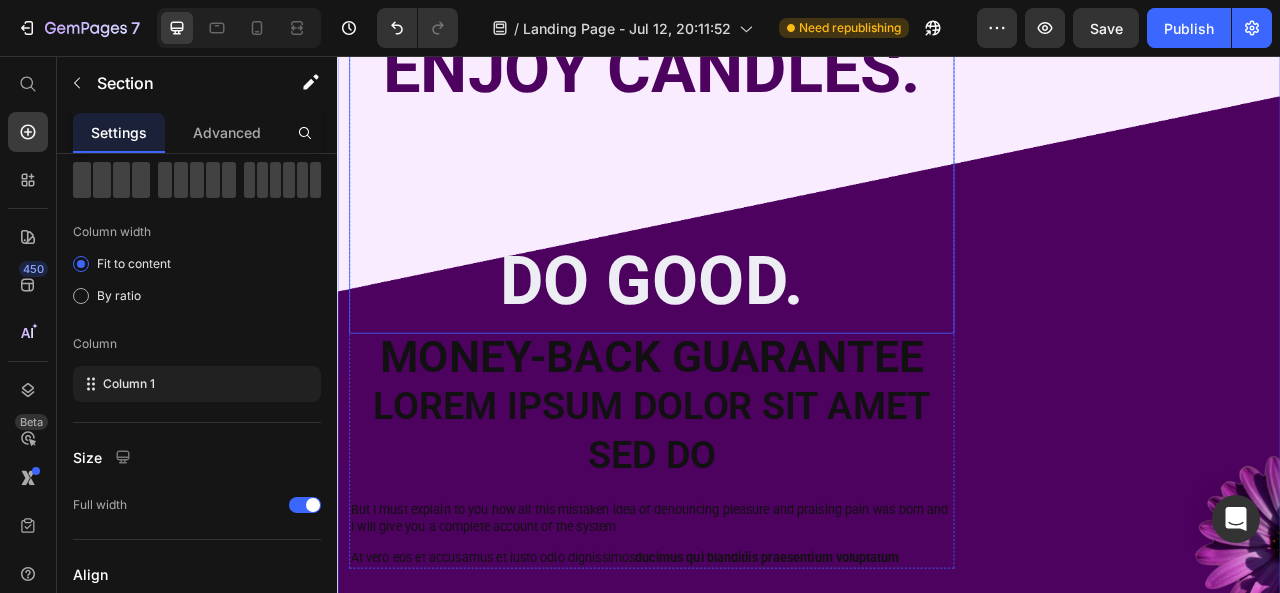 scroll, scrollTop: 594, scrollLeft: 0, axis: vertical 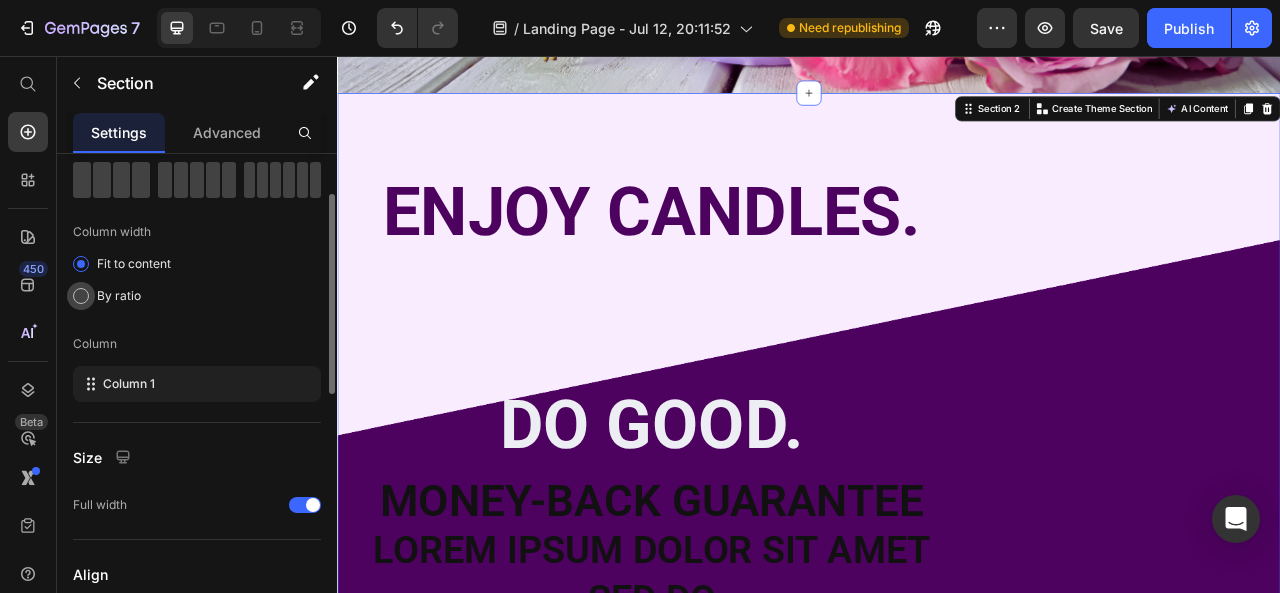 click on "By ratio" 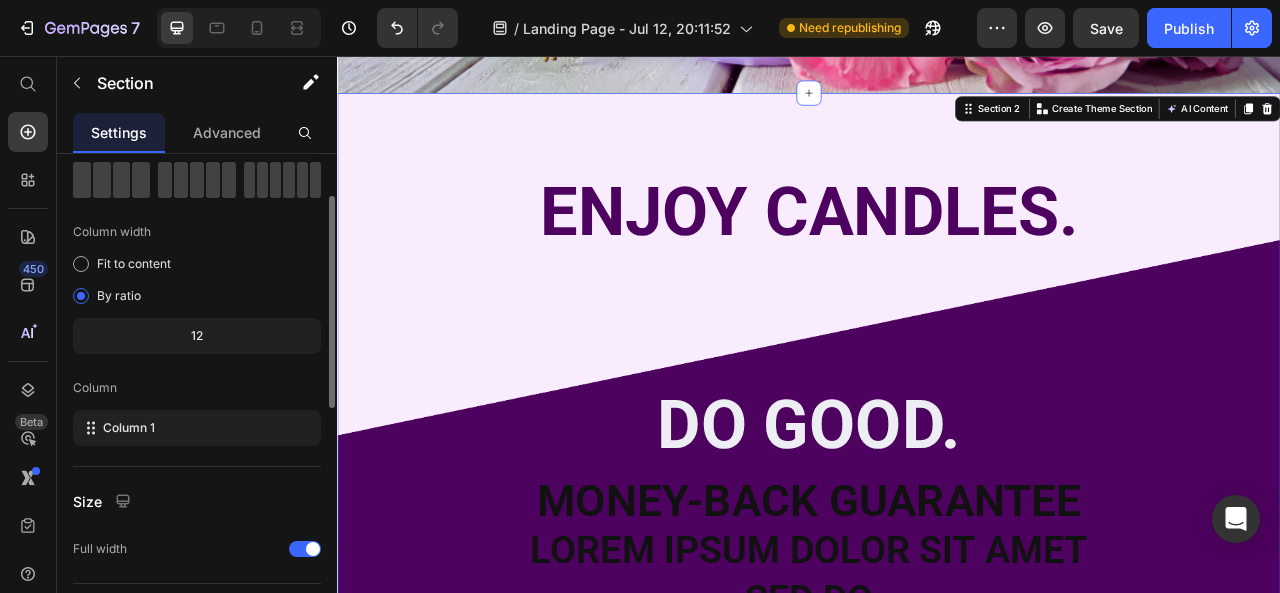 click on "12" 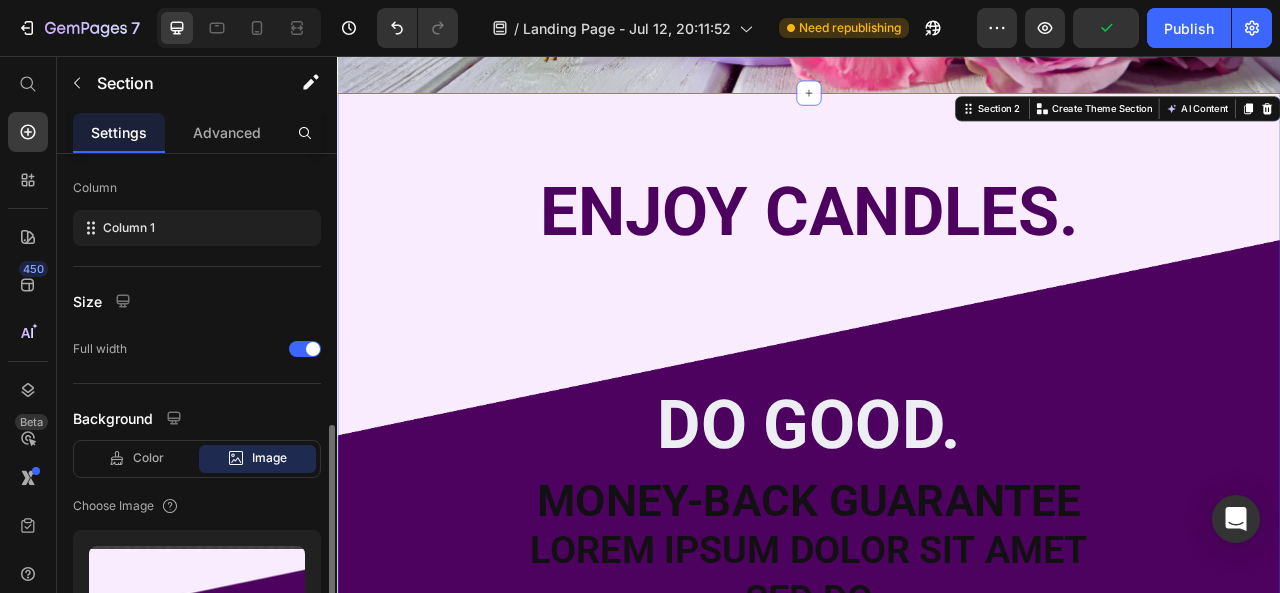 scroll, scrollTop: 500, scrollLeft: 0, axis: vertical 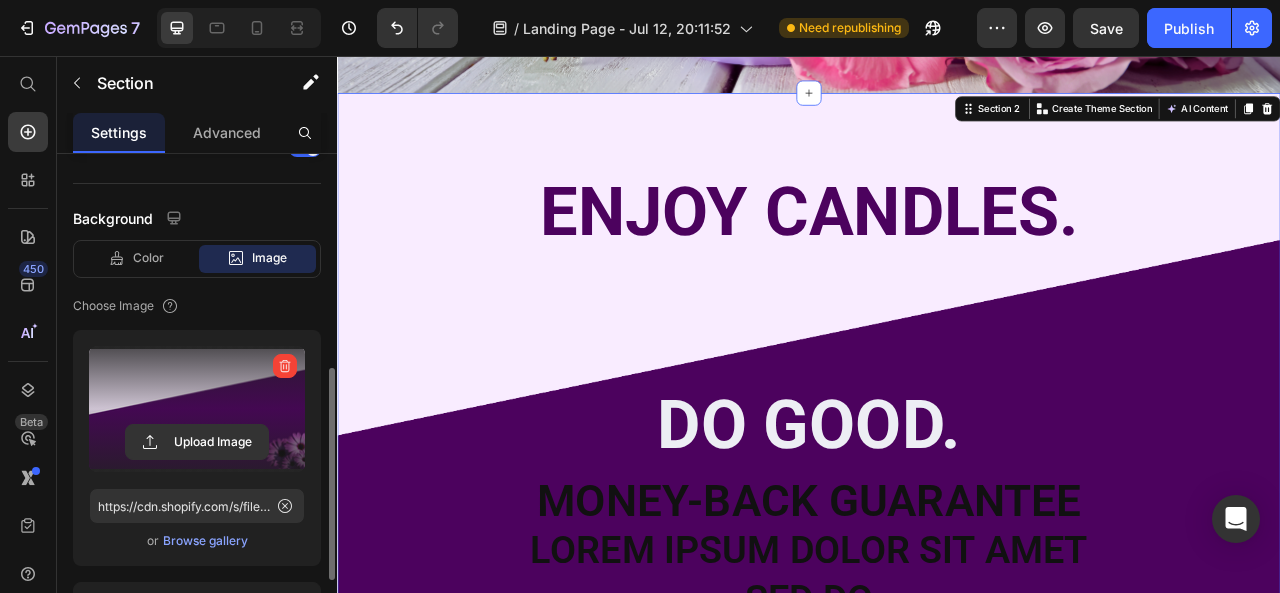 click at bounding box center (197, 409) 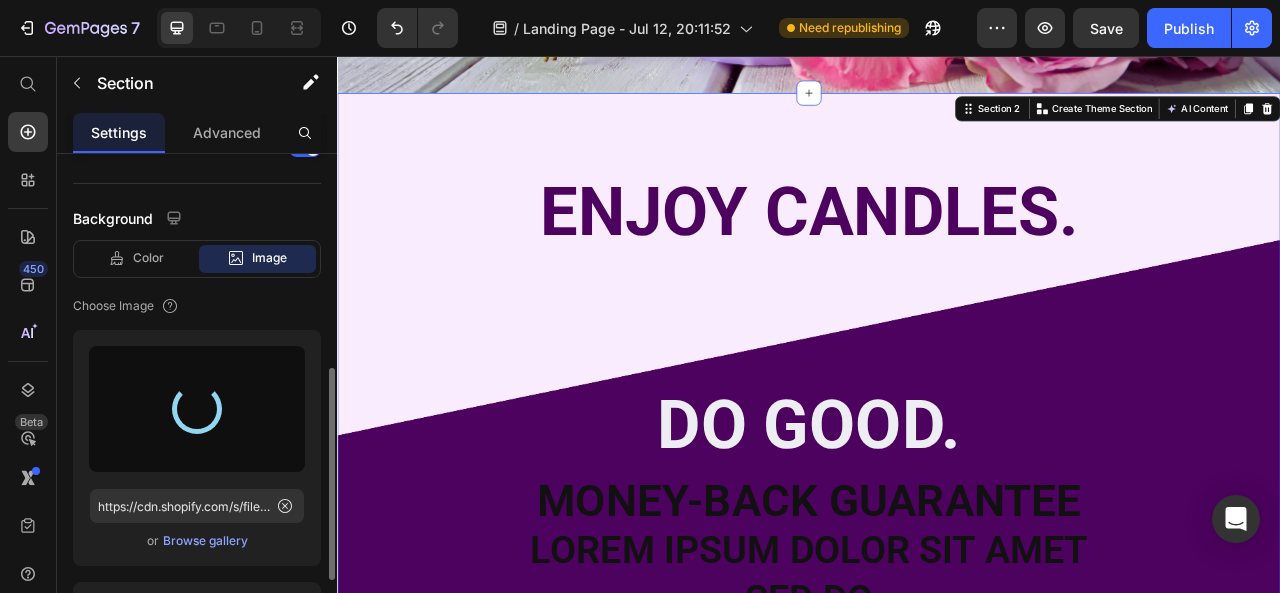 type on "https://cdn.shopify.com/s/files/1/0640/9892/6701/files/gempages_575122051967222628-c9b85cf2-b287-4af8-877c-dd4af251efb6.png" 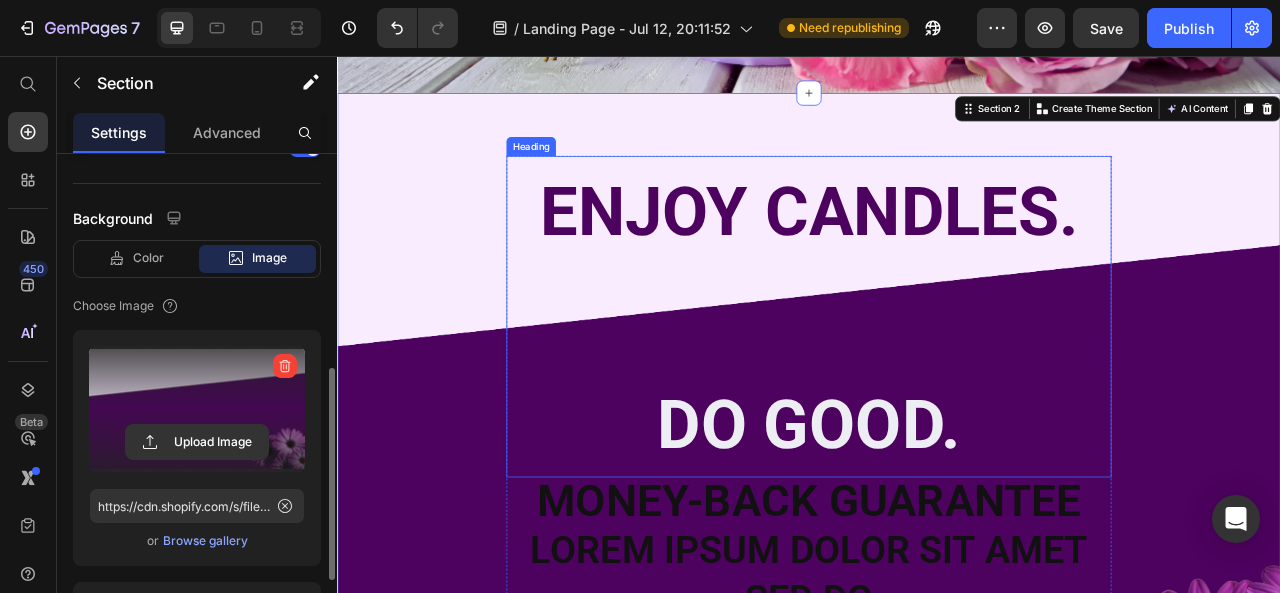 click on "DO GOOD." at bounding box center [937, 525] 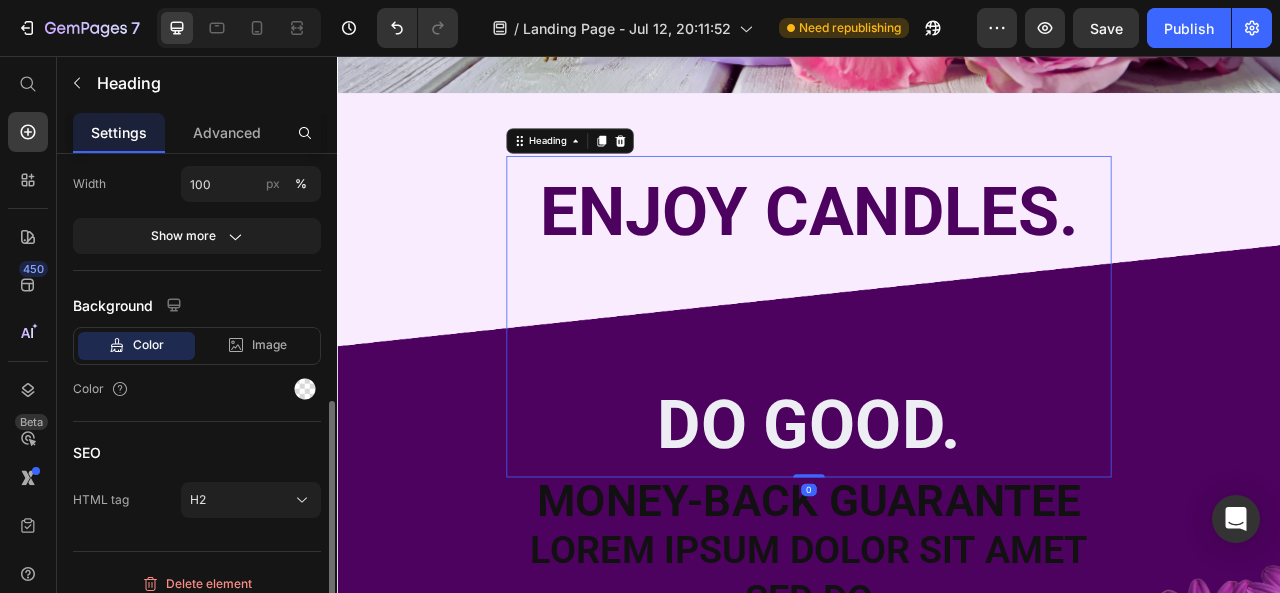 scroll, scrollTop: 0, scrollLeft: 0, axis: both 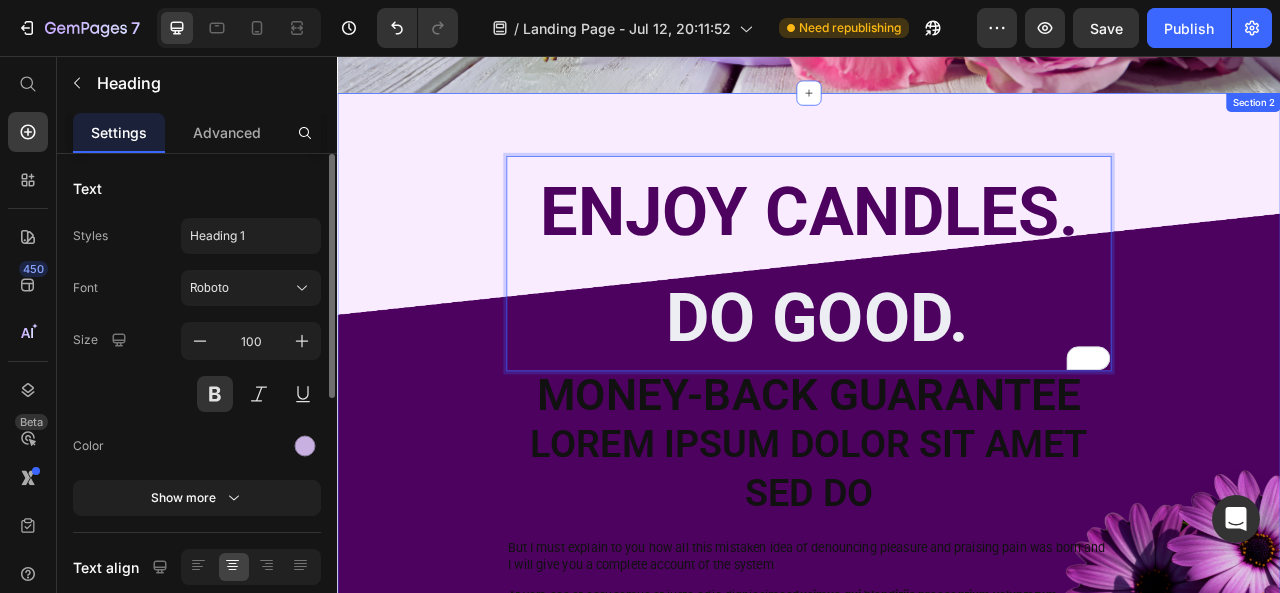 click on "ENJOY CANDLES.   DO GOOD. Heading   0 Money-Back Guarantee Text Block Lorem ipsum dolor sit amet sed do Text Block But I must explain to you how all this mistaken idea of denouncing pleasure and praising pain was born and I will give you a complete account of the system Text Block At vero eos et accusamus et iusto odio dignissimos  ducimus qui blanditiis praesentium voluptatum Text Block Row" at bounding box center [937, 469] 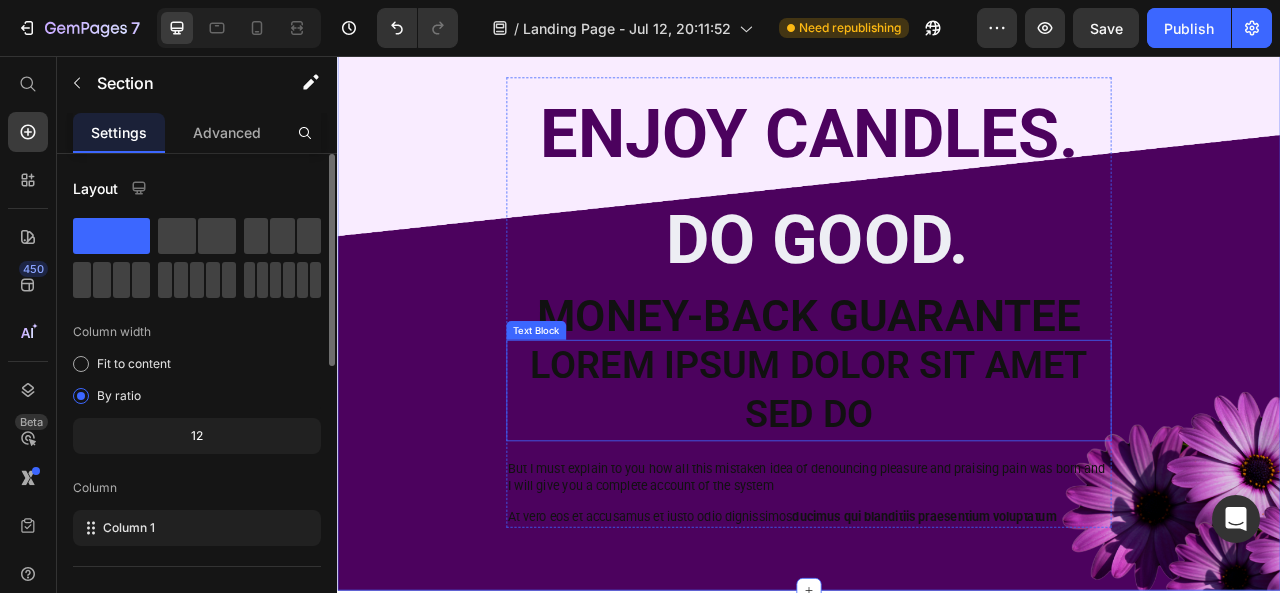 scroll, scrollTop: 494, scrollLeft: 0, axis: vertical 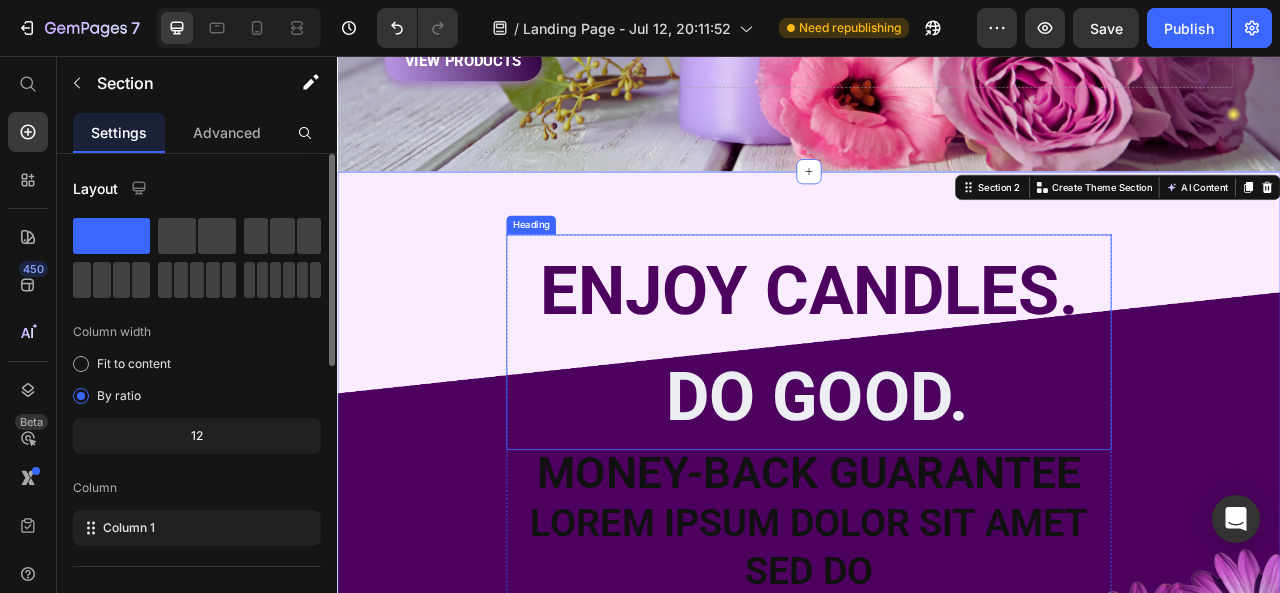 click on "ENJOY CANDLES." at bounding box center (937, 355) 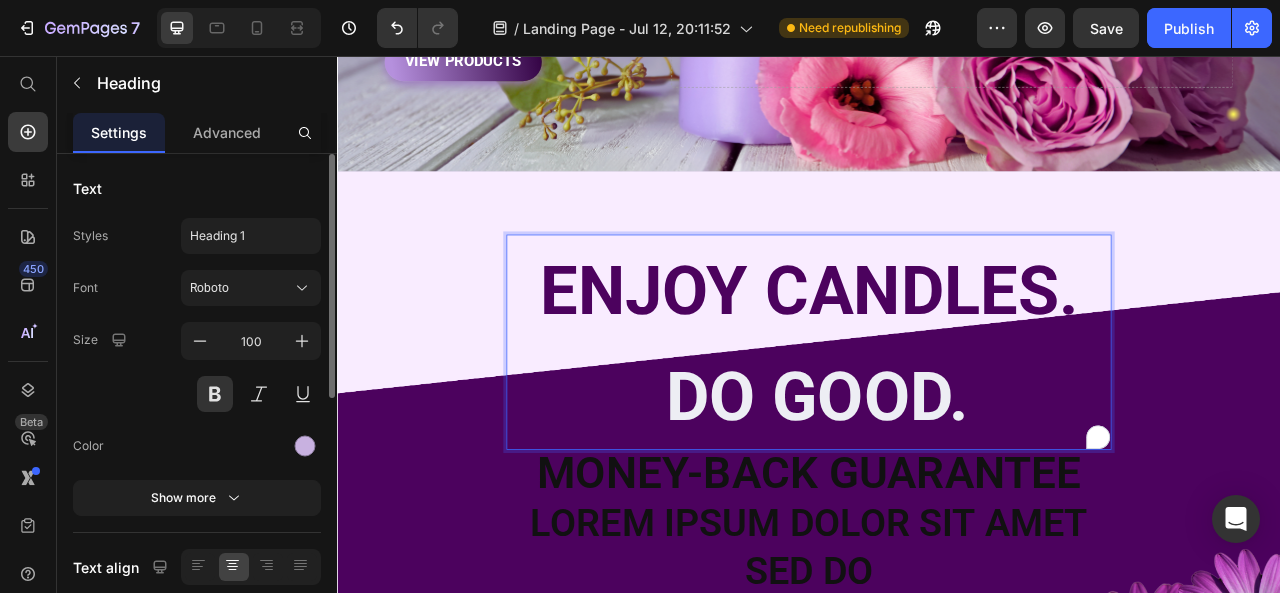 click on "Header ENJOY % CANDLES. DO GOOD. Heading Your candle purchase gives back to restore dignity to survivors of human trafficking in America. Text Block VIEW PRODUCTS Button
Drop element here Row Hero Banner Section 1 ENJOY CANDLES.   DO GOOD. Heading   0 Money-Back Guarantee Text Block Lorem ipsum dolor sit amet sed do Text Block But I must explain to you how all this mistaken idea of denouncing pleasure and praising pain was born and I will give you a complete account of the system Text Block At vero eos et accusamus et iusto odio dignissimos  ducimus qui blanditiis praesentium voluptatum Text Block Row Section 2 Root Start with Sections from sidebar Add sections Add elements Start with Generating from URL or image Add section Choose templates inspired by CRO experts Generate layout from URL or image Add blank section then drag & drop elements Footer" at bounding box center [937, 393] 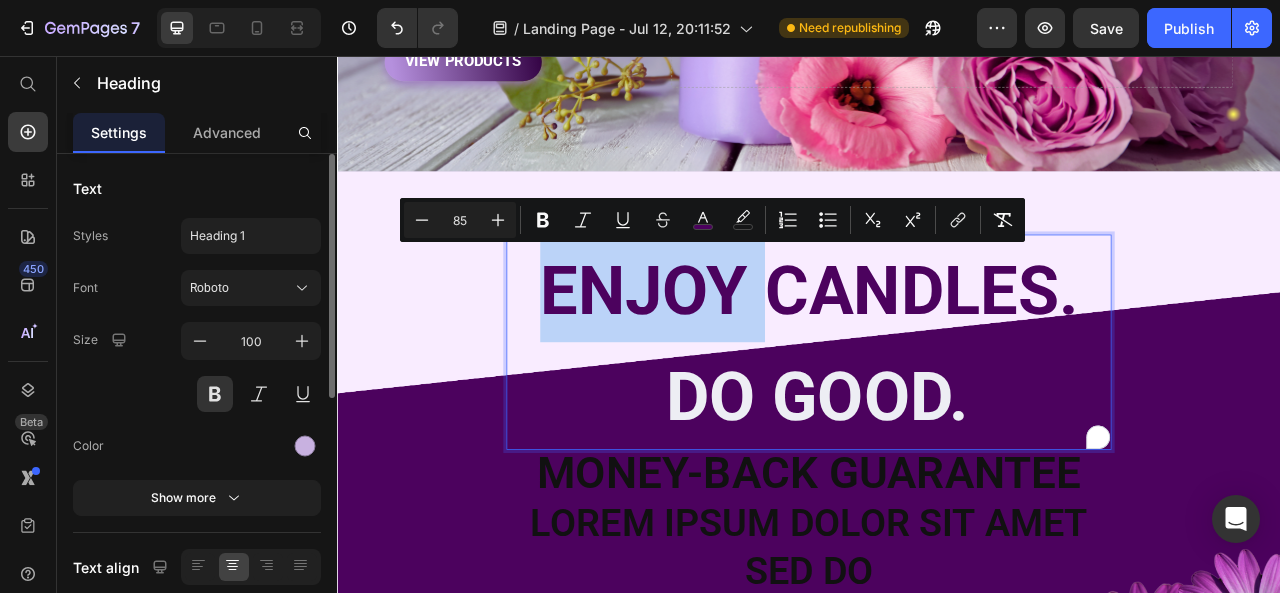 click on "ENJOY CANDLES." at bounding box center [937, 355] 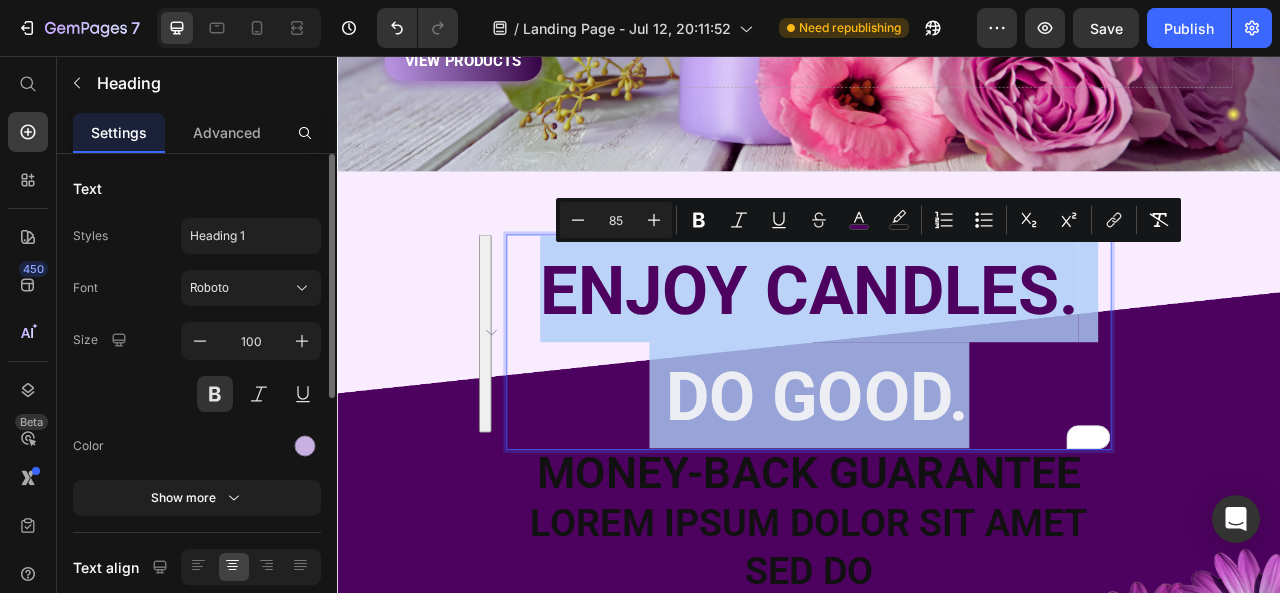drag, startPoint x: 574, startPoint y: 369, endPoint x: 1156, endPoint y: 455, distance: 588.31964 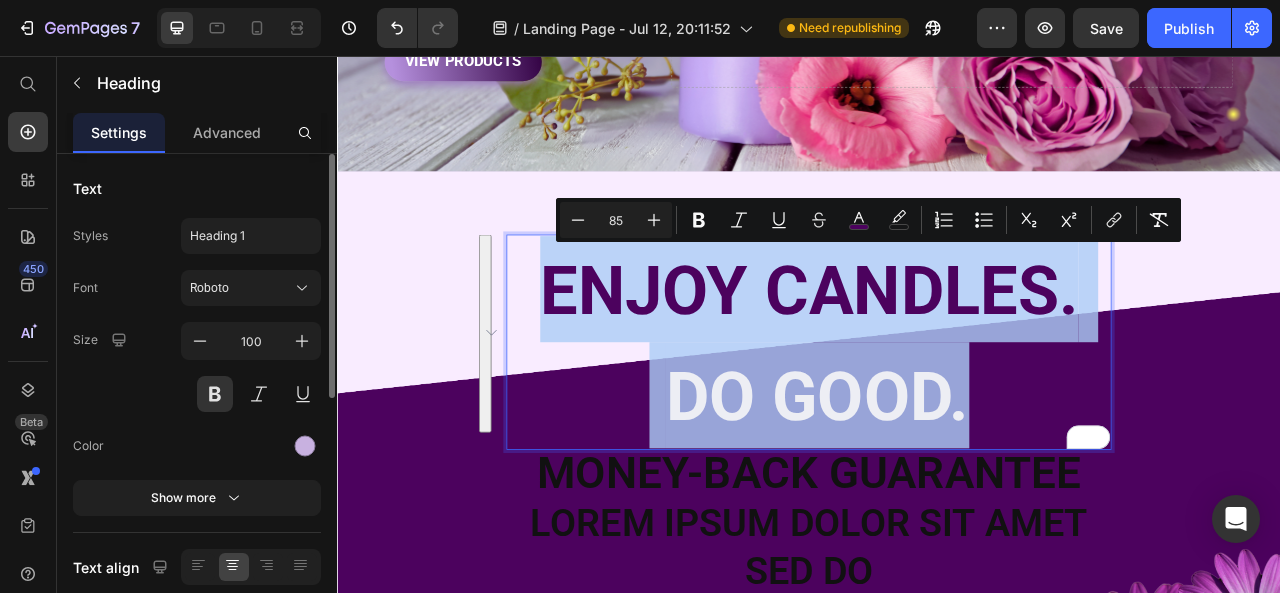 click on "ENJOY CANDLES.   DO GOOD." at bounding box center (937, 420) 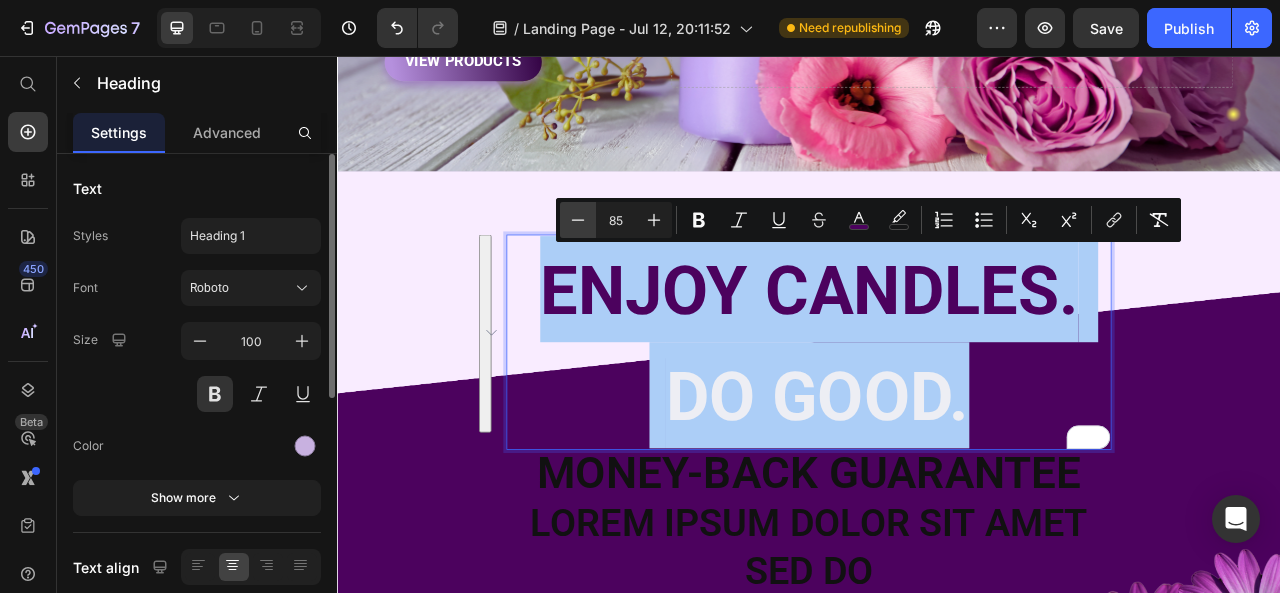 click on "Minus" at bounding box center [578, 220] 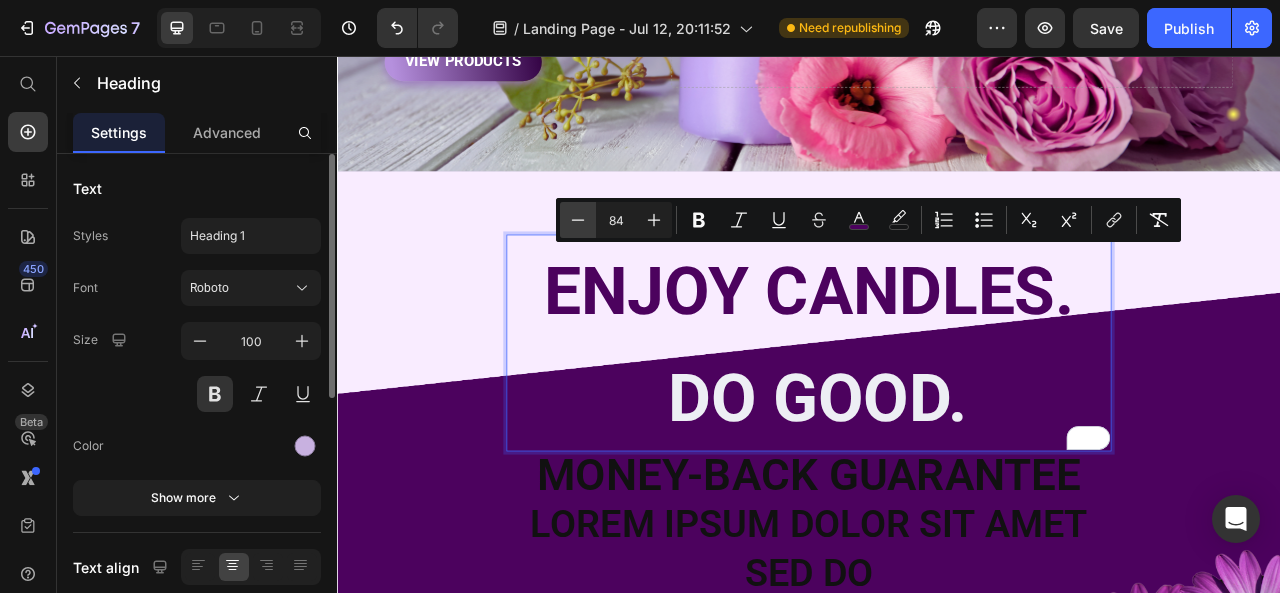click on "Minus" at bounding box center [578, 220] 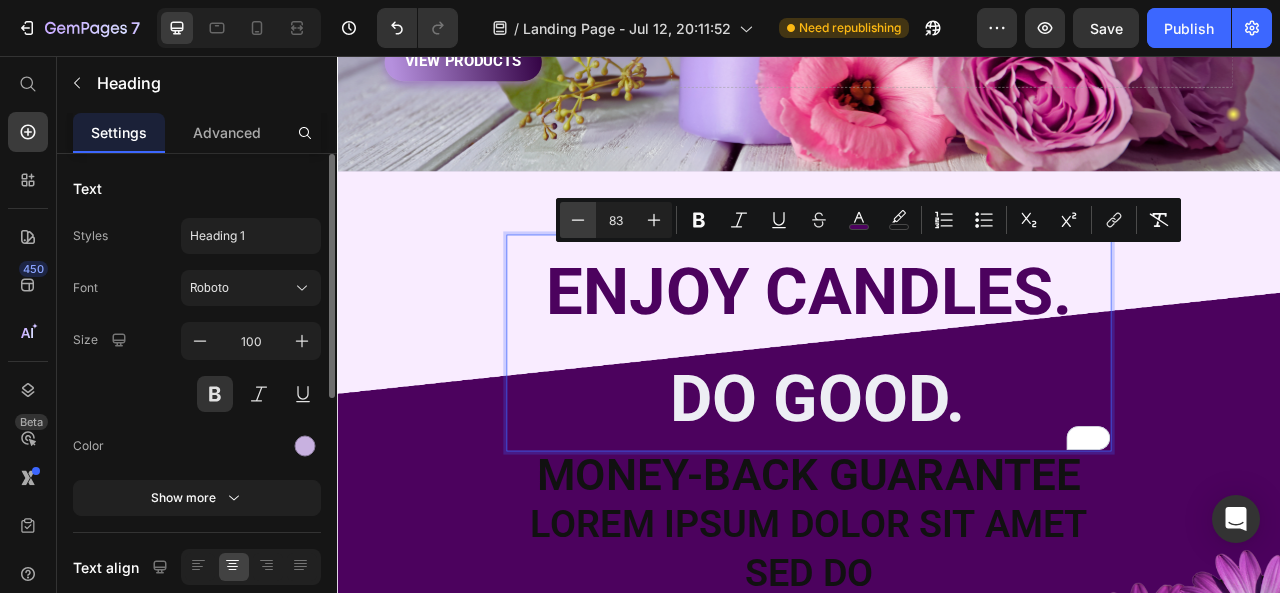 click on "Minus" at bounding box center [578, 220] 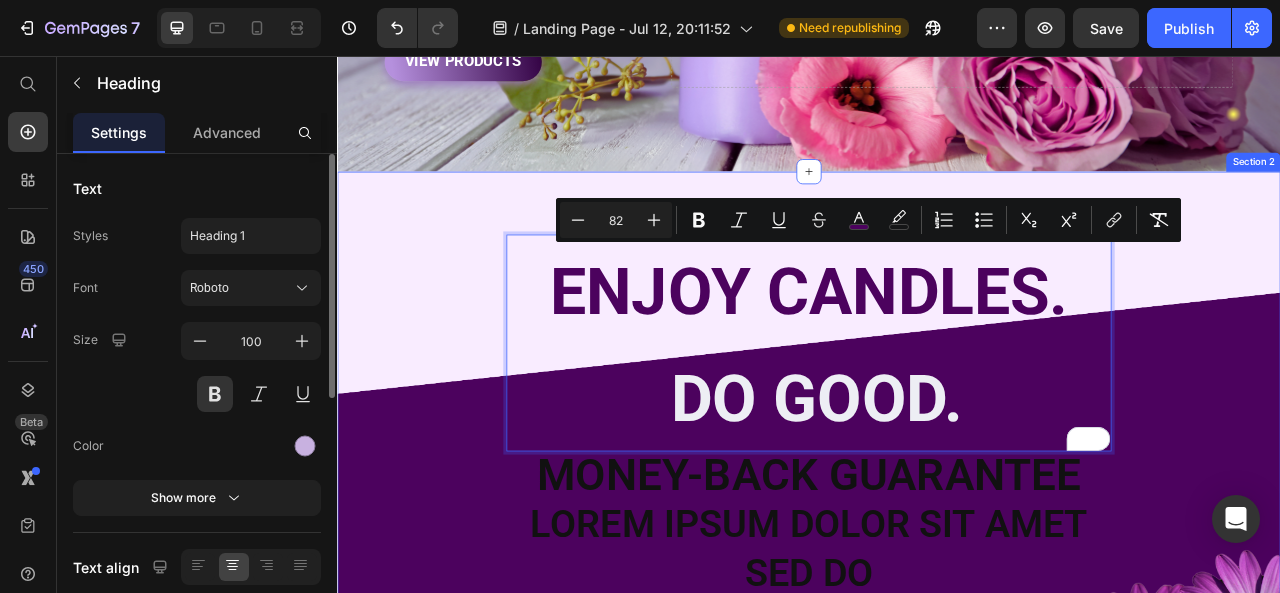 click on "ENJOY CANDLES.   DO GOOD. Heading   0 Money-Back Guarantee Text Block Lorem ipsum dolor sit amet sed do Text Block But I must explain to you how all this mistaken idea of denouncing pleasure and praising pain was born and I will give you a complete account of the system Text Block At vero eos et accusamus et iusto odio dignissimos  ducimus qui blanditiis praesentium voluptatum Text Block Row" at bounding box center [937, 570] 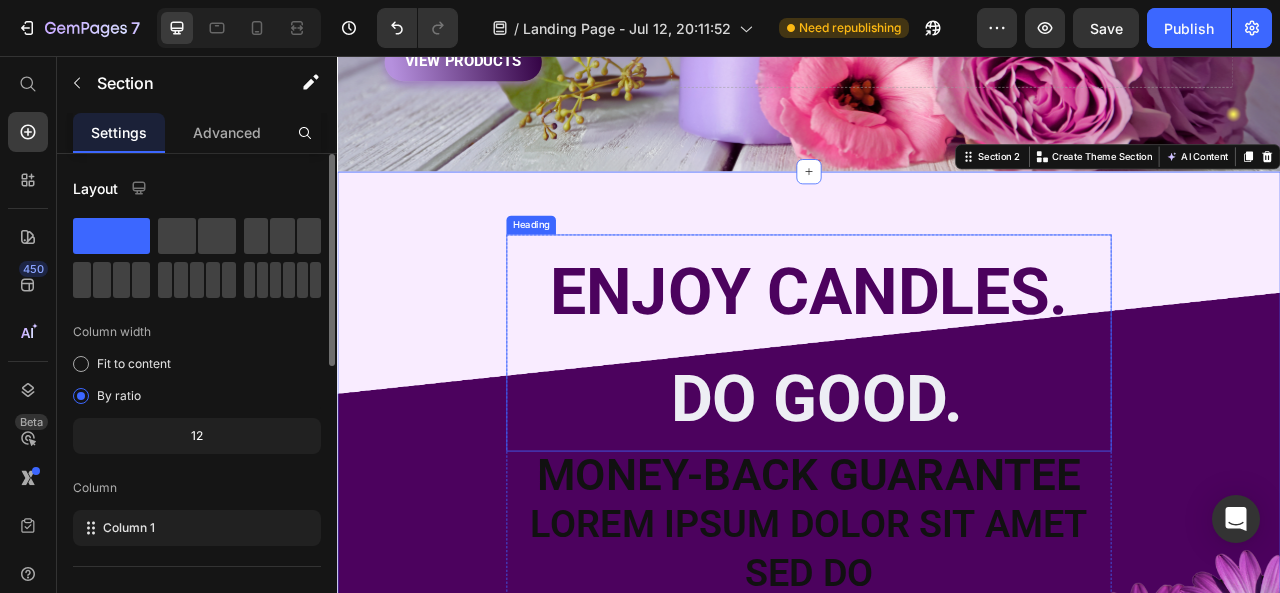 click on "ENJOY CANDLES." at bounding box center [937, 356] 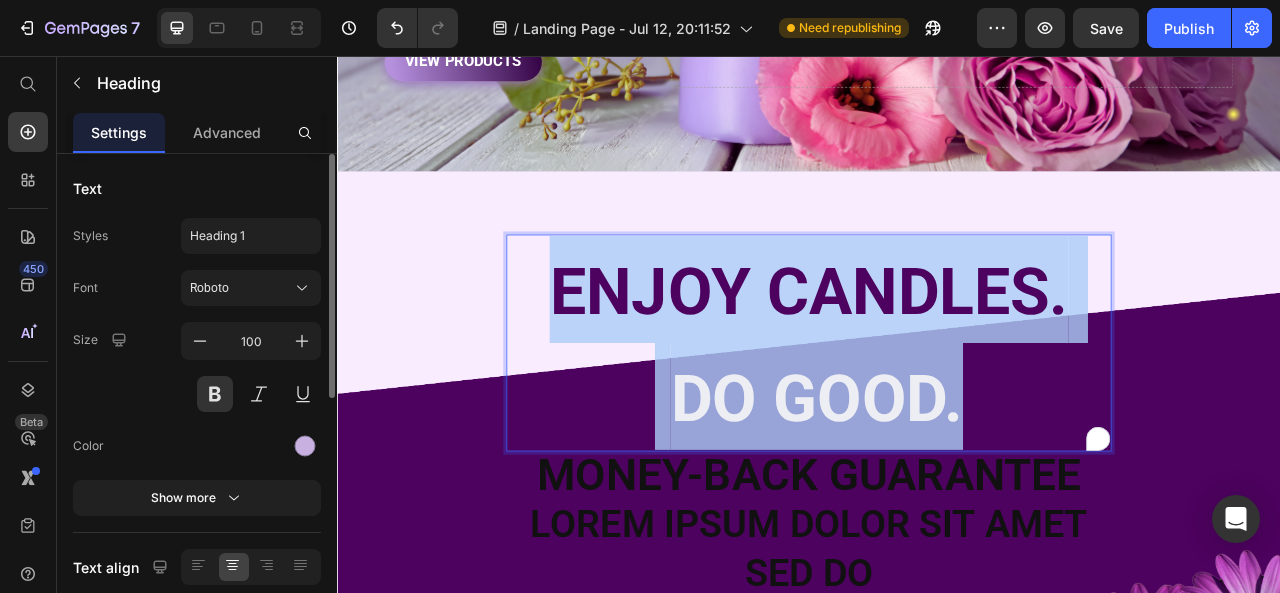 drag, startPoint x: 602, startPoint y: 363, endPoint x: 1121, endPoint y: 441, distance: 524.82855 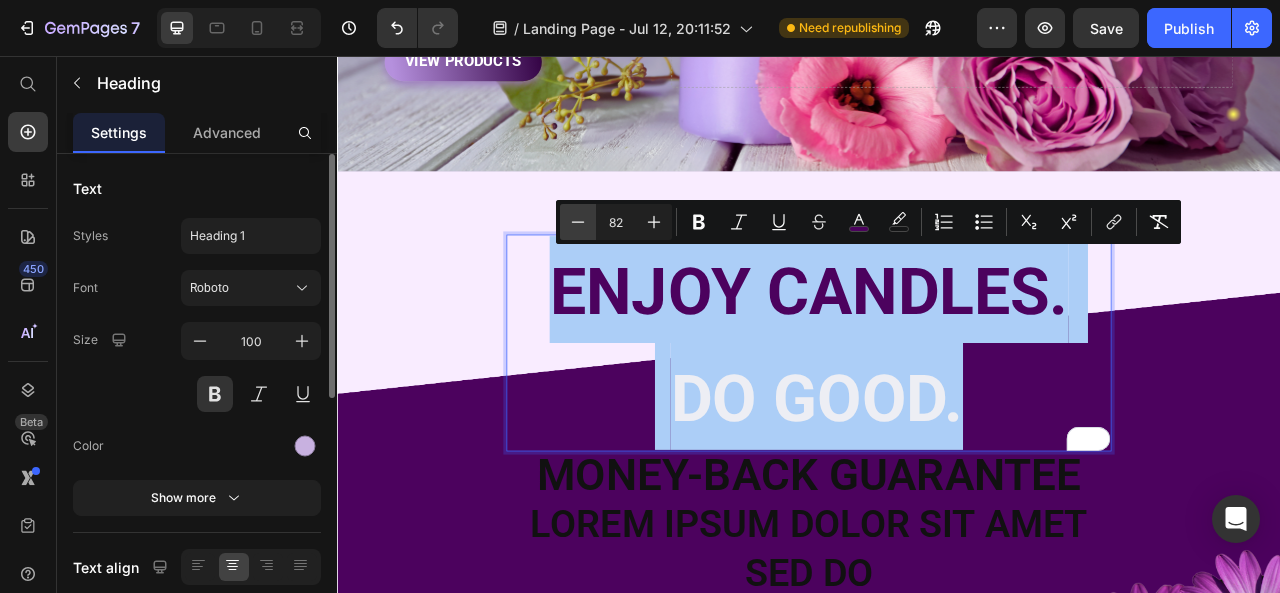 click 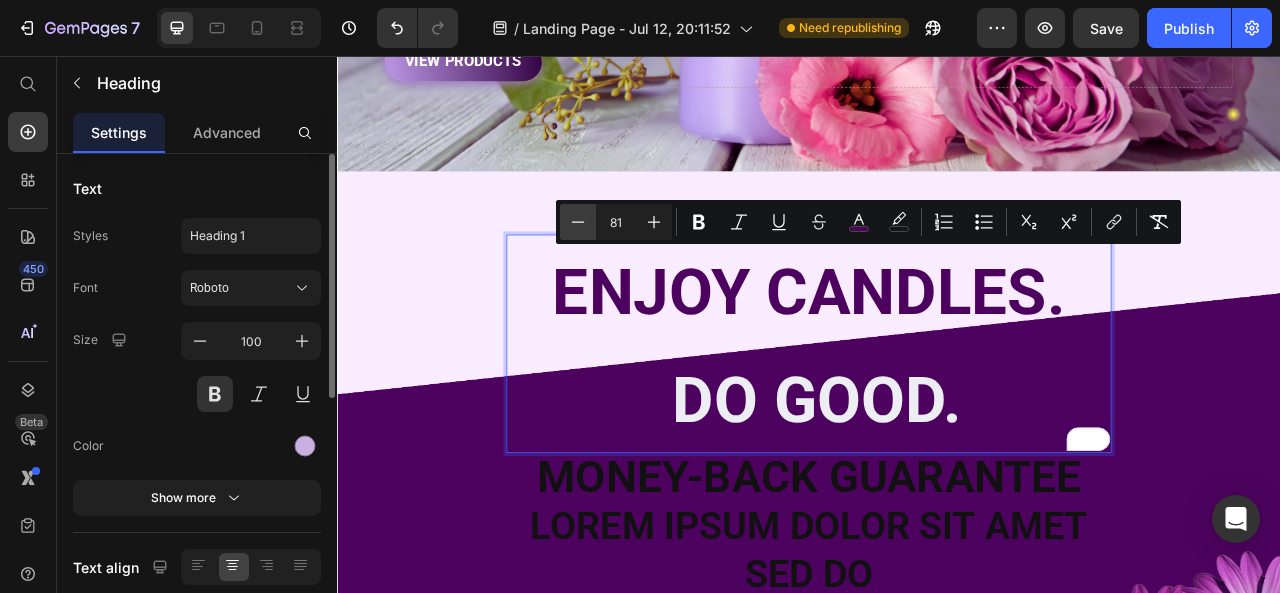 click 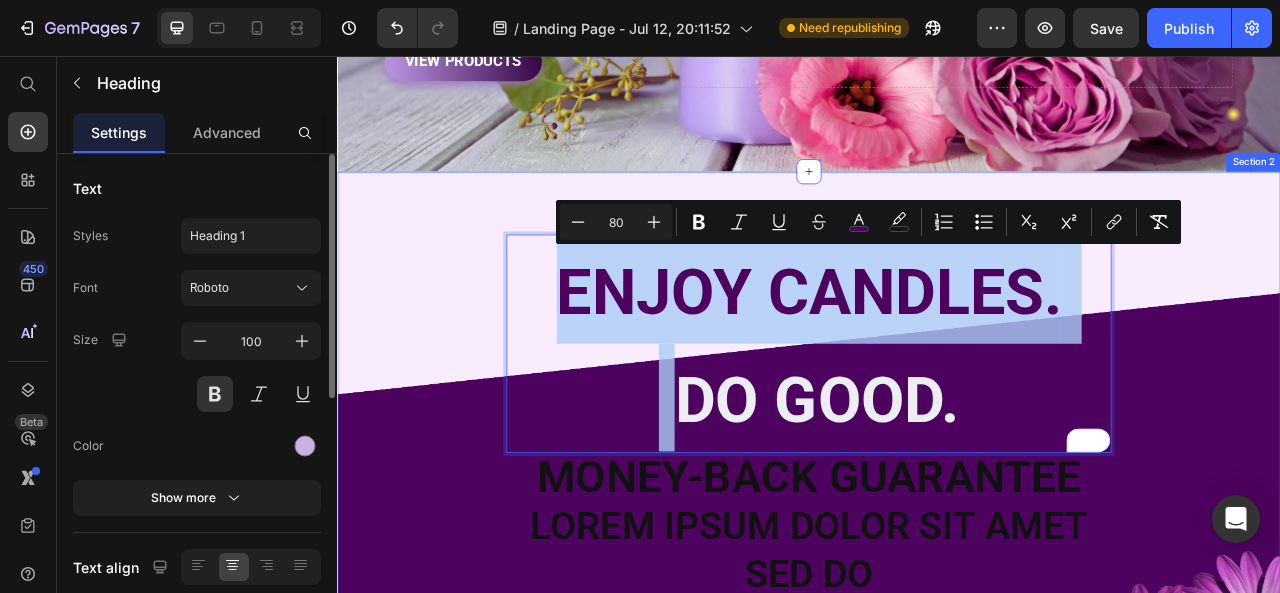 click on "ENJOY CANDLES.   DO GOOD. Heading   0 Money-Back Guarantee Text Block Lorem ipsum dolor sit amet sed do Text Block But I must explain to you how all this mistaken idea of denouncing pleasure and praising pain was born and I will give you a complete account of the system Text Block At vero eos et accusamus et iusto odio dignissimos  ducimus qui blanditiis praesentium voluptatum Text Block Row" at bounding box center (937, 571) 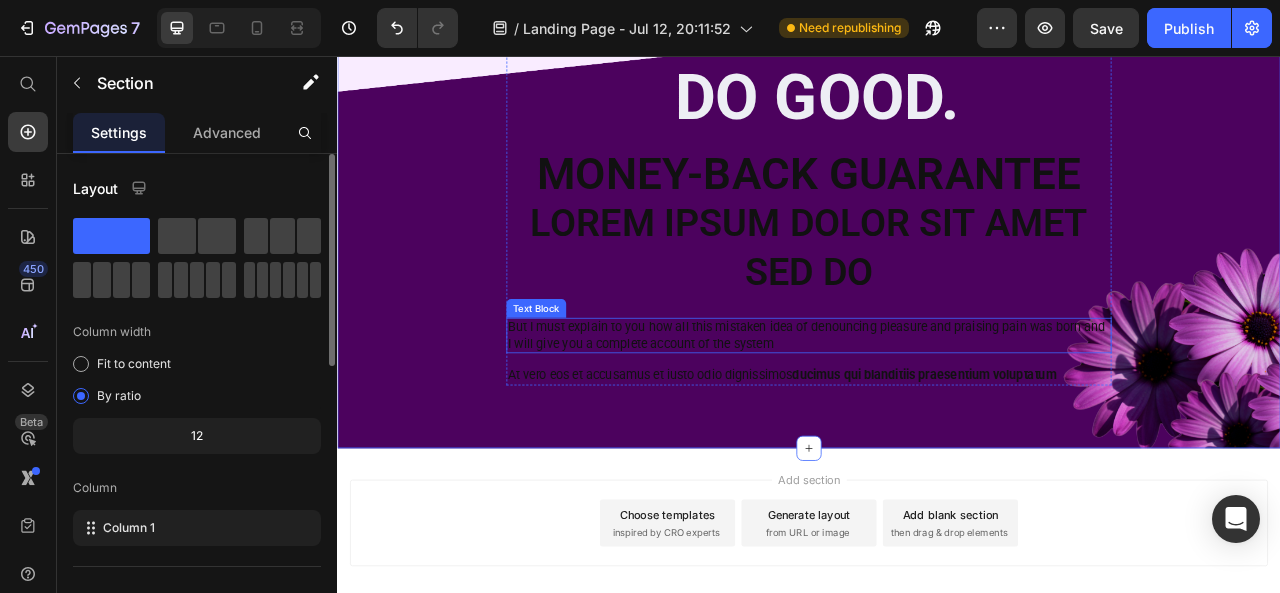 scroll, scrollTop: 894, scrollLeft: 0, axis: vertical 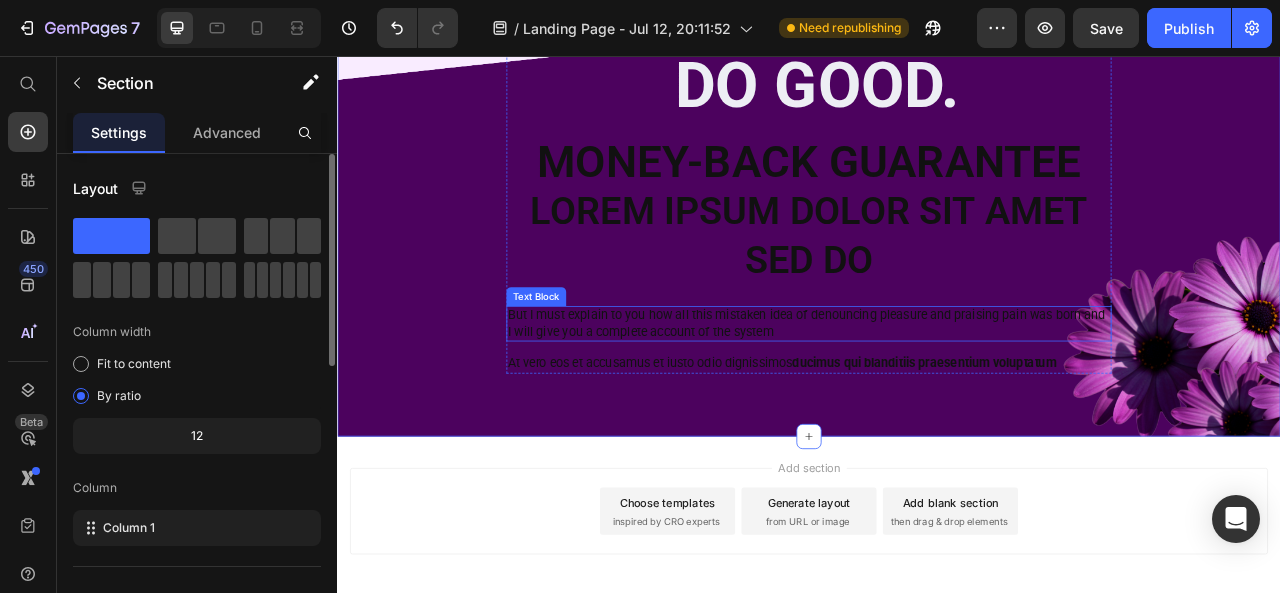 click on "But I must explain to you how all this mistaken idea of denouncing pleasure and praising pain was born and I will give you a complete account of the system" at bounding box center (937, 397) 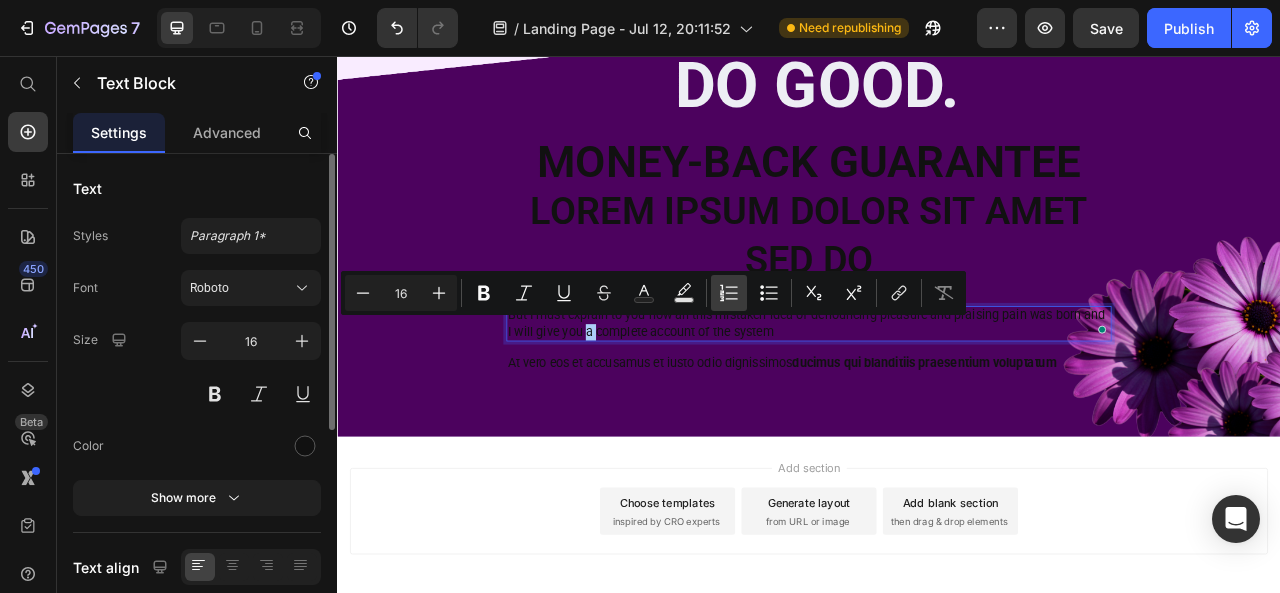 click on "Numbered List" at bounding box center [729, 293] 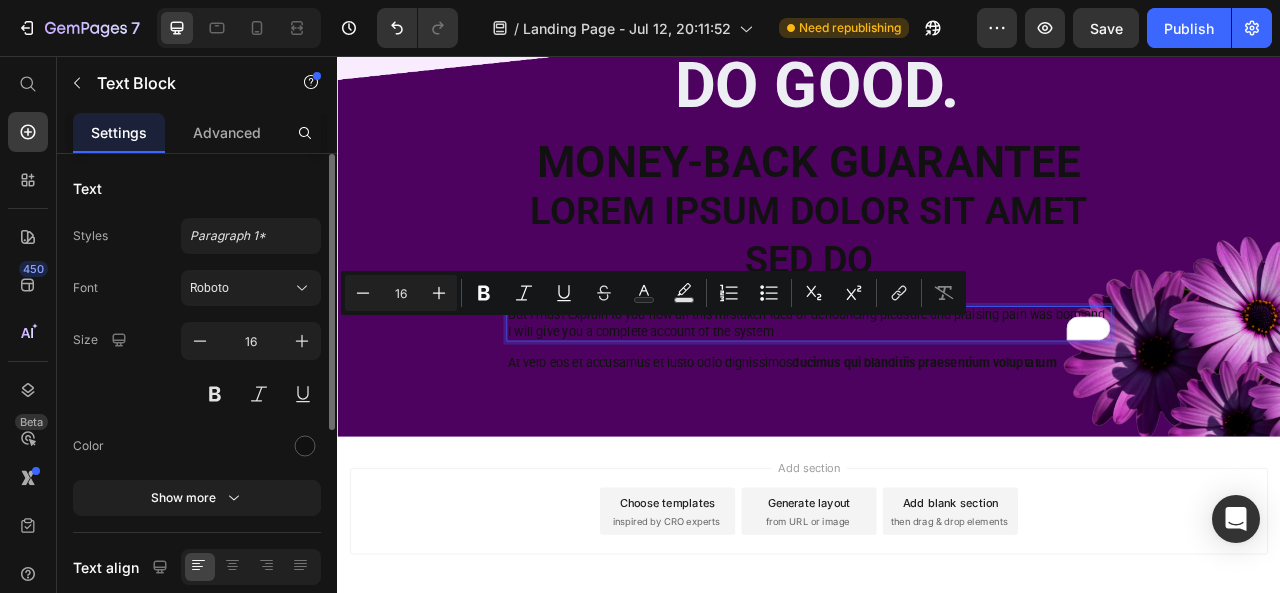 click on "But I must explain to you how all this mistaken idea of denouncing pleasure and praising pain was born and I will give you a complete account of the system" at bounding box center (937, 397) 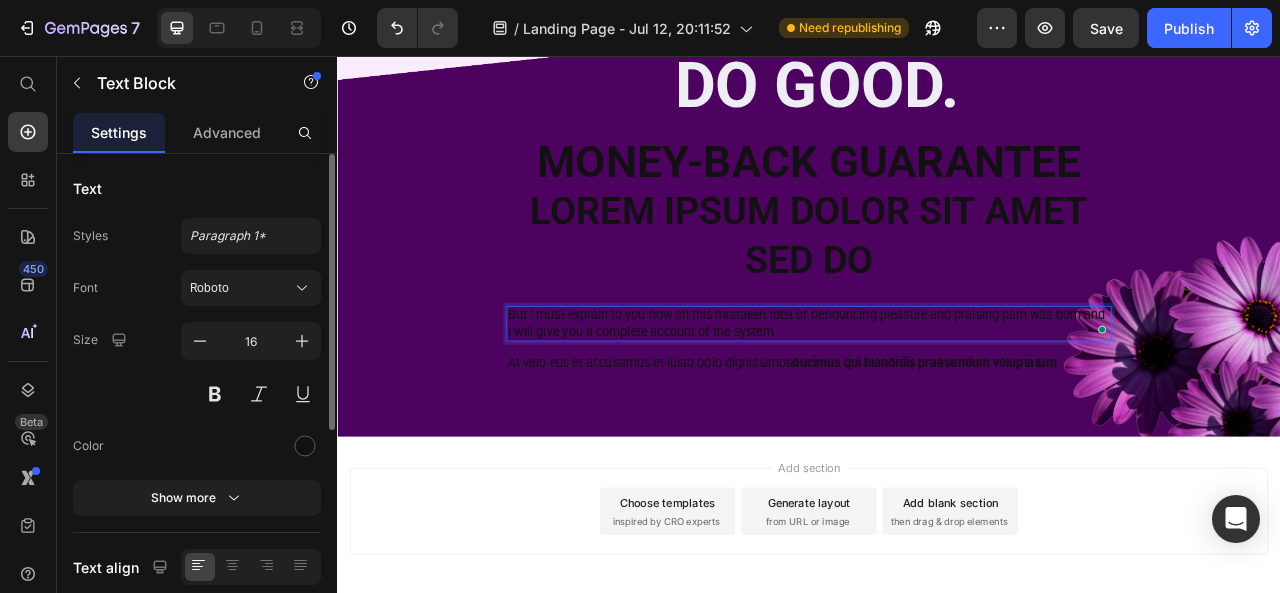click on "But I must explain to you how all this mistaken idea of denouncing pleasure and praising pain was born and I will give you a complete account of the system" at bounding box center [937, 397] 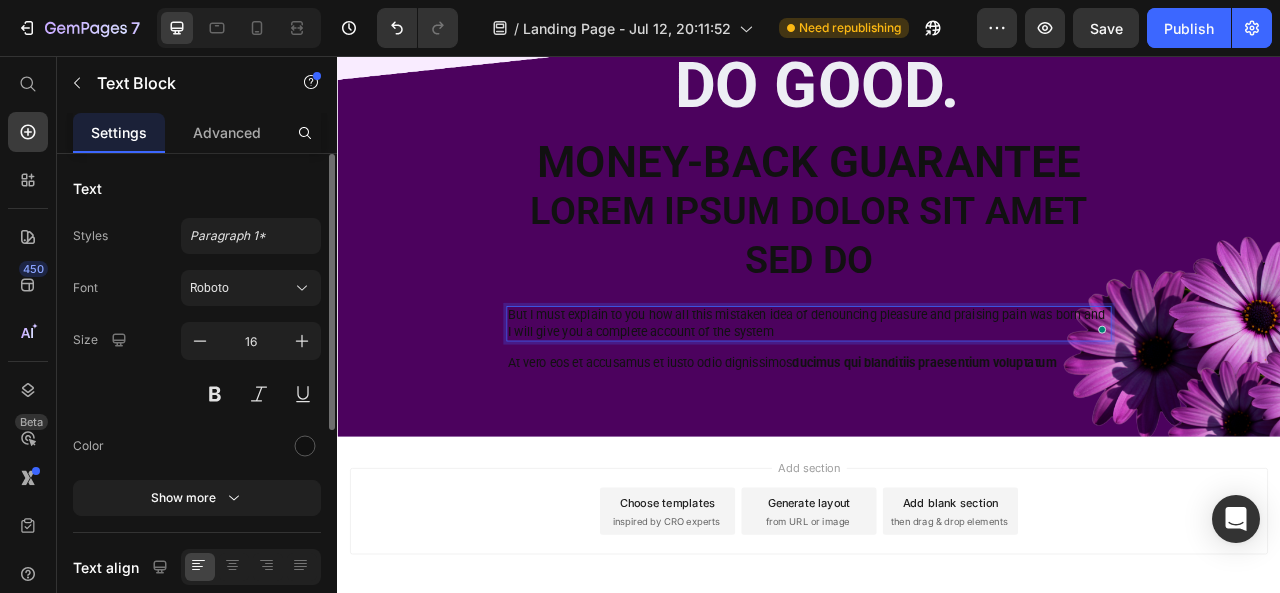 click on "But I must explain to you how all this mistaken idea of denouncing pleasure and praising pain was born and I will give you a complete account of the system" at bounding box center (937, 397) 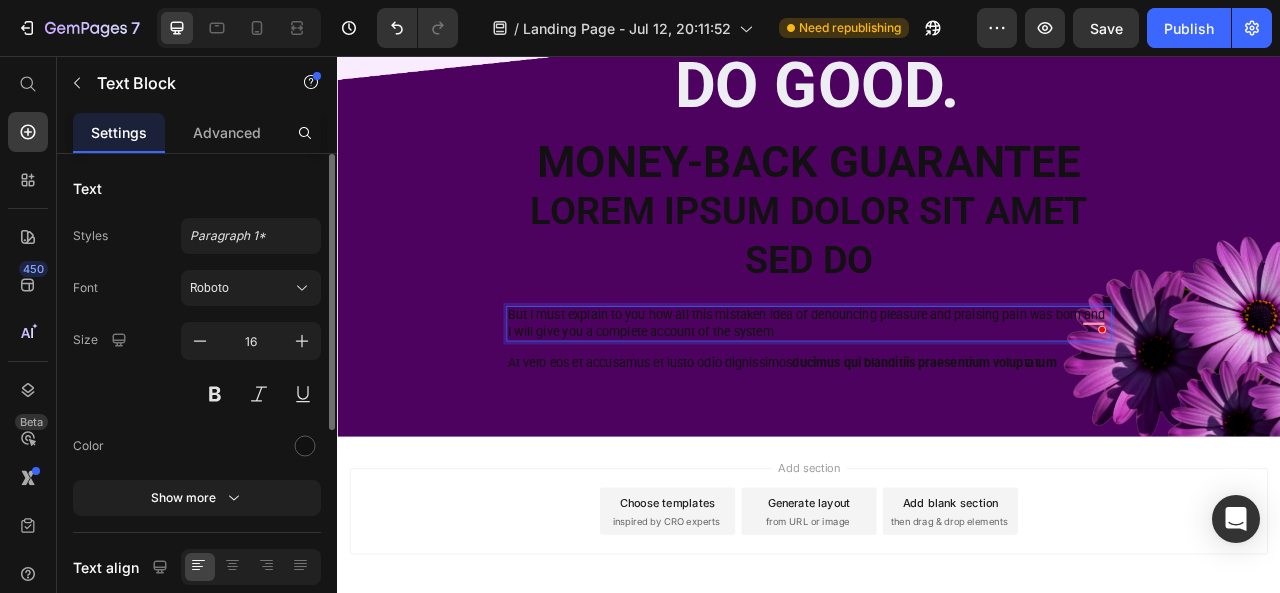 click on "But I must explain to you how all this mistaken idea of denouncing pleasure and praising pain was born and I will give you a complete account of the system" at bounding box center (937, 397) 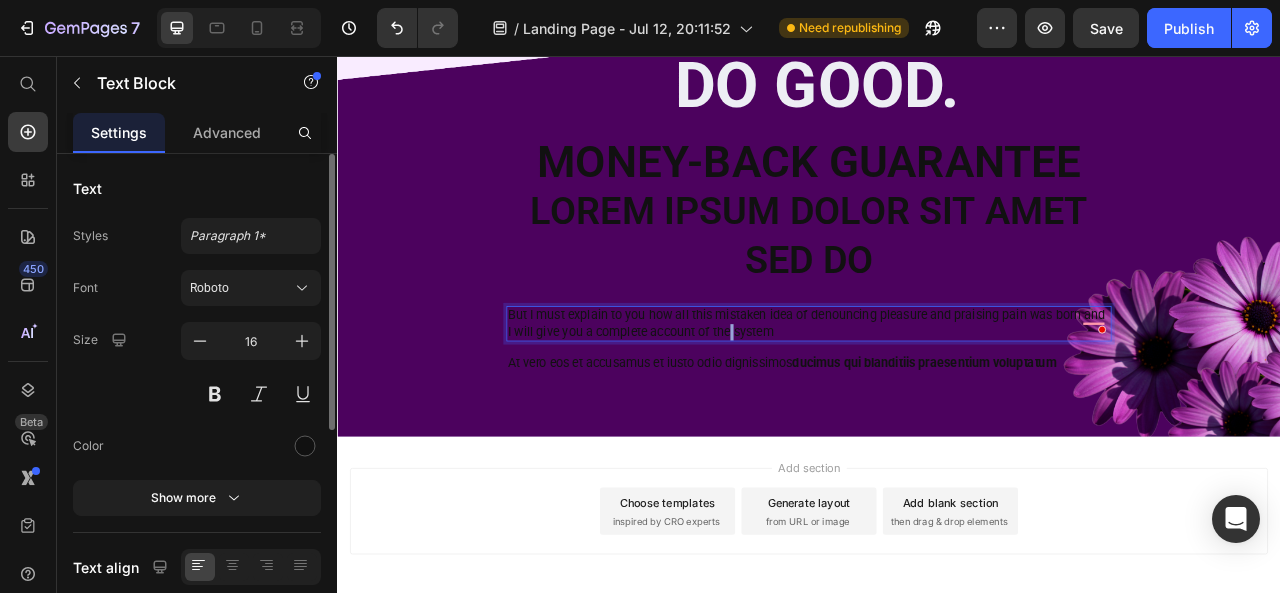 click on "But I must explain to you how all this mistaken idea of denouncing pleasure and praising pain was born and I will give you a complete account of the system" at bounding box center [937, 397] 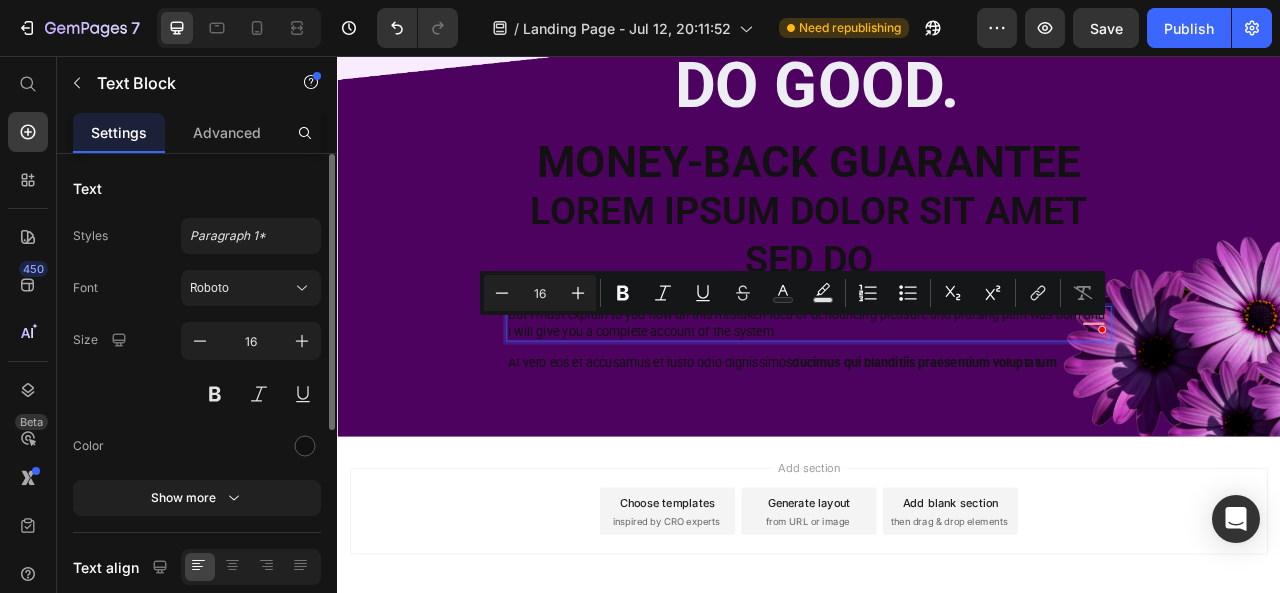 click on "But I must explain to you how all this mistaken idea of denouncing pleasure and praising pain was born and I will give you a complete account of the system" at bounding box center (937, 397) 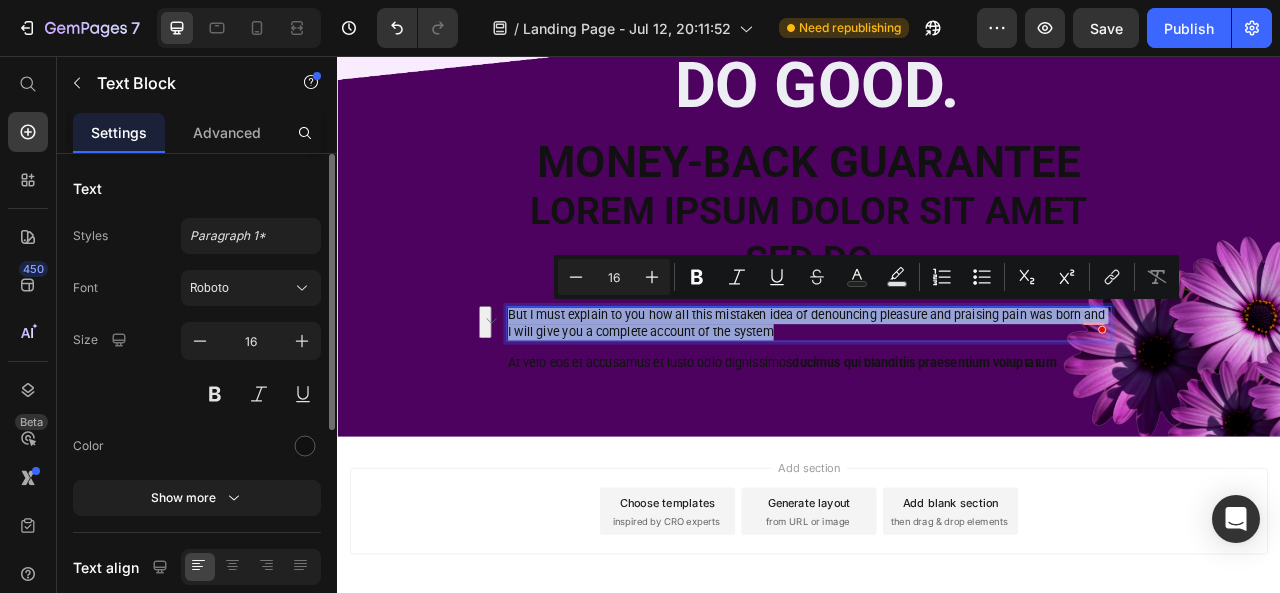 drag, startPoint x: 897, startPoint y: 400, endPoint x: 547, endPoint y: 377, distance: 350.7549 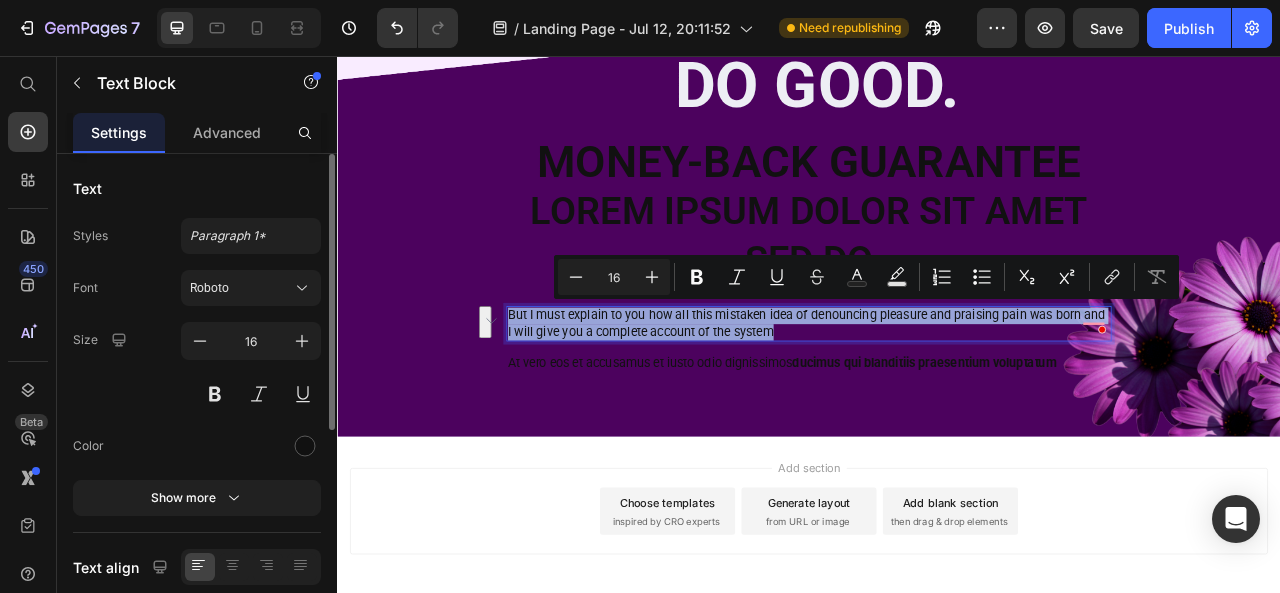 click on "But I must explain to you how all this mistaken idea of denouncing pleasure and praising pain was born and I will give you a complete account of the system" at bounding box center (937, 397) 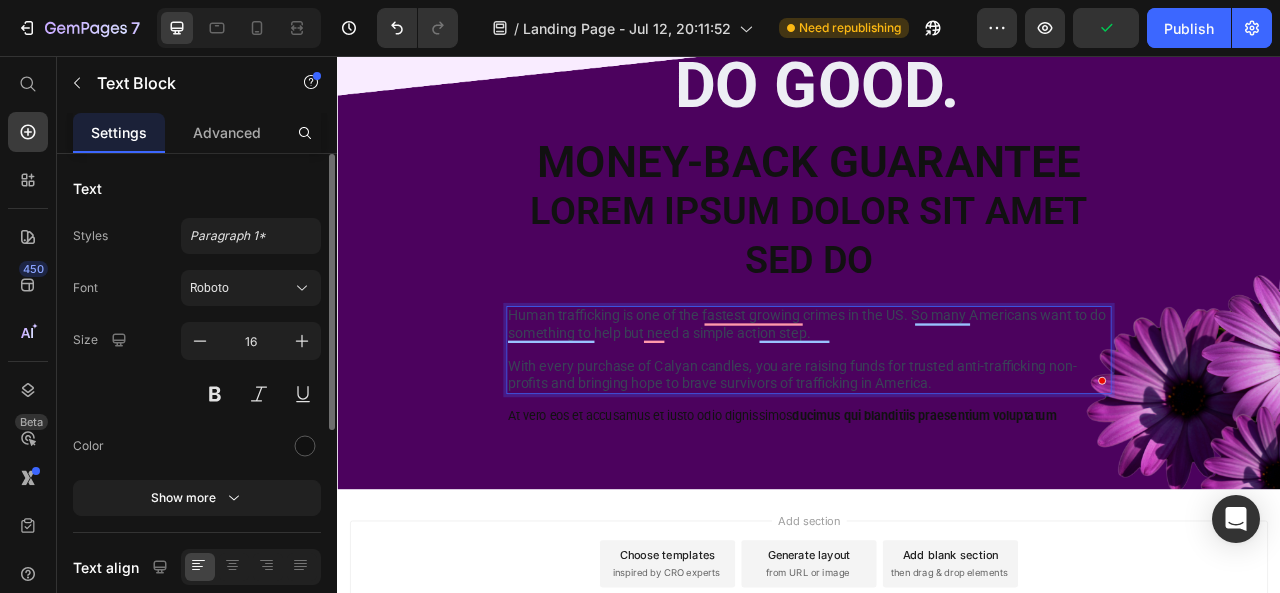 click on "Human trafficking is one of the fastest growing crimes in the US. So many Americans want to do something to help but need a simple action step." at bounding box center [934, 396] 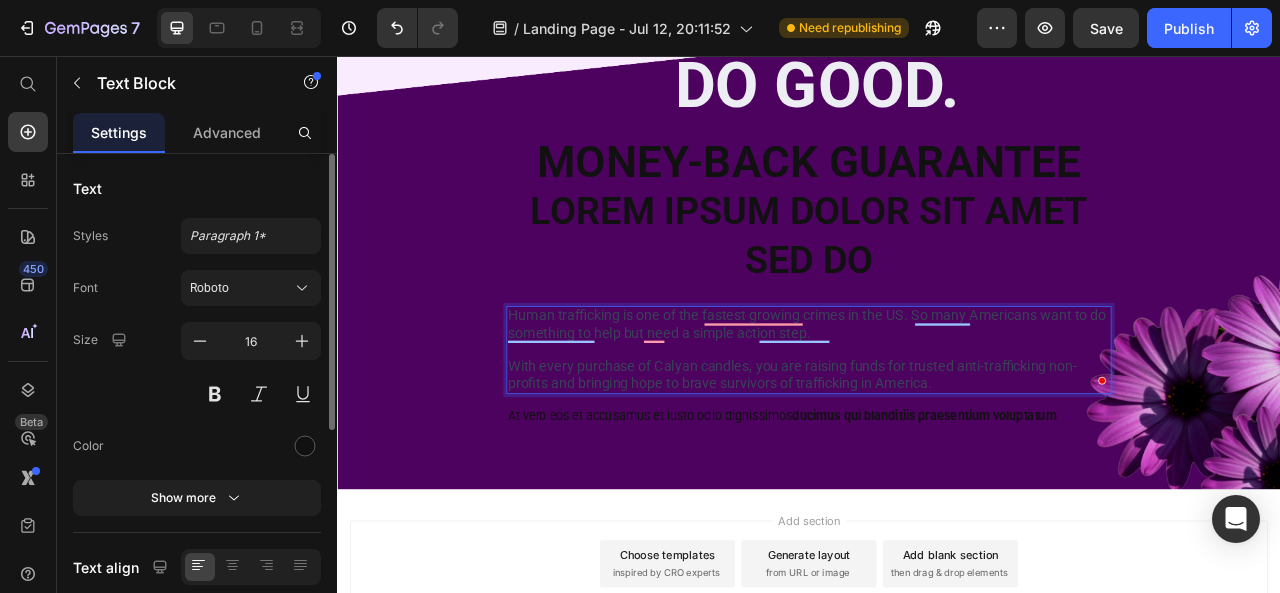 click at bounding box center [937, 429] 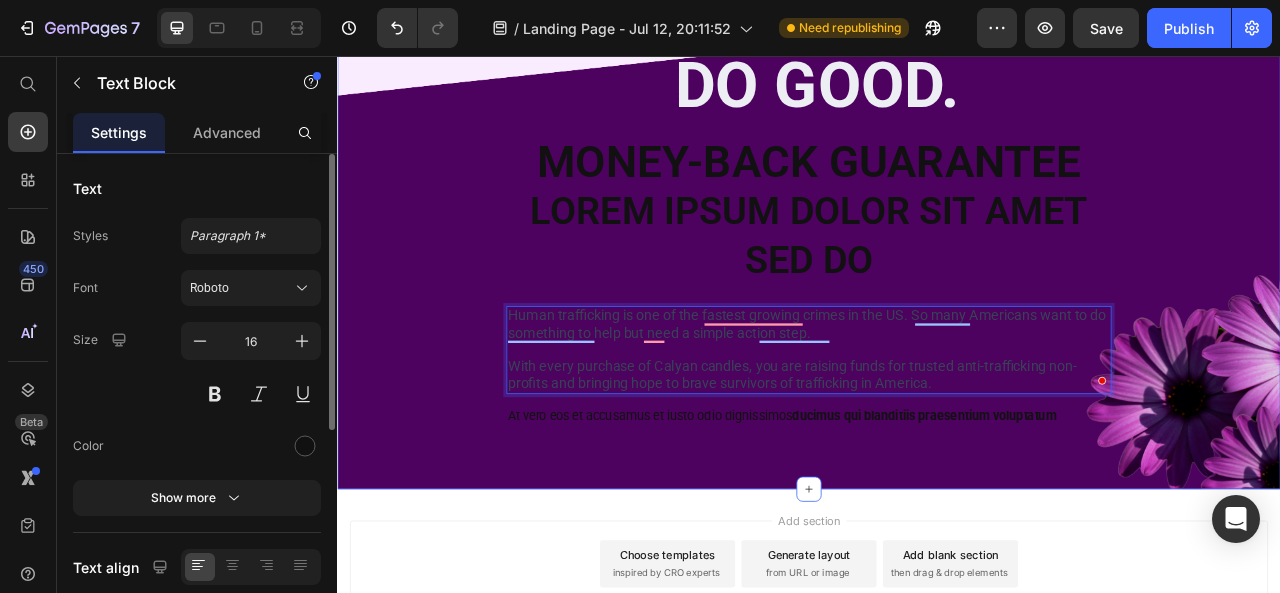 click on "⁠⁠⁠⁠⁠⁠⁠ ENJOY CANDLES.   DO GOOD. Heading Money-Back Guarantee Text Block Lorem ipsum dolor sit amet sed do Text Block Human trafficking is one of the fastest growing crimes in the US. So many Americans want to do something to help but need a simple action step. With every purchase of Calyan candles, you are raising funds for trusted anti-trafficking non-profits and bringing hope to brave survivors of trafficking in America. Text Block   16 At vero eos et accusamus et iusto odio dignissimos  ducimus qui blanditiis praesentium voluptatum Text Block Row Section 2" at bounding box center [937, 205] 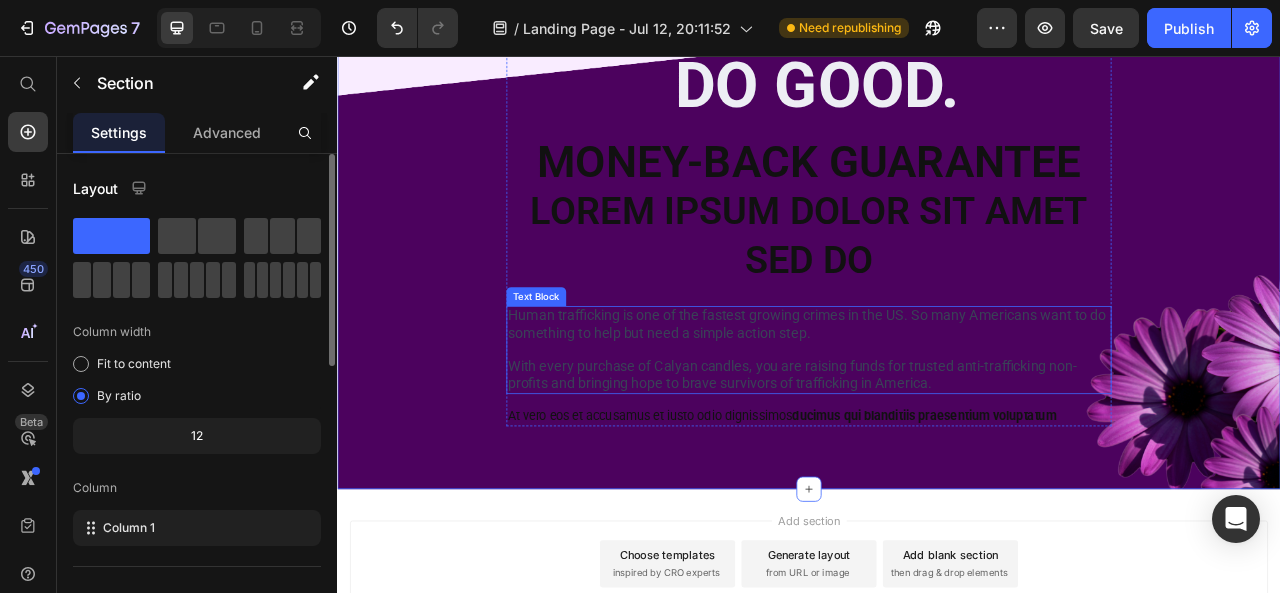 click on "With every purchase of Calyan candles, you are raising funds for trusted anti-trafficking non-profits and bringing hope to brave survivors of trafficking in America." at bounding box center [916, 460] 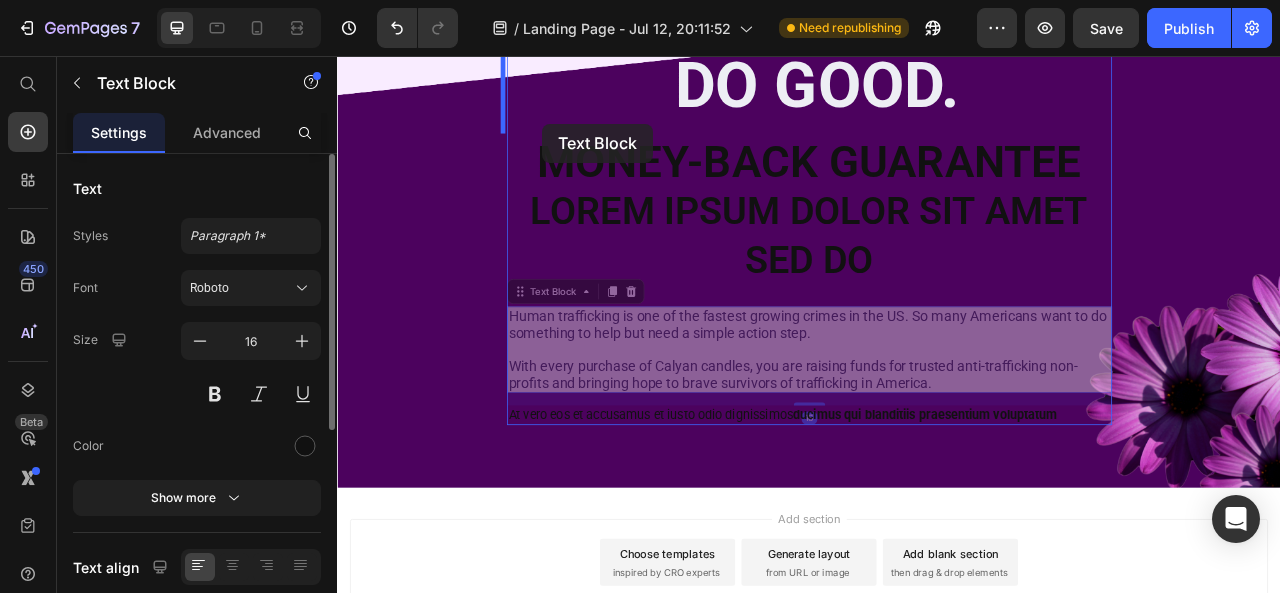 drag, startPoint x: 592, startPoint y: 349, endPoint x: 598, endPoint y: 142, distance: 207.08694 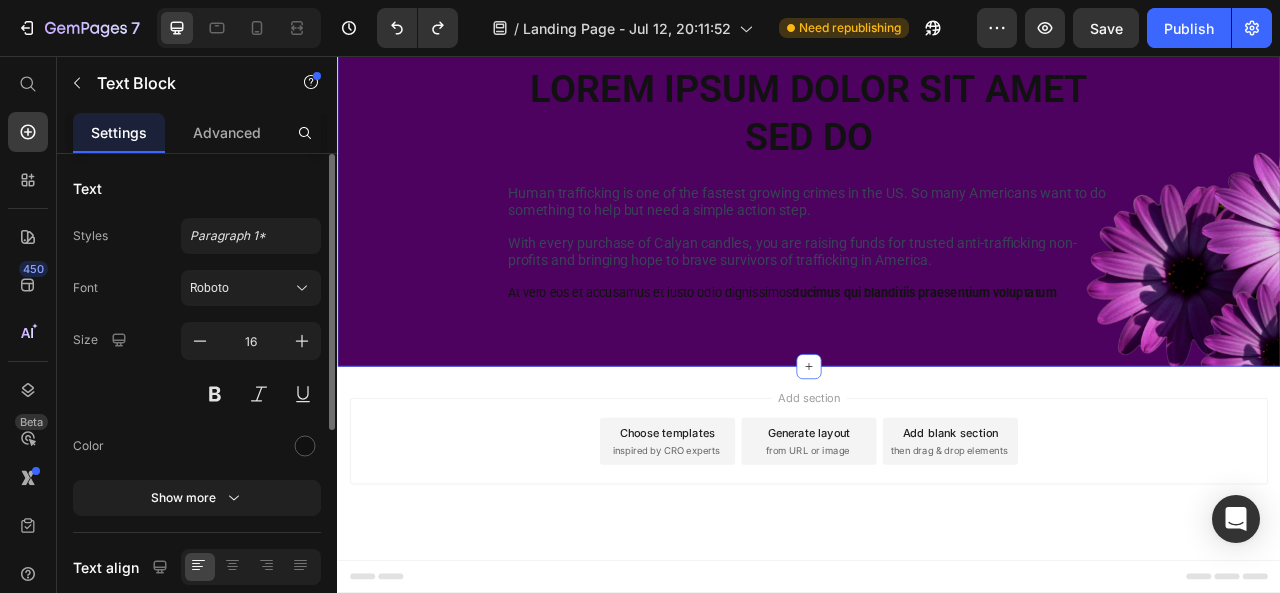 scroll, scrollTop: 894, scrollLeft: 0, axis: vertical 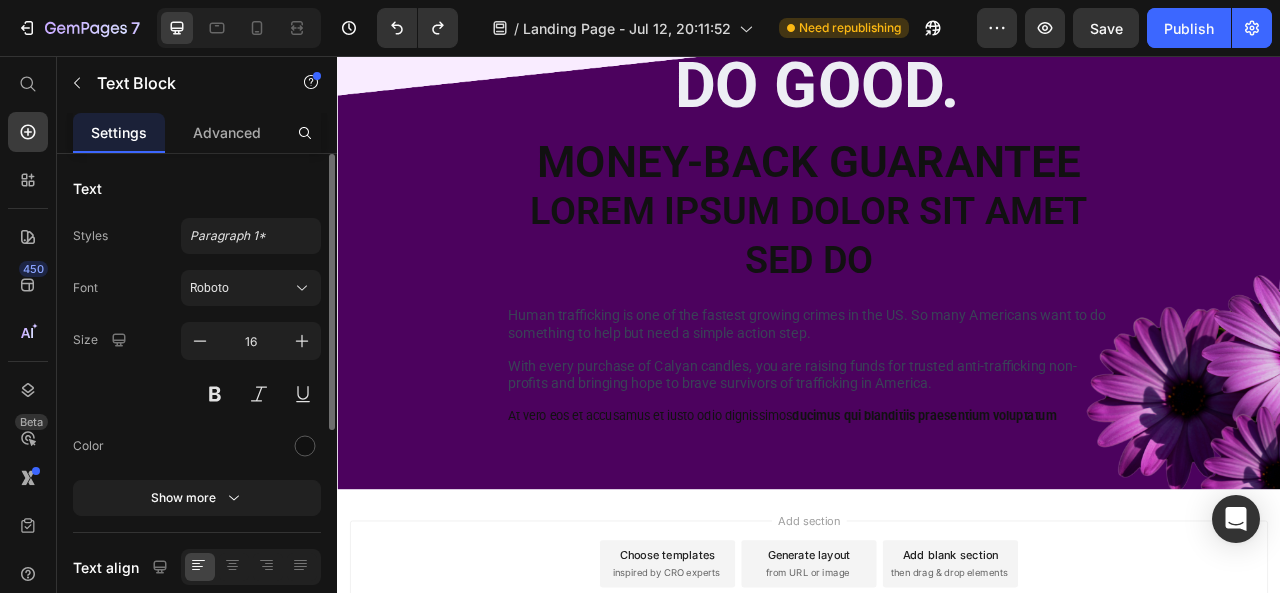 click at bounding box center [937, 429] 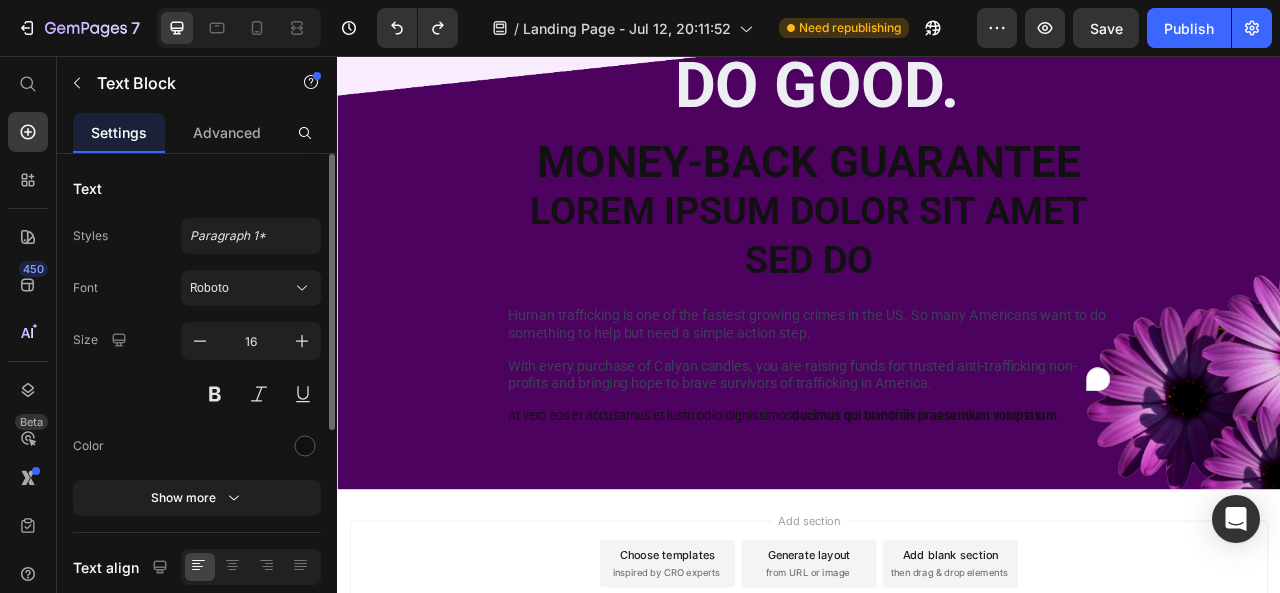 click on "Human trafficking is one of the fastest growing crimes in the US. So many Americans want to do something to help but need a simple action step." at bounding box center [934, 396] 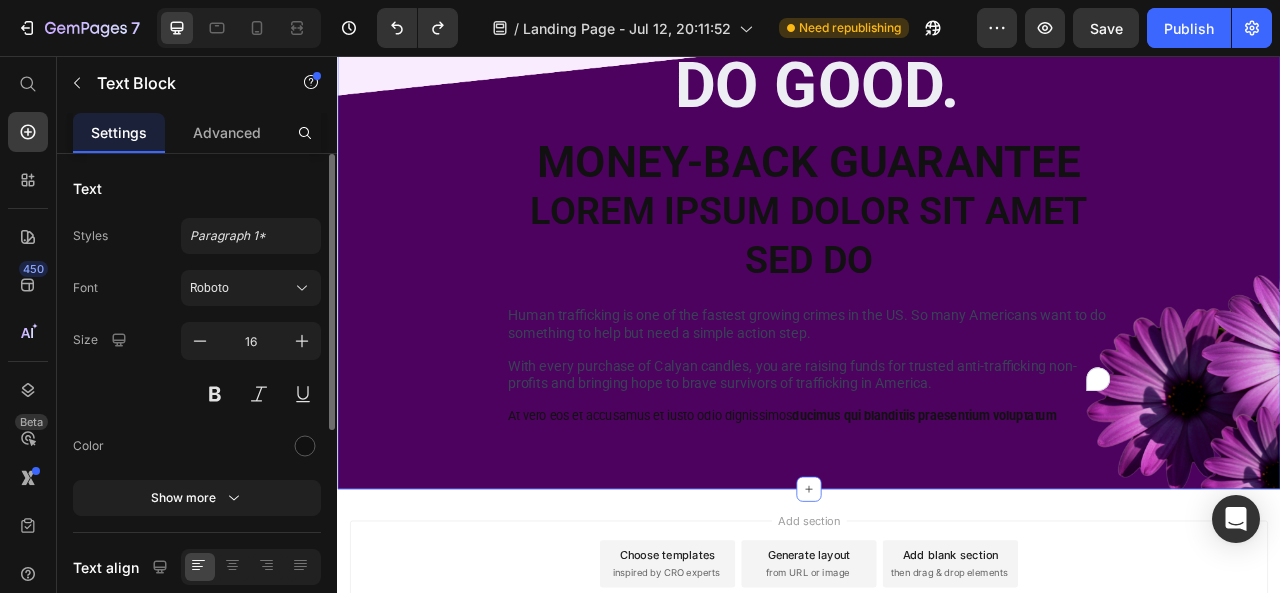 click on "ENJOY CANDLES.   DO GOOD. Heading Money-Back Guarantee Text Block Lorem ipsum dolor sit amet sed do Text Block Human trafficking is one of the fastest growing crimes in the US. So many Americans want to do something to help but need a simple action step. With every purchase of Calyan candles, you are raising funds for trusted anti-trafficking non-profits and bringing hope to brave survivors of trafficking in America. Text Block At vero eos et accusamus et iusto odio dignissimos  ducimus qui blanditiis praesentium voluptatum Text Block Row" at bounding box center (937, 205) 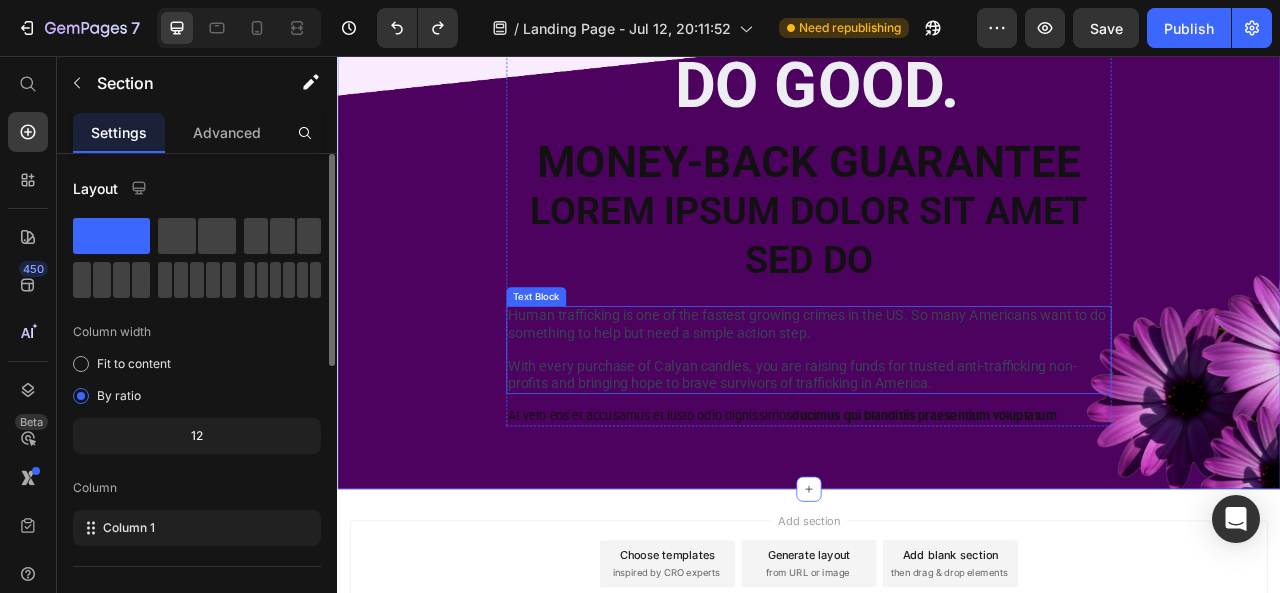 click on "With every purchase of Calyan candles, you are raising funds for trusted anti-trafficking non-profits and bringing hope to brave survivors of trafficking in America." at bounding box center (916, 460) 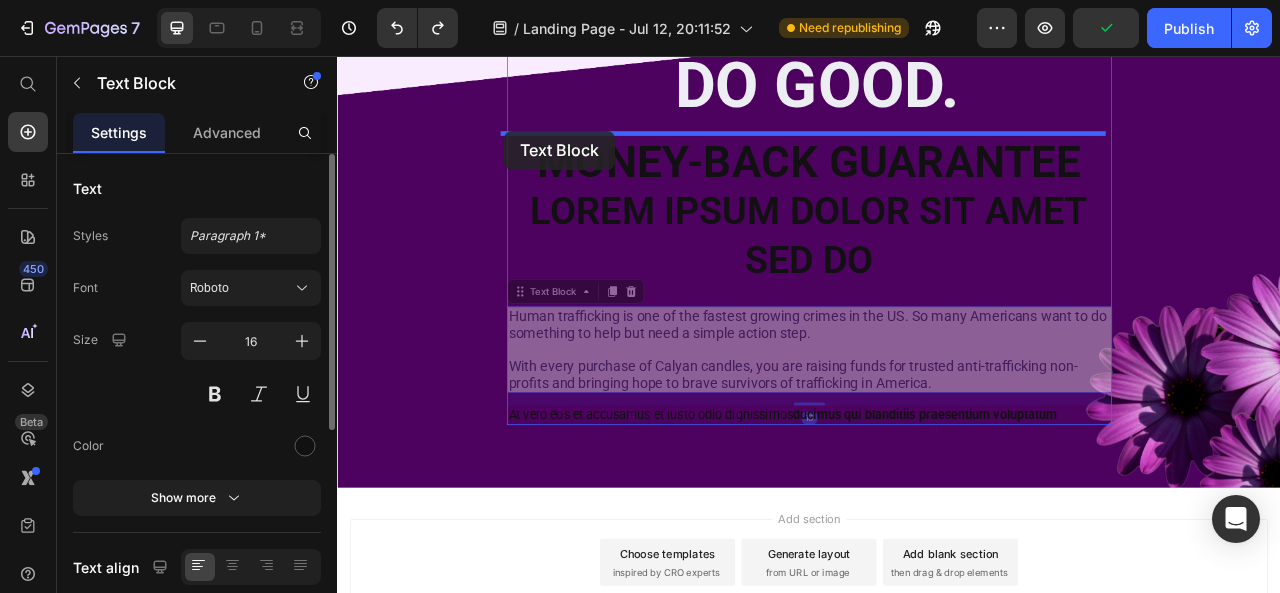 drag, startPoint x: 555, startPoint y: 351, endPoint x: 549, endPoint y: 151, distance: 200.08998 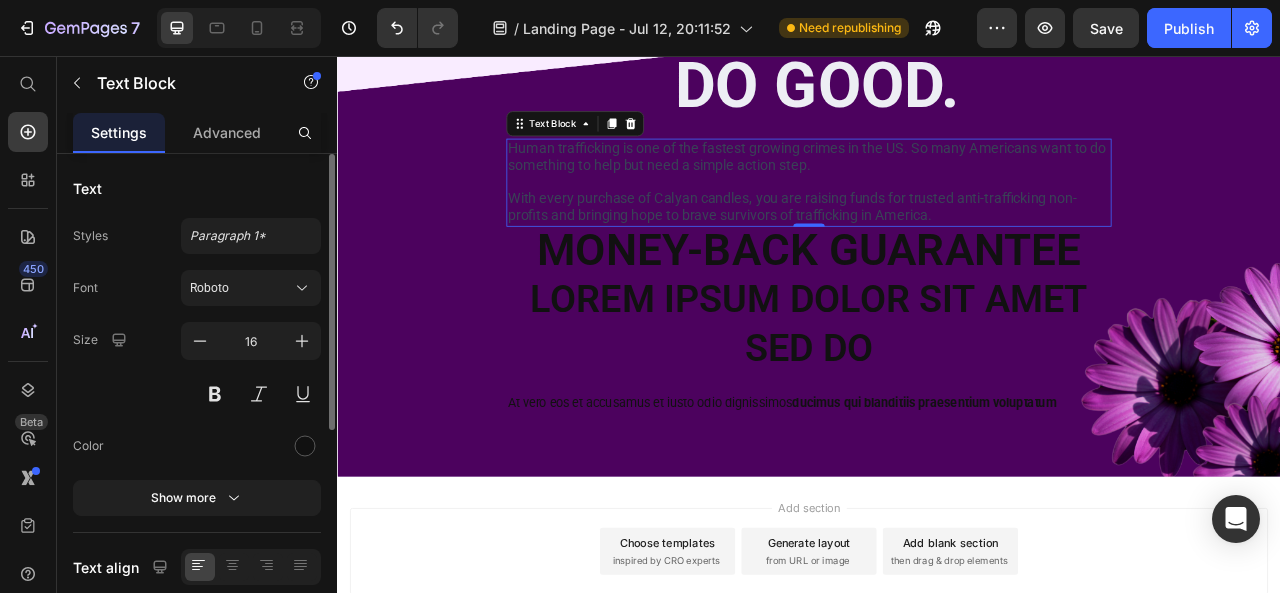 click at bounding box center [937, 217] 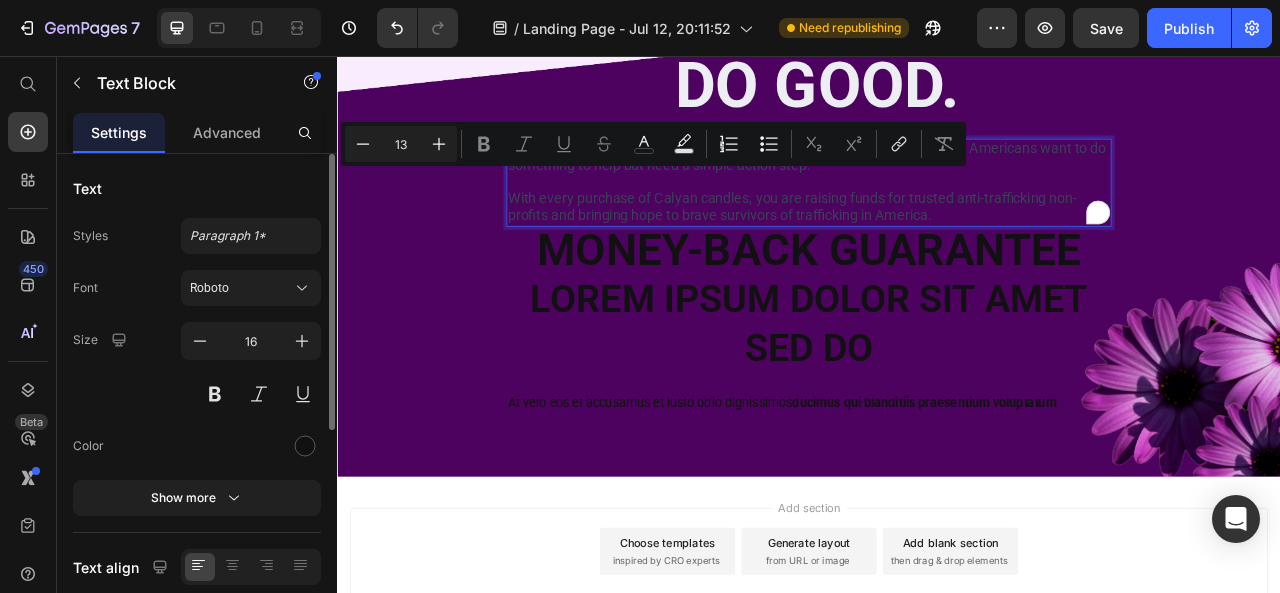 click on "With every purchase of Calyan candles, you are raising funds for trusted anti-trafficking non-profits and bringing hope to brave survivors of trafficking in America." at bounding box center [916, 247] 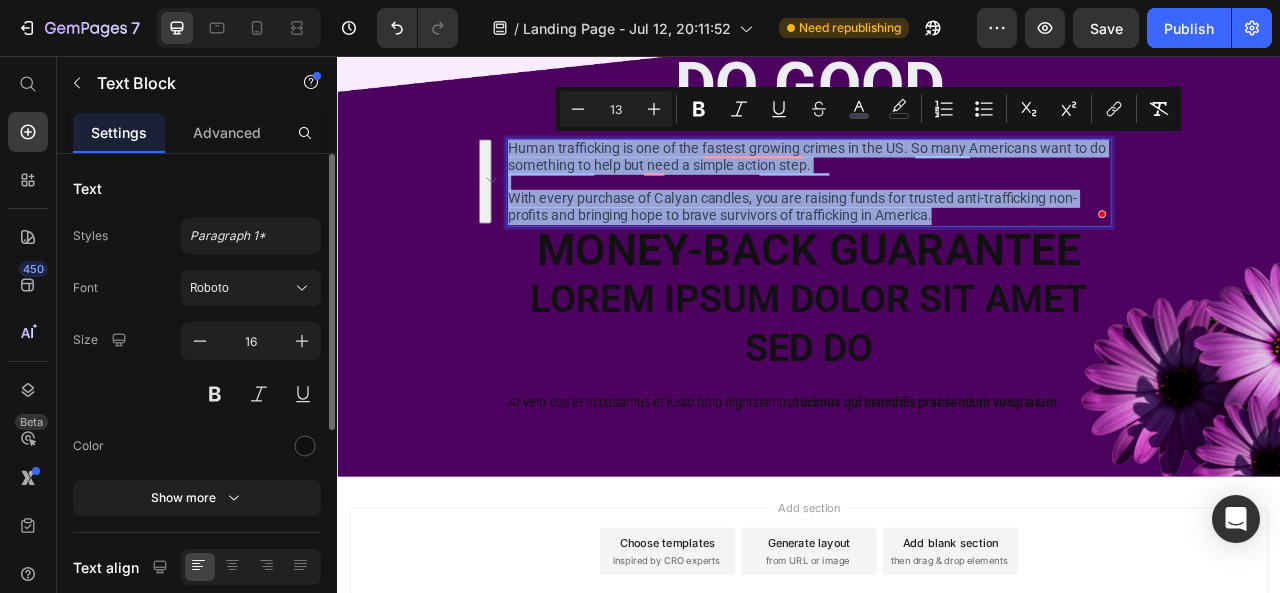 drag, startPoint x: 547, startPoint y: 162, endPoint x: 1128, endPoint y: 249, distance: 587.47766 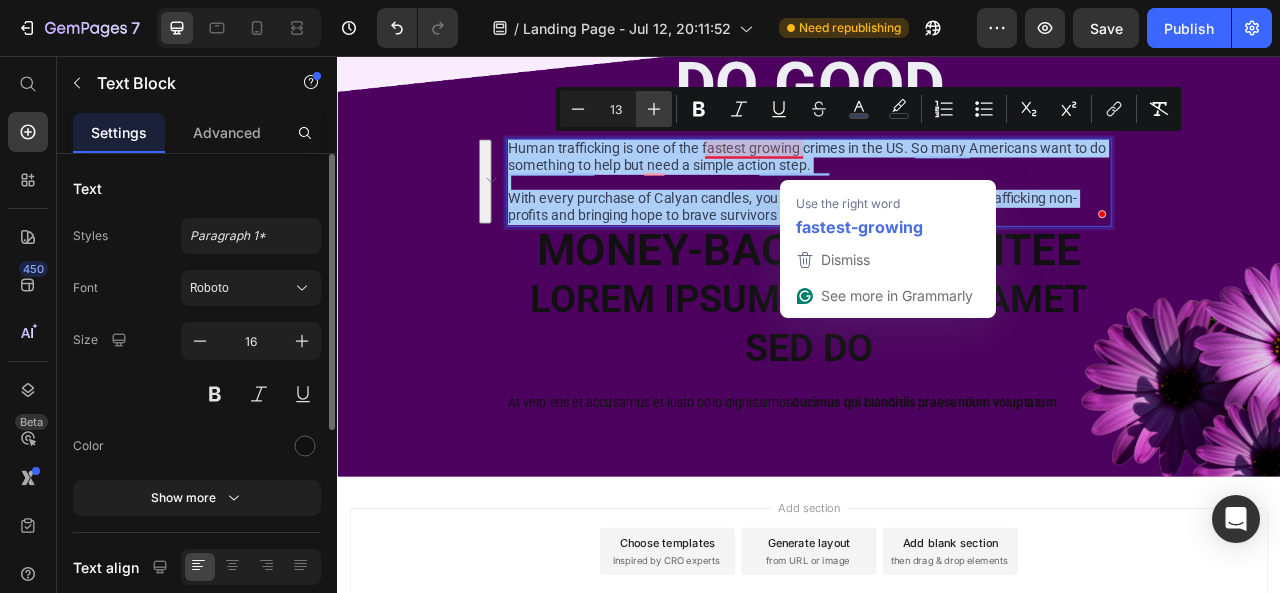 click on "Plus" at bounding box center (654, 109) 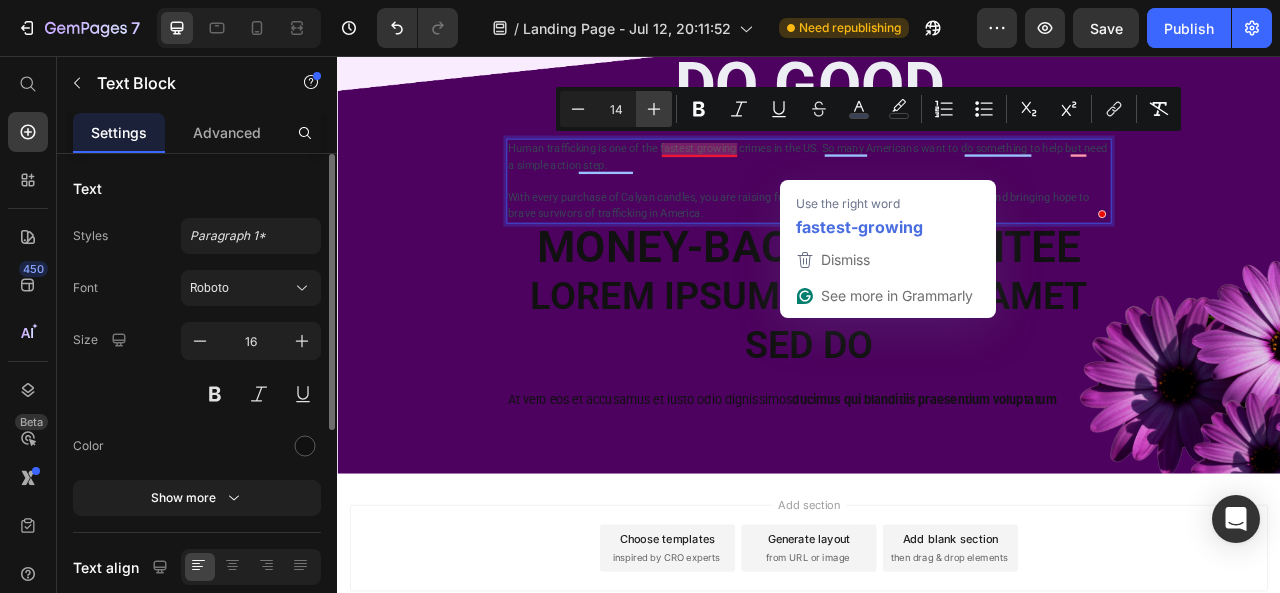 click on "Plus" at bounding box center [654, 109] 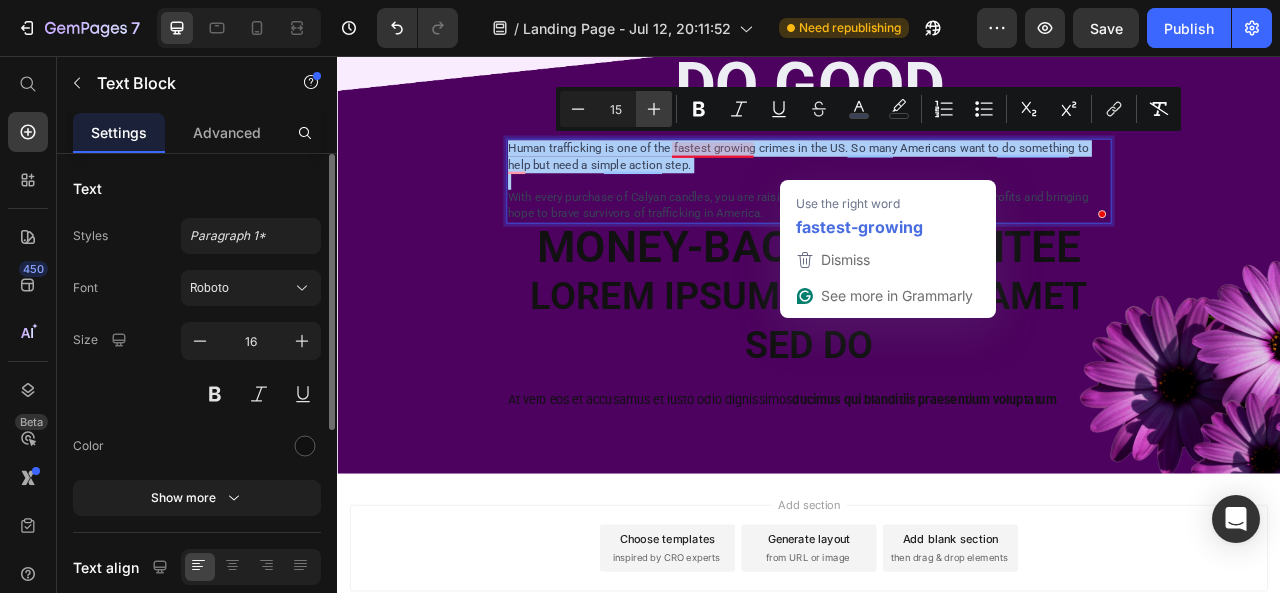 click on "Plus" at bounding box center [654, 109] 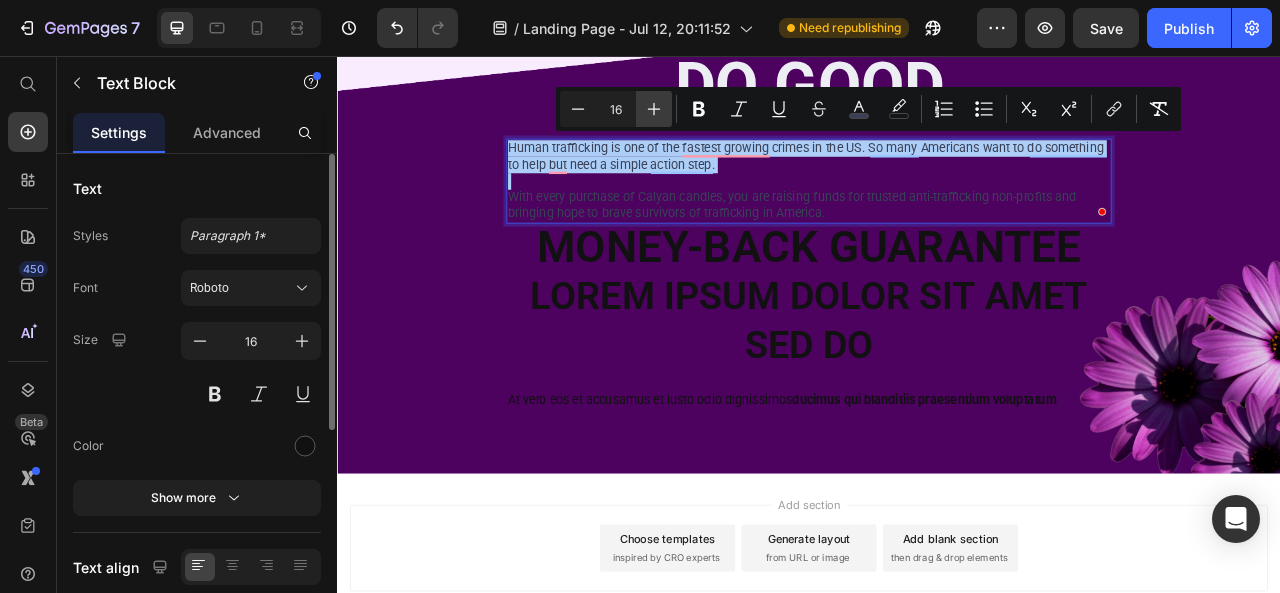 click on "Plus" at bounding box center (654, 109) 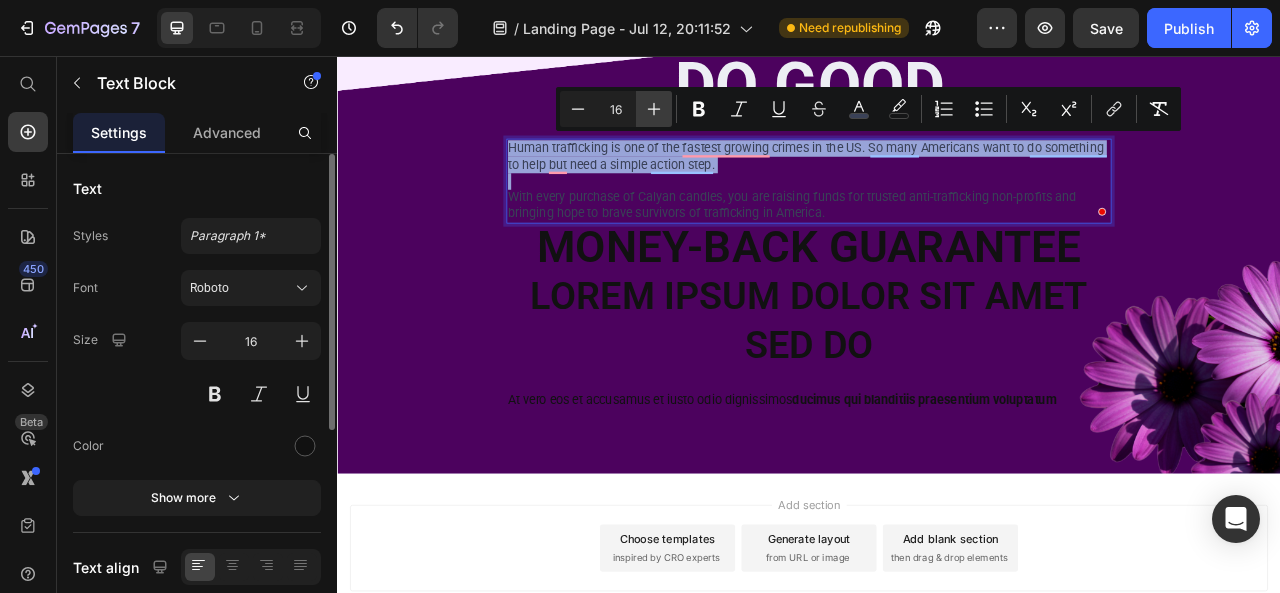 type on "17" 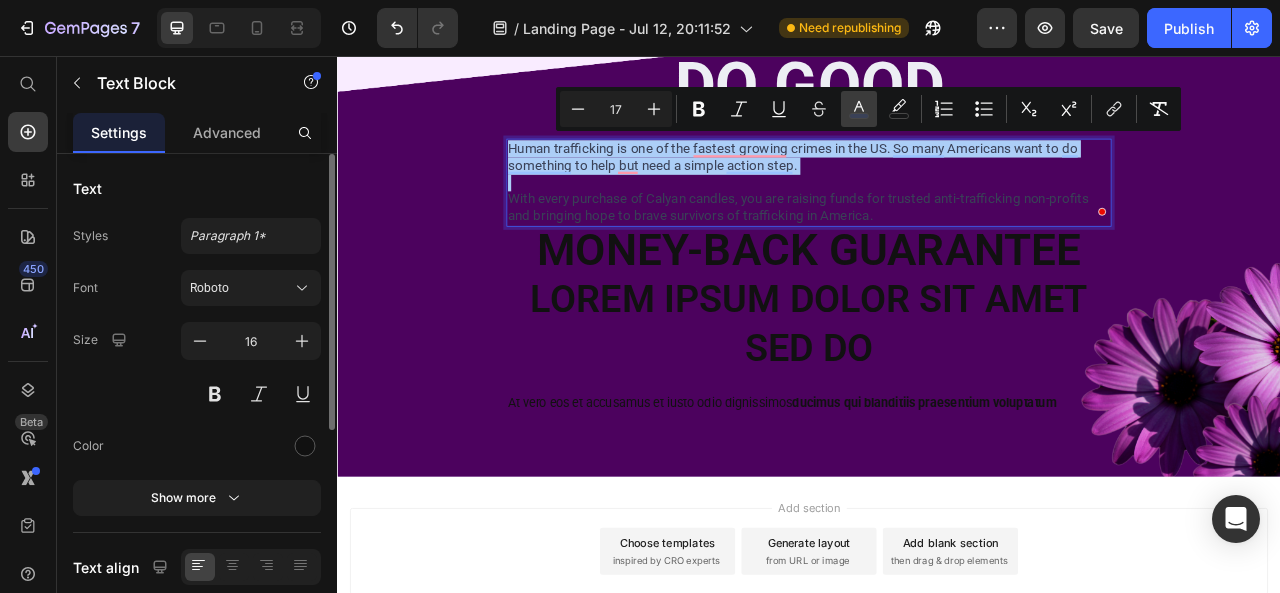 click 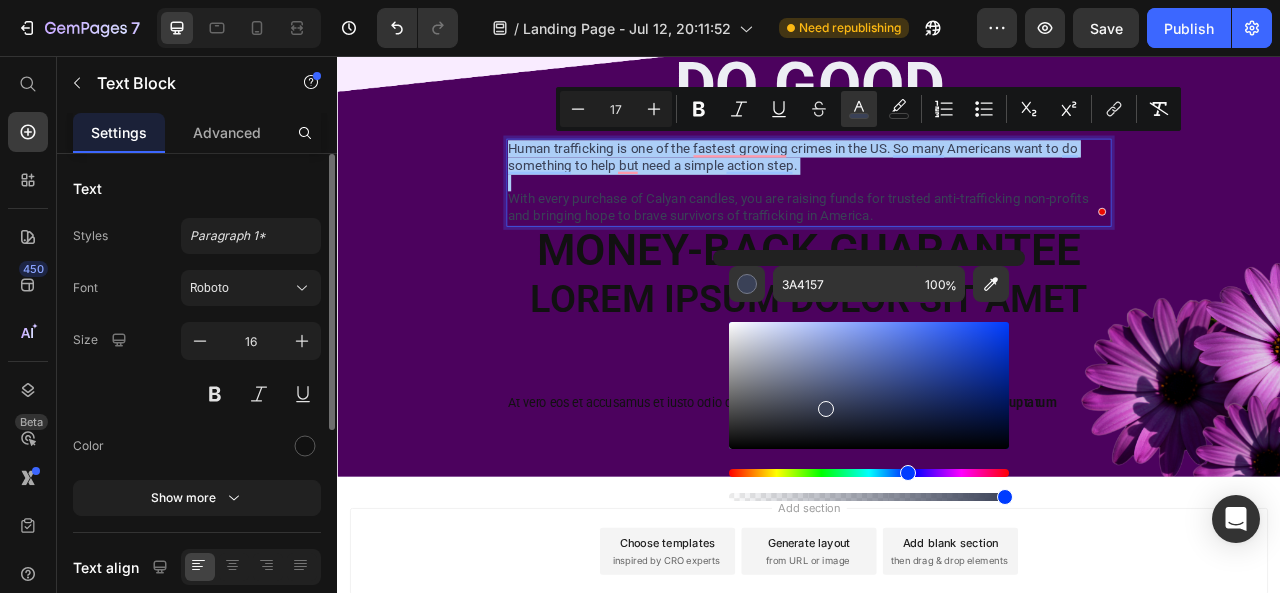 click at bounding box center [869, 473] 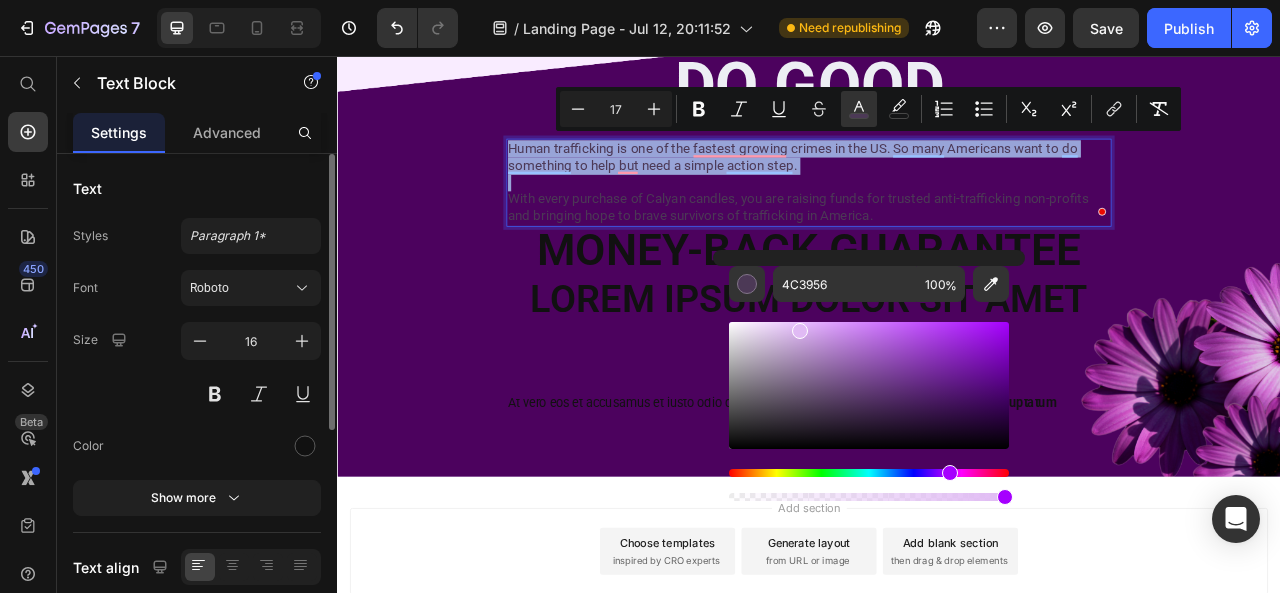click at bounding box center [869, 385] 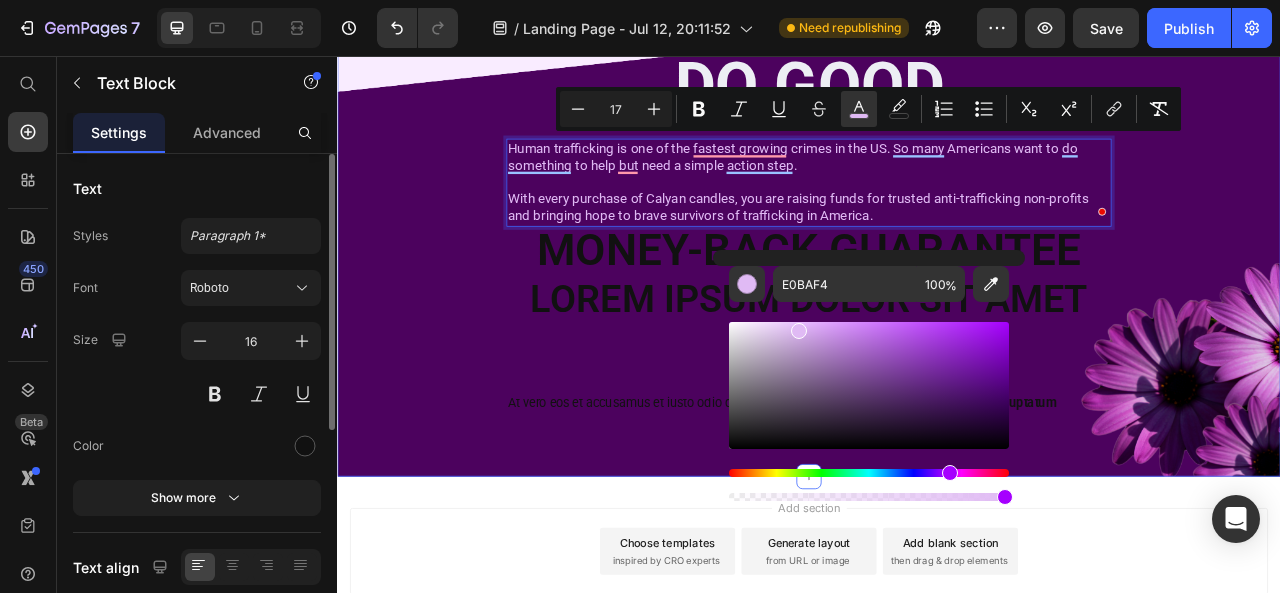 click on "ENJOY CANDLES.   DO GOOD. Heading Human trafficking is one of the fastest growing crimes in the US. So many Americans want to do something to help but need a simple action step. With every purchase of Calyan candles, you are raising funds for trusted anti-trafficking non-profits and bringing hope to brave survivors of trafficking in America. Text Block   16 Money-Back Guarantee Text Block Lorem ipsum dolor sit amet sed do Text Block At vero eos et accusamus et iusto odio dignissimos  ducimus qui blanditiis praesentium voluptatum Text Block Row" at bounding box center [937, 197] 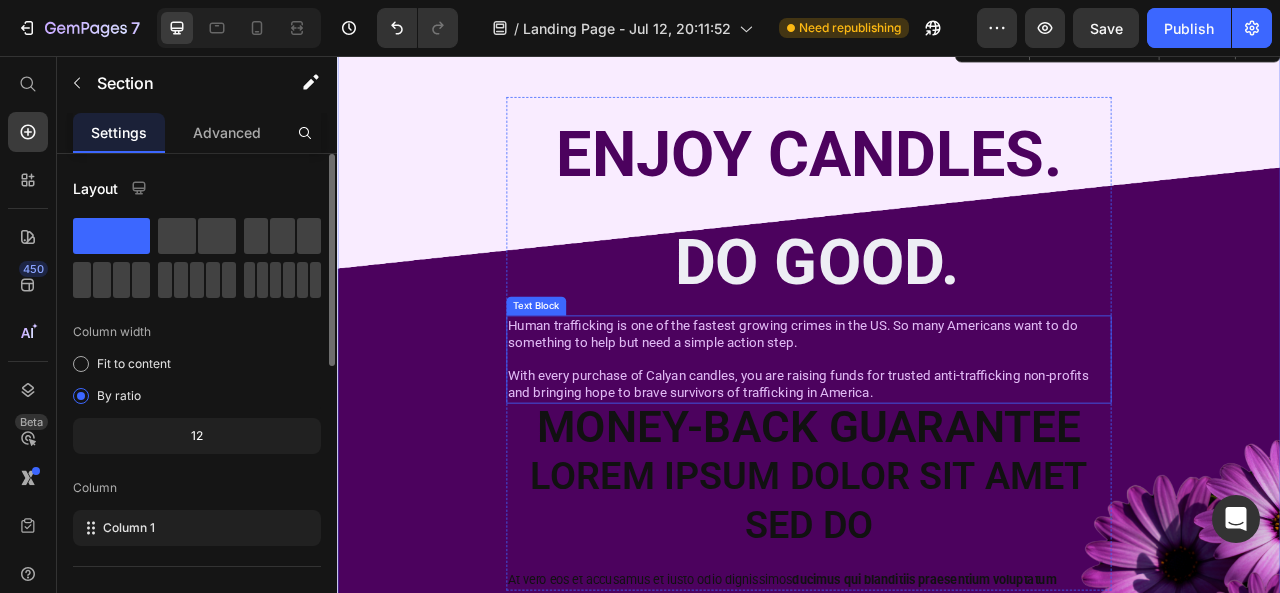 scroll, scrollTop: 694, scrollLeft: 0, axis: vertical 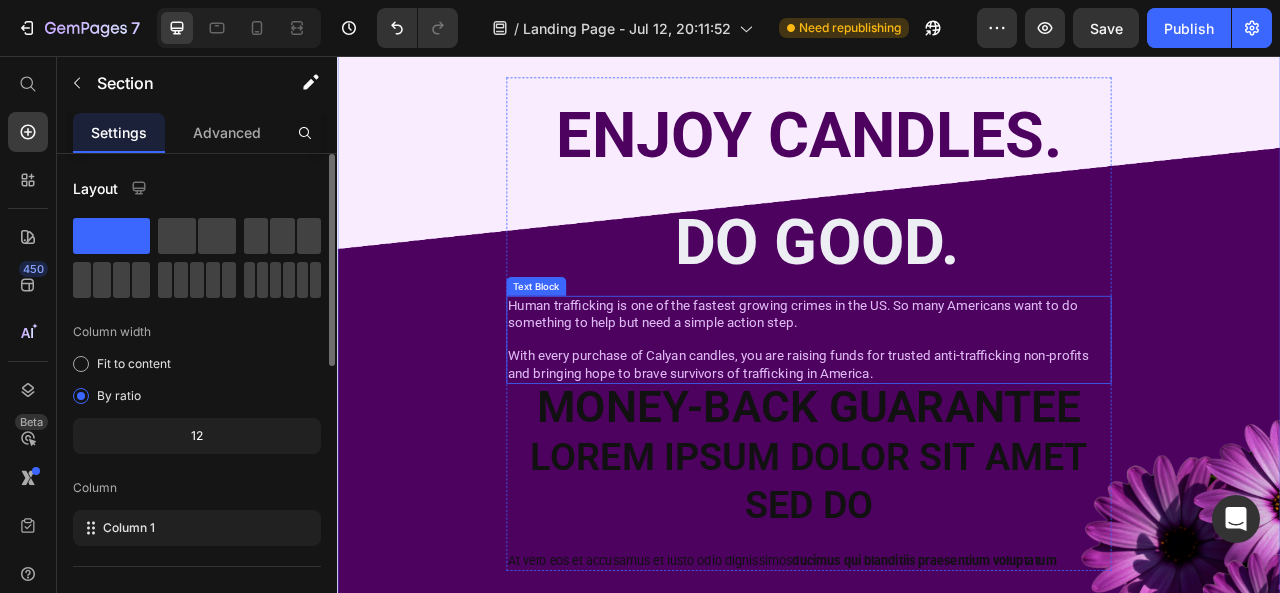 click on "With every purchase of Calyan candles, you are raising funds for trusted anti-trafficking non-profits and bringing hope to brave survivors of trafficking in America." at bounding box center (923, 448) 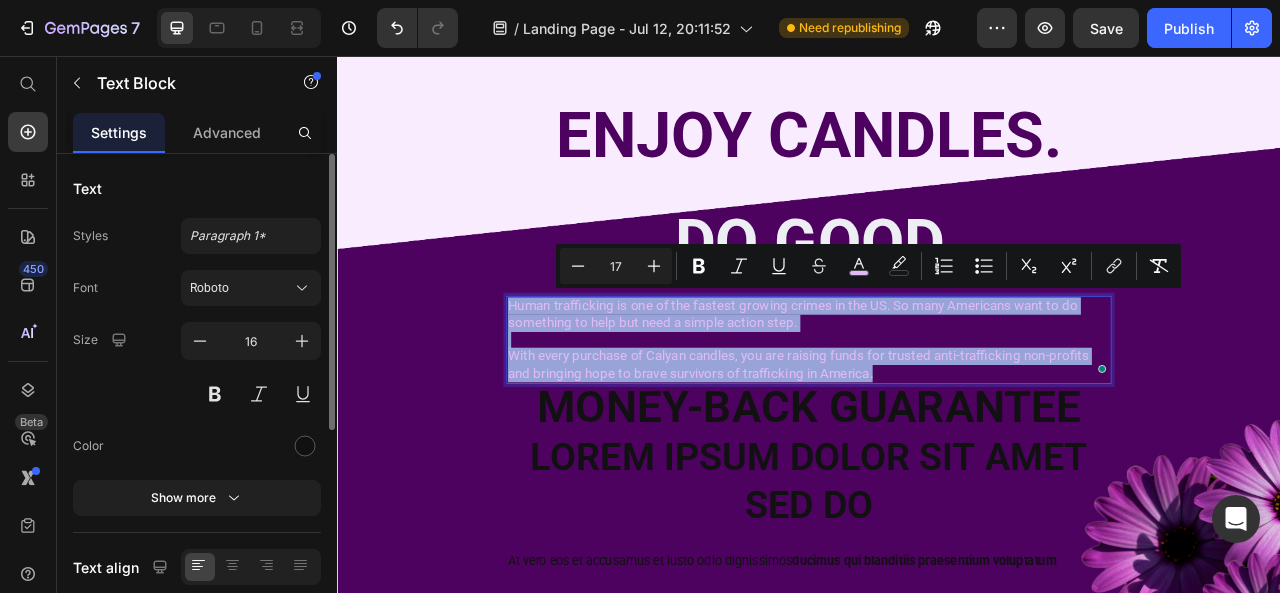 drag, startPoint x: 1016, startPoint y: 439, endPoint x: 546, endPoint y: 366, distance: 475.63538 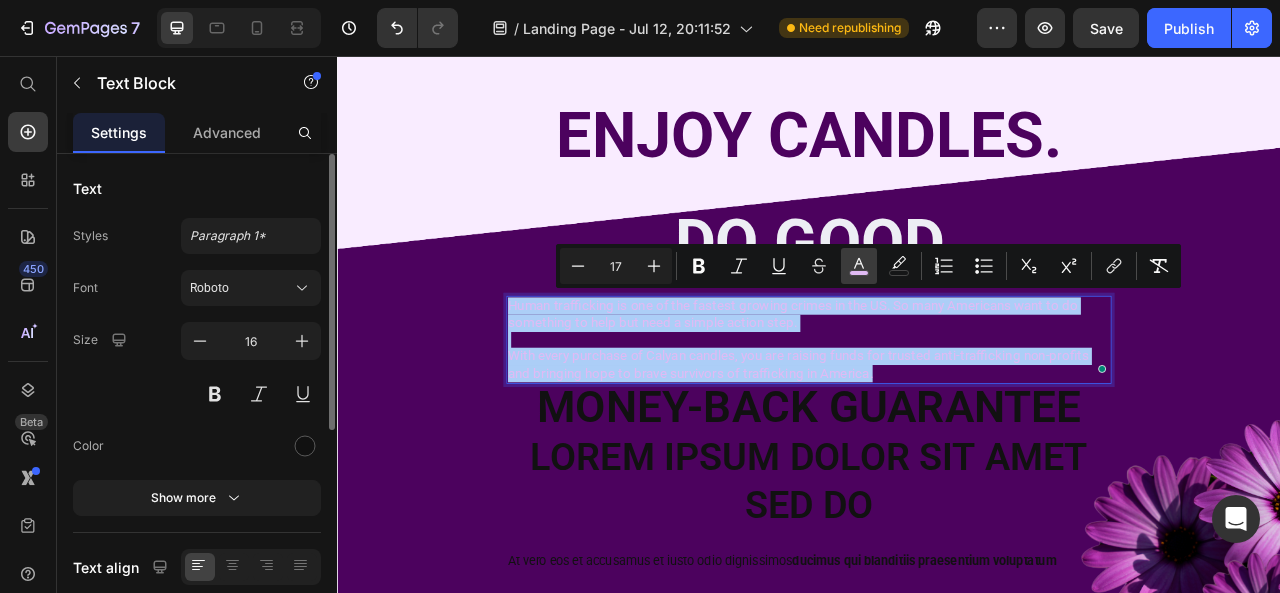 click 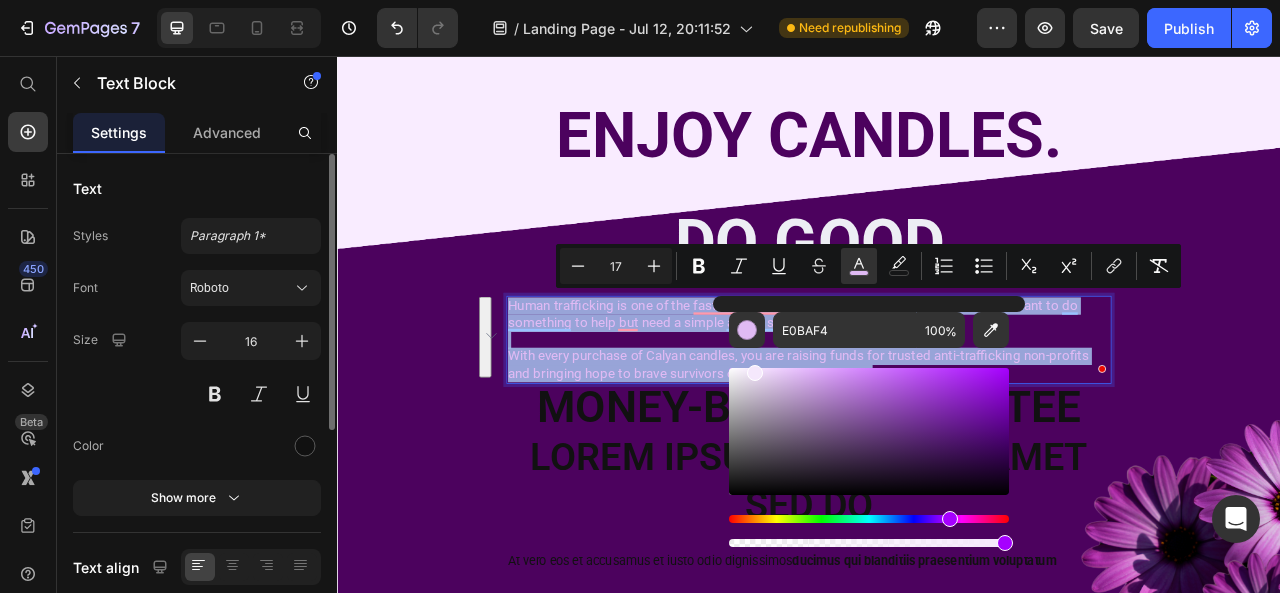 type on "F5E8FC" 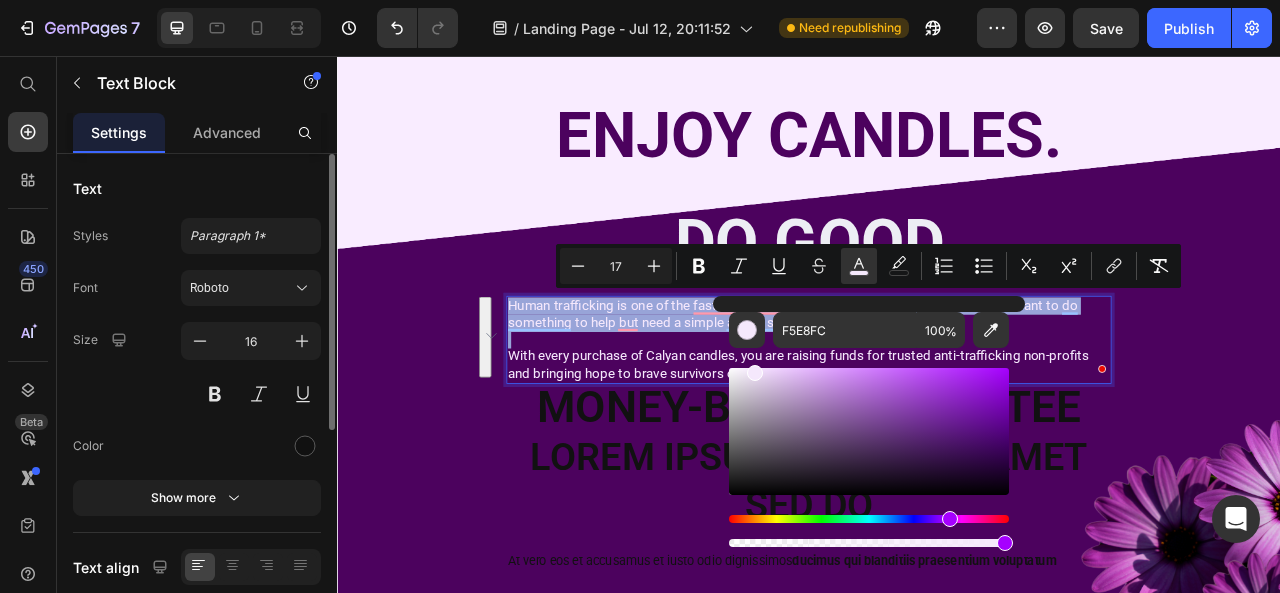 drag, startPoint x: 791, startPoint y: 378, endPoint x: 753, endPoint y: 369, distance: 39.051247 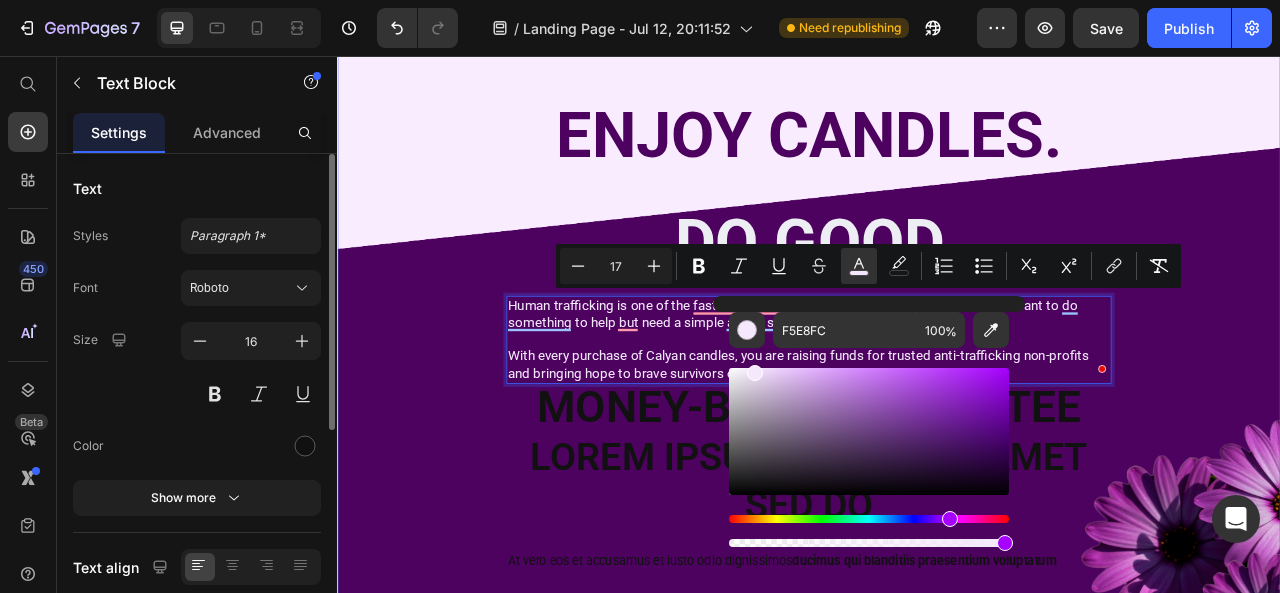 click on "ENJOY CANDLES.   DO GOOD. Heading Human trafficking is one of the fastest growing crimes in the US. So many Americans want to do something to help but need a simple action step. With every purchase of Calyan candles, you are raising funds for trusted anti-trafficking non-profits and bringing hope to brave survivors of trafficking in America. Text Block   0 Money-Back Guarantee Text Block Lorem ipsum dolor sit amet sed do Text Block At vero eos et accusamus et iusto odio dignissimos  ducimus qui blanditiis praesentium voluptatum Text Block Row" at bounding box center [937, 397] 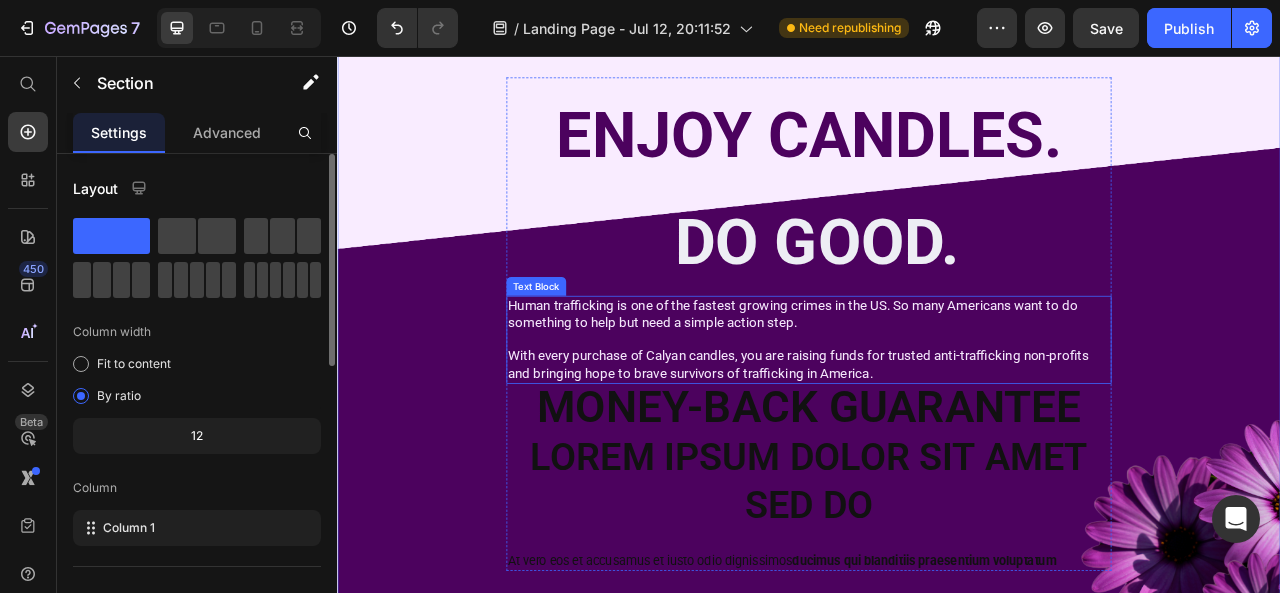 click on "With every purchase of Calyan candles, you are raising funds for trusted anti-trafficking non-profits and bringing hope to brave survivors of trafficking in America." at bounding box center [937, 449] 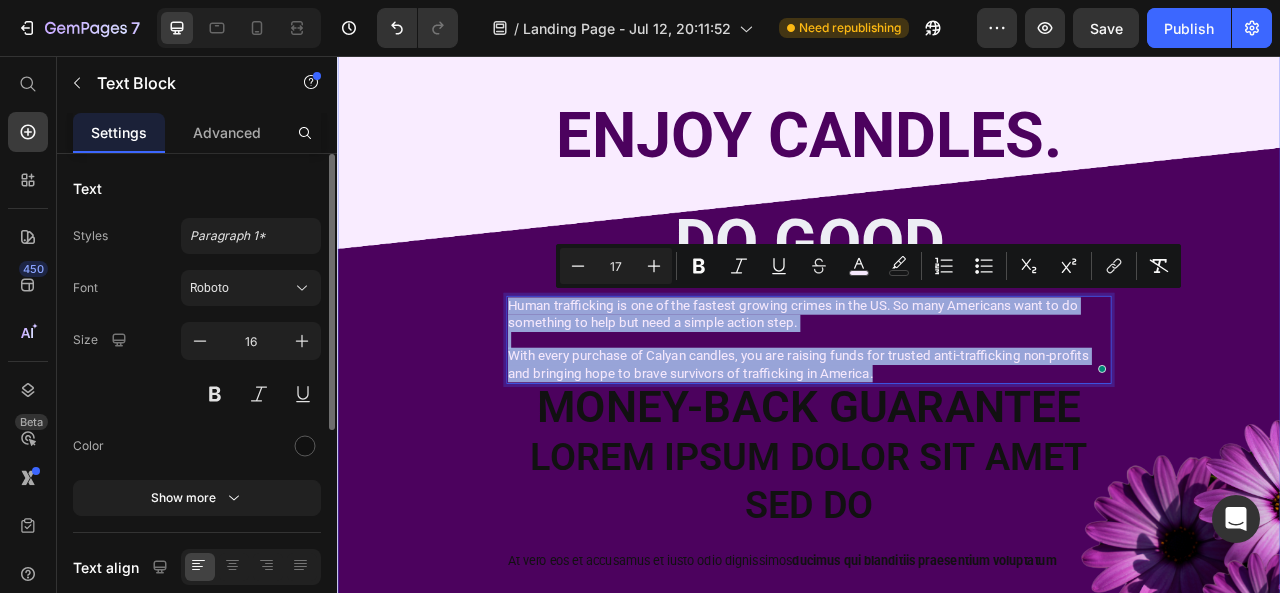 drag, startPoint x: 1009, startPoint y: 449, endPoint x: 524, endPoint y: 366, distance: 492.0508 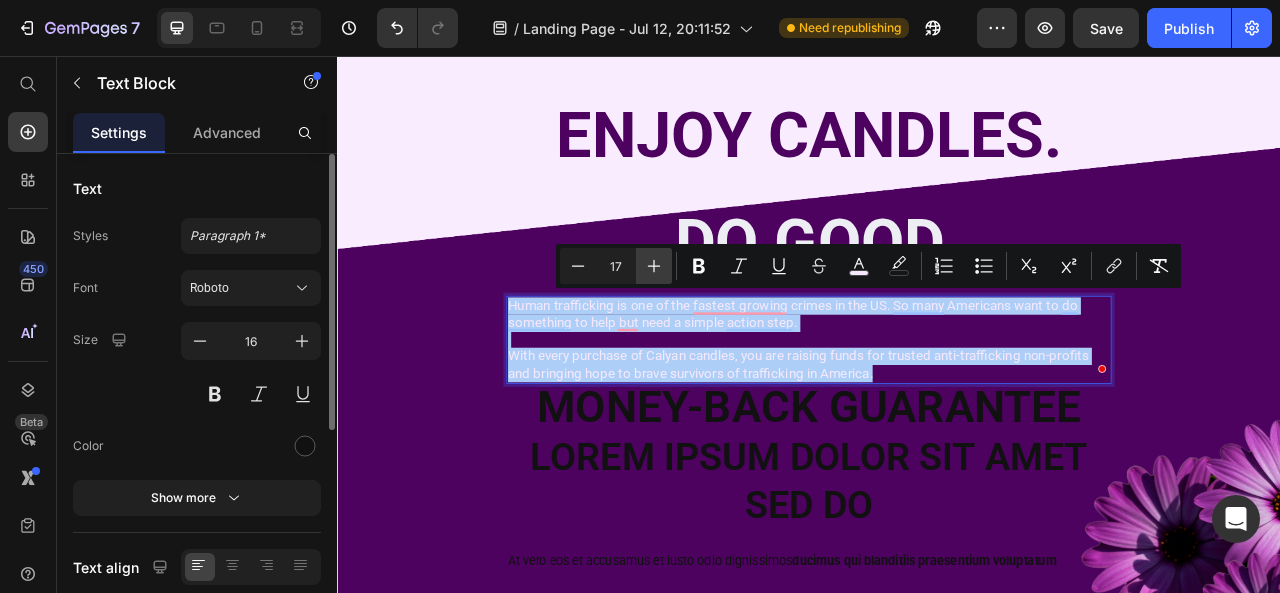 click 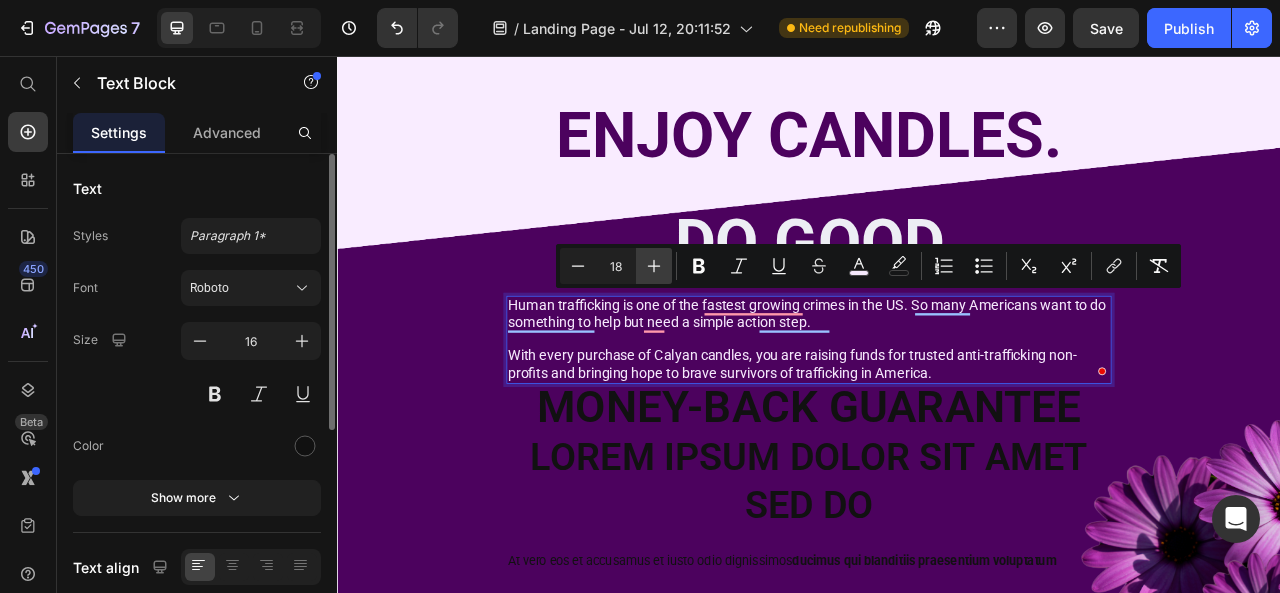 click 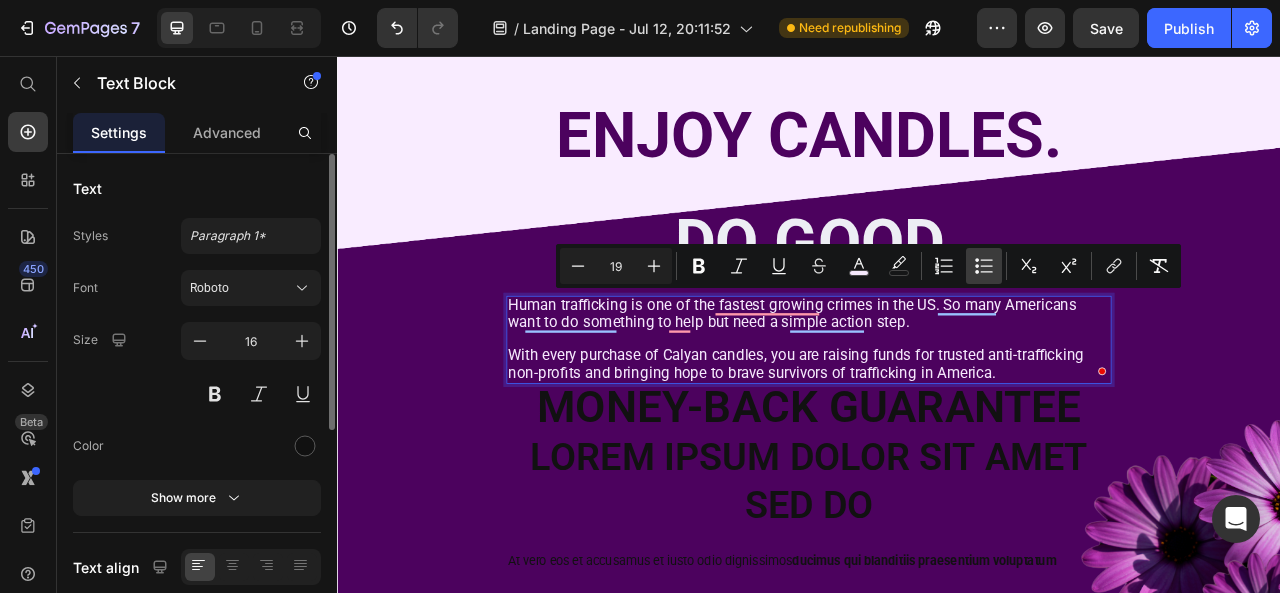 click 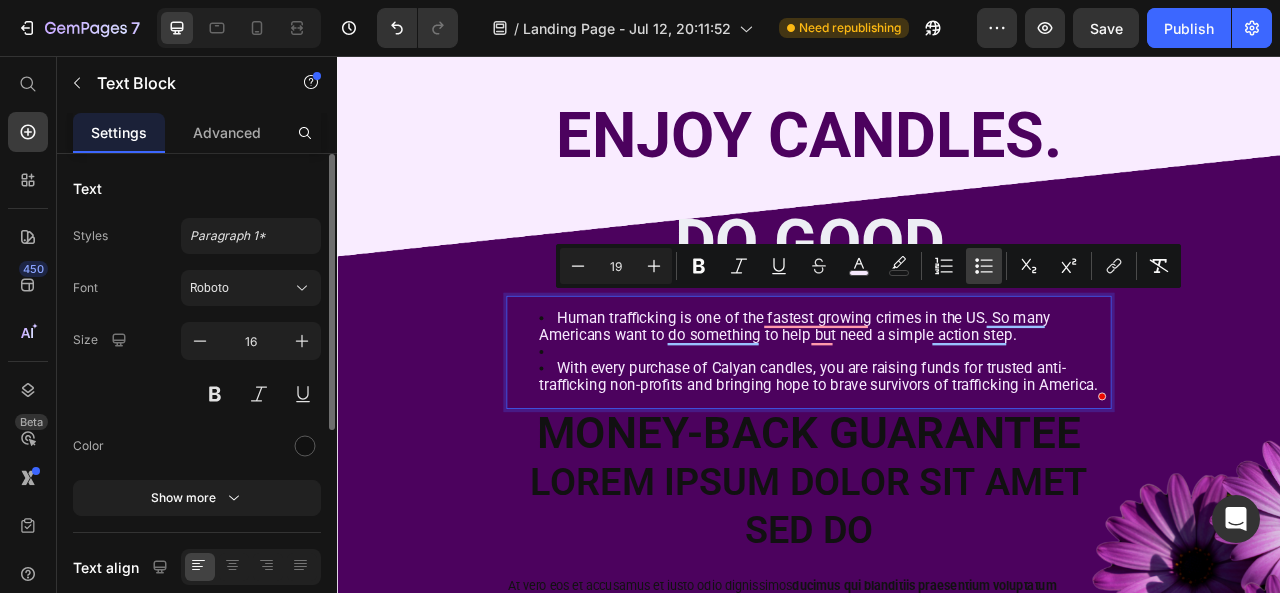 click 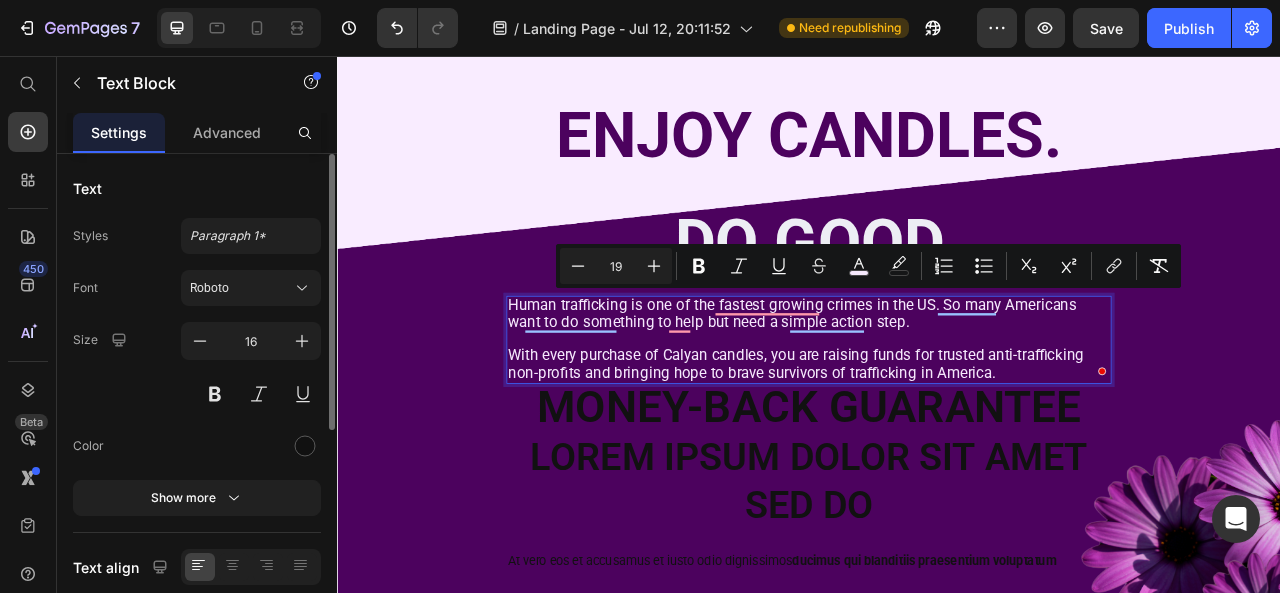 scroll, scrollTop: 100, scrollLeft: 0, axis: vertical 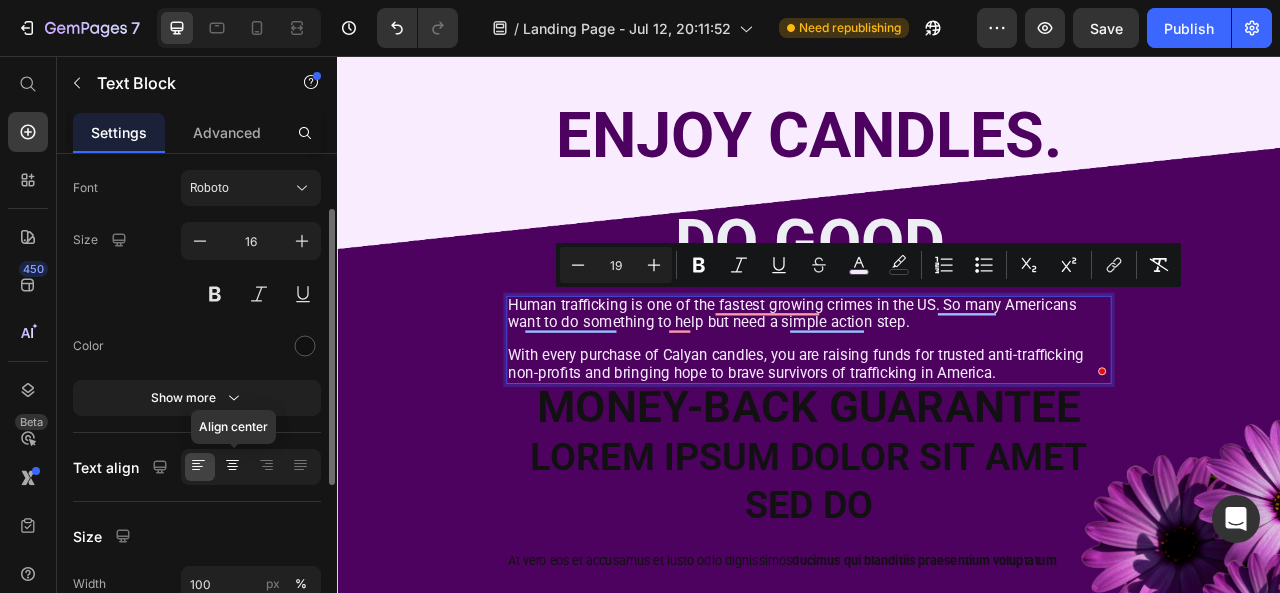 click 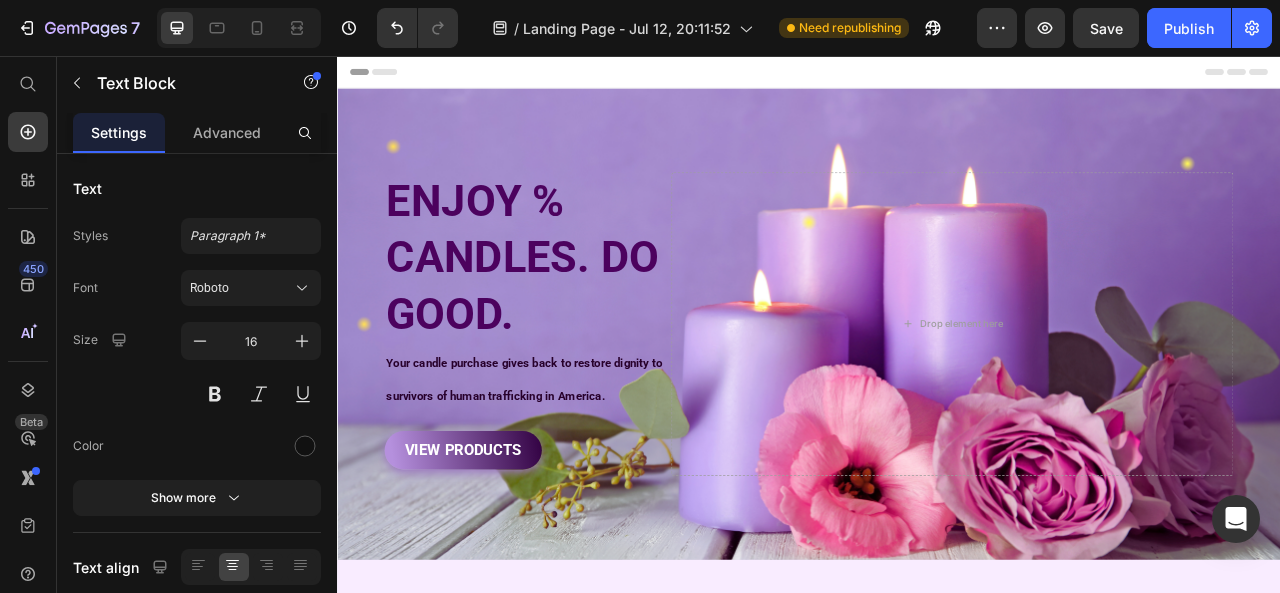 scroll, scrollTop: 0, scrollLeft: 0, axis: both 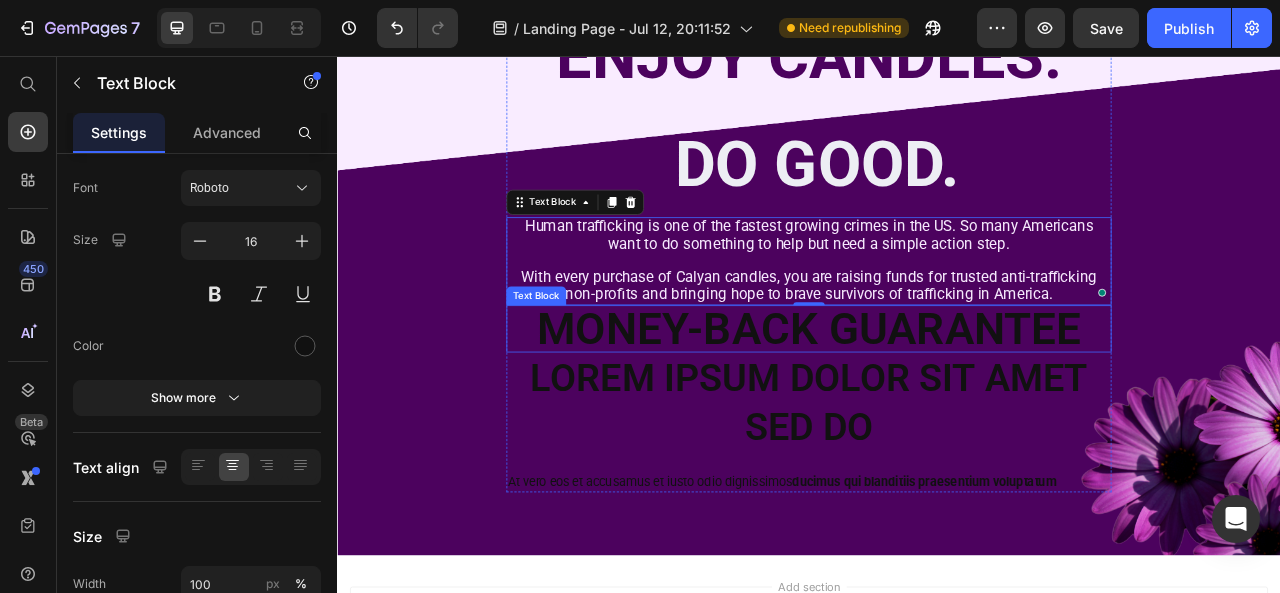 click on "Money-Back Guarantee" at bounding box center [937, 403] 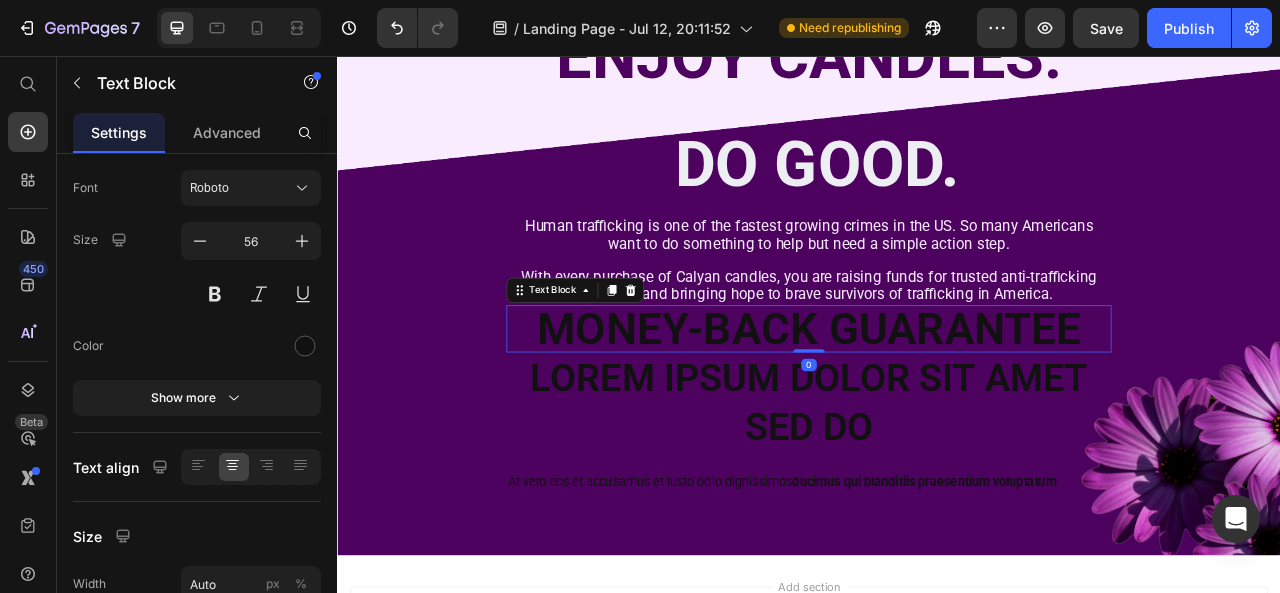click on "Money-Back Guarantee" at bounding box center [937, 403] 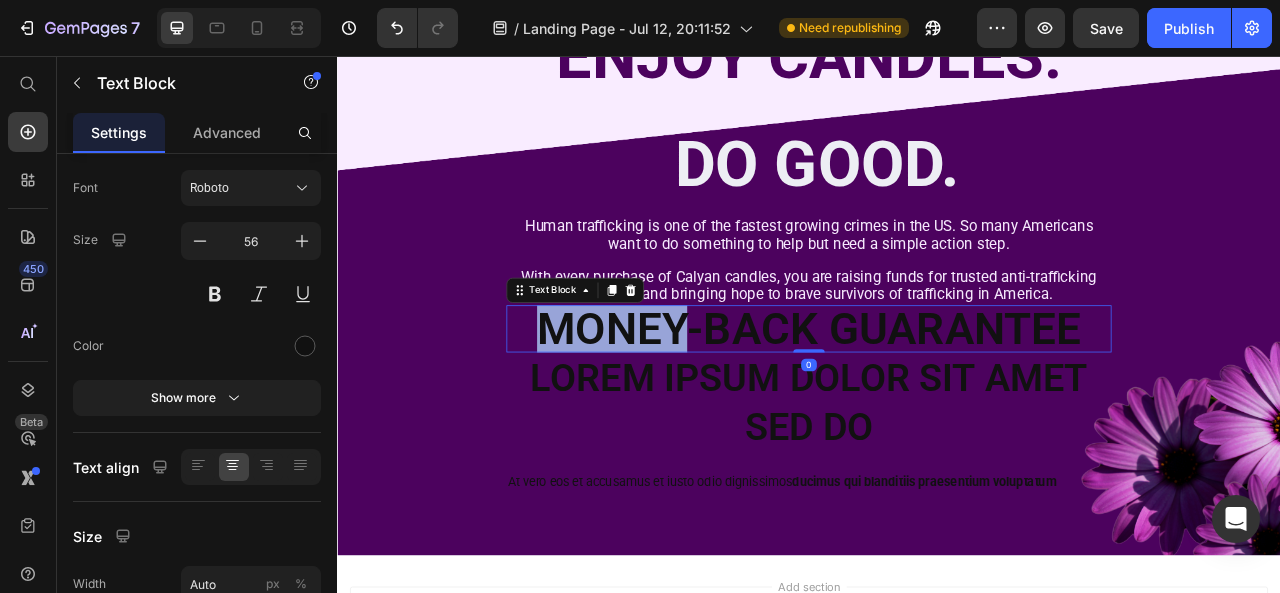 click on "Money-Back Guarantee" at bounding box center (937, 403) 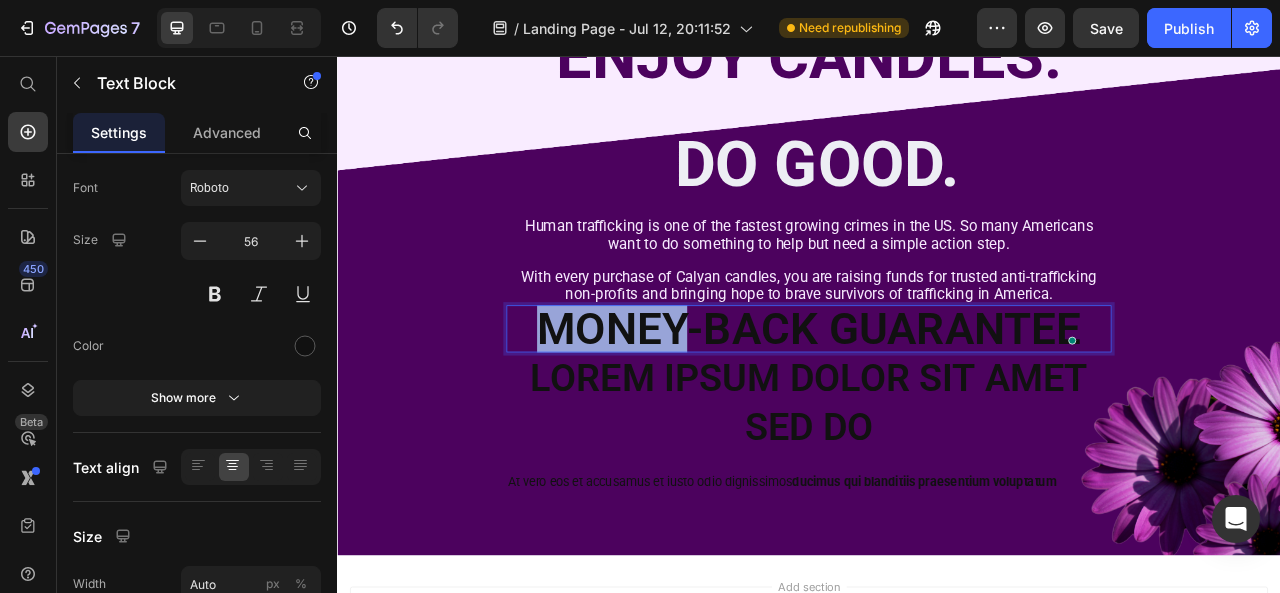 click on "Money-Back Guarantee" at bounding box center (937, 403) 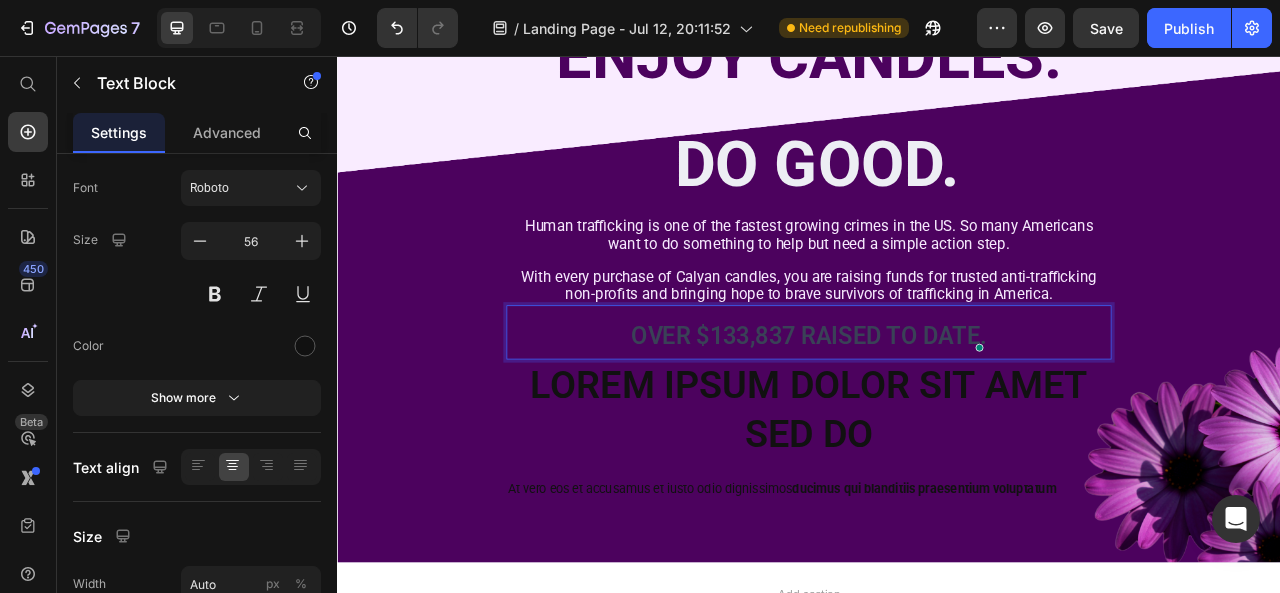click on "OVER $133,837 RAISED TO DATE." at bounding box center (937, 411) 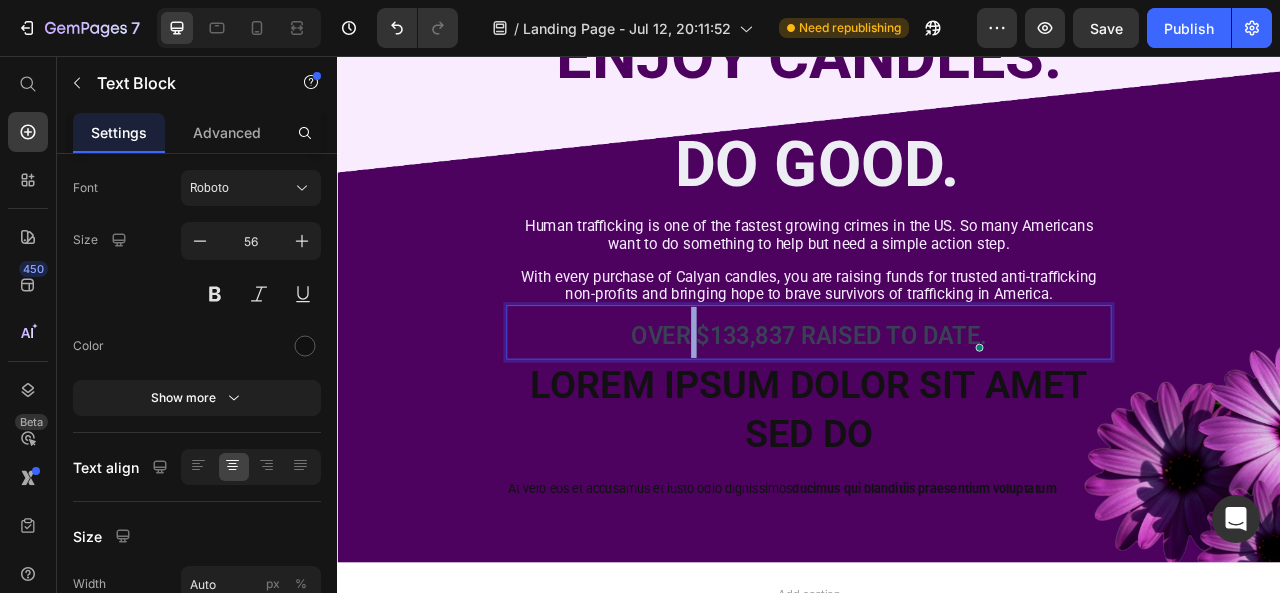 click on "OVER $133,837 RAISED TO DATE." at bounding box center [937, 411] 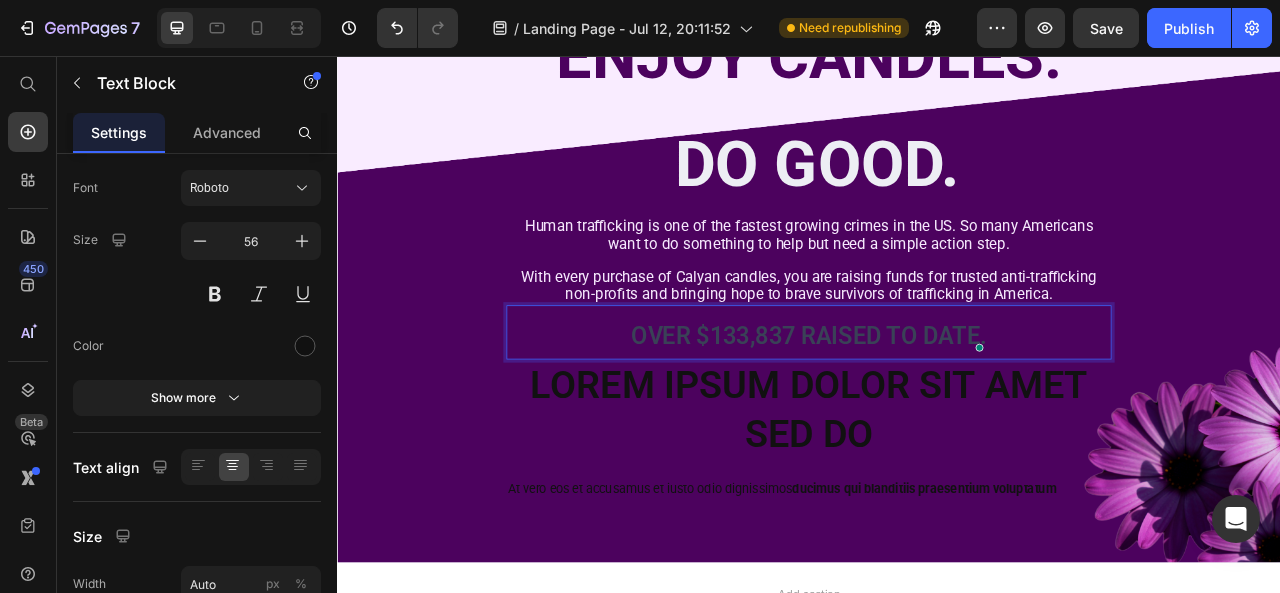 click on "OVER $133,837 RAISED TO DATE." at bounding box center [937, 411] 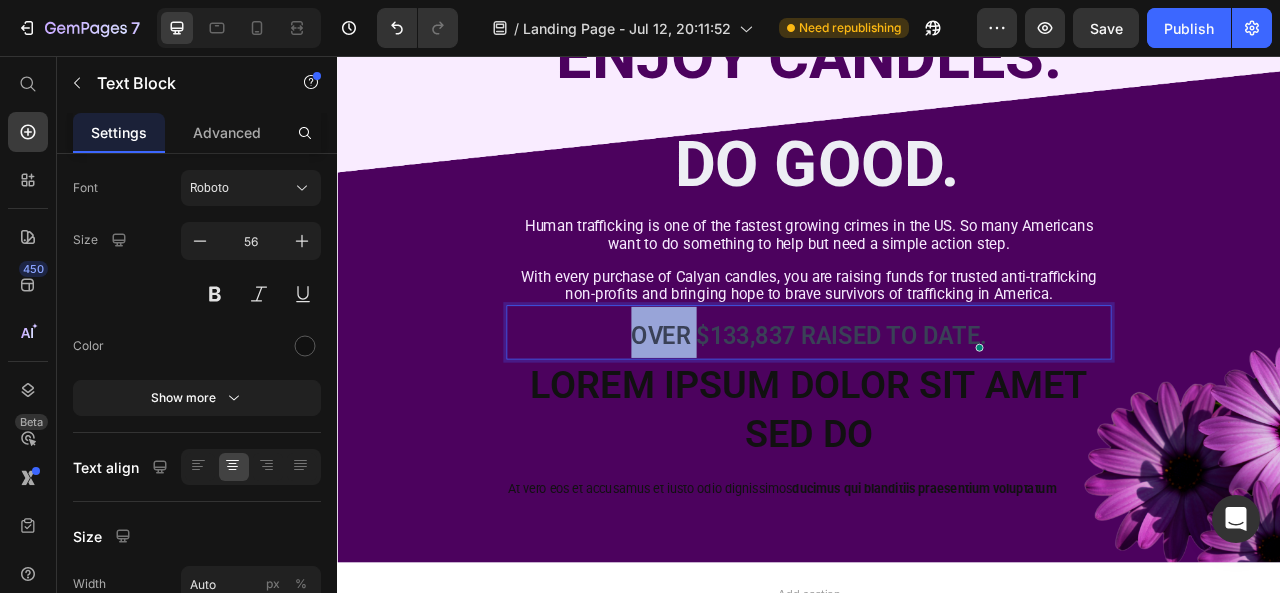 click on "OVER $133,837 RAISED TO DATE." at bounding box center [937, 411] 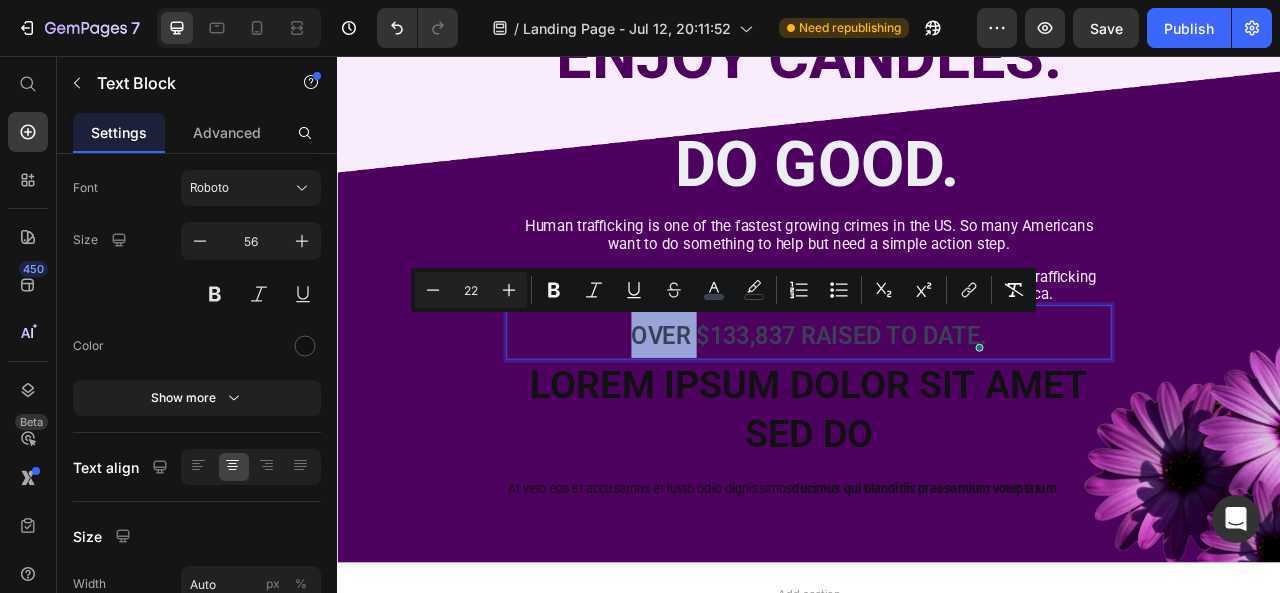 click on "OVER $133,837 RAISED TO DATE." at bounding box center [937, 407] 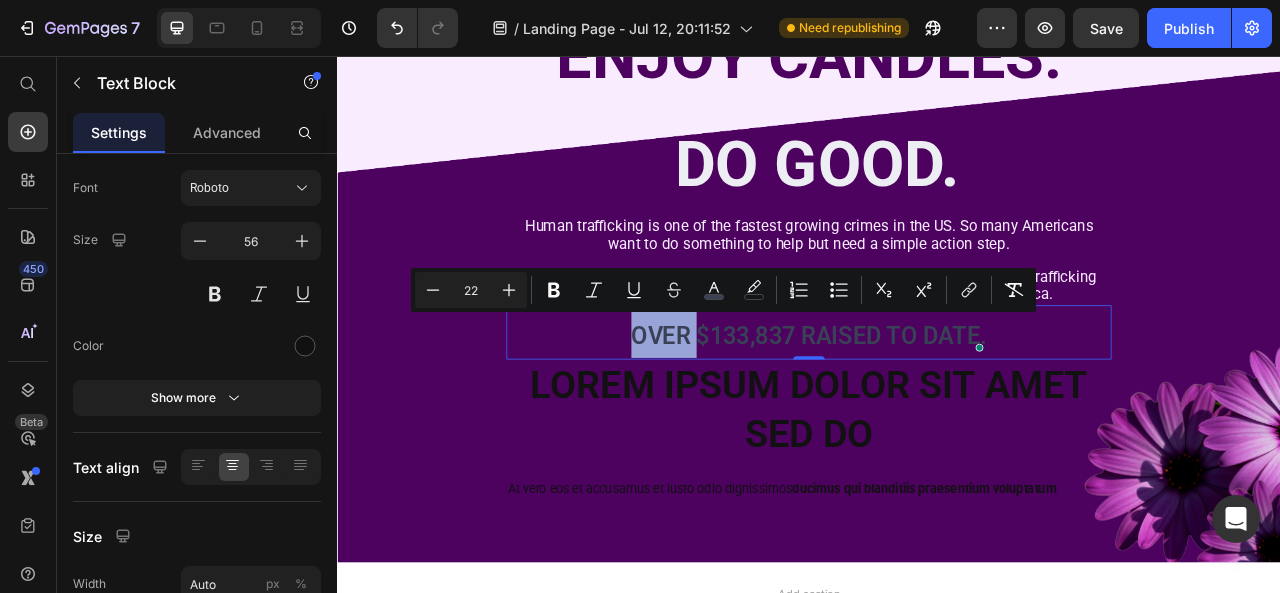 click on "OVER $133,837 RAISED TO DATE." at bounding box center [937, 407] 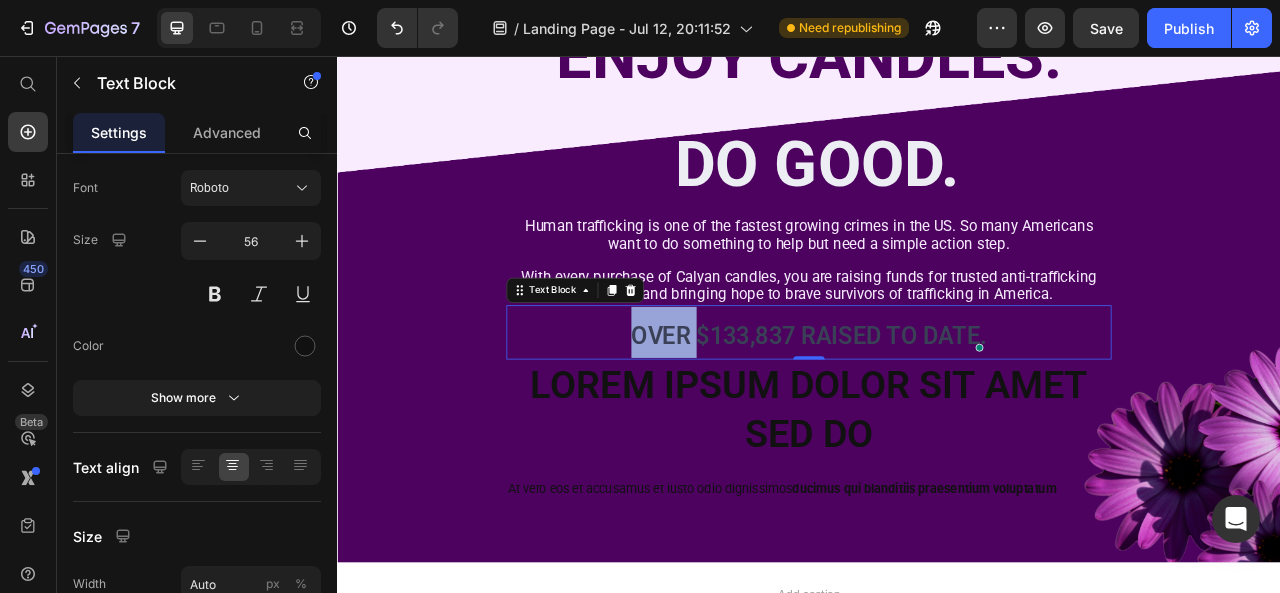 click on "OVER $133,837 RAISED TO DATE." at bounding box center [937, 407] 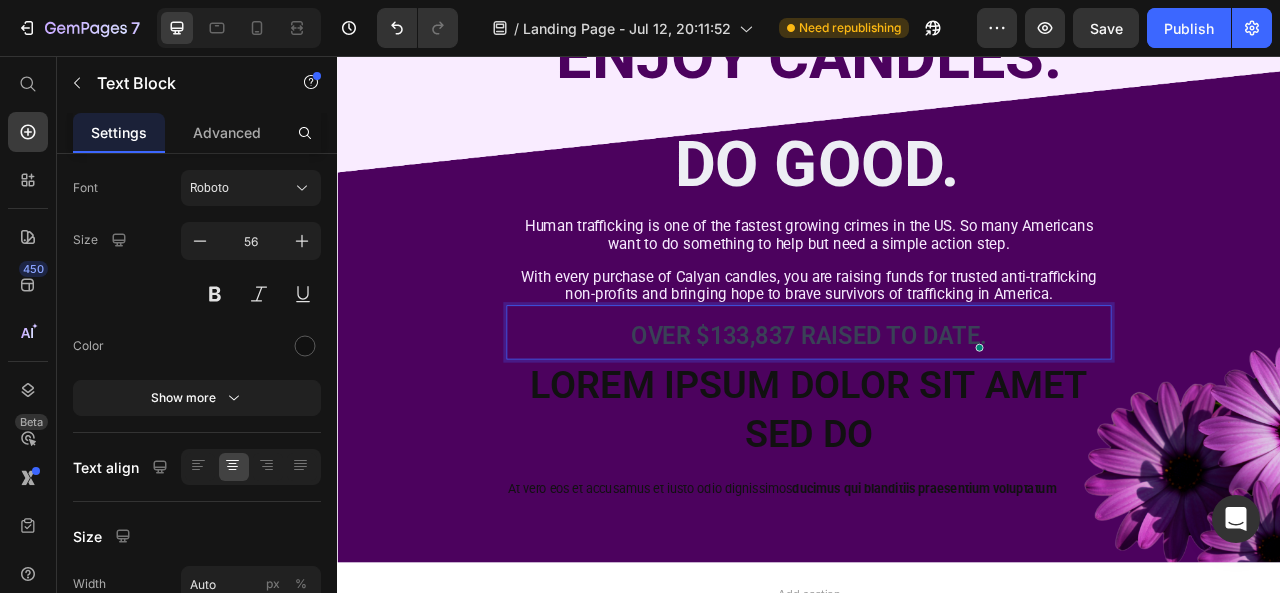 click on "OVER $133,837 RAISED TO DATE." at bounding box center [937, 407] 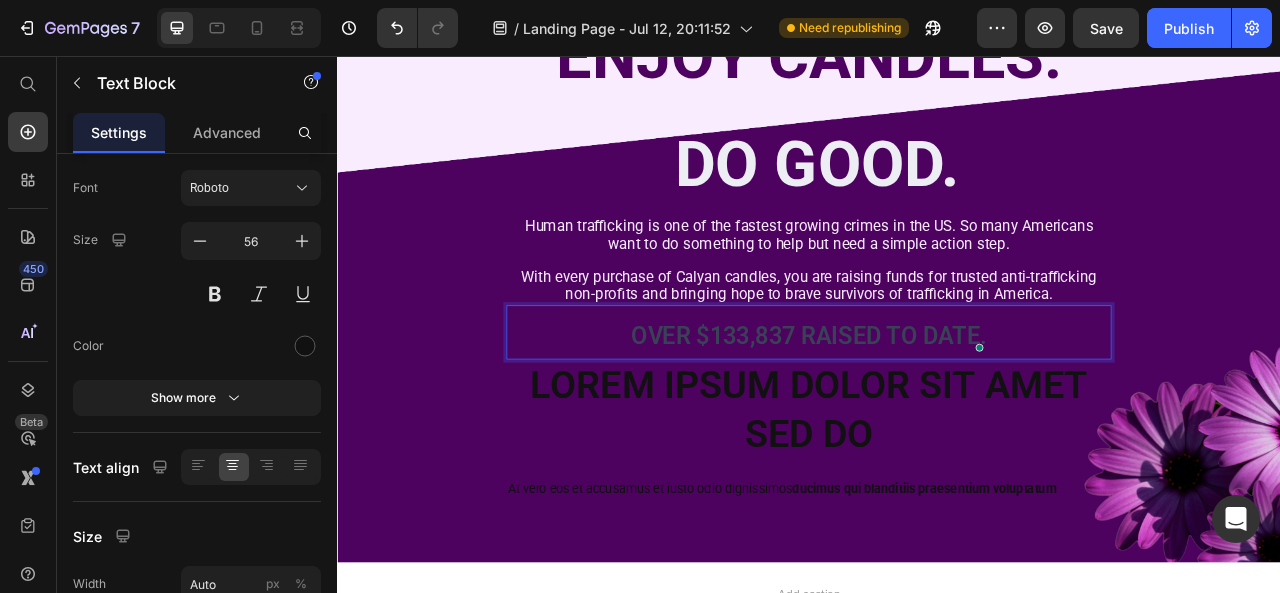 click on "OVER $133,837 RAISED TO DATE." at bounding box center (937, 407) 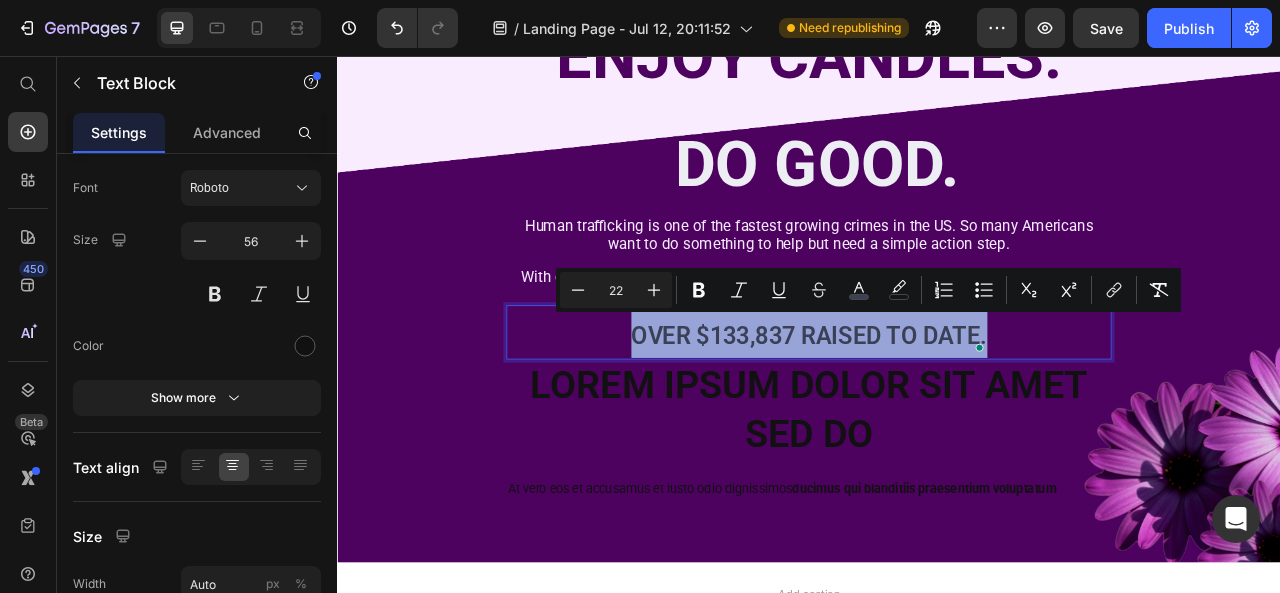 drag, startPoint x: 700, startPoint y: 400, endPoint x: 1168, endPoint y: 389, distance: 468.12924 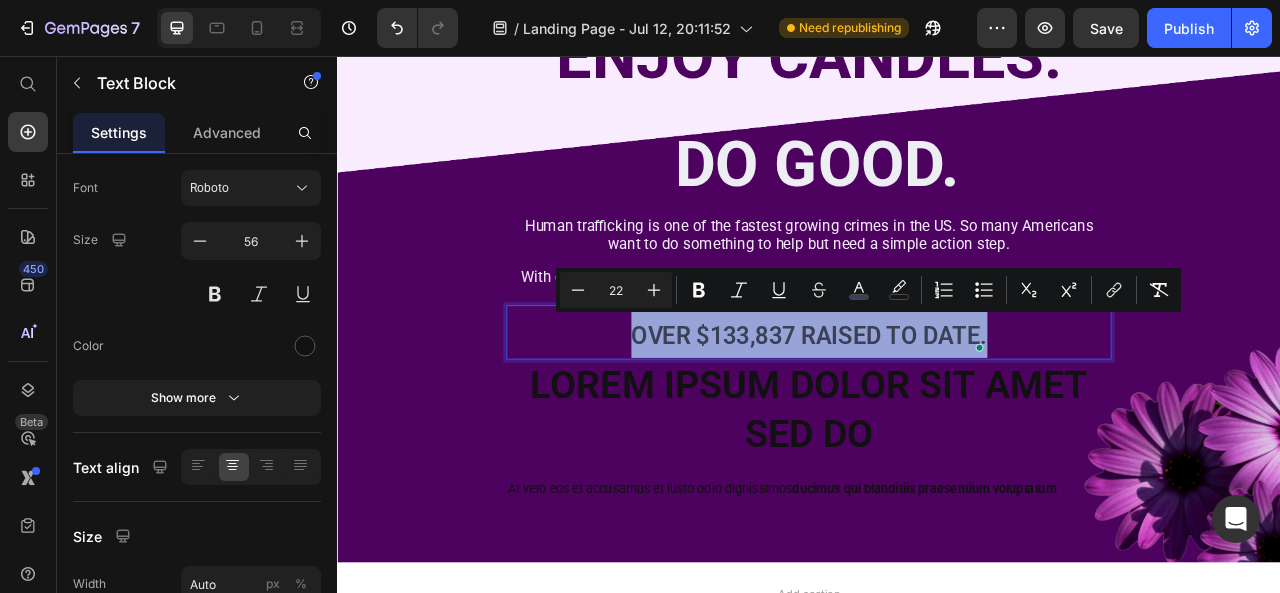 click on "OVER $133,837 RAISED TO DATE." at bounding box center (937, 407) 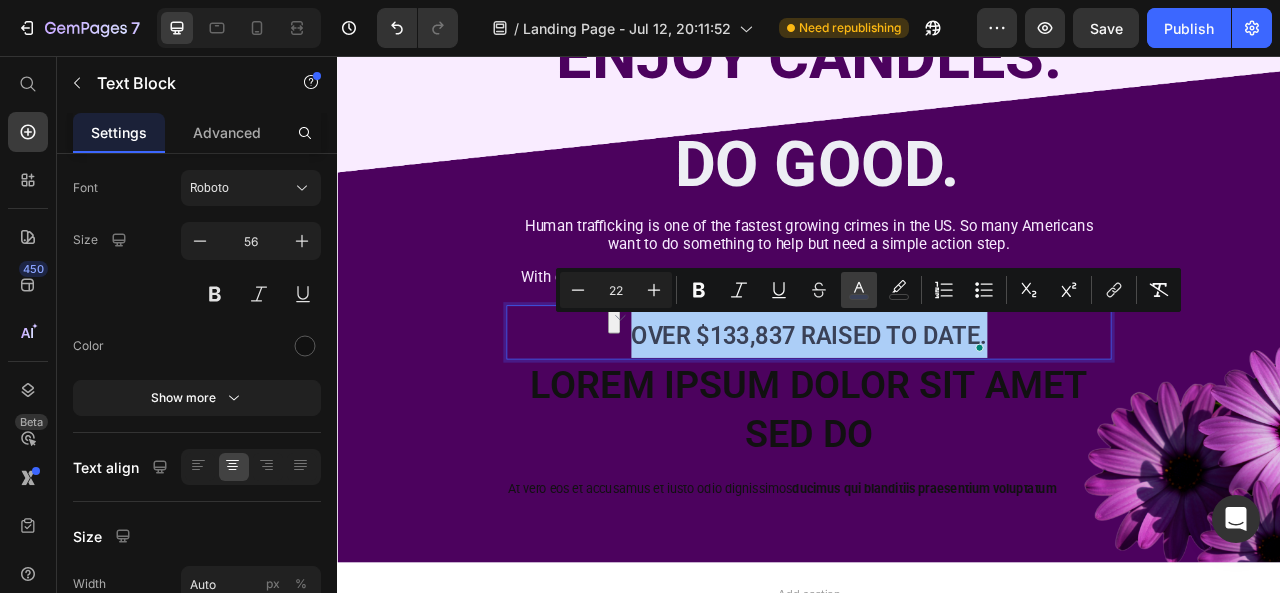 click 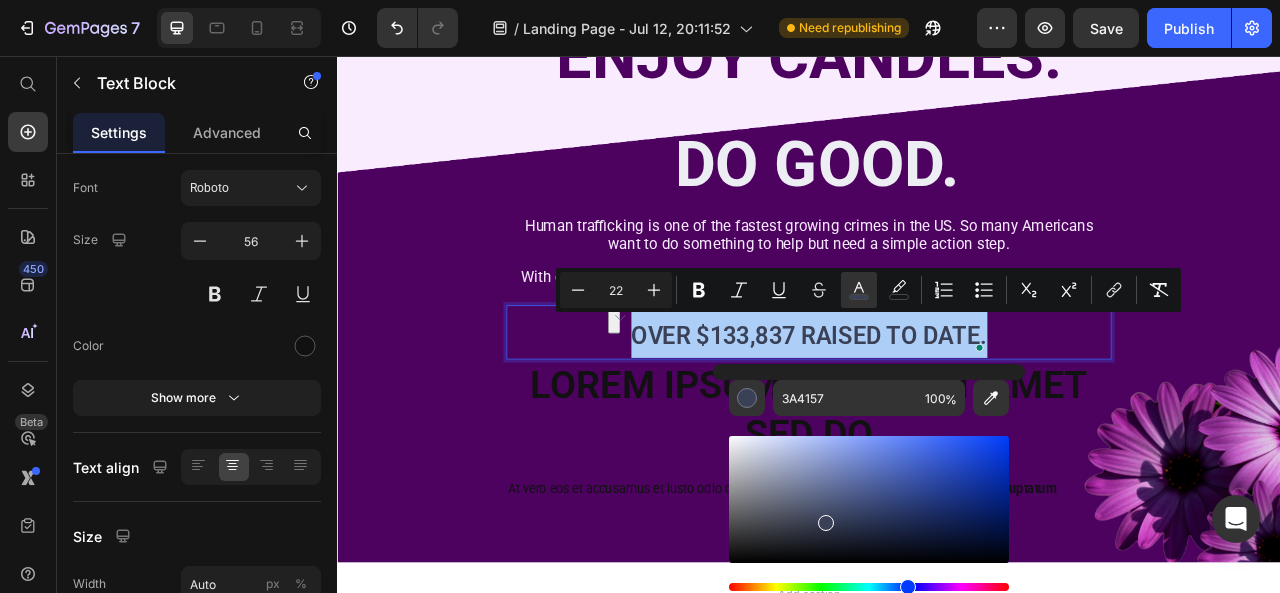 click at bounding box center (869, 587) 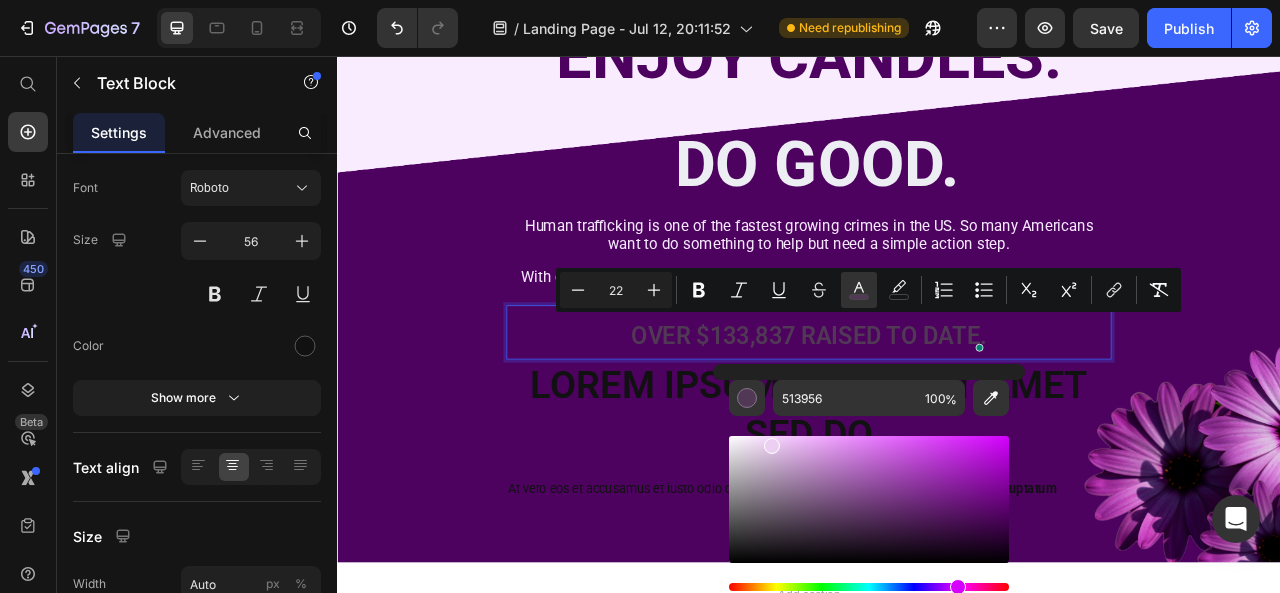 click at bounding box center (869, 499) 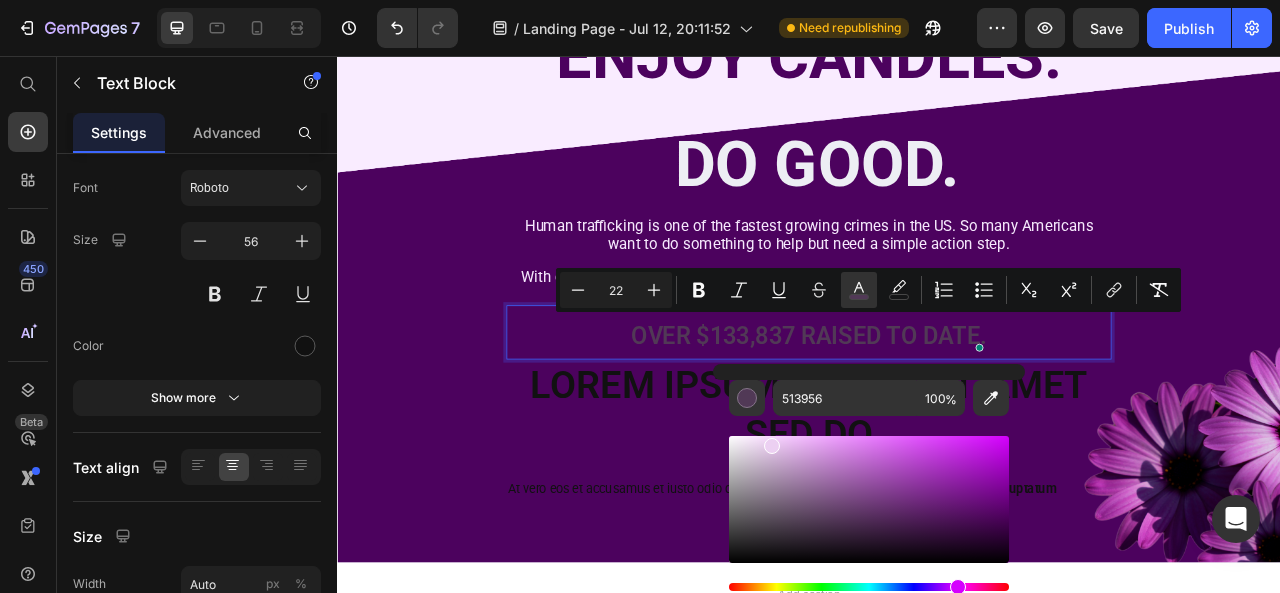 type on "ECD0F2" 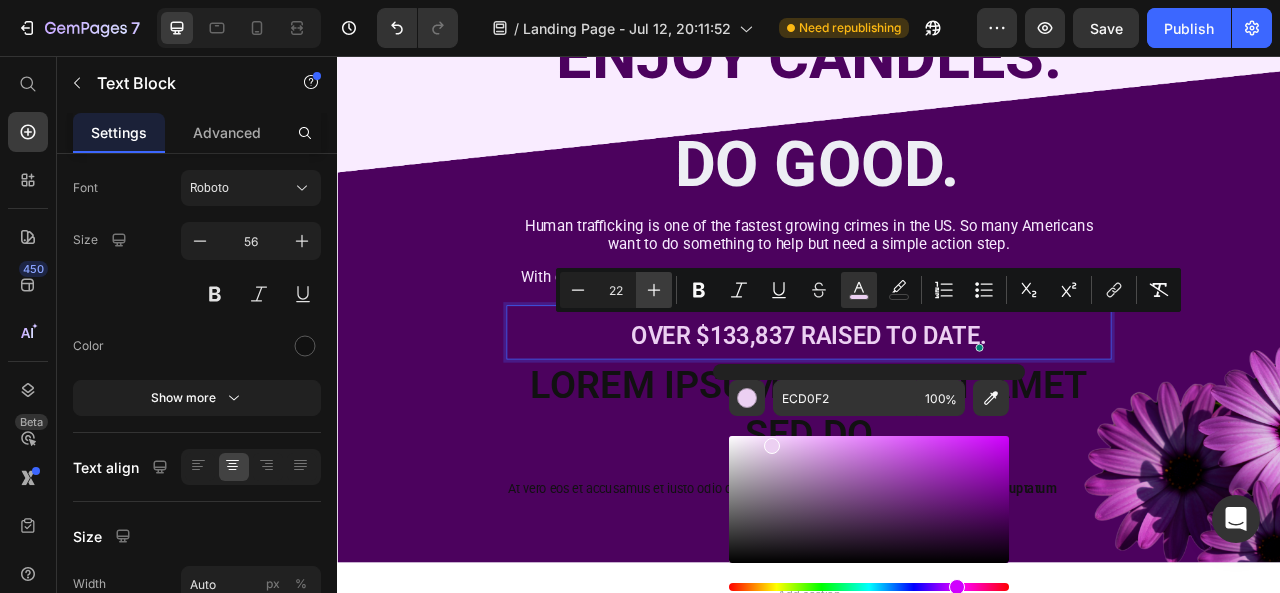 click on "Plus" at bounding box center [654, 290] 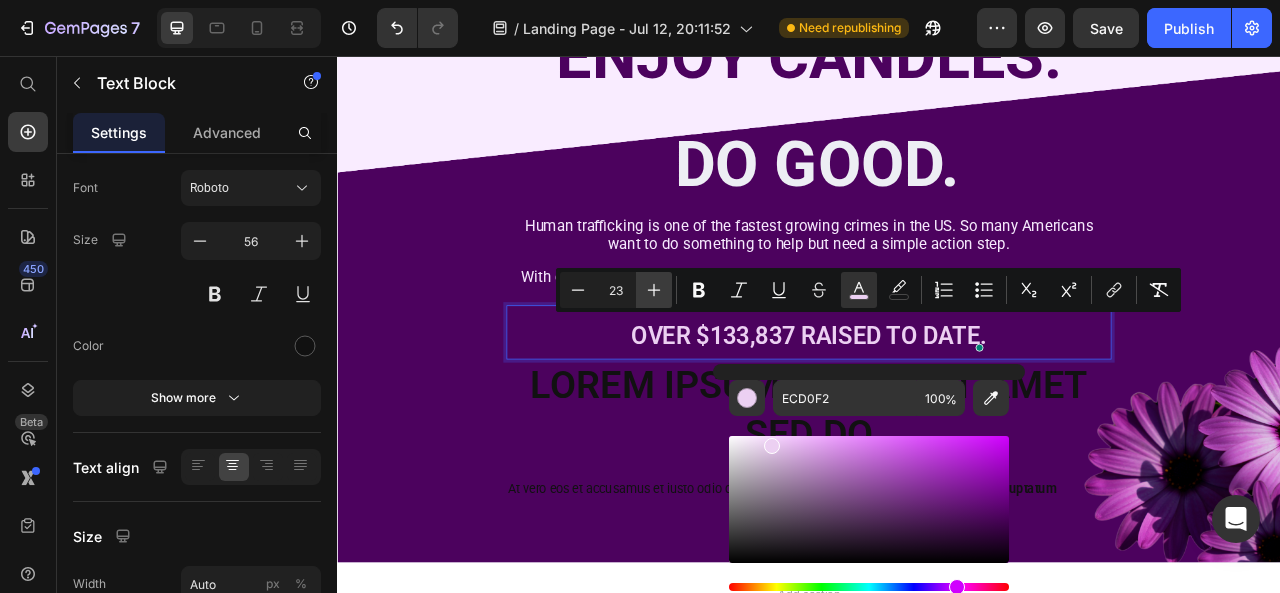 click on "Plus" at bounding box center (654, 290) 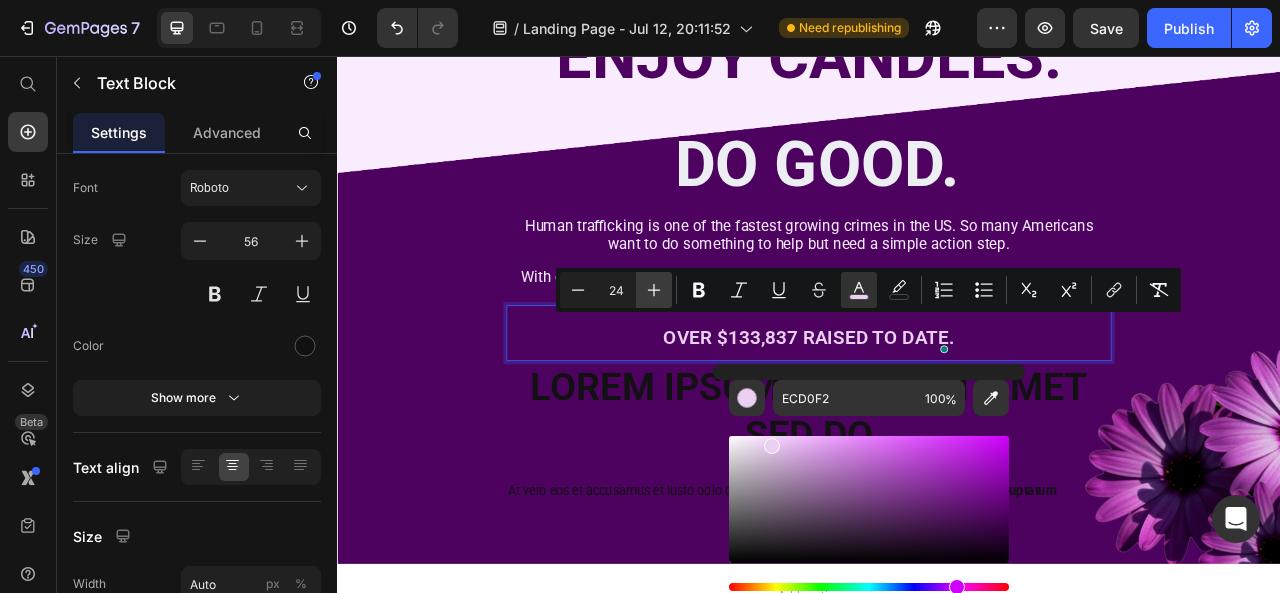 click on "Plus" at bounding box center (654, 290) 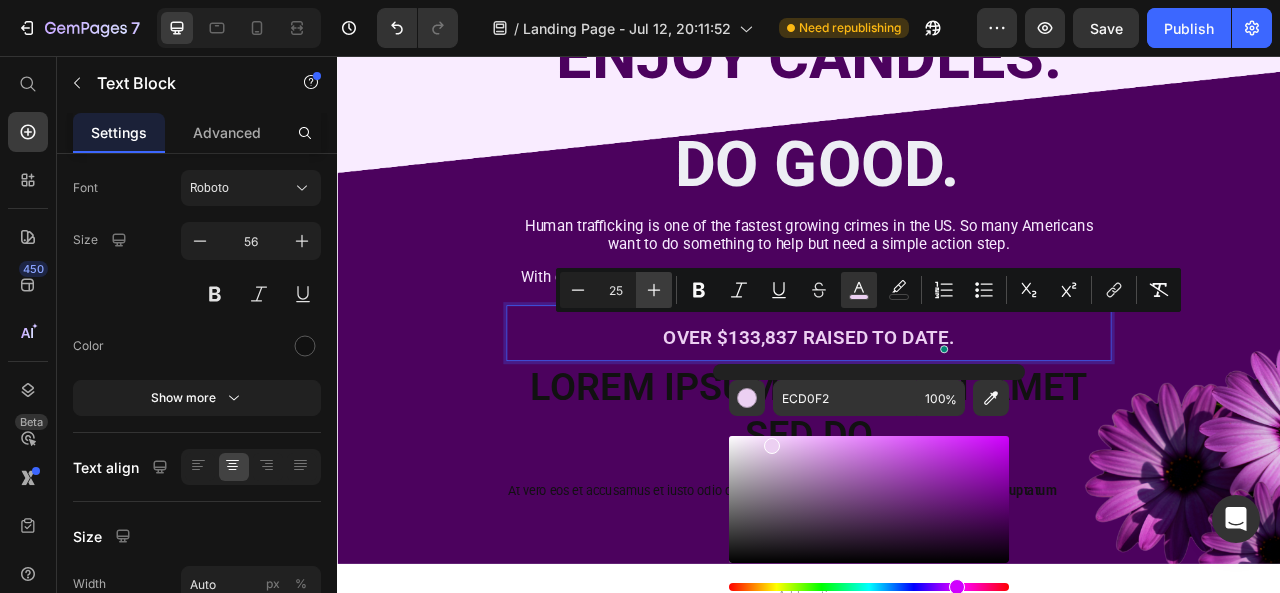 click on "Plus" at bounding box center (654, 290) 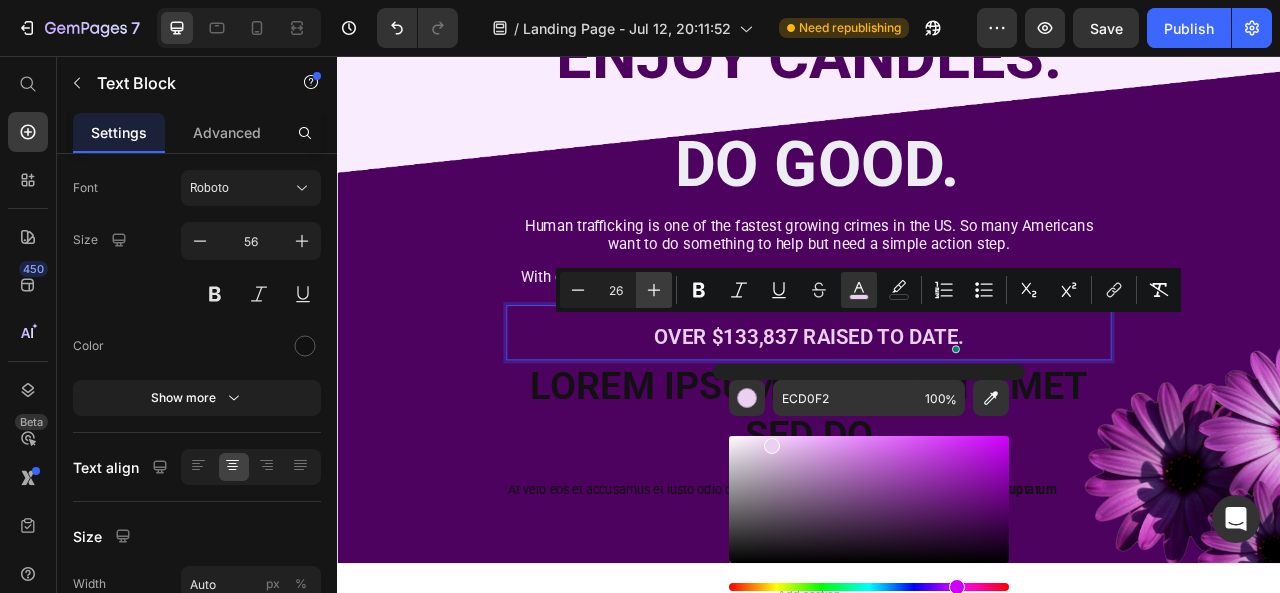 click on "Plus" at bounding box center [654, 290] 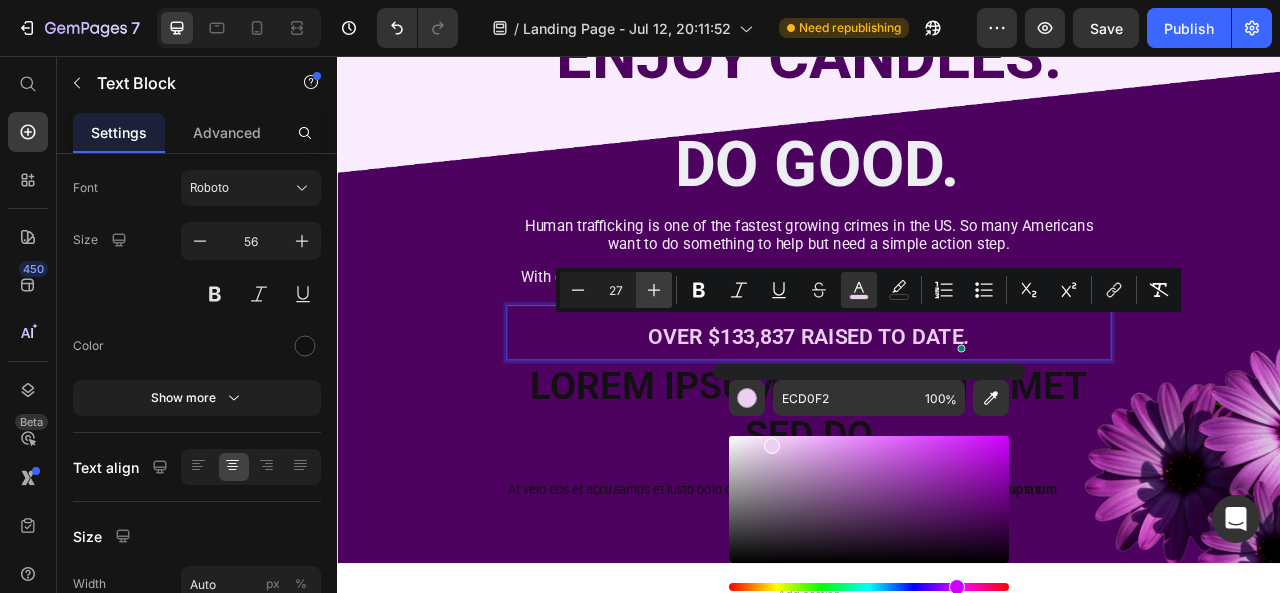 click on "Plus" at bounding box center [654, 290] 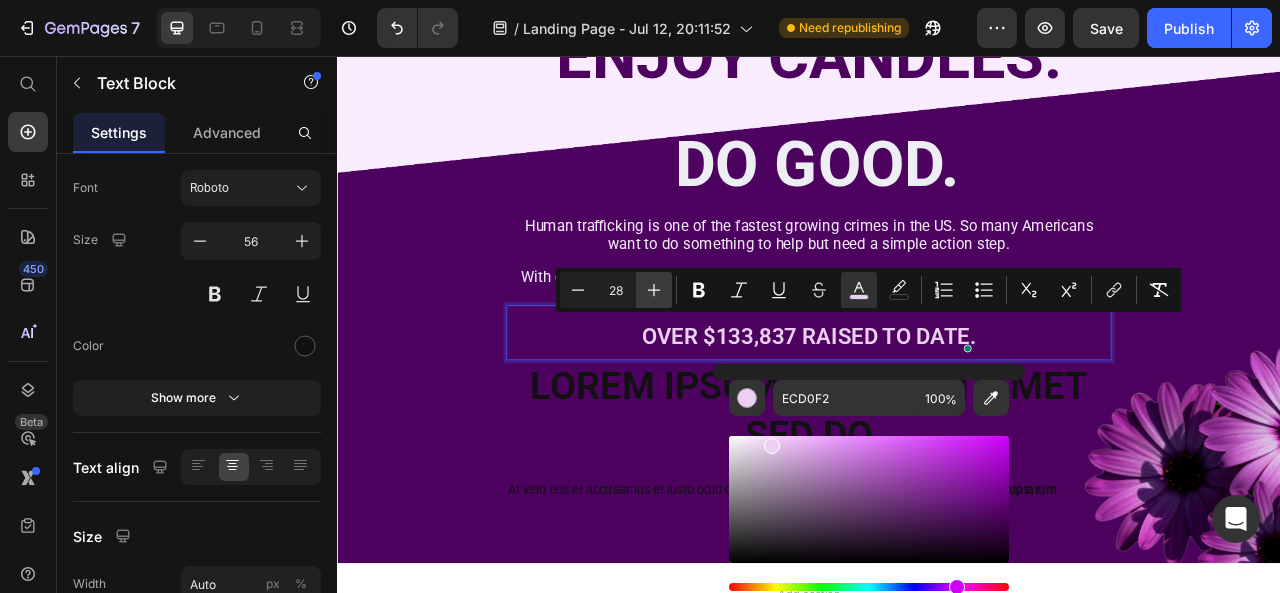 click on "Plus" at bounding box center (654, 290) 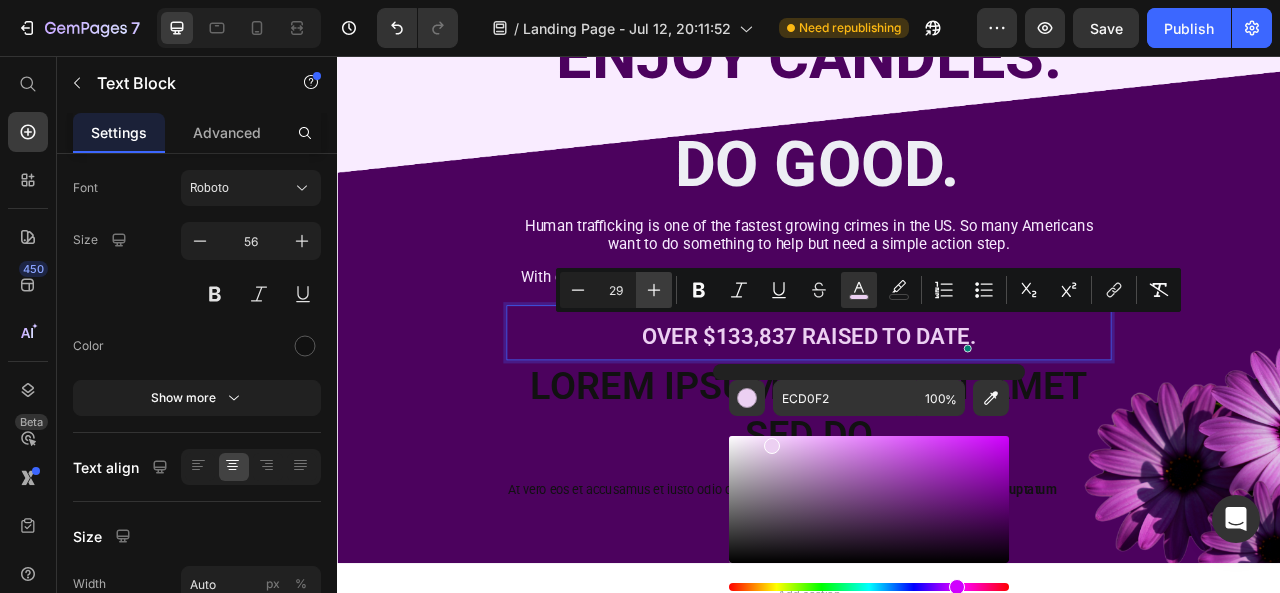 click on "Plus" at bounding box center (654, 290) 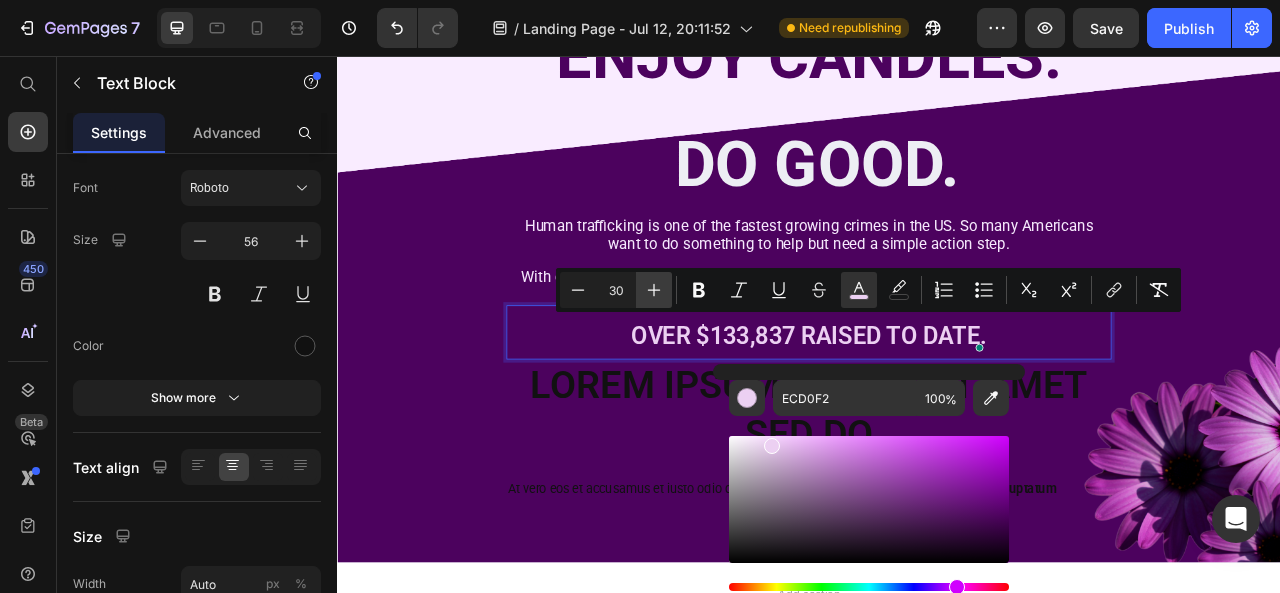click on "Plus" at bounding box center (654, 290) 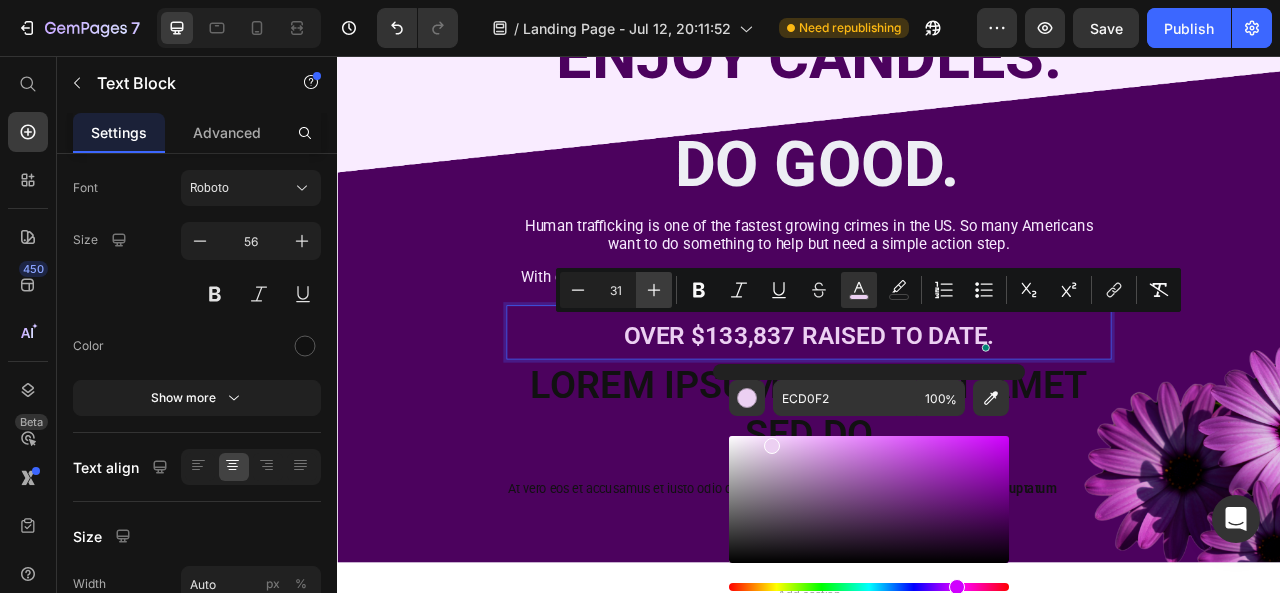 click on "Plus" at bounding box center [654, 290] 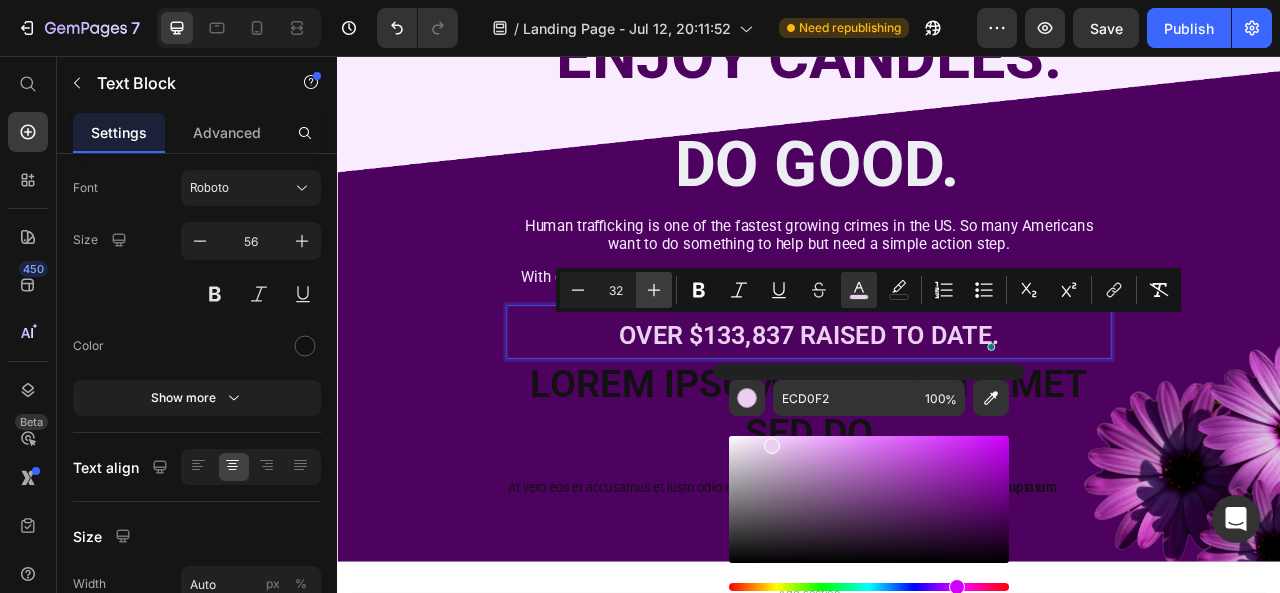 click on "Plus" at bounding box center (654, 290) 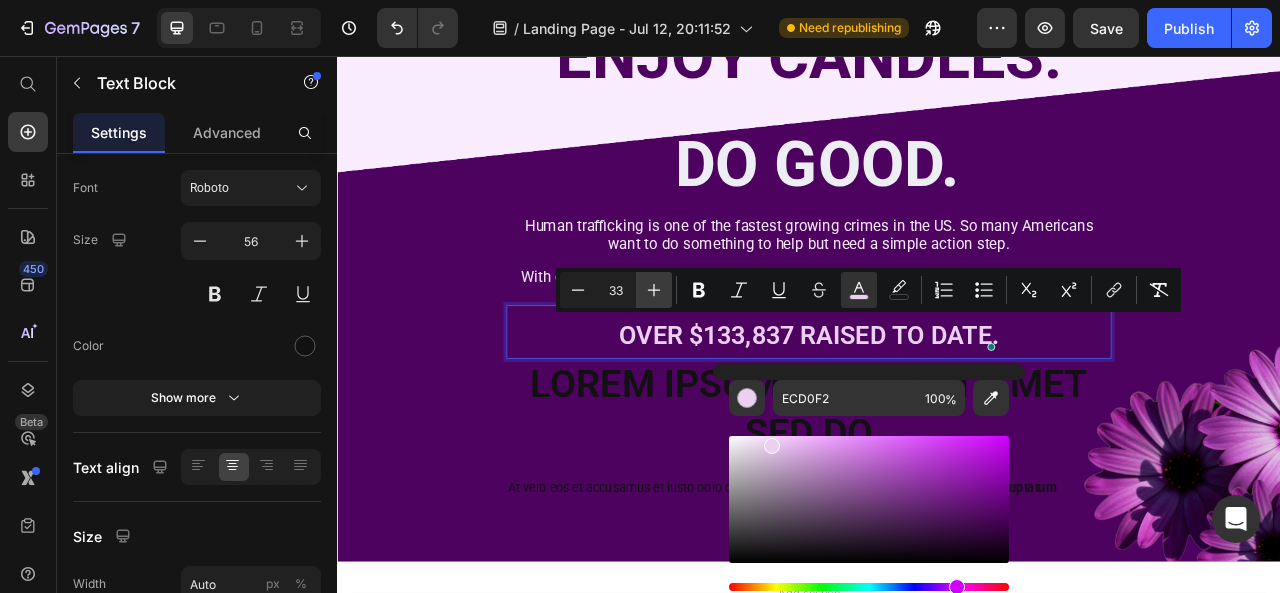 click on "Plus" at bounding box center (654, 290) 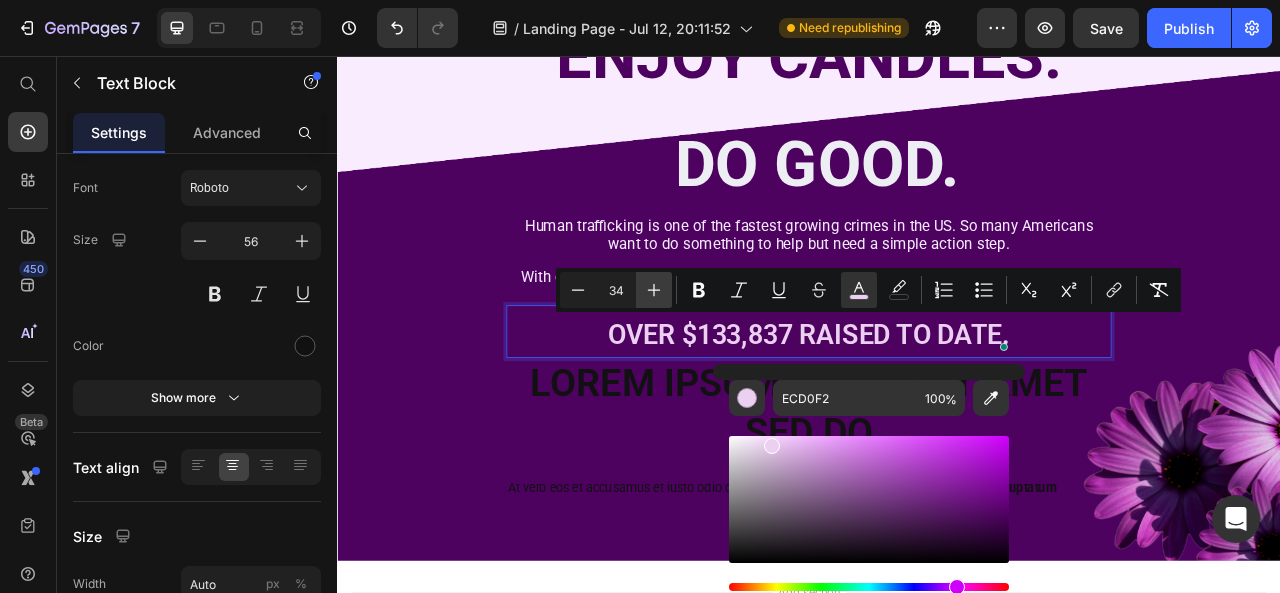 click on "Plus" at bounding box center (654, 290) 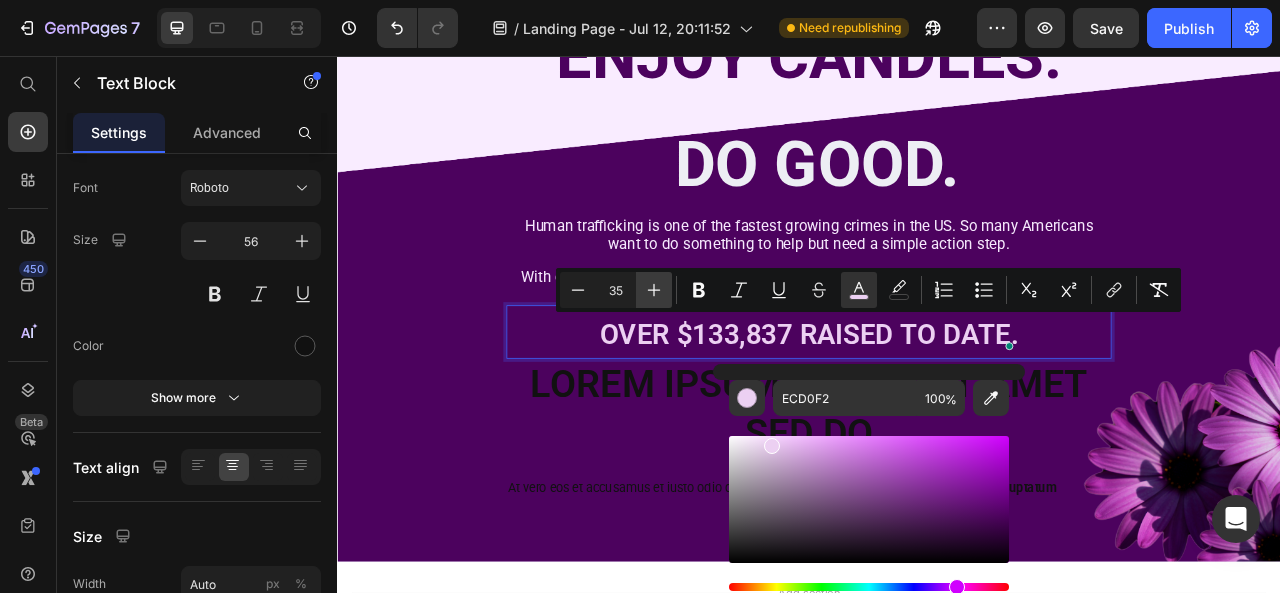 click on "Plus" at bounding box center [654, 290] 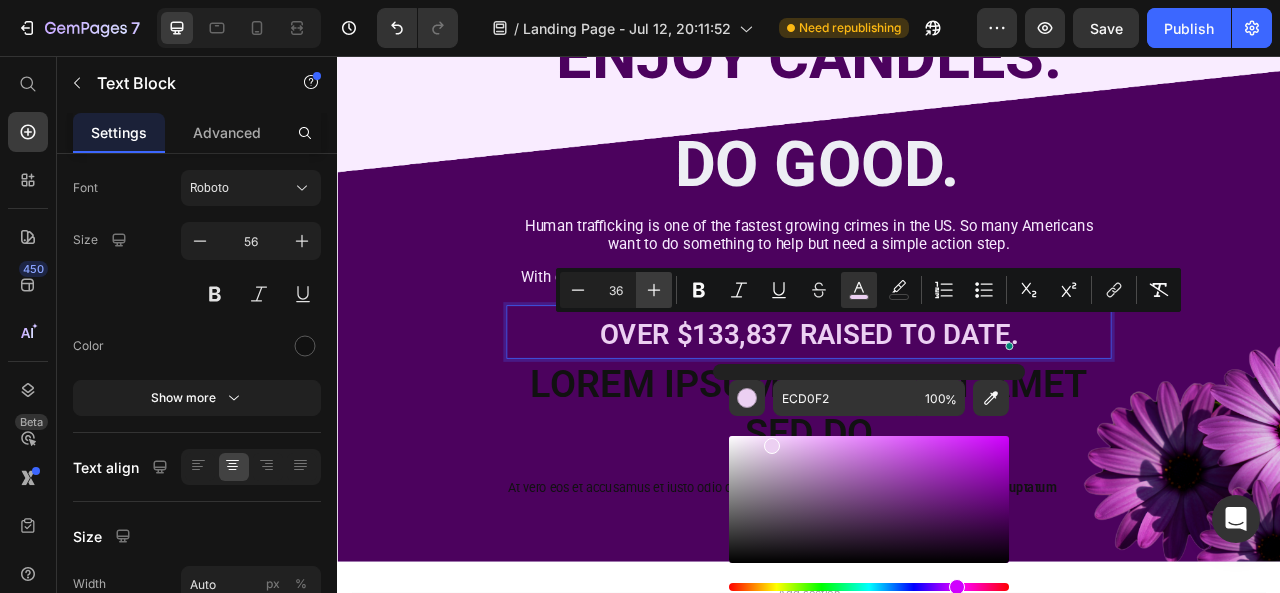 click on "Plus" at bounding box center [654, 290] 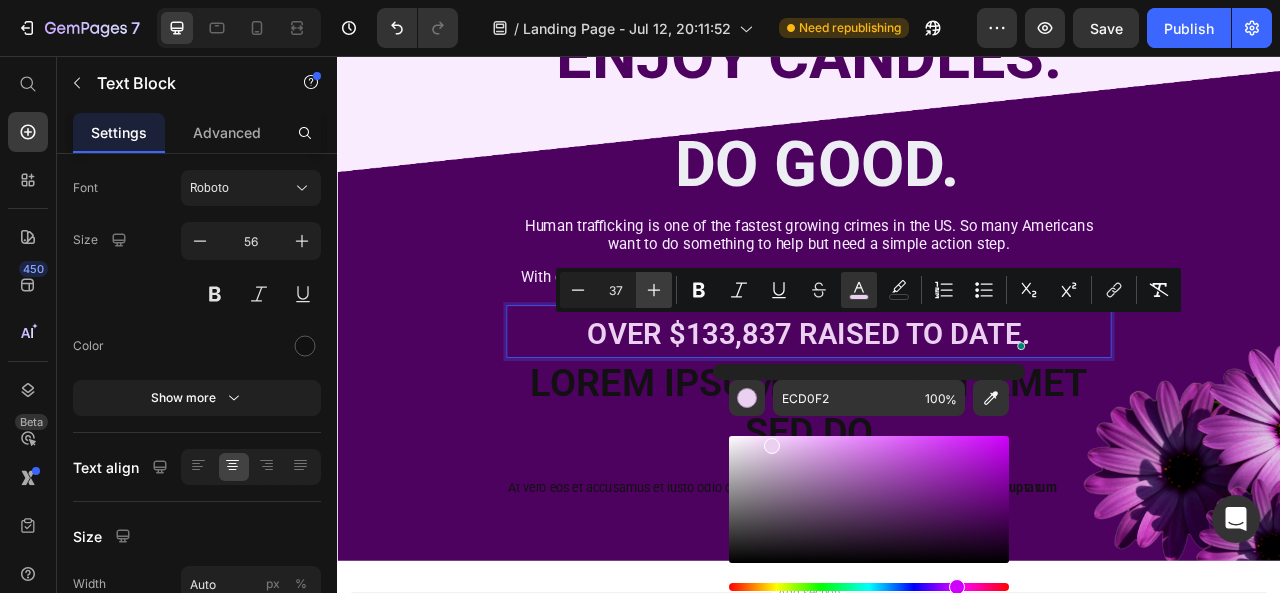 click on "Plus" at bounding box center (654, 290) 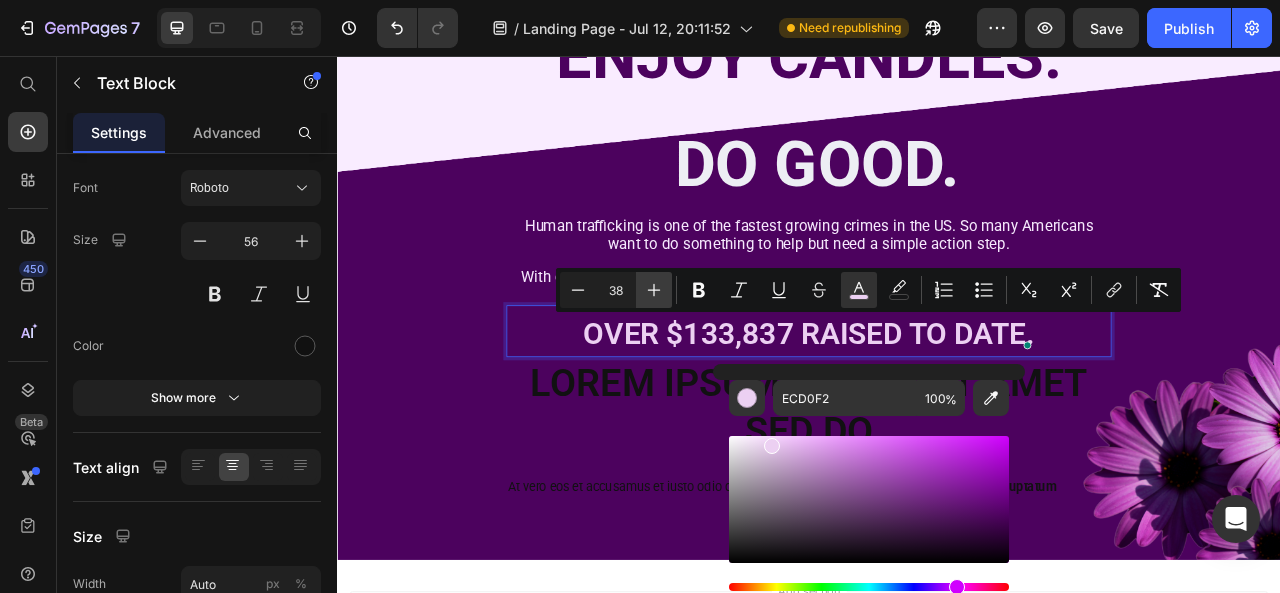 click on "Plus" at bounding box center (654, 290) 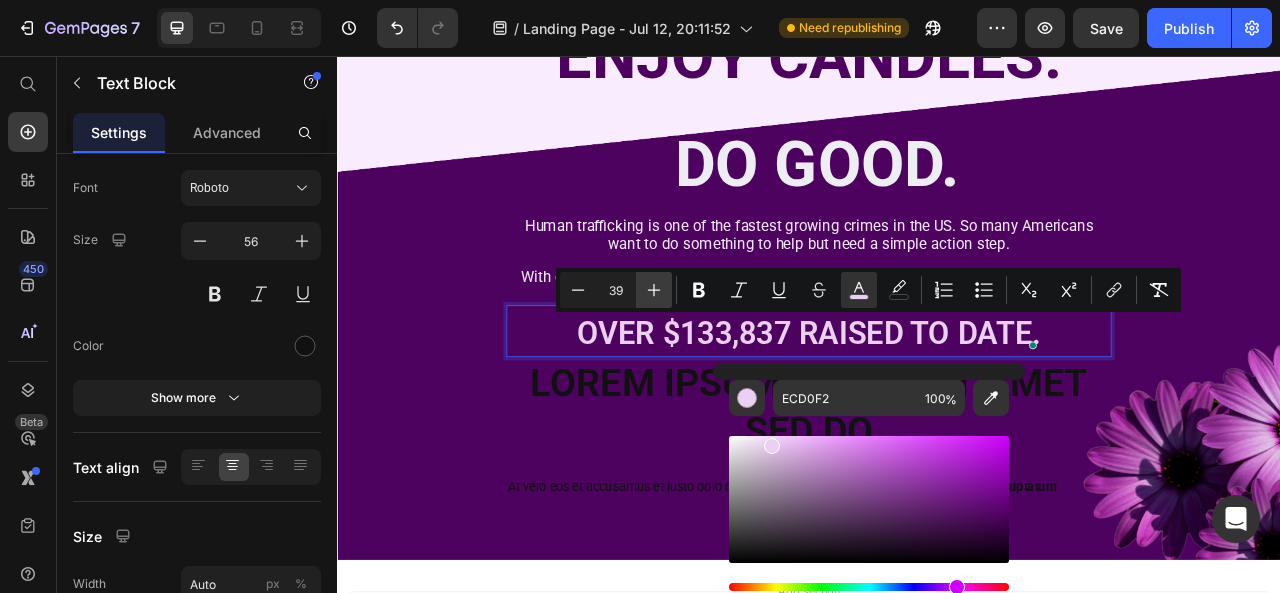 click on "Plus" at bounding box center (654, 290) 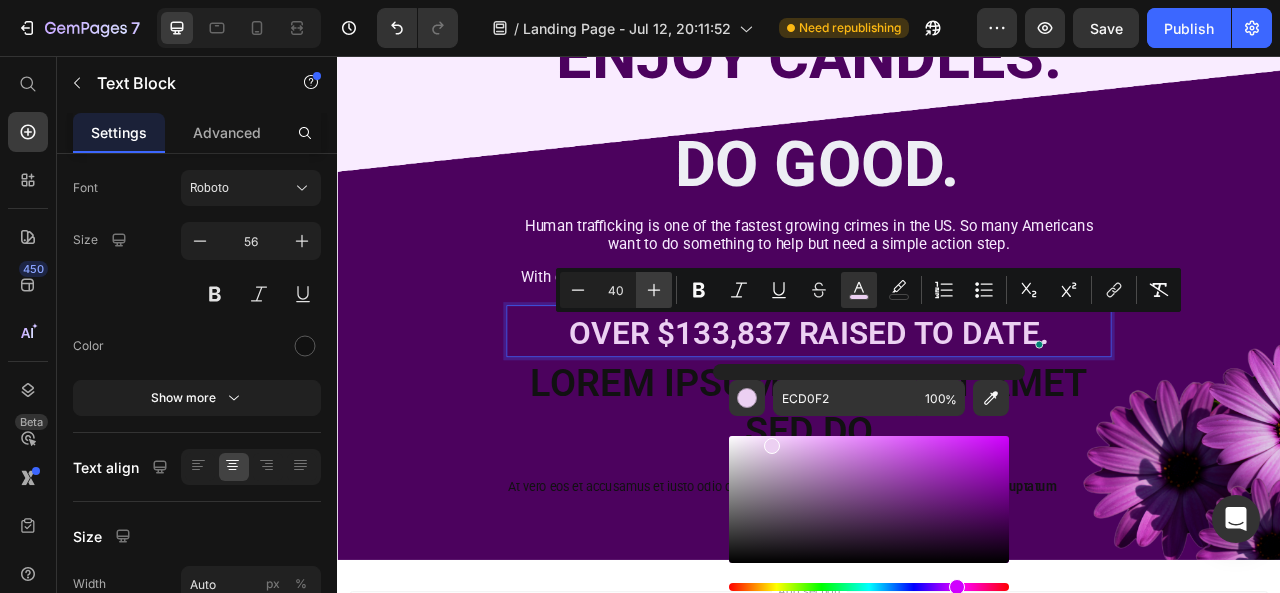 click on "Plus" at bounding box center [654, 290] 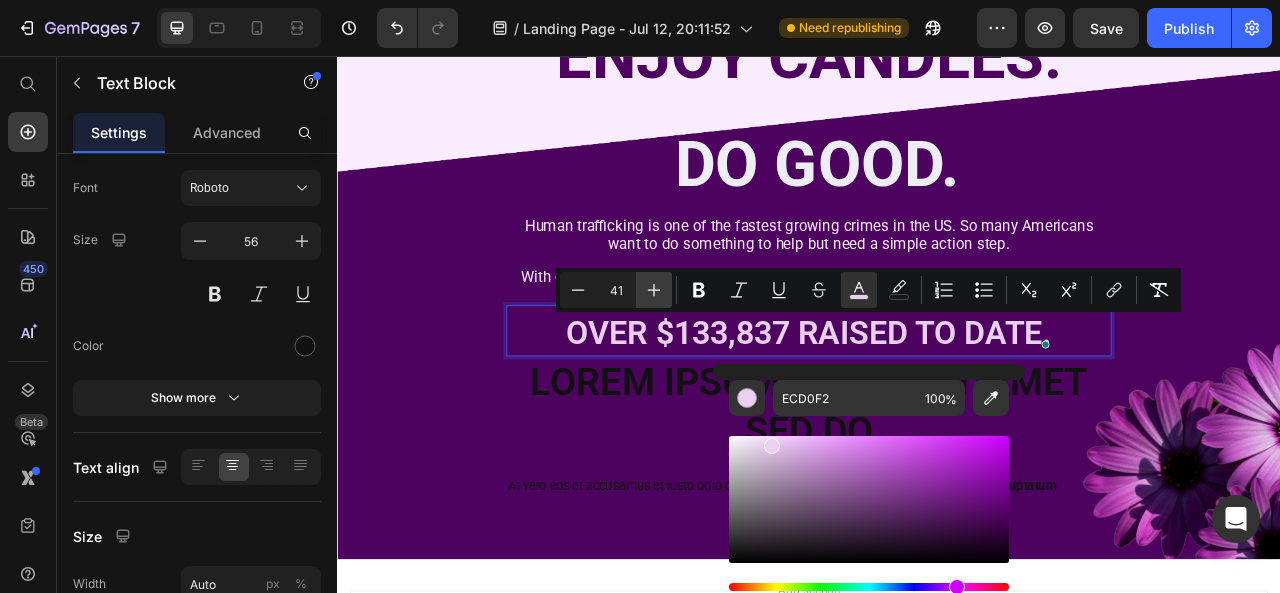 click on "Plus" at bounding box center [654, 290] 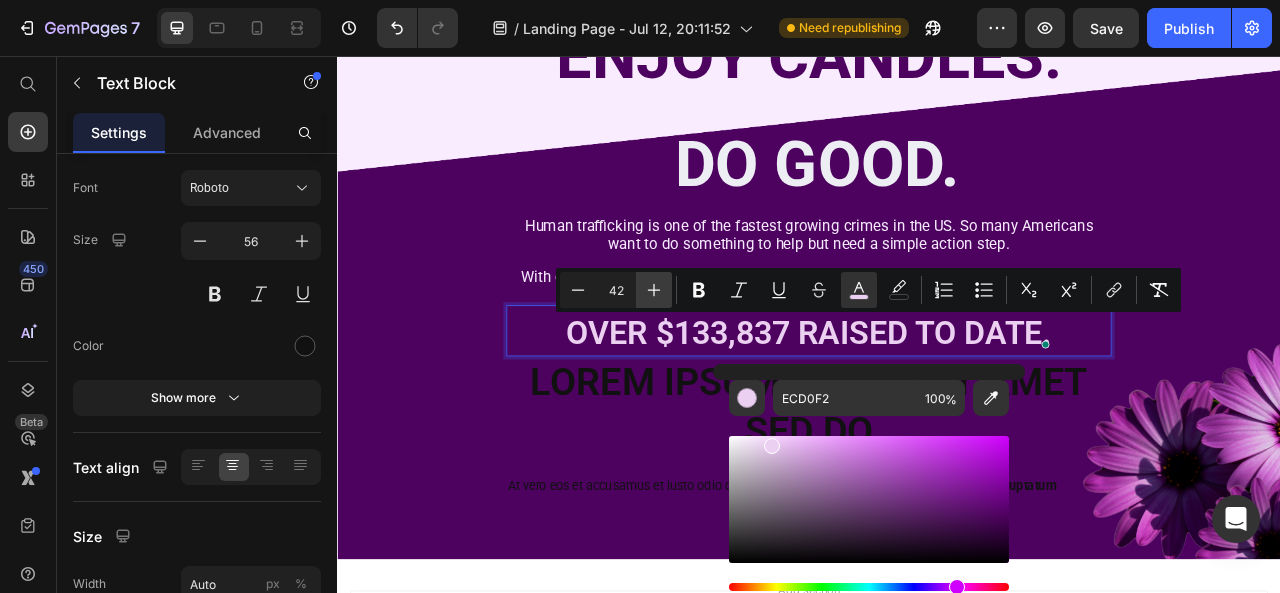 click on "Plus" at bounding box center [654, 290] 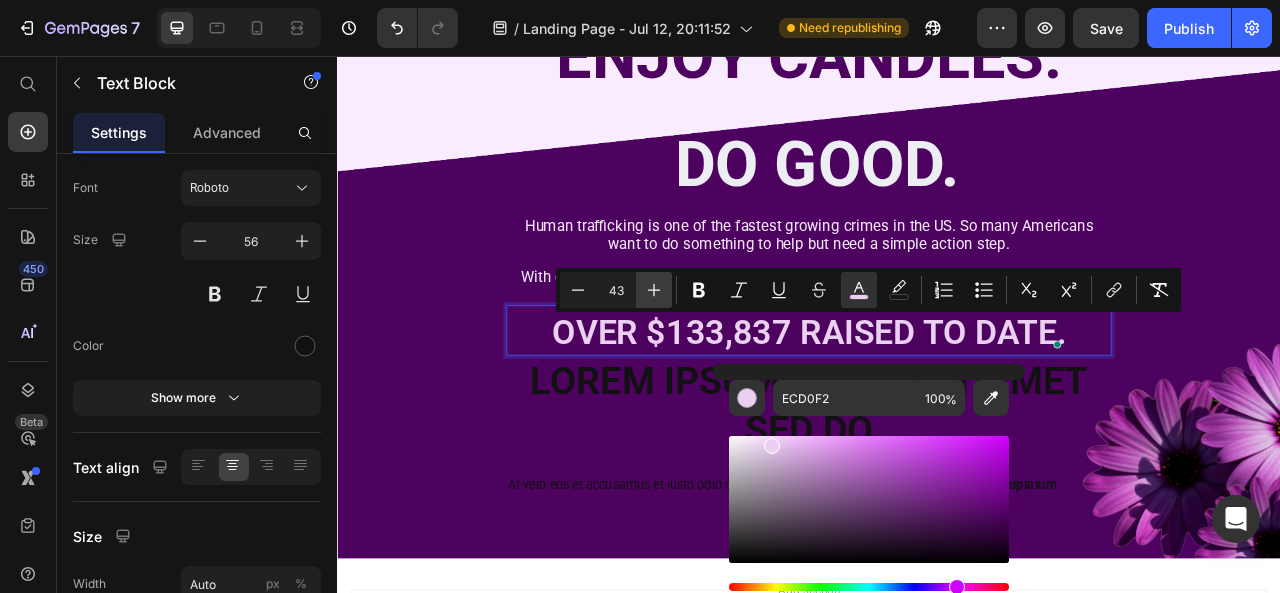 click on "Plus" at bounding box center [654, 290] 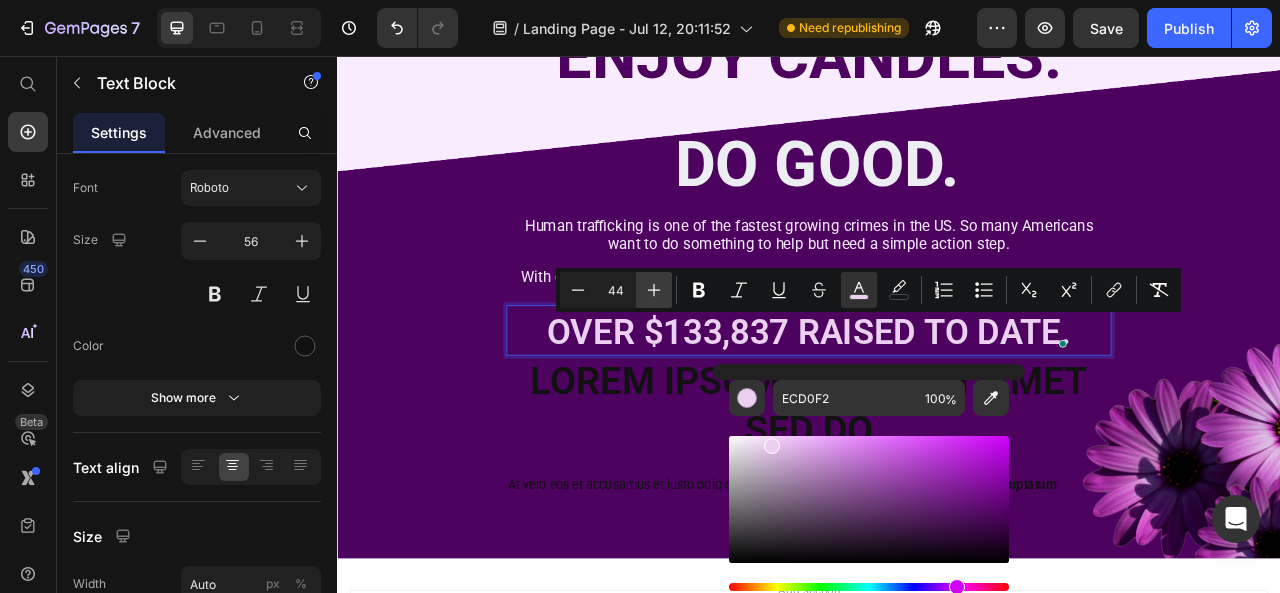 click on "Plus" at bounding box center (654, 290) 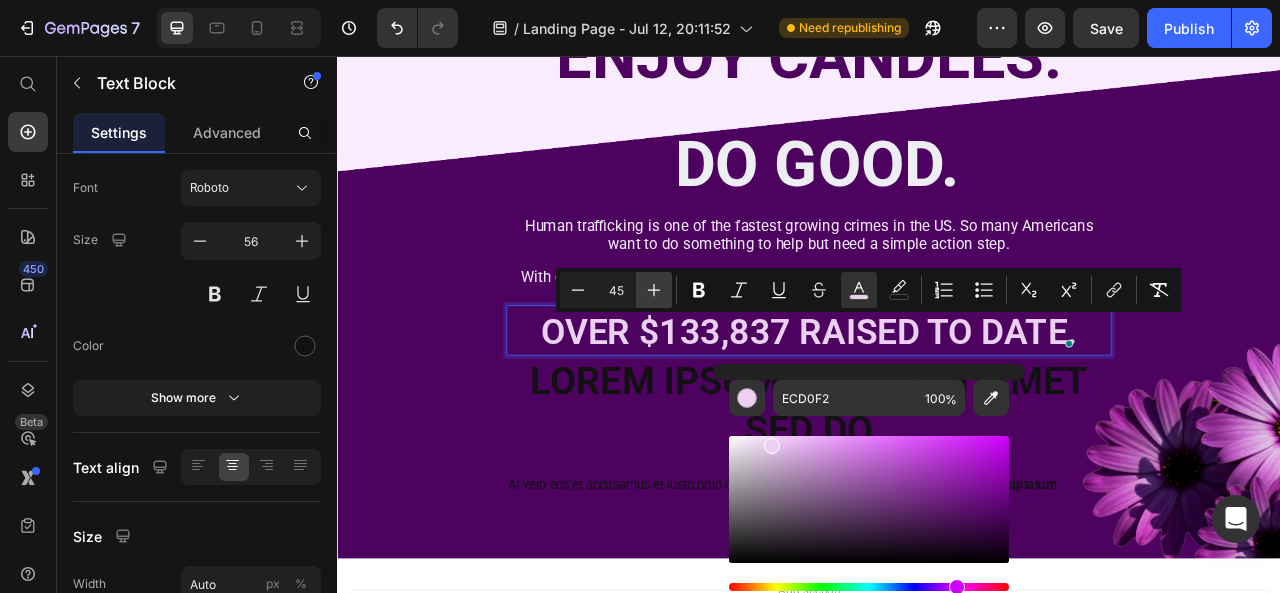 click on "Plus" at bounding box center (654, 290) 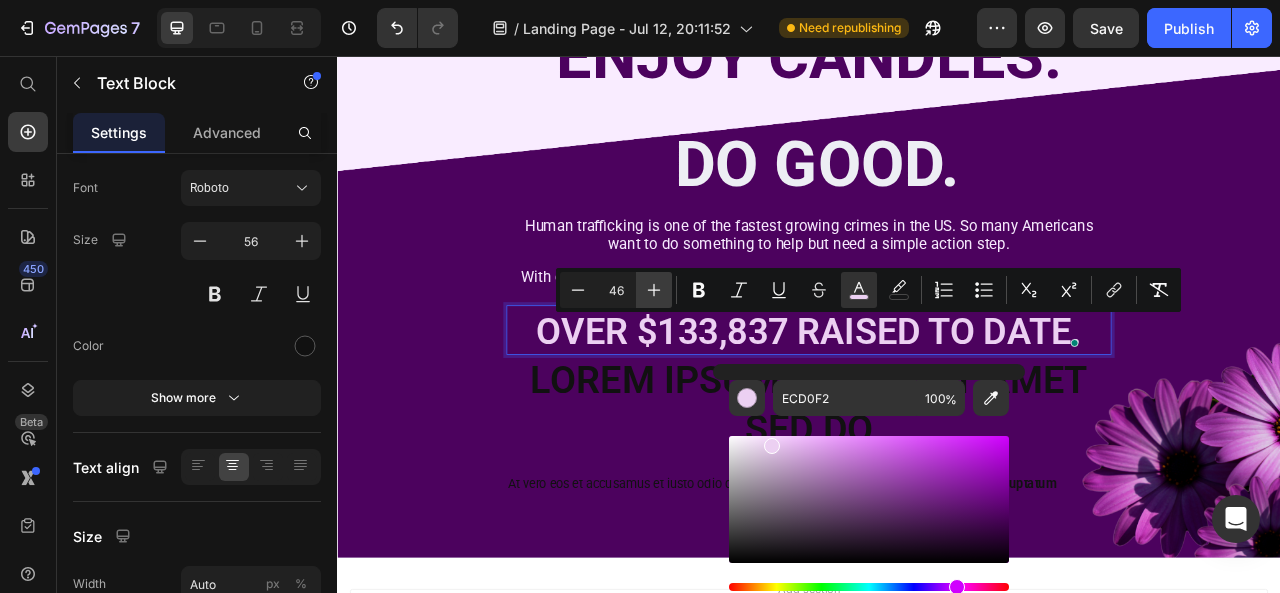 click on "Plus" at bounding box center [654, 290] 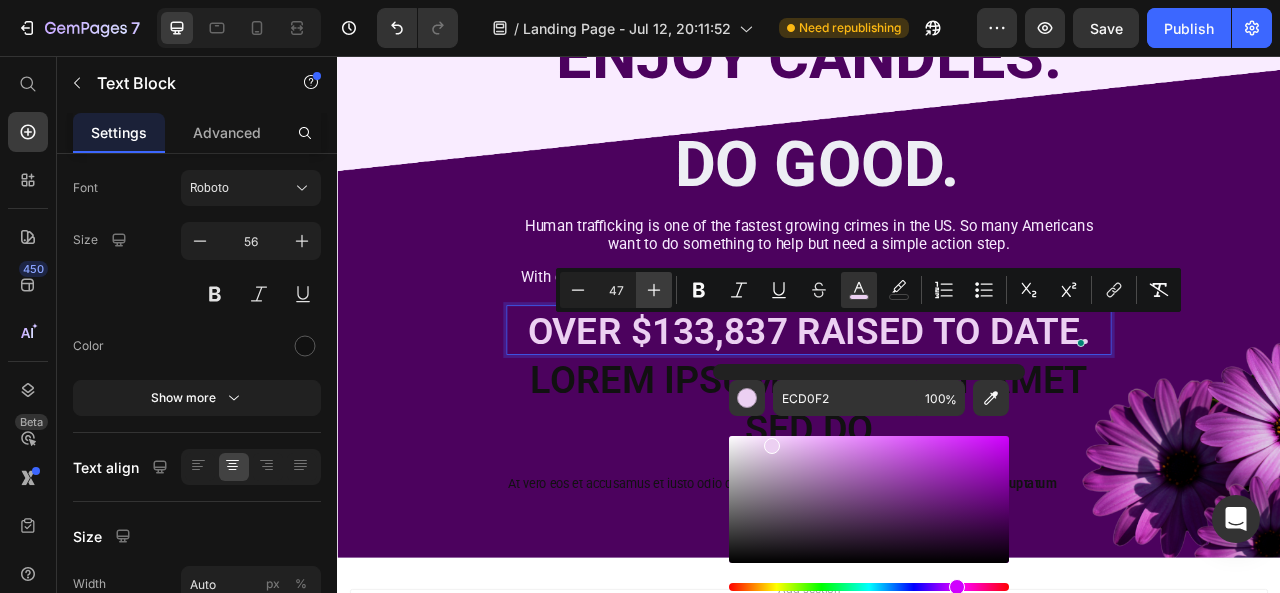 click on "Plus" at bounding box center (654, 290) 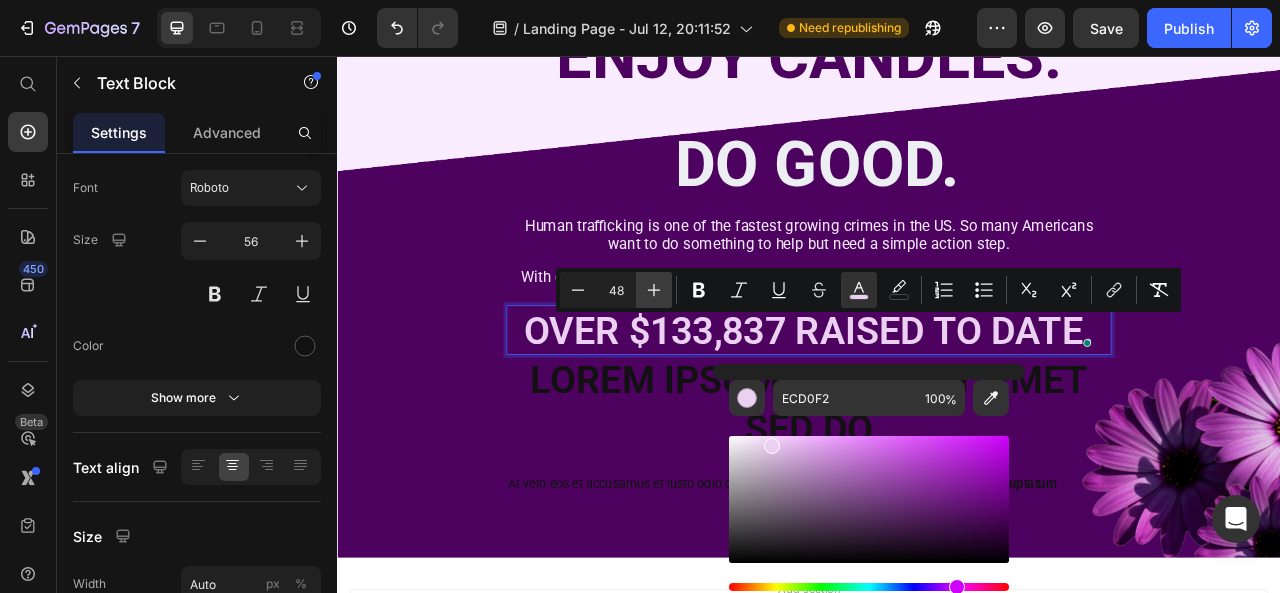 click on "Plus" at bounding box center [654, 290] 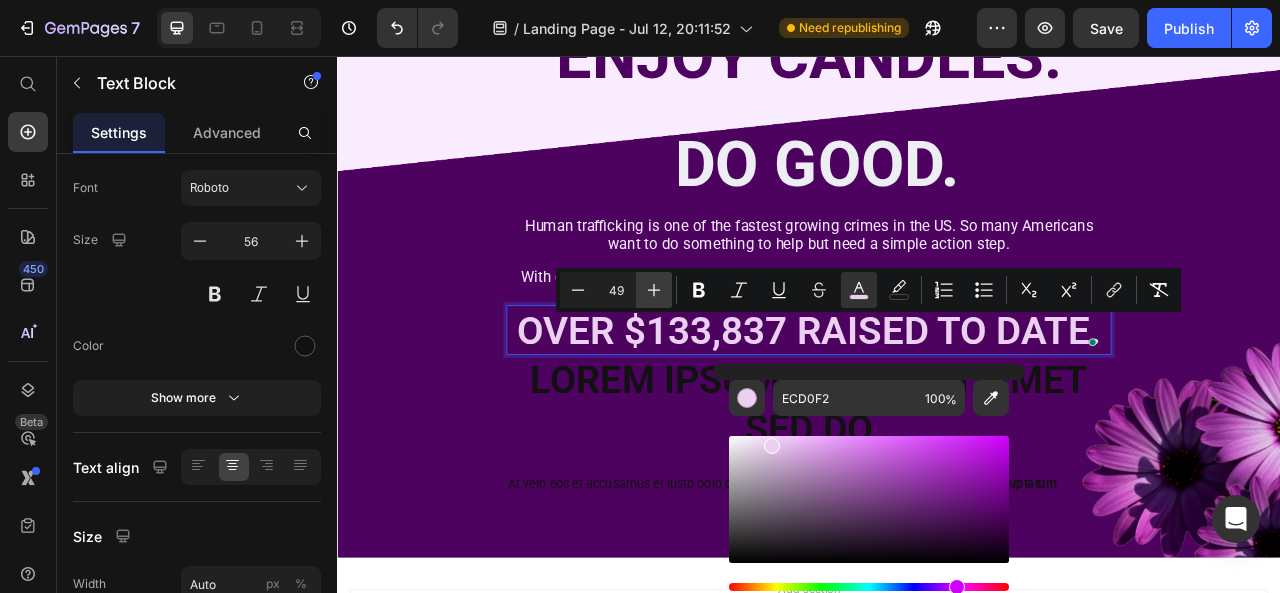 click on "Plus" at bounding box center (654, 290) 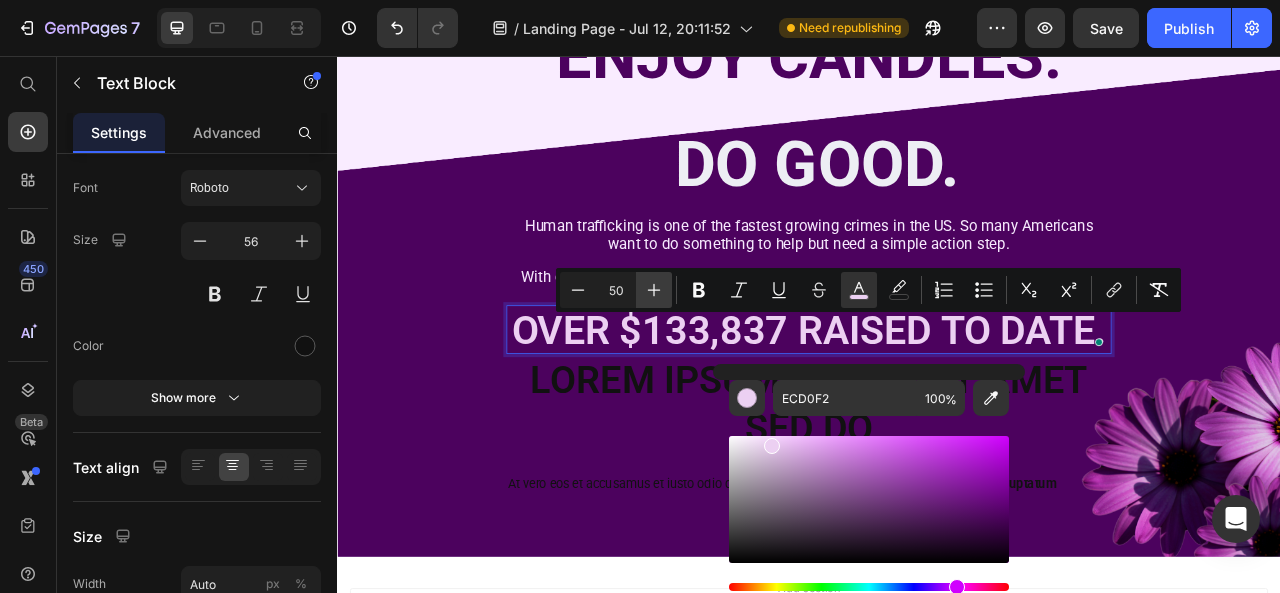 click 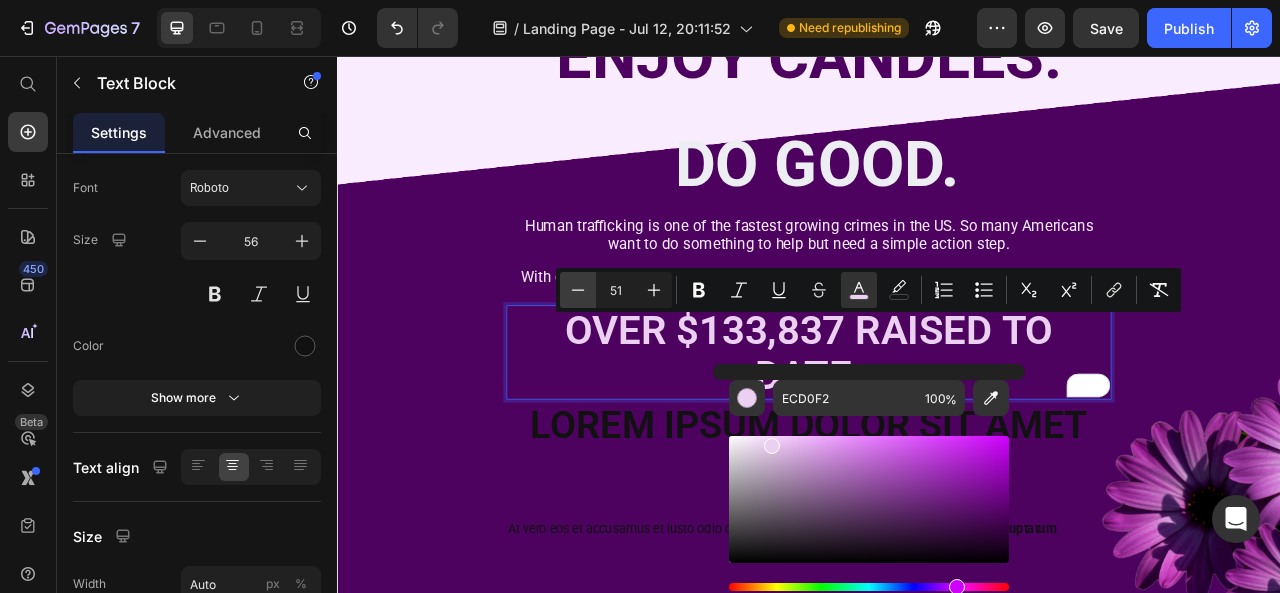click 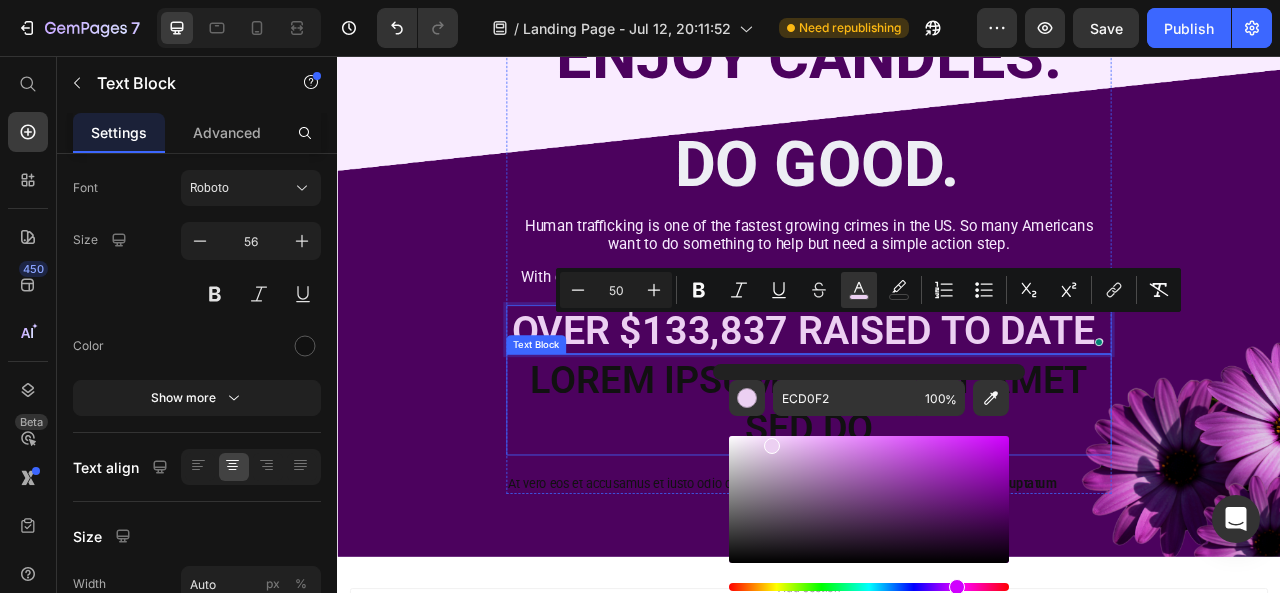 click on "Lorem ipsum dolor sit amet sed do" at bounding box center [937, 499] 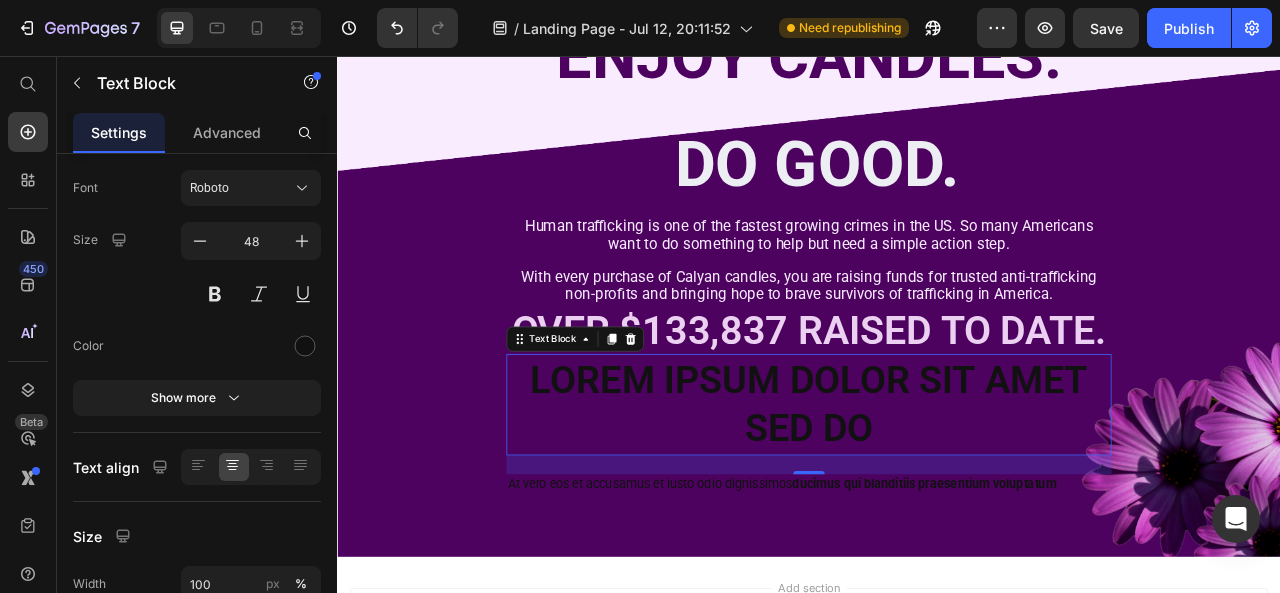 click on "Lorem ipsum dolor sit amet sed do" at bounding box center (937, 499) 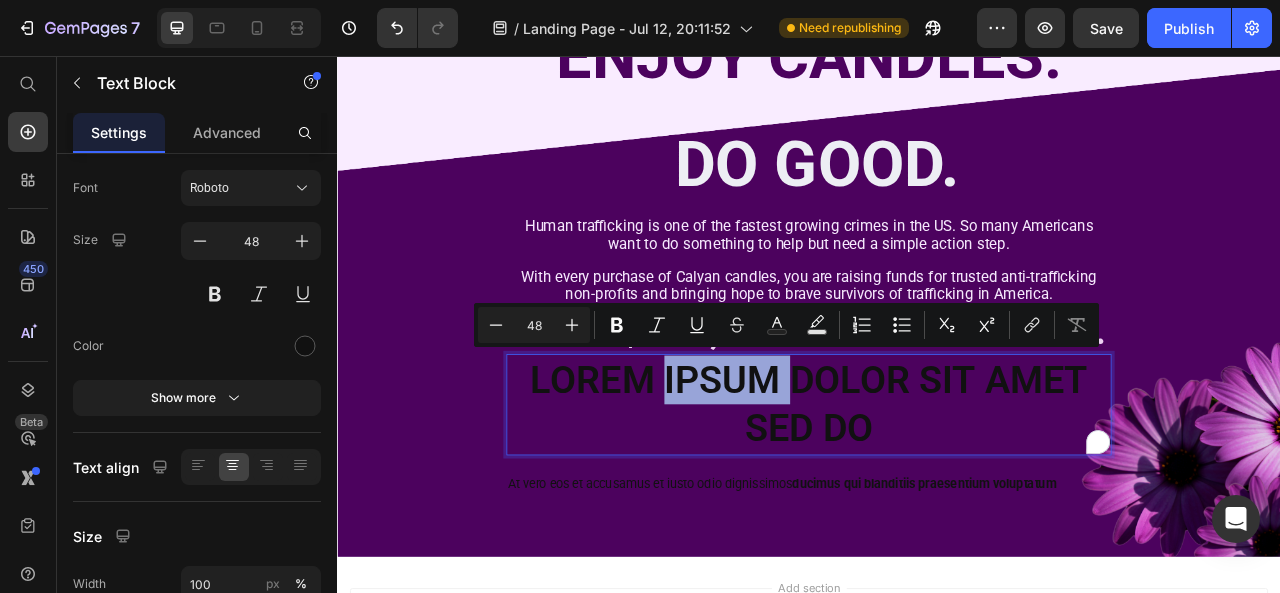 click on "Lorem ipsum dolor sit amet sed do" at bounding box center [937, 499] 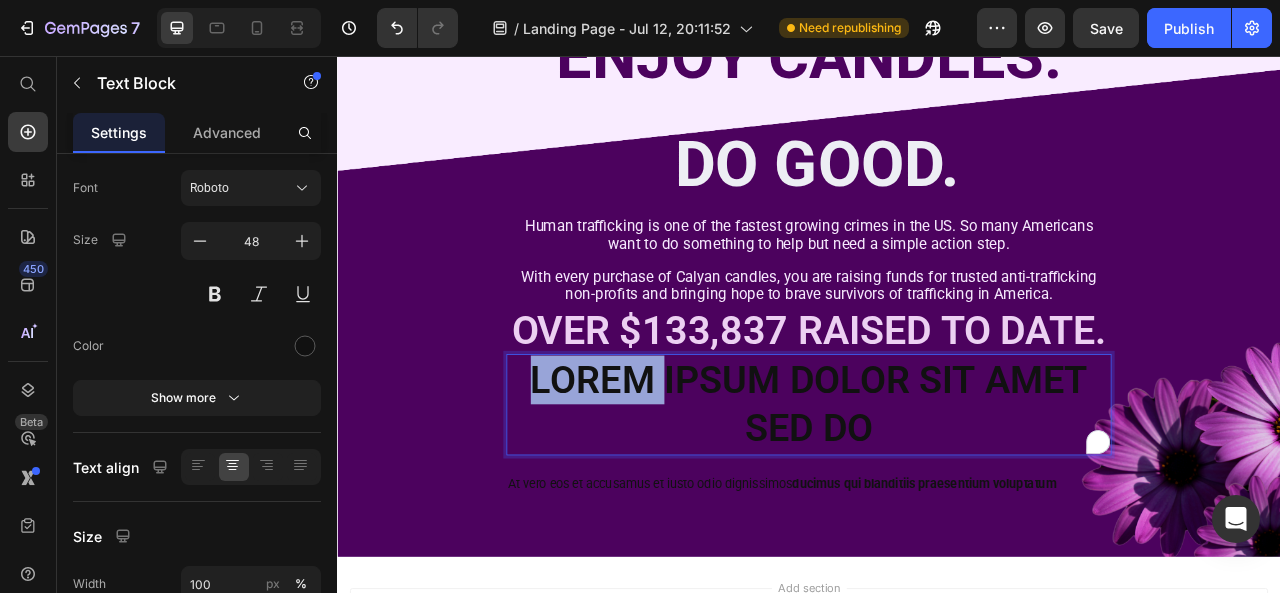 click on "Lorem ipsum dolor sit amet sed do" at bounding box center [937, 499] 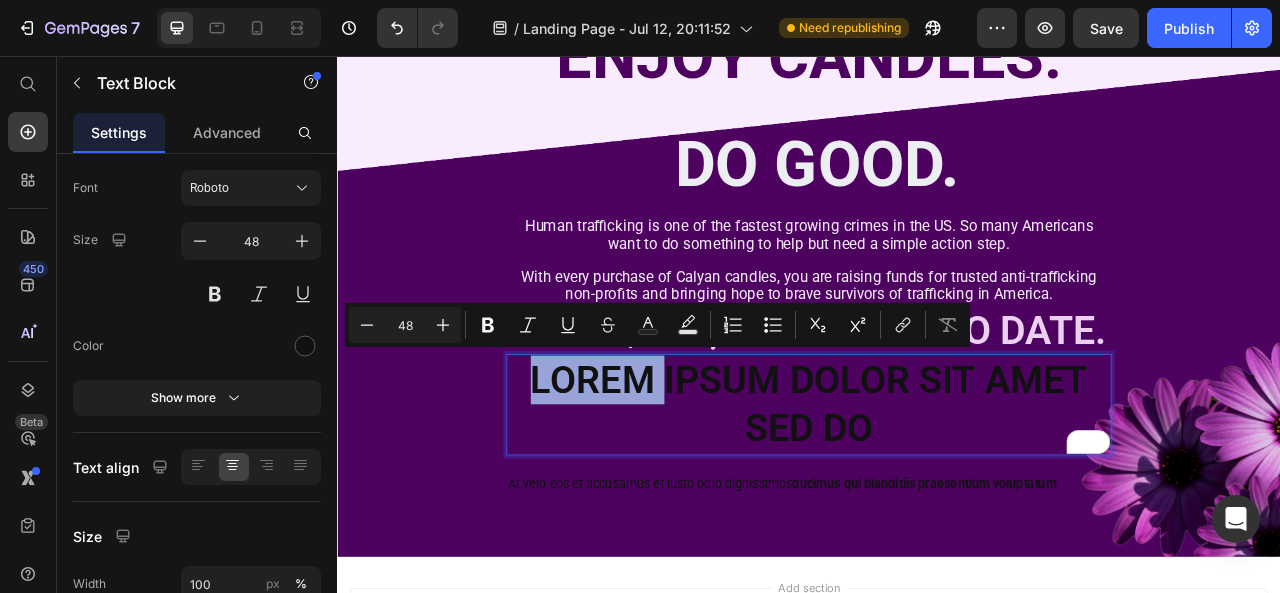 click on "Lorem ipsum dolor sit amet sed do" at bounding box center [937, 499] 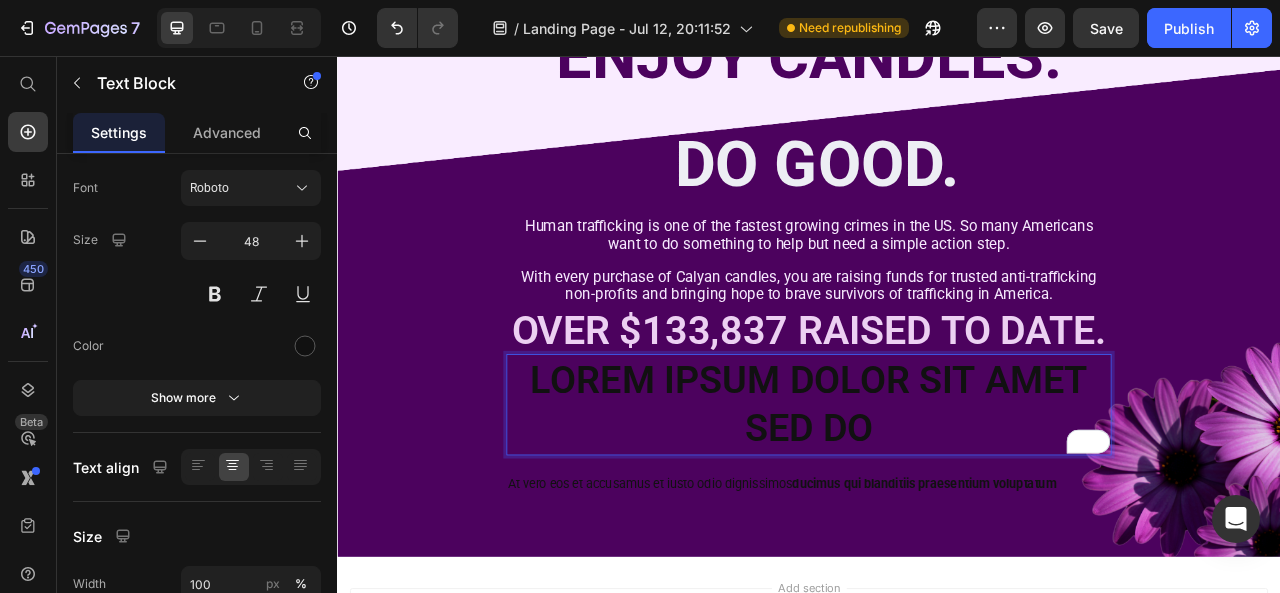 click on "Lorem ipsum dolor sit amet sed do" at bounding box center [937, 499] 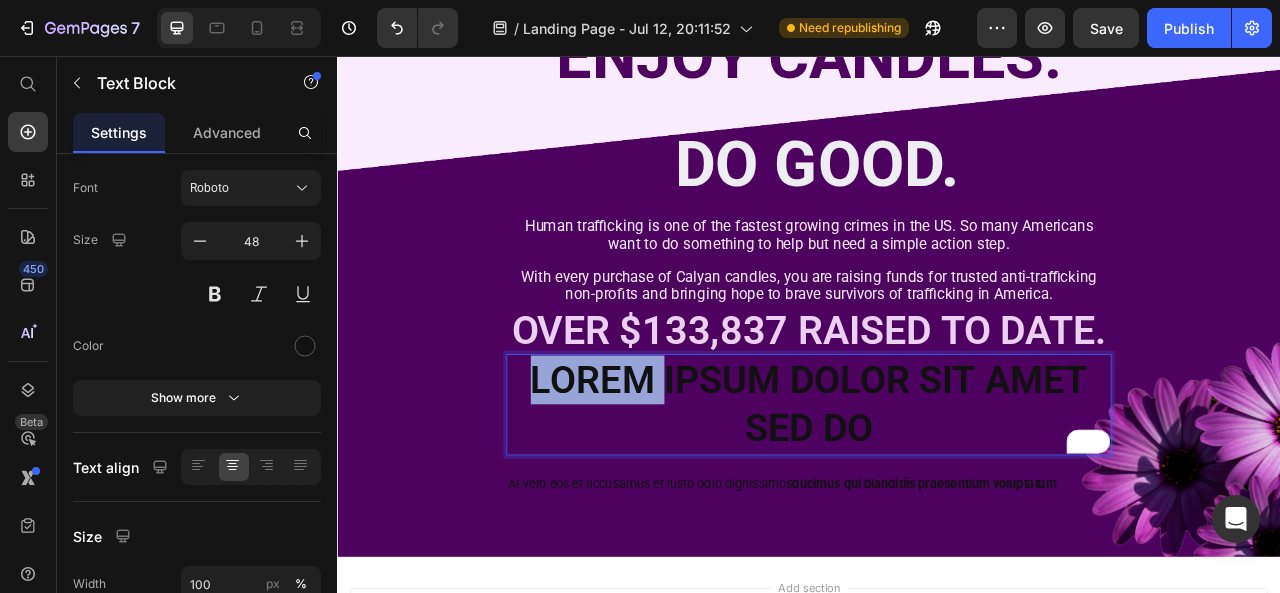 click on "Lorem ipsum dolor sit amet sed do" at bounding box center (937, 499) 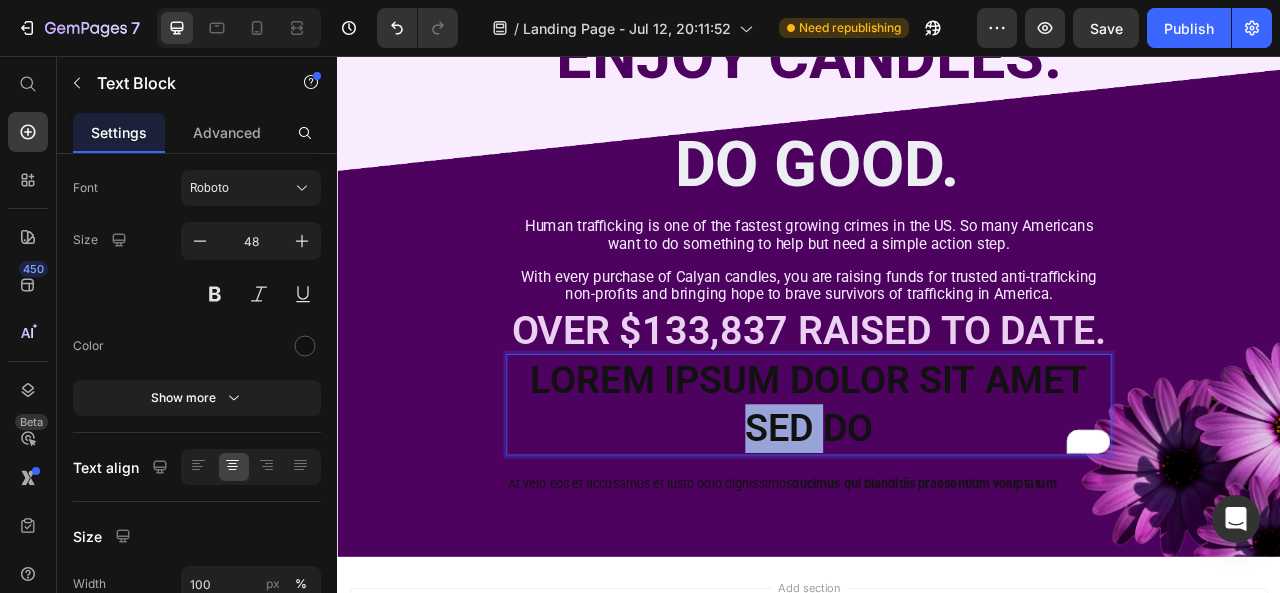 click on "Lorem ipsum dolor sit amet sed do" at bounding box center (937, 499) 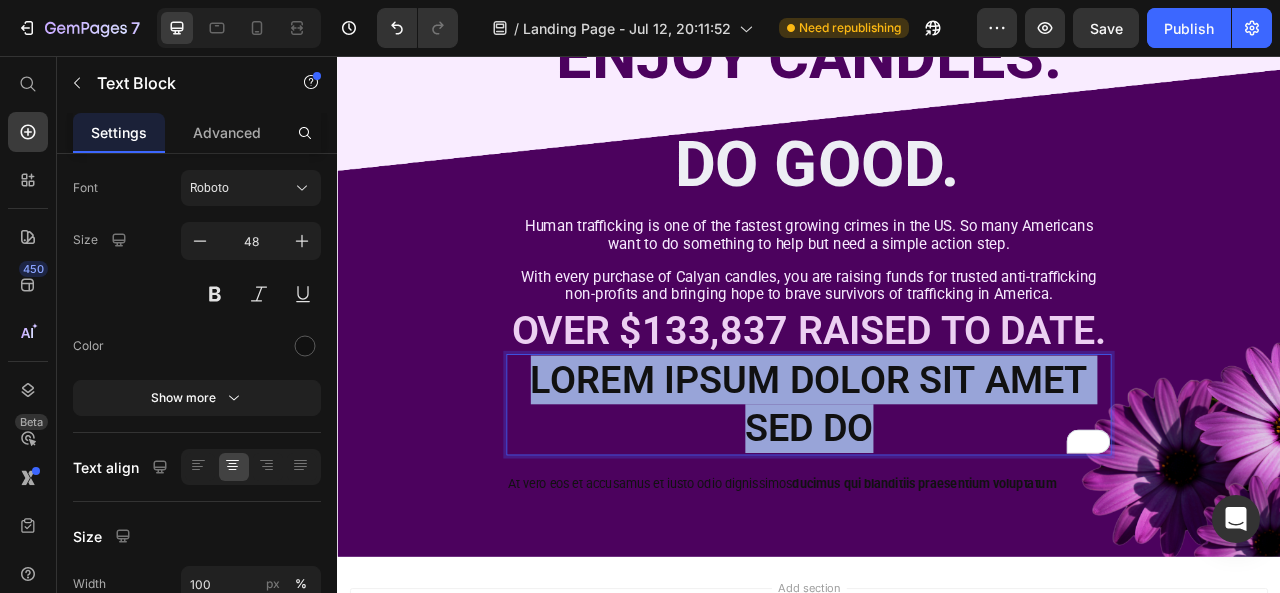 click on "Lorem ipsum dolor sit amet sed do" at bounding box center [937, 499] 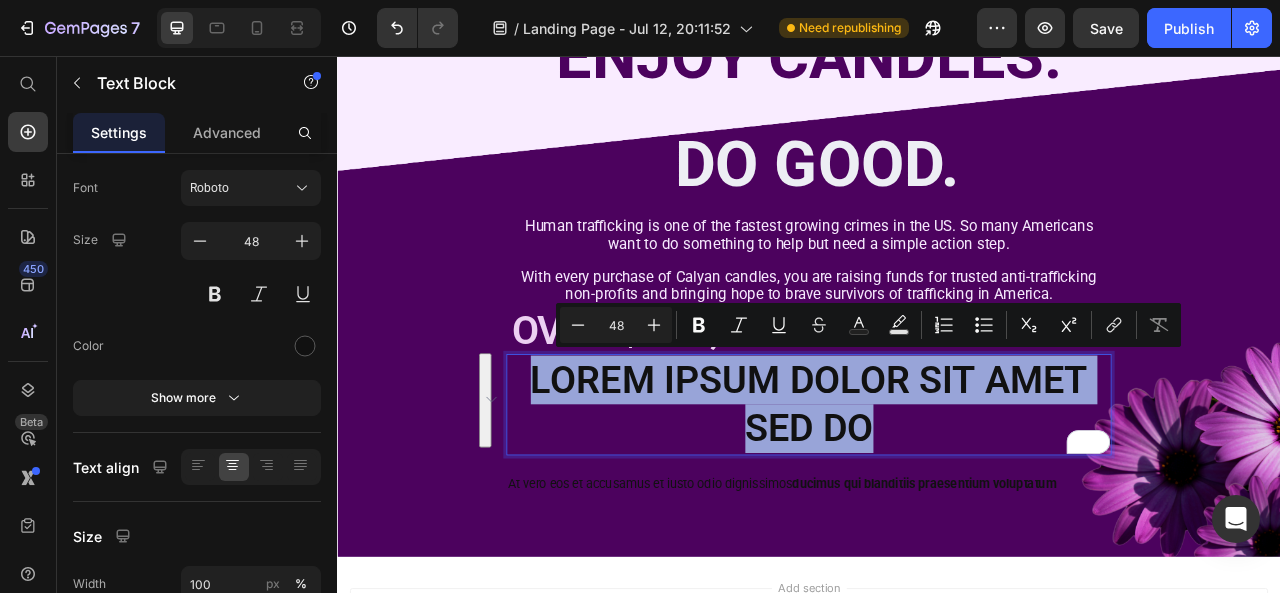 type on "22" 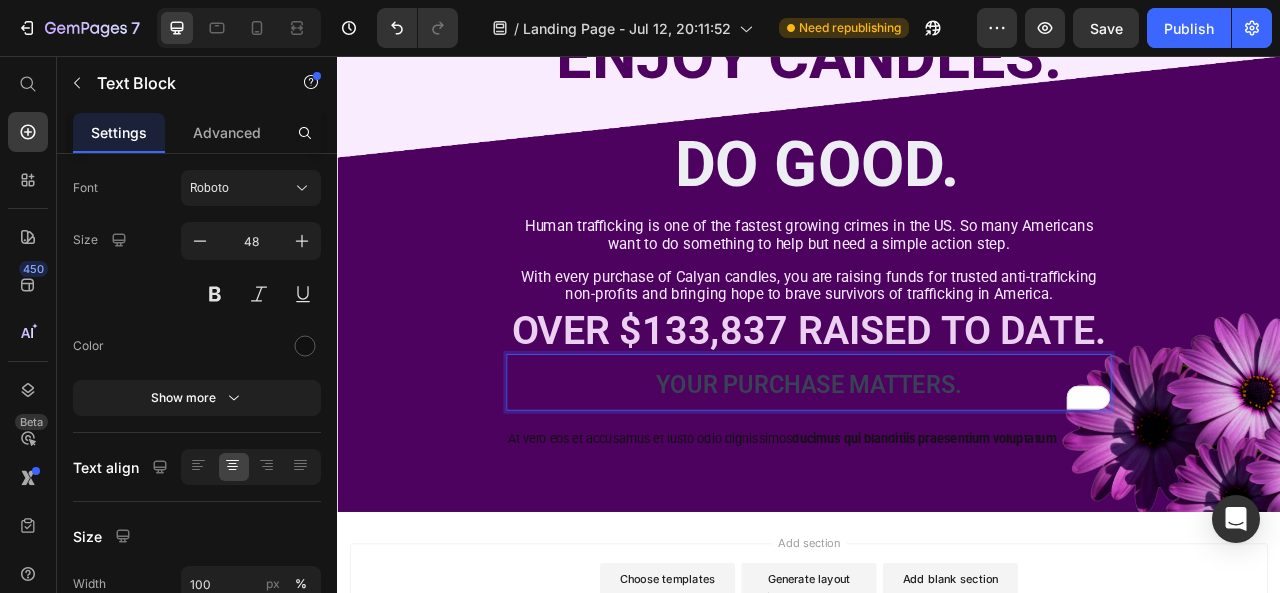 click on "YOUR PURCHASE MATTERS." at bounding box center (937, 471) 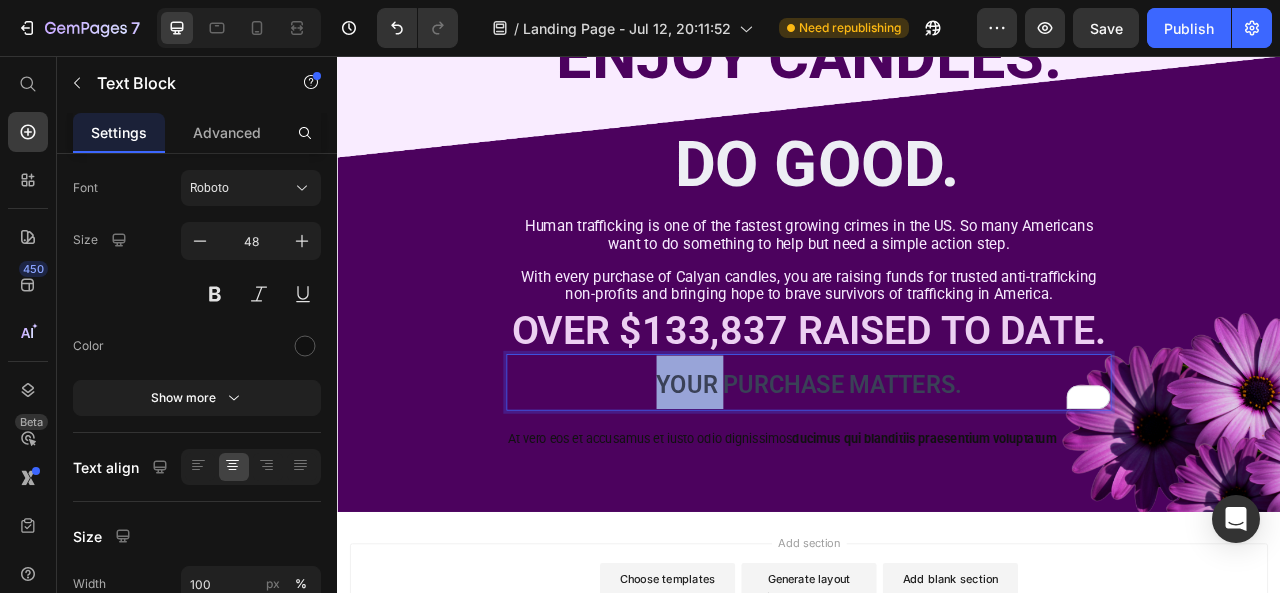 click on "YOUR PURCHASE MATTERS." at bounding box center [937, 471] 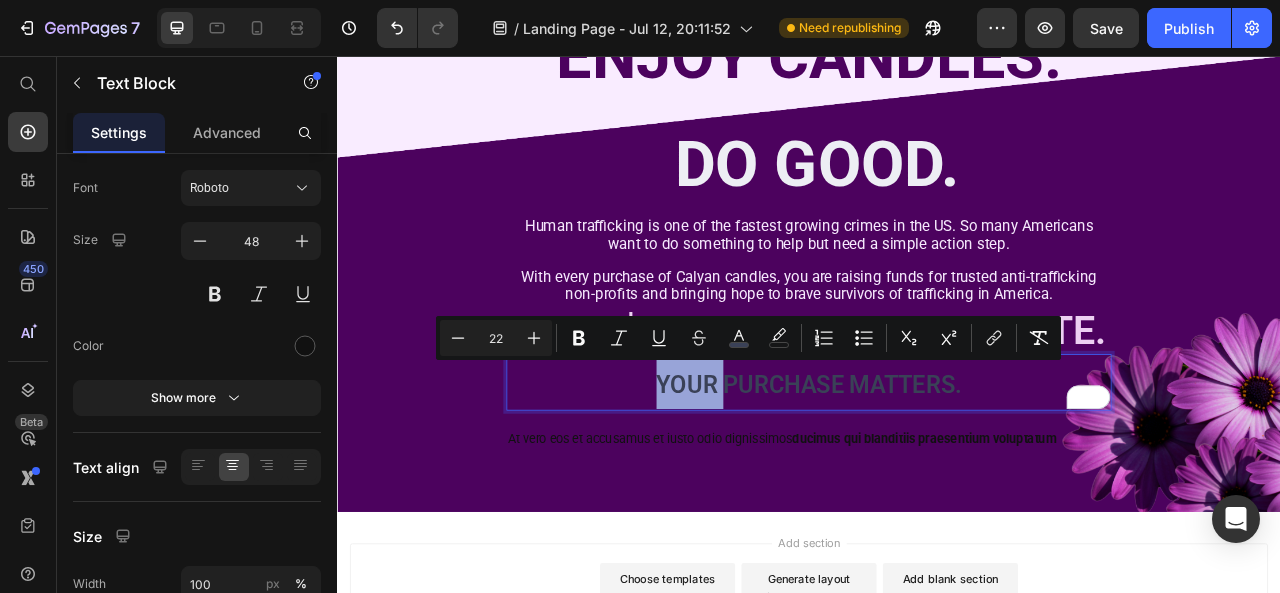 click on "YOUR PURCHASE MATTERS." at bounding box center (937, 471) 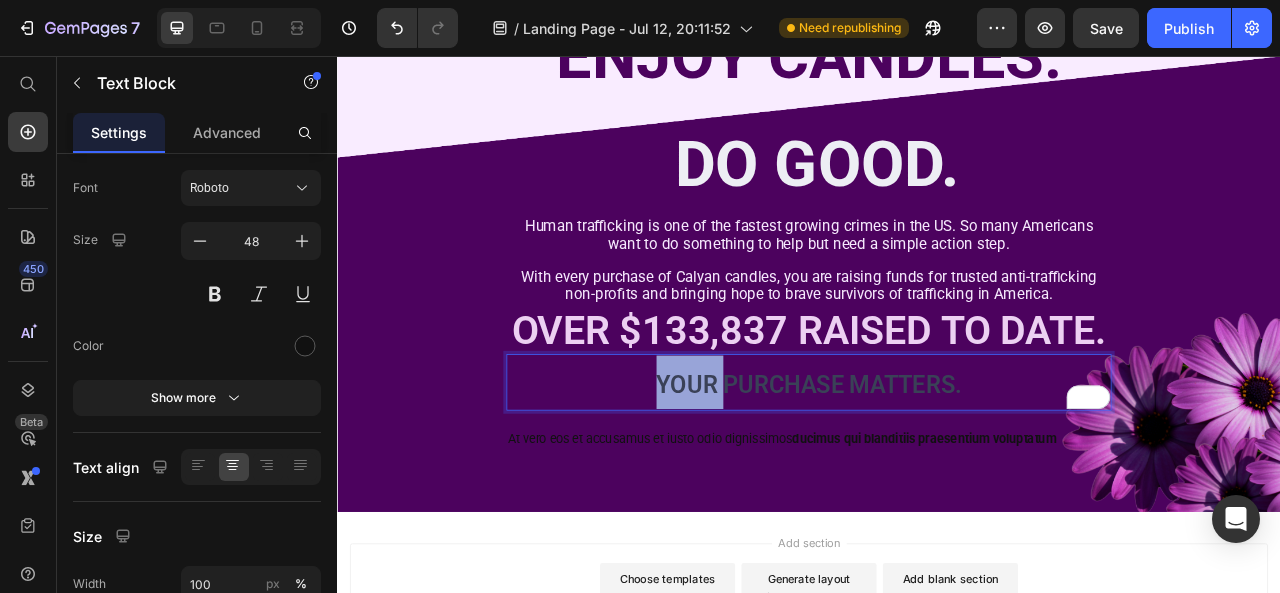 click on "YOUR PURCHASE MATTERS." at bounding box center [937, 471] 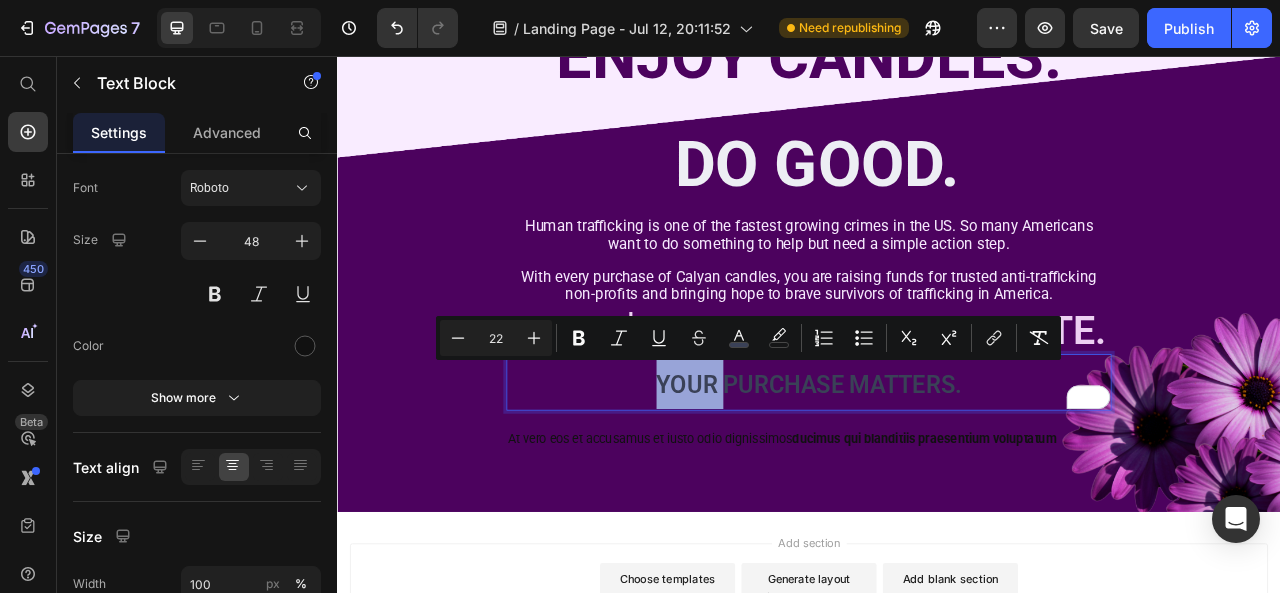 click on "YOUR PURCHASE MATTERS." at bounding box center (937, 473) 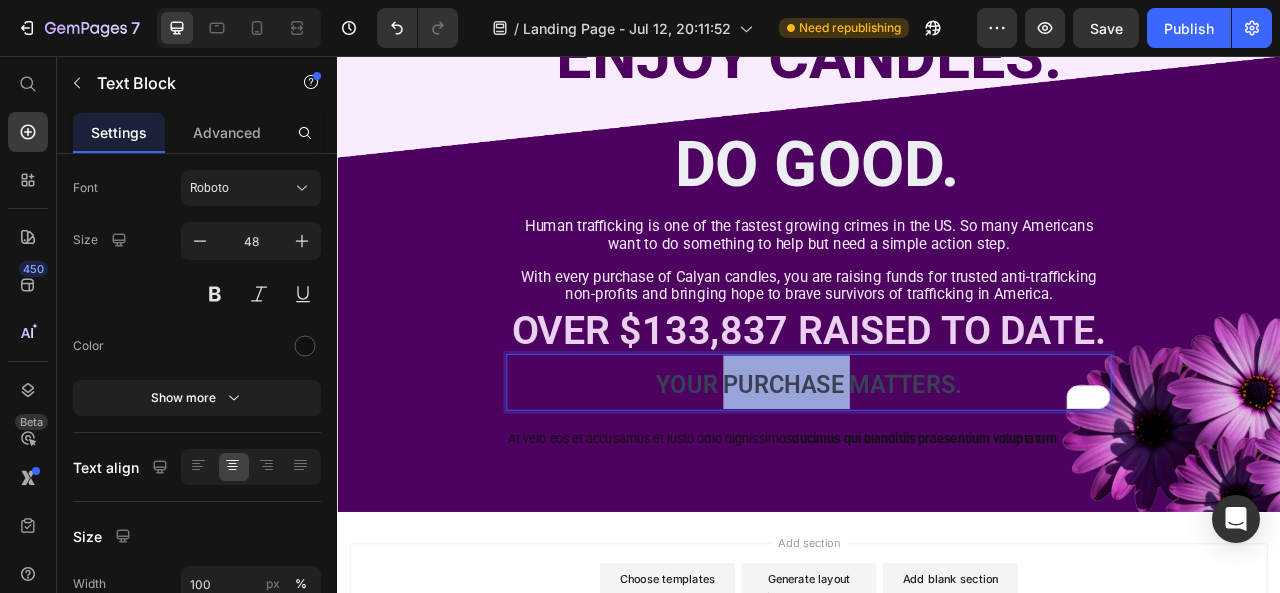 click on "YOUR PURCHASE MATTERS." at bounding box center (937, 473) 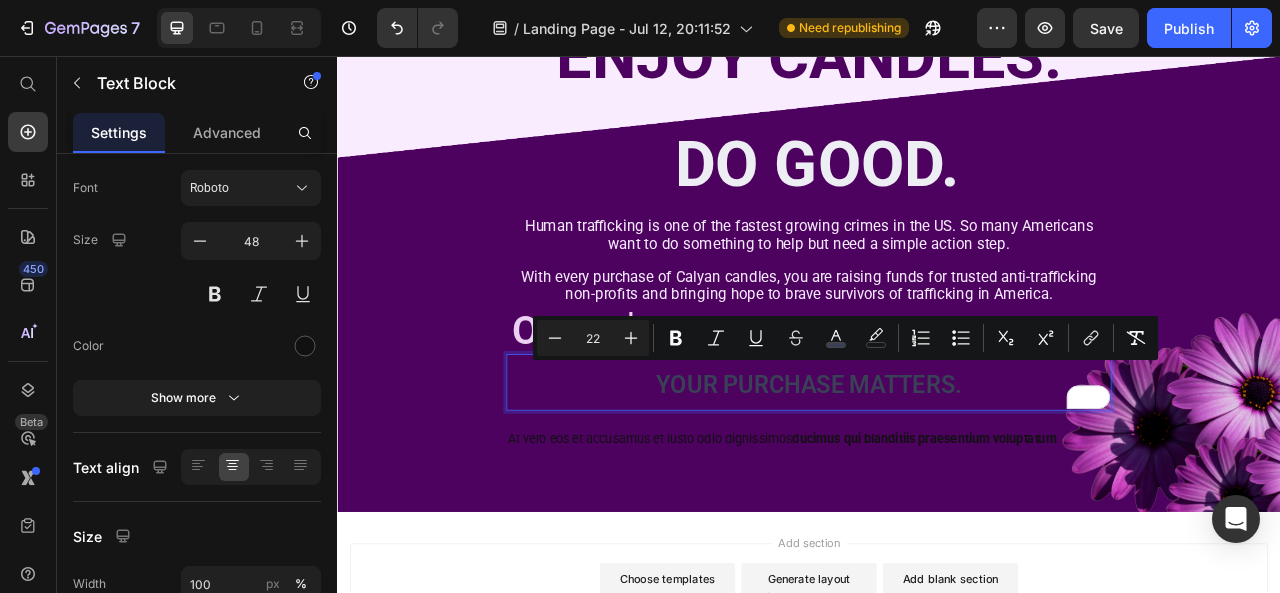 click on "YOUR PURCHASE MATTERS." at bounding box center [937, 471] 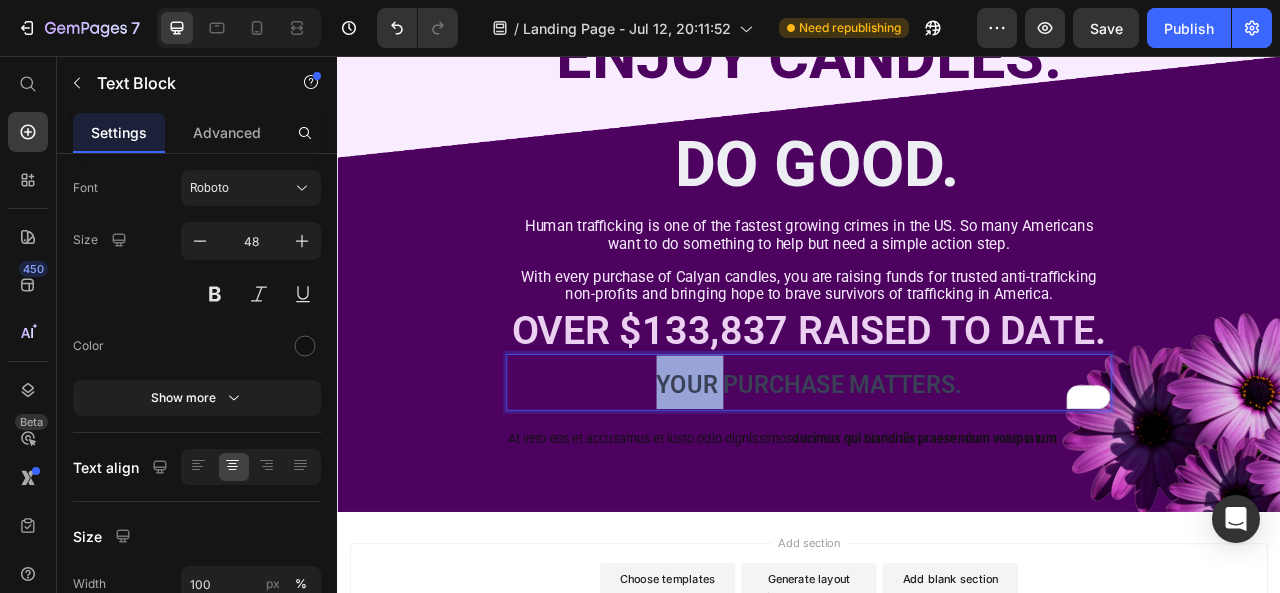 click on "YOUR PURCHASE MATTERS." at bounding box center (937, 471) 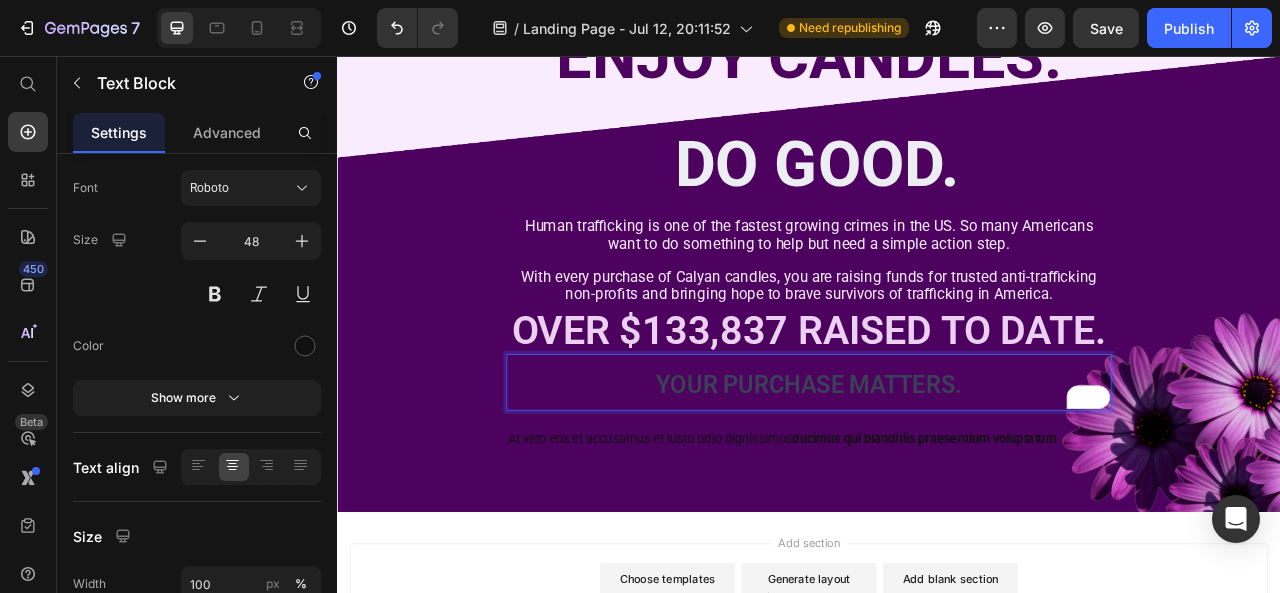 click on "YOUR PURCHASE MATTERS." at bounding box center (937, 473) 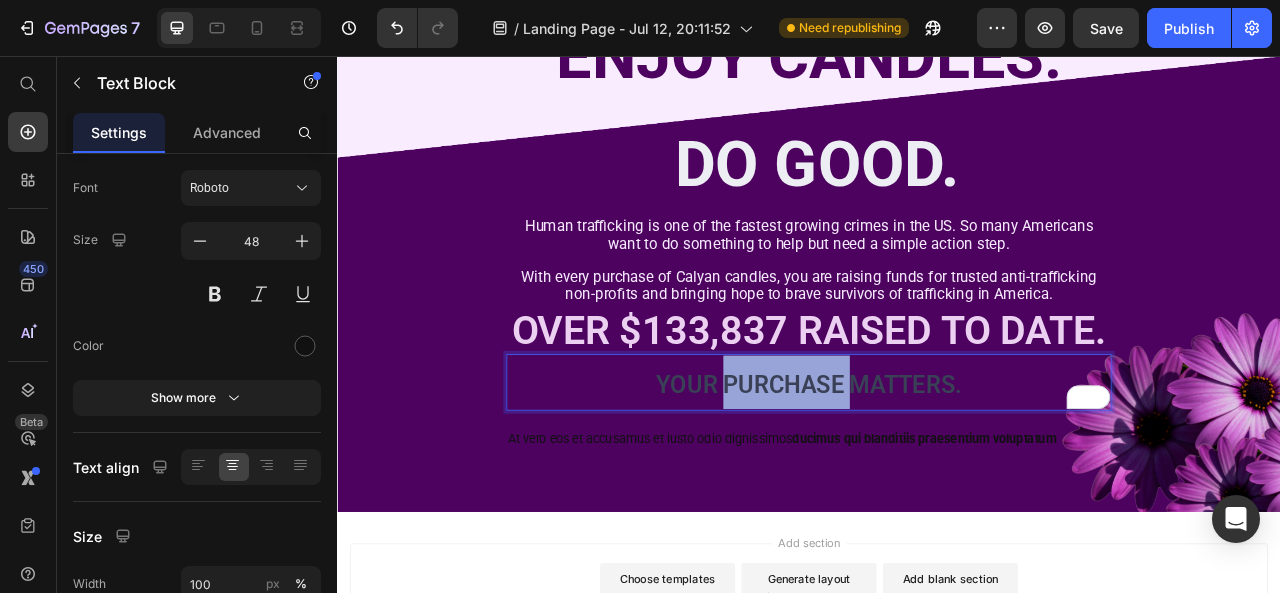click on "YOUR PURCHASE MATTERS." at bounding box center [937, 473] 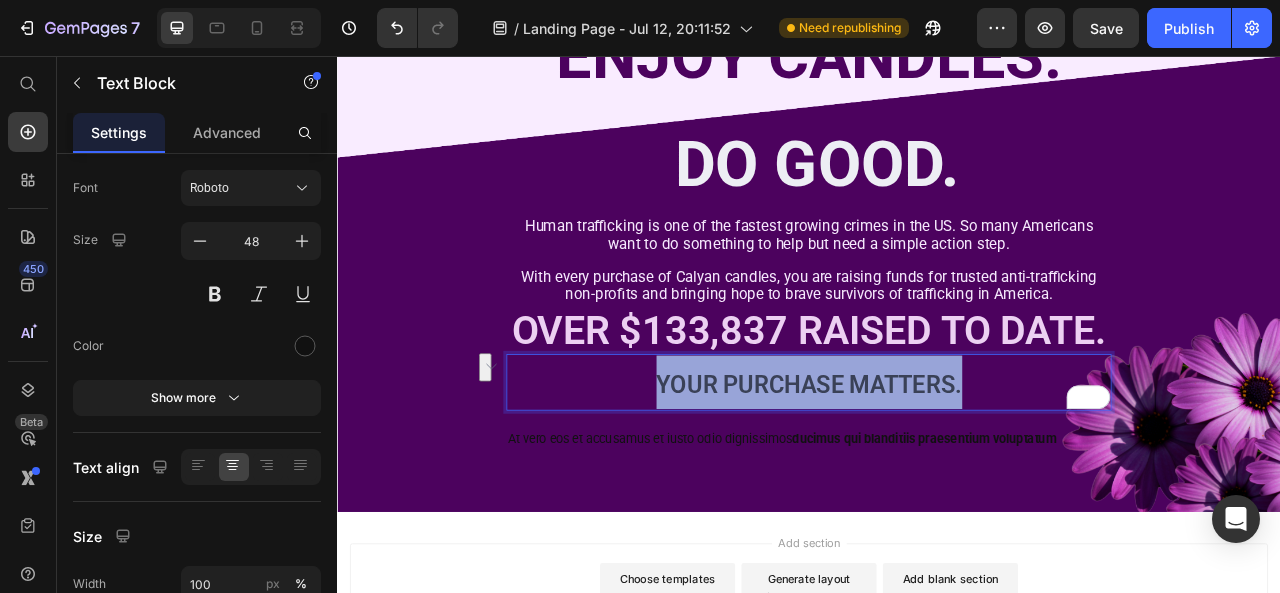 drag, startPoint x: 729, startPoint y: 480, endPoint x: 1145, endPoint y: 474, distance: 416.04327 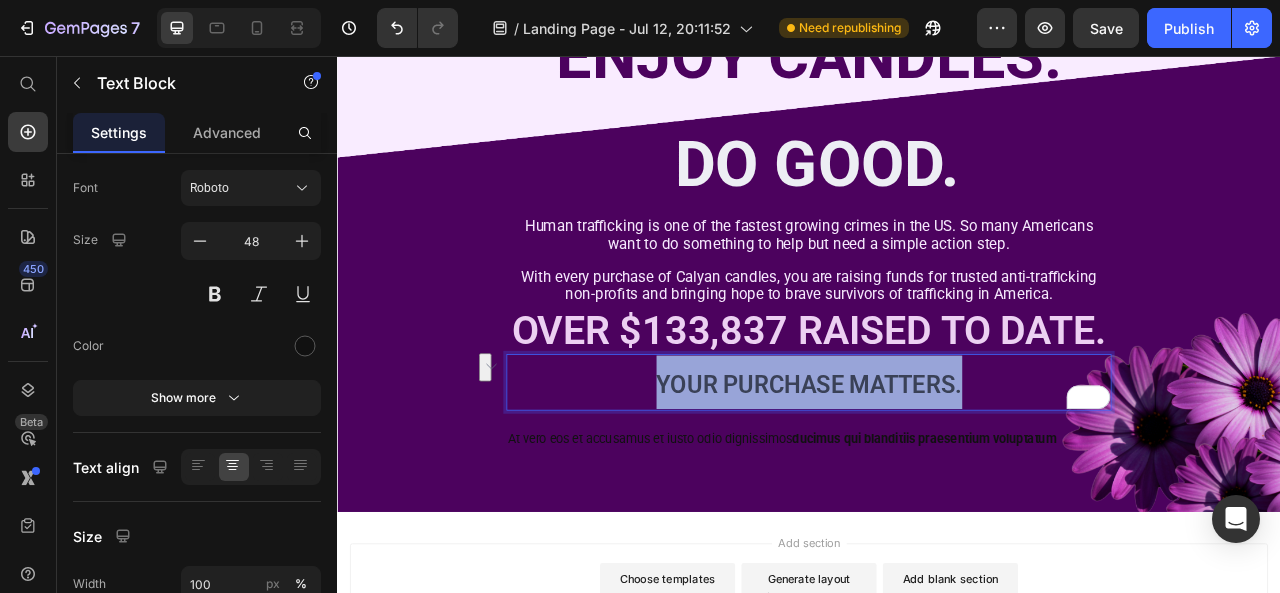 click on "YOUR PURCHASE MATTERS." at bounding box center [937, 471] 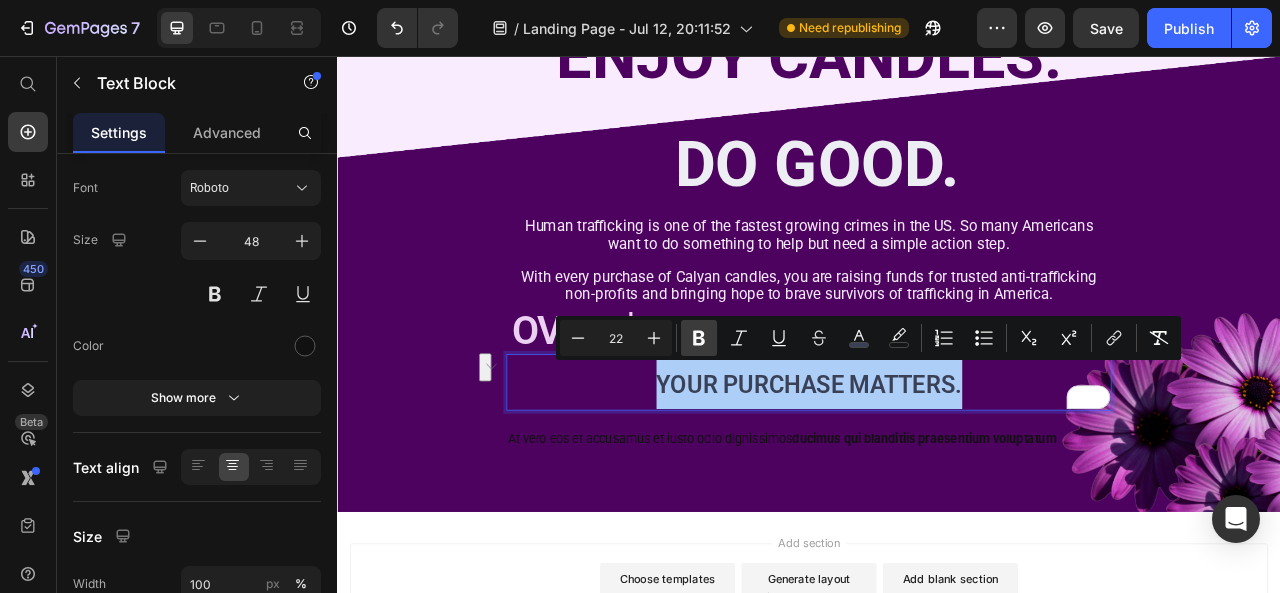 click on "Bold" at bounding box center [699, 338] 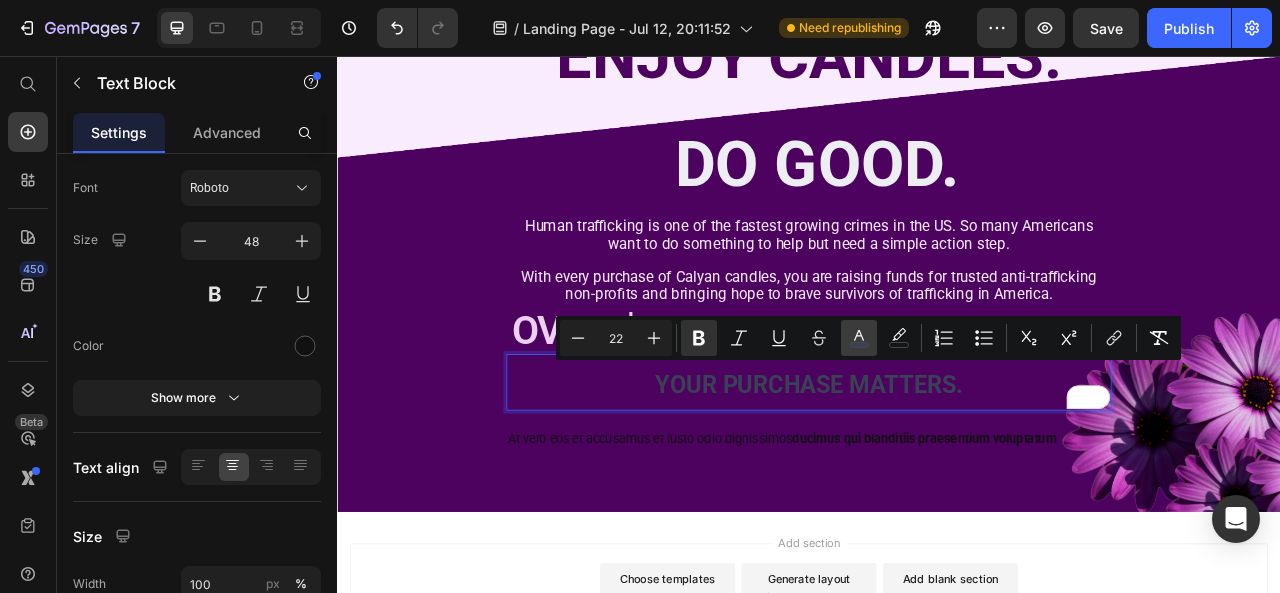 click 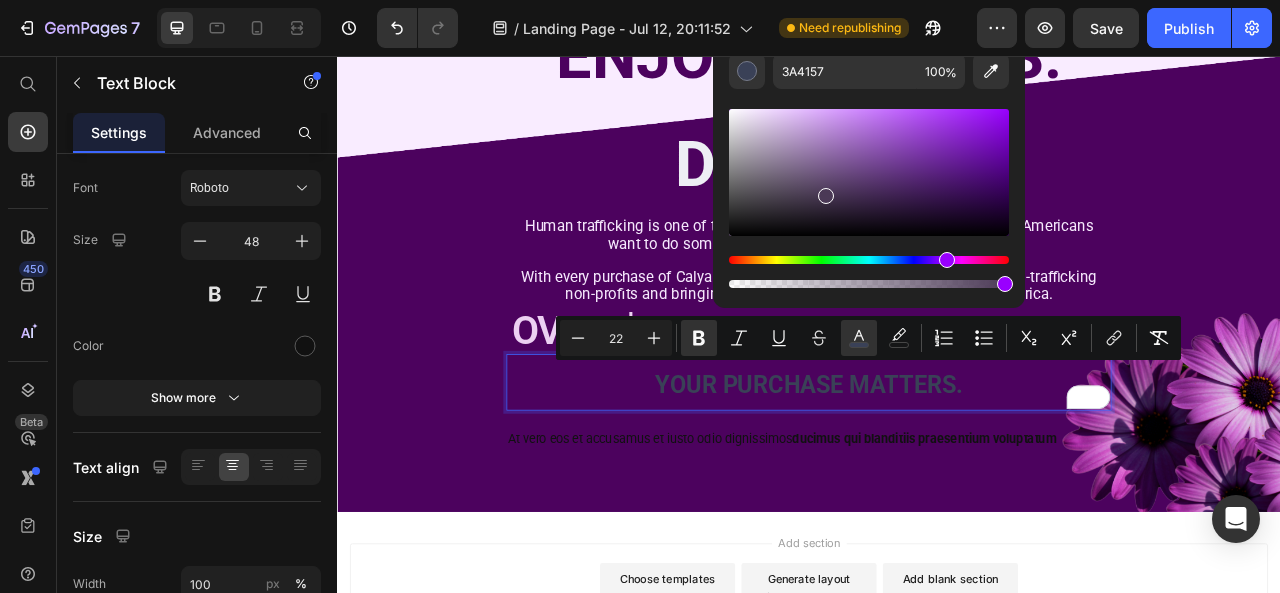 click at bounding box center [869, 260] 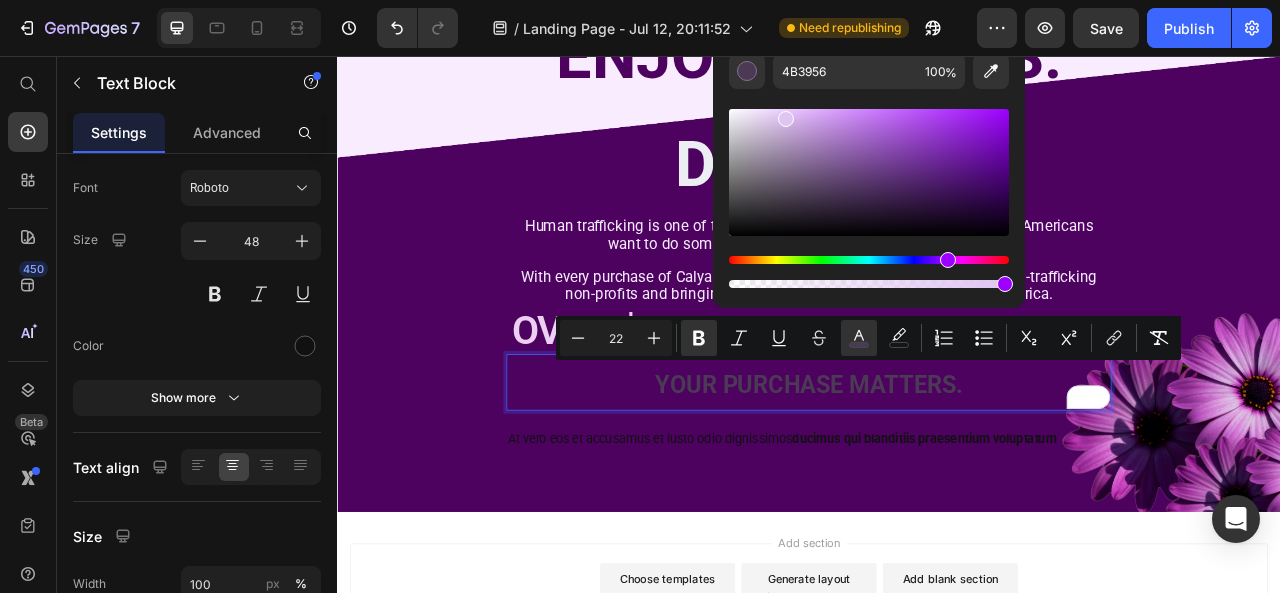 click at bounding box center [869, 172] 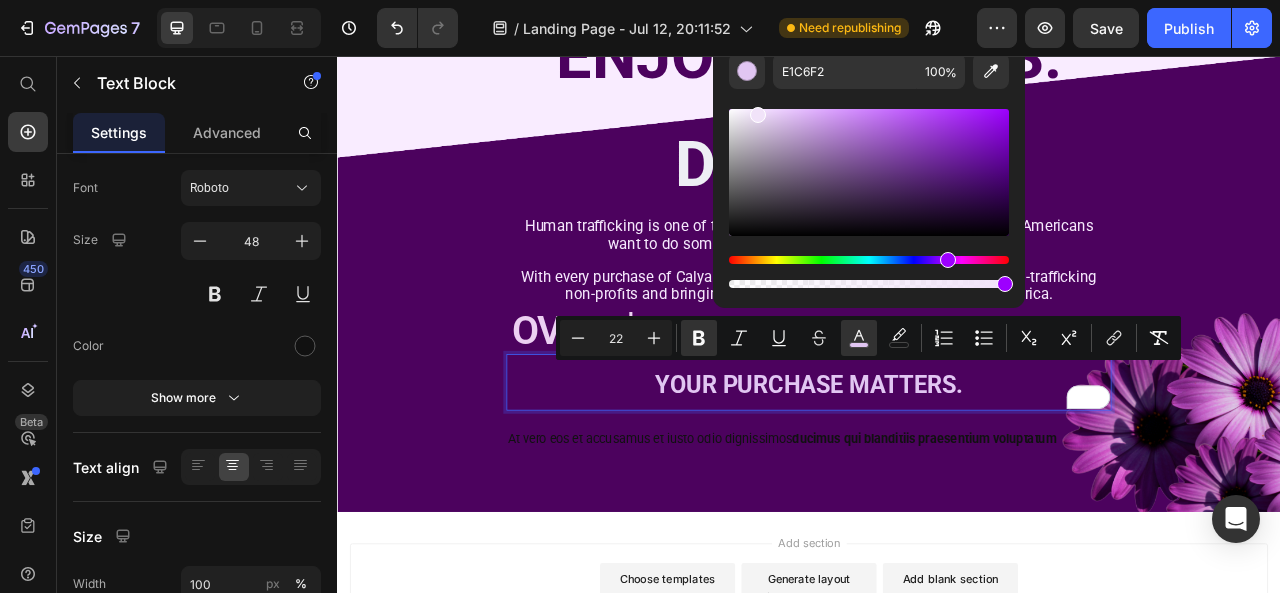 type on "F1E3F9" 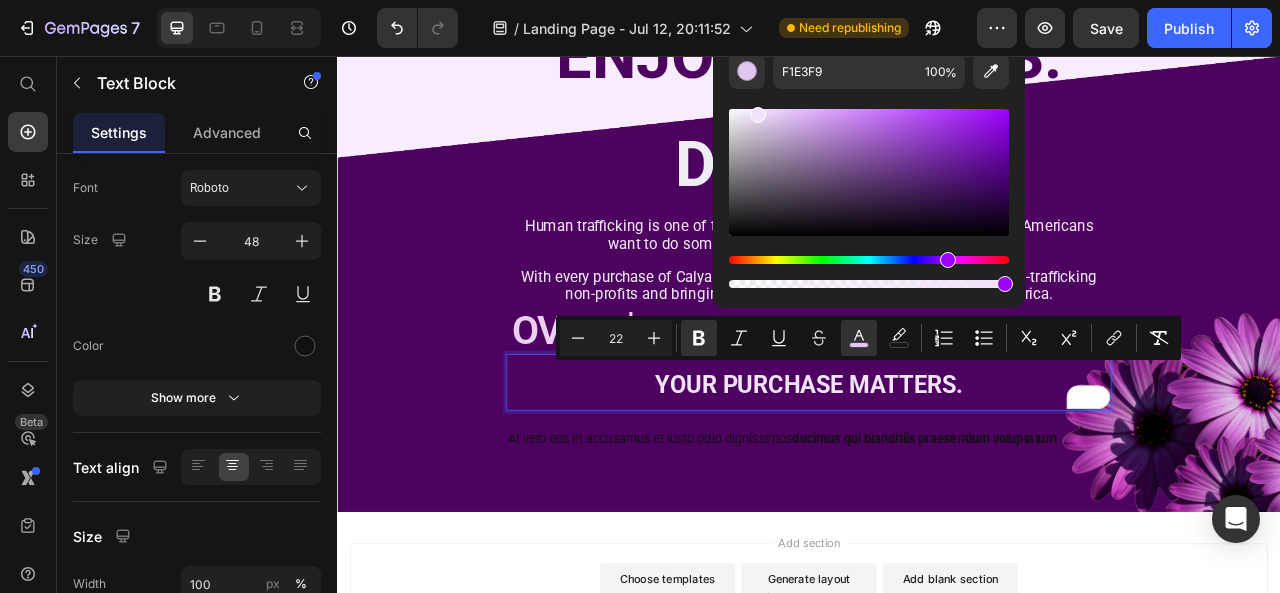 drag, startPoint x: 782, startPoint y: 115, endPoint x: 754, endPoint y: 111, distance: 28.284271 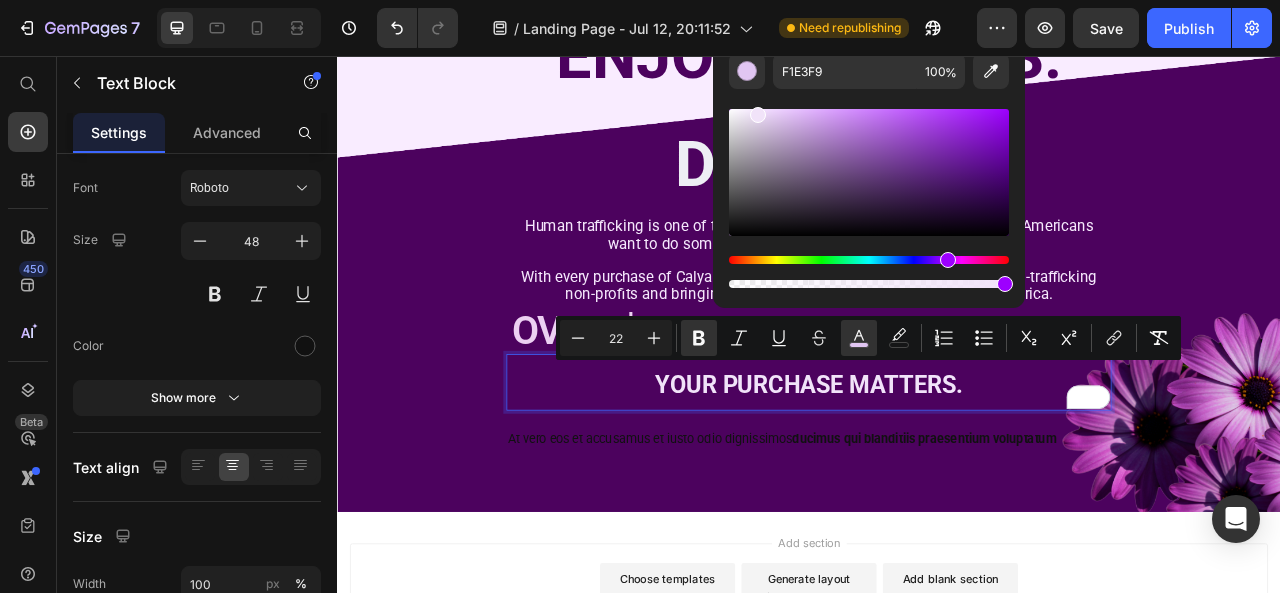 click at bounding box center [758, 115] 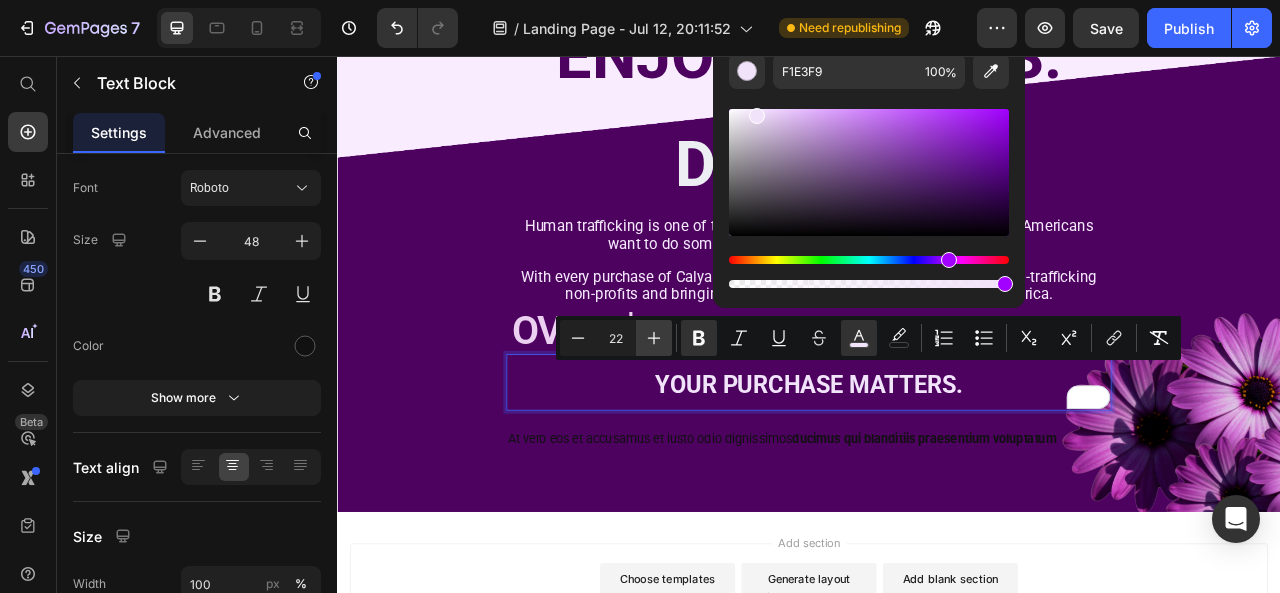 click 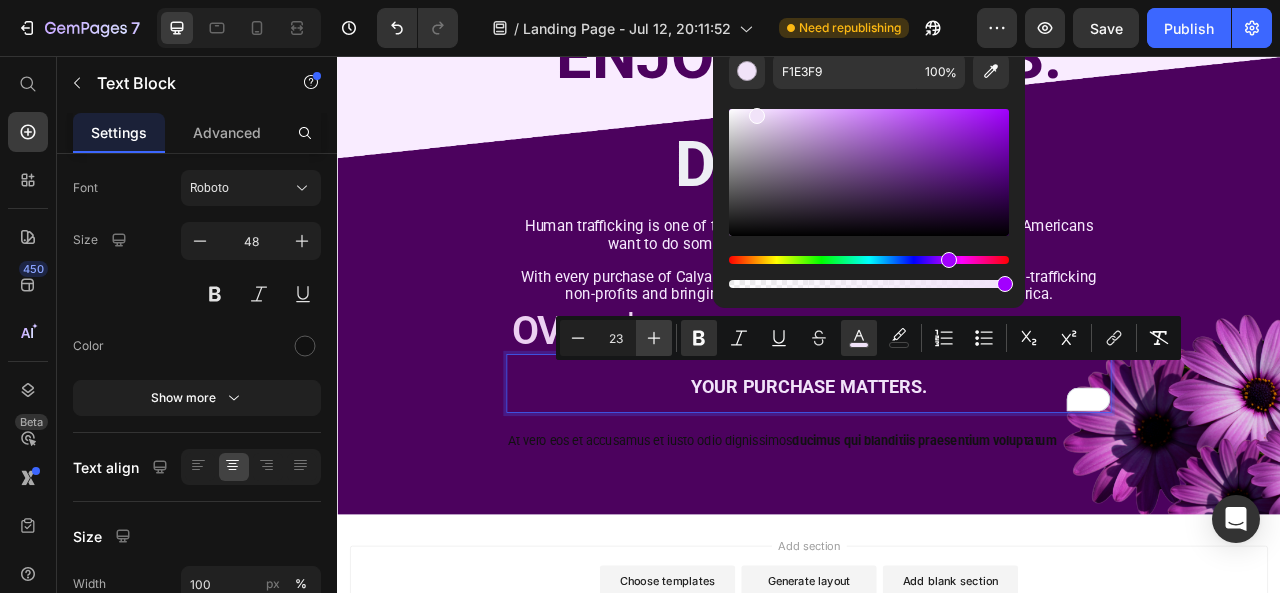 click 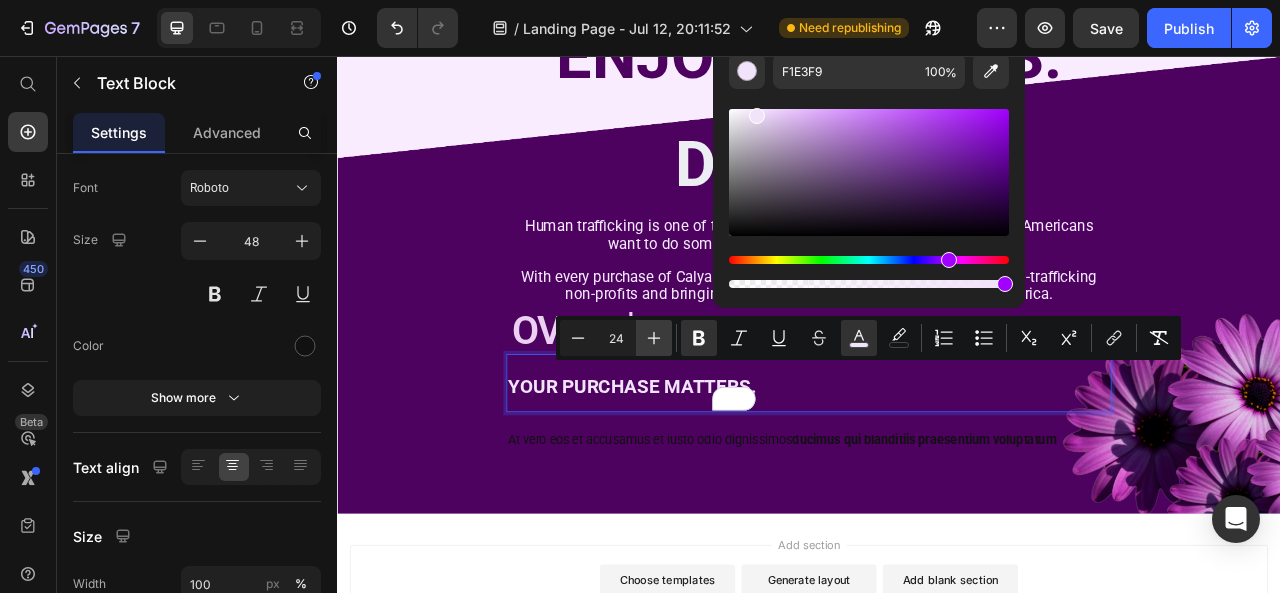 click 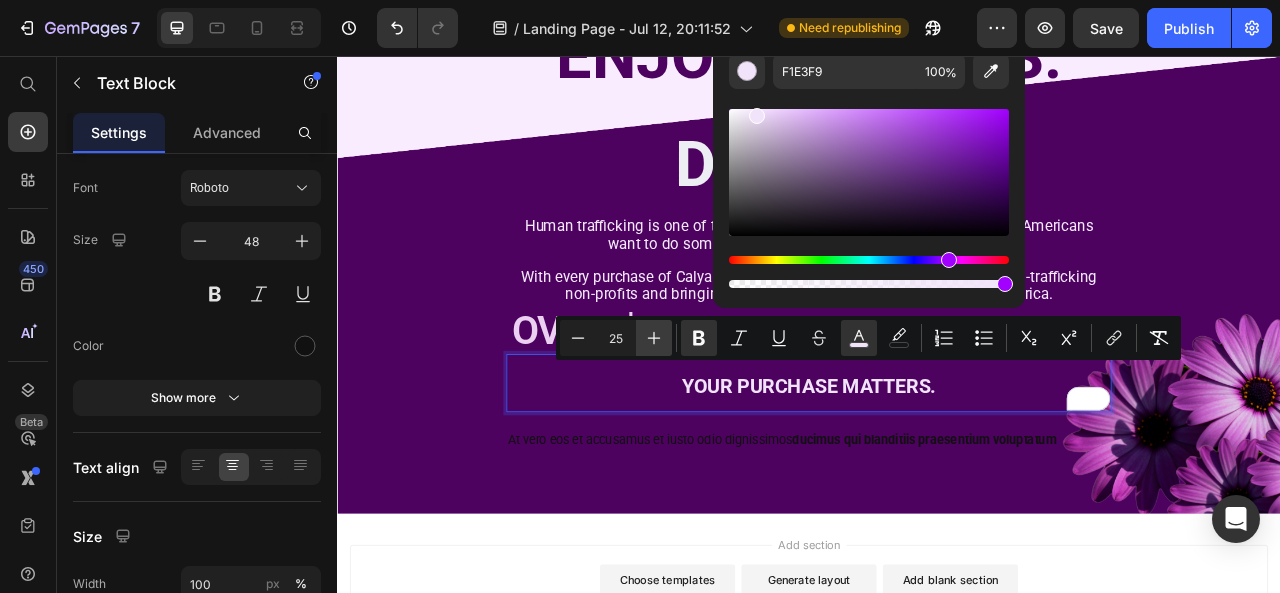 click 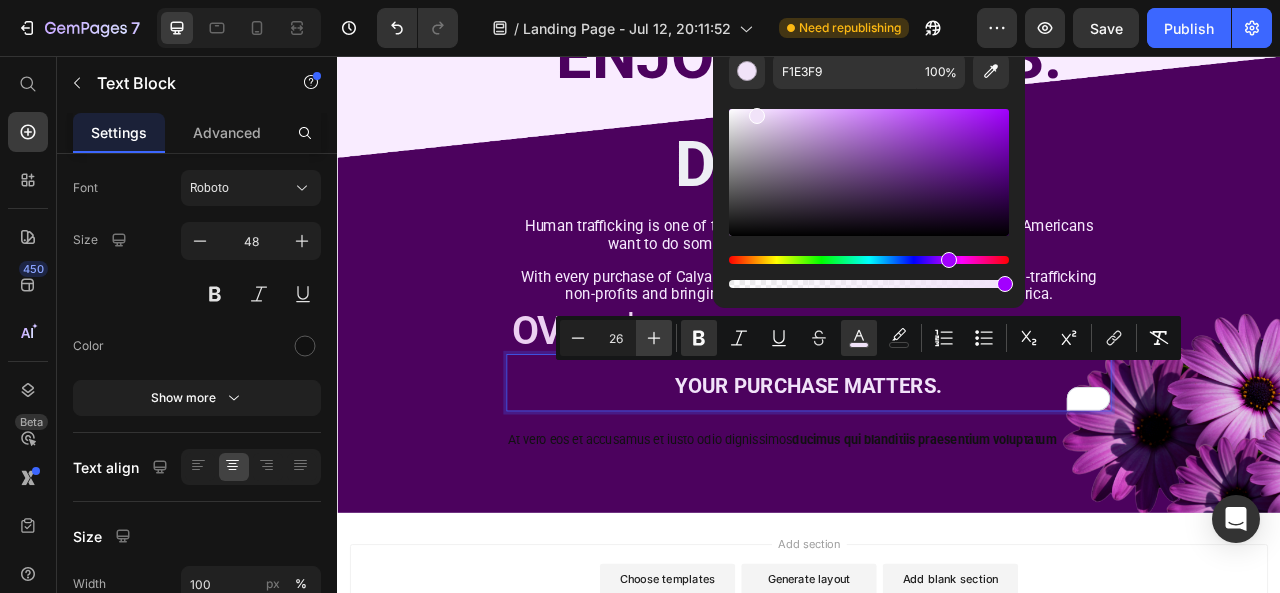 click 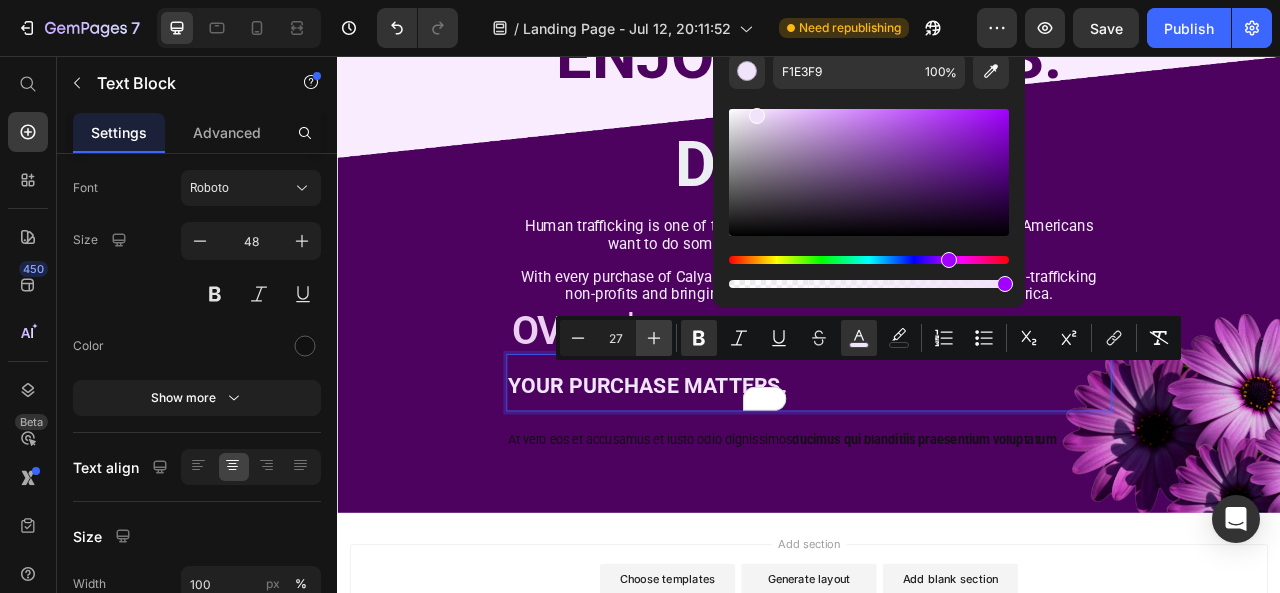 click 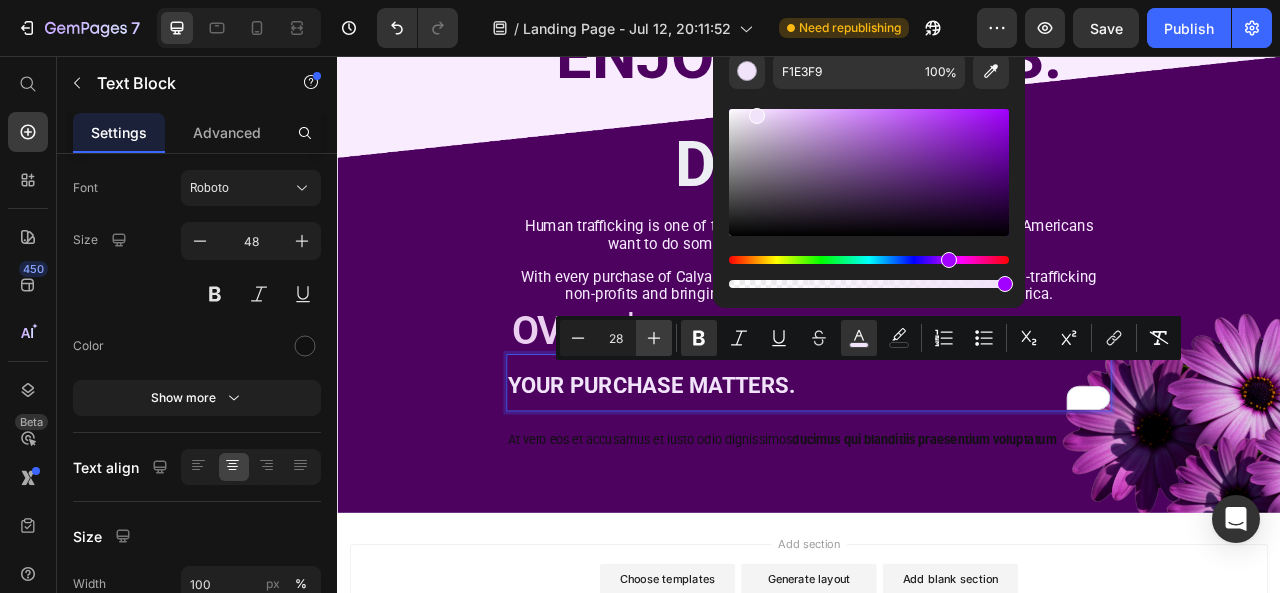 click 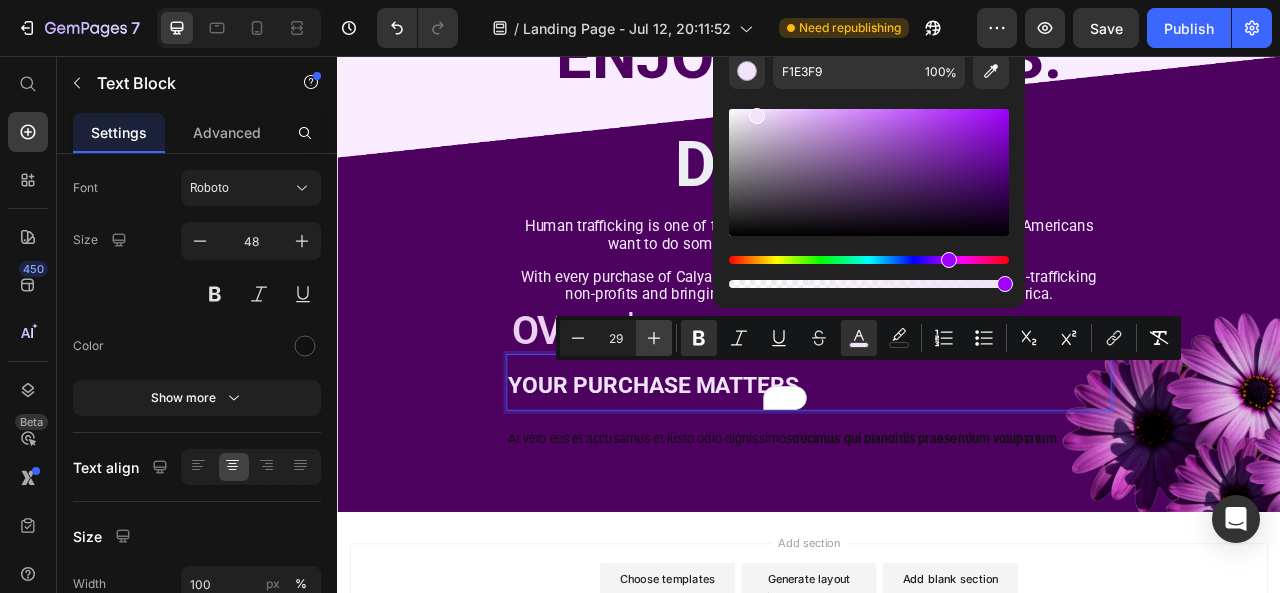 click 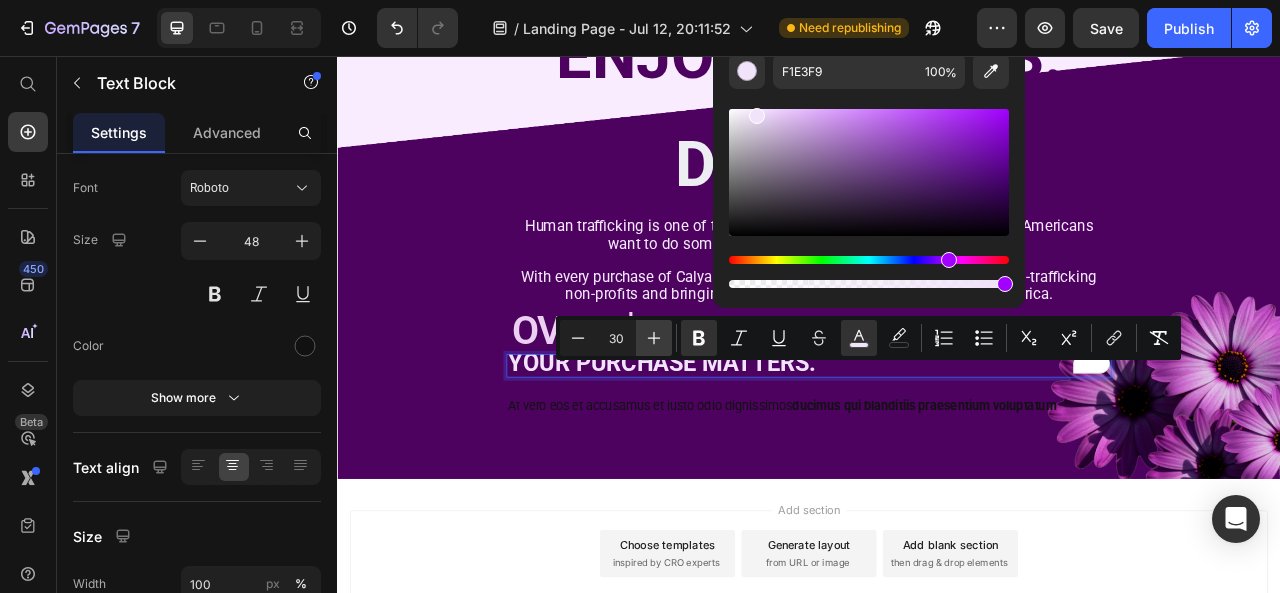 click 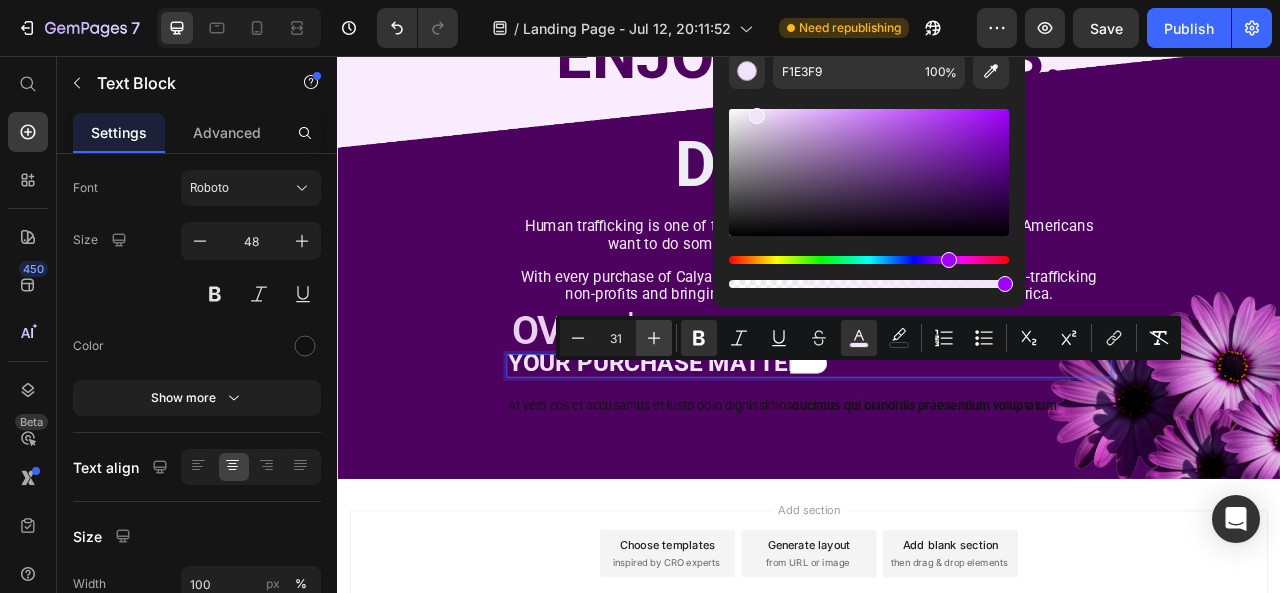 click 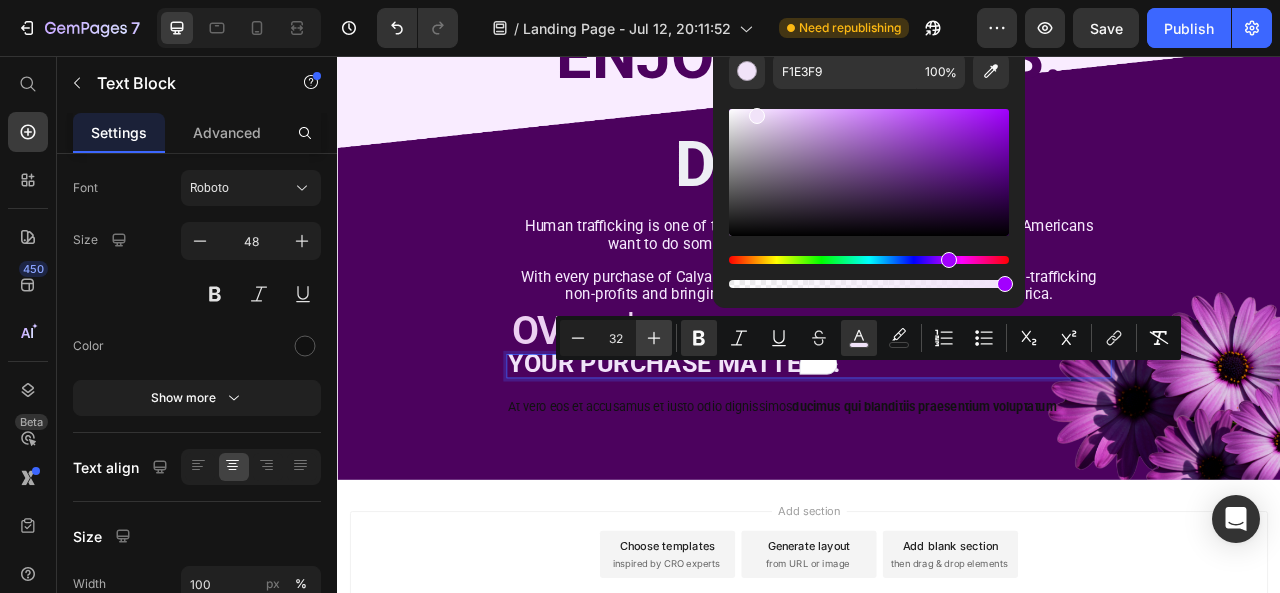 click 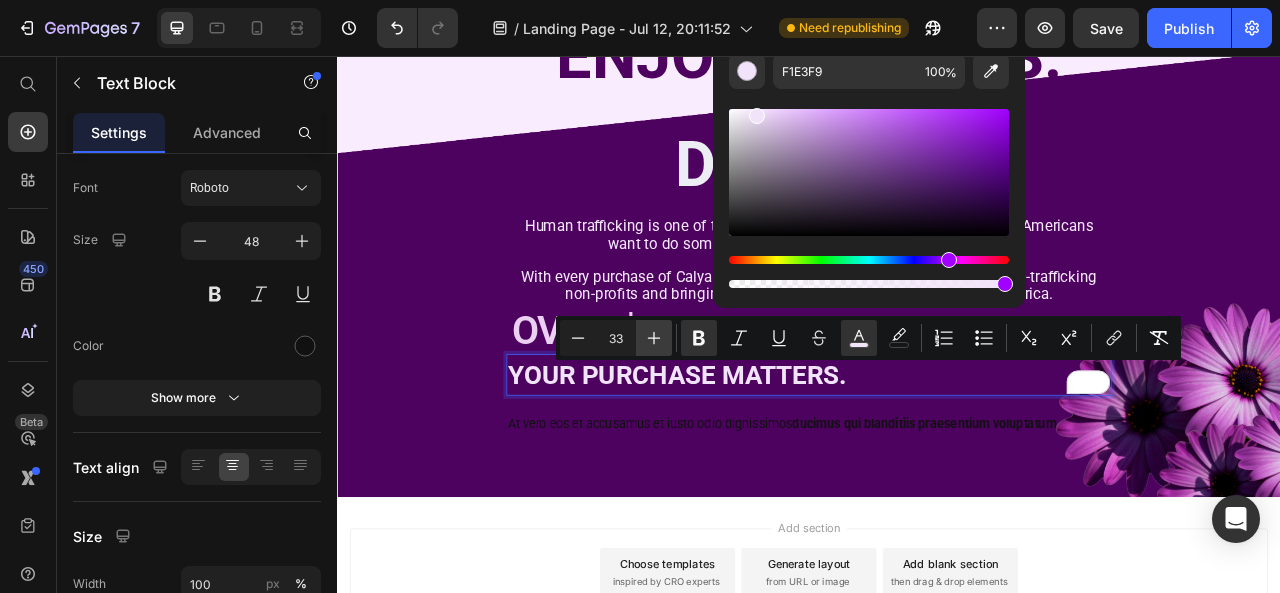 click 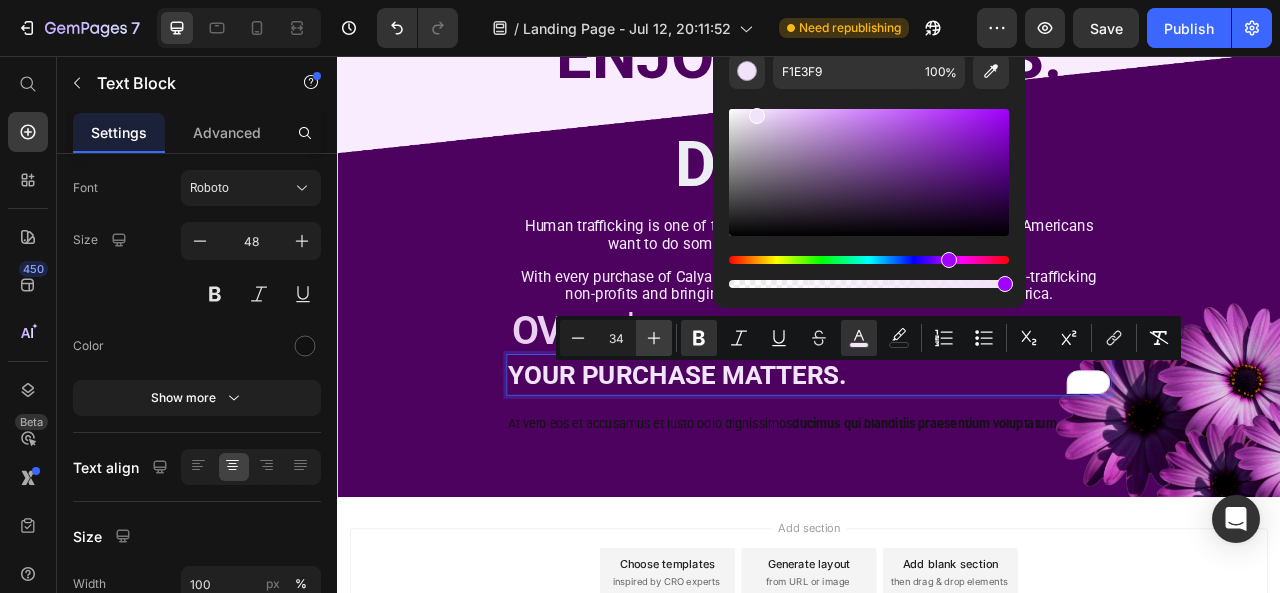 click 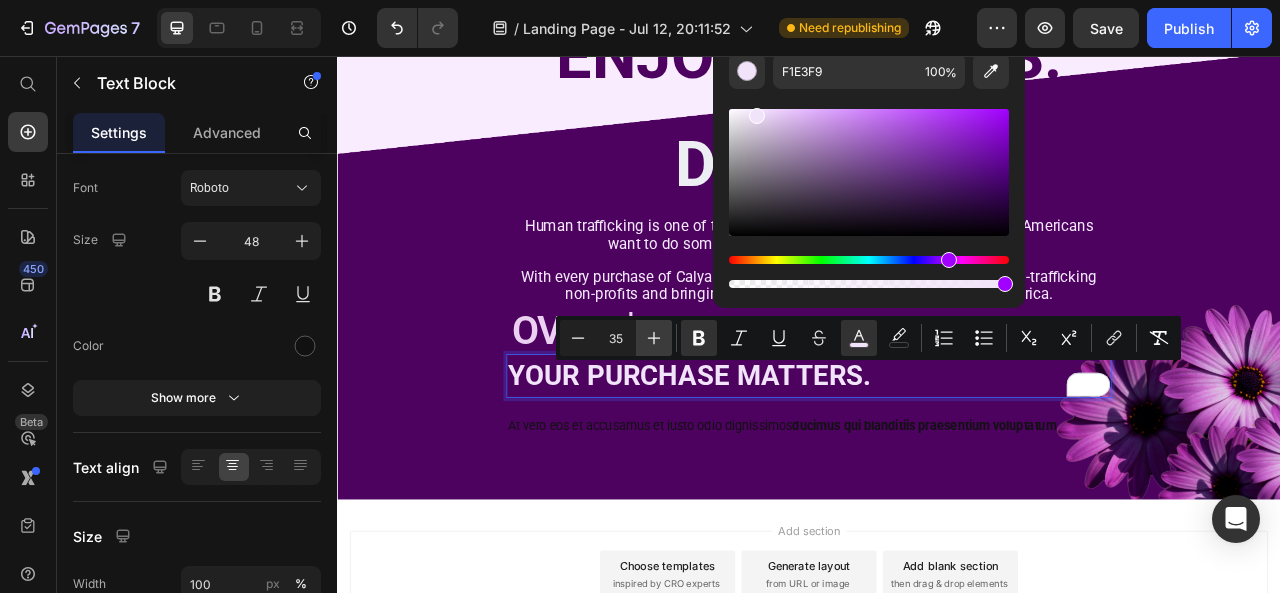 click 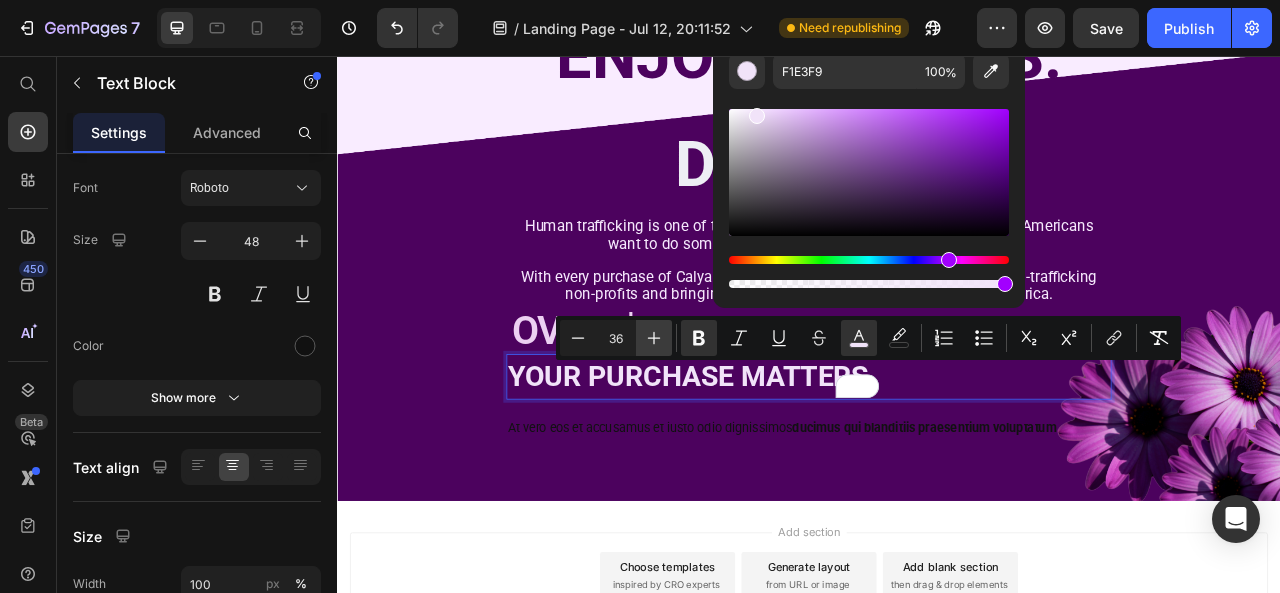 click 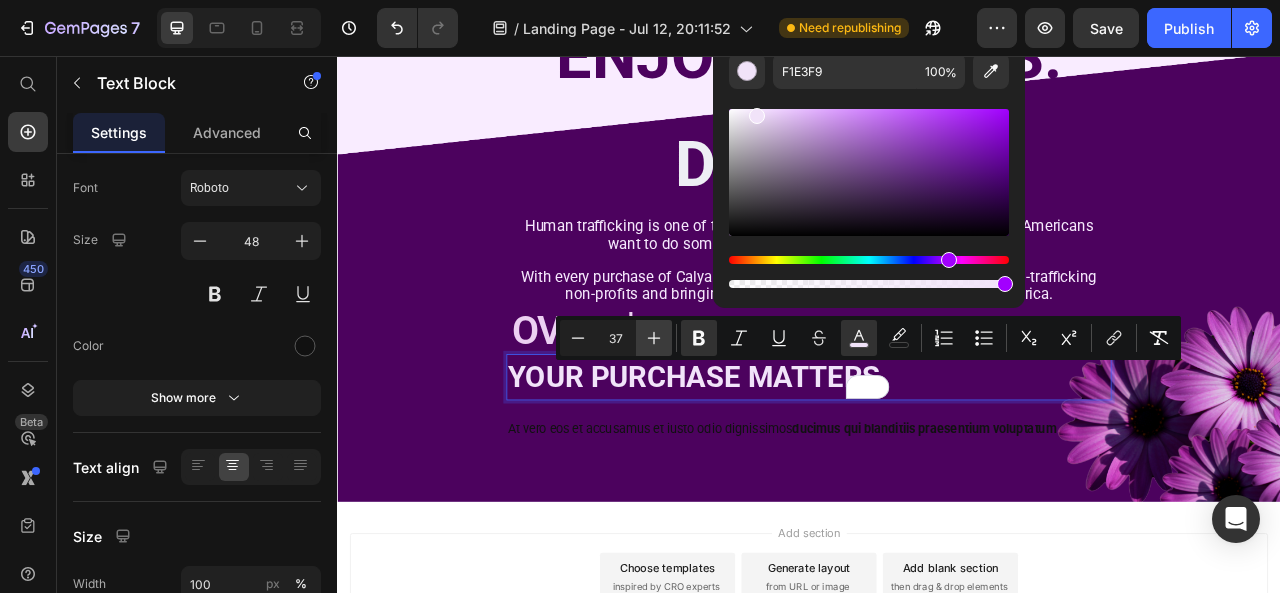click 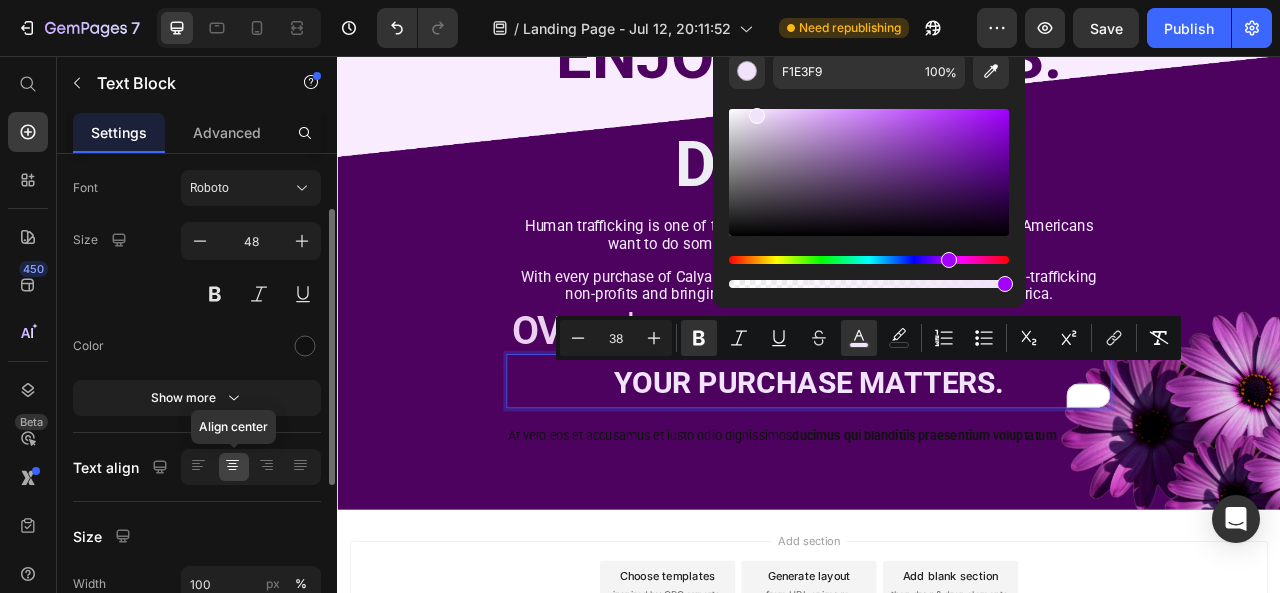 click 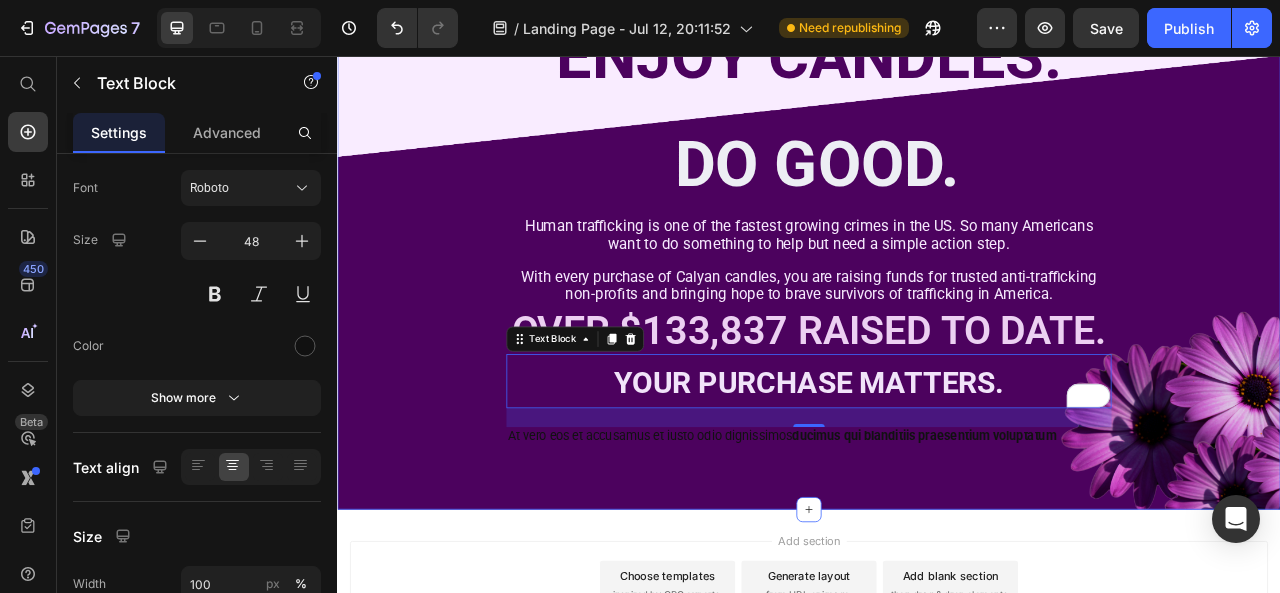click on "ENJOY CANDLES.   DO GOOD. Heading Human trafficking is one of the fastest growing crimes in the US. So many Americans want to do something to help but need a simple action step. With every purchase of Calyan candles, you are raising funds for trusted anti-trafficking non-profits and bringing hope to brave survivors of trafficking in America. Text Block OVER $133,837 RAISED TO DATE. Text Block YOUR PURCHASE MATTERS. Text Block   24 At vero eos et accusamus et iusto odio dignissimos  ducimus qui blanditiis praesentium voluptatum Text Block Row" at bounding box center (937, 268) 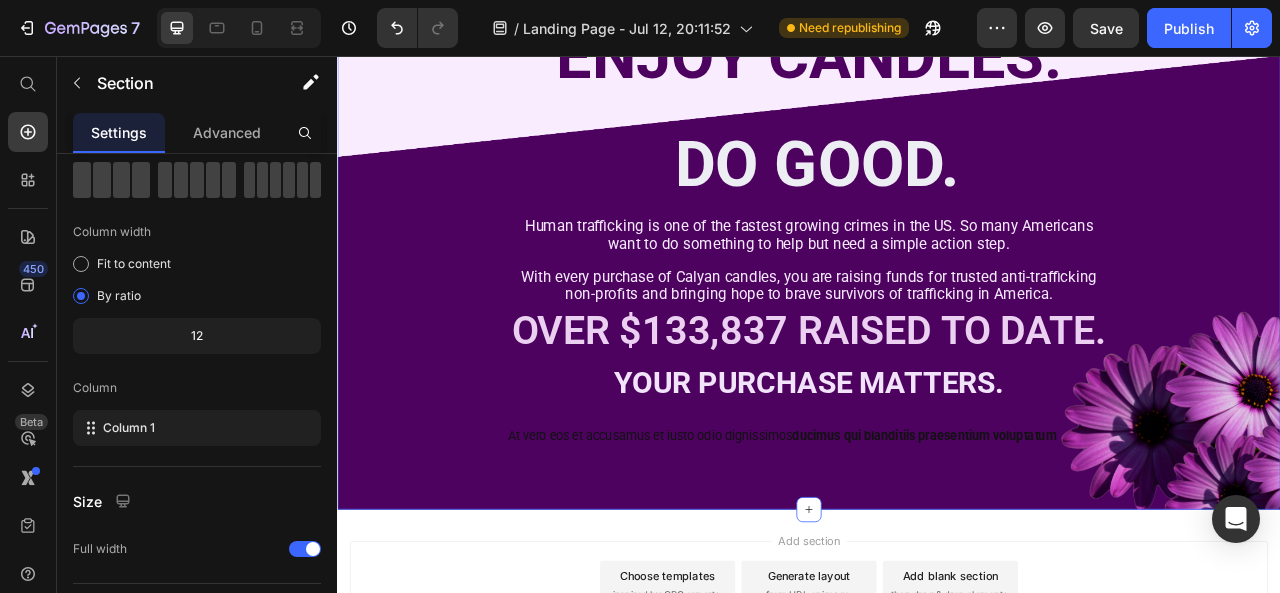 click on "ENJOY CANDLES.   DO GOOD. Heading Human trafficking is one of the fastest growing crimes in the US. So many Americans want to do something to help but need a simple action step. With every purchase of Calyan candles, you are raising funds for trusted anti-trafficking non-profits and bringing hope to brave survivors of trafficking in America. Text Block OVER $133,837 RAISED TO DATE. Text Block YOUR PURCHASE MATTERS. Text Block At vero eos et accusamus et iusto odio dignissimos  ducimus qui blanditiis praesentium voluptatum Text Block Row" at bounding box center [937, 268] 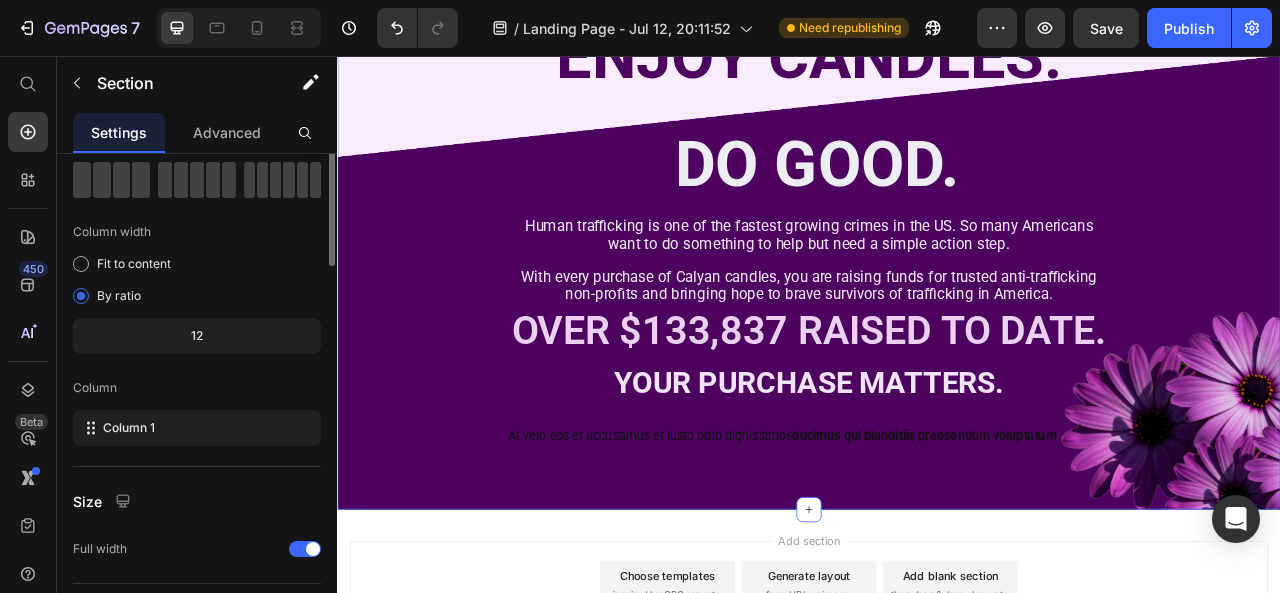 scroll, scrollTop: 0, scrollLeft: 0, axis: both 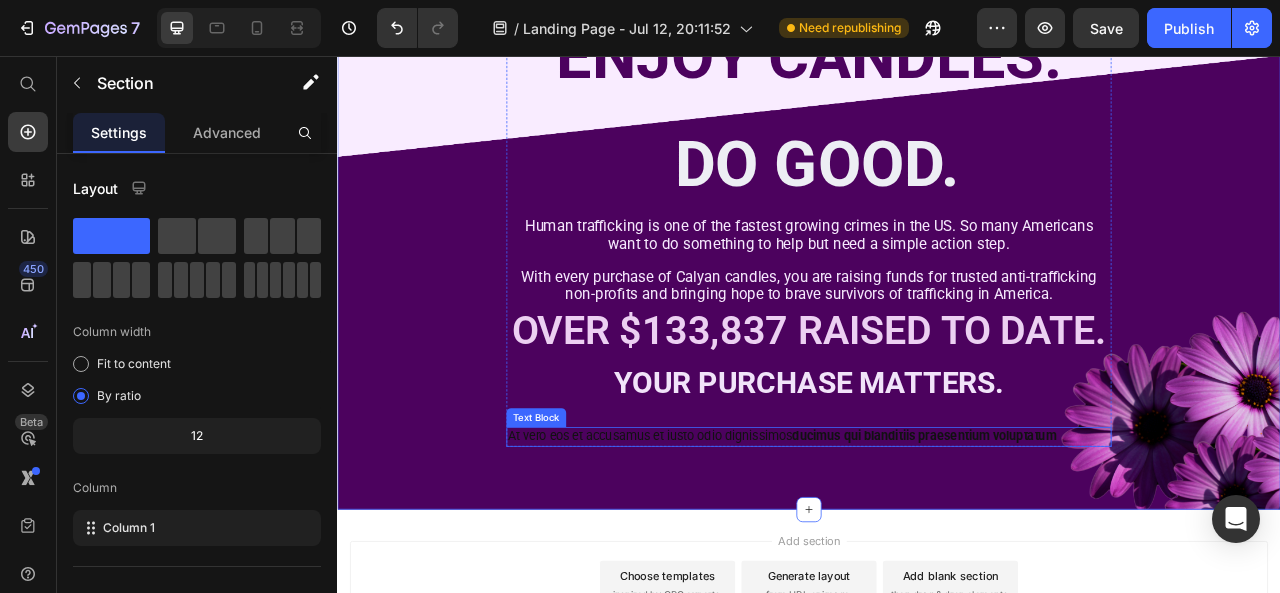 click on "At vero eos et accusamus et iusto odio dignissimos  ducimus qui blanditiis praesentium voluptatum" at bounding box center (937, 540) 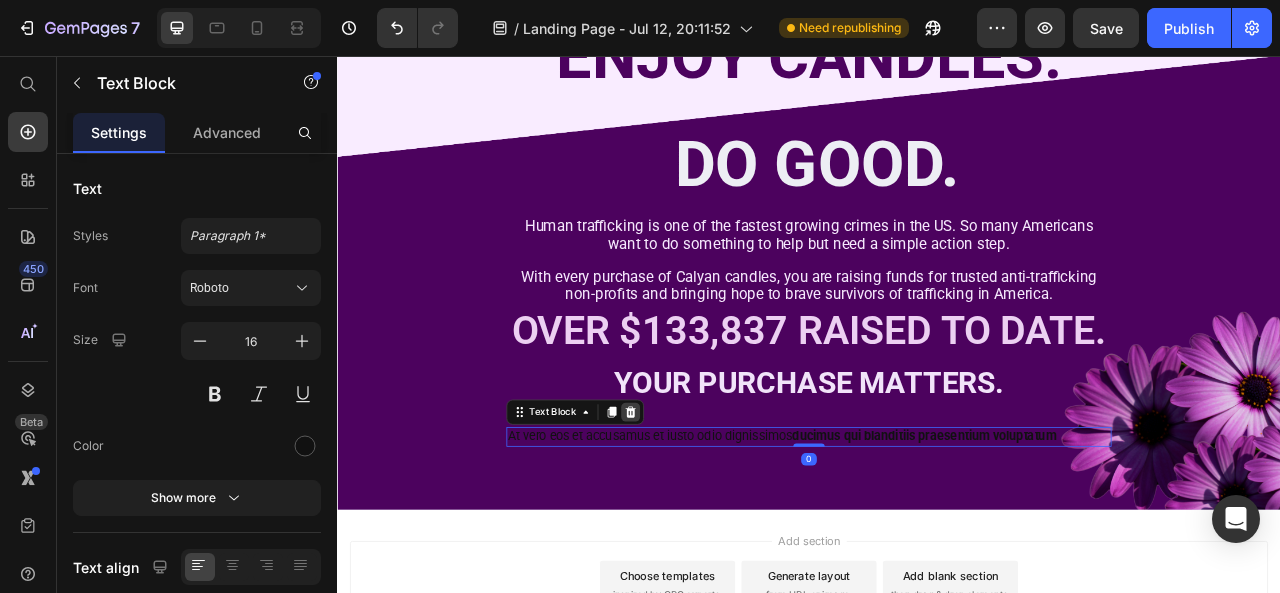 click 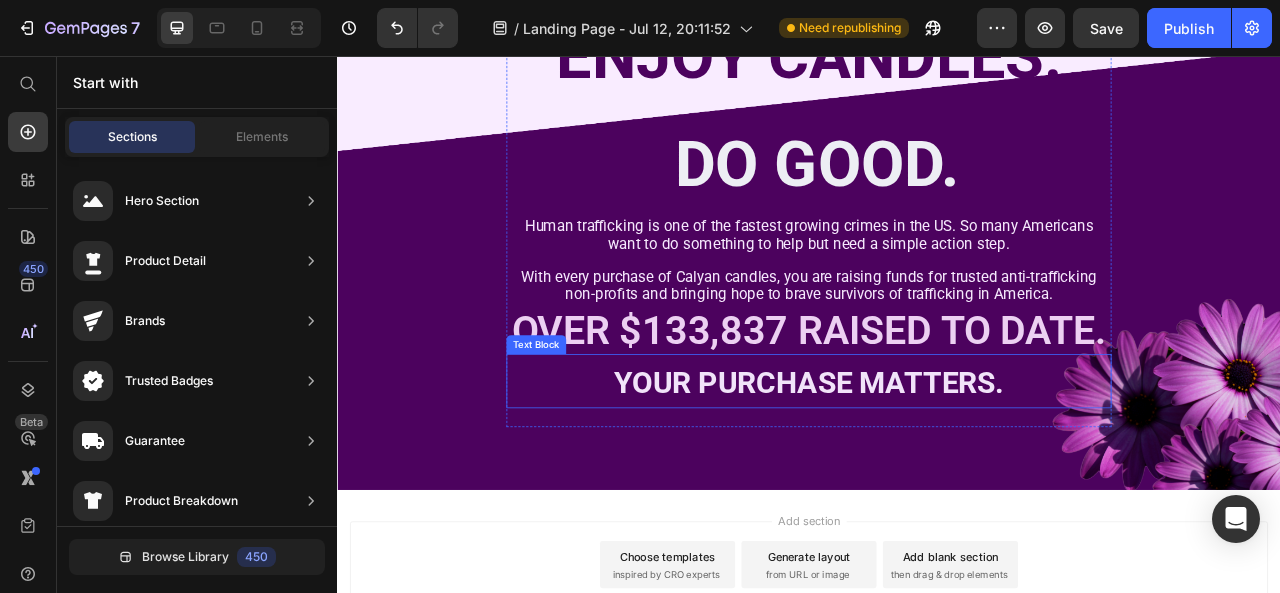click on "YOUR PURCHASE MATTERS." at bounding box center (937, 471) 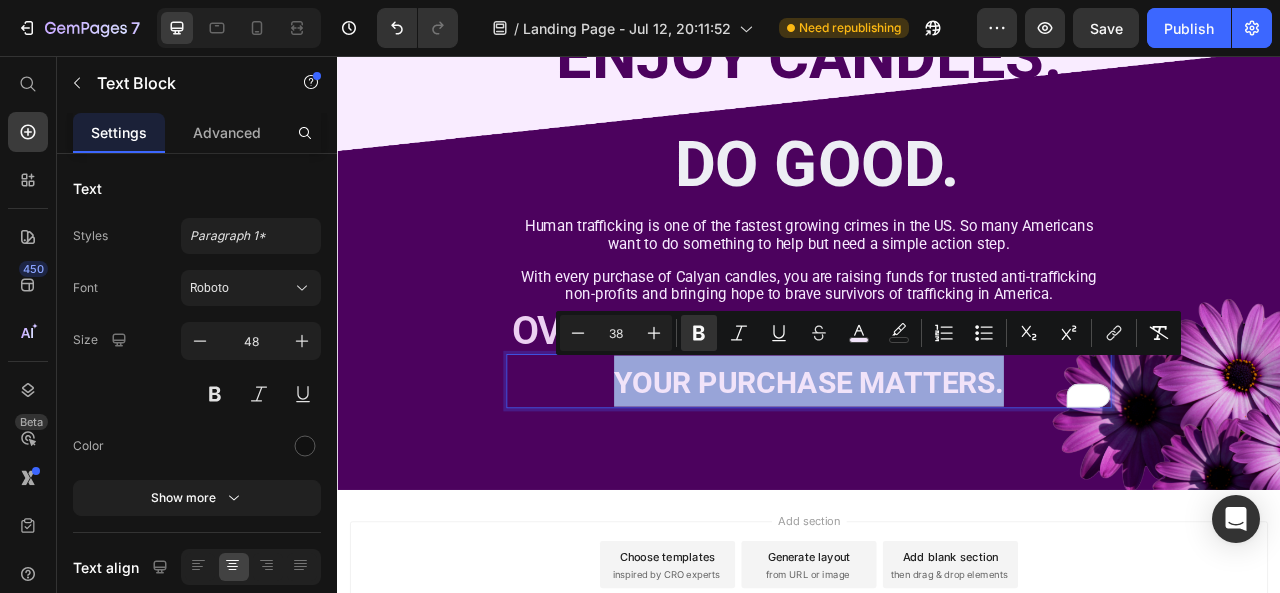 drag, startPoint x: 685, startPoint y: 473, endPoint x: 1182, endPoint y: 470, distance: 497.00906 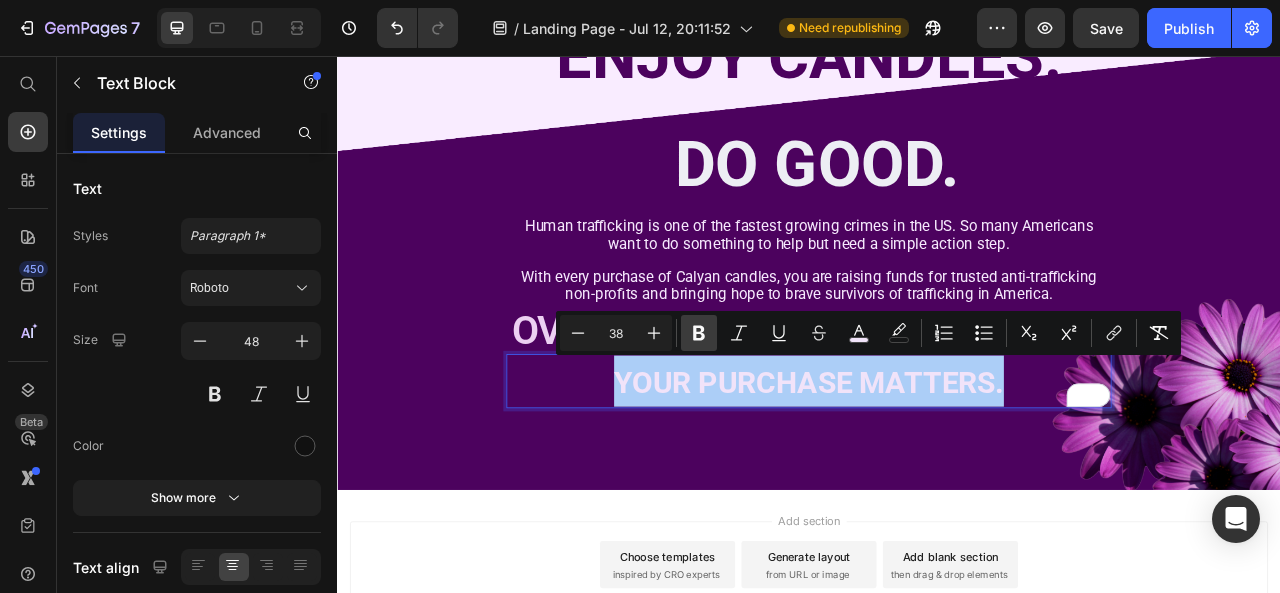 click on "Bold" at bounding box center [699, 333] 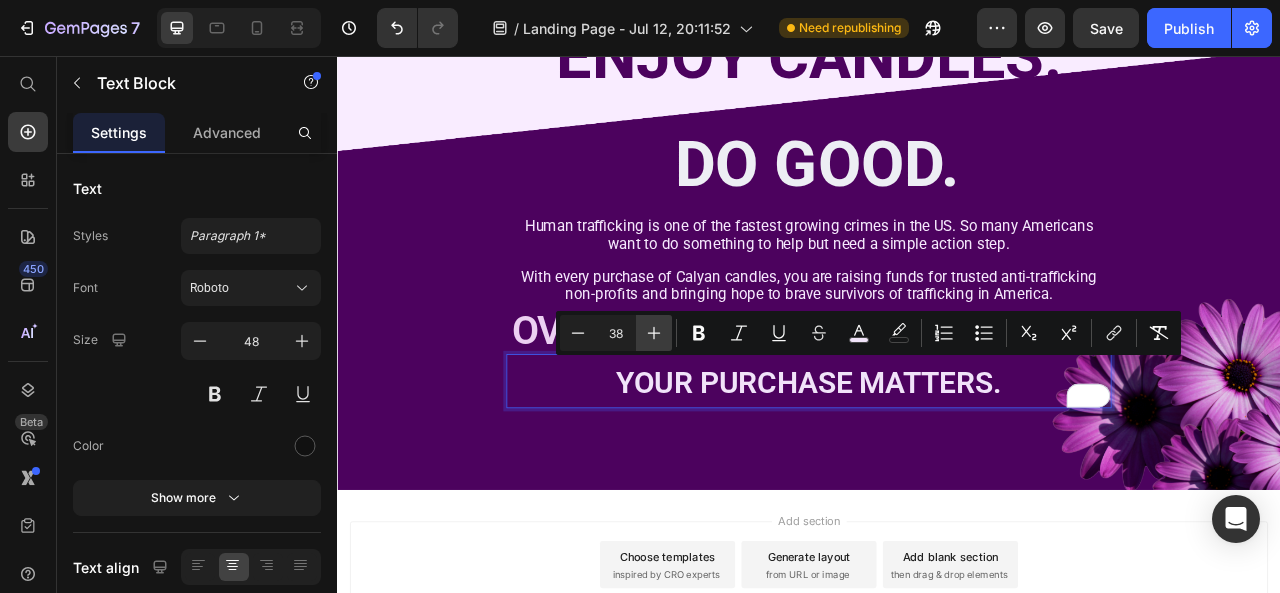click on "Plus" at bounding box center [654, 333] 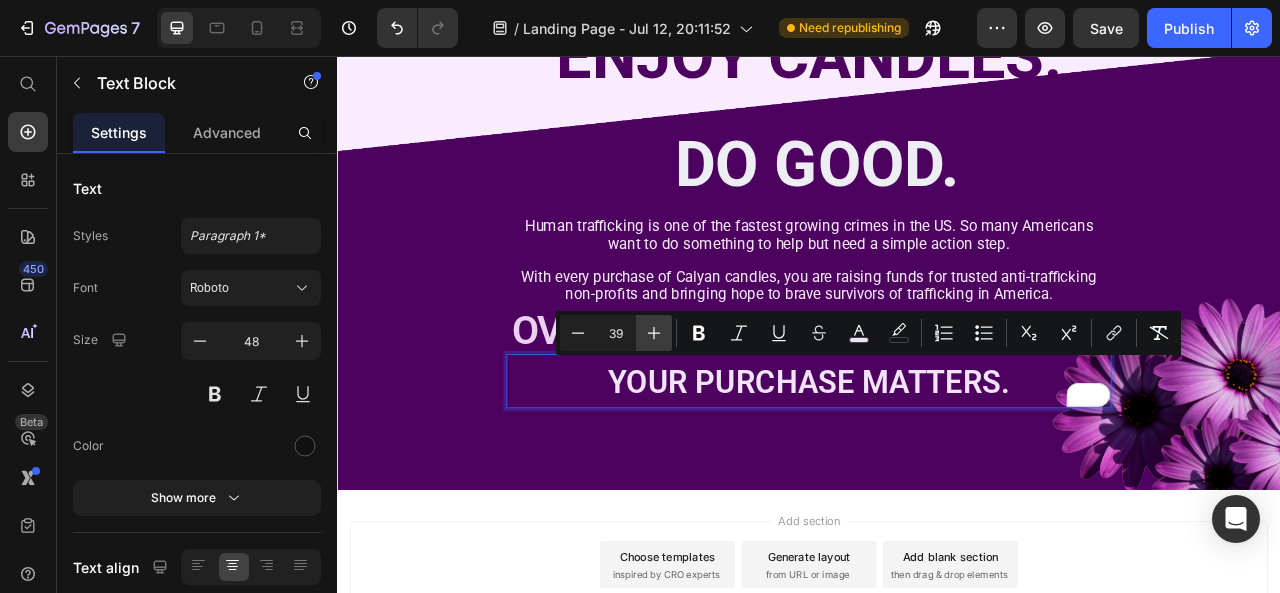 click on "Plus" at bounding box center [654, 333] 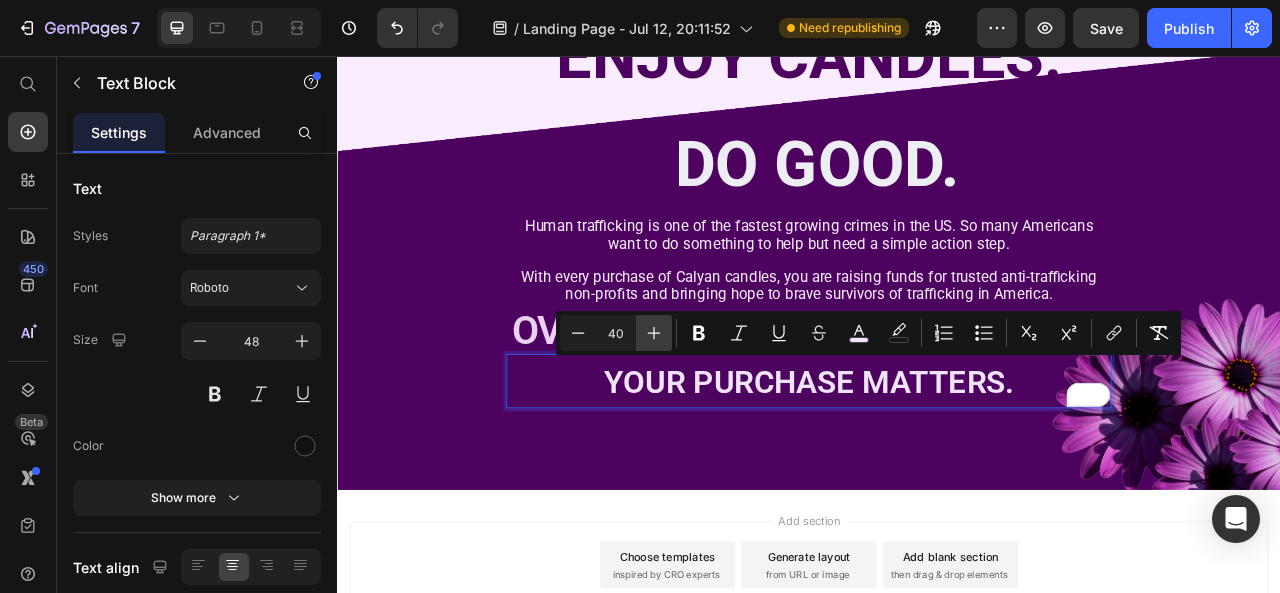 click on "Plus" at bounding box center (654, 333) 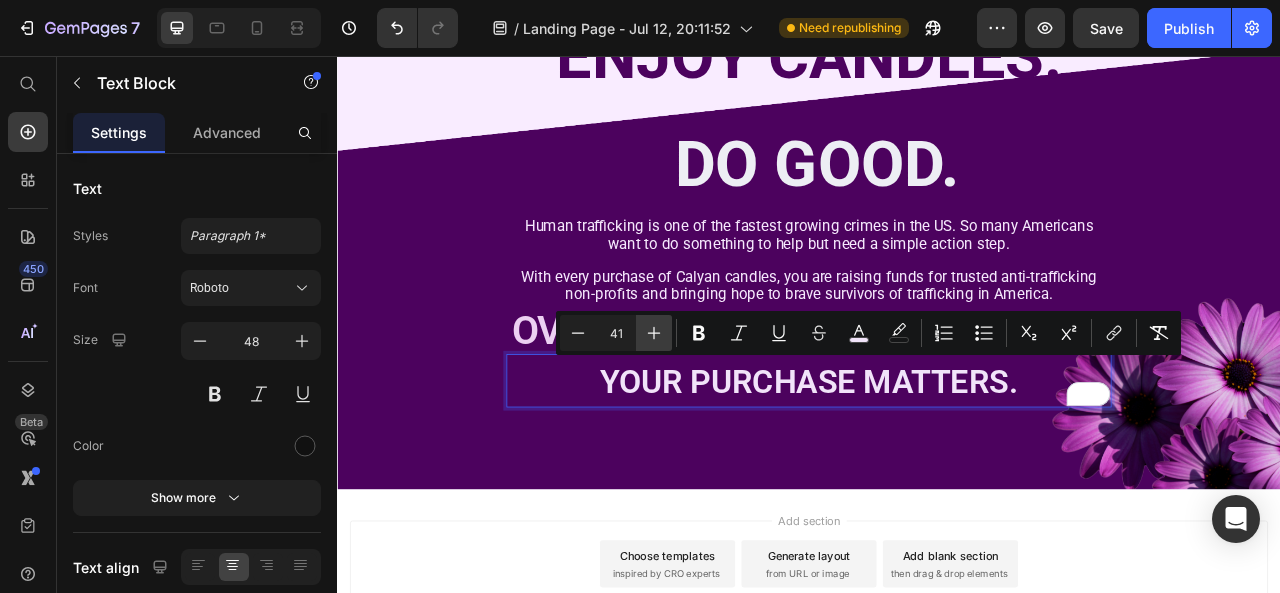 click on "Plus" at bounding box center [654, 333] 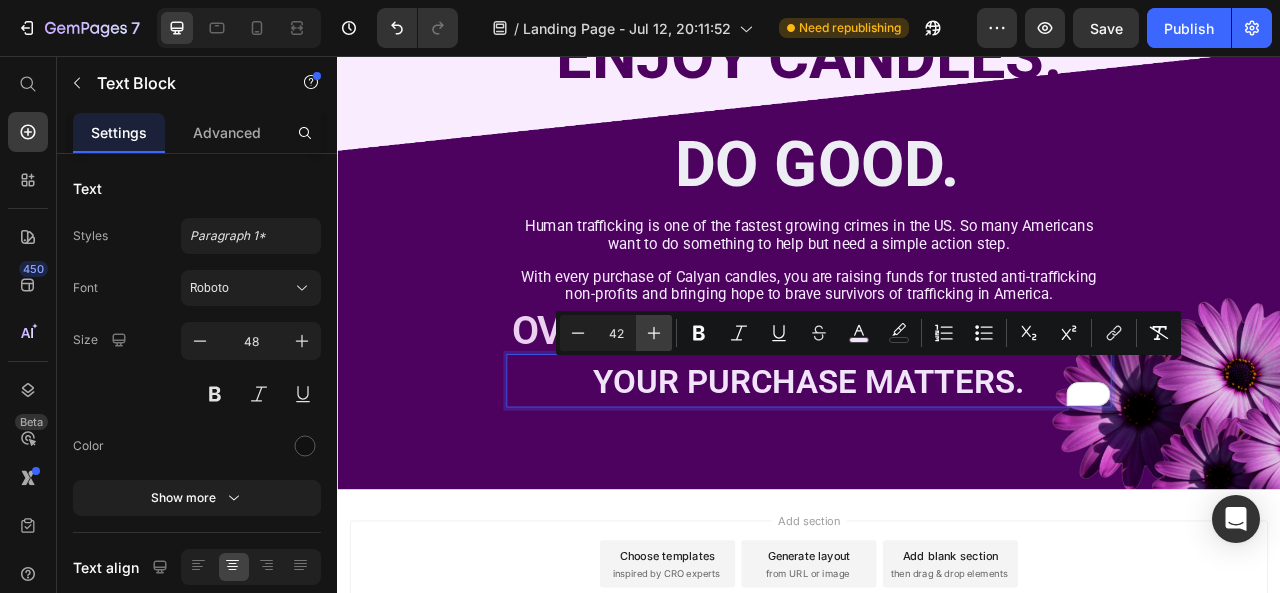 click on "Plus" at bounding box center (654, 333) 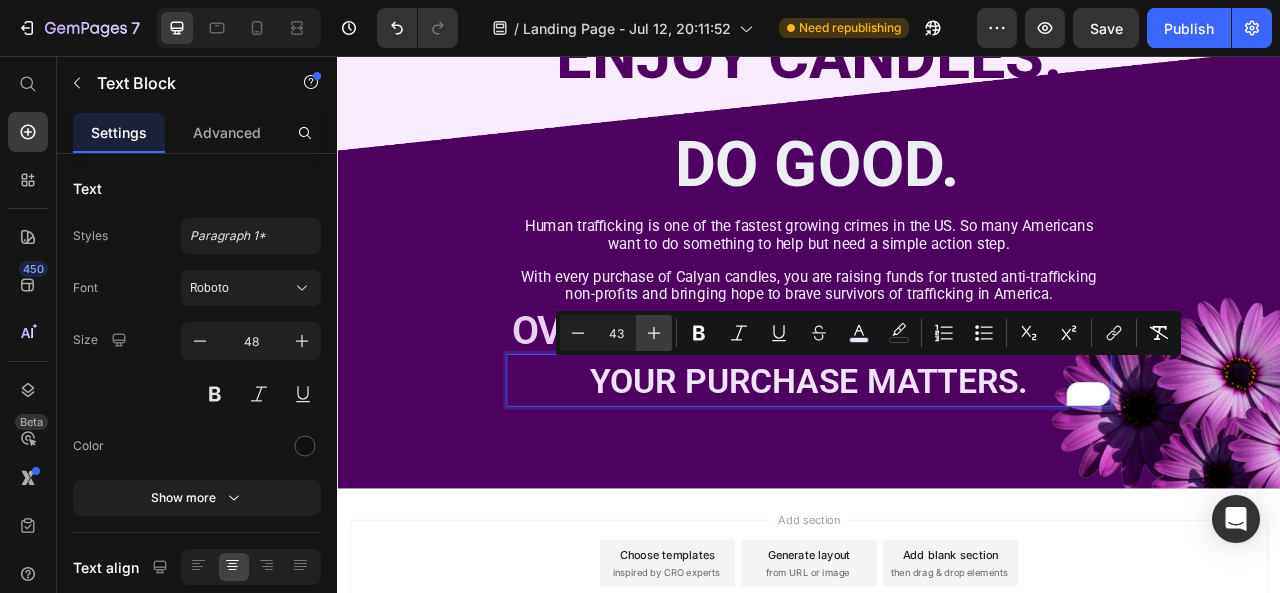 click on "Plus" at bounding box center (654, 333) 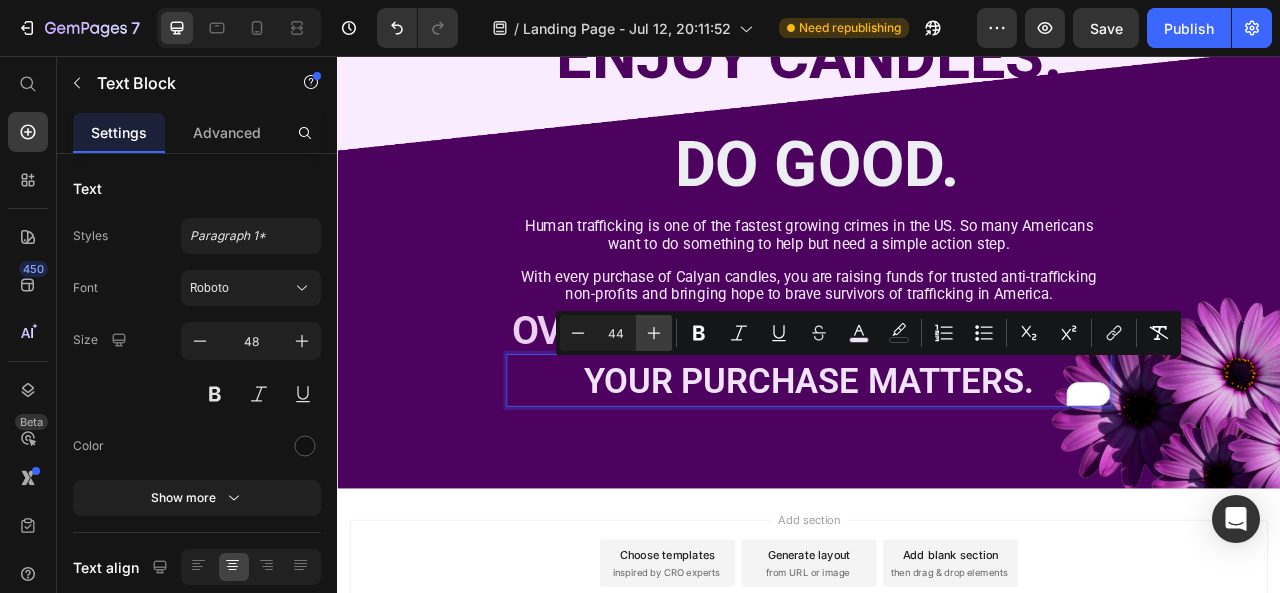 click on "Plus" at bounding box center (654, 333) 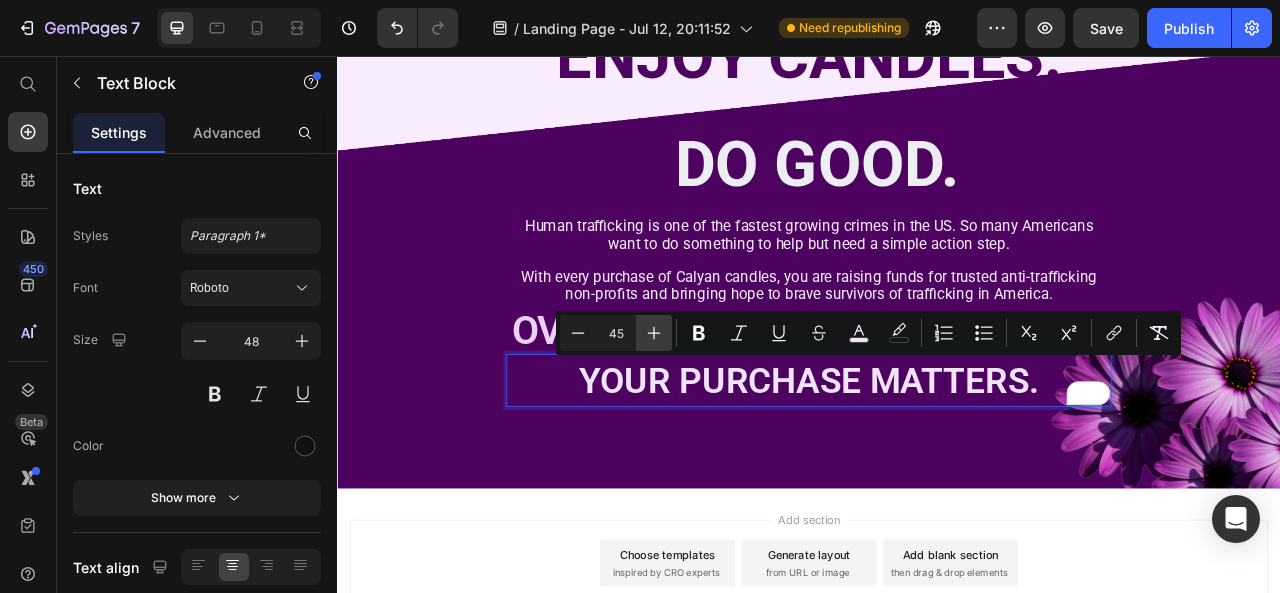 click on "Plus" at bounding box center [654, 333] 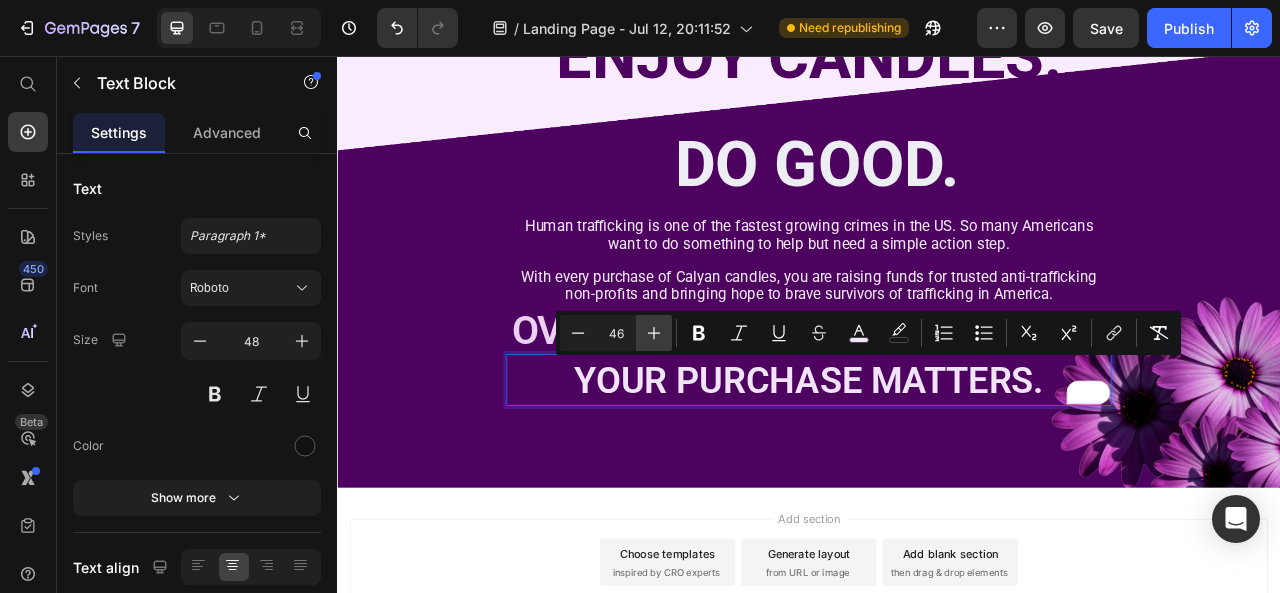 click 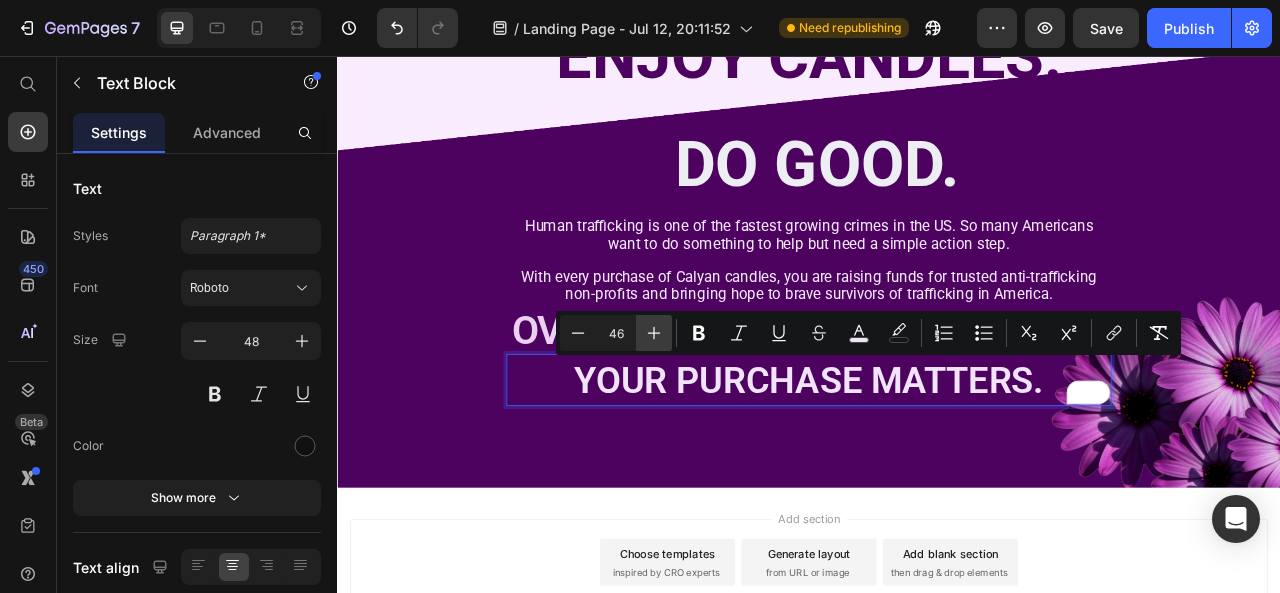 type on "47" 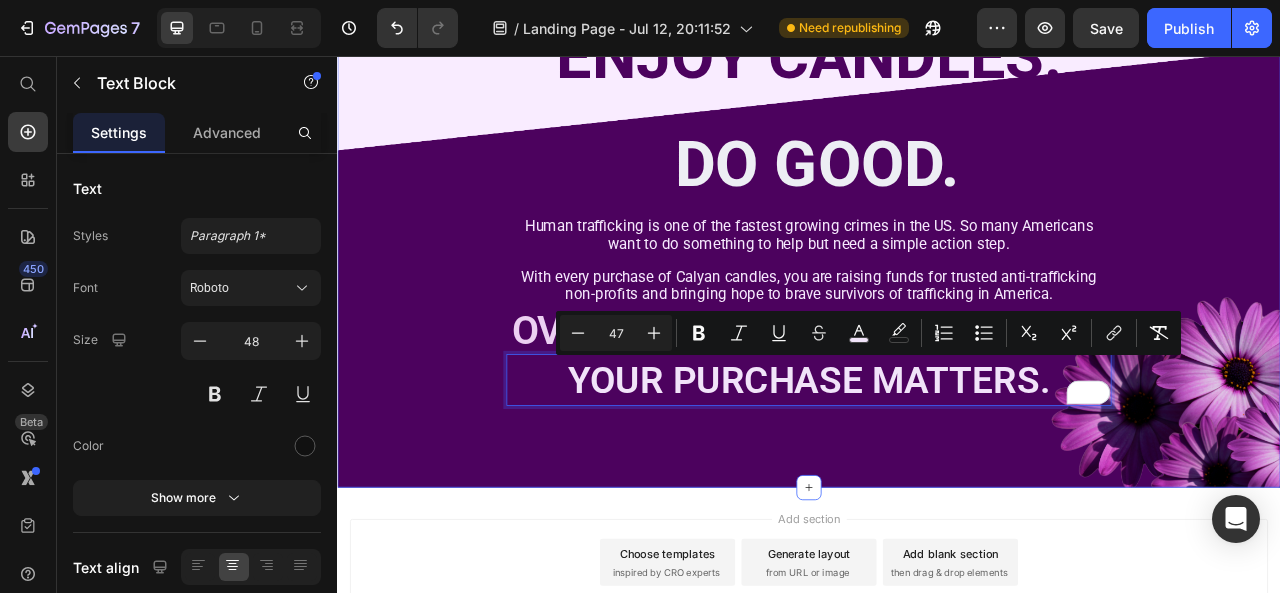 click on "ENJOY CANDLES.   DO GOOD. Heading Human trafficking is one of the fastest growing crimes in the US. So many Americans want to do something to help but need a simple action step. With every purchase of Calyan candles, you are raising funds for trusted anti-trafficking non-profits and bringing hope to brave survivors of trafficking in America. Text Block OVER $133,837 RAISED TO DATE. Text Block YOUR PURCHASE MATTERS. Text Block   24 Row Section 2" at bounding box center (937, 254) 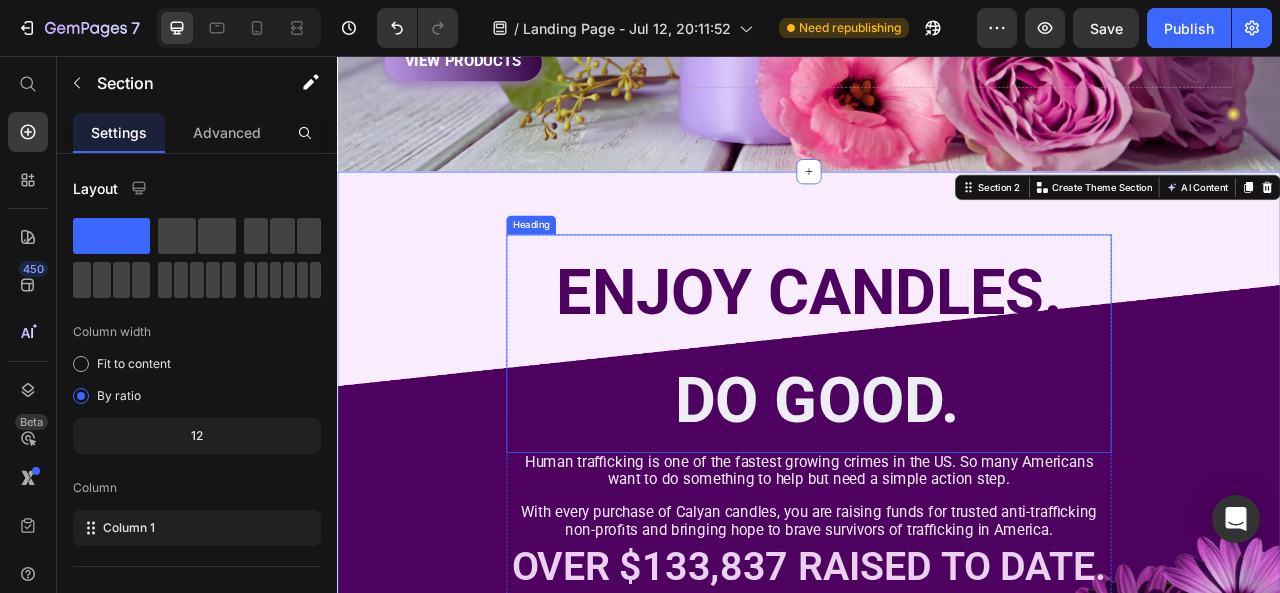 scroll, scrollTop: 594, scrollLeft: 0, axis: vertical 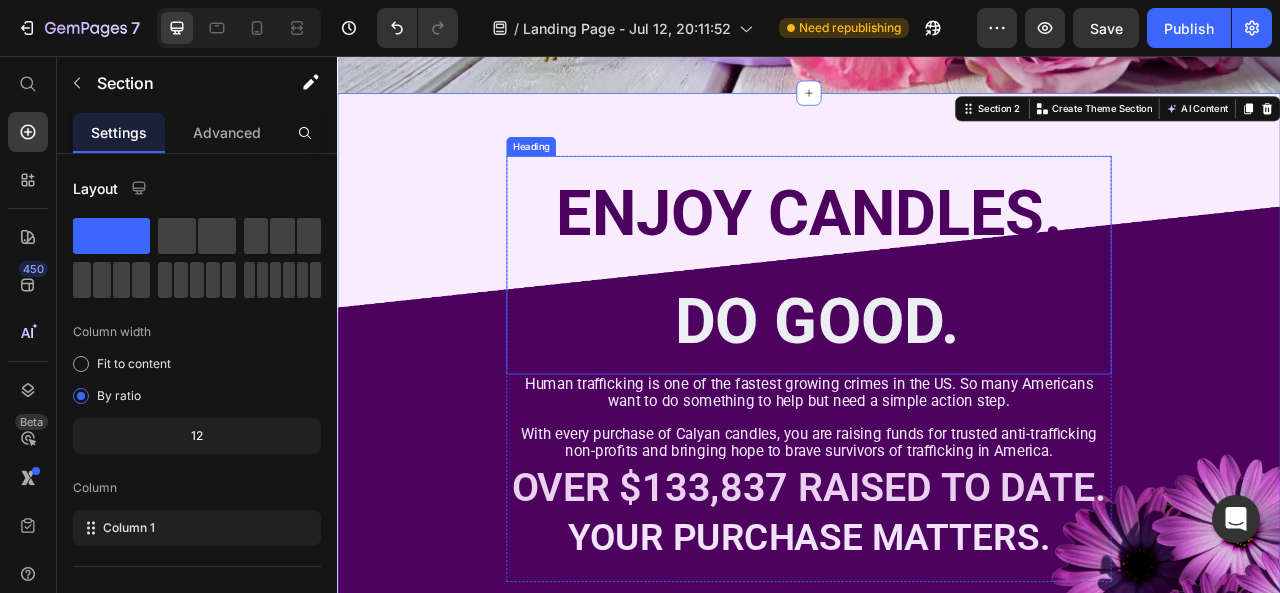 click on "ENJOY CANDLES." at bounding box center (937, 257) 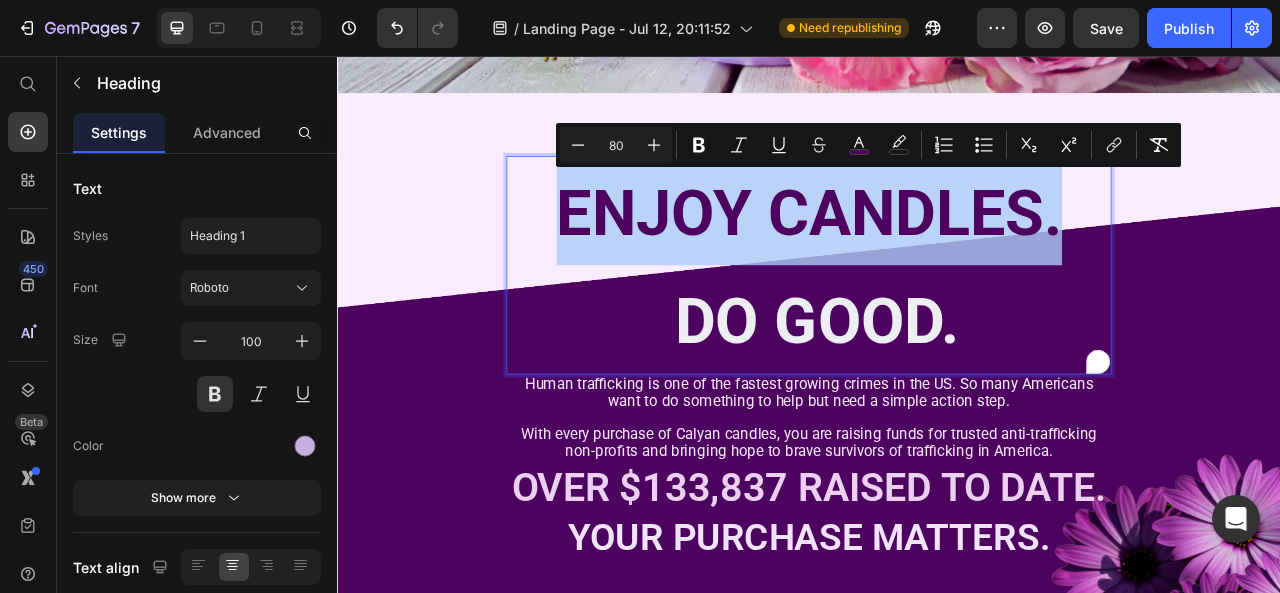 drag, startPoint x: 619, startPoint y: 265, endPoint x: 1246, endPoint y: 252, distance: 627.13477 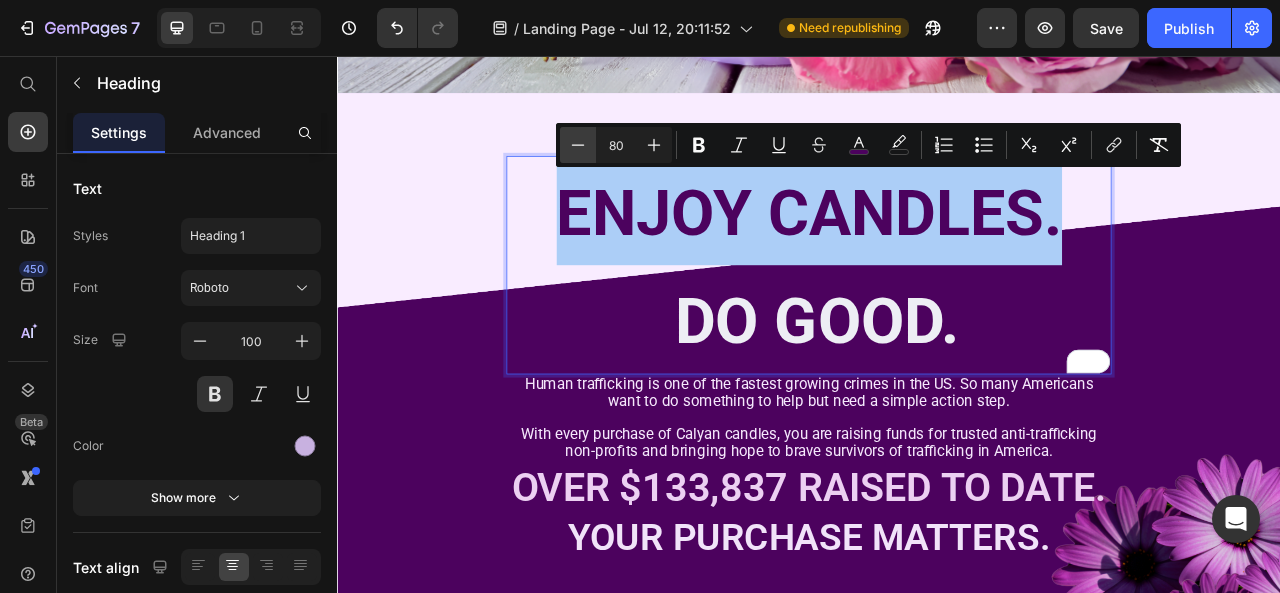click 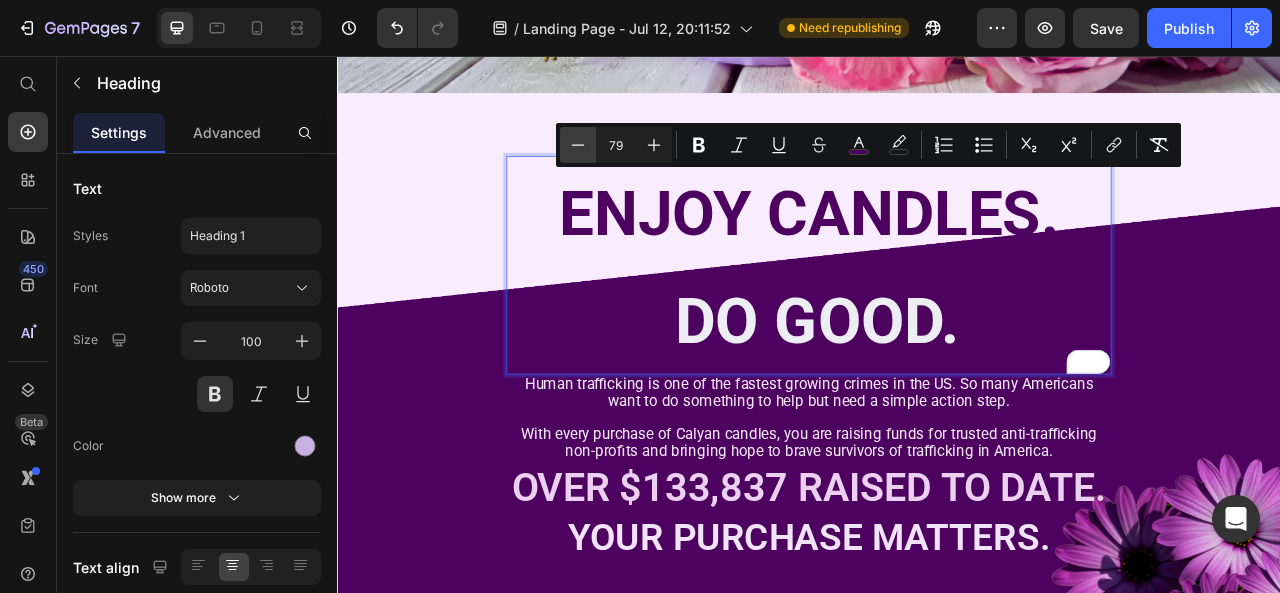 click 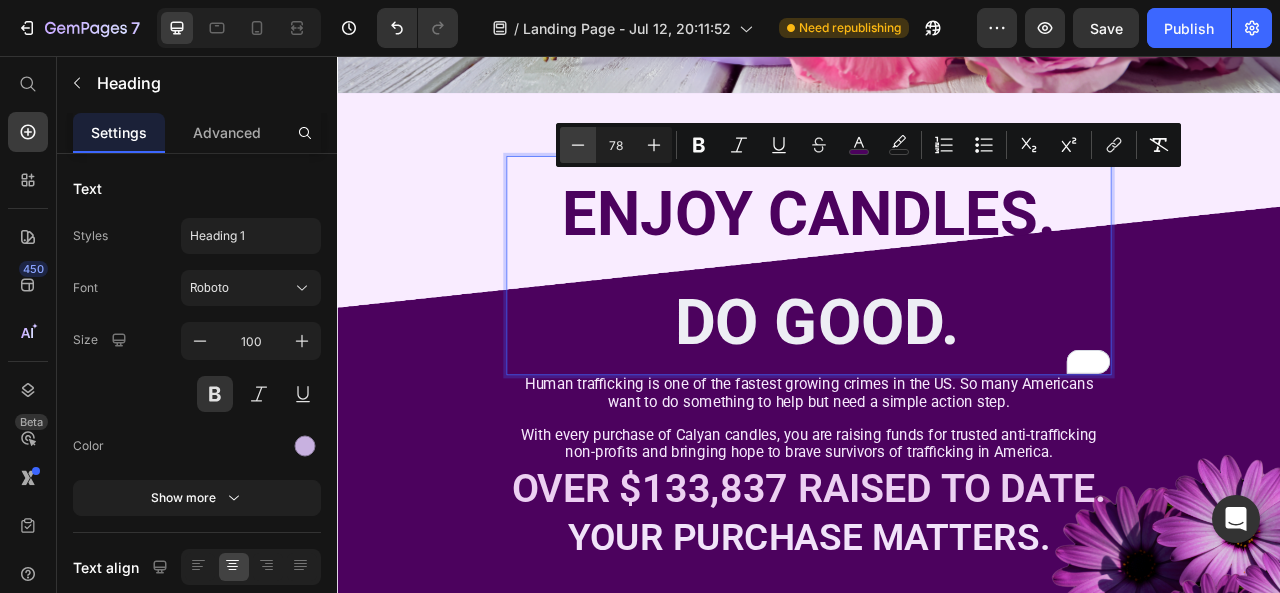 click 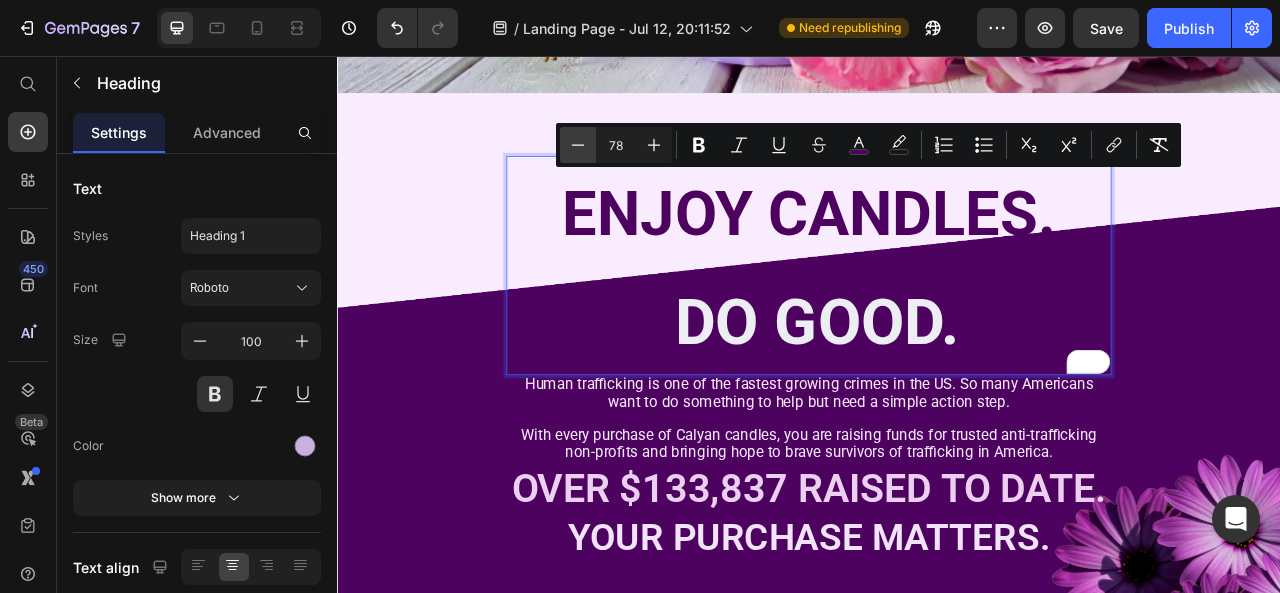 type on "77" 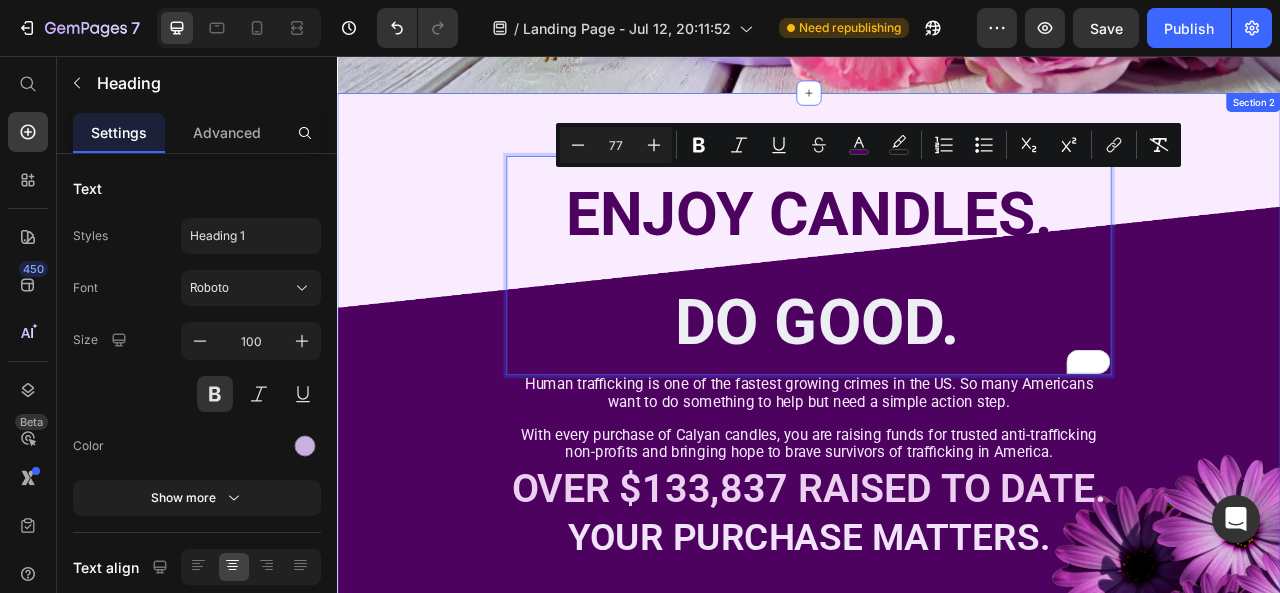 click on "ENJOY CANDLES.   DO GOOD. Heading   0 Human trafficking is one of the fastest growing crimes in the US. So many Americans want to do something to help but need a simple action step. With every purchase of Calyan candles, you are raising funds for trusted anti-trafficking non-profits and bringing hope to brave survivors of trafficking in America. Text Block OVER $133,837 RAISED TO DATE. Text Block YOUR PURCHASE MATTERS. Text Block Row" at bounding box center (937, 454) 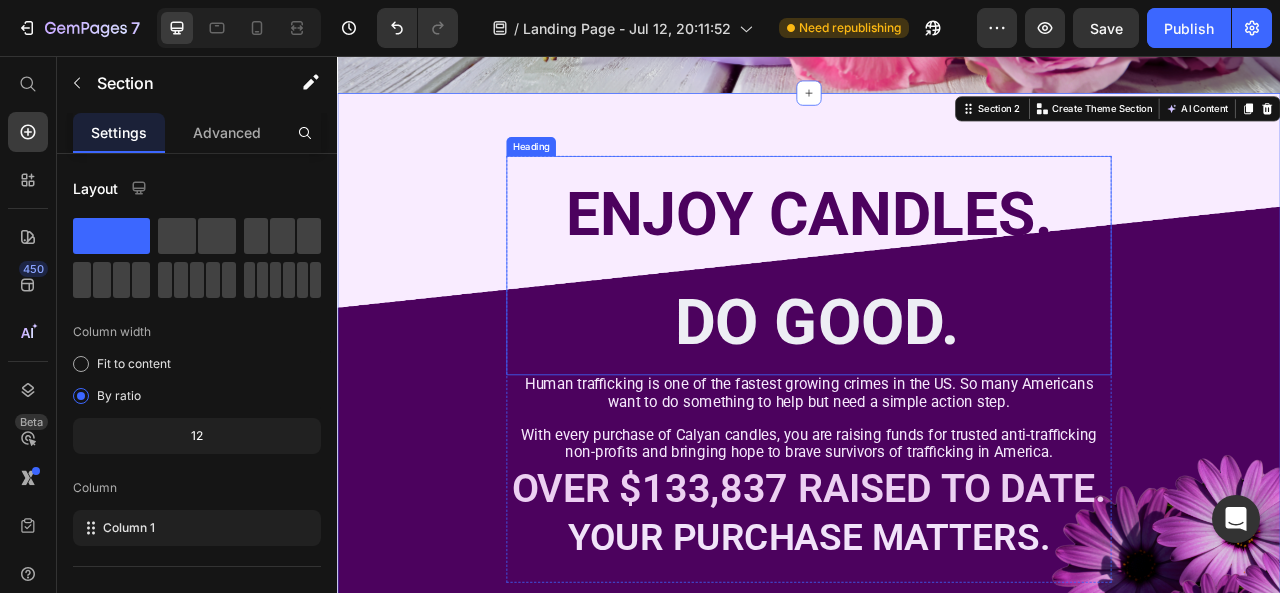 click on "ENJOY CANDLES." at bounding box center [937, 258] 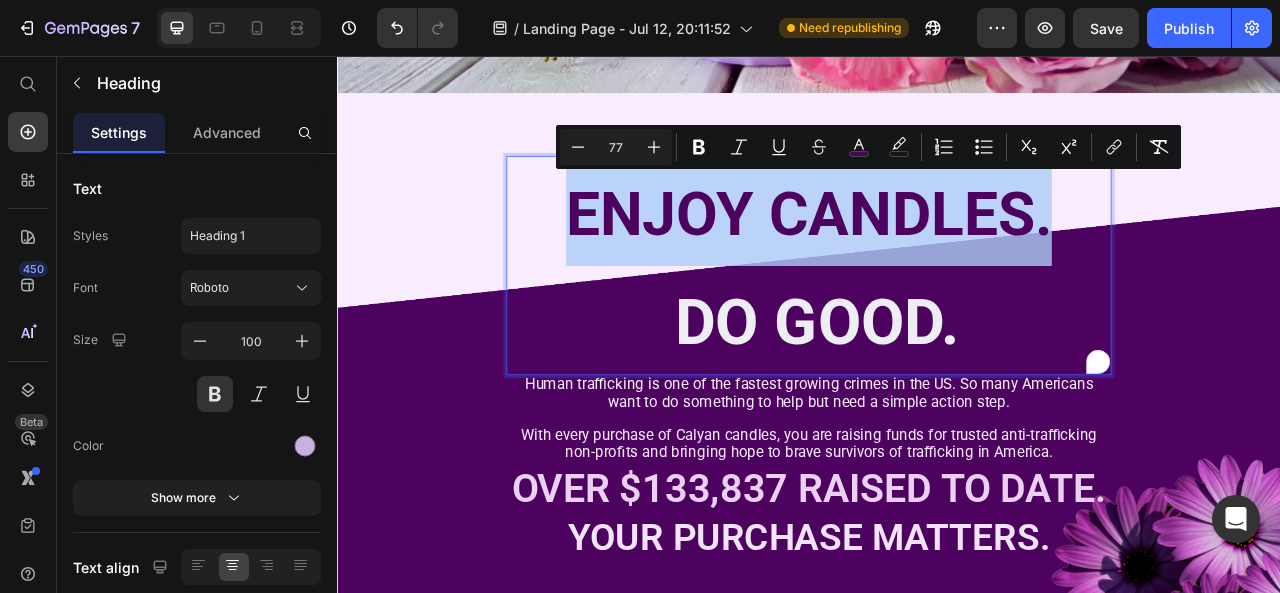 drag, startPoint x: 611, startPoint y: 259, endPoint x: 1240, endPoint y: 247, distance: 629.11444 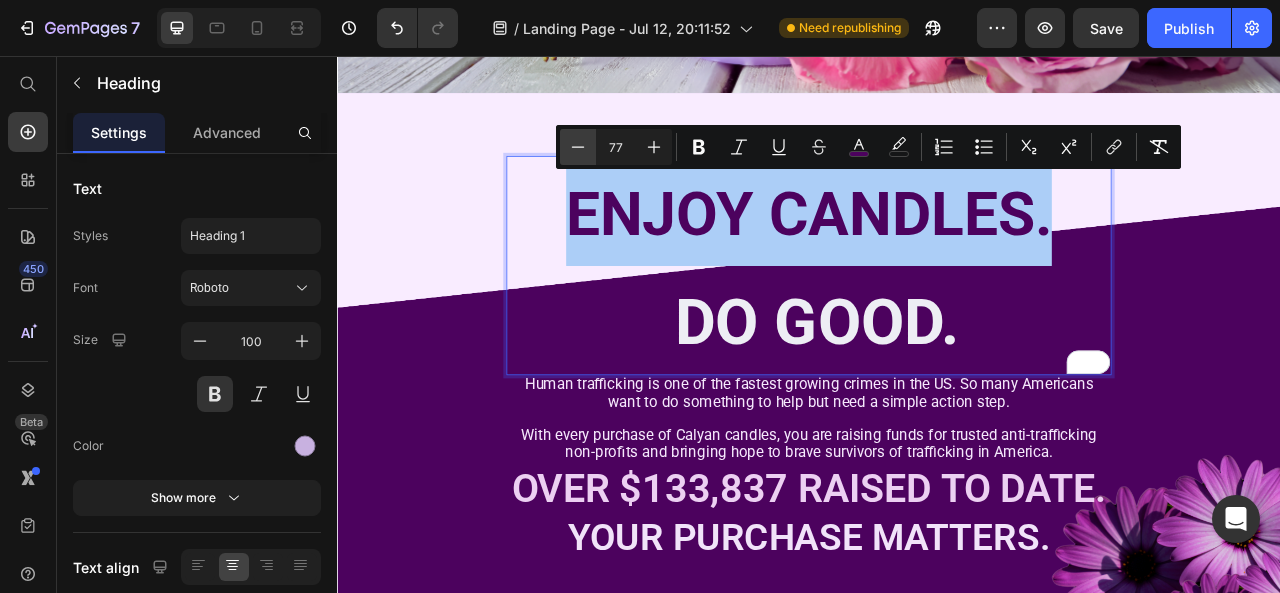 click 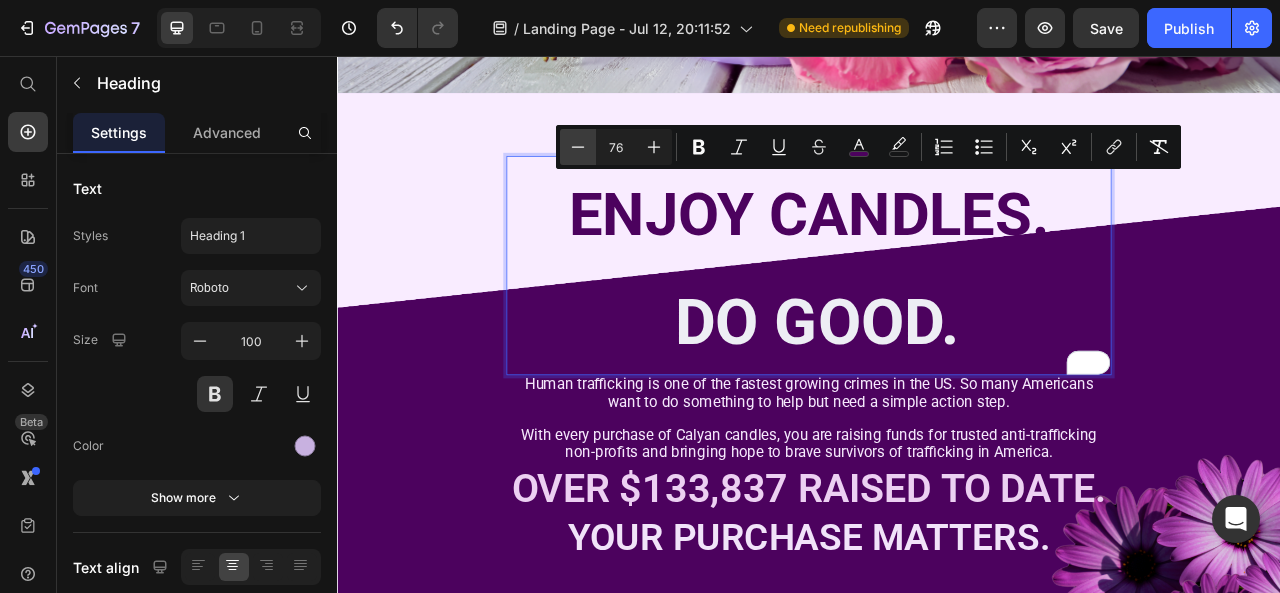 click 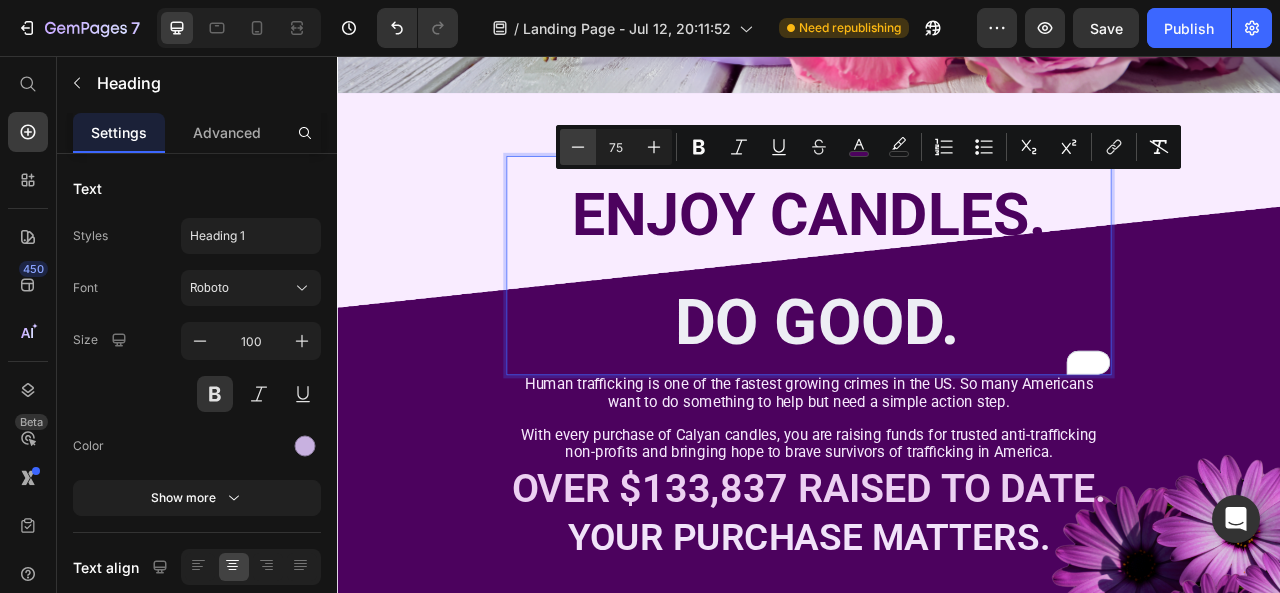 click 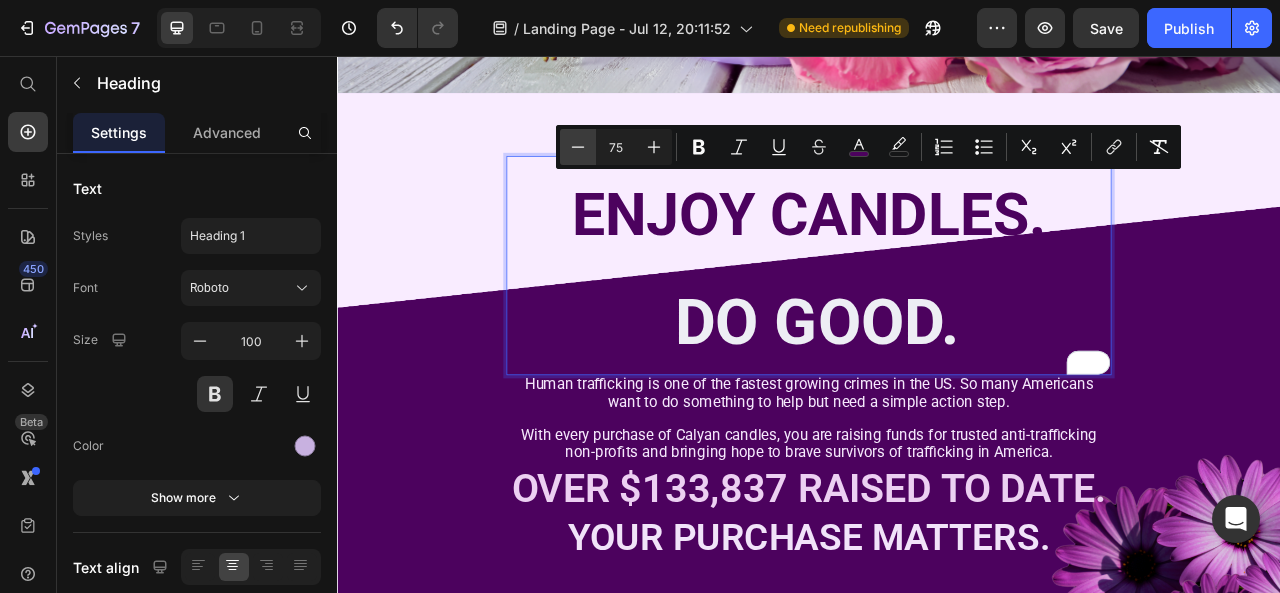 type on "74" 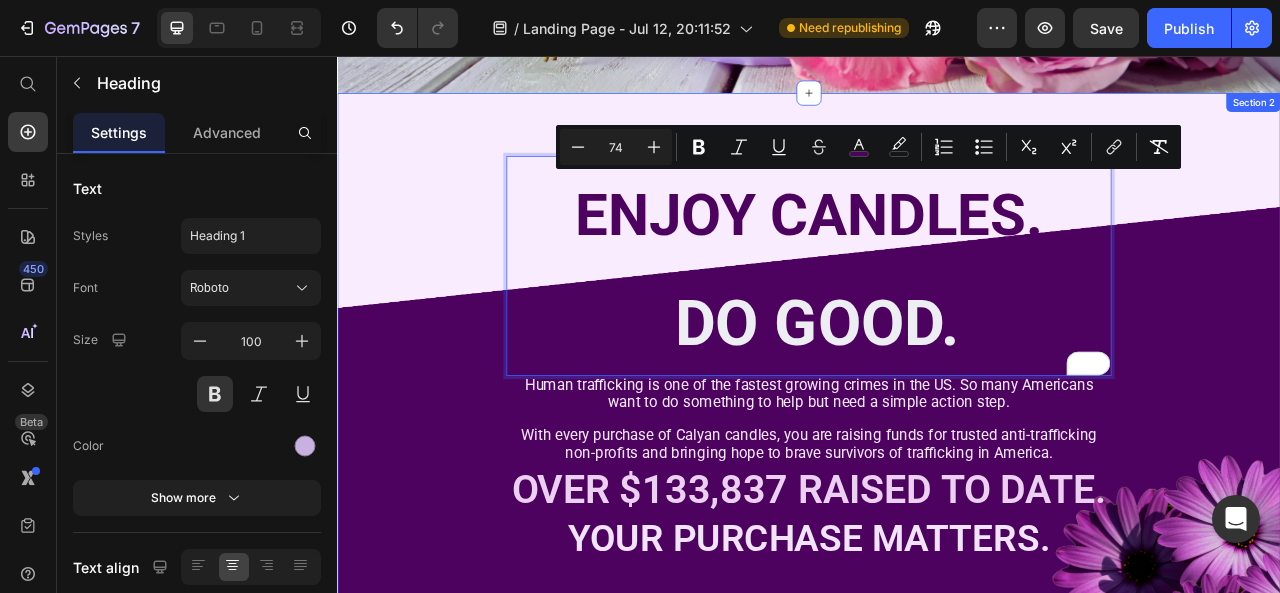 click on "ENJOY CANDLES.   DO GOOD. Heading   0 Human trafficking is one of the fastest growing crimes in the US. So many Americans want to do something to help but need a simple action step. With every purchase of Calyan candles, you are raising funds for trusted anti-trafficking non-profits and bringing hope to brave survivors of trafficking in America. Text Block OVER $133,837 RAISED TO DATE. Text Block YOUR PURCHASE MATTERS. Text Block Row" at bounding box center [937, 455] 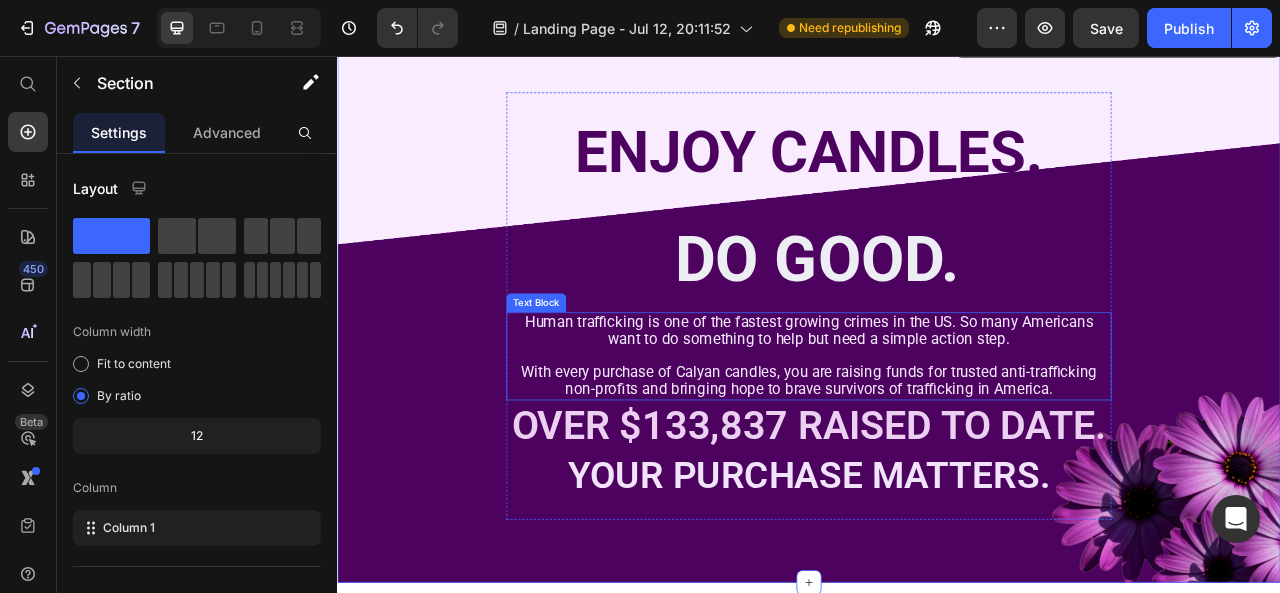 scroll, scrollTop: 794, scrollLeft: 0, axis: vertical 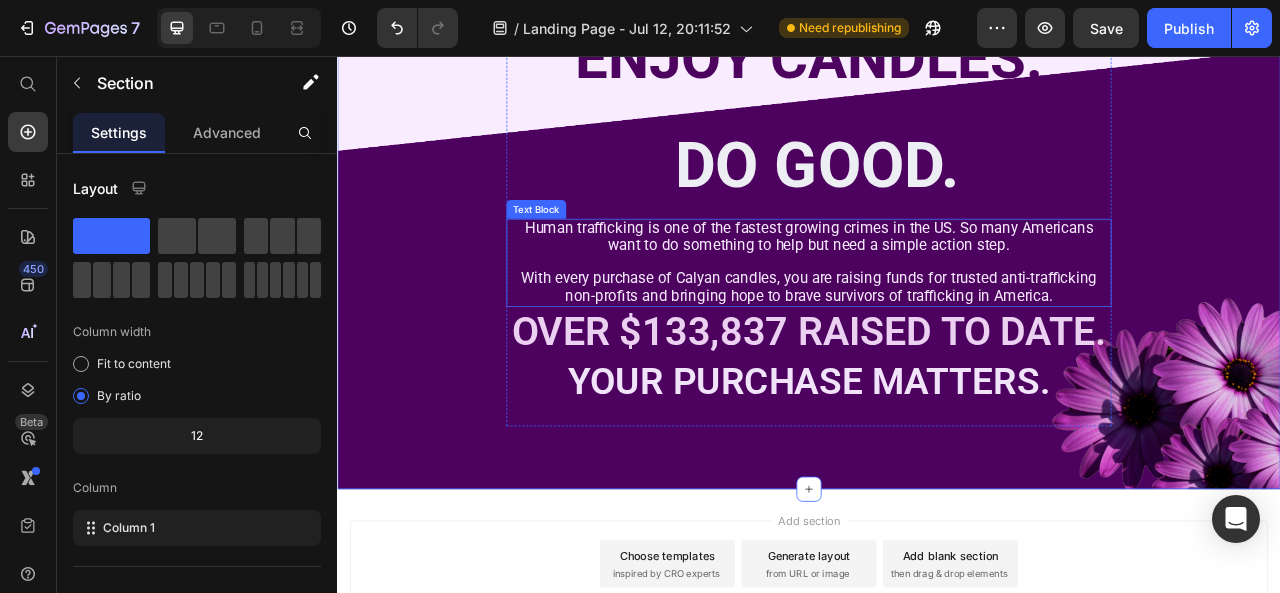 click on "With every purchase of Calyan candles, you are raising funds for trusted anti-trafficking non-profits and bringing hope to brave survivors of trafficking in America." at bounding box center [937, 349] 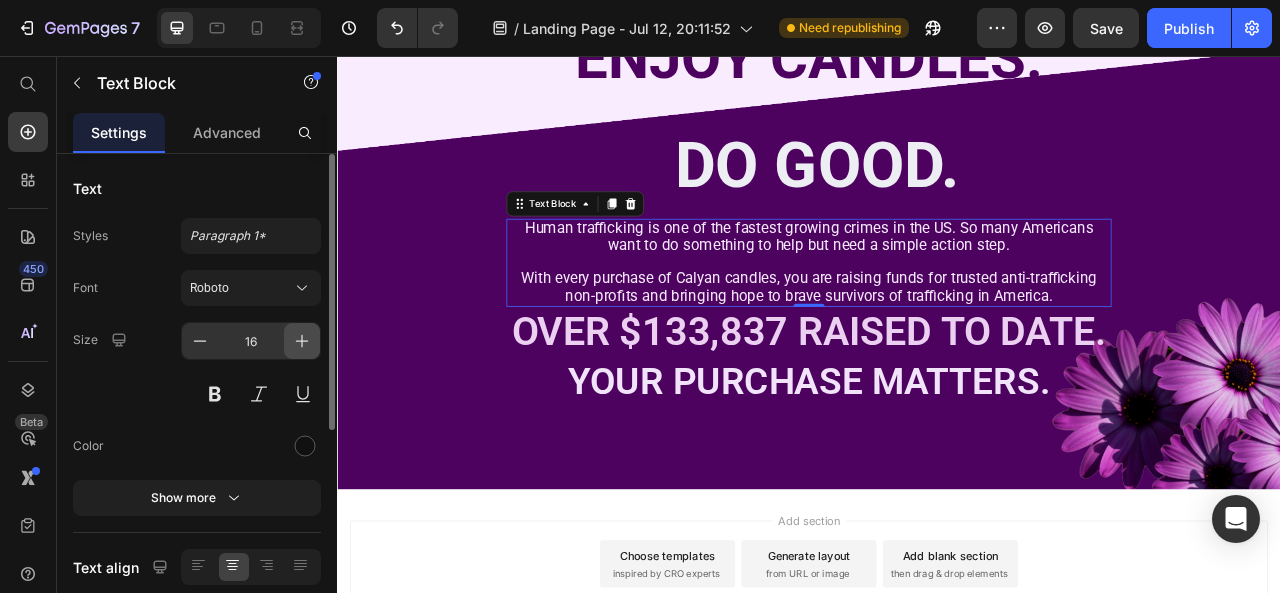 click at bounding box center (302, 341) 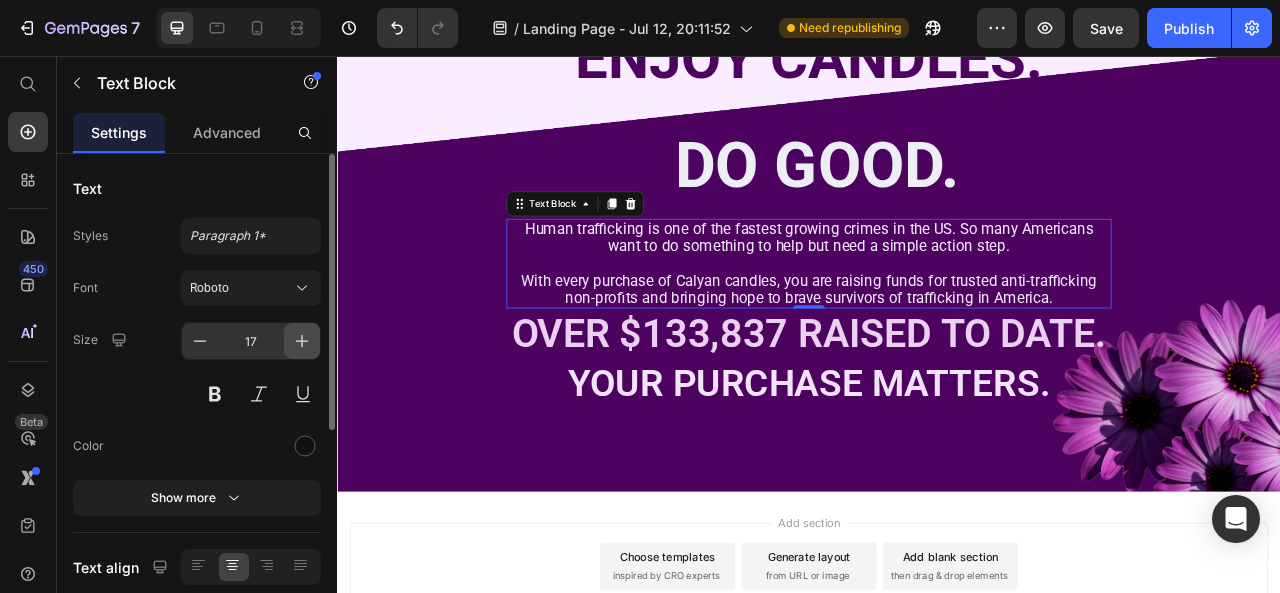 click at bounding box center (302, 341) 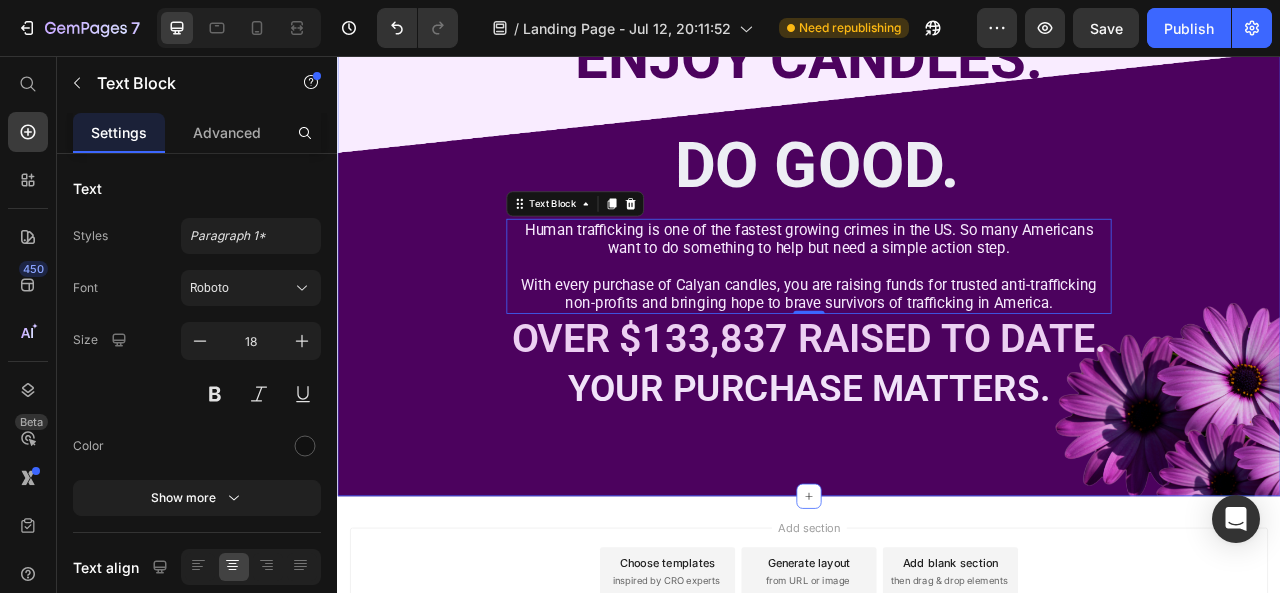 click on "⁠⁠⁠⁠⁠⁠⁠ ENJOY CANDLES.   DO GOOD. Heading Human trafficking is one of the fastest growing crimes in the US. So many Americans want to do something to help but need a simple action step. With every purchase of Calyan candles, you are raising funds for trusted anti-trafficking non-profits and bringing hope to brave survivors of trafficking in America. Text Block   0 OVER $133,837 RAISED TO DATE. Text Block YOUR PURCHASE MATTERS. Text Block Row" at bounding box center [937, 259] 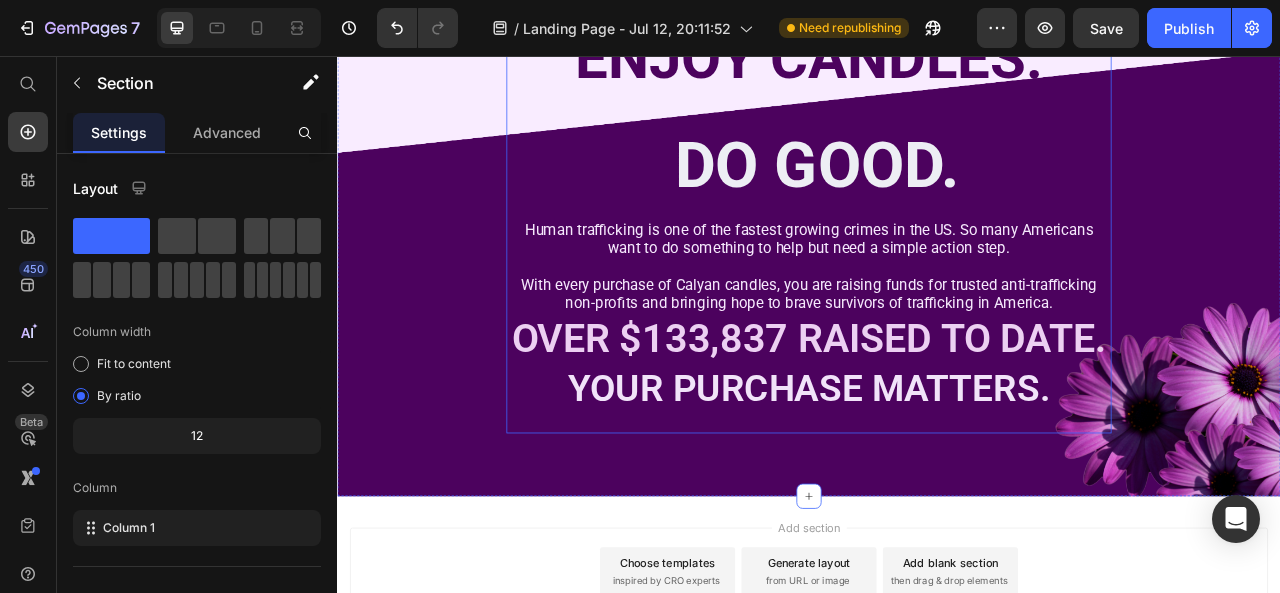 click on "⁠⁠⁠⁠⁠⁠⁠ ENJOY CANDLES.   DO GOOD. Heading Human trafficking is one of the fastest growing crimes in the US. So many Americans want to do something to help but need a simple action step. With every purchase of Calyan candles, you are raising funds for trusted anti-trafficking non-profits and bringing hope to brave survivors of trafficking in America. Text Block OVER $133,837 RAISED TO DATE. Text Block YOUR PURCHASE MATTERS. Text Block" at bounding box center (937, 259) 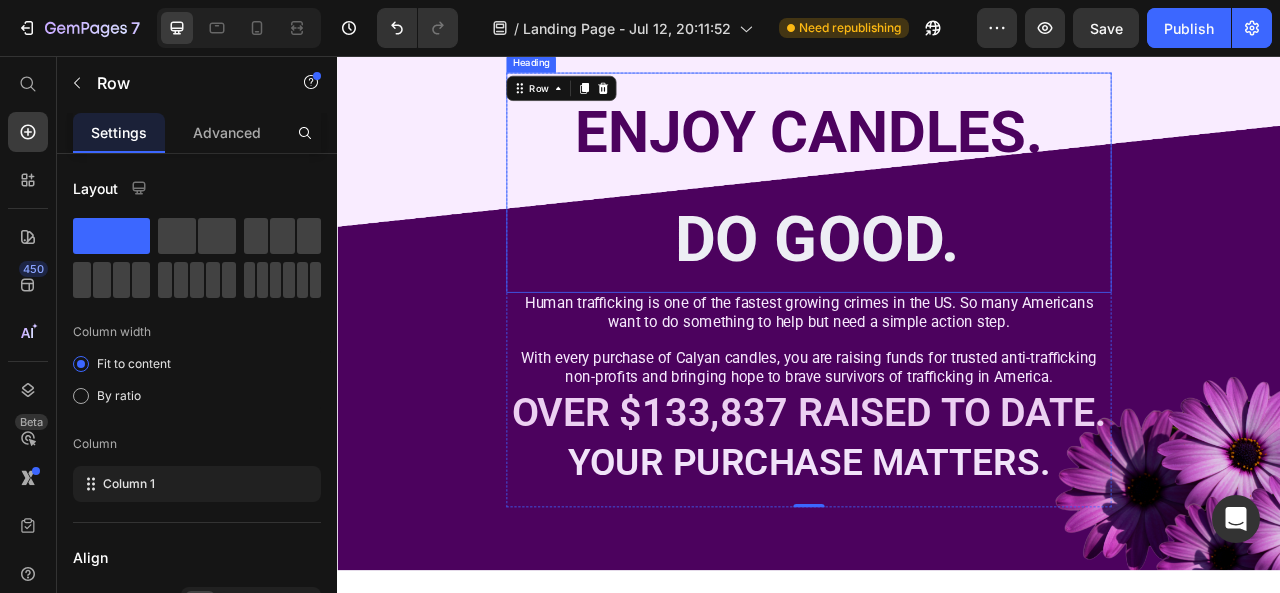 scroll, scrollTop: 950, scrollLeft: 0, axis: vertical 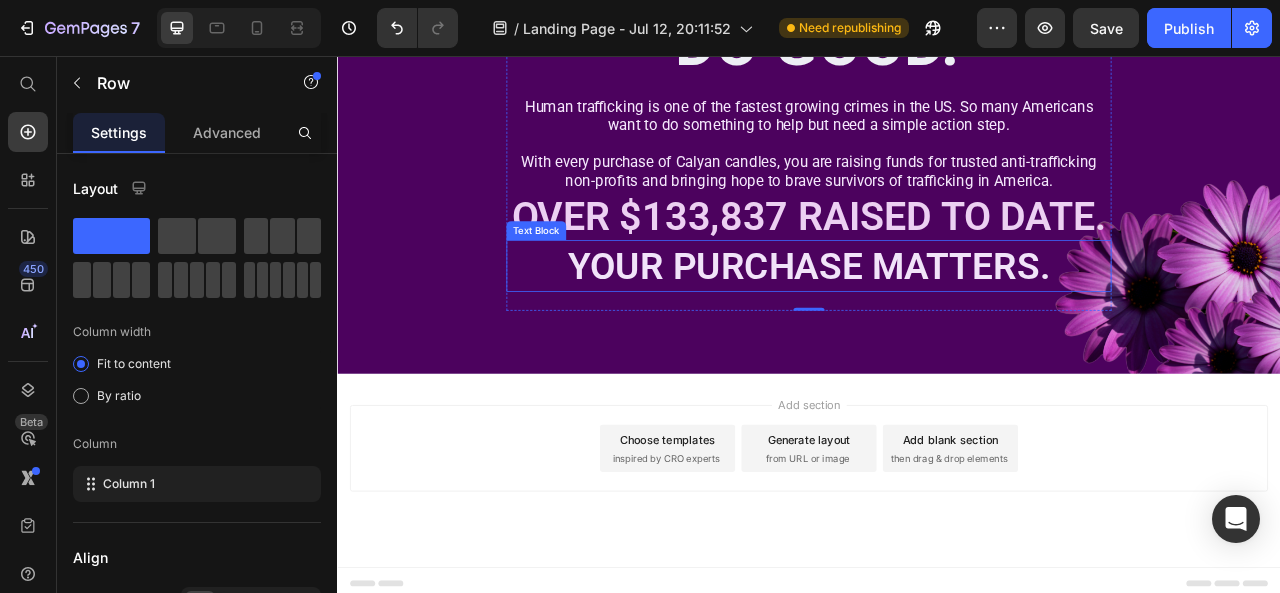 click on "YOUR PURCHASE MATTERS." at bounding box center [937, 323] 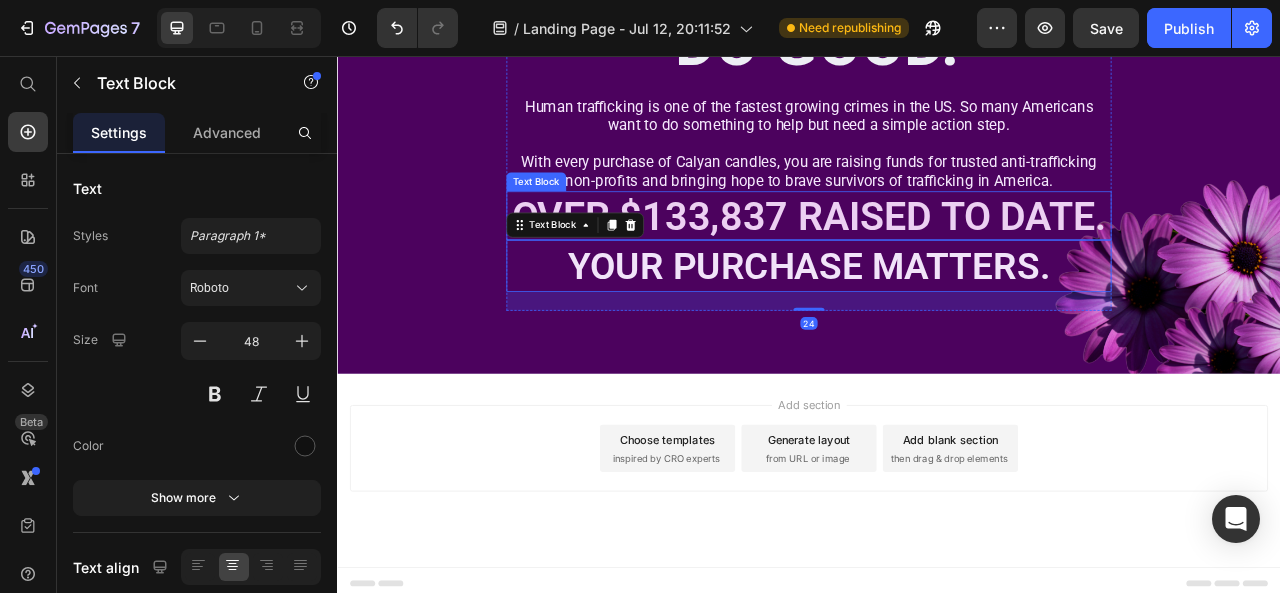 click on "OVER $133,837 RAISED TO DATE." at bounding box center (937, 260) 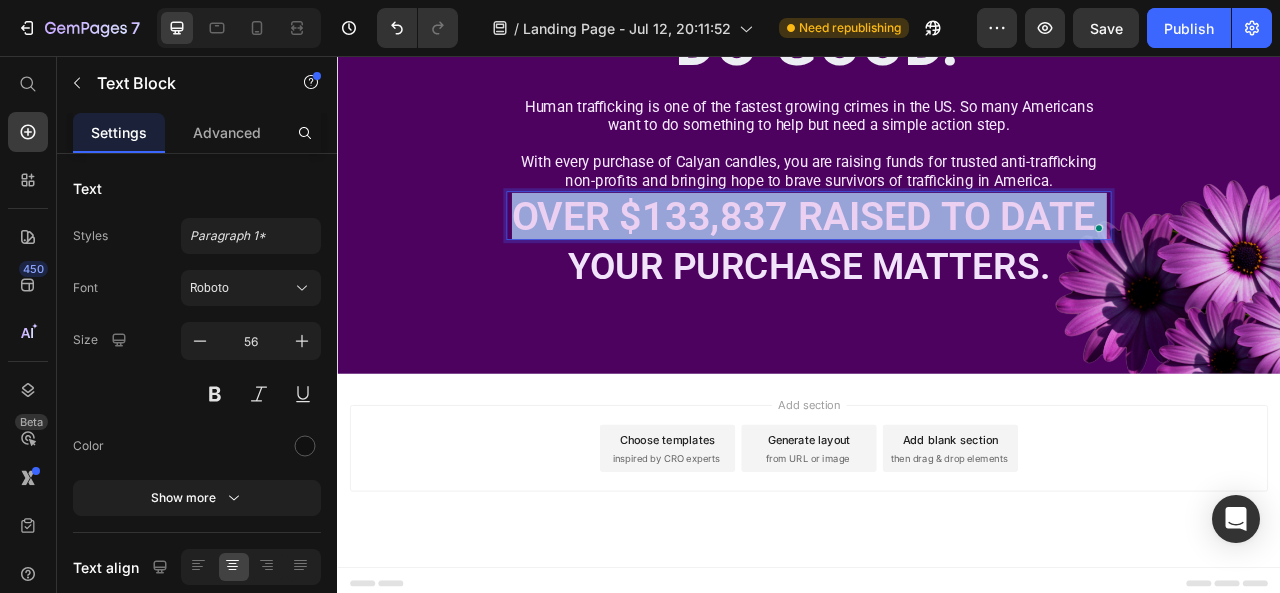 drag, startPoint x: 556, startPoint y: 257, endPoint x: 1308, endPoint y: 254, distance: 752.006 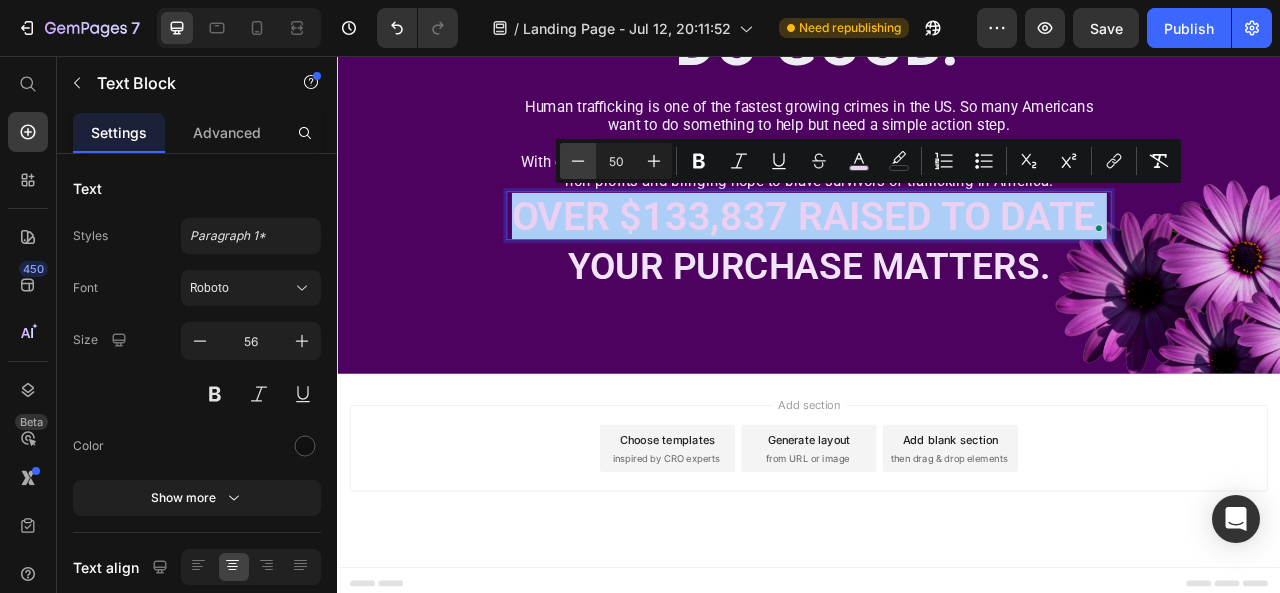 click on "Minus" at bounding box center [578, 161] 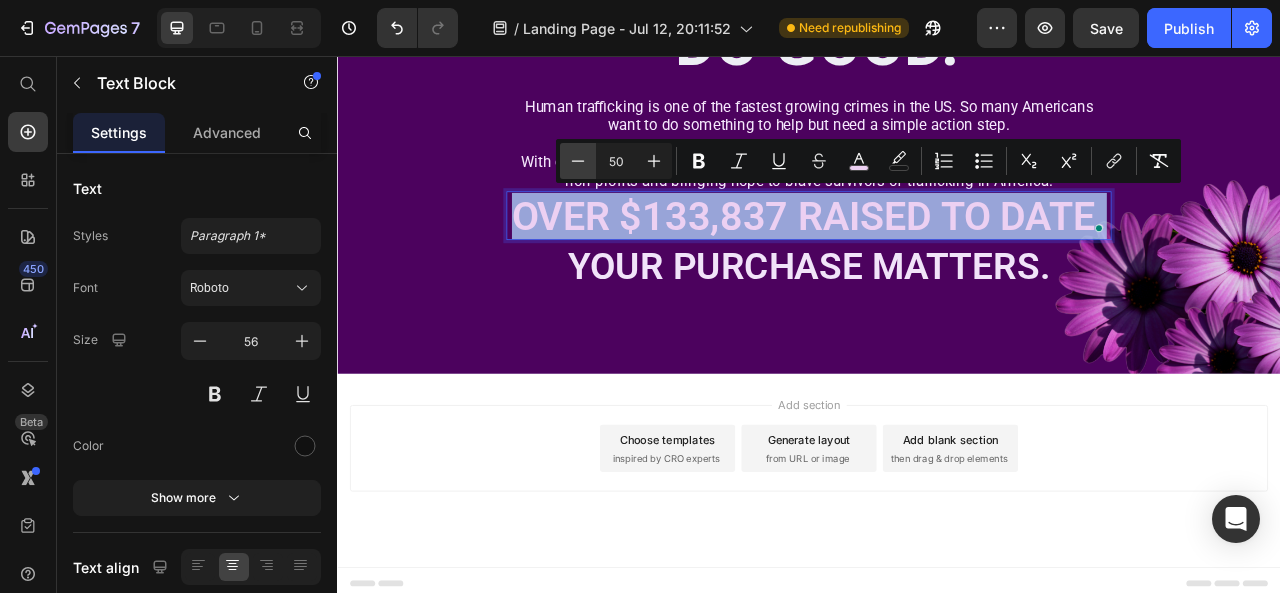 type on "49" 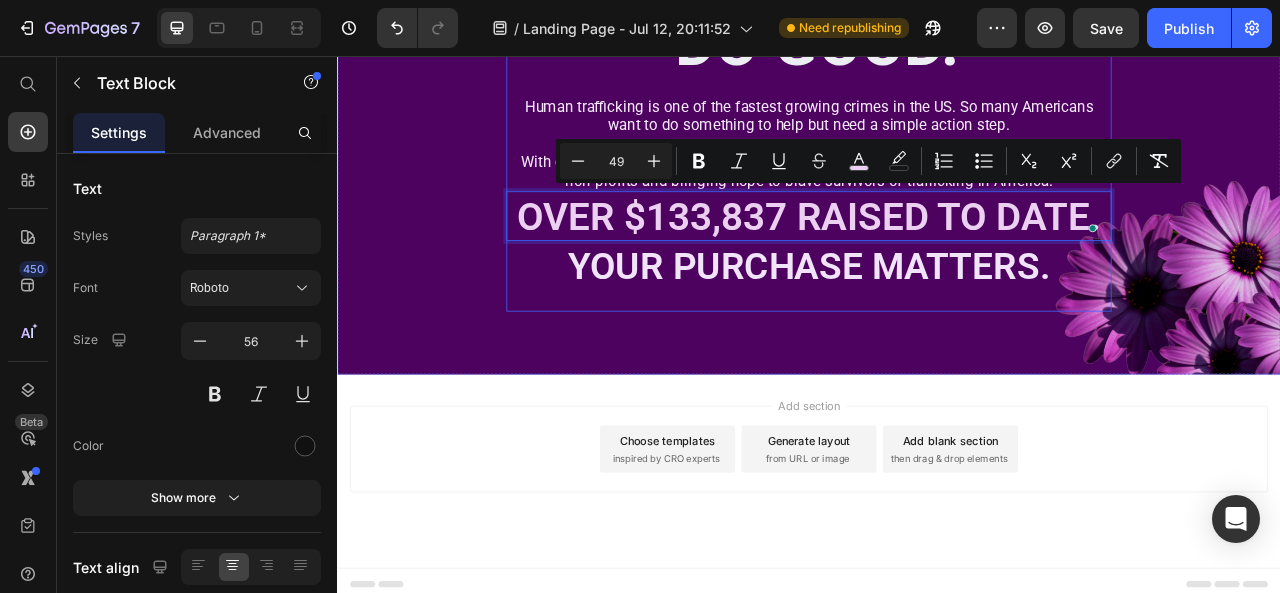 click on "⁠⁠⁠⁠⁠⁠⁠ ENJOY CANDLES.   DO GOOD. Heading Human trafficking is one of the fastest growing crimes in the US. So many Americans want to do something to help but need a simple action step. With every purchase of Calyan candles, you are raising funds for trusted anti-trafficking non-profits and bringing hope to brave survivors of trafficking in America. Text Block OVER $133,837 RAISED TO DATE. Text Block   0 YOUR PURCHASE MATTERS. Text Block" at bounding box center [937, 104] 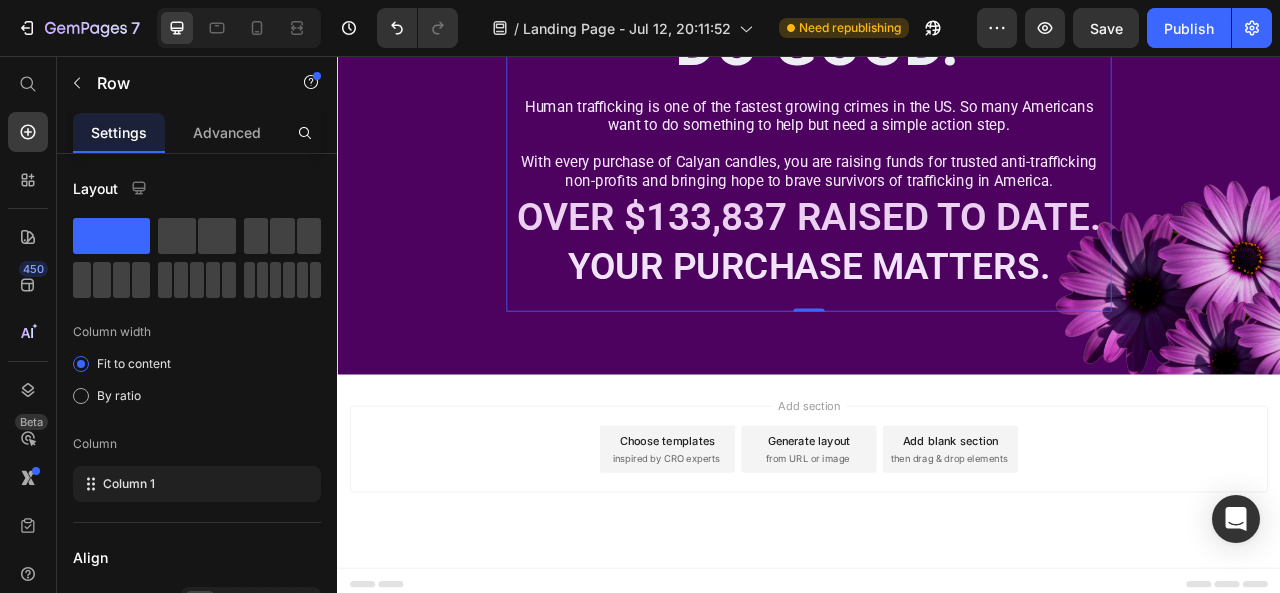 scroll, scrollTop: 650, scrollLeft: 0, axis: vertical 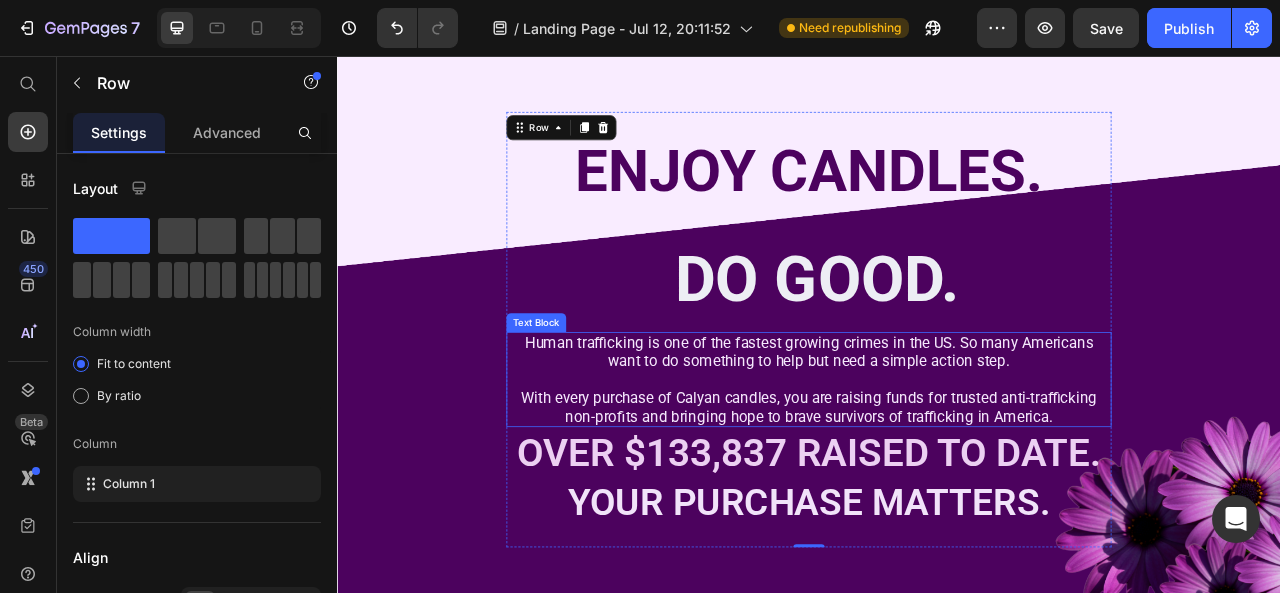 click on "Human trafficking is one of the fastest growing crimes in the US. So many Americans want to do something to help but need a simple action step. With every purchase of Calyan candles, you are raising funds for trusted anti-trafficking non-profits and bringing hope to brave survivors of trafficking in America." at bounding box center [937, 467] 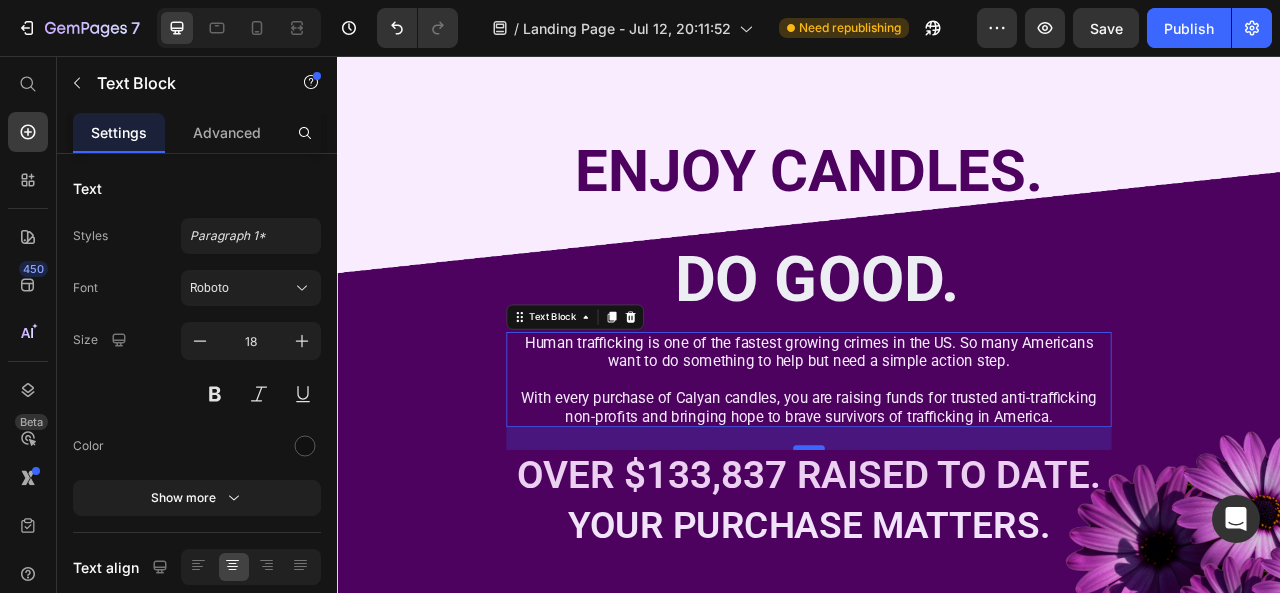 drag, startPoint x: 926, startPoint y: 517, endPoint x: 922, endPoint y: 546, distance: 29.274563 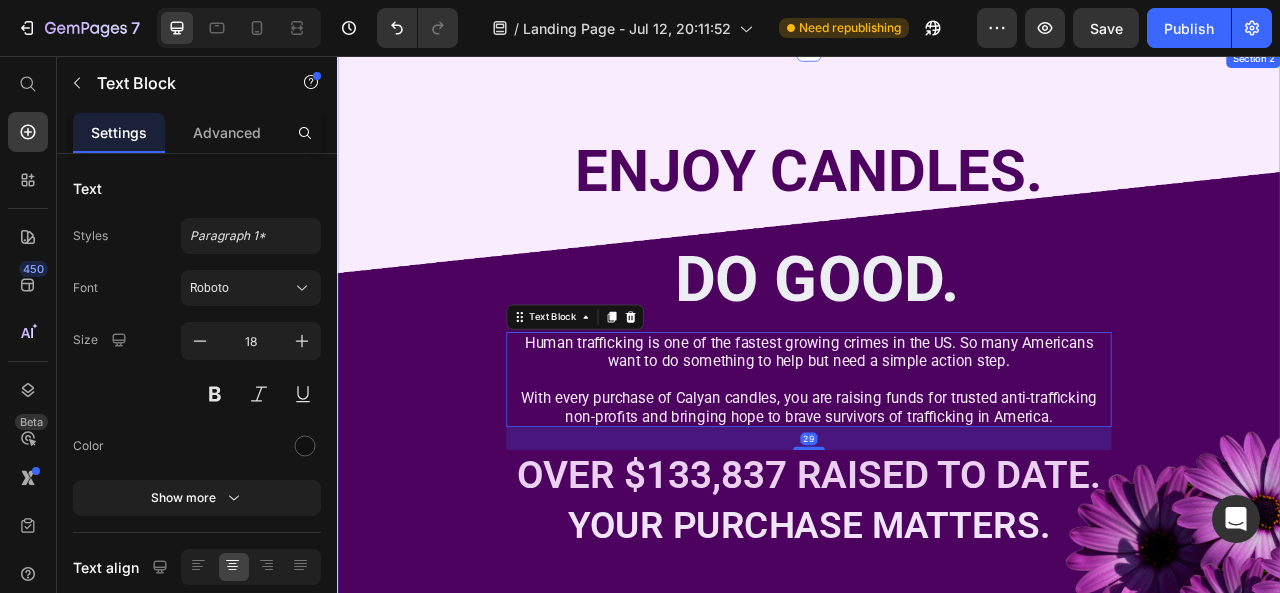 click on "⁠⁠⁠⁠⁠⁠⁠ ENJOY CANDLES.   DO GOOD. Heading Human trafficking is one of the fastest growing crimes in the US. So many Americans want to do something to help but need a simple action step. With every purchase of Calyan candles, you are raising funds for trusted anti-trafficking non-profits and bringing hope to brave survivors of trafficking in America. Text Block   29 OVER $133,837 RAISED TO DATE. Text Block YOUR PURCHASE MATTERS. Text Block Row" at bounding box center (937, 418) 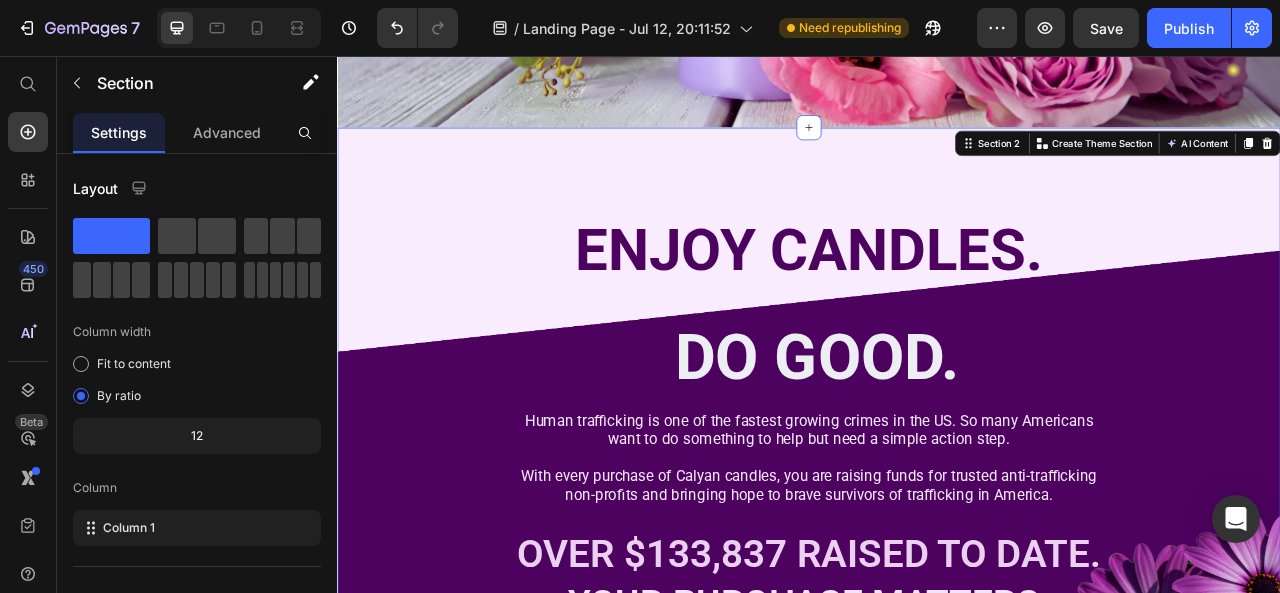 scroll, scrollTop: 950, scrollLeft: 0, axis: vertical 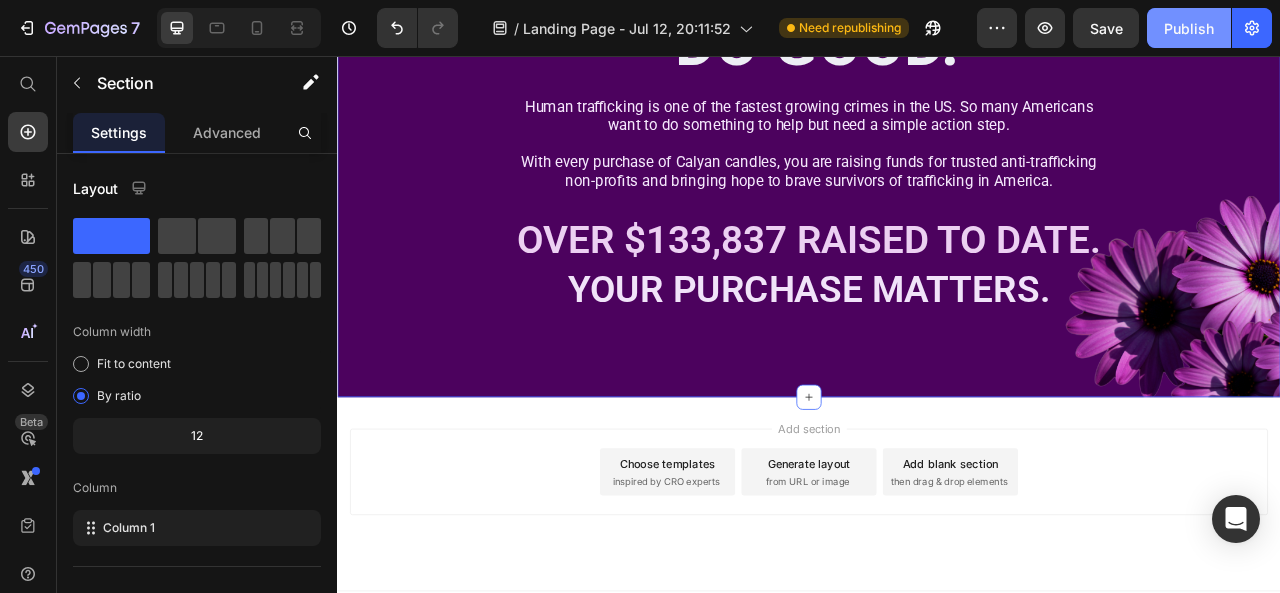 click on "Publish" at bounding box center (1189, 28) 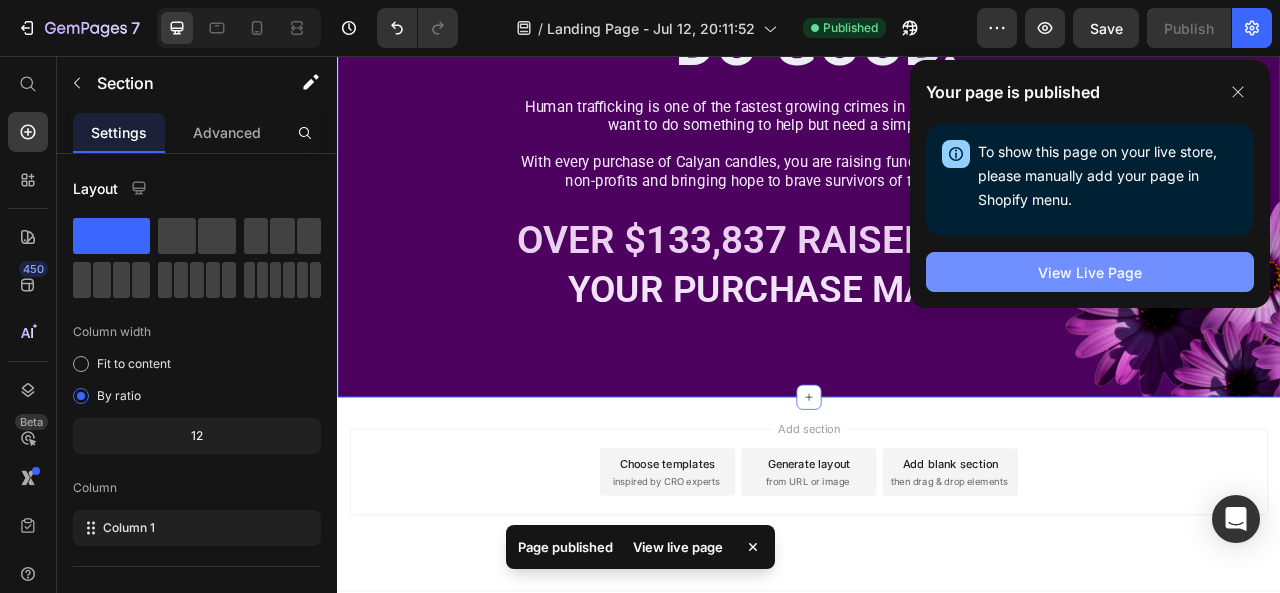 click on "View Live Page" at bounding box center [1090, 272] 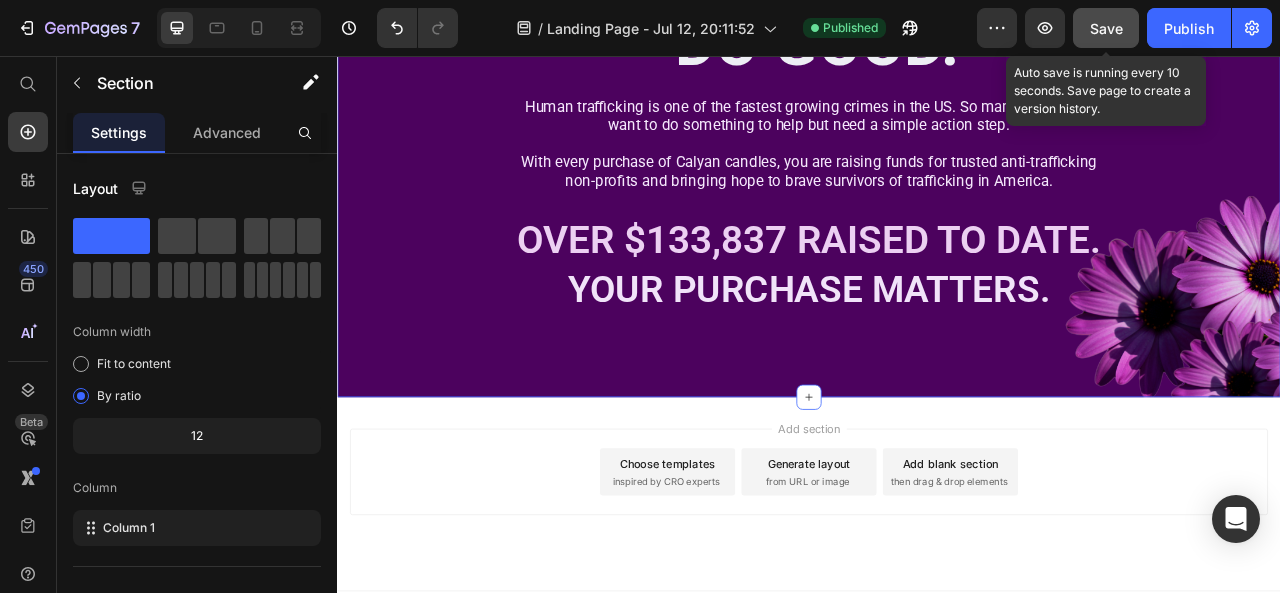 click on "Save" 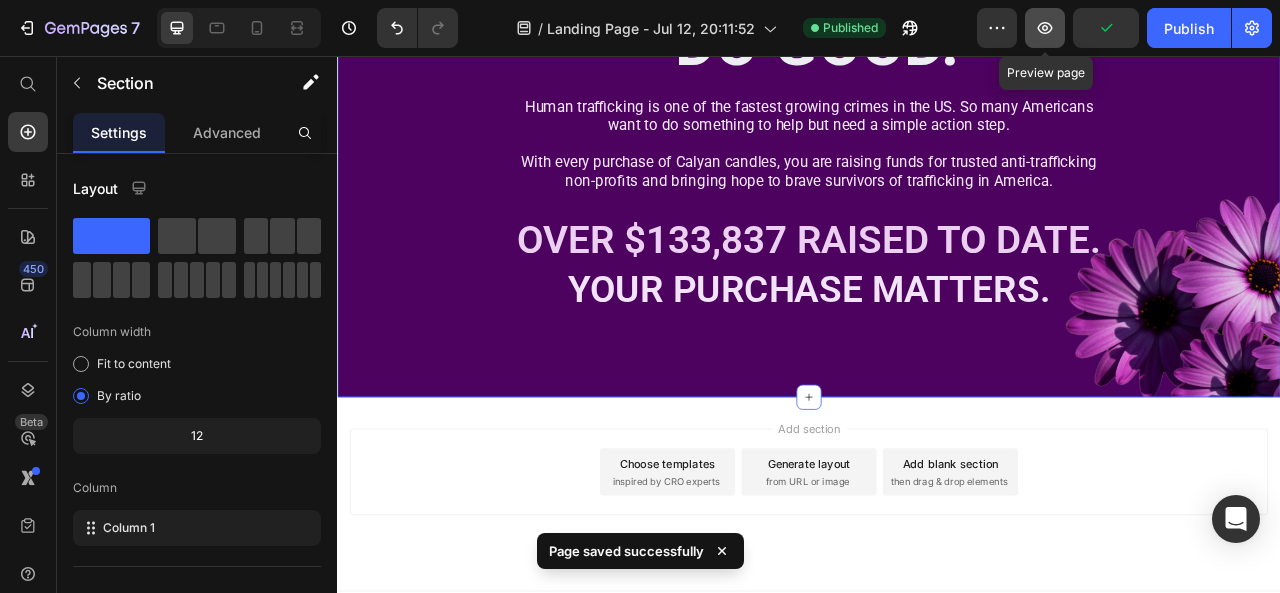 click 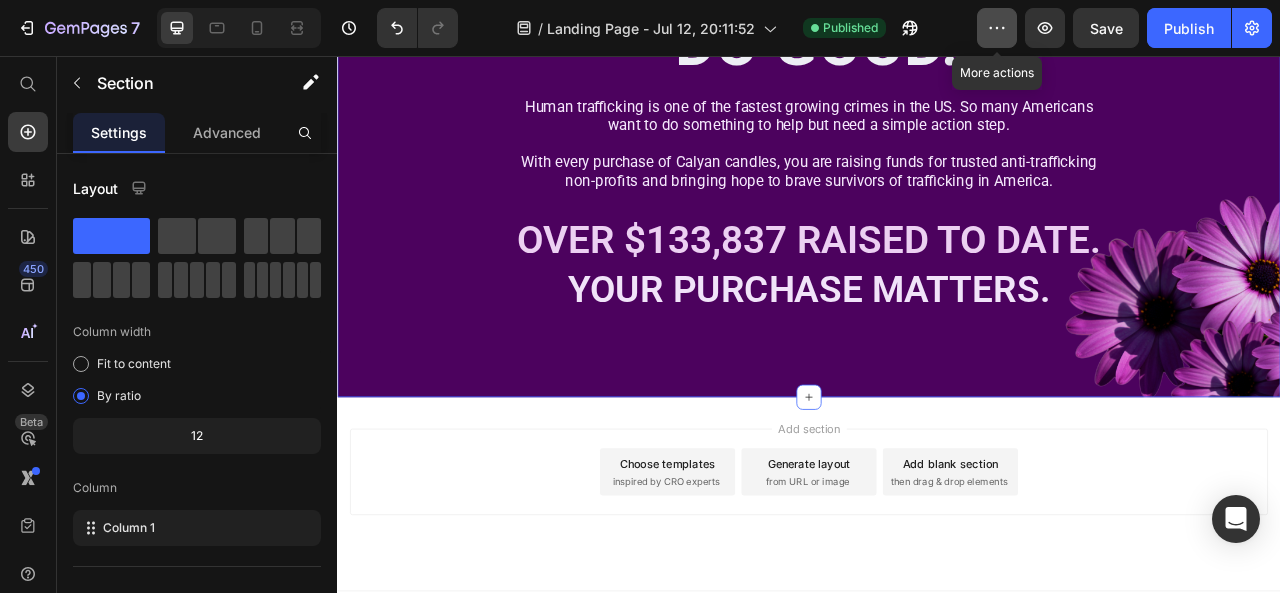 click 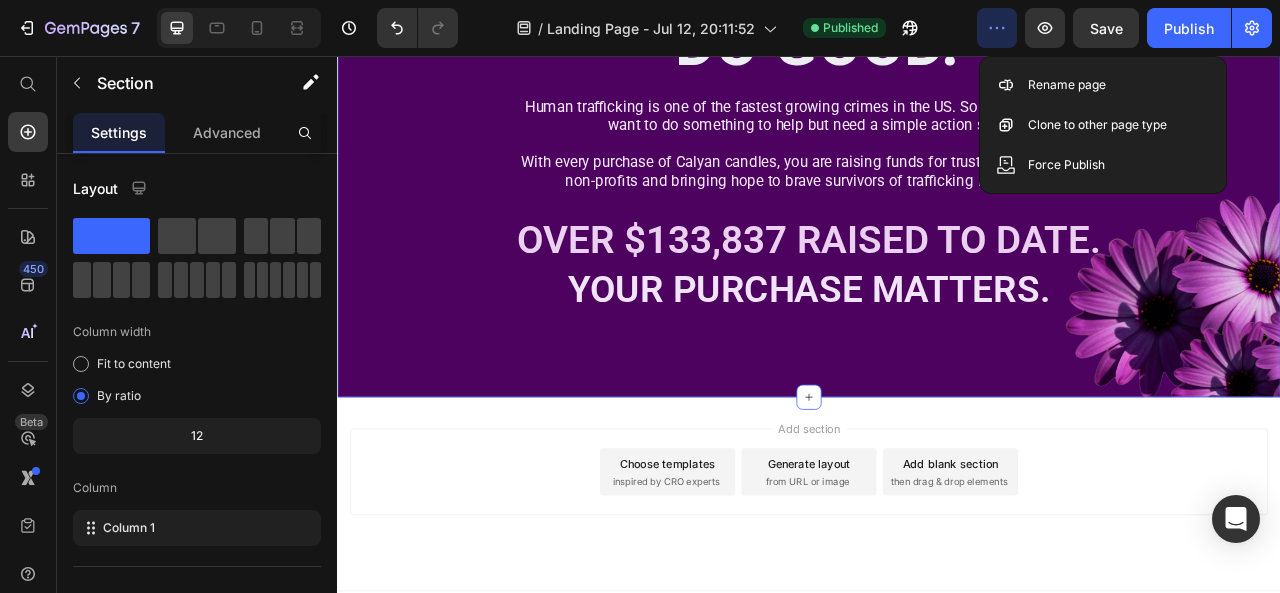 click 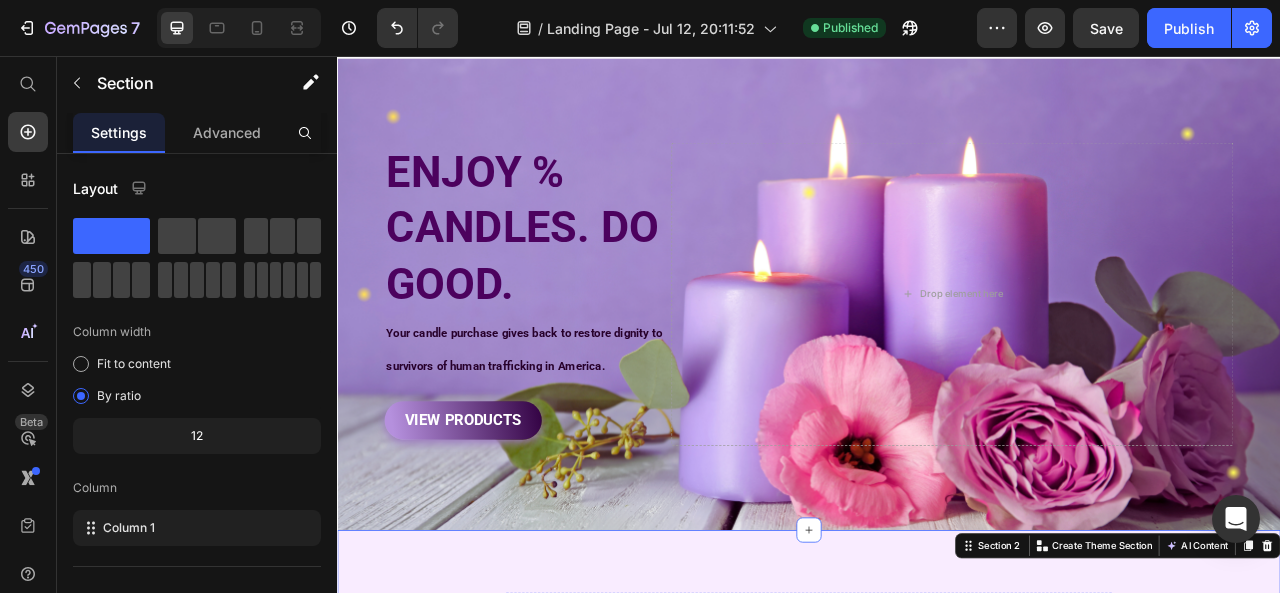 scroll, scrollTop: 0, scrollLeft: 0, axis: both 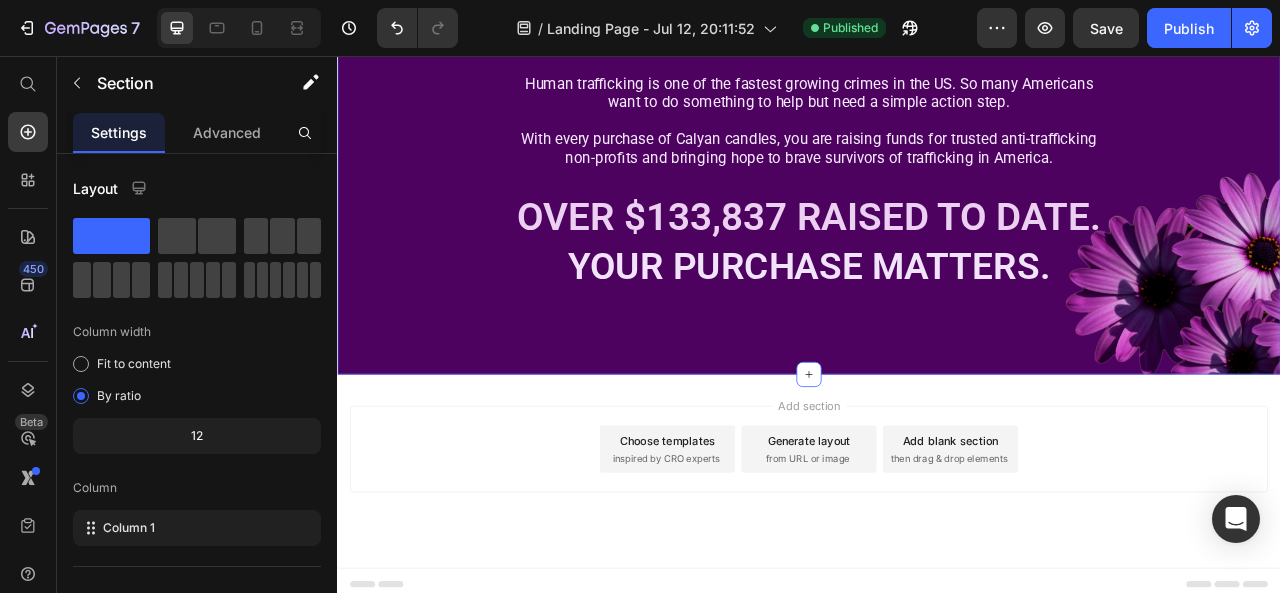 click on "inspired by CRO experts" at bounding box center [755, 569] 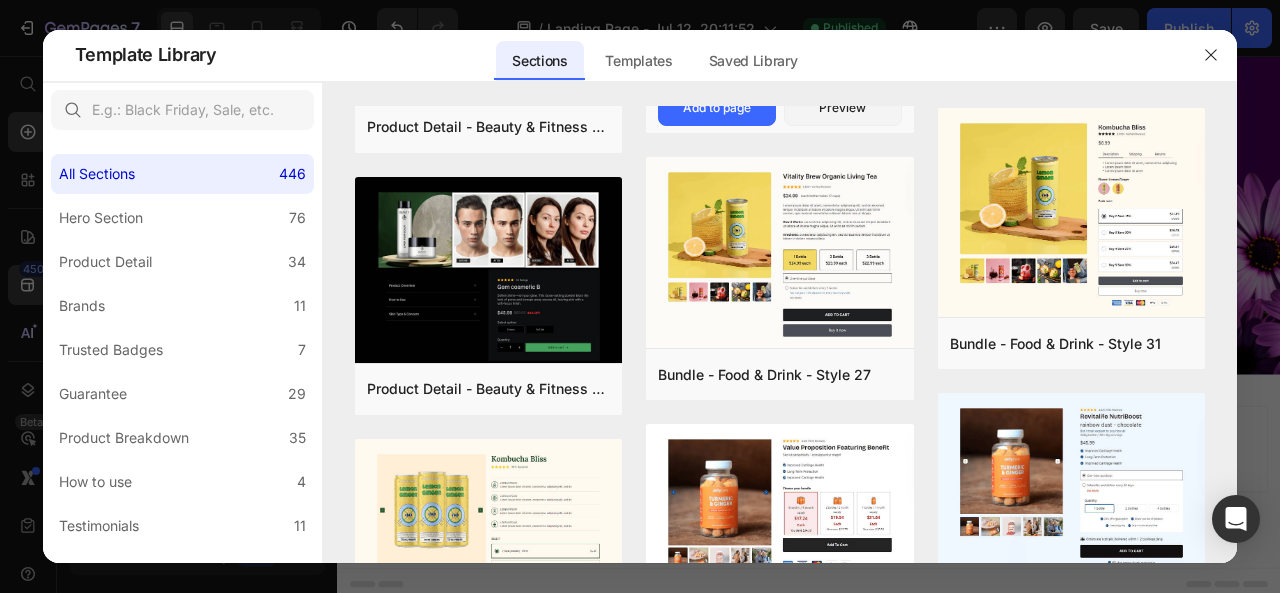 scroll, scrollTop: 1000, scrollLeft: 0, axis: vertical 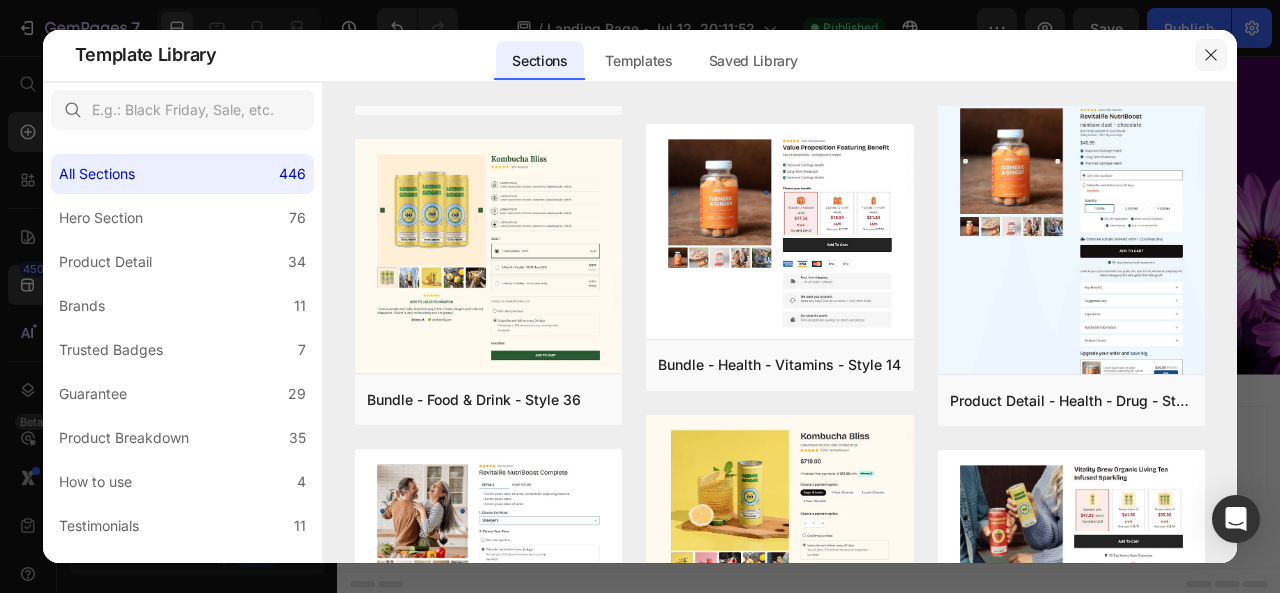 click 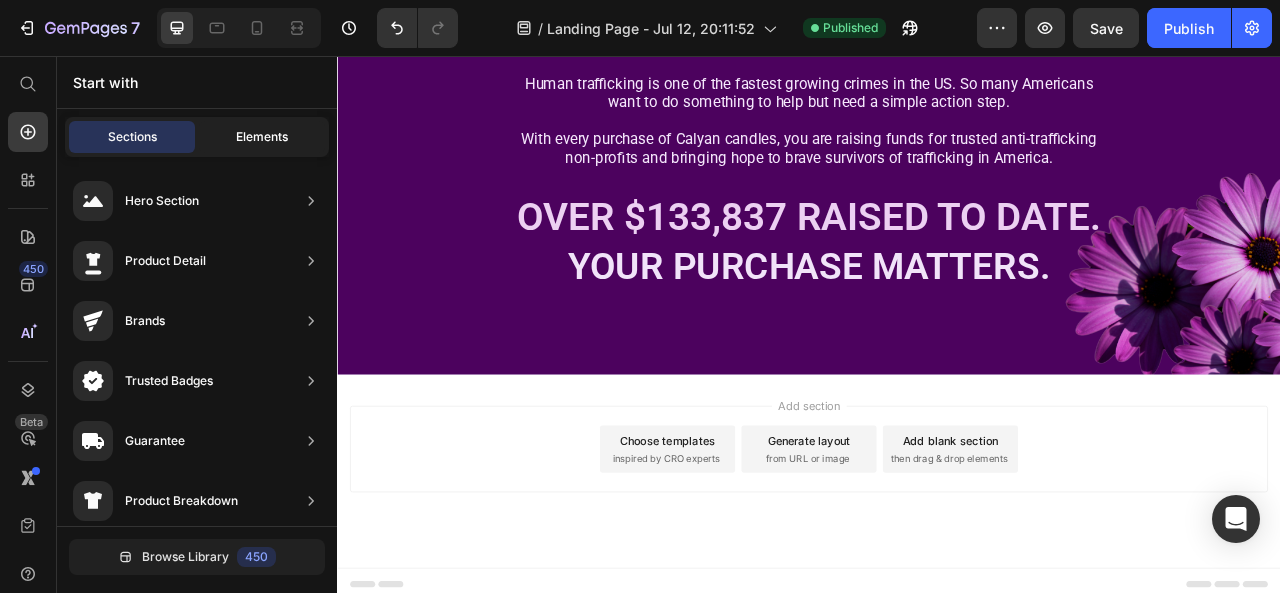 click on "Elements" at bounding box center (262, 137) 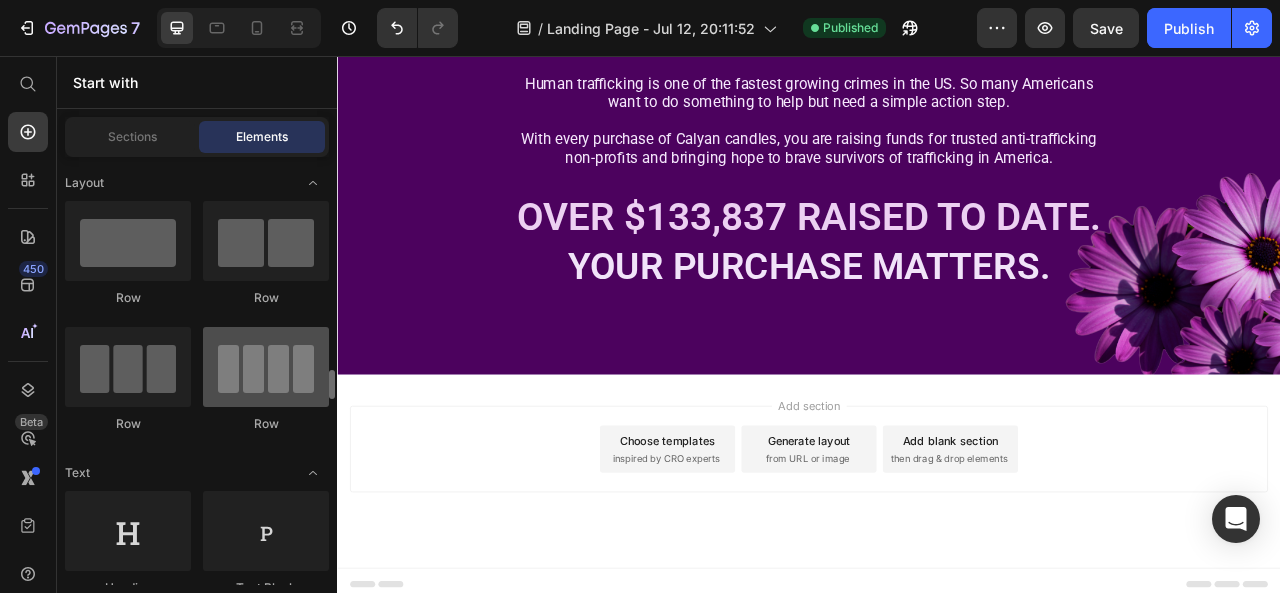 scroll, scrollTop: 200, scrollLeft: 0, axis: vertical 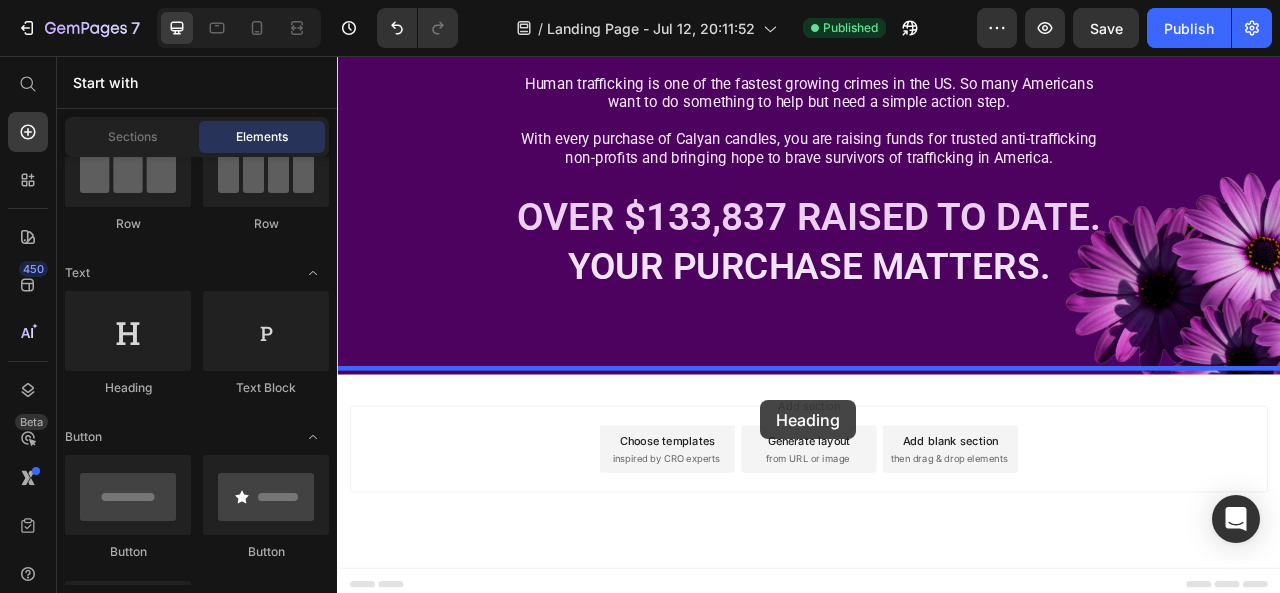 drag, startPoint x: 462, startPoint y: 395, endPoint x: 875, endPoint y: 494, distance: 424.6999 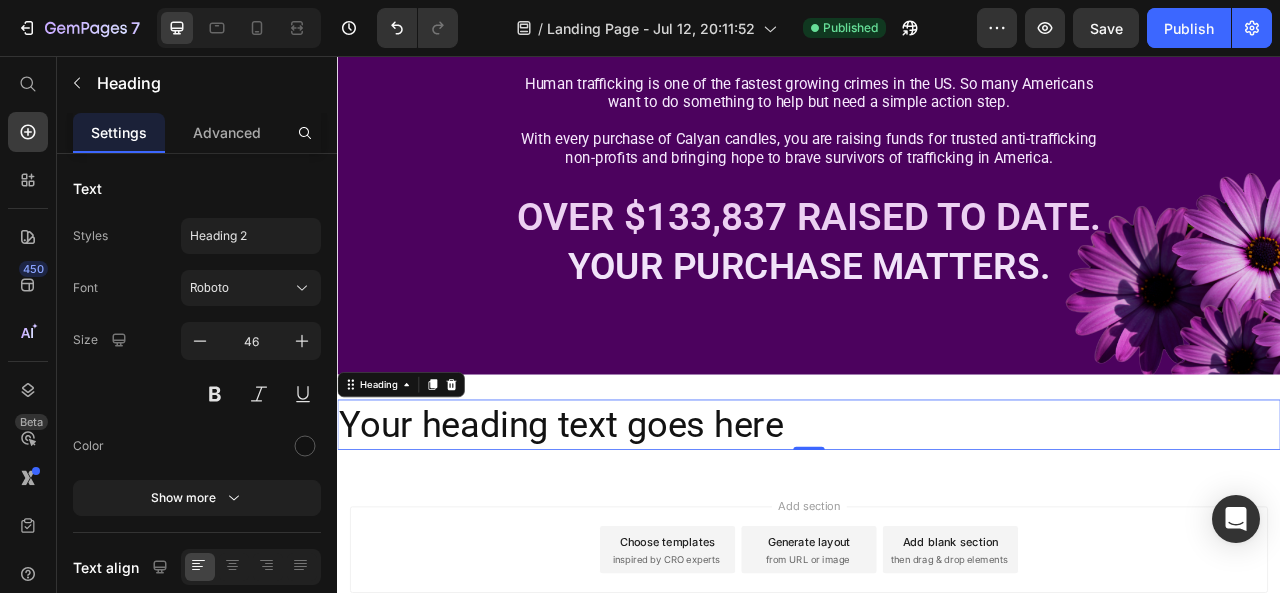 click on "Your heading text goes here" at bounding box center [937, 525] 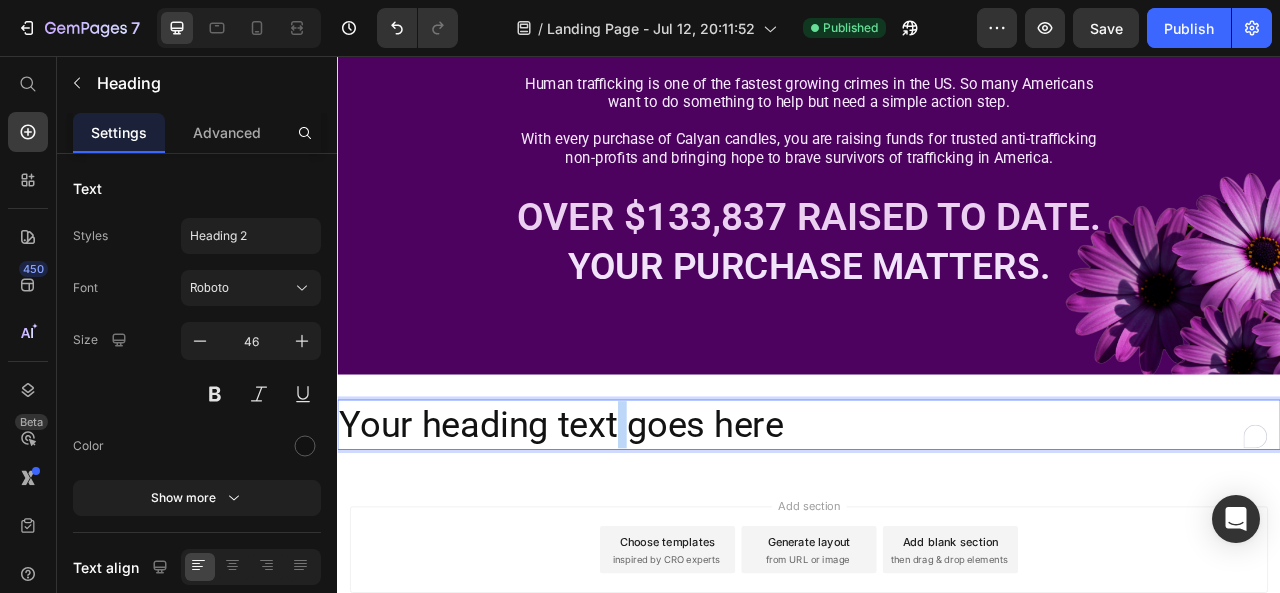 click on "Your heading text goes here" at bounding box center [937, 525] 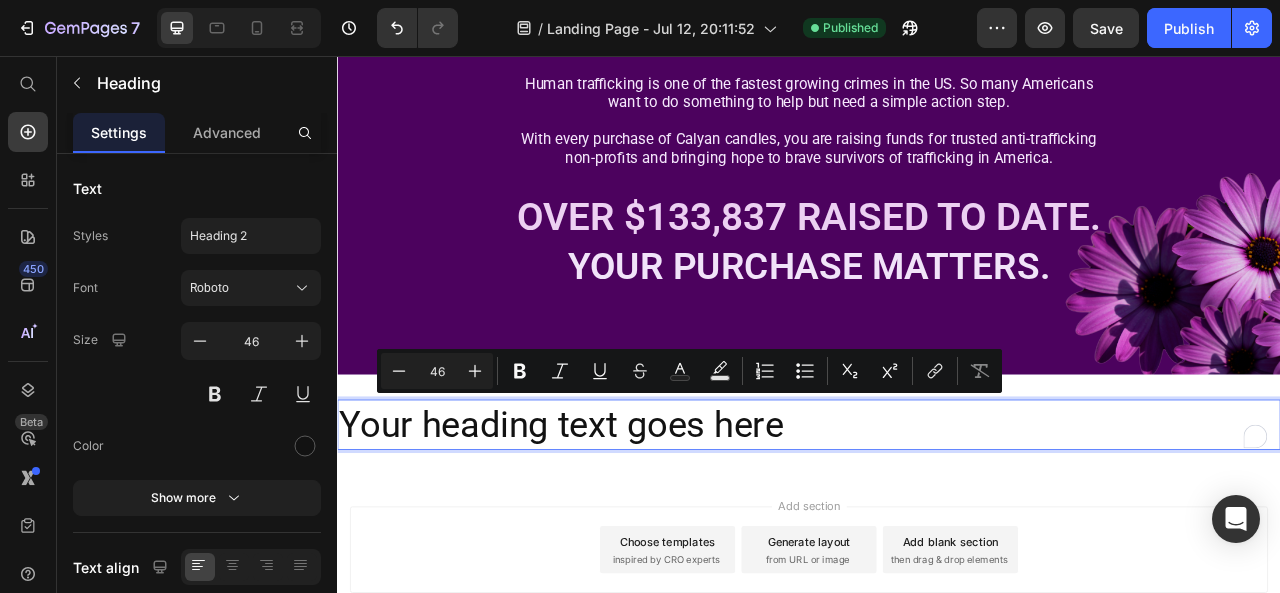 click on "Your heading text goes here" at bounding box center (937, 525) 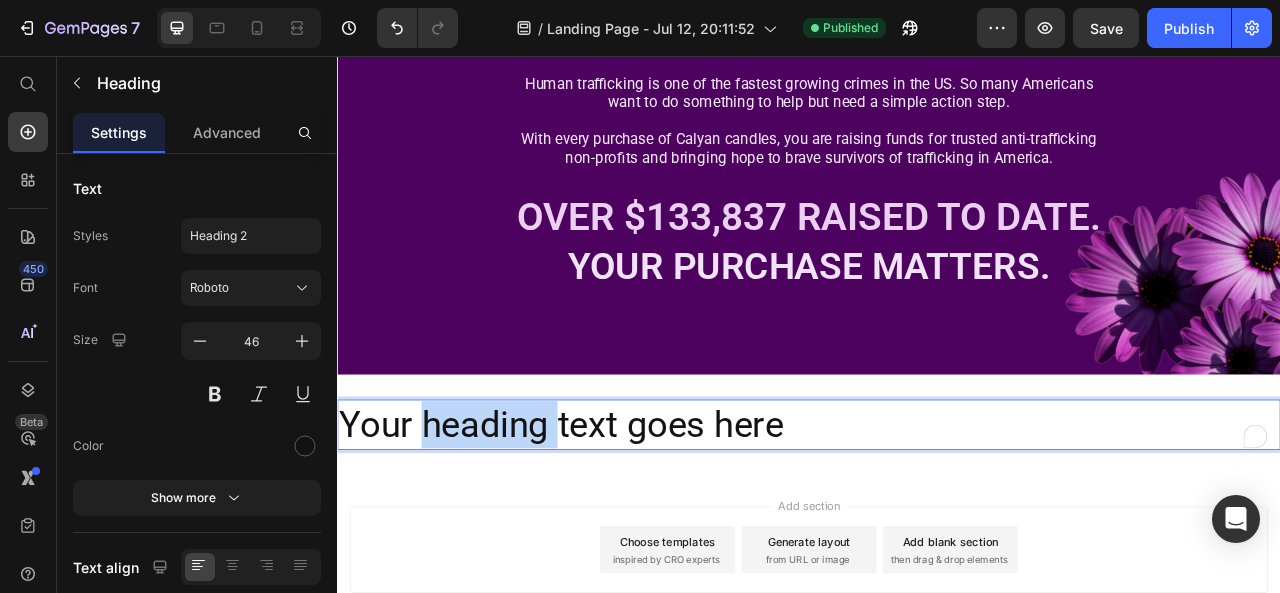 click on "Your heading text goes here" at bounding box center [937, 525] 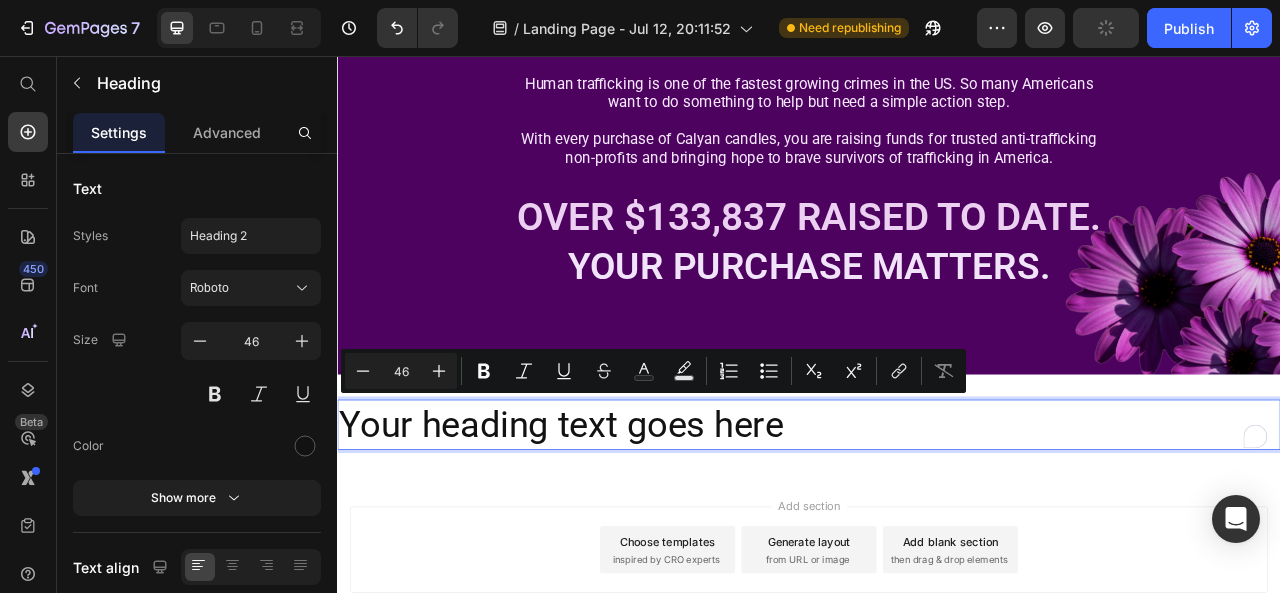 click on "Your heading text goes here" at bounding box center [937, 525] 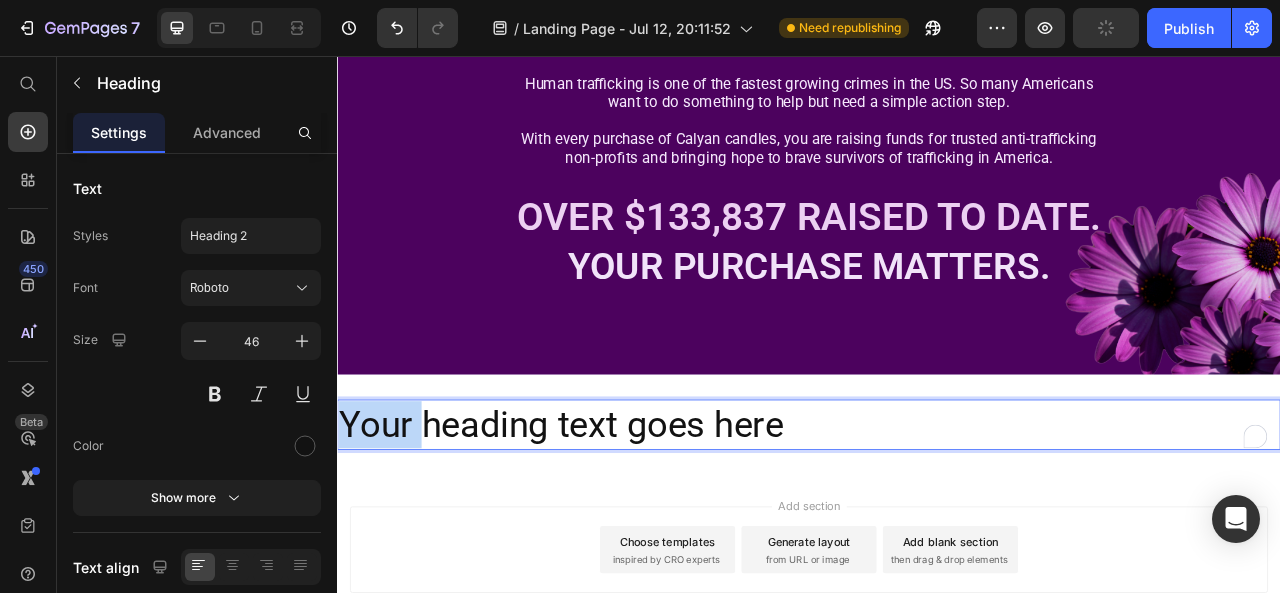 click on "Your heading text goes here" at bounding box center [937, 525] 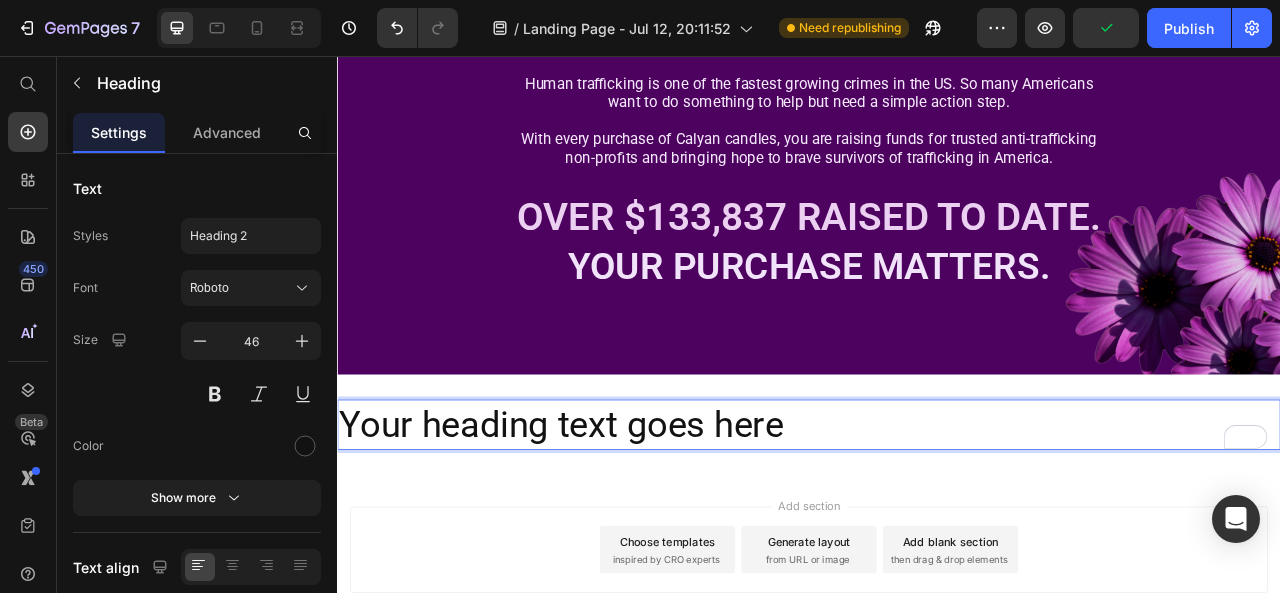 drag, startPoint x: 375, startPoint y: 525, endPoint x: 615, endPoint y: 523, distance: 240.00833 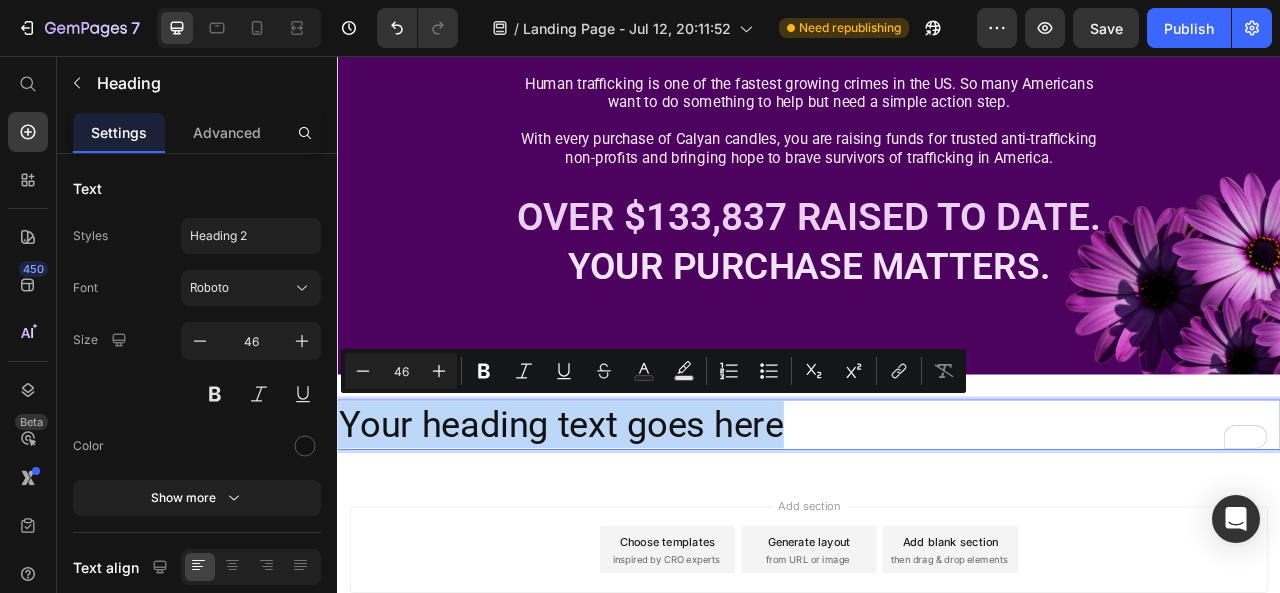 drag, startPoint x: 927, startPoint y: 524, endPoint x: 300, endPoint y: 518, distance: 627.0287 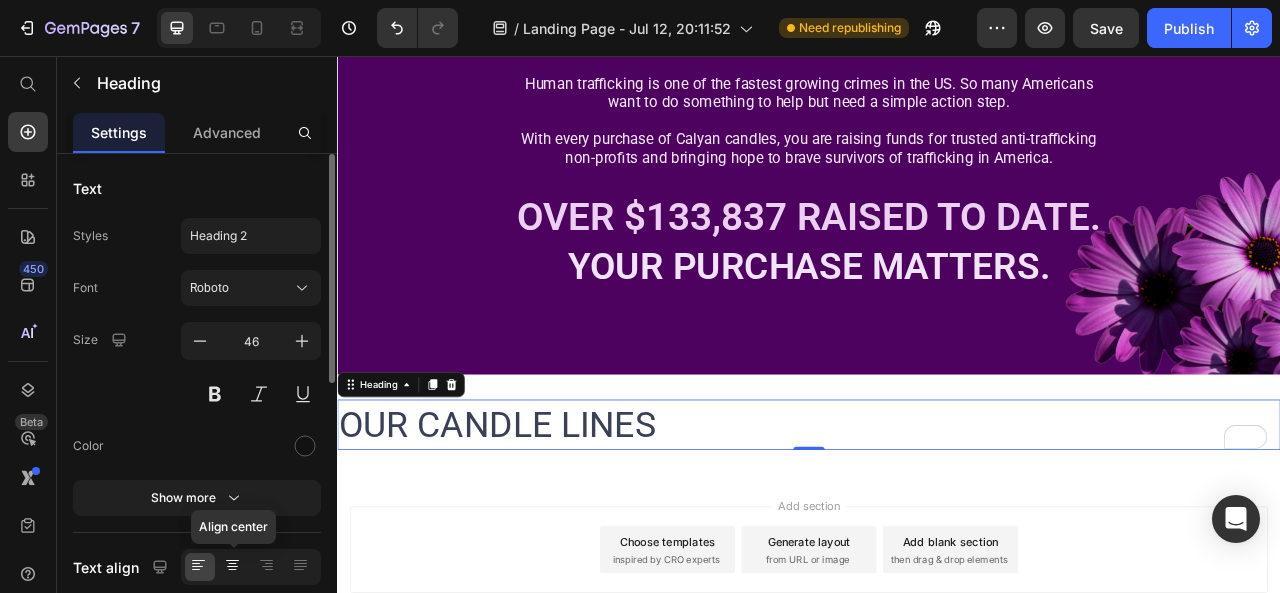 click 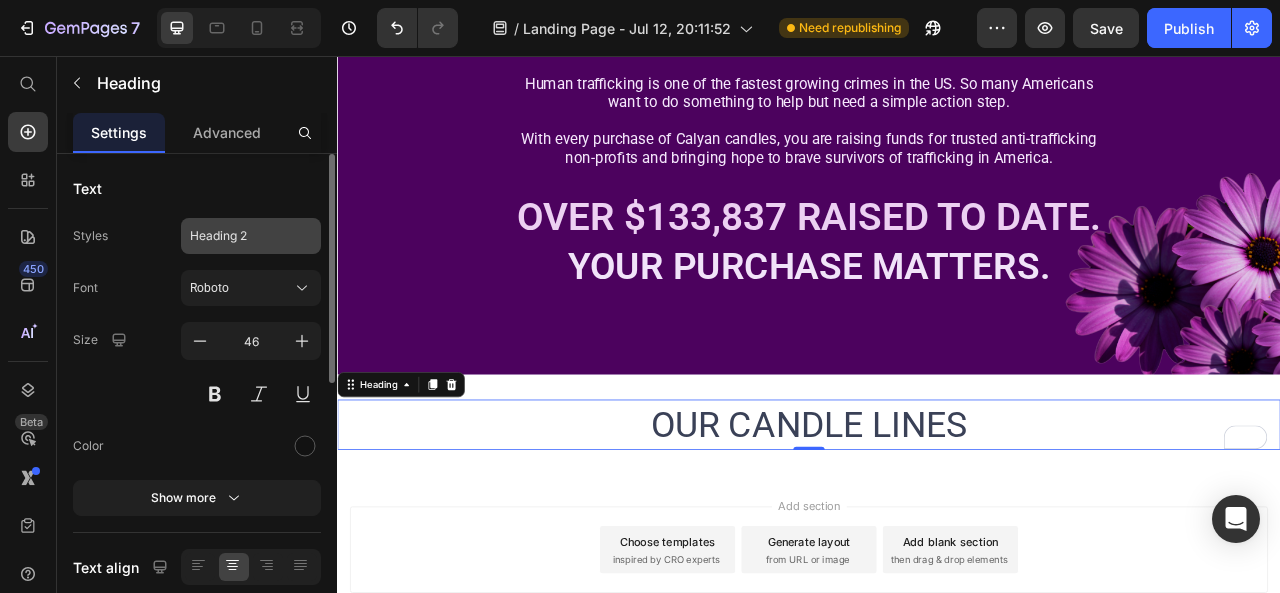 click on "Heading 2" at bounding box center (251, 236) 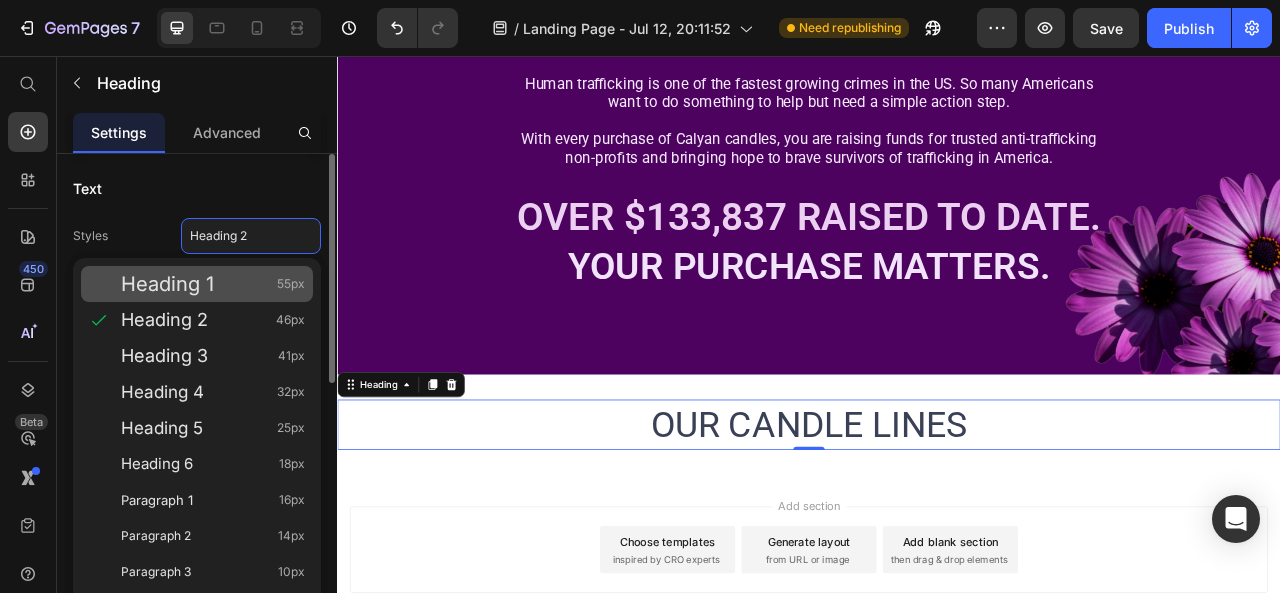 click on "Heading 1 55px" 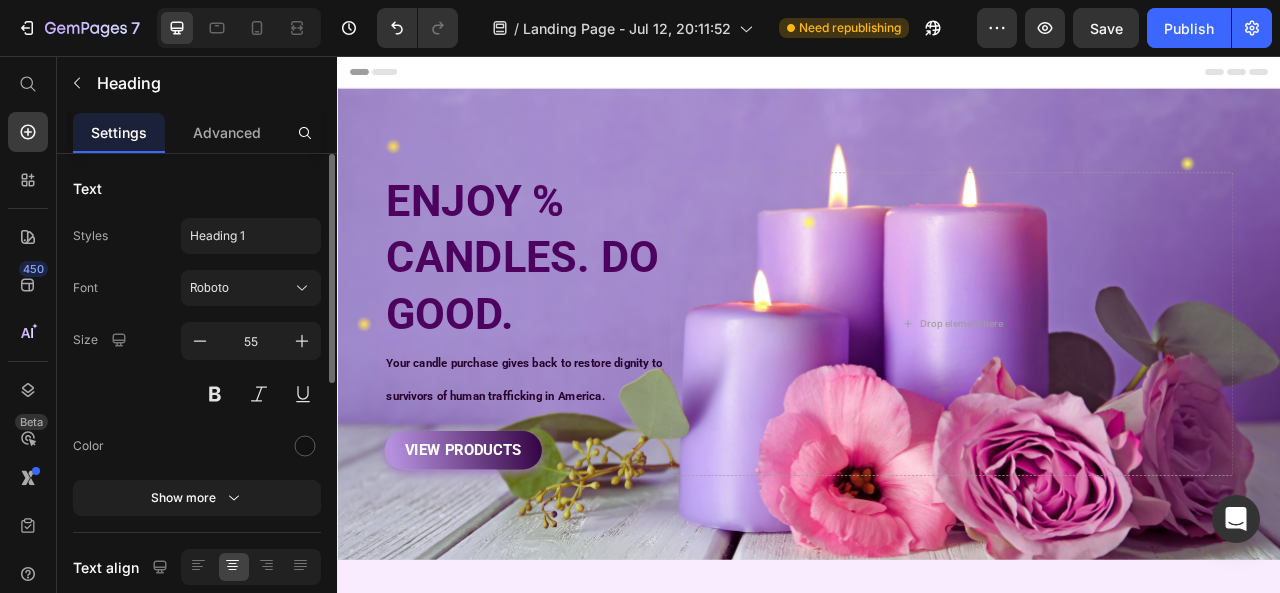 scroll, scrollTop: 979, scrollLeft: 0, axis: vertical 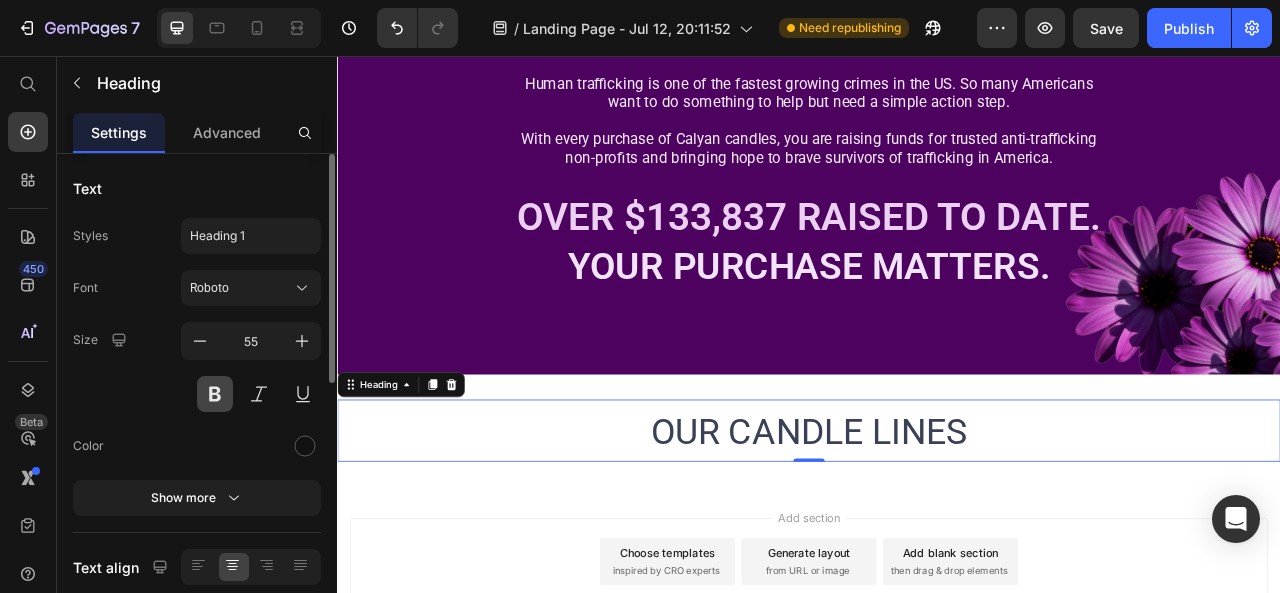 click at bounding box center [215, 394] 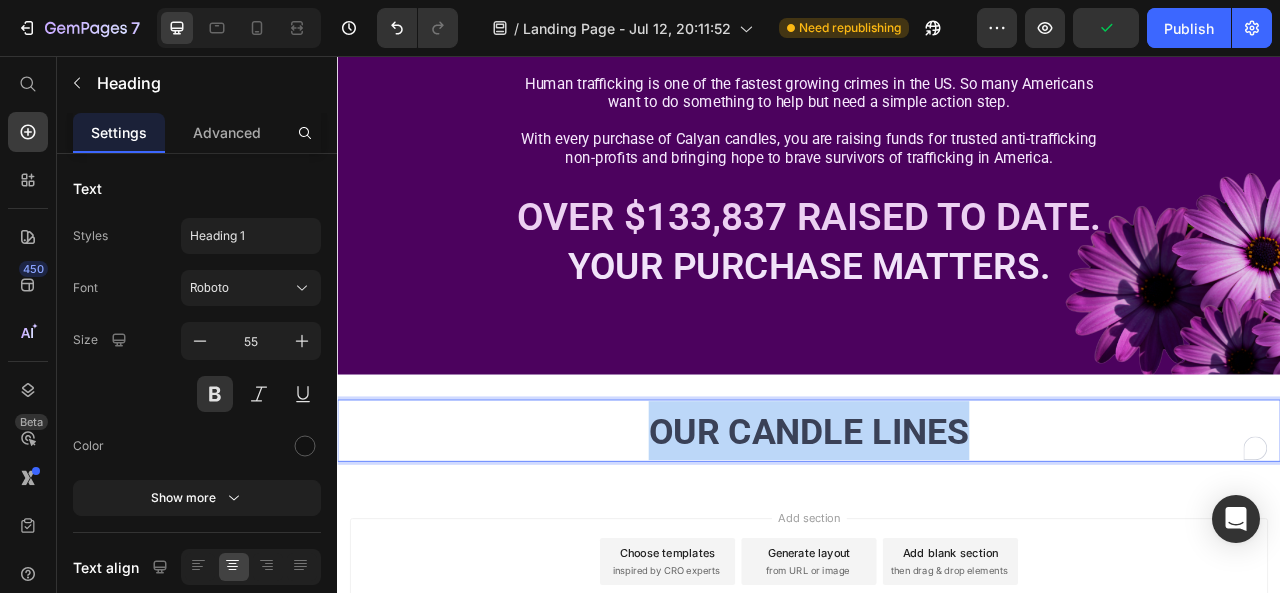 drag, startPoint x: 1137, startPoint y: 526, endPoint x: 737, endPoint y: 531, distance: 400.03125 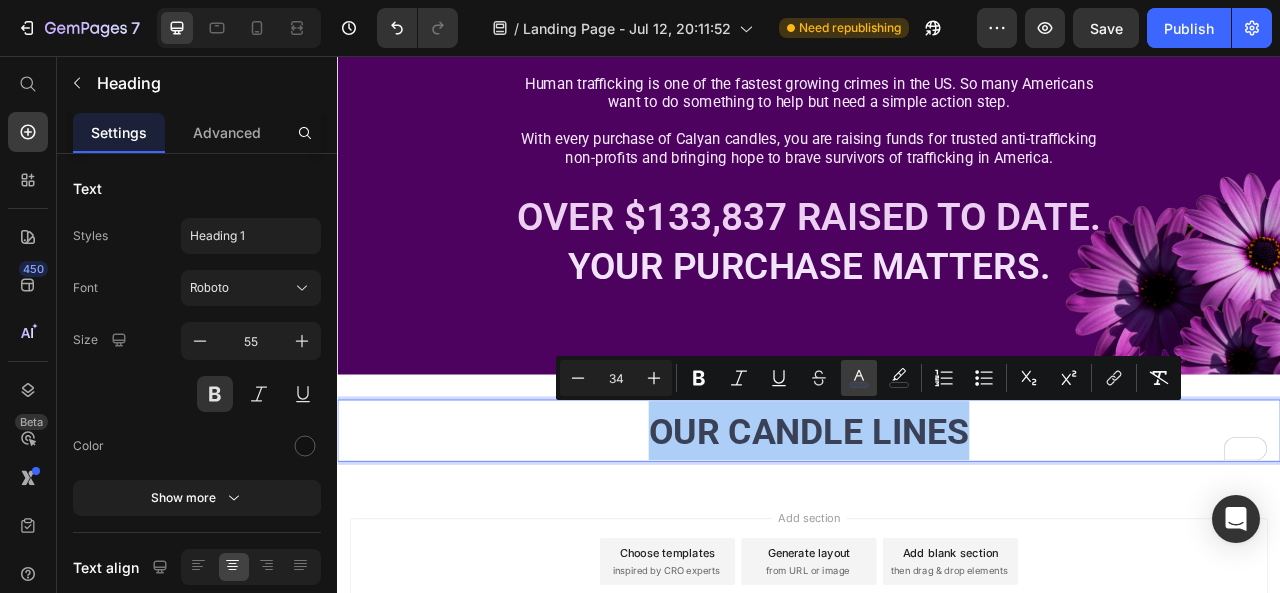 click on "color" at bounding box center [859, 378] 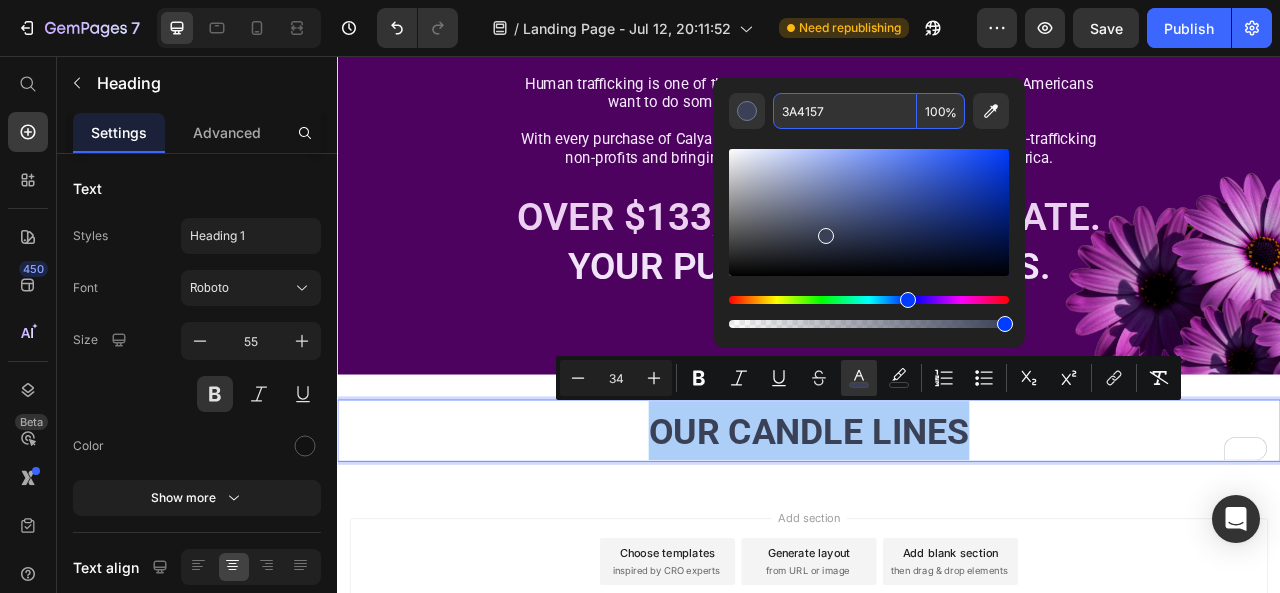 click on "3A4157" at bounding box center [845, 111] 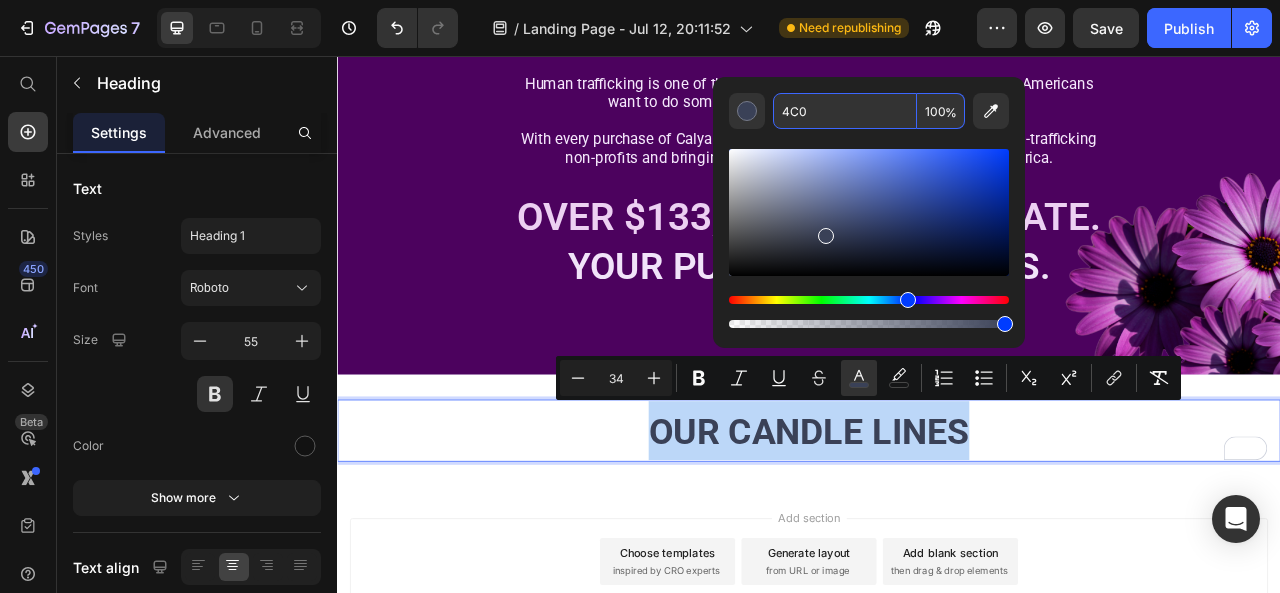 type on "44CC00" 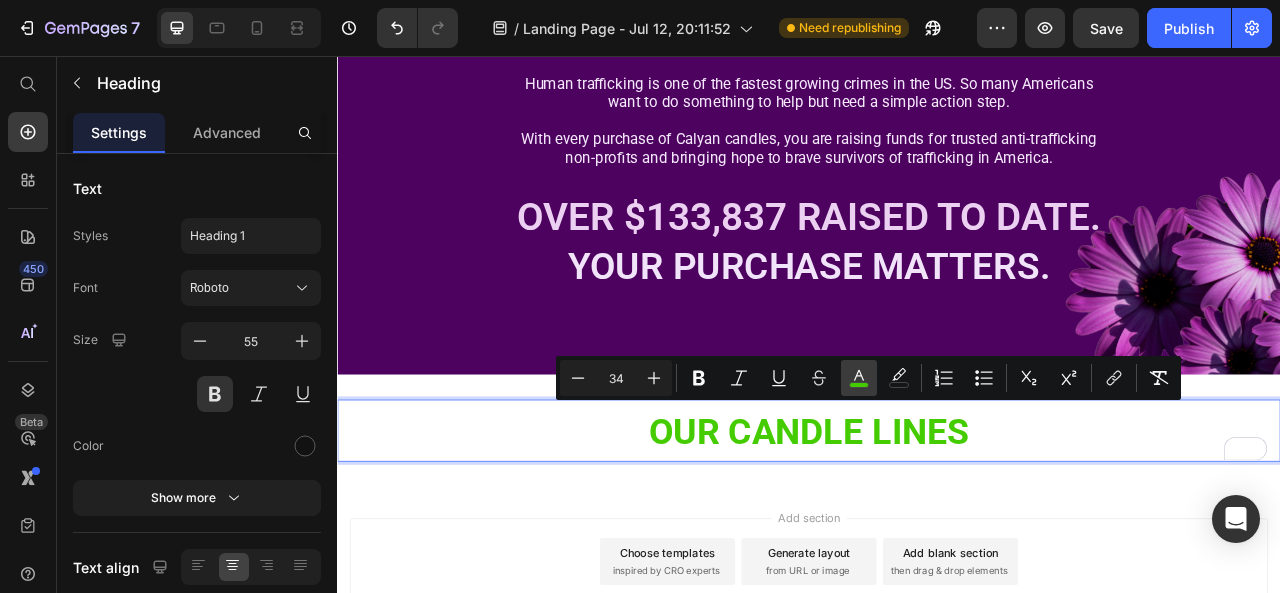 click 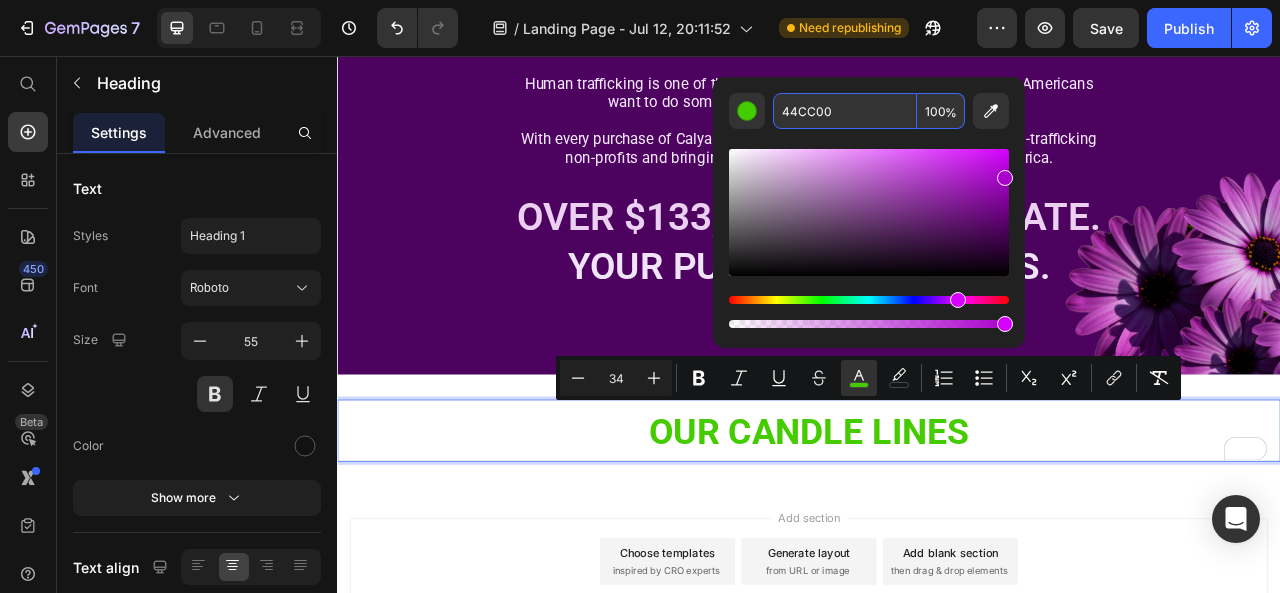 click at bounding box center (869, 300) 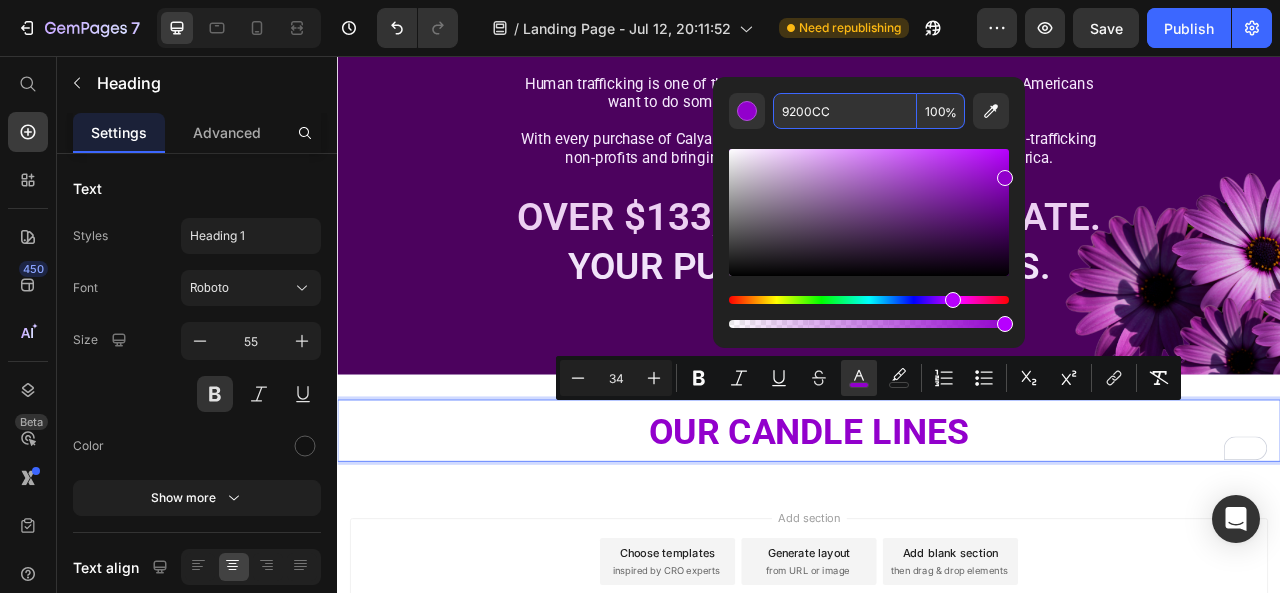 click at bounding box center (953, 300) 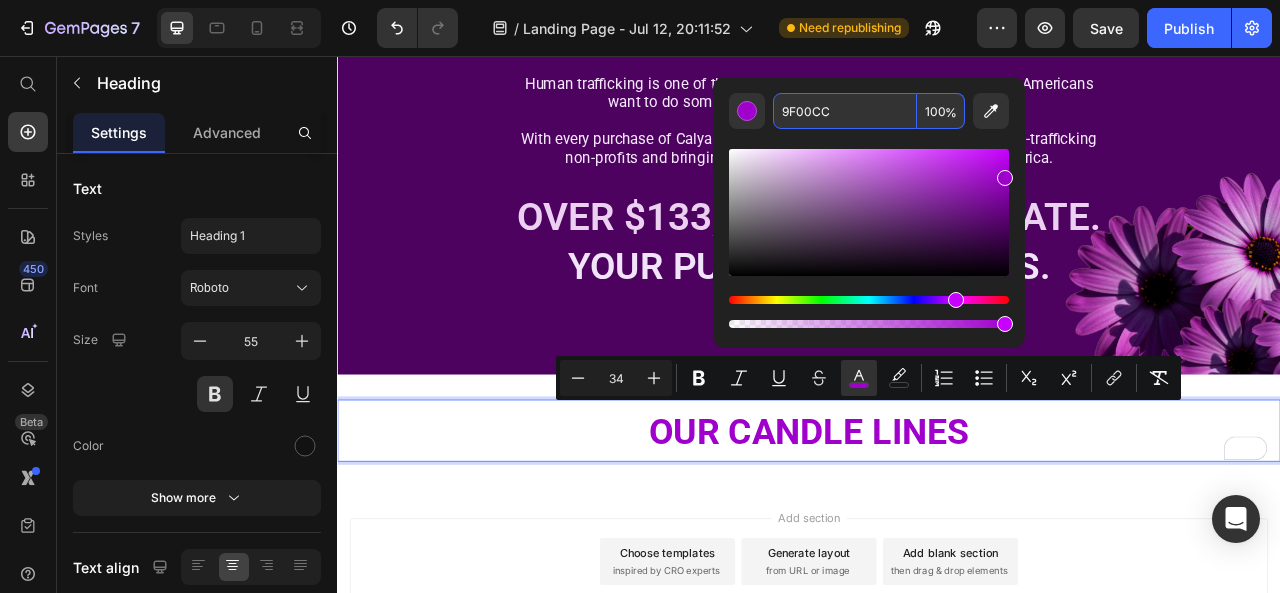 click at bounding box center [956, 300] 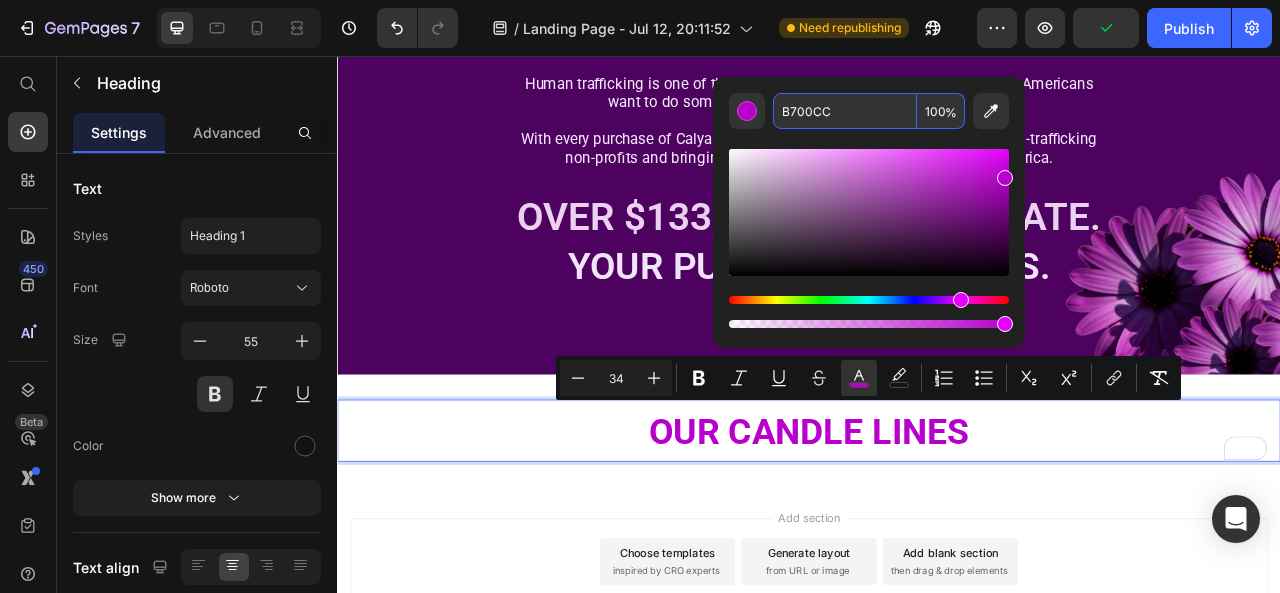 click at bounding box center (961, 300) 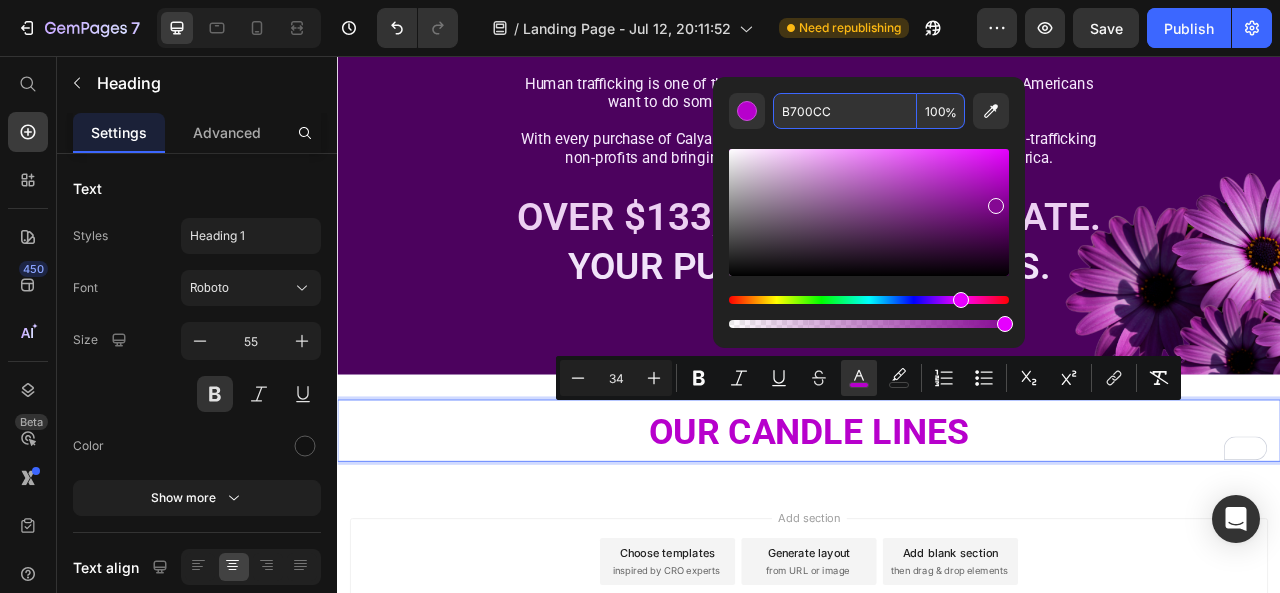drag, startPoint x: 1004, startPoint y: 177, endPoint x: 992, endPoint y: 208, distance: 33.24154 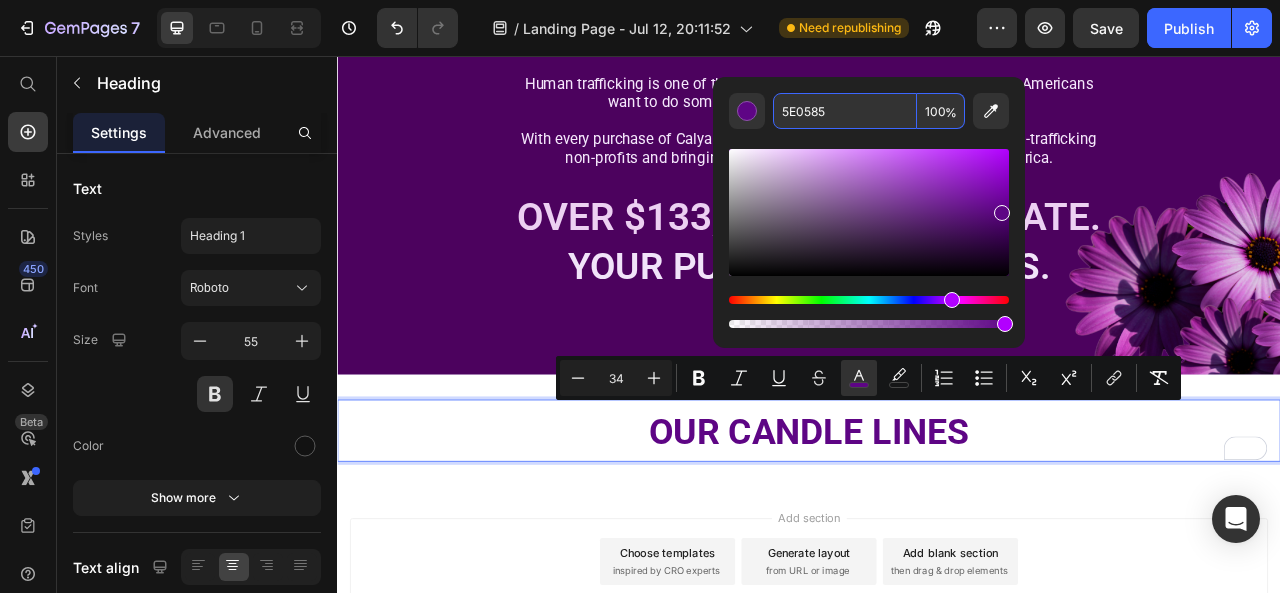 click at bounding box center [952, 300] 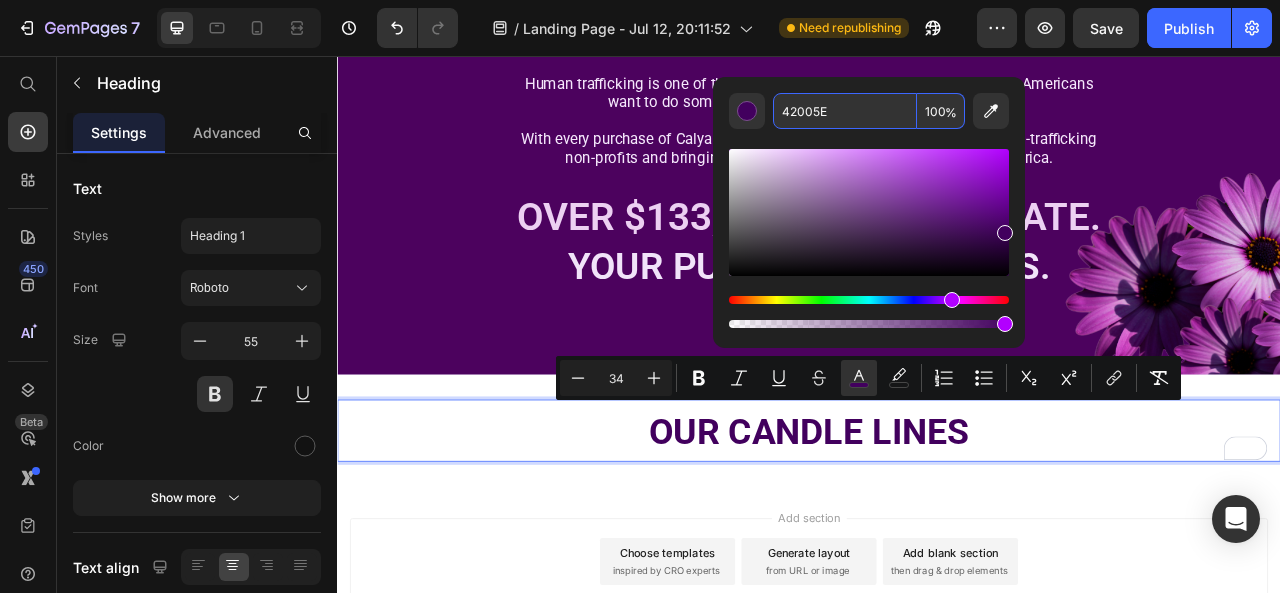 drag, startPoint x: 1006, startPoint y: 215, endPoint x: 1012, endPoint y: 229, distance: 15.231546 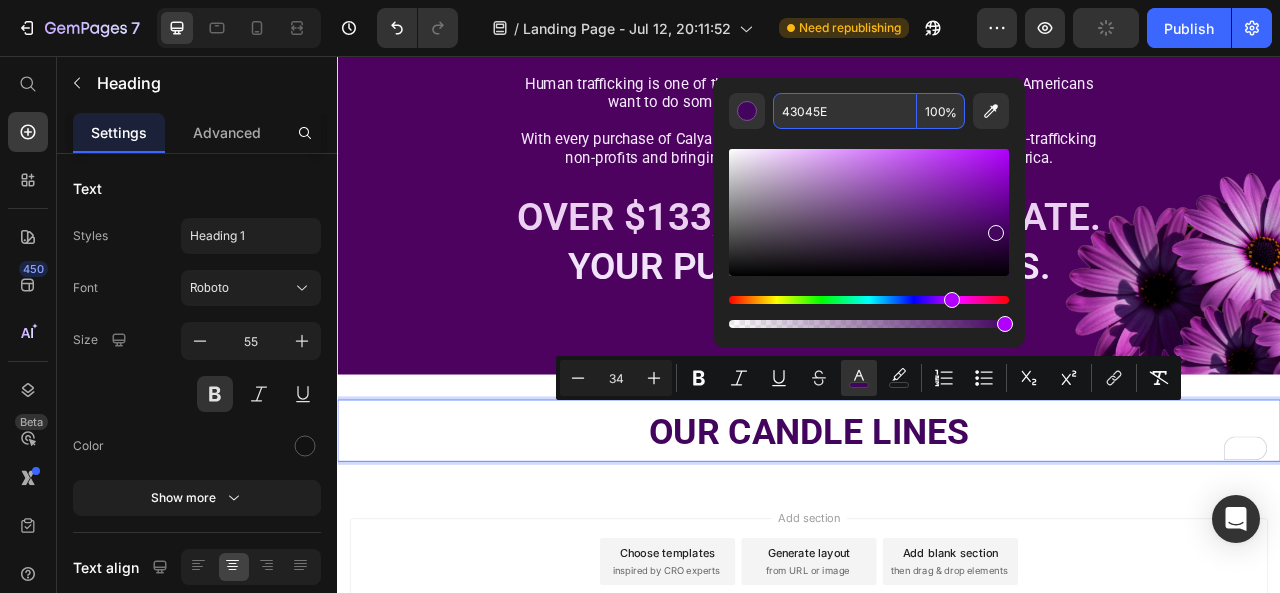 type on "43055E" 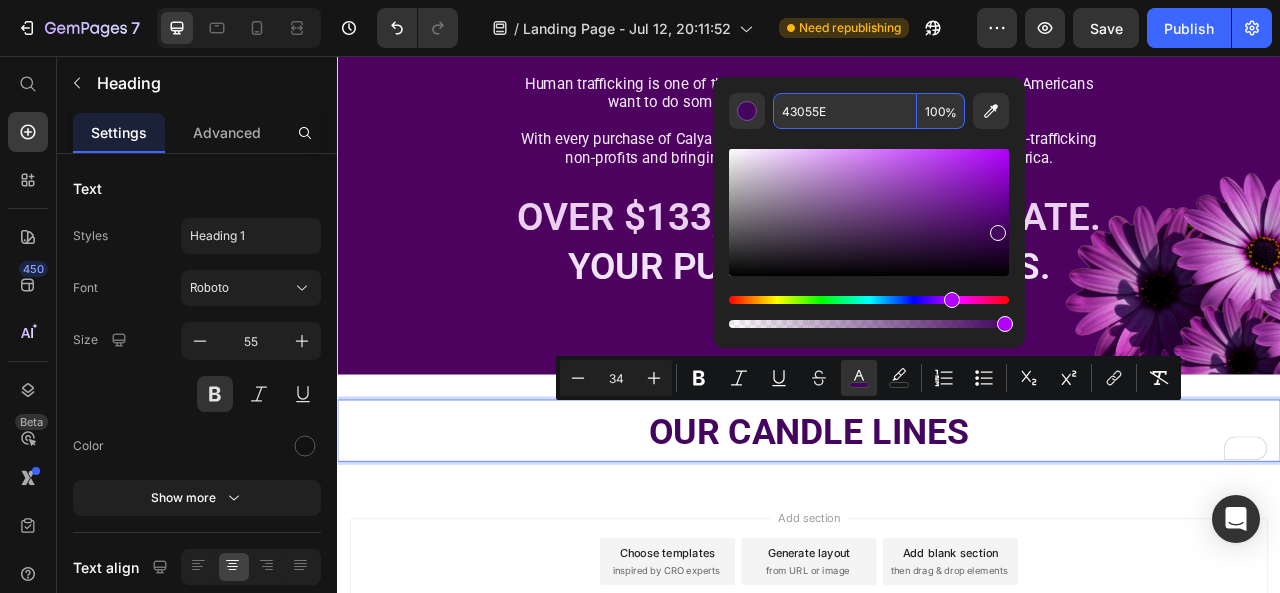 click at bounding box center [998, 233] 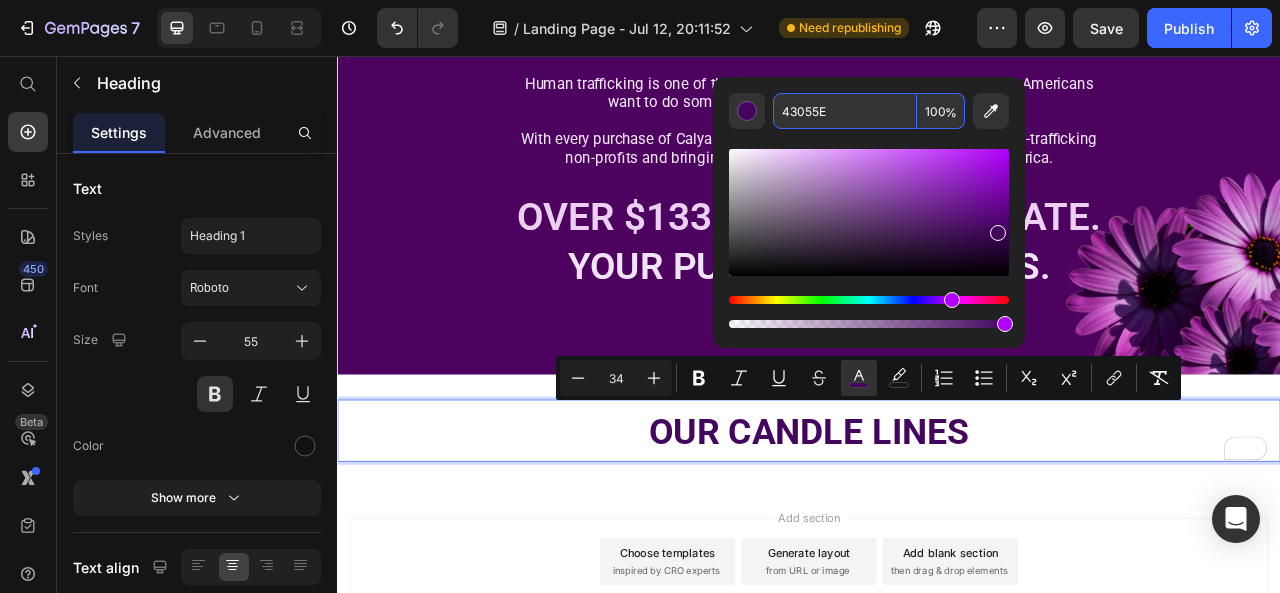 click on "OUR CANDLE LINES" at bounding box center [937, 532] 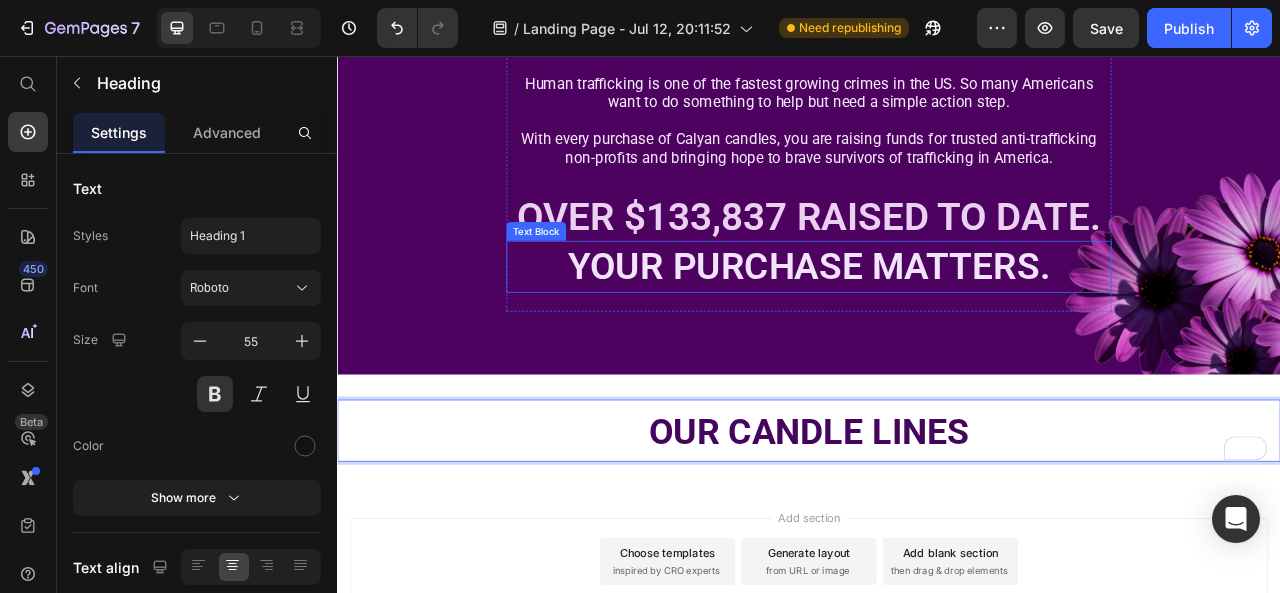 scroll, scrollTop: 679, scrollLeft: 0, axis: vertical 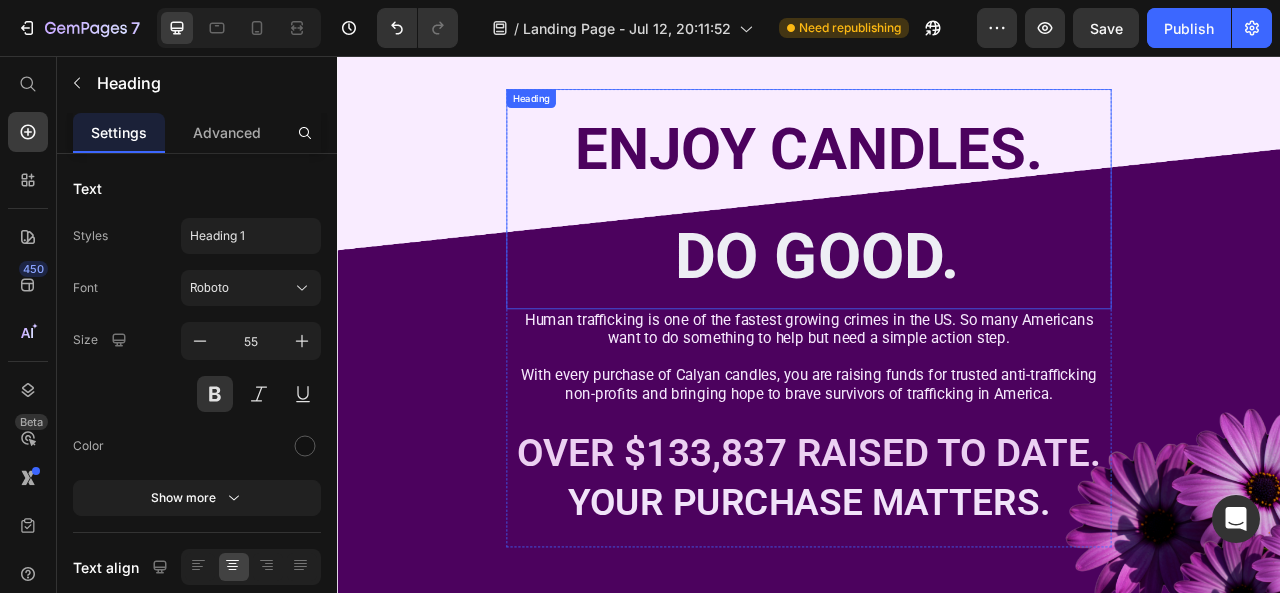 click on "ENJOY CANDLES." at bounding box center [937, 173] 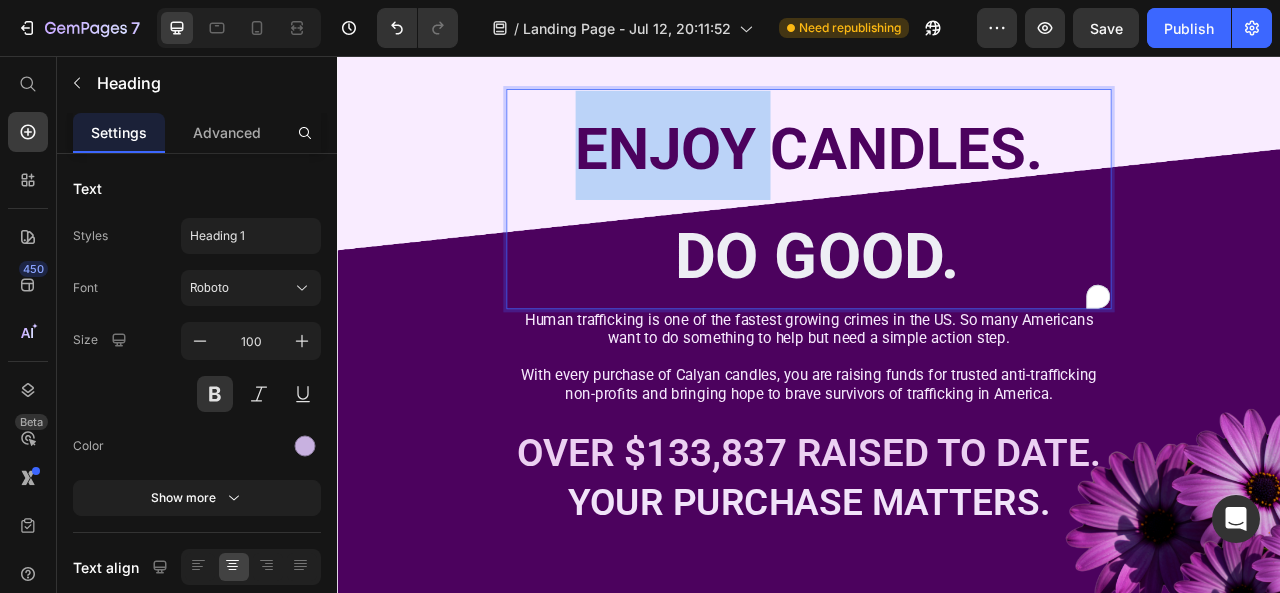 click on "ENJOY CANDLES." at bounding box center (937, 173) 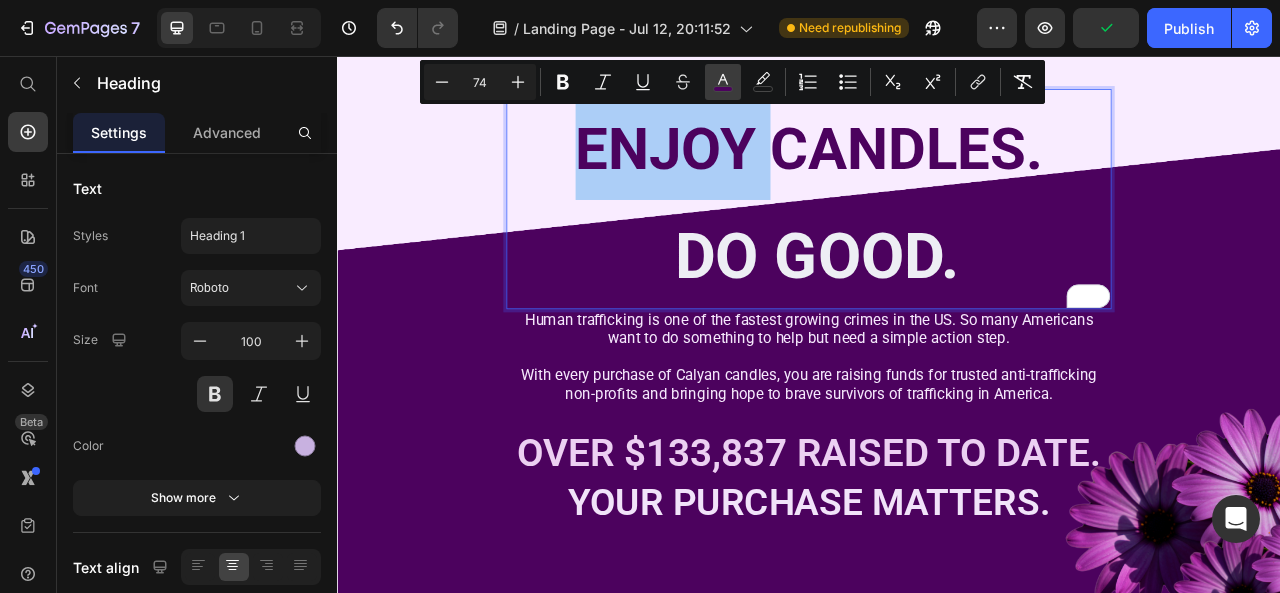 click 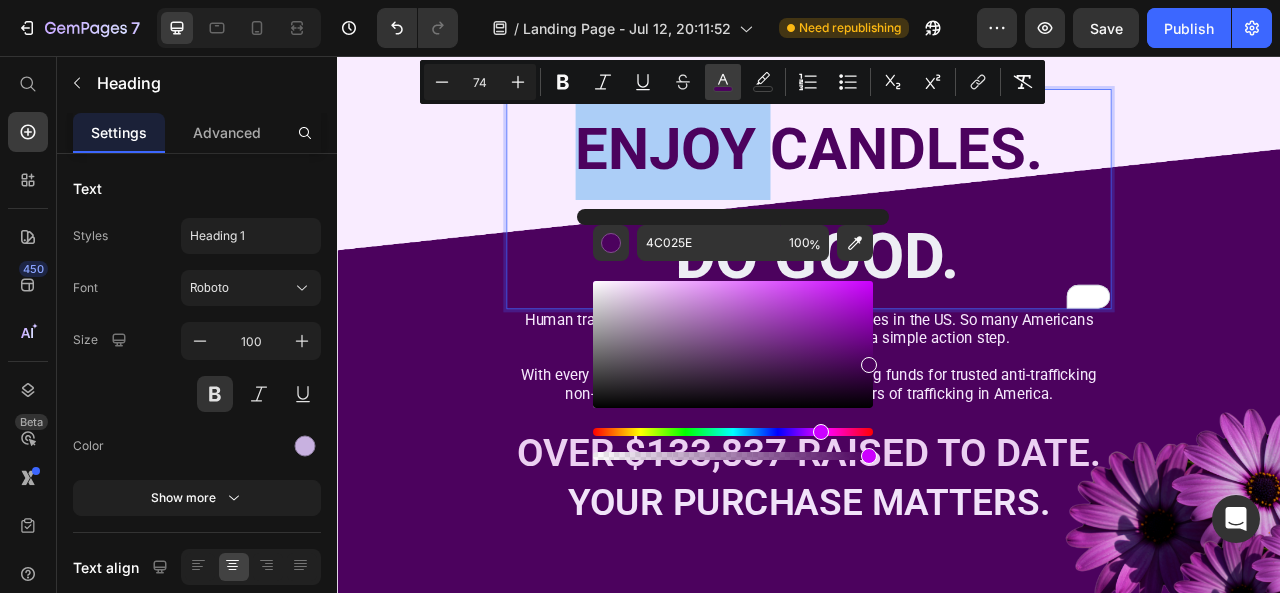 click 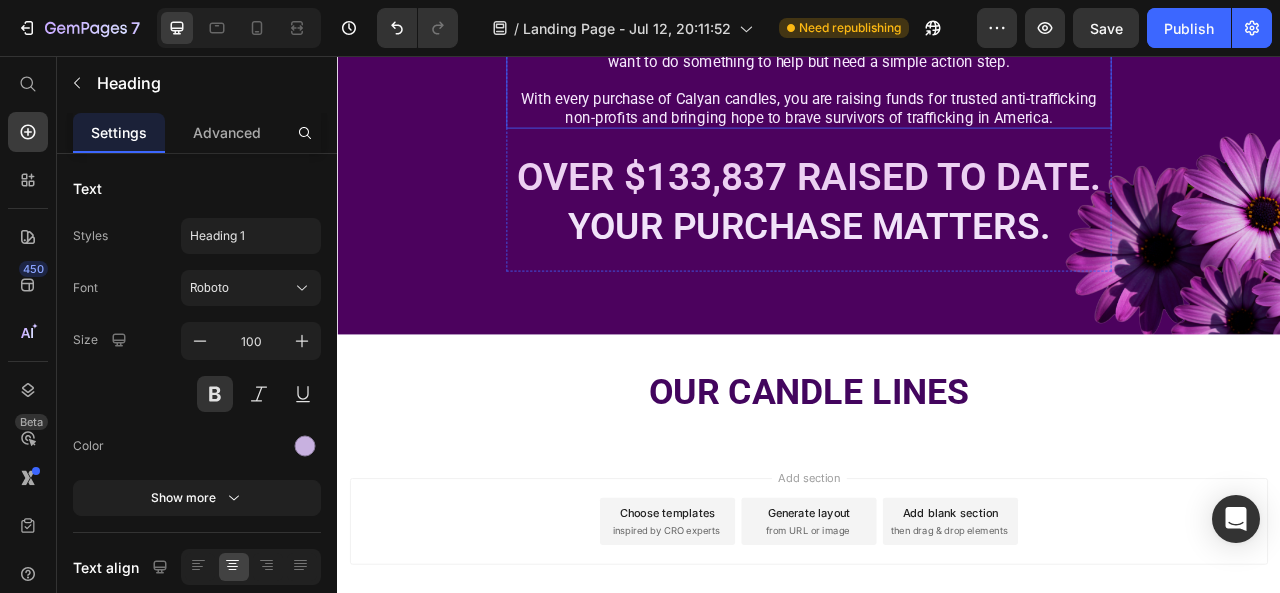 scroll, scrollTop: 1079, scrollLeft: 0, axis: vertical 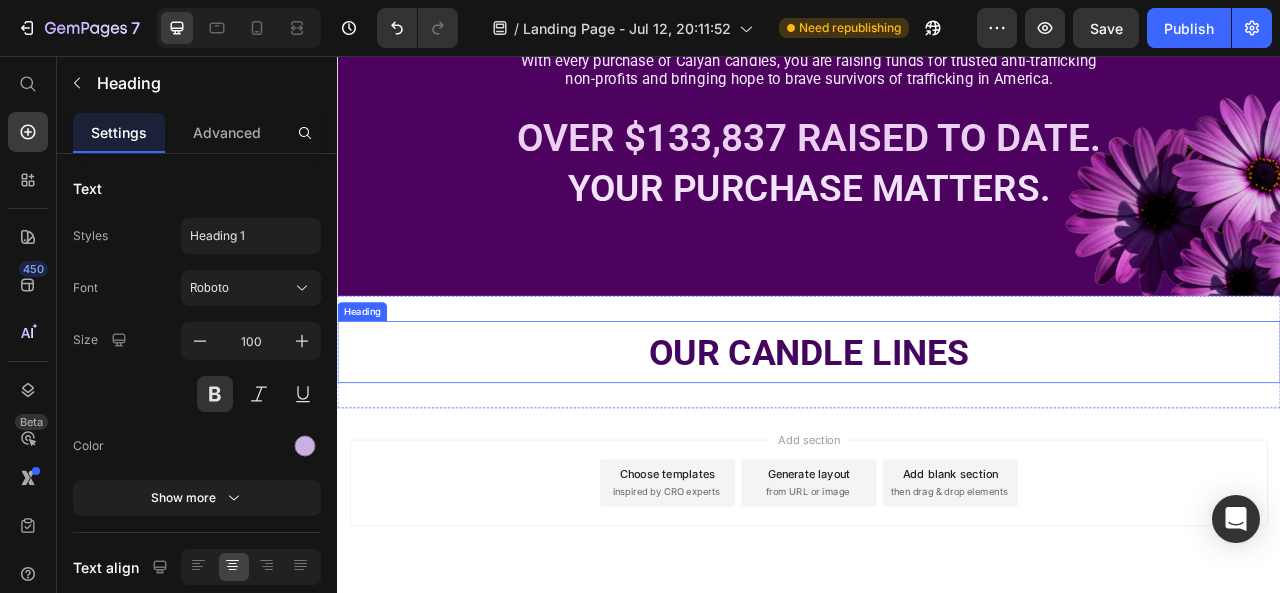 click on "OUR CANDLE LINES" at bounding box center (937, 433) 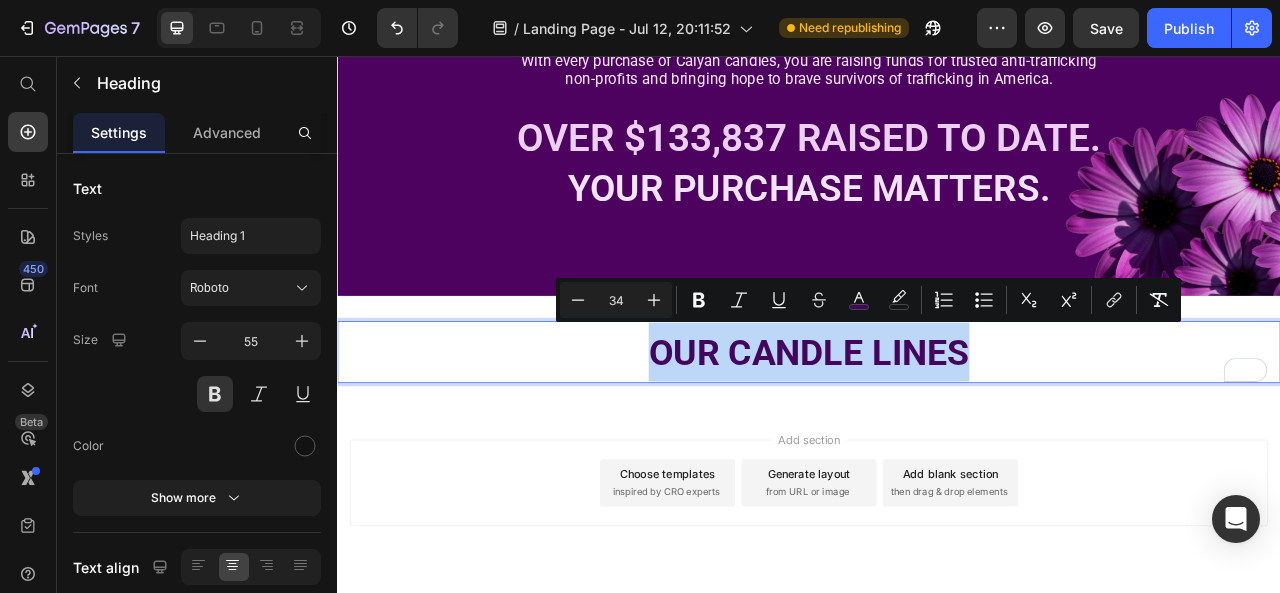 drag, startPoint x: 736, startPoint y: 432, endPoint x: 1128, endPoint y: 439, distance: 392.0625 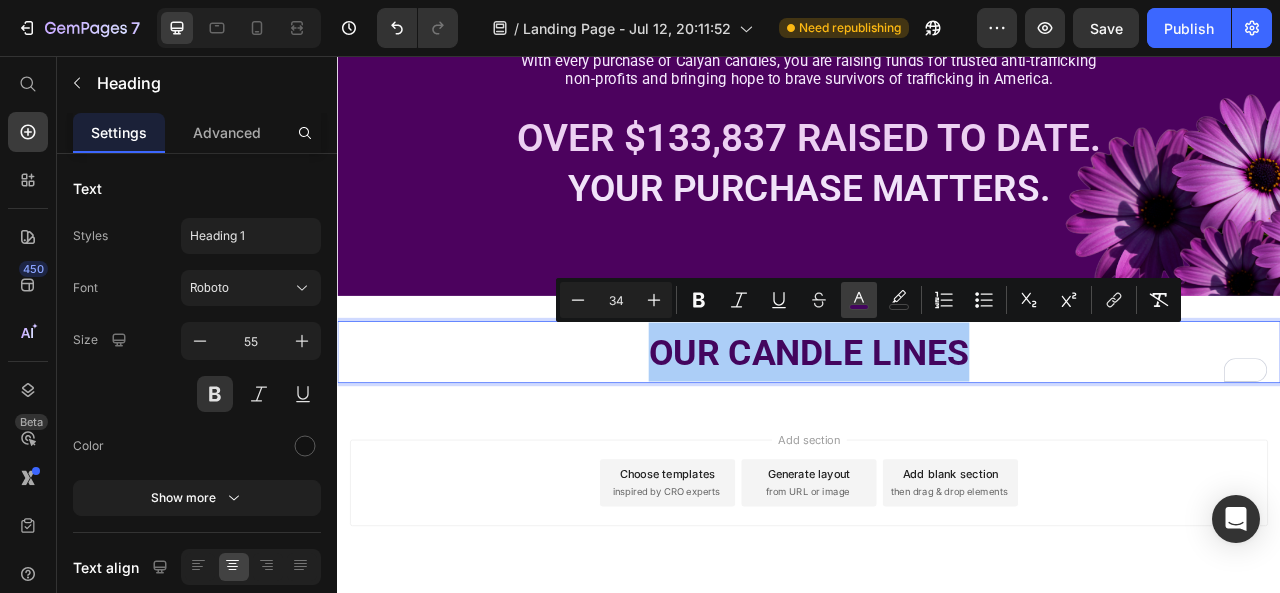 click 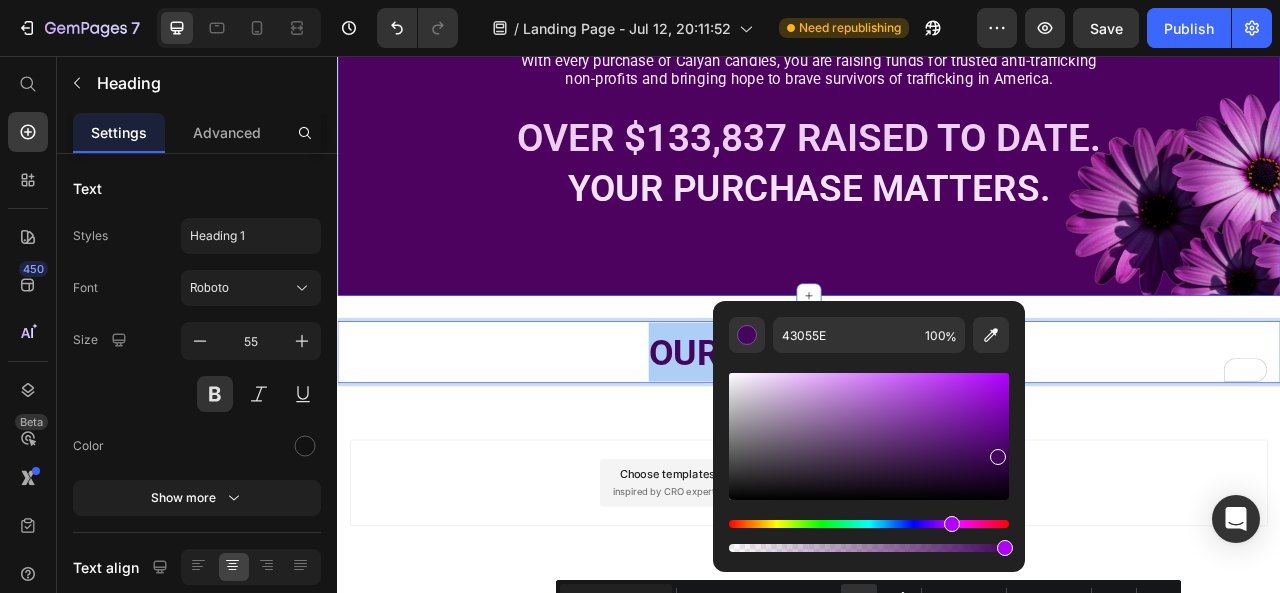 scroll, scrollTop: 579, scrollLeft: 0, axis: vertical 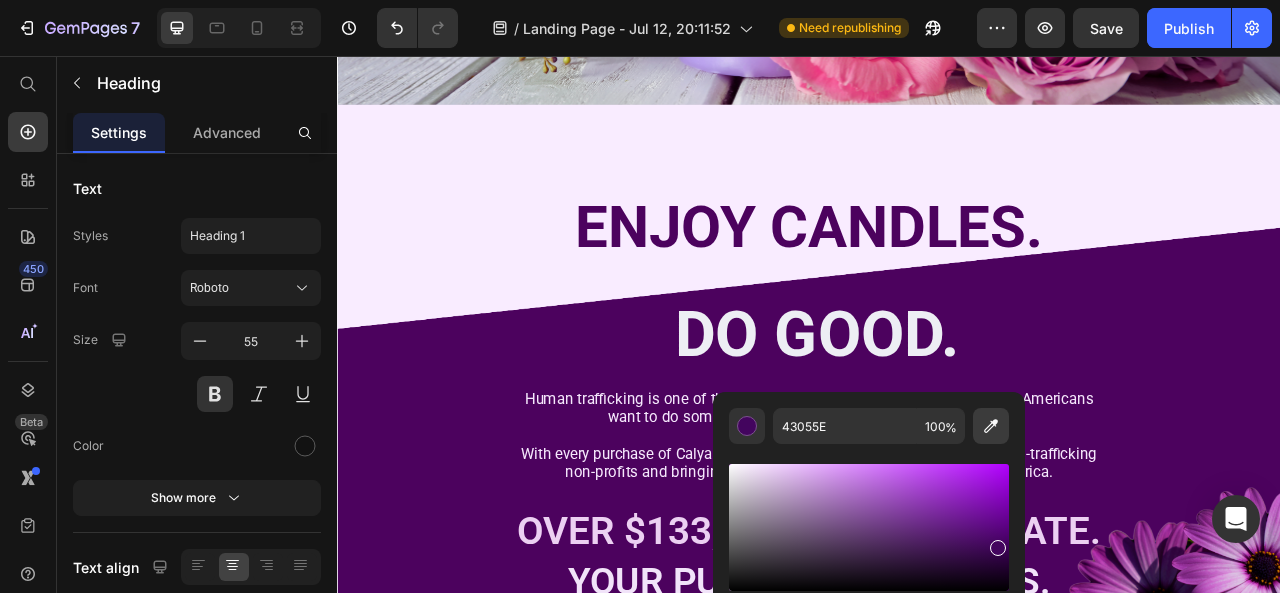 click 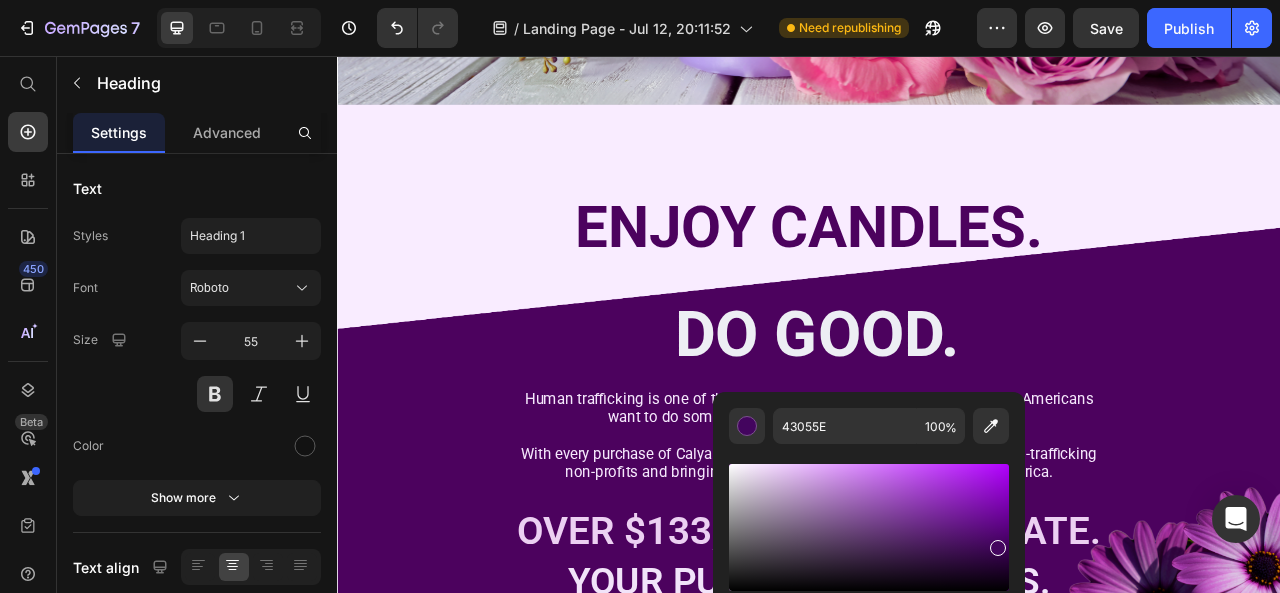 type on "4C025E" 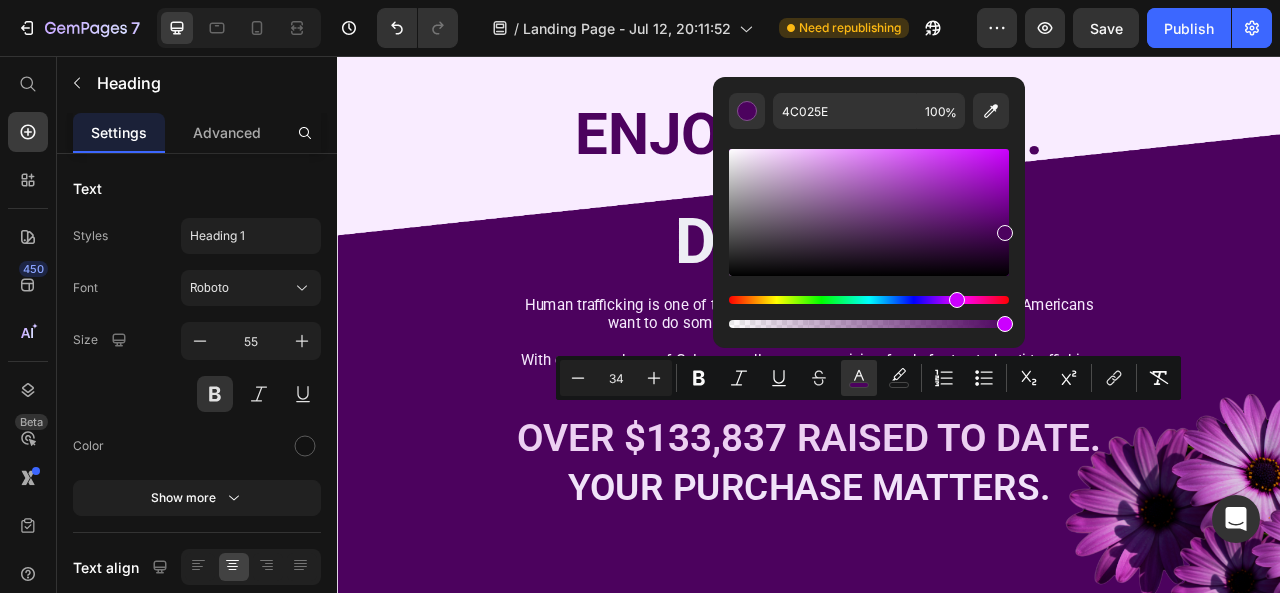 scroll, scrollTop: 979, scrollLeft: 0, axis: vertical 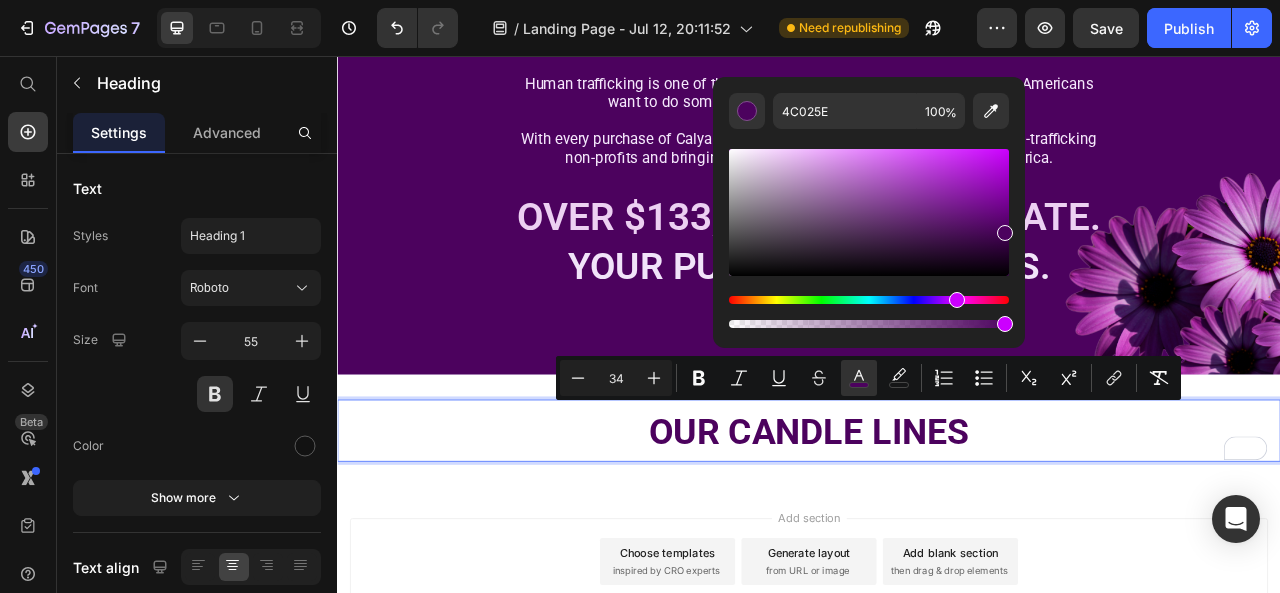 click on "Add section Choose templates inspired by CRO experts Generate layout from URL or image Add blank section then drag & drop elements" at bounding box center (937, 727) 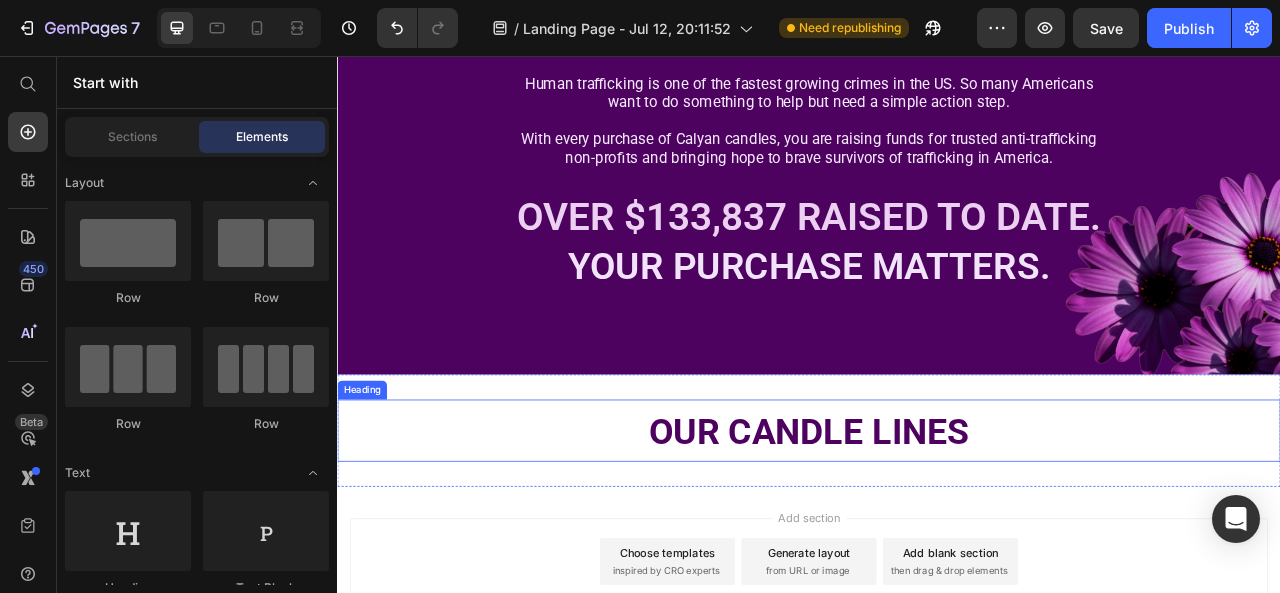 click on "OUR CANDLE LINES" at bounding box center (937, 533) 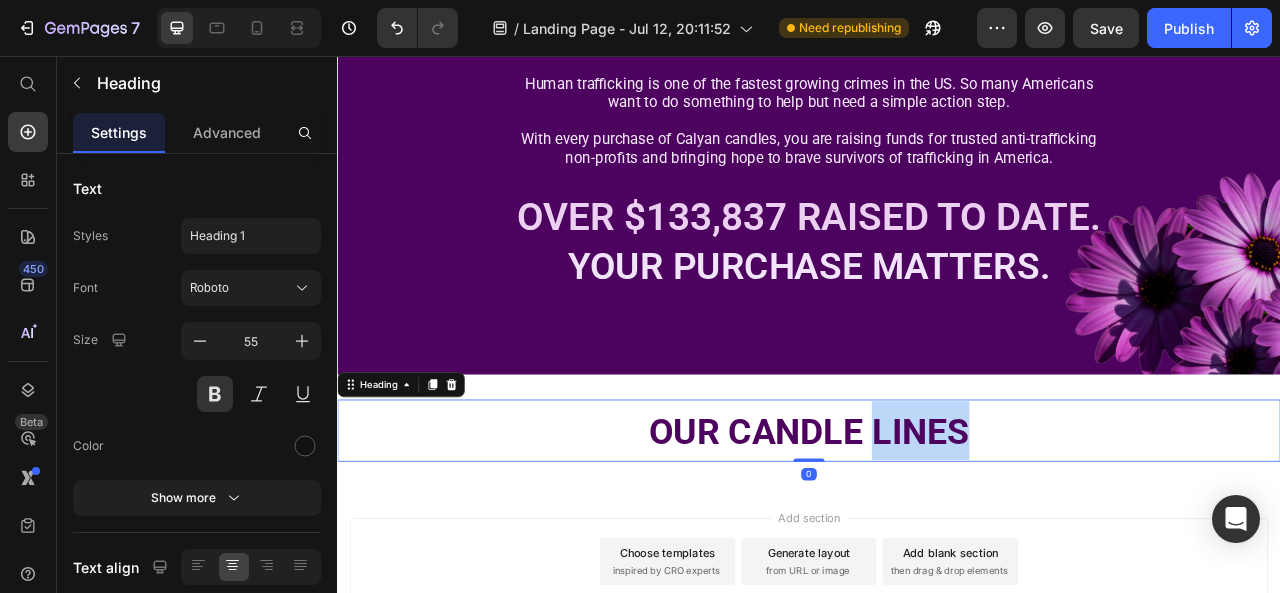 click on "OUR CANDLE LINES" at bounding box center (937, 533) 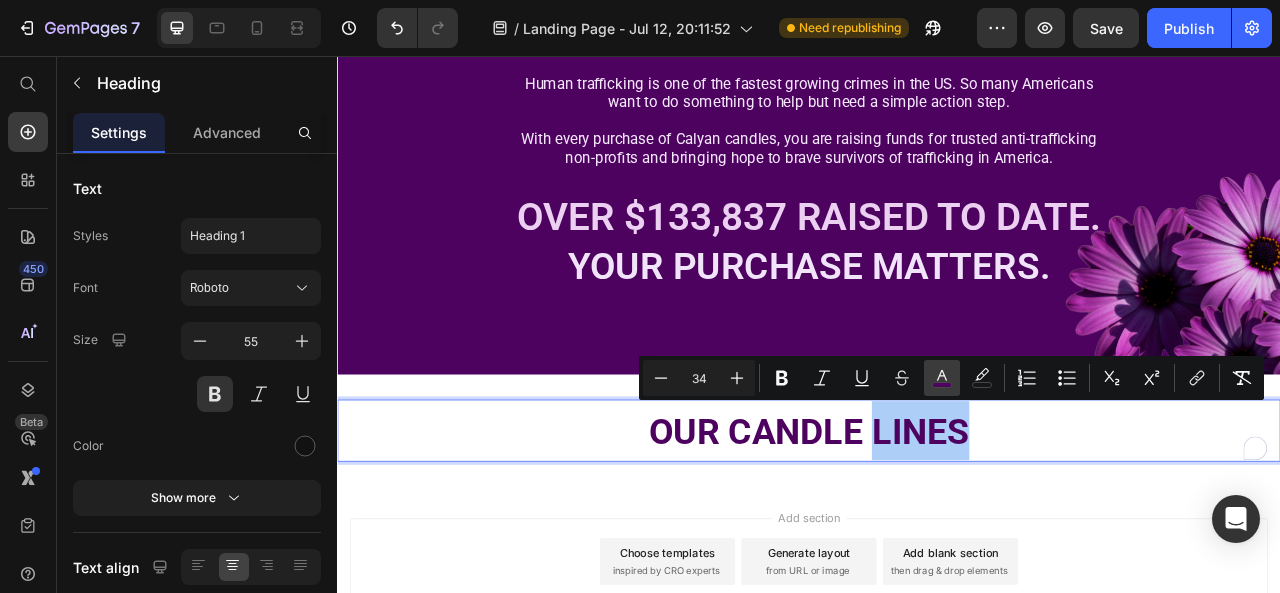 click 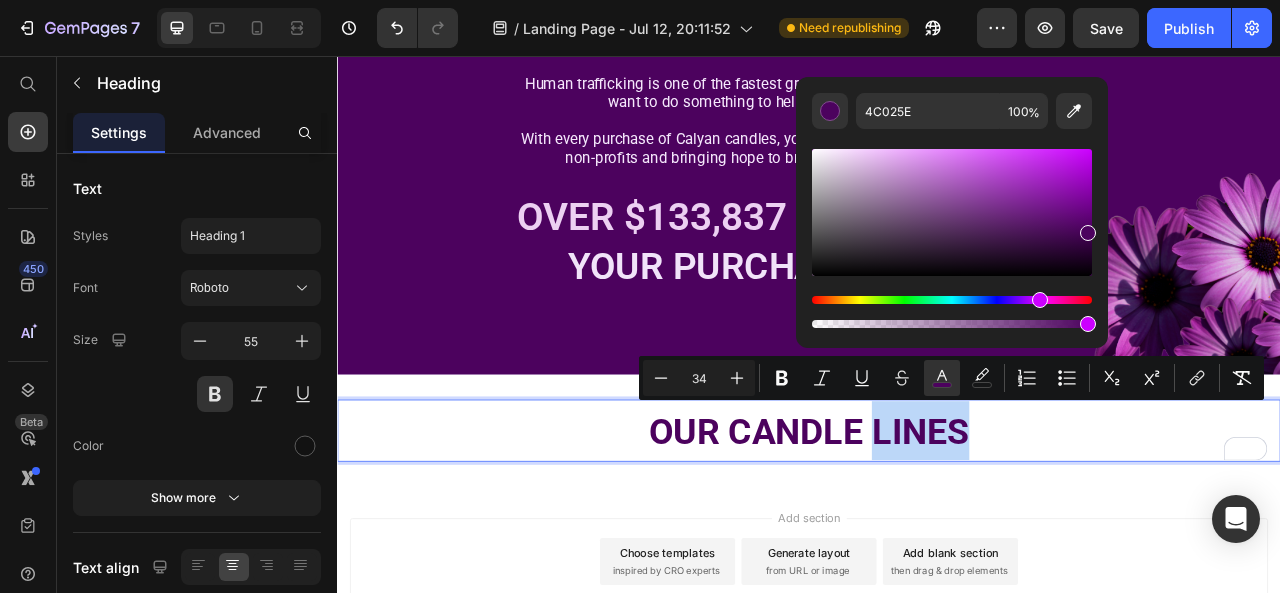 click on "Add section Choose templates inspired by CRO experts Generate layout from URL or image Add blank section then drag & drop elements" at bounding box center [937, 727] 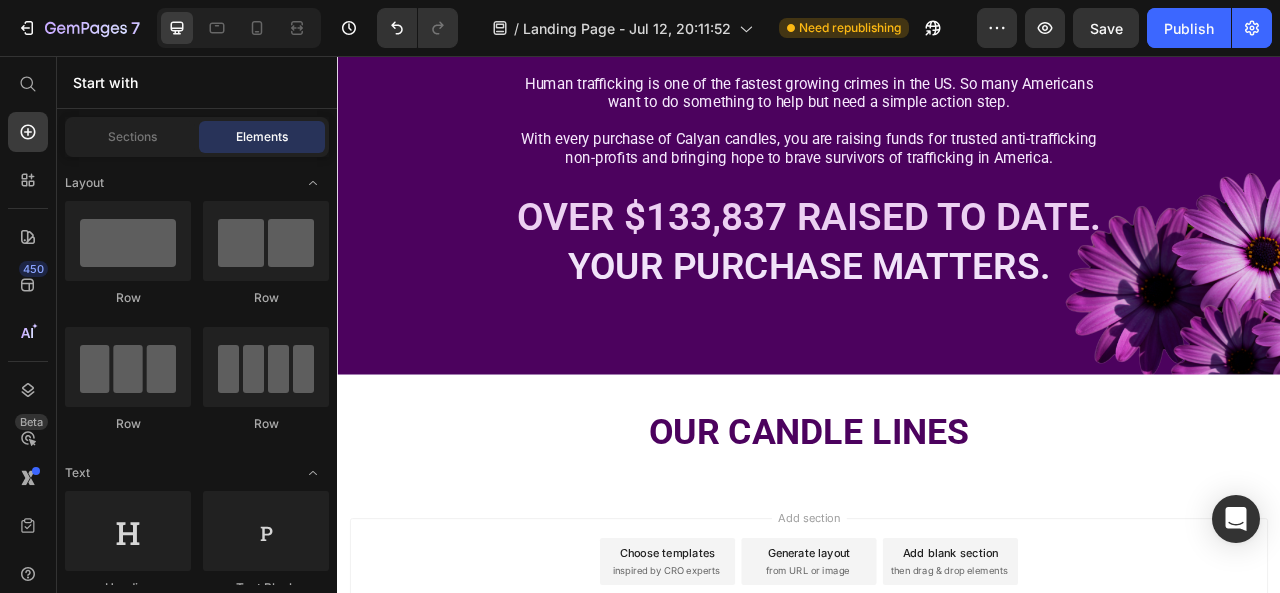 scroll, scrollTop: 1122, scrollLeft: 0, axis: vertical 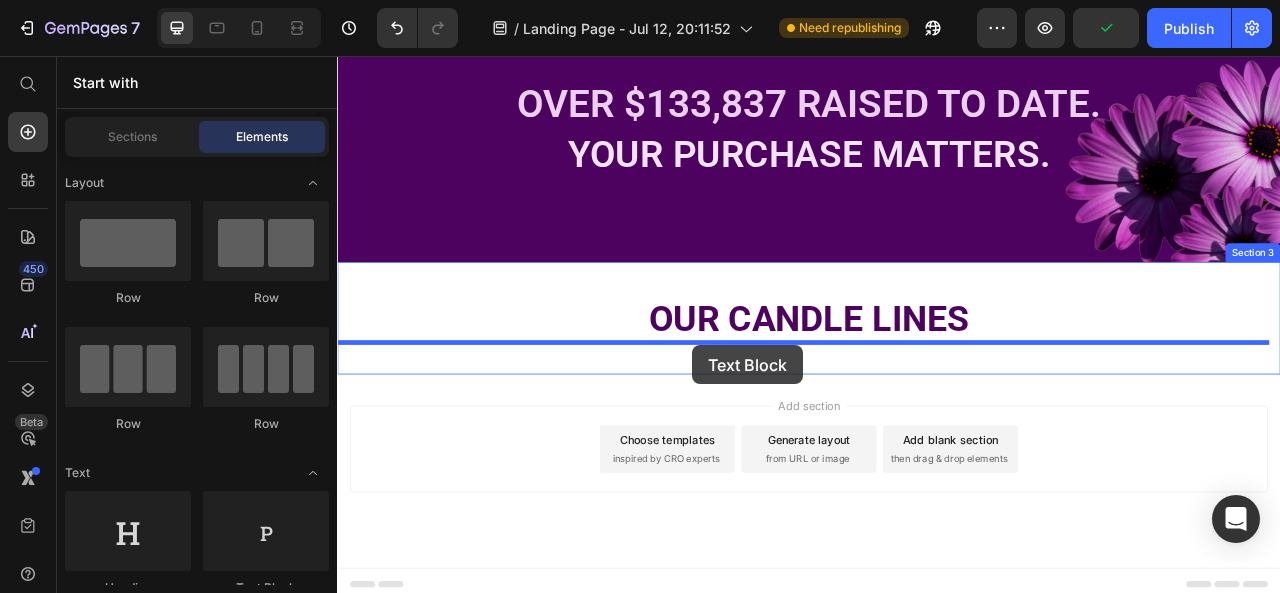drag, startPoint x: 601, startPoint y: 397, endPoint x: 789, endPoint y: 424, distance: 189.92894 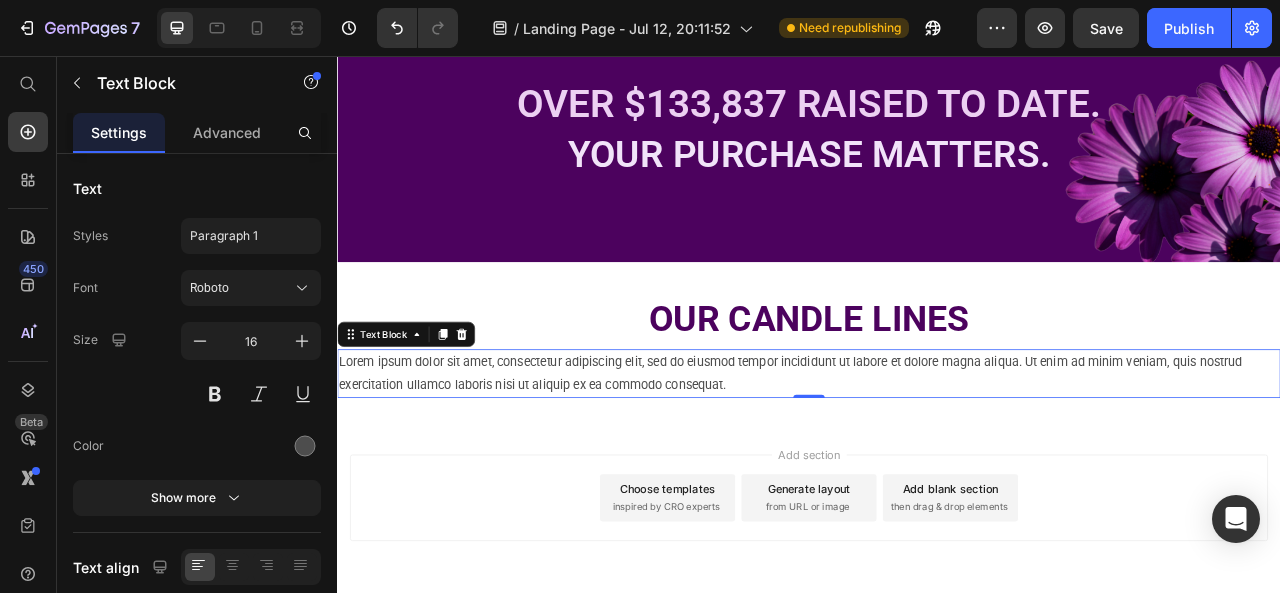 click on "Lorem ipsum dolor sit amet, consectetur adipiscing elit, sed do eiusmod tempor incididunt ut labore et dolore magna aliqua. Ut enim ad minim veniam, quis nostrud exercitation ullamco laboris nisi ut aliquip ex ea commodo consequat." at bounding box center [937, 460] 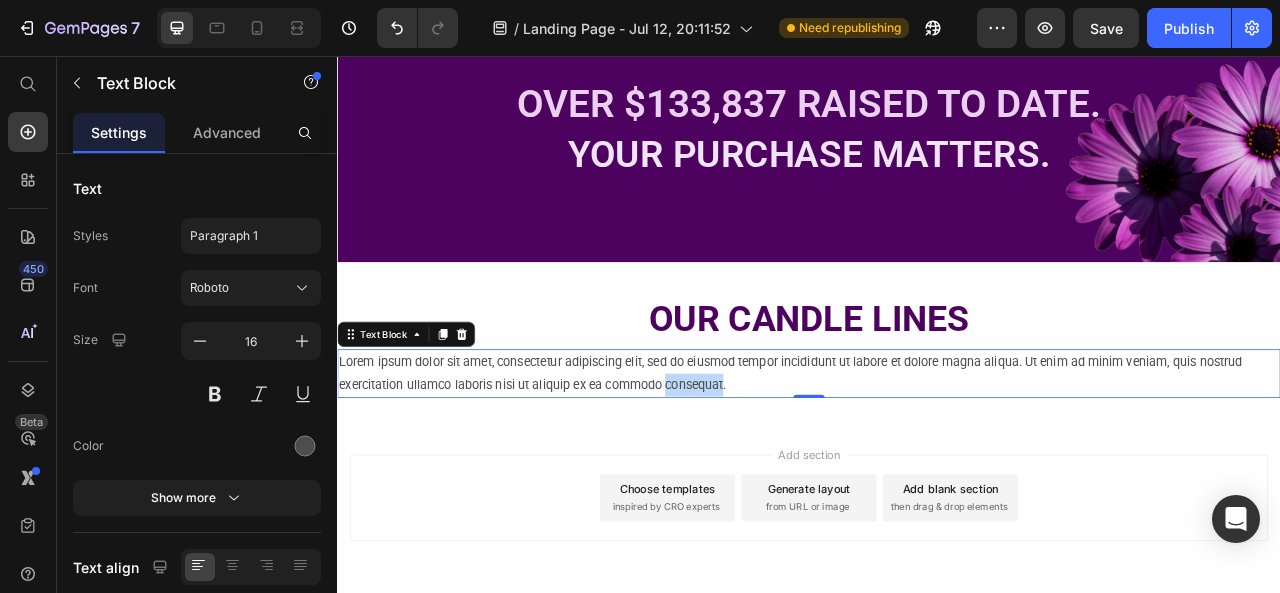 click on "Lorem ipsum dolor sit amet, consectetur adipiscing elit, sed do eiusmod tempor incididunt ut labore et dolore magna aliqua. Ut enim ad minim veniam, quis nostrud exercitation ullamco laboris nisi ut aliquip ex ea commodo consequat." at bounding box center [937, 460] 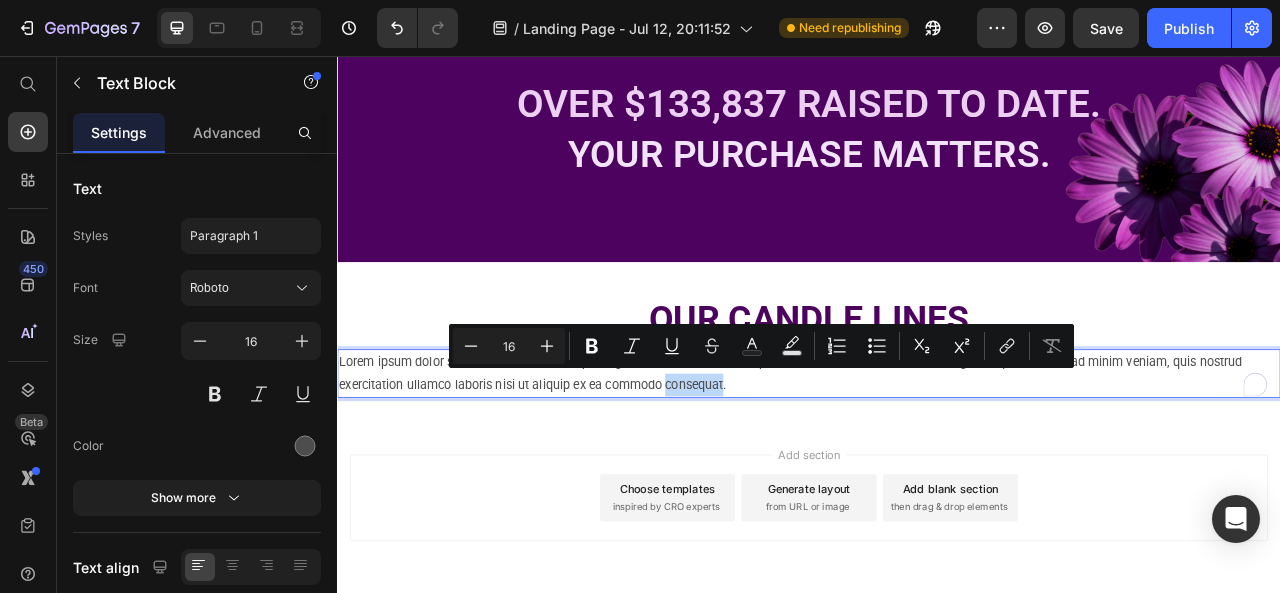 click on "Lorem ipsum dolor sit amet, consectetur adipiscing elit, sed do eiusmod tempor incididunt ut labore et dolore magna aliqua. Ut enim ad minim veniam, quis nostrud exercitation ullamco laboris nisi ut aliquip ex ea commodo consequat." at bounding box center (937, 460) 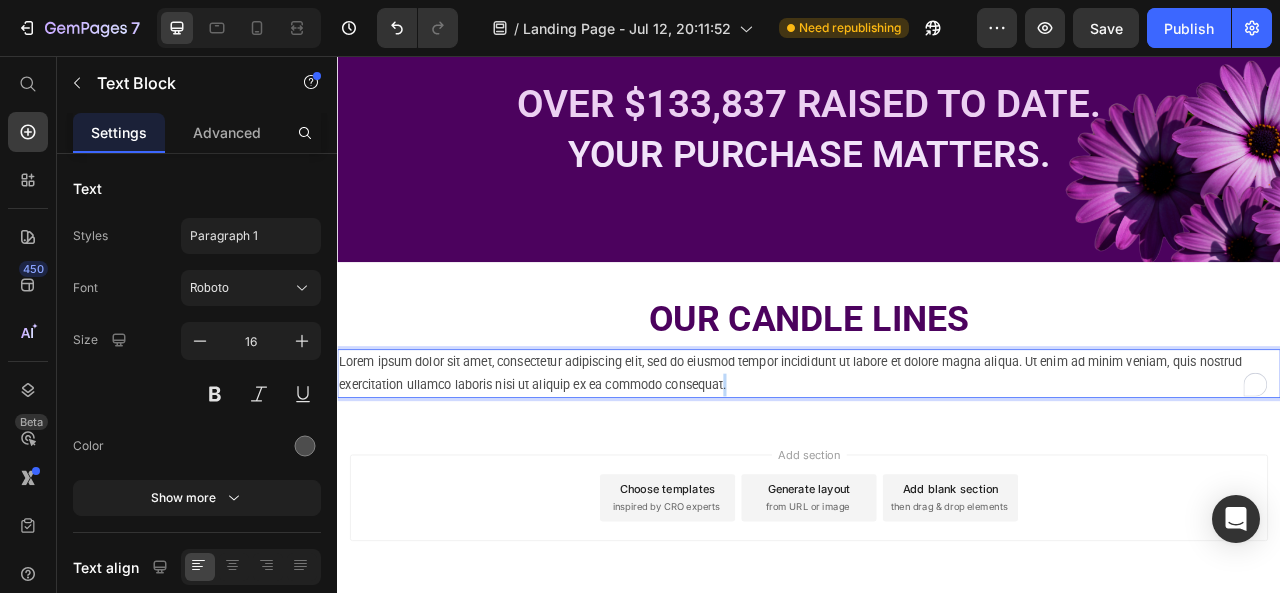 click on "Lorem ipsum dolor sit amet, consectetur adipiscing elit, sed do eiusmod tempor incididunt ut labore et dolore magna aliqua. Ut enim ad minim veniam, quis nostrud exercitation ullamco laboris nisi ut aliquip ex ea commodo consequat." at bounding box center [937, 460] 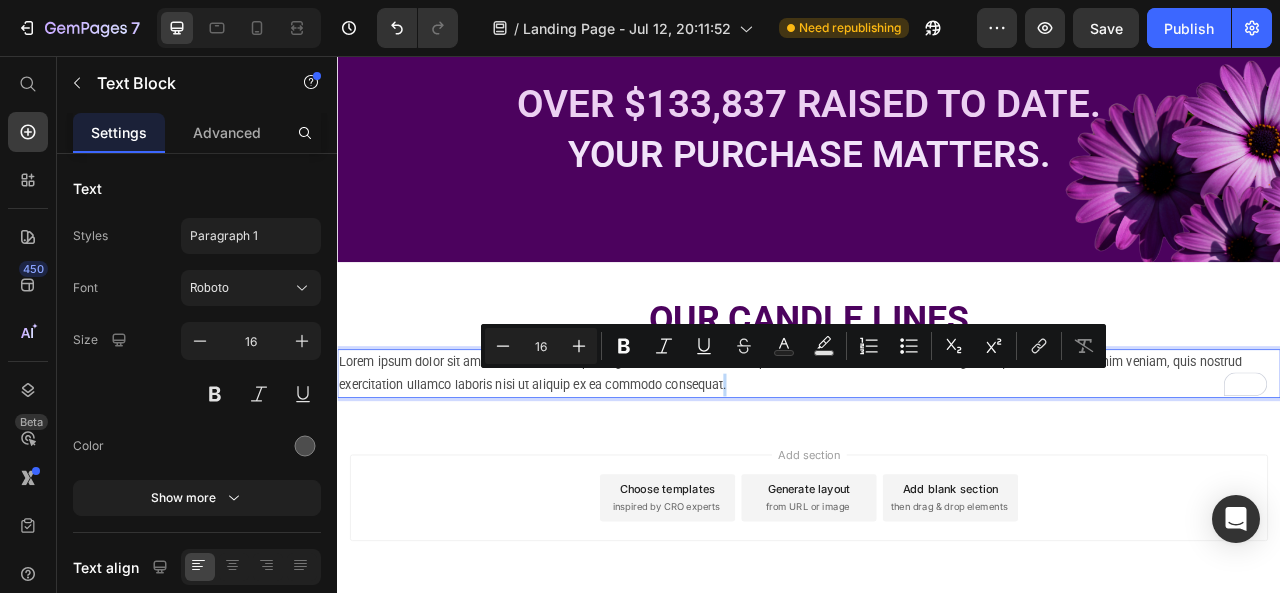 click on "Lorem ipsum dolor sit amet, consectetur adipiscing elit, sed do eiusmod tempor incididunt ut labore et dolore magna aliqua. Ut enim ad minim veniam, quis nostrud exercitation ullamco laboris nisi ut aliquip ex ea commodo consequat." at bounding box center [937, 460] 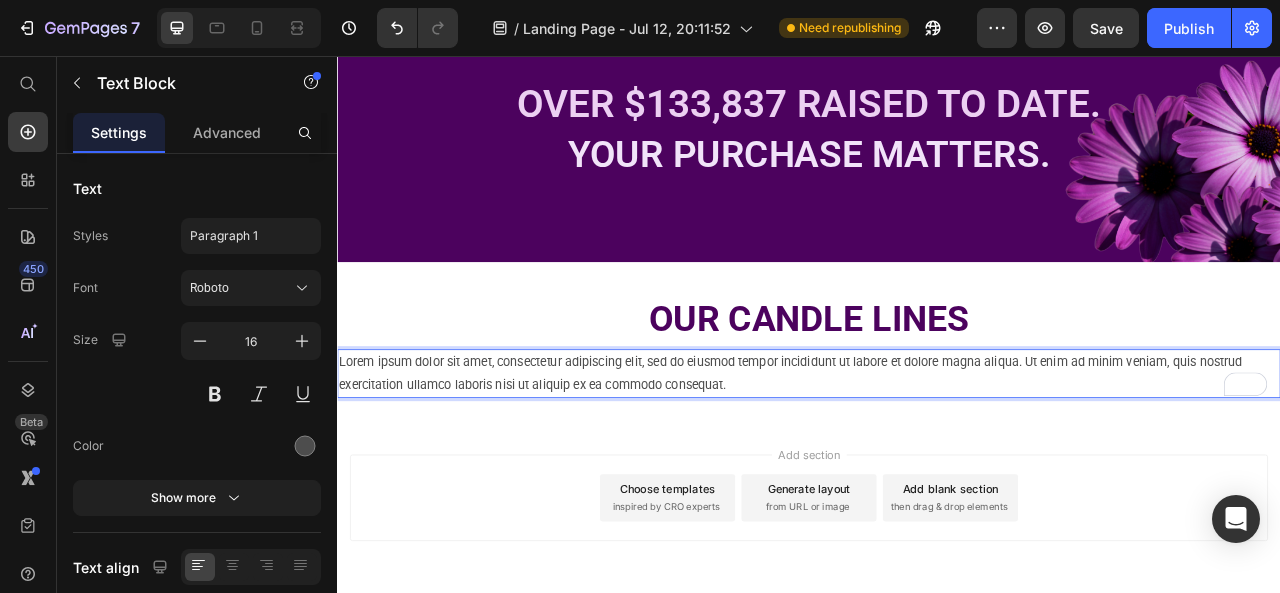 click on "Lorem ipsum dolor sit amet, consectetur adipiscing elit, sed do eiusmod tempor incididunt ut labore et dolore magna aliqua. Ut enim ad minim veniam, quis nostrud exercitation ullamco laboris nisi ut aliquip ex ea commodo consequat." at bounding box center (937, 460) 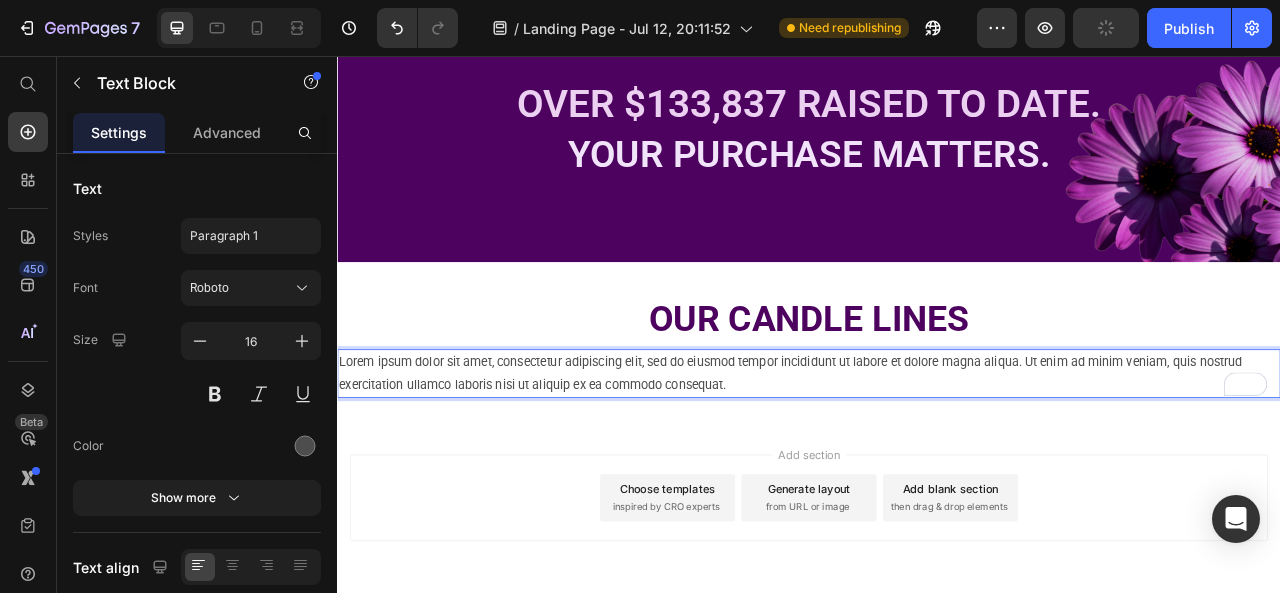 click on "Lorem ipsum dolor sit amet, consectetur adipiscing elit, sed do eiusmod tempor incididunt ut labore et dolore magna aliqua. Ut enim ad minim veniam, quis nostrud exercitation ullamco laboris nisi ut aliquip ex ea commodo consequat." at bounding box center (937, 460) 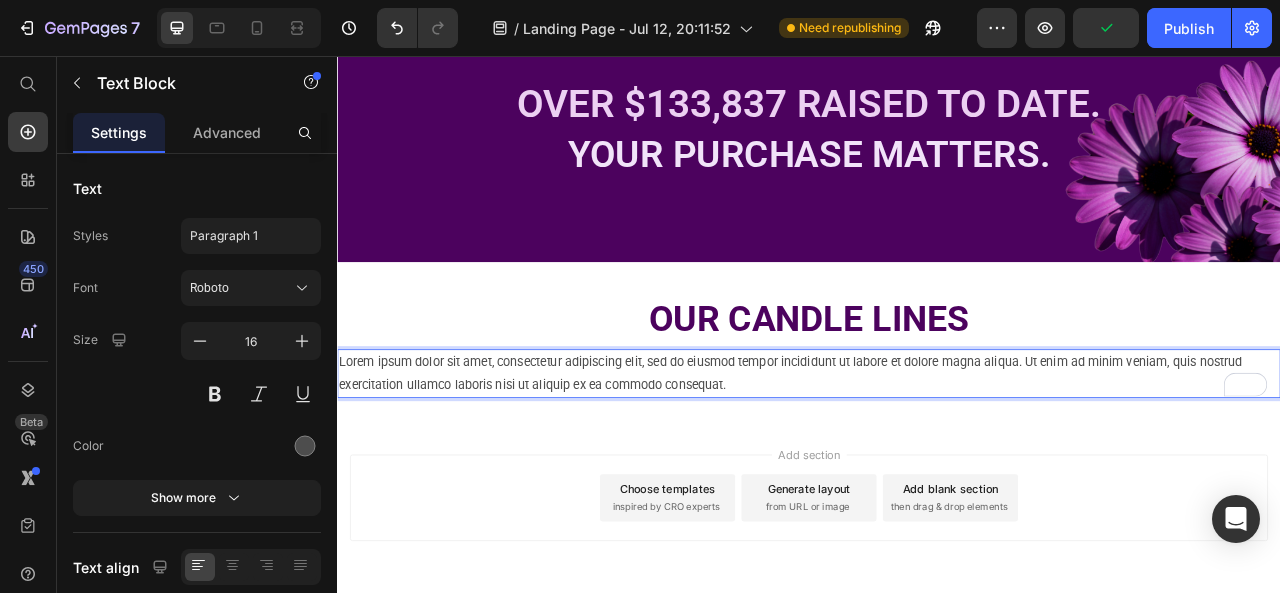 click on "Lorem ipsum dolor sit amet, consectetur adipiscing elit, sed do eiusmod tempor incididunt ut labore et dolore magna aliqua. Ut enim ad minim veniam, quis nostrud exercitation ullamco laboris nisi ut aliquip ex ea commodo consequat." at bounding box center (937, 460) 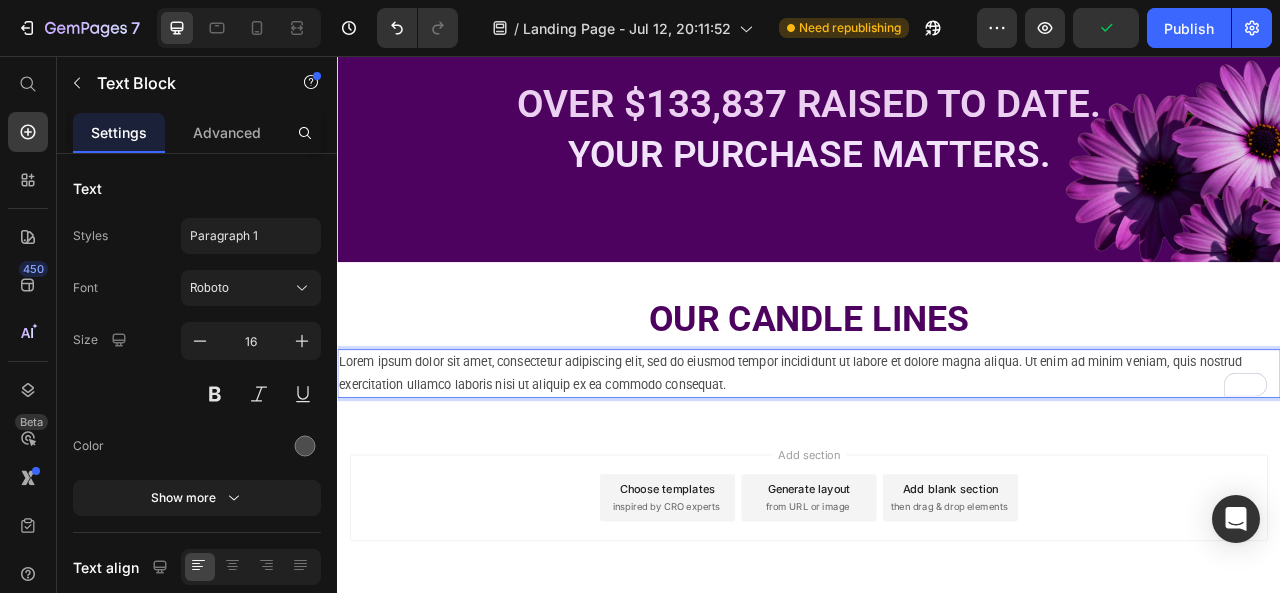 click on "Lorem ipsum dolor sit amet, consectetur adipiscing elit, sed do eiusmod tempor incididunt ut labore et dolore magna aliqua. Ut enim ad minim veniam, quis nostrud exercitation ullamco laboris nisi ut aliquip ex ea commodo consequat." at bounding box center [937, 460] 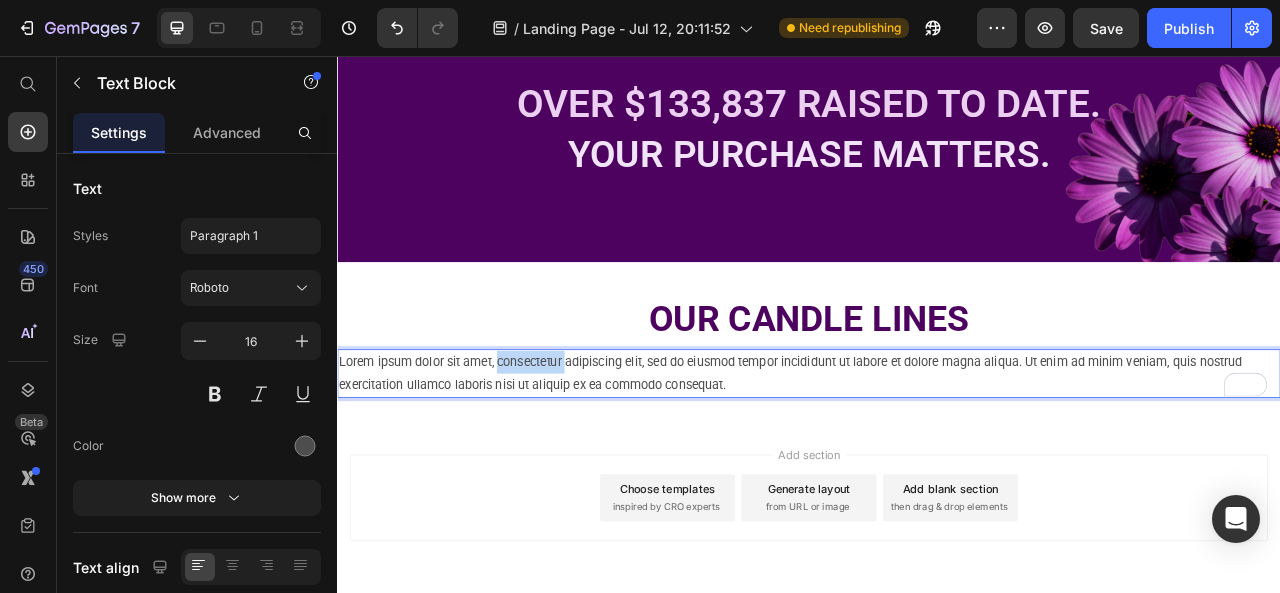 click on "Lorem ipsum dolor sit amet, consectetur adipiscing elit, sed do eiusmod tempor incididunt ut labore et dolore magna aliqua. Ut enim ad minim veniam, quis nostrud exercitation ullamco laboris nisi ut aliquip ex ea commodo consequat." at bounding box center (937, 460) 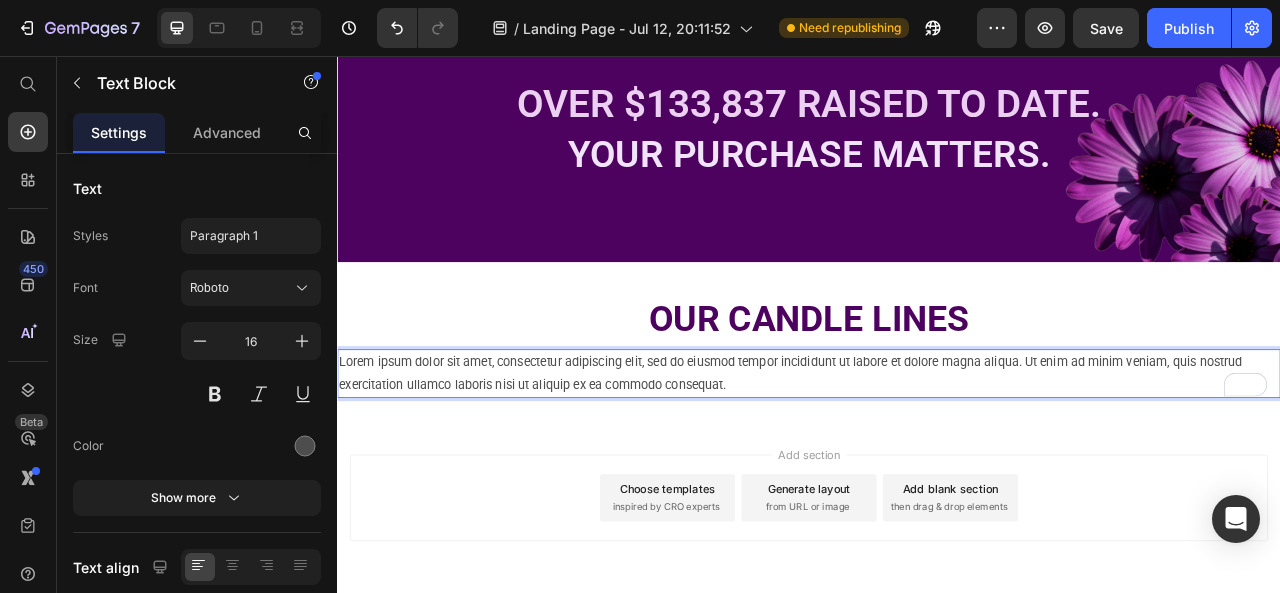 click on "Lorem ipsum dolor sit amet, consectetur adipiscing elit, sed do eiusmod tempor incididunt ut labore et dolore magna aliqua. Ut enim ad minim veniam, quis nostrud exercitation ullamco laboris nisi ut aliquip ex ea commodo consequat." at bounding box center (937, 460) 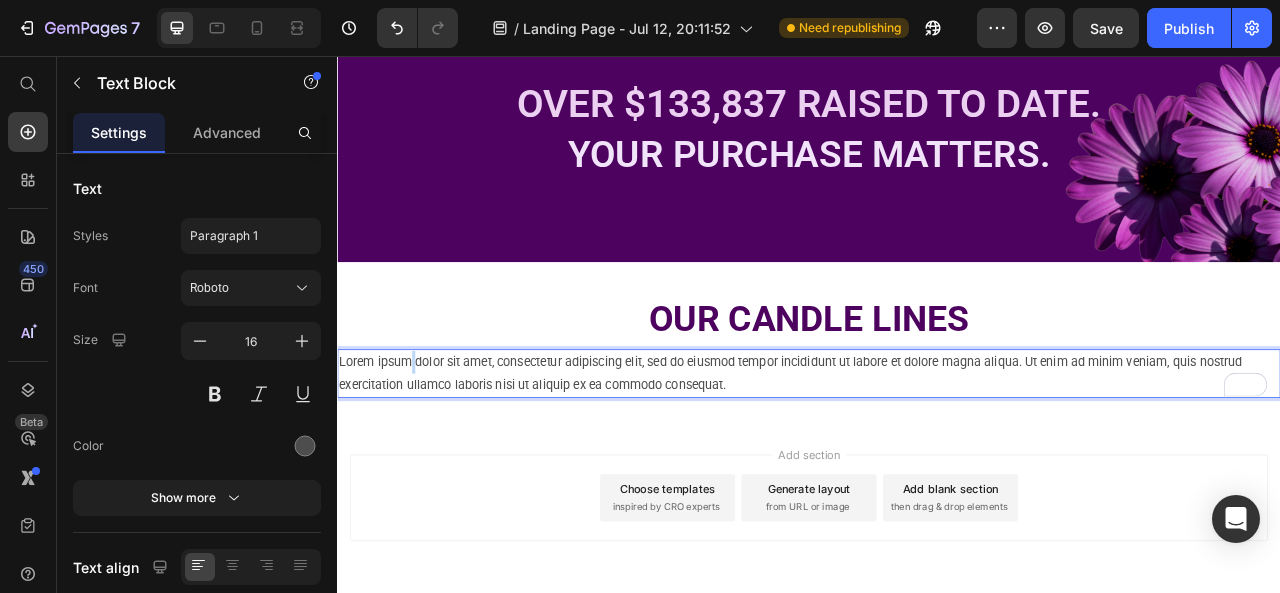 click on "Lorem ipsum dolor sit amet, consectetur adipiscing elit, sed do eiusmod tempor incididunt ut labore et dolore magna aliqua. Ut enim ad minim veniam, quis nostrud exercitation ullamco laboris nisi ut aliquip ex ea commodo consequat." at bounding box center (937, 460) 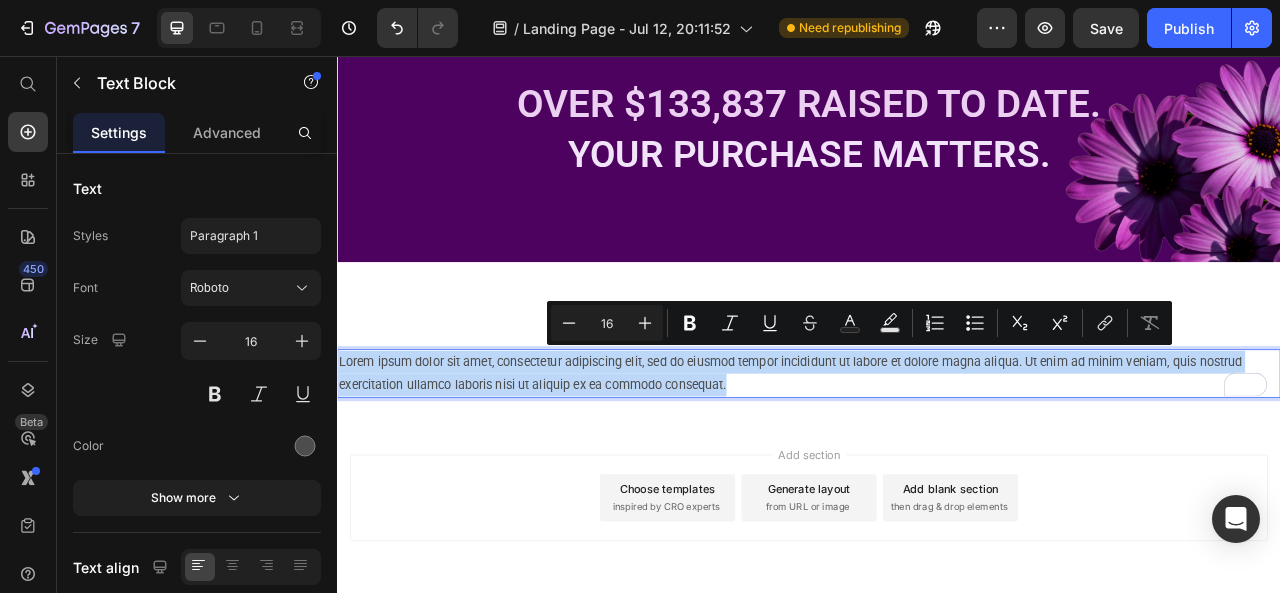 drag, startPoint x: 341, startPoint y: 439, endPoint x: 966, endPoint y: 461, distance: 625.3871 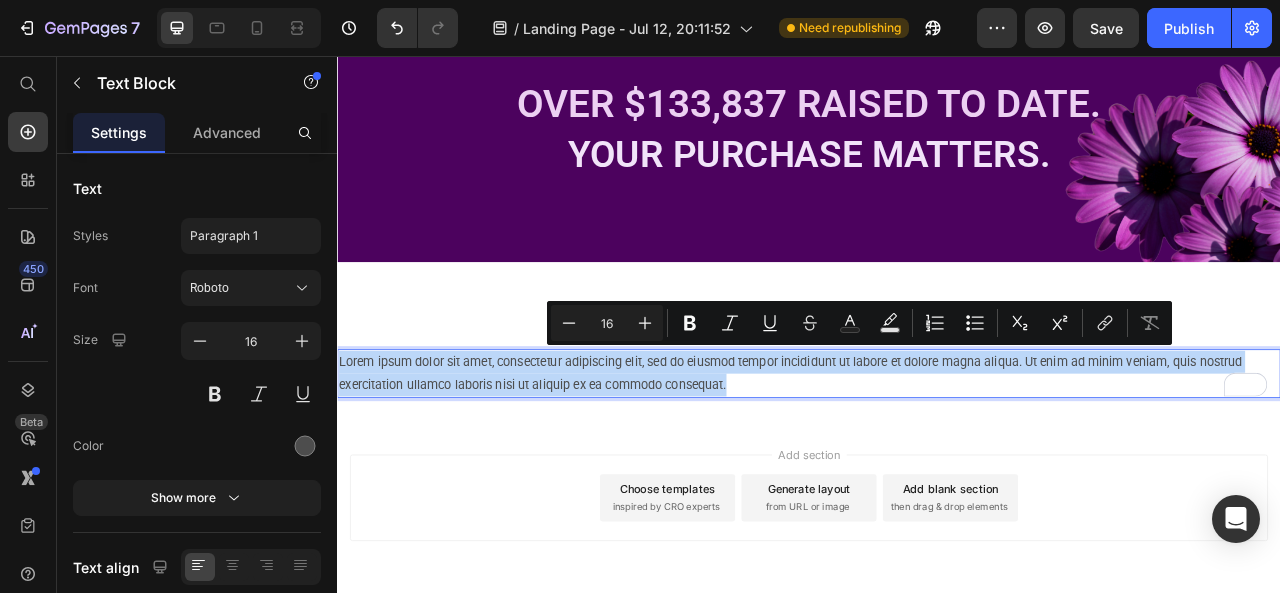 click on "Lorem ipsum dolor sit amet, consectetur adipiscing elit, sed do eiusmod tempor incididunt ut labore et dolore magna aliqua. Ut enim ad minim veniam, quis nostrud exercitation ullamco laboris nisi ut aliquip ex ea commodo consequat." at bounding box center (937, 460) 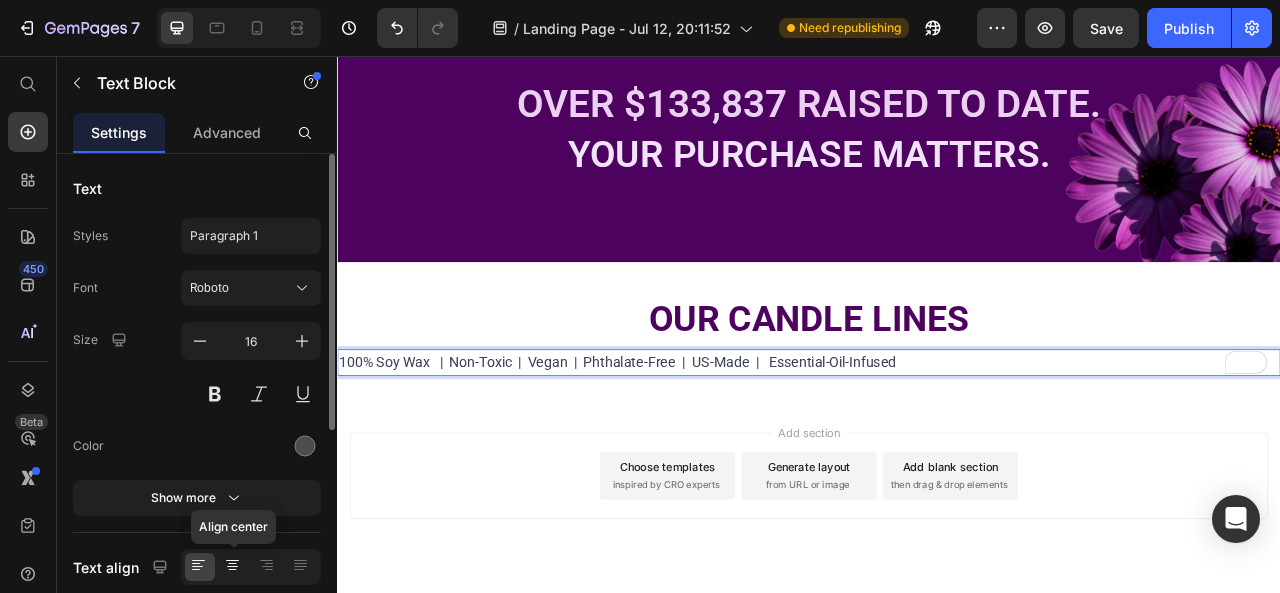 click 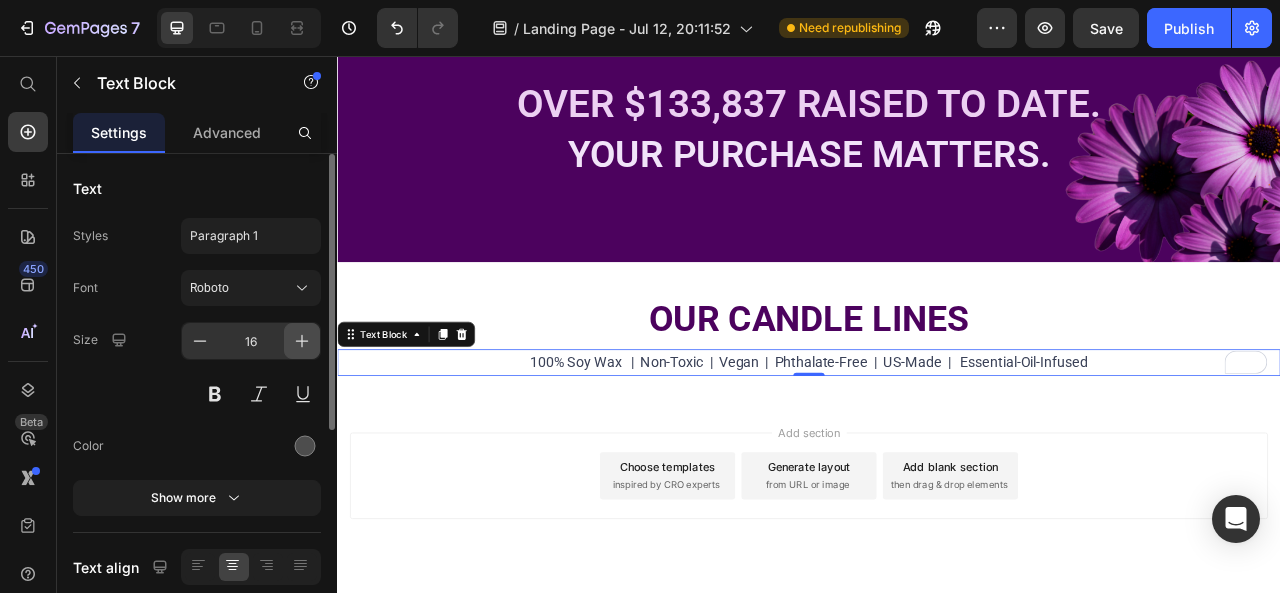 click 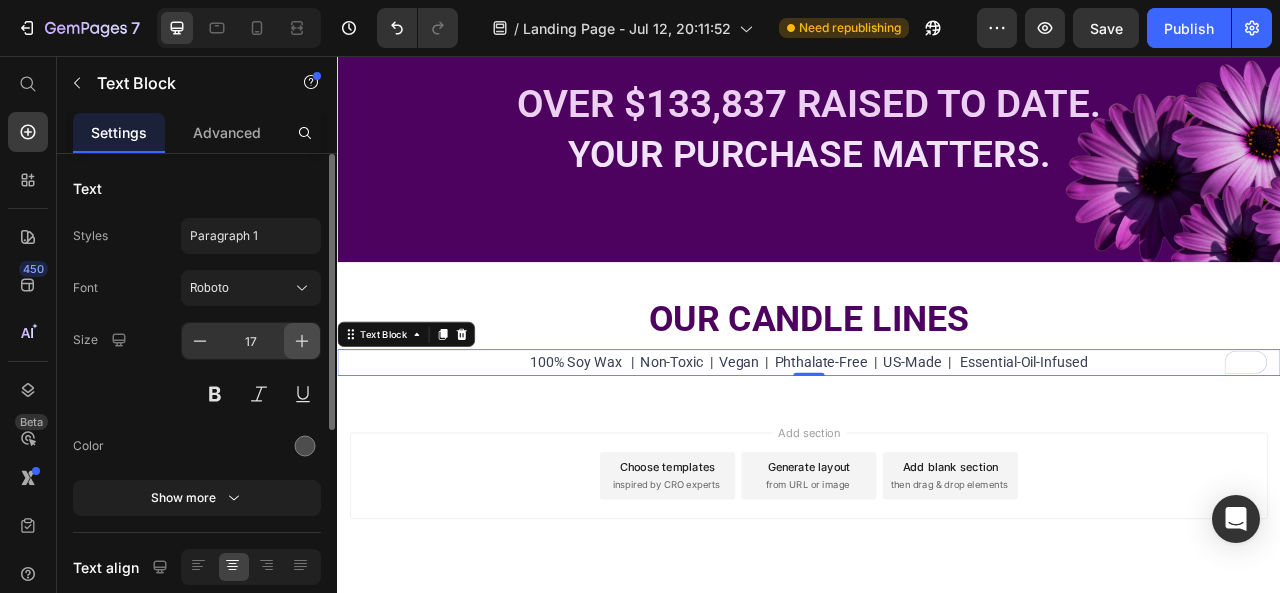 click 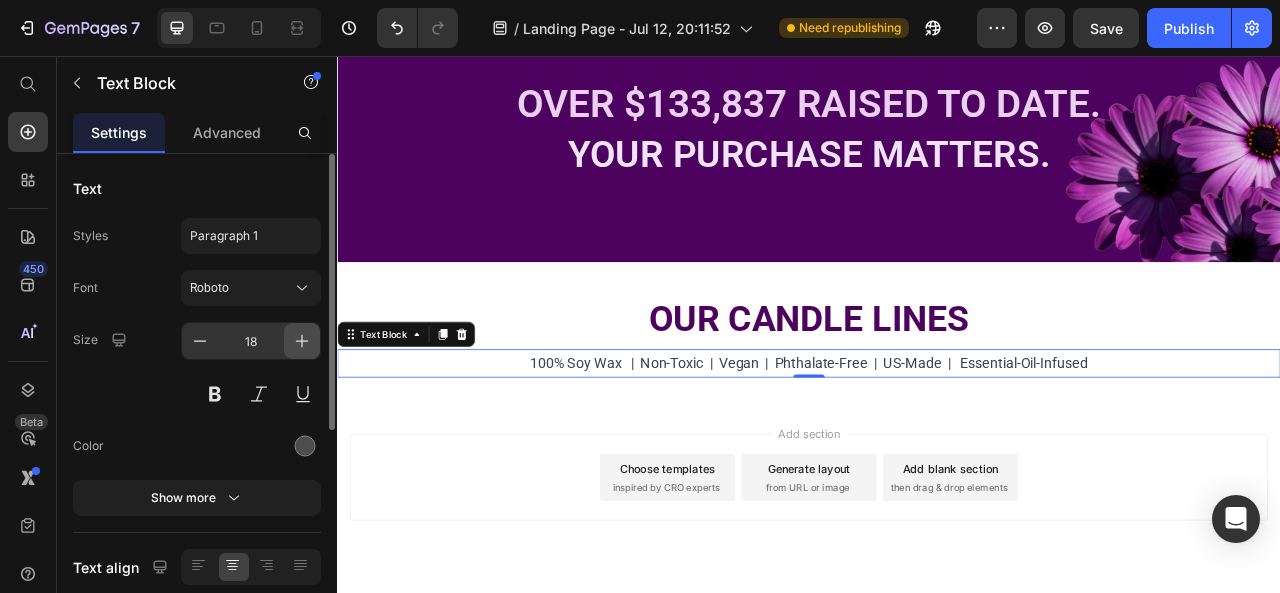 click 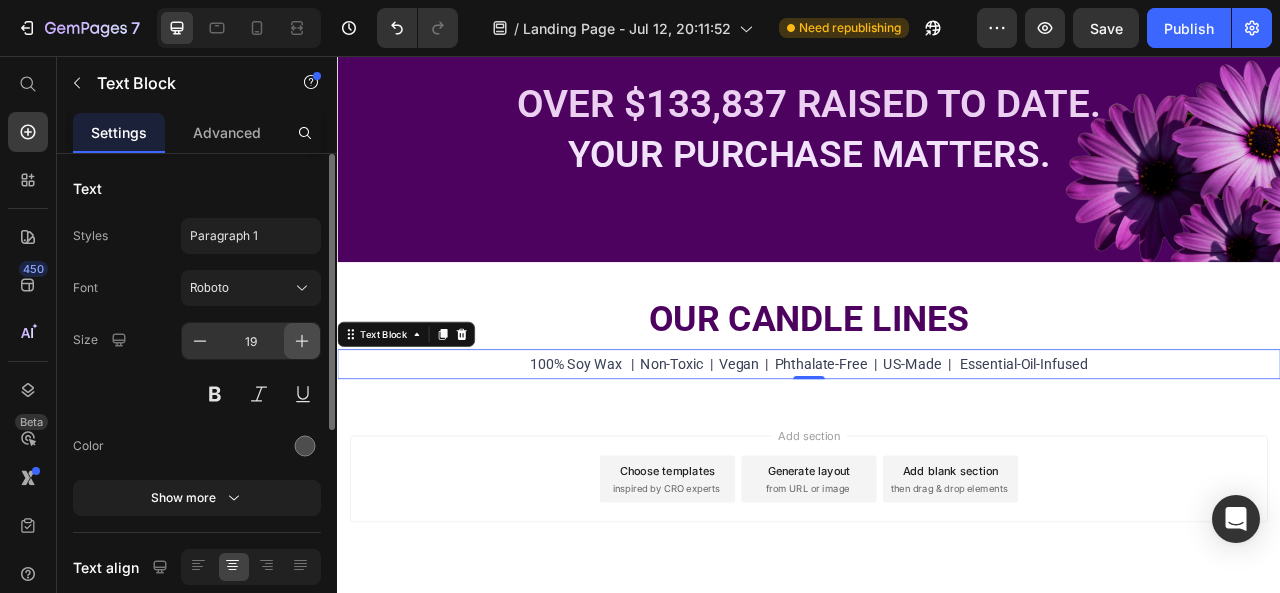 click 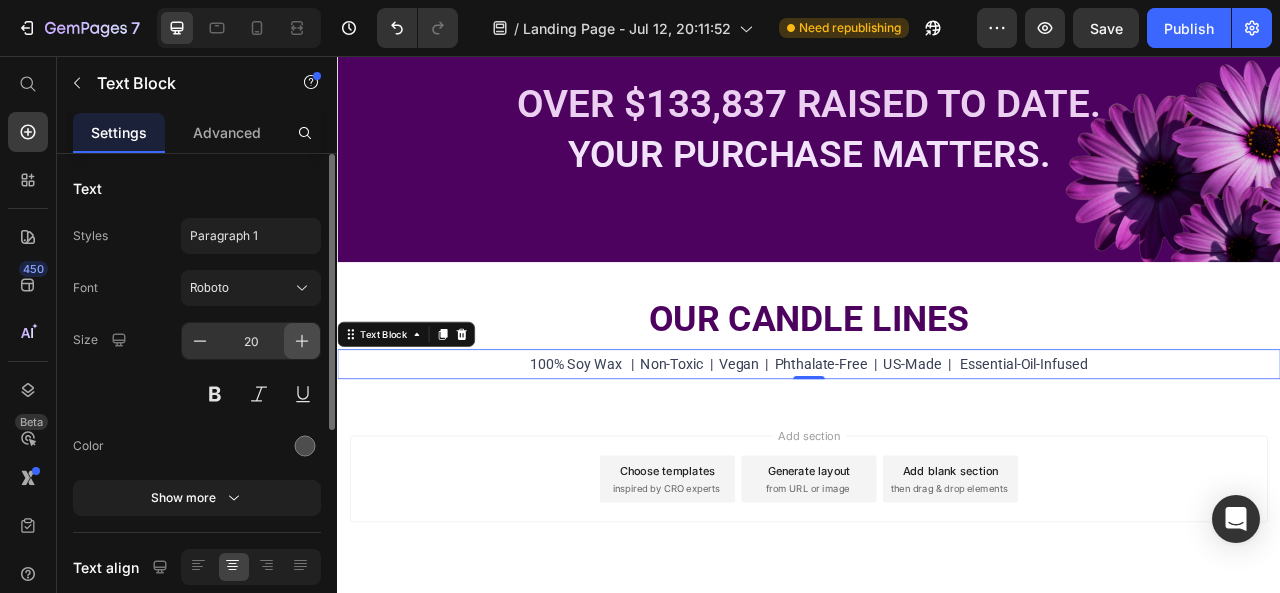 click 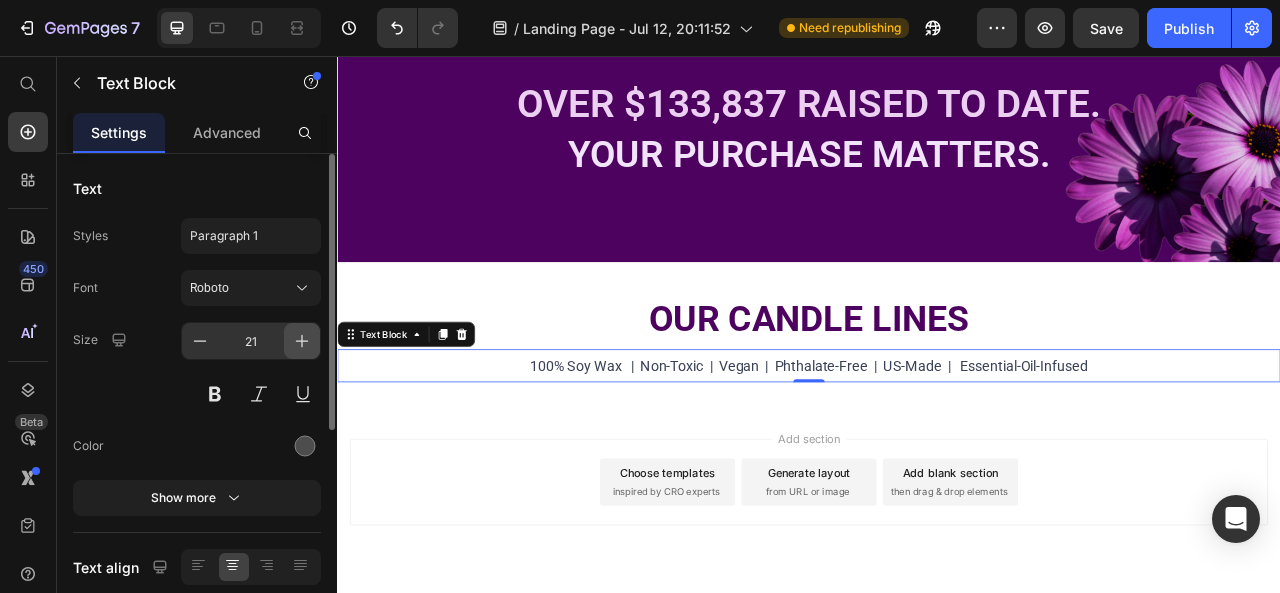 click 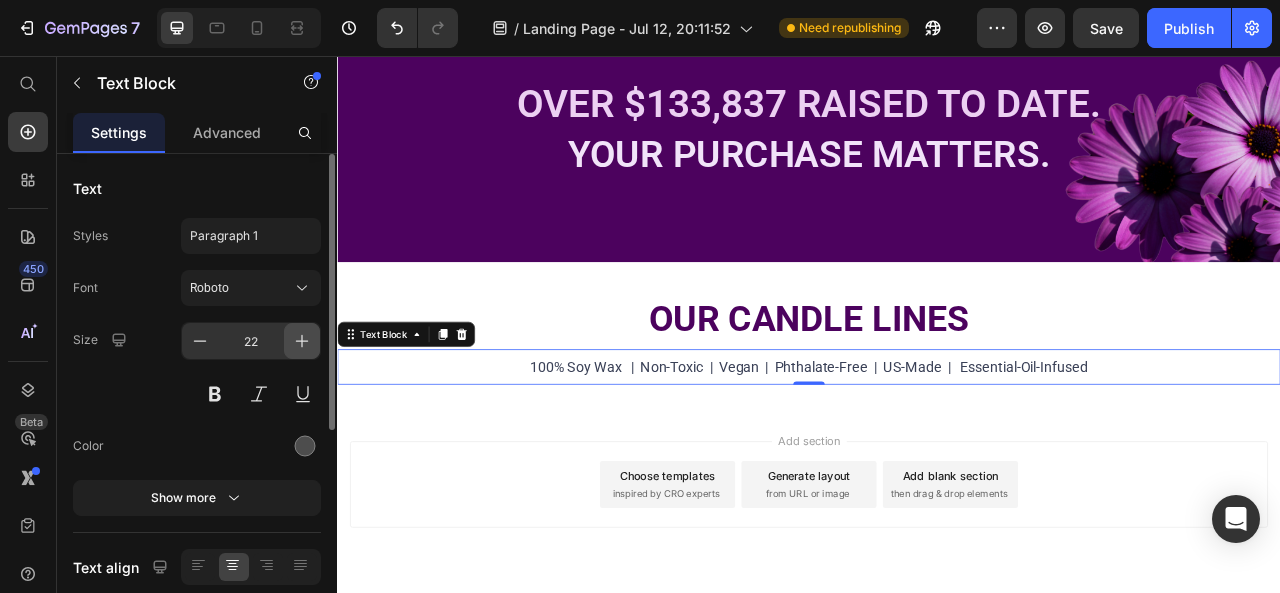 click 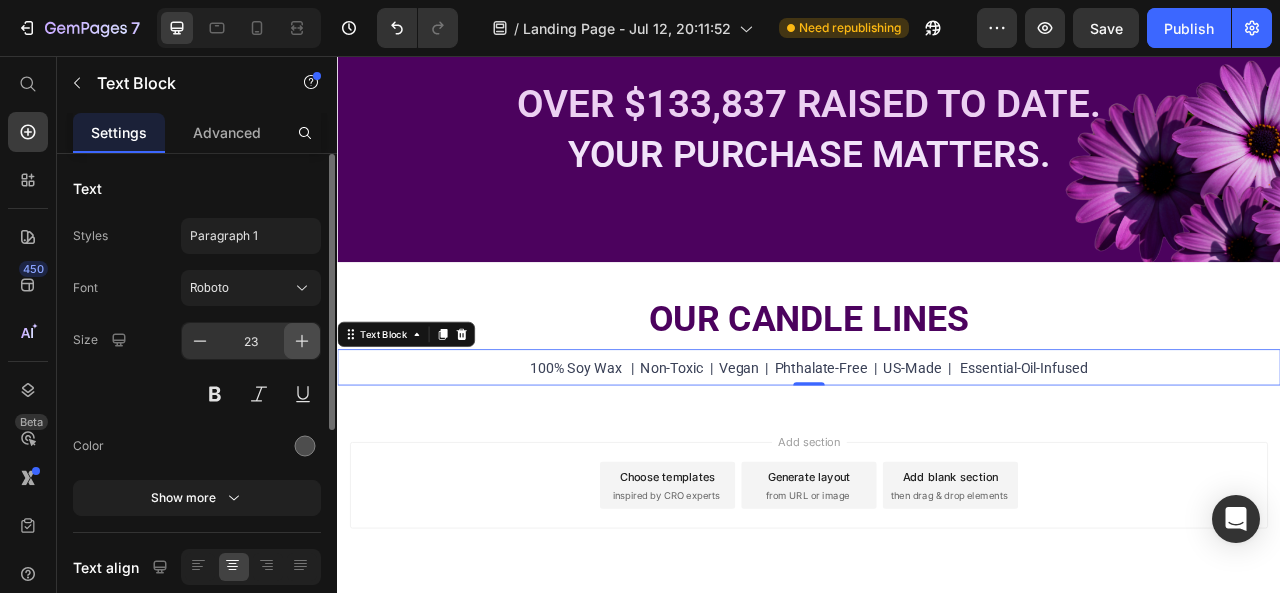 click 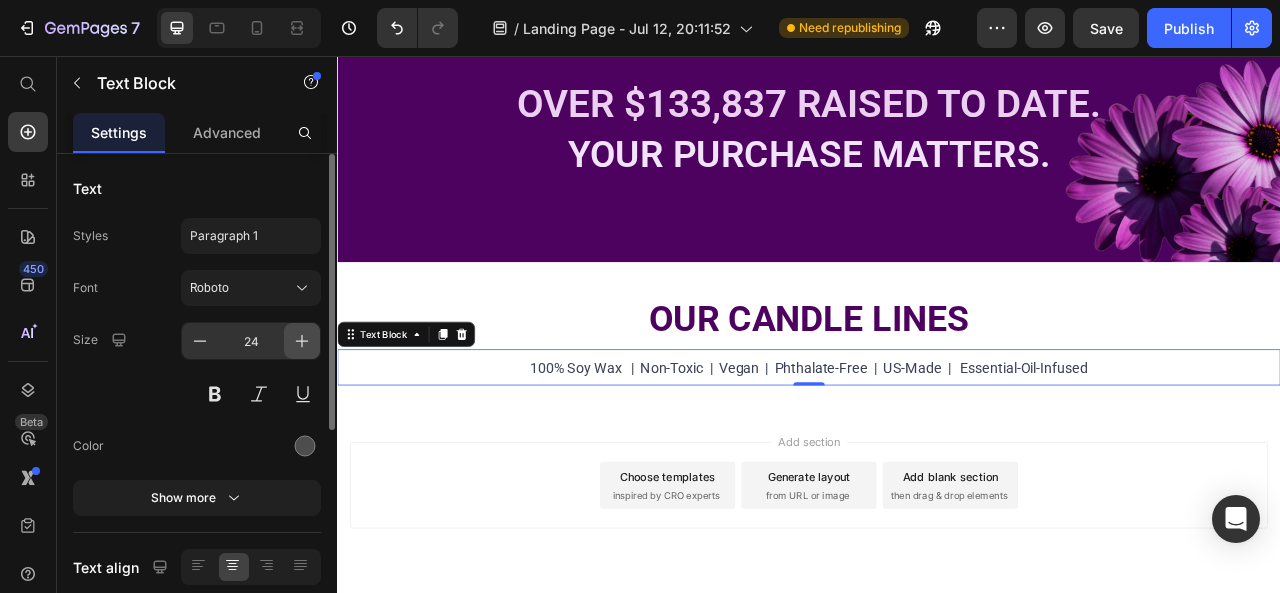 click 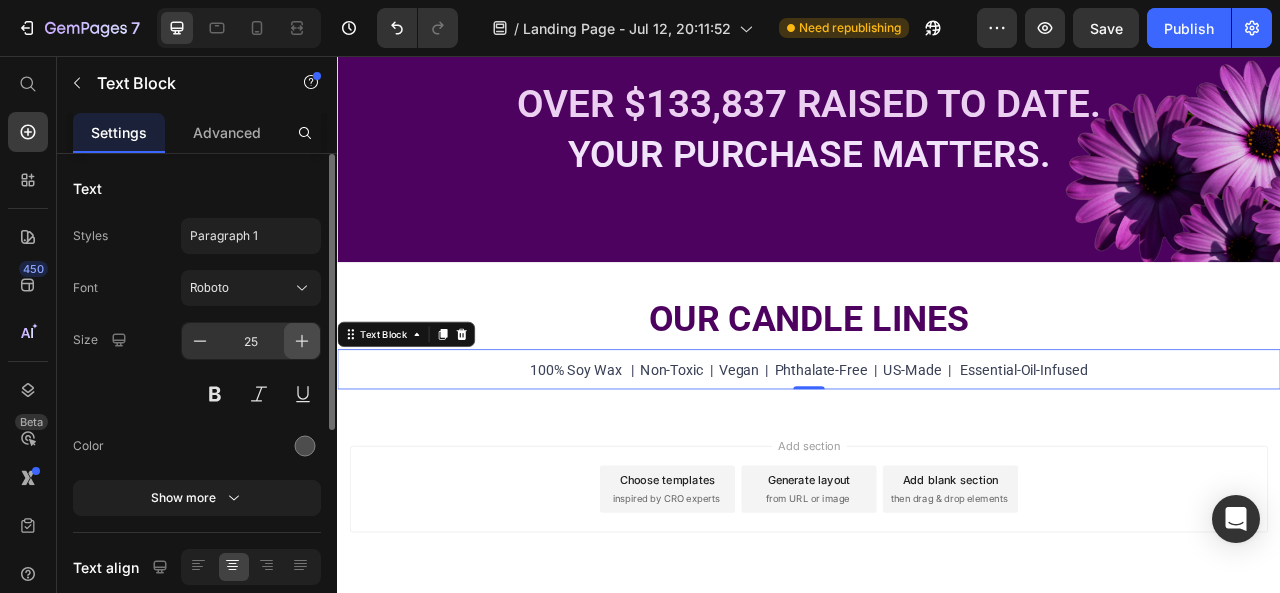 click 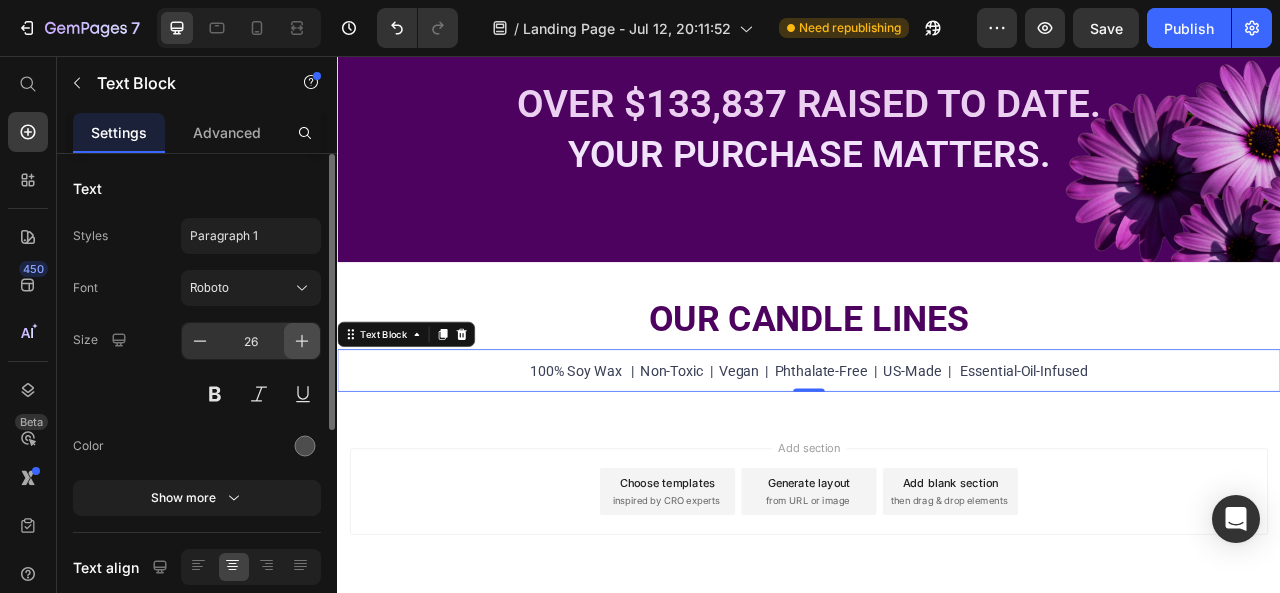 click 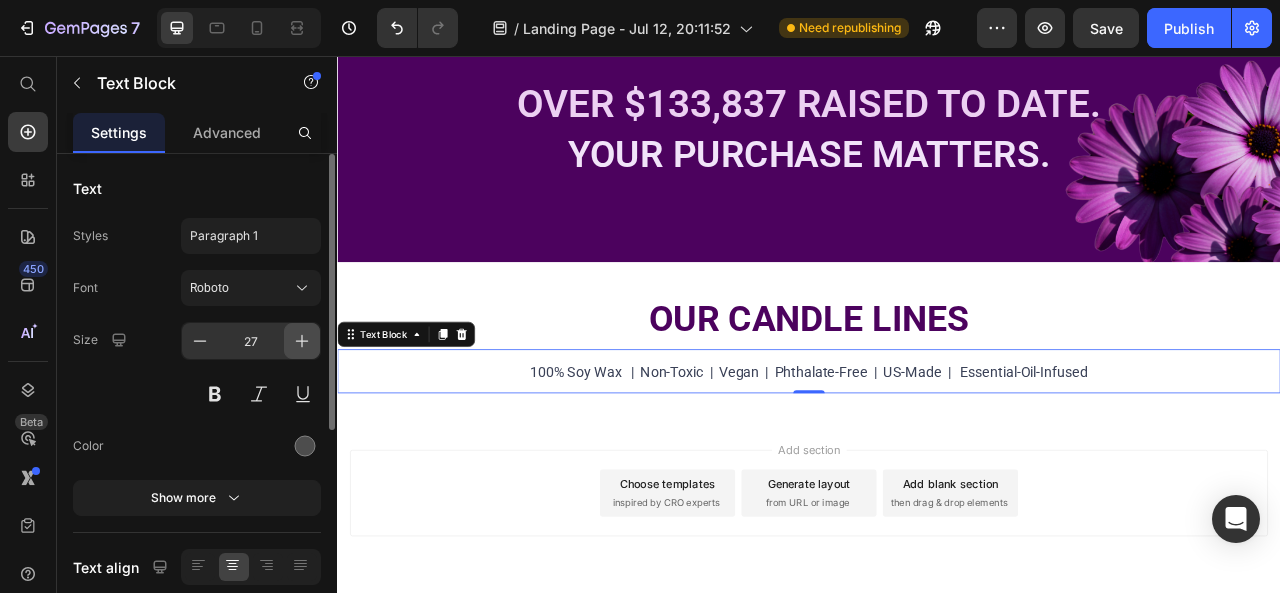 click 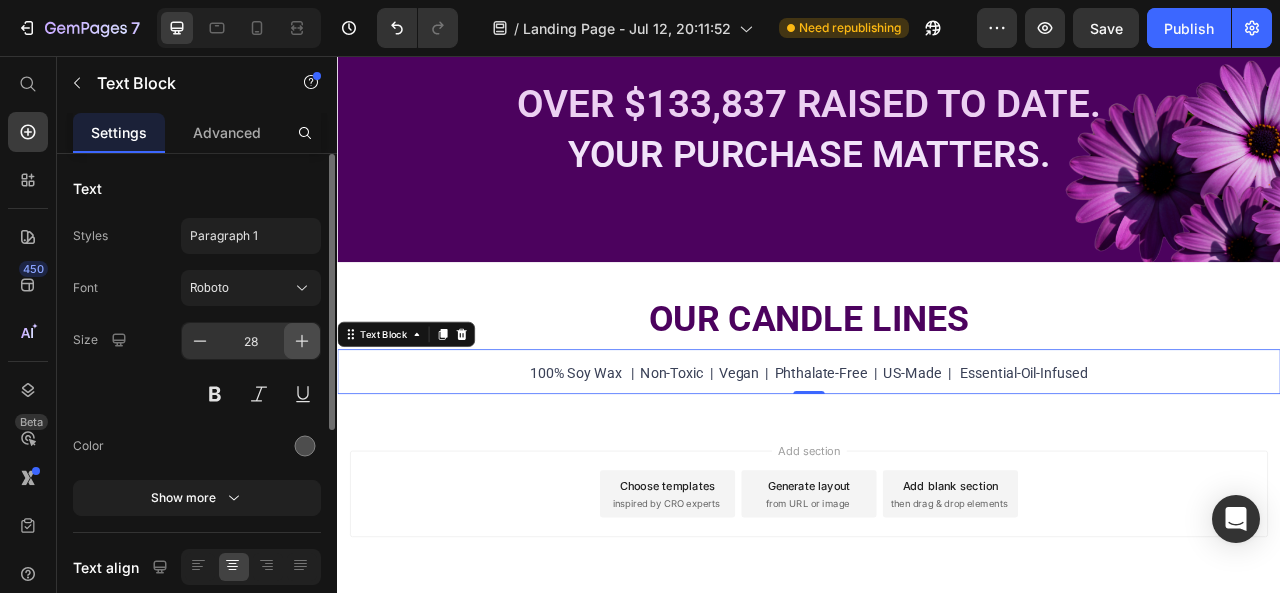 click 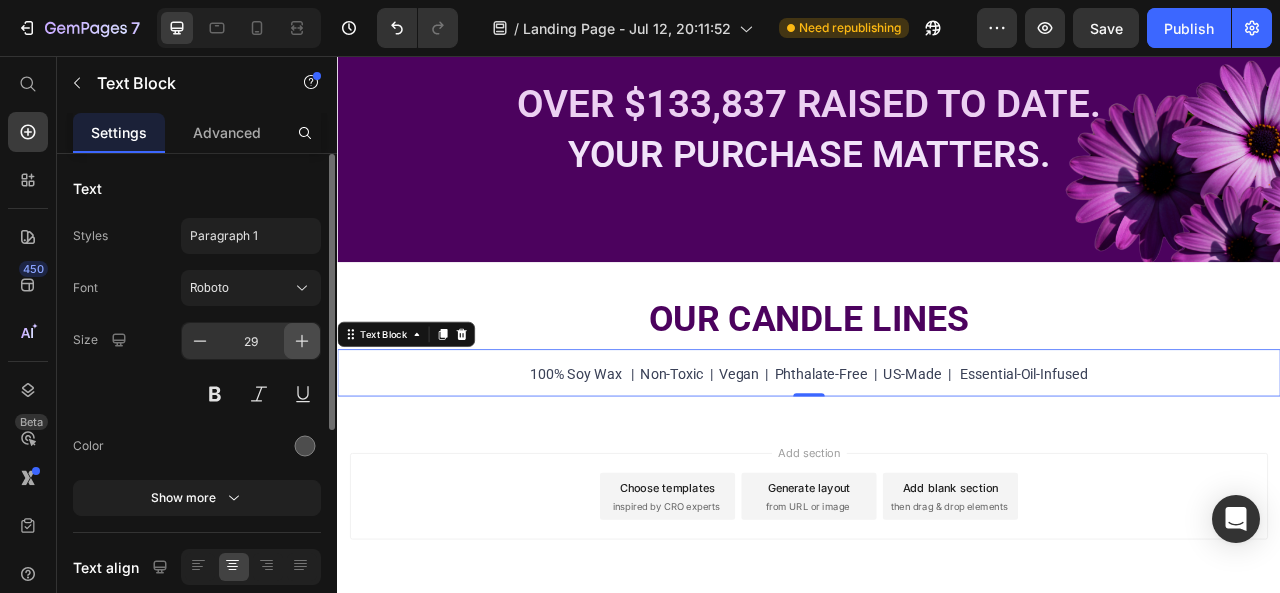 click 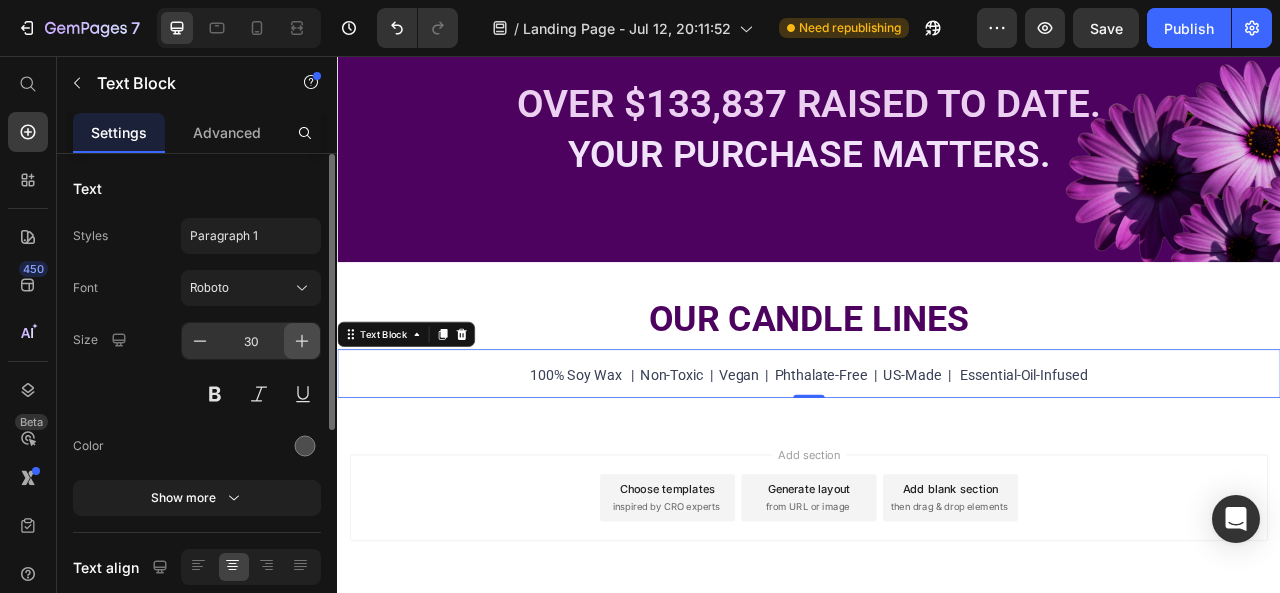 click 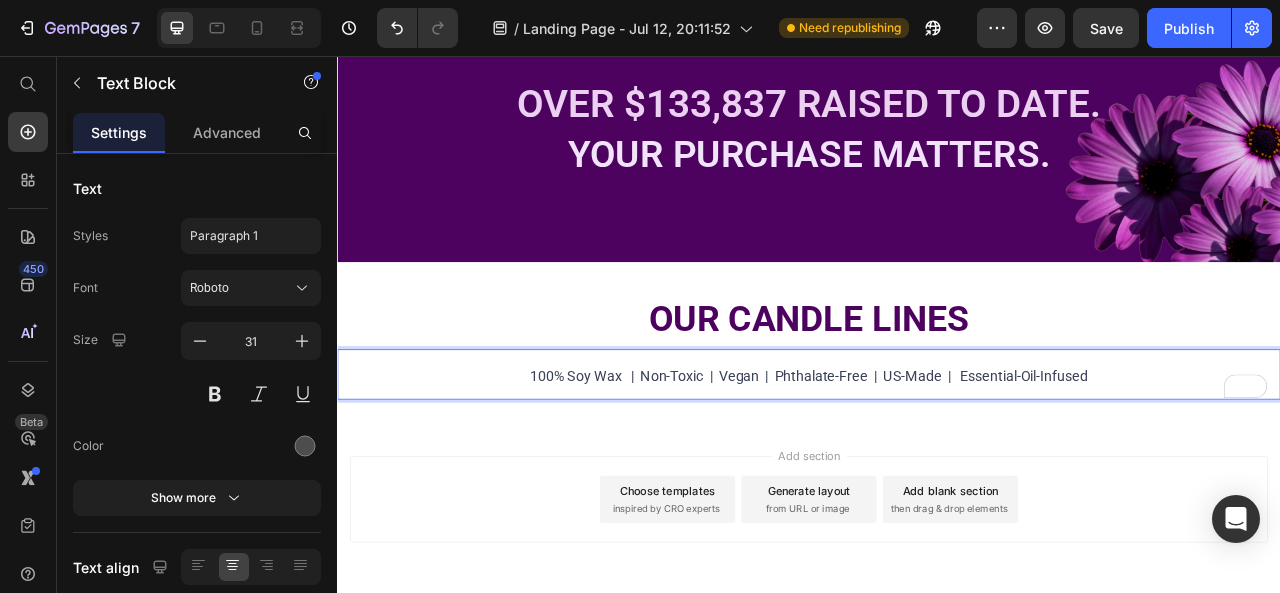 drag, startPoint x: 560, startPoint y: 458, endPoint x: 1320, endPoint y: 447, distance: 760.0796 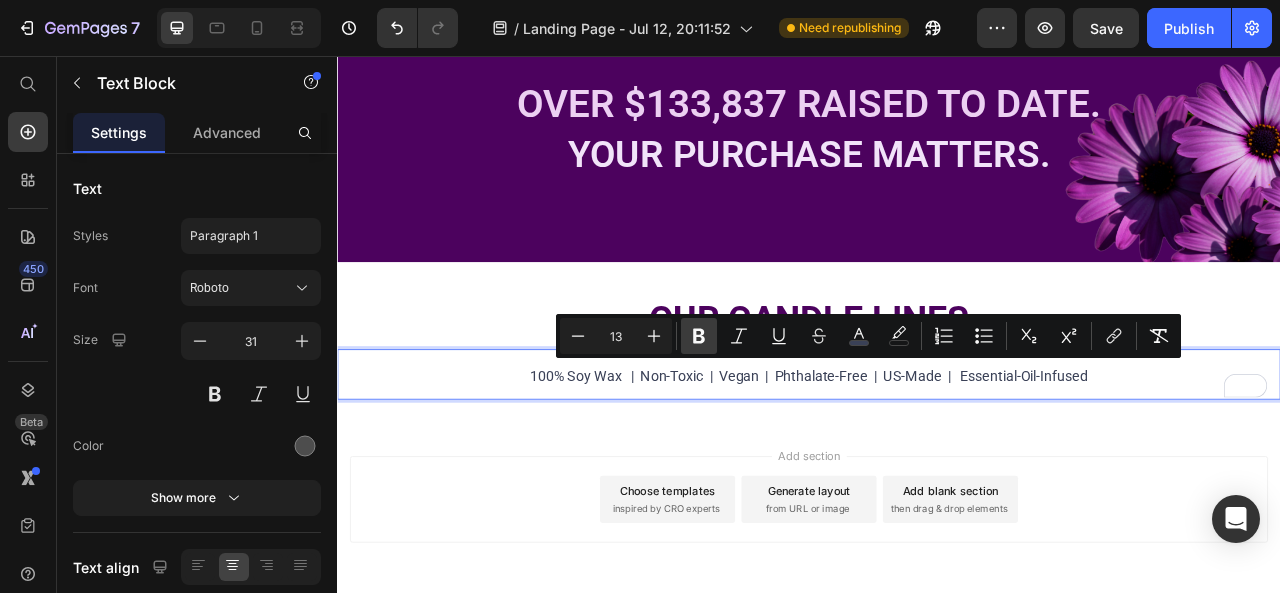 click 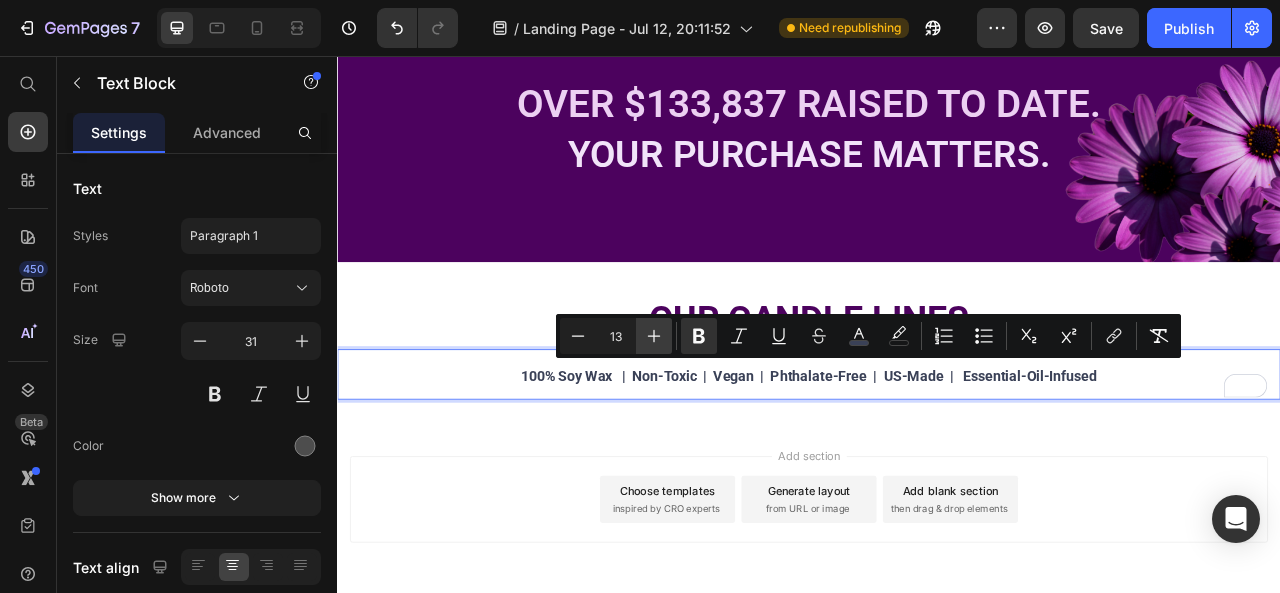 click 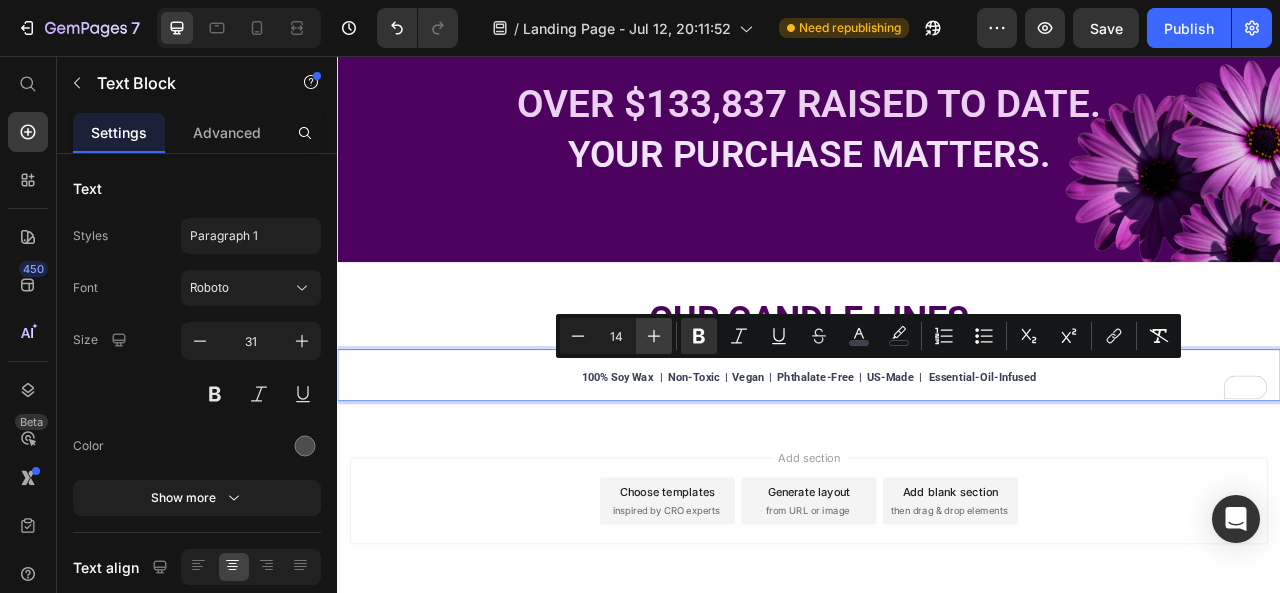 click 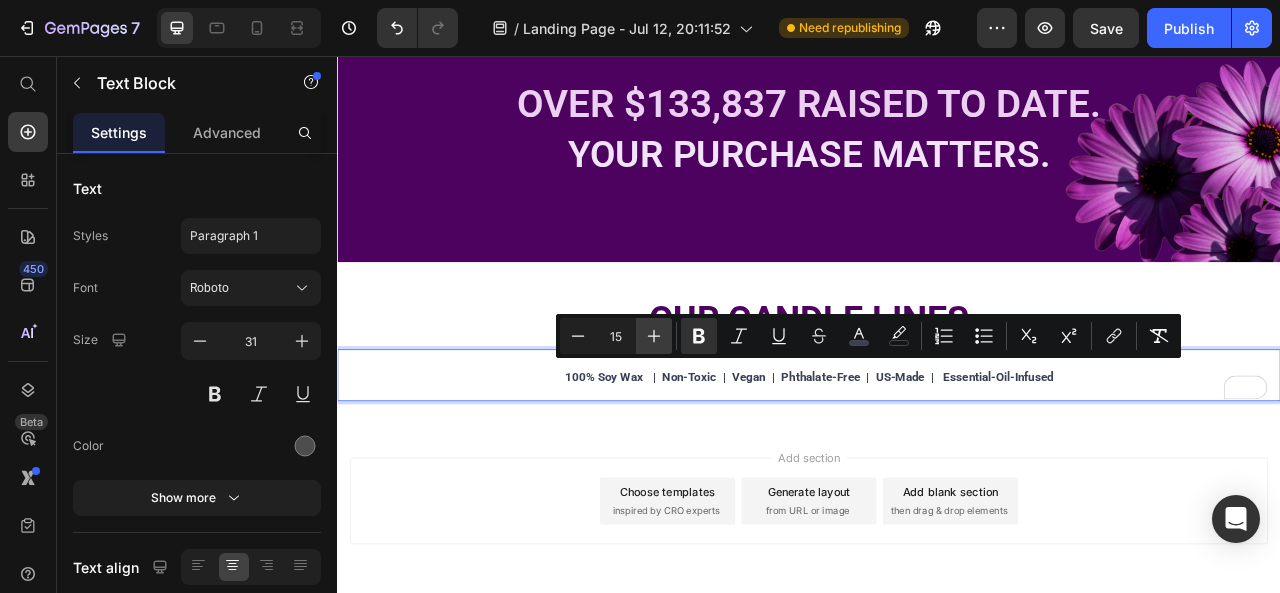click 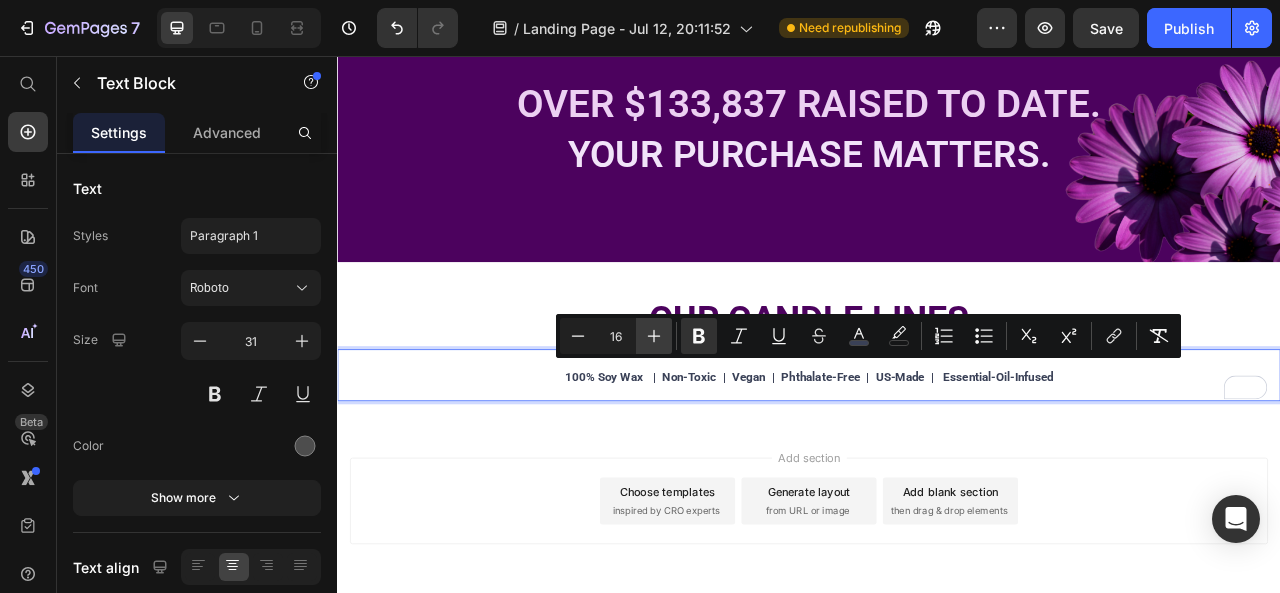 click 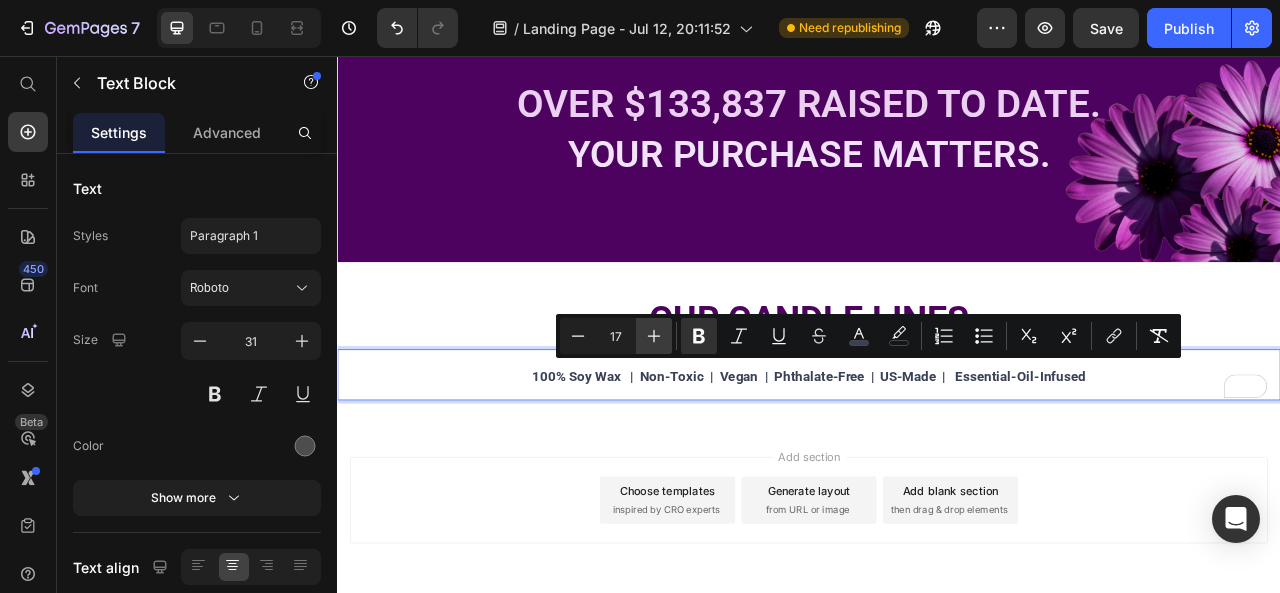 click 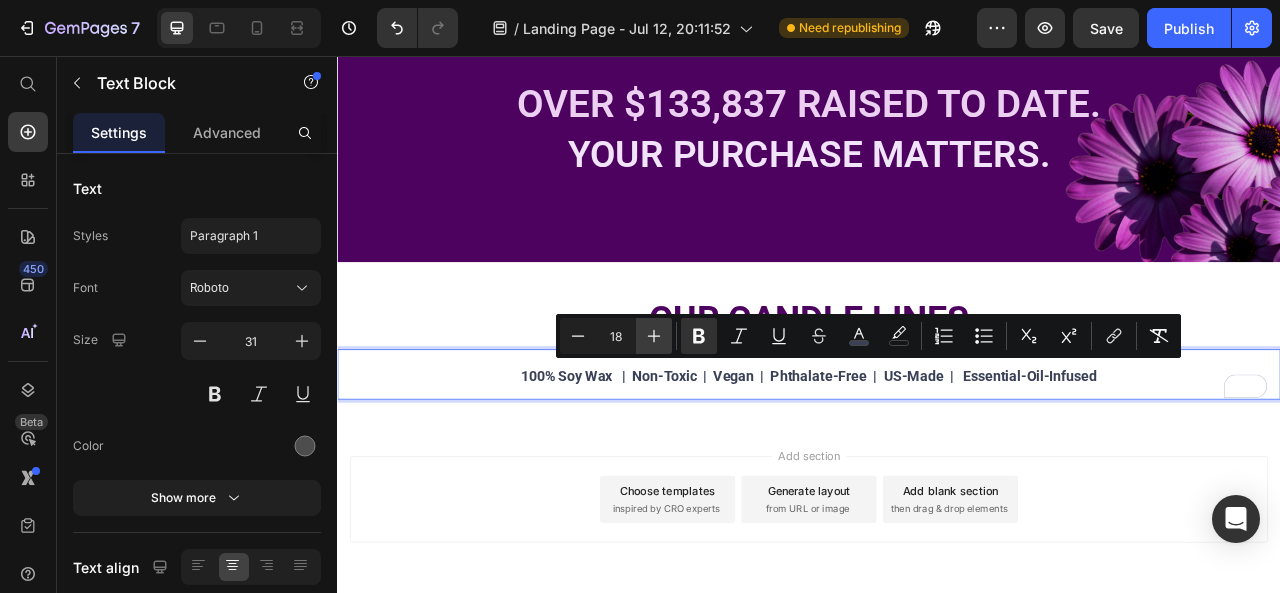 click 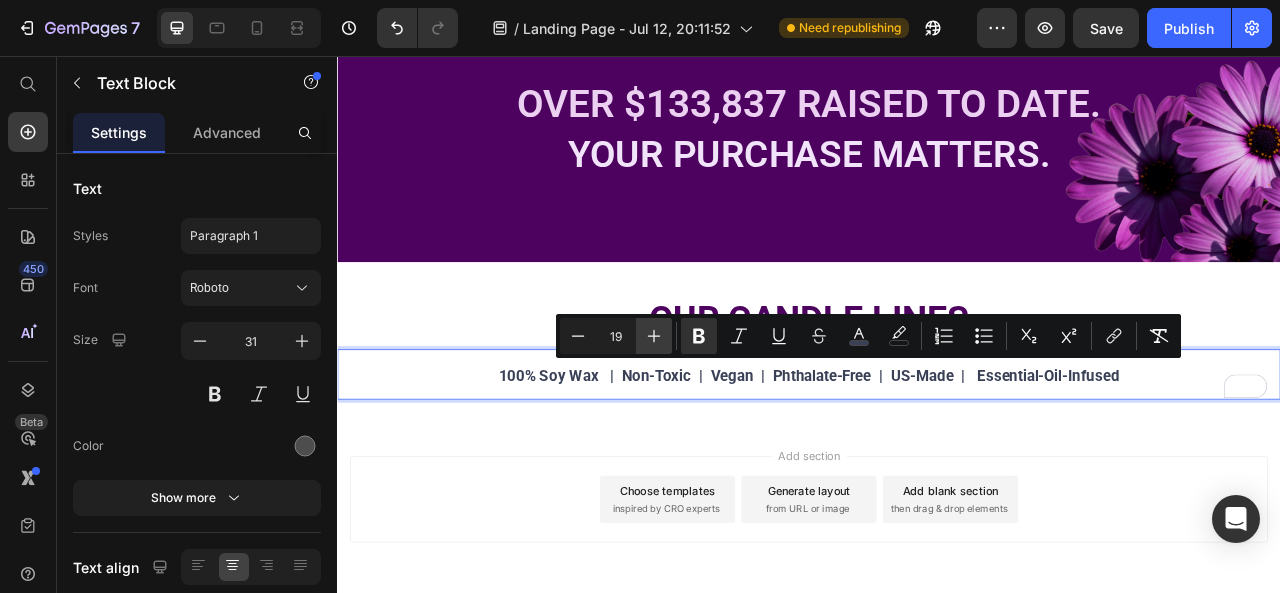 click 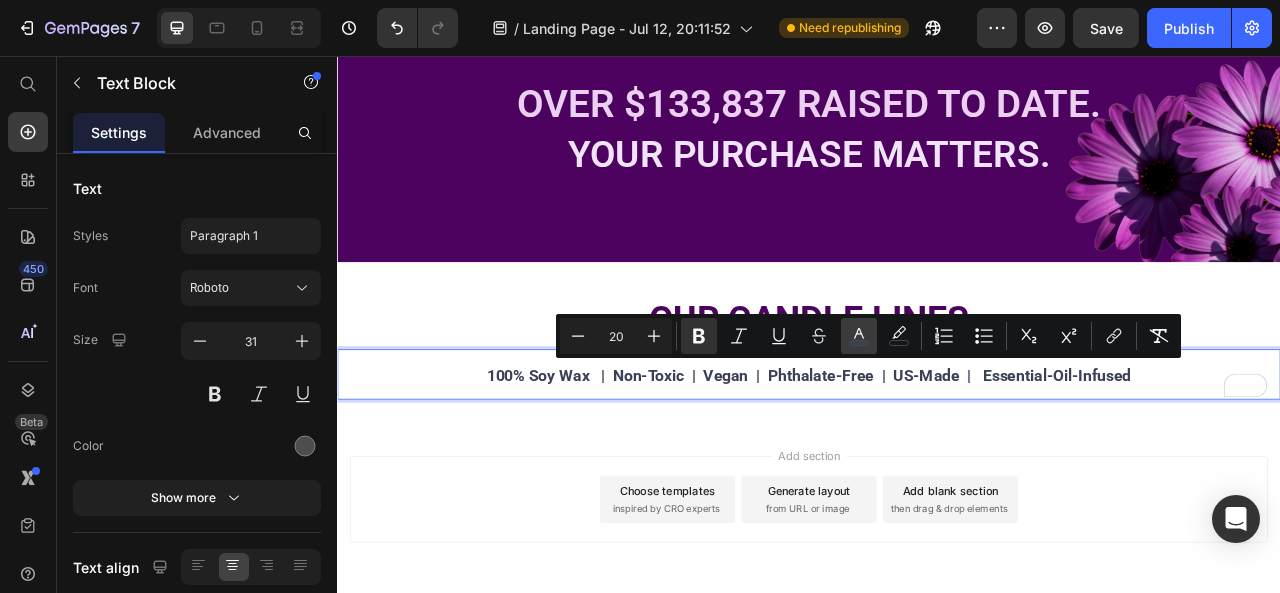 click 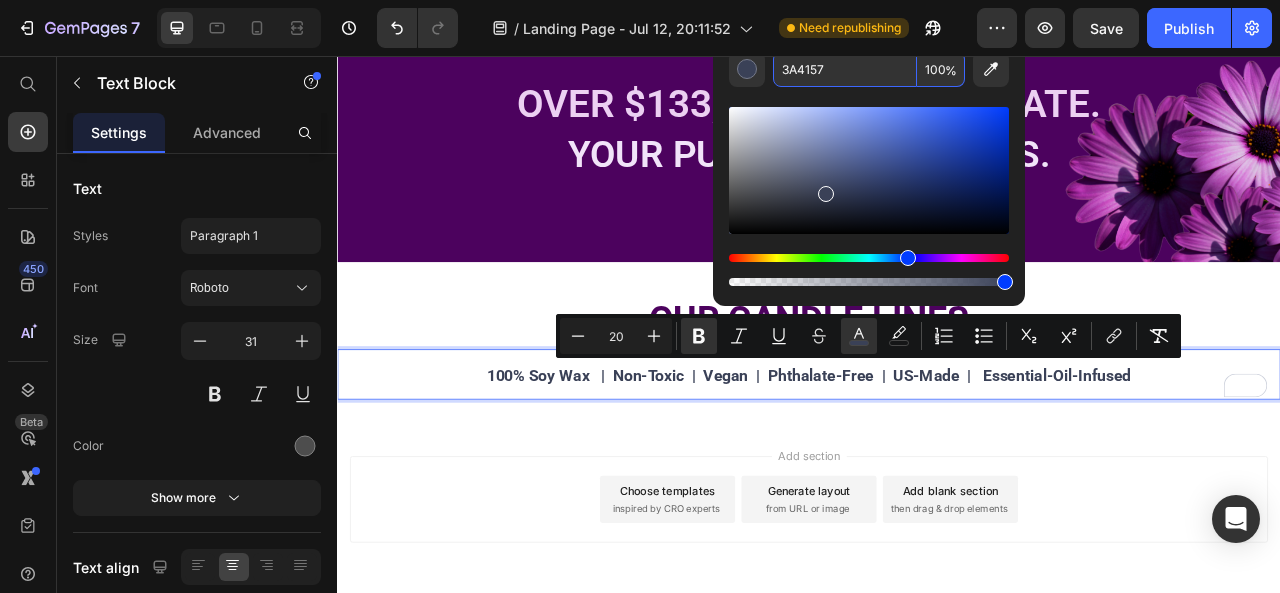 click on "3A4157" at bounding box center (845, 69) 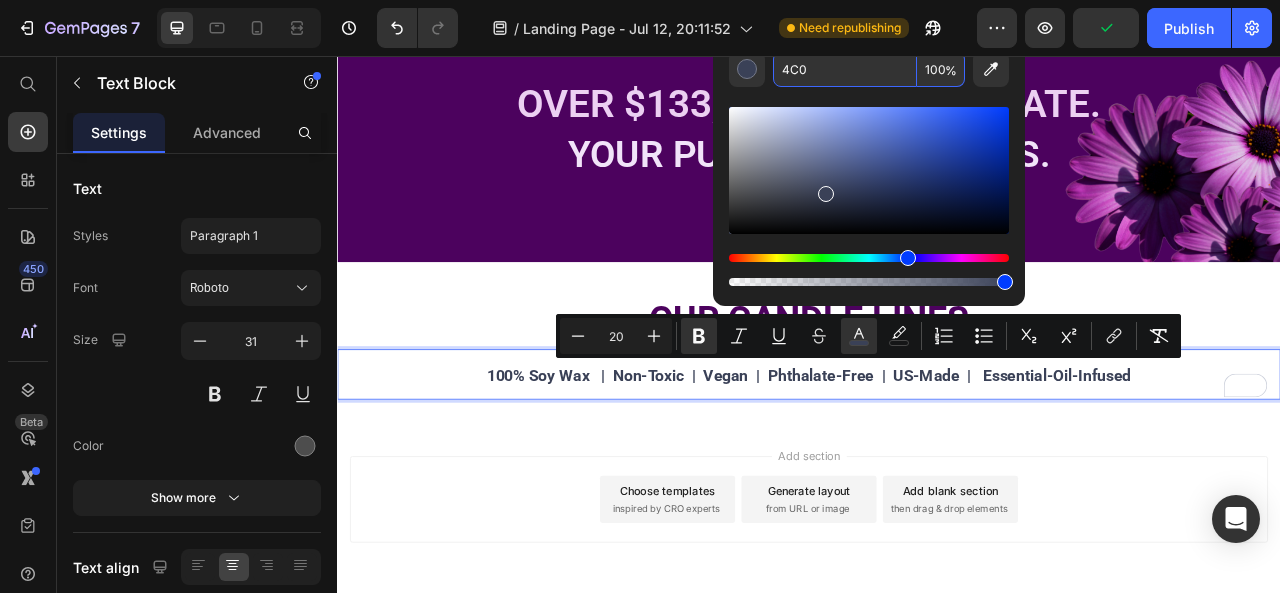 type on "44CC00" 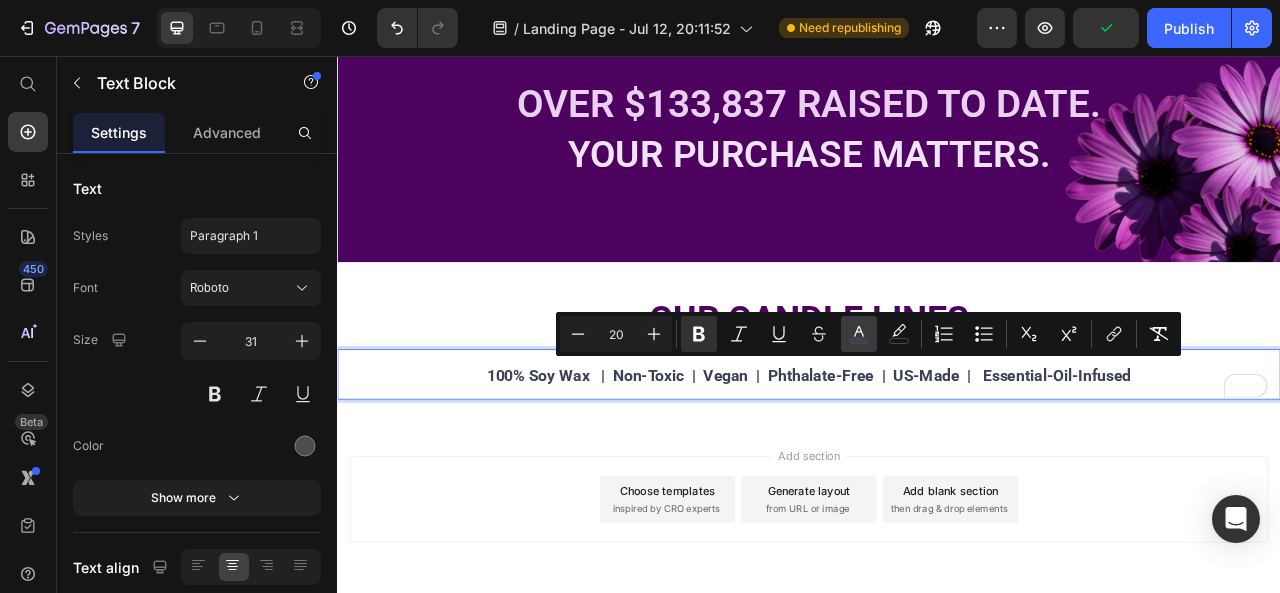 click 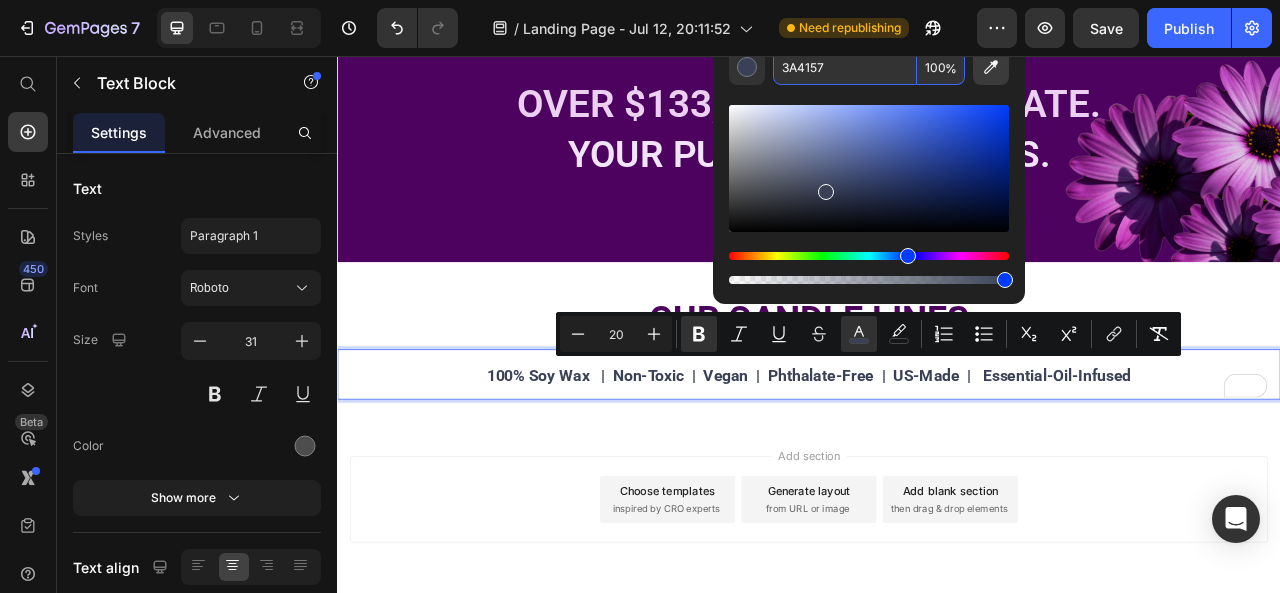 click 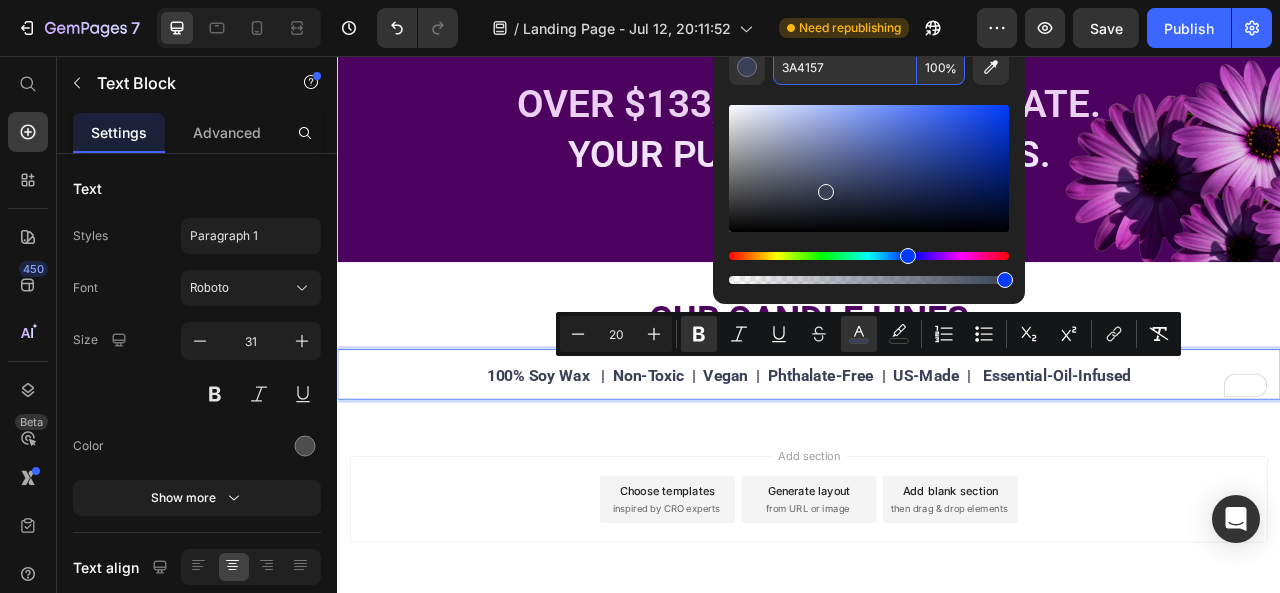 type on "4C025E" 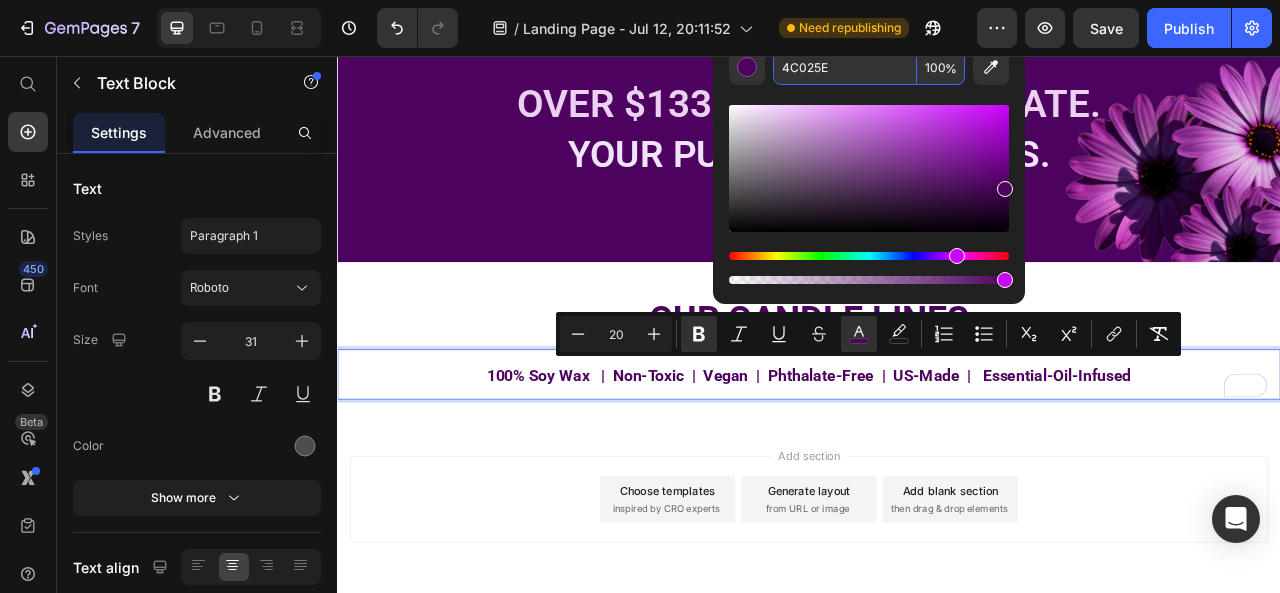click on "Add section Choose templates inspired by CRO experts Generate layout from URL or image Add blank section then drag & drop elements" at bounding box center (937, 620) 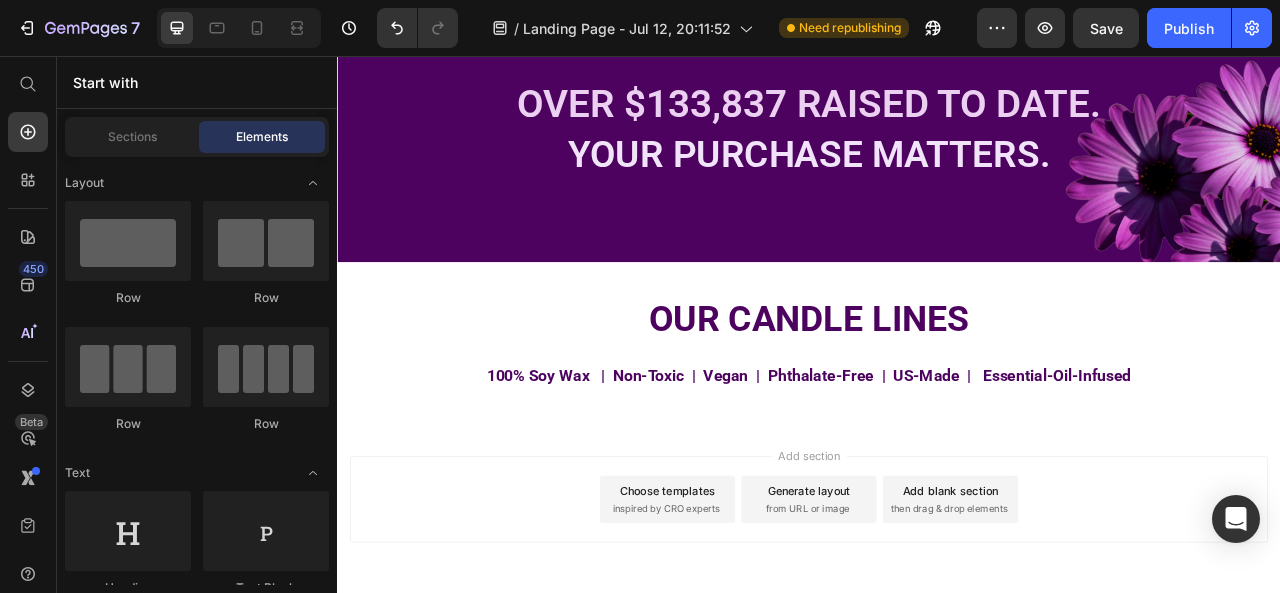click on "inspired by CRO experts" at bounding box center [755, 632] 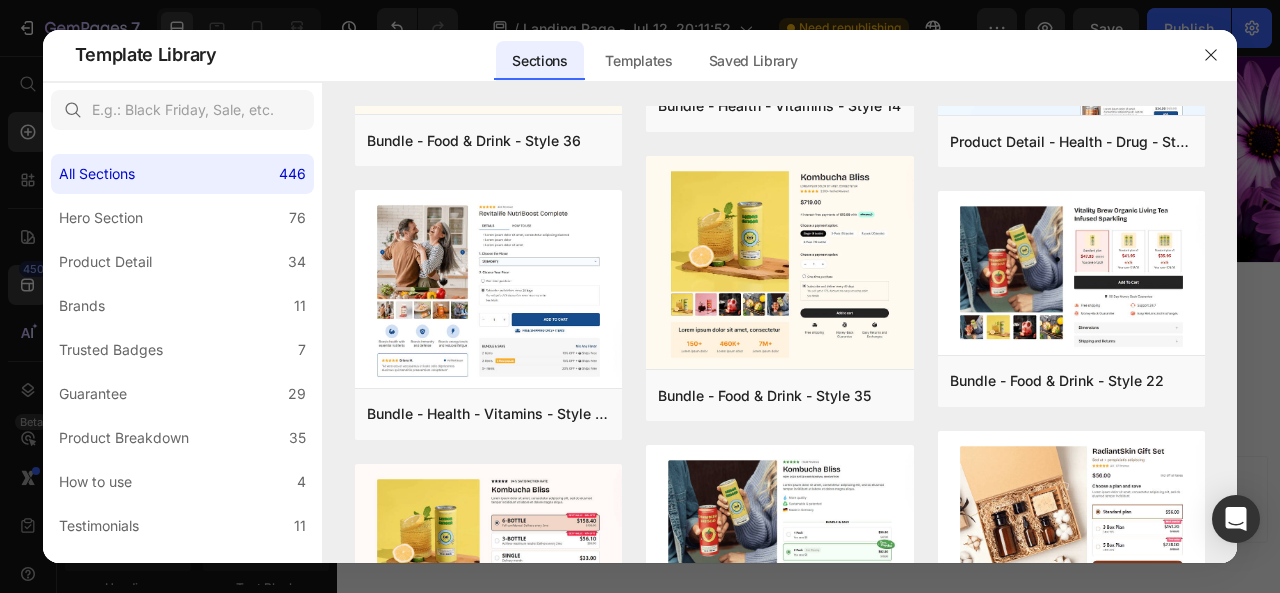 scroll, scrollTop: 859, scrollLeft: 0, axis: vertical 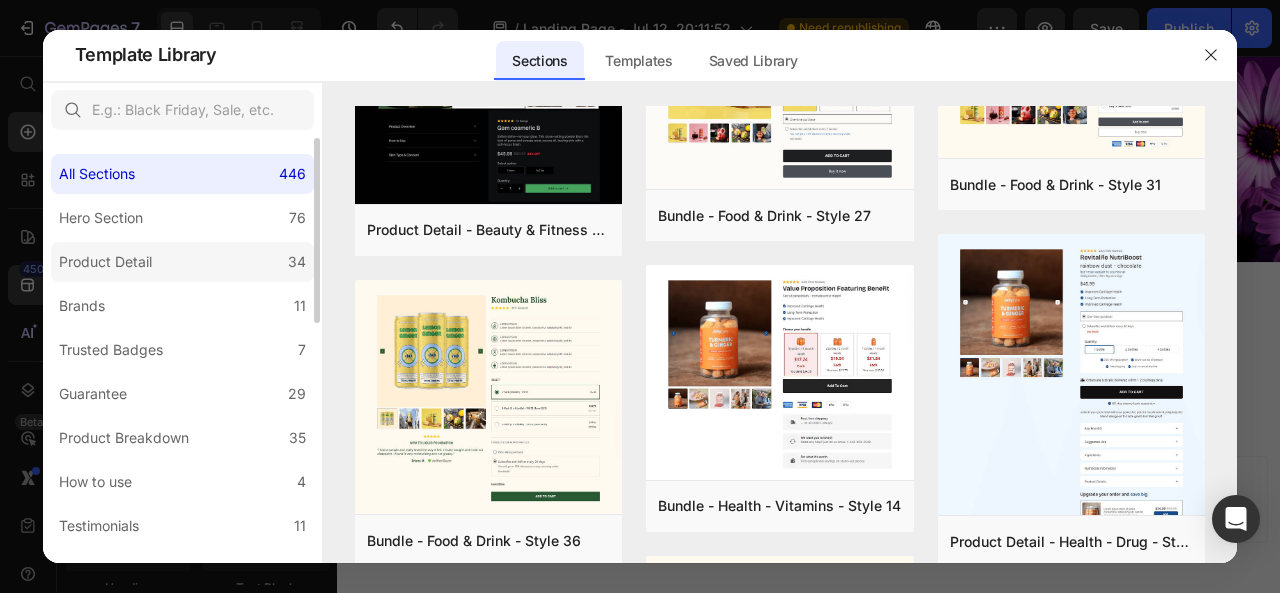click on "Product Detail 34" 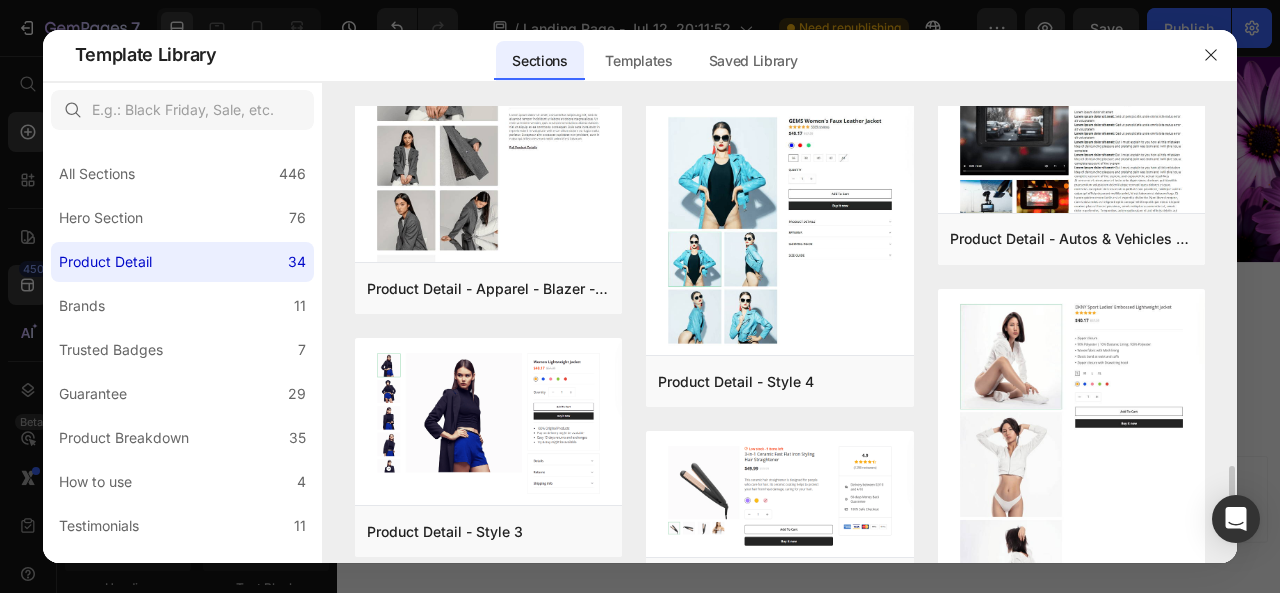 scroll, scrollTop: 2922, scrollLeft: 0, axis: vertical 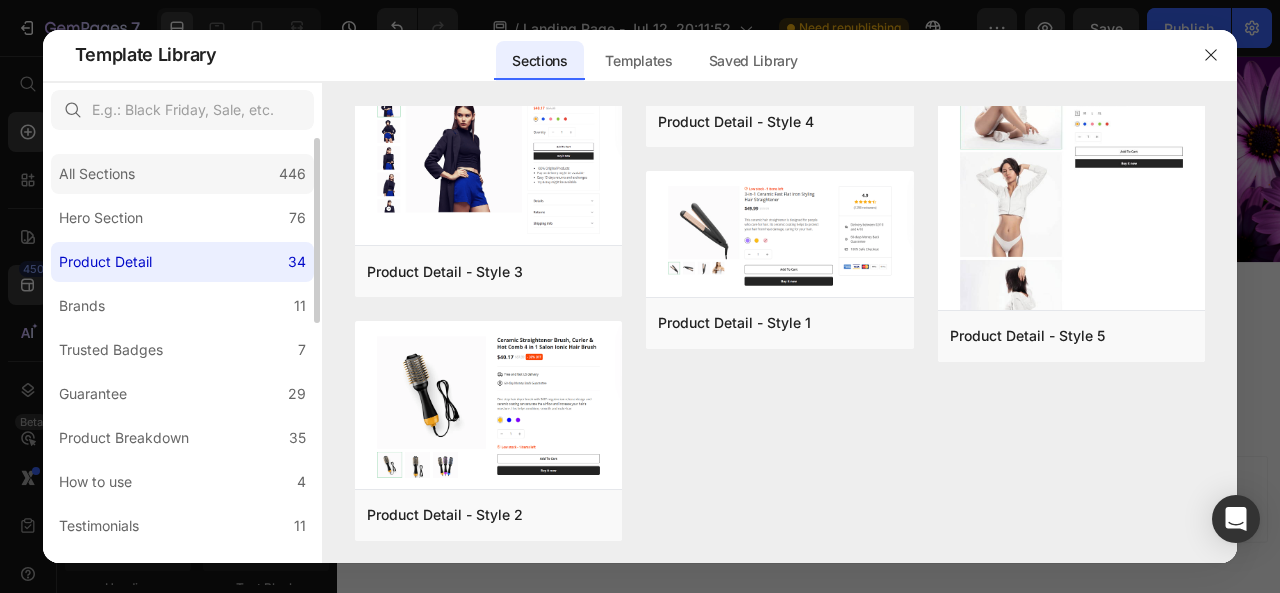 click on "All Sections 446" 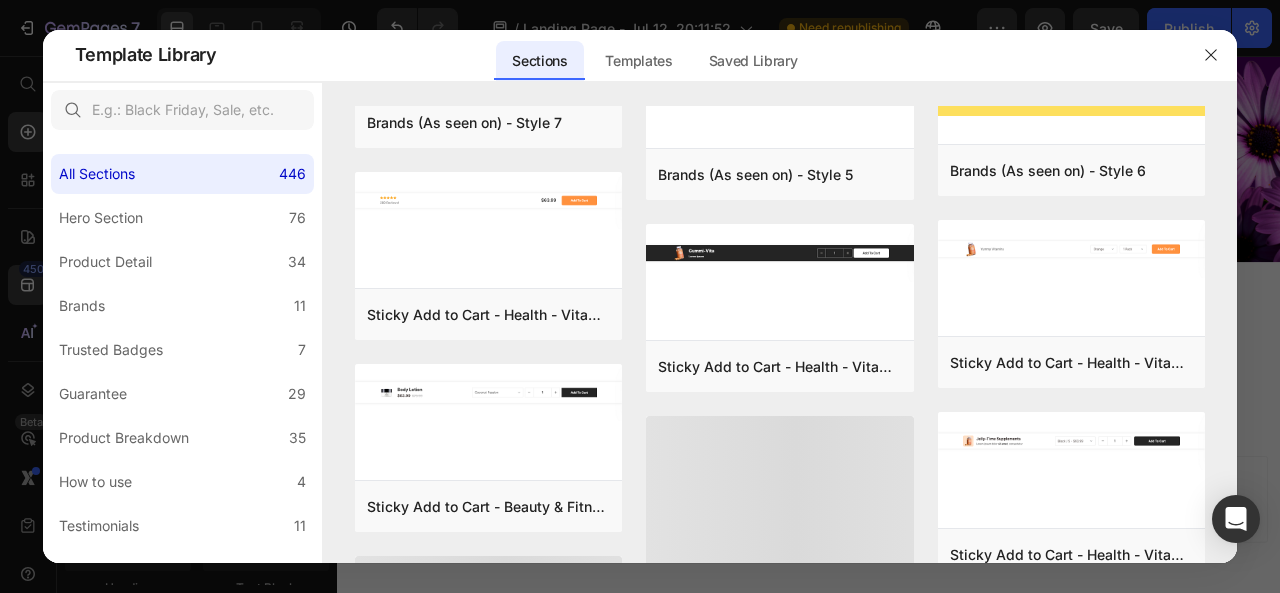 scroll, scrollTop: 5834, scrollLeft: 0, axis: vertical 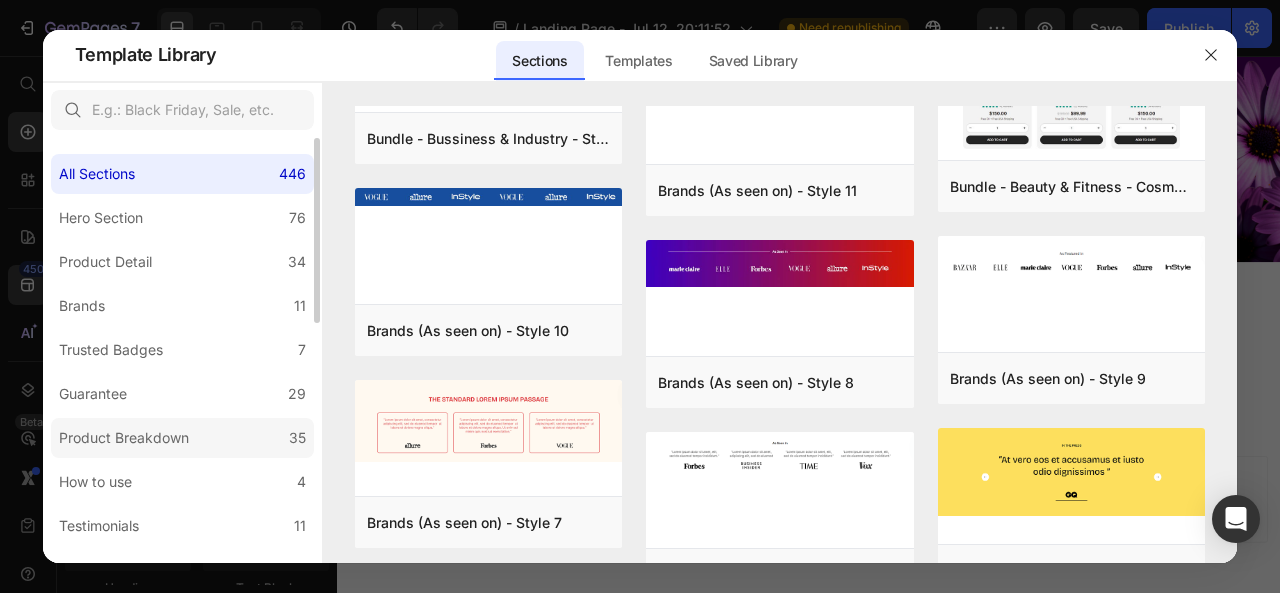 click on "Product Breakdown" at bounding box center (124, 438) 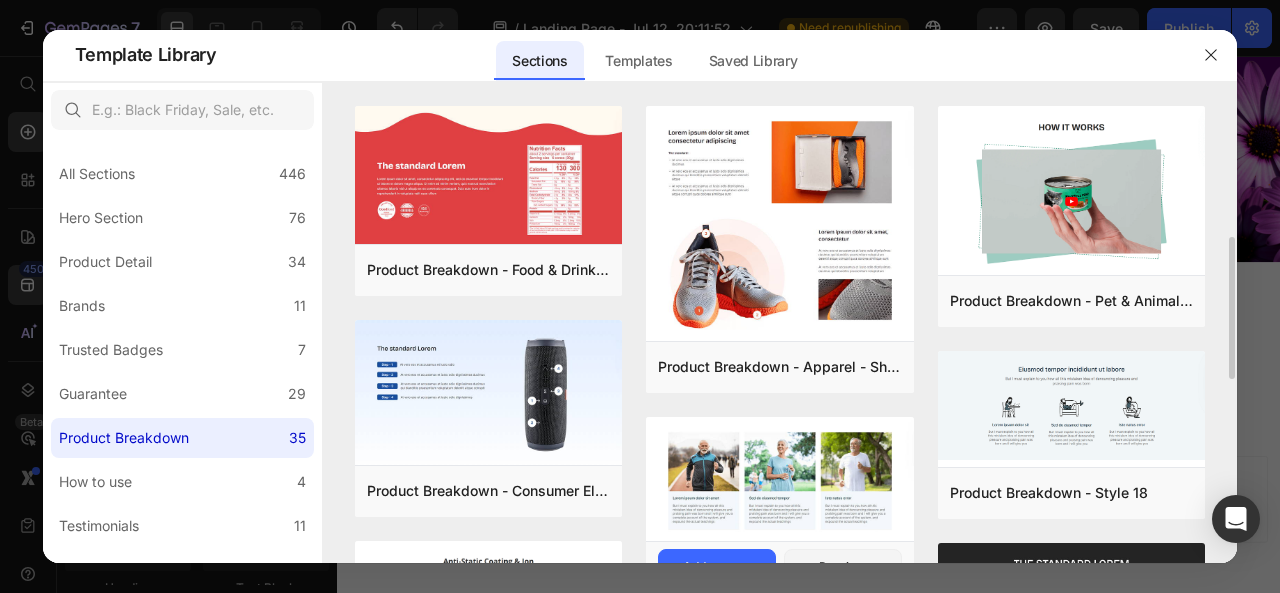 scroll, scrollTop: 200, scrollLeft: 0, axis: vertical 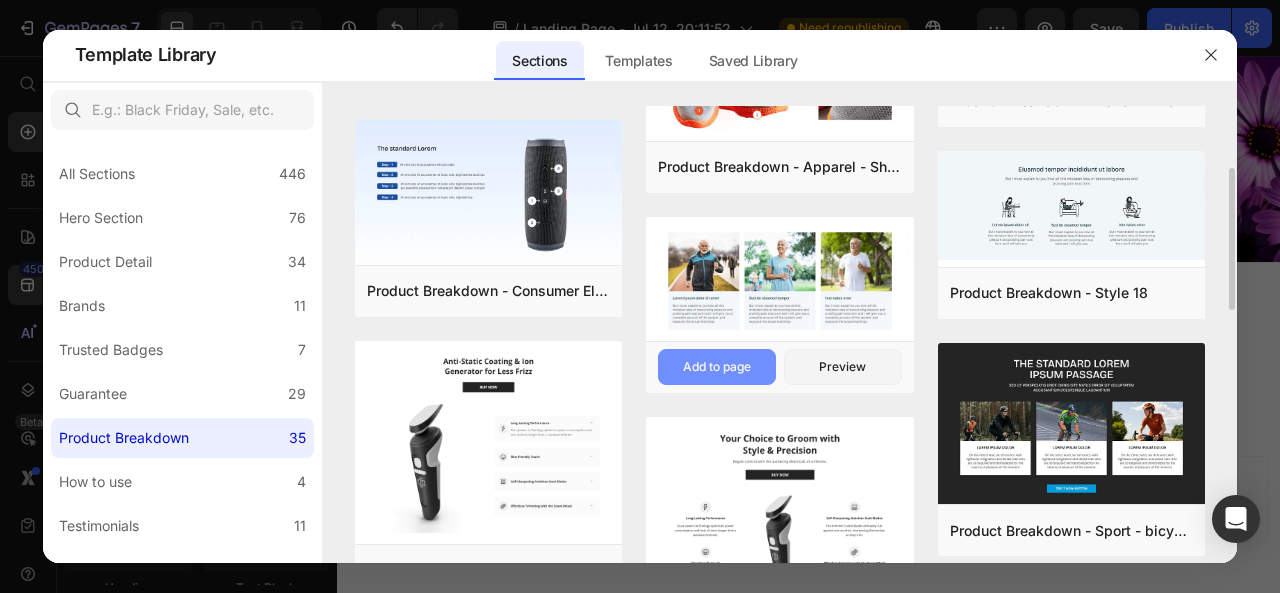 click on "Add to page" at bounding box center (717, 367) 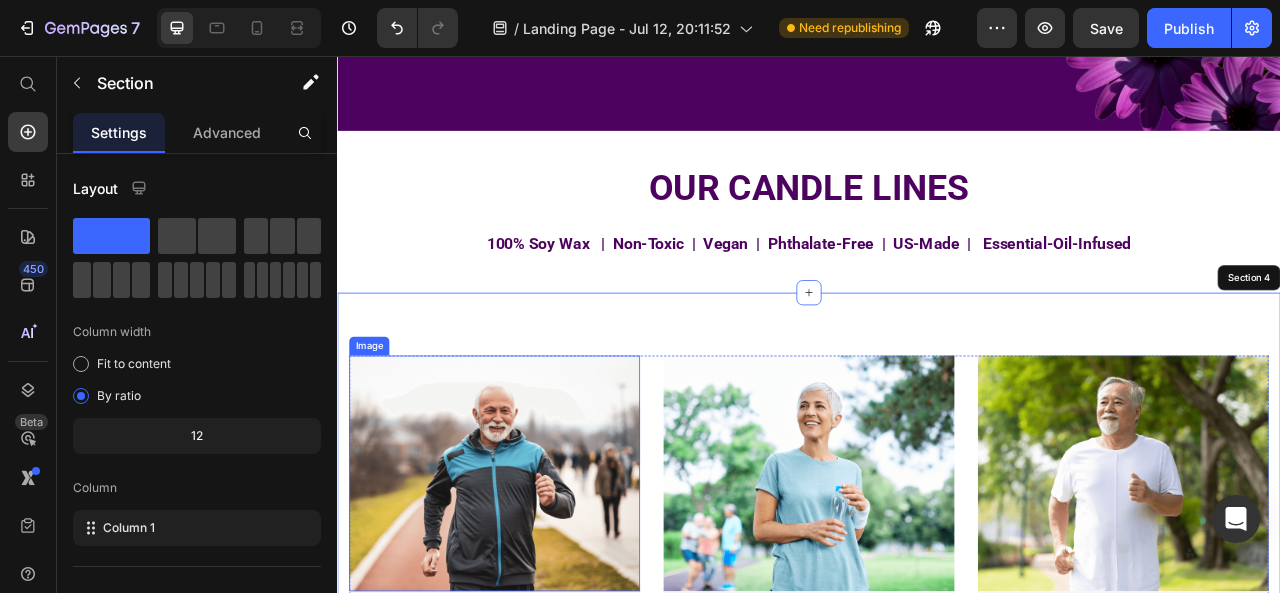 scroll, scrollTop: 1482, scrollLeft: 0, axis: vertical 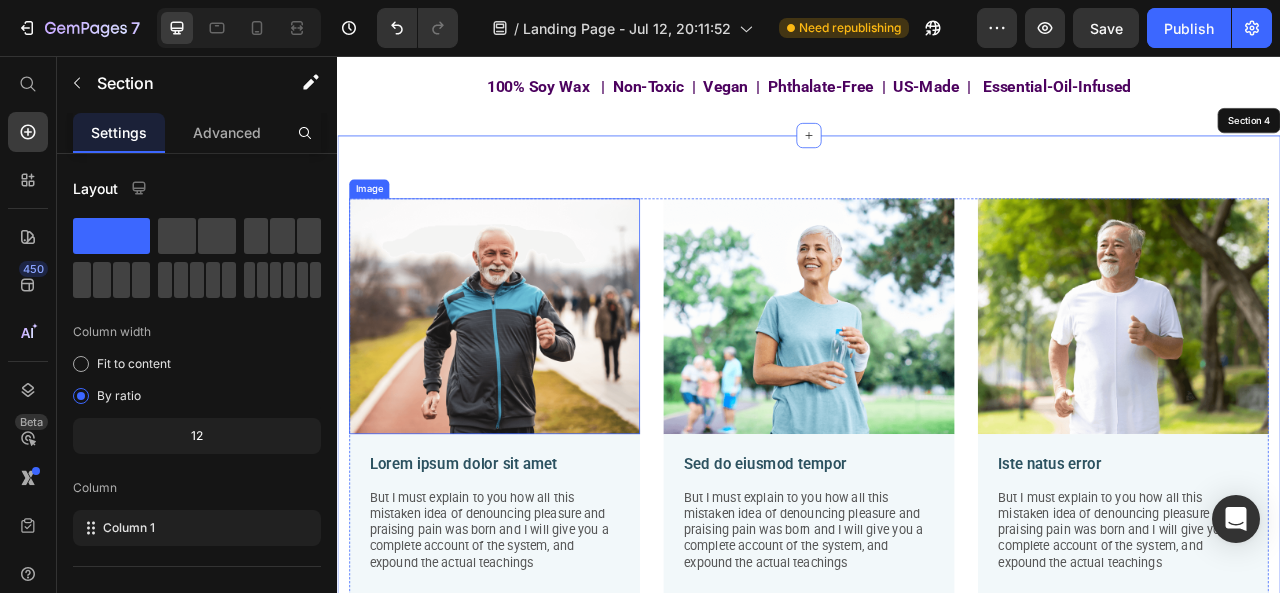 click at bounding box center (537, 387) 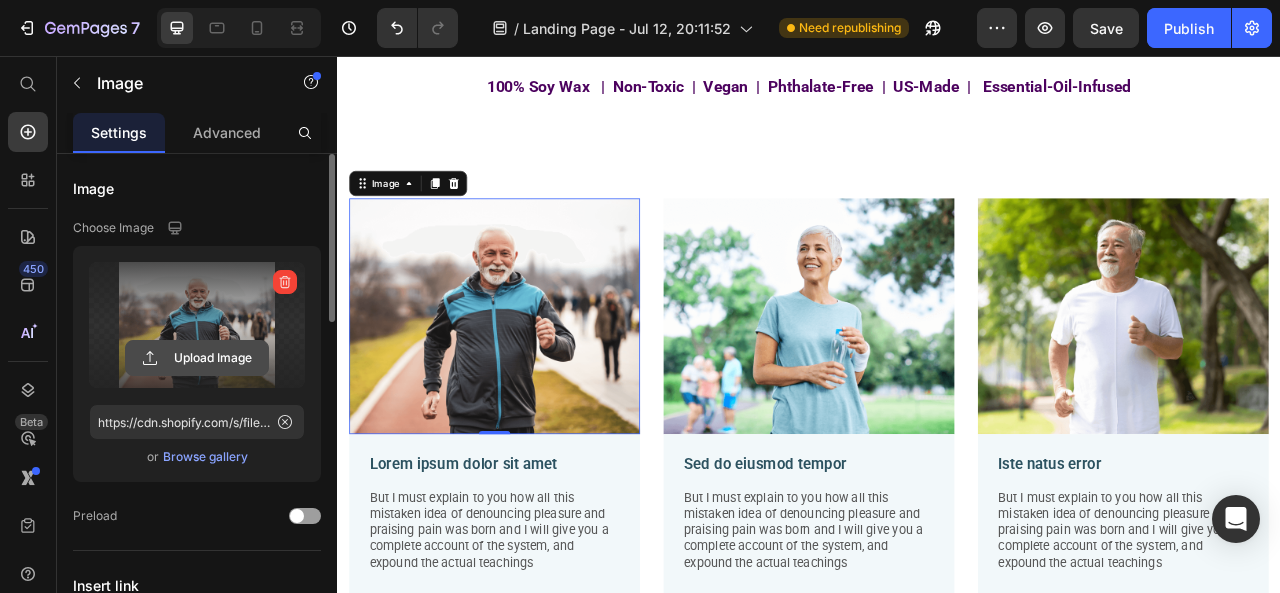 click 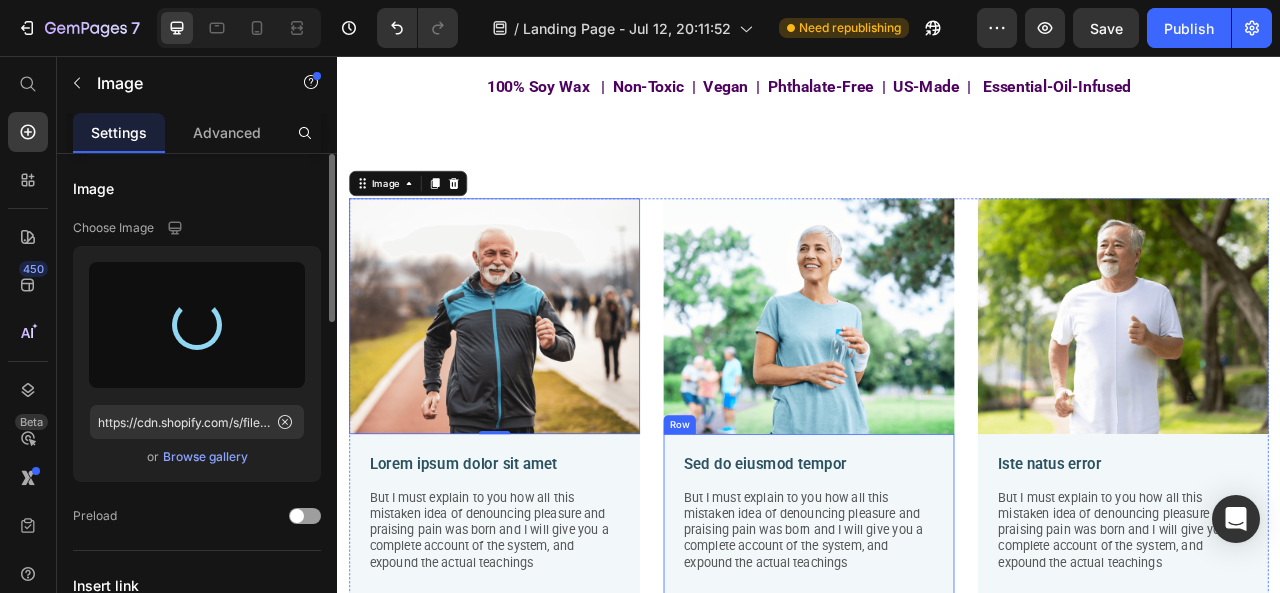 type on "https://cdn.shopify.com/s/files/1/0640/9892/6701/files/gempages_575122051967222628-0f40e148-2aa6-4d1d-9260-7d4539ca8914.png" 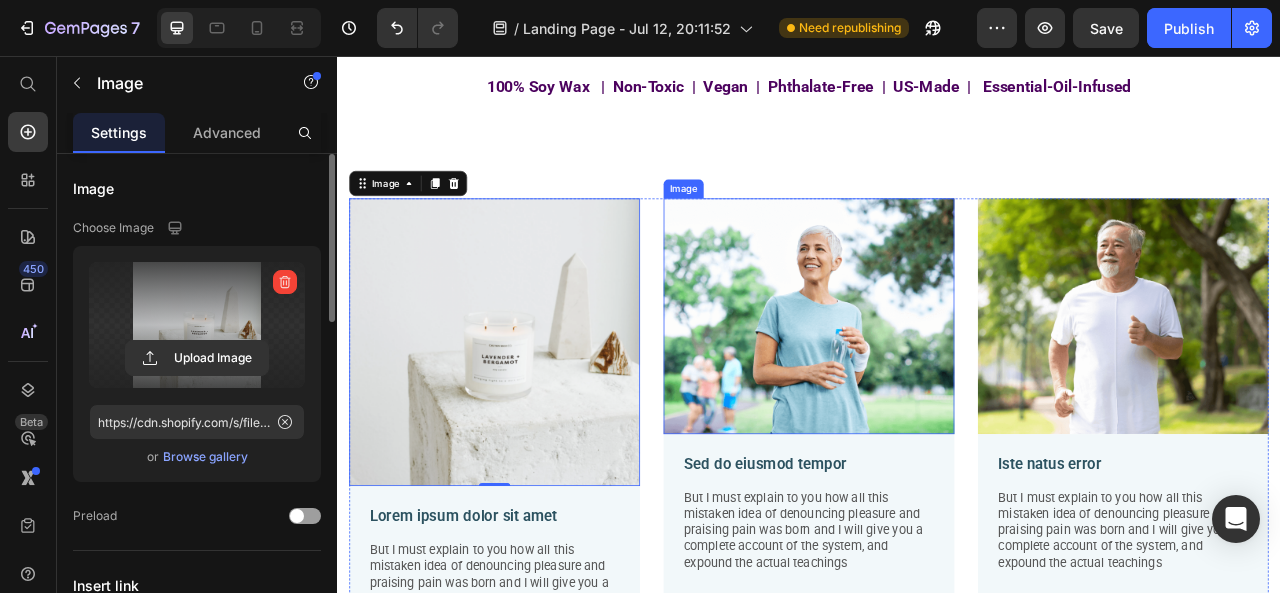 click at bounding box center (937, 387) 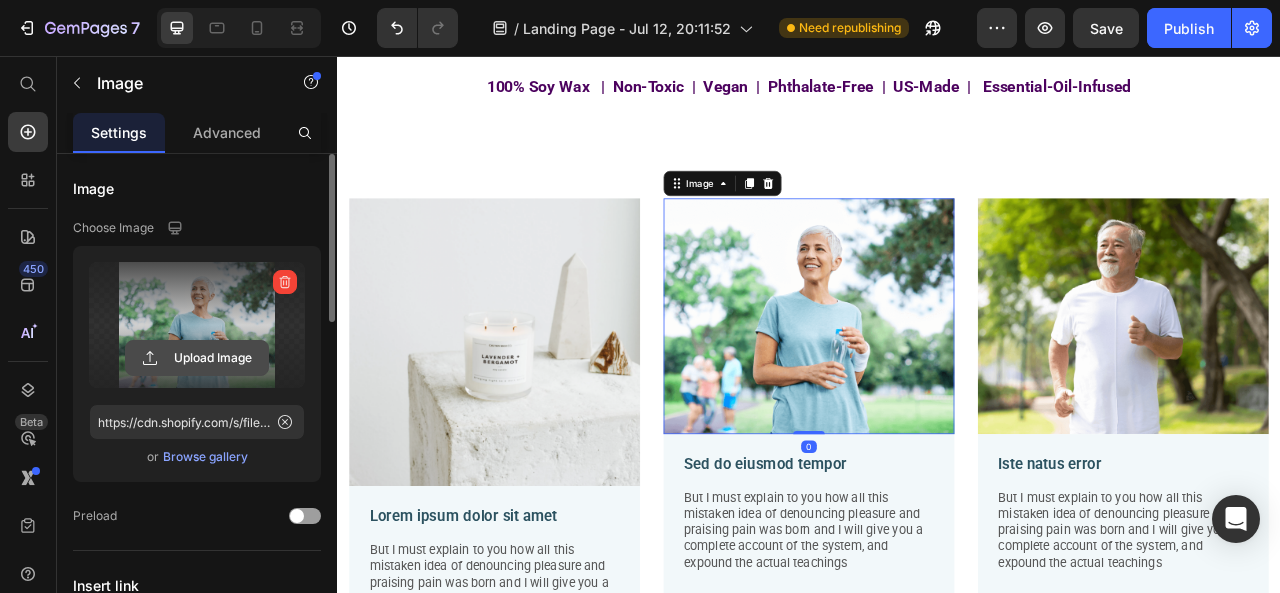 click 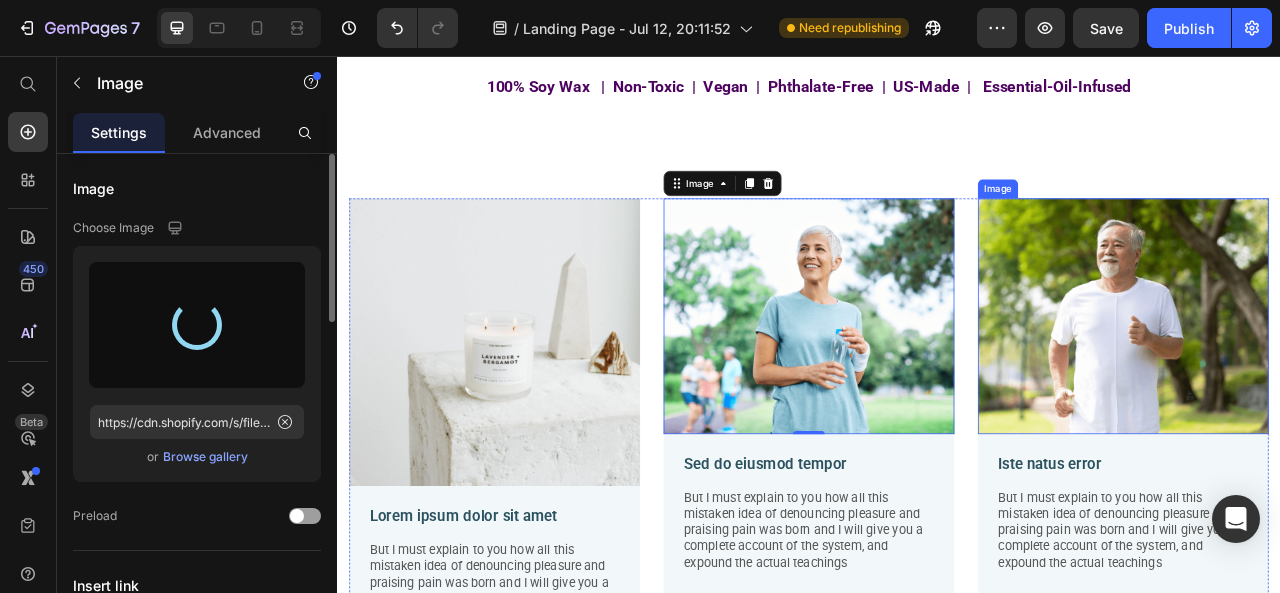 click at bounding box center (1337, 387) 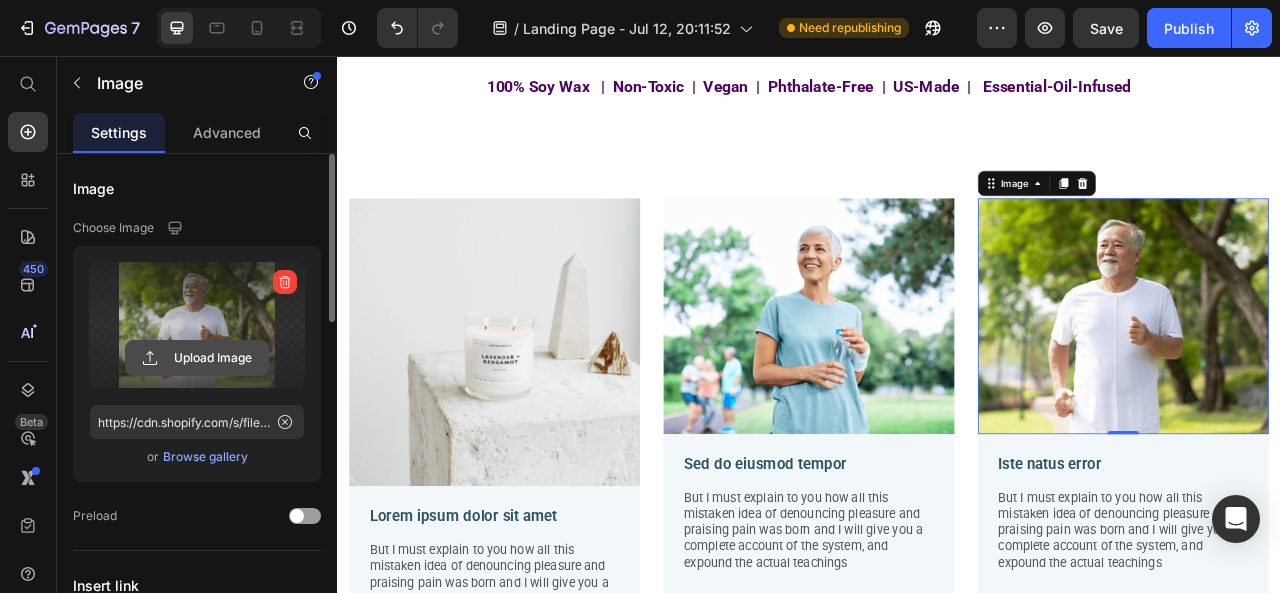 click 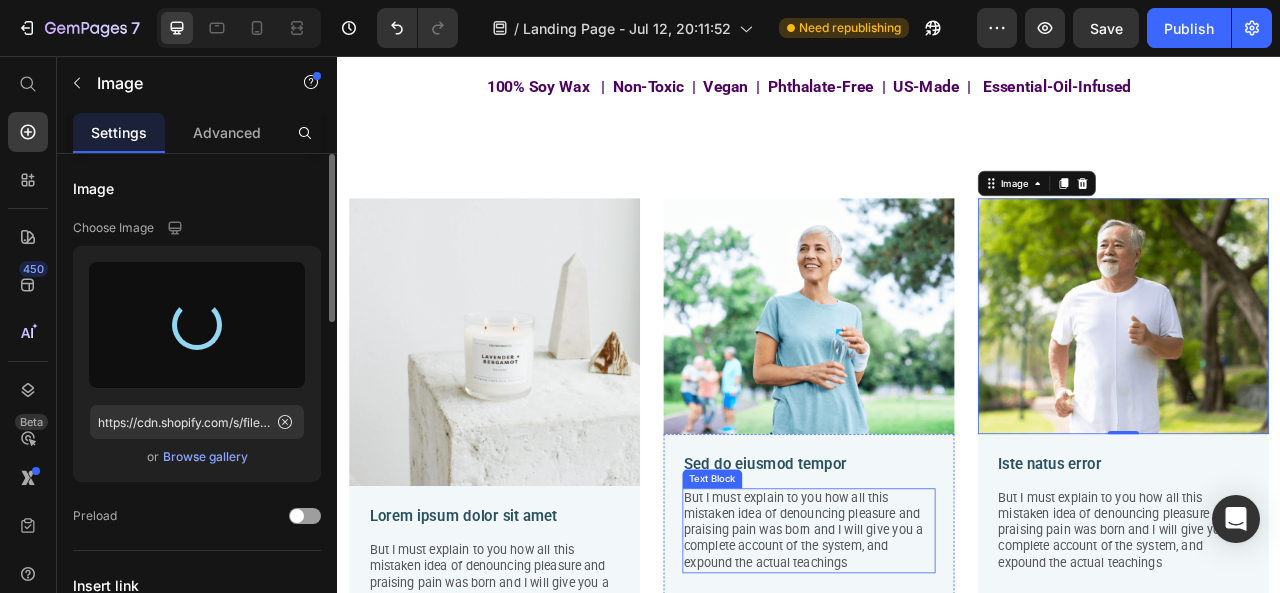 type on "https://cdn.shopify.com/s/files/1/0640/9892/6701/files/gempages_575122051967222628-3427e52e-c566-4a31-9e7a-d98903048bd1.png" 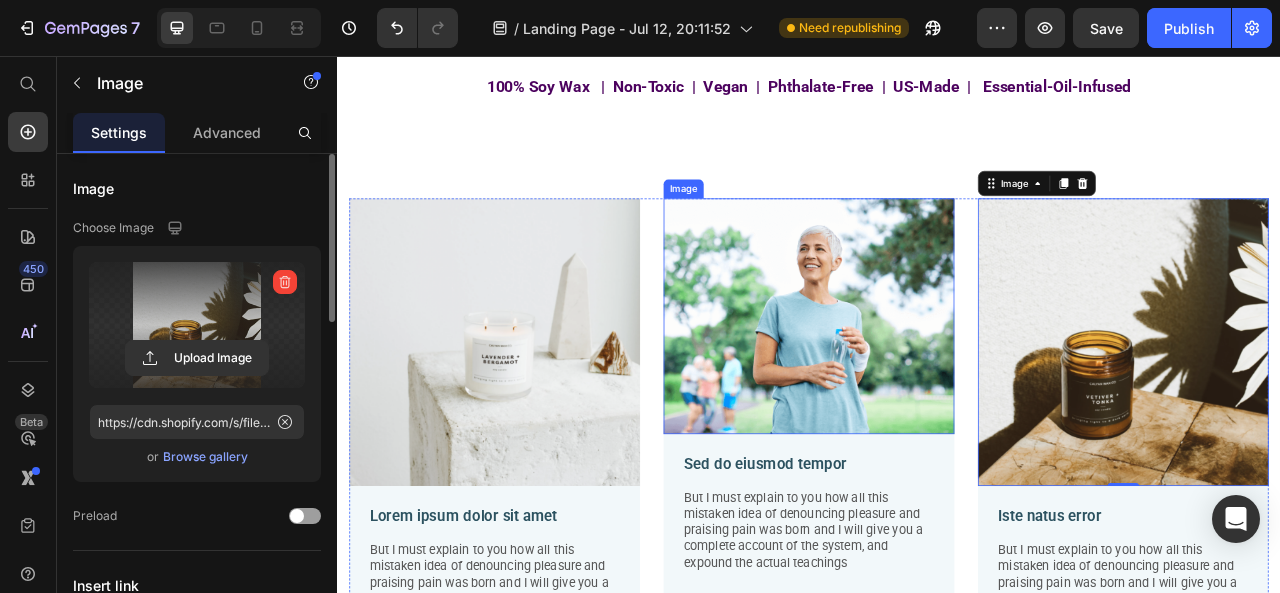 click at bounding box center [937, 387] 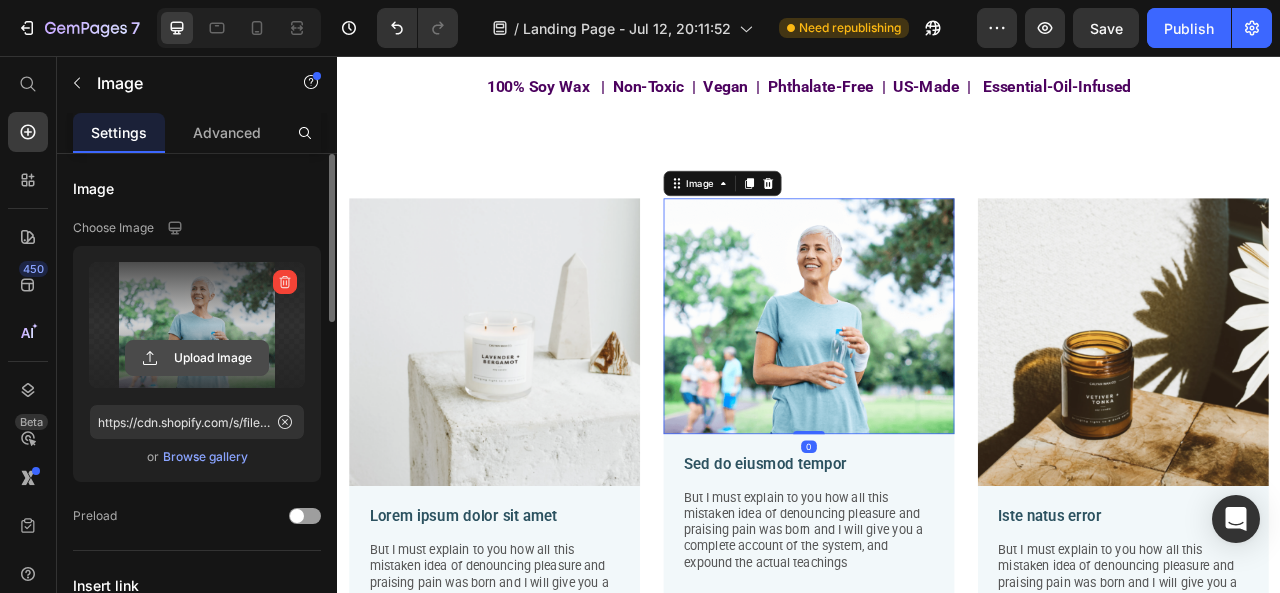 click 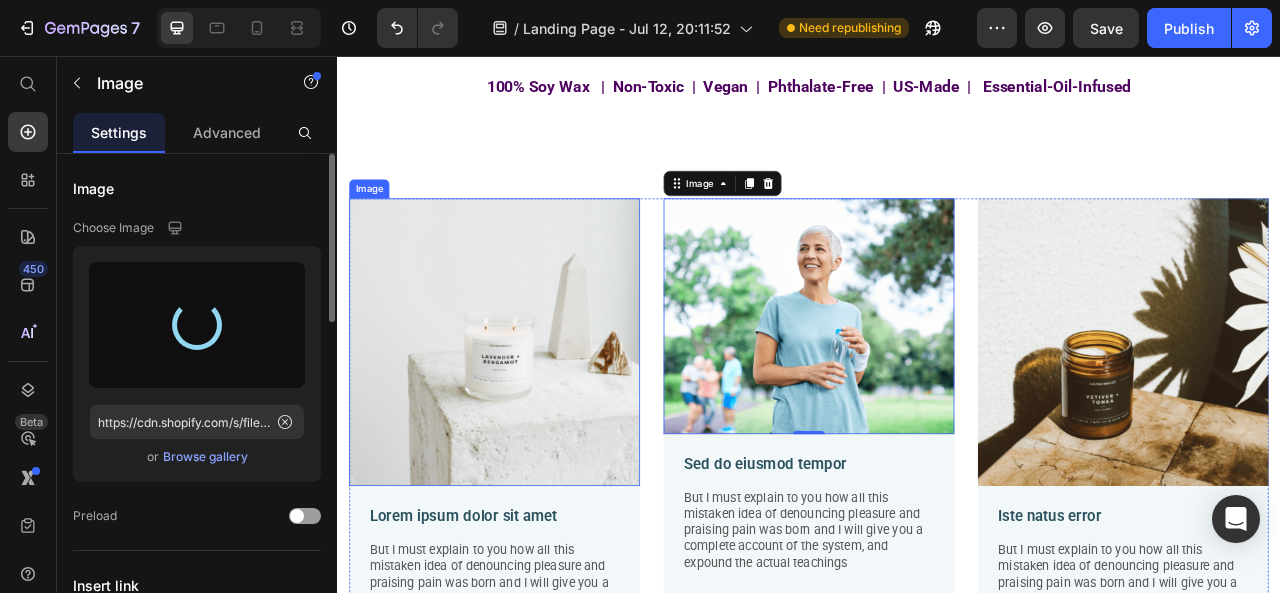 type on "https://cdn.shopify.com/s/files/1/0640/9892/6701/files/gempages_575122051967222628-ea2c3f01-de36-4439-9815-1572626aaebc.png" 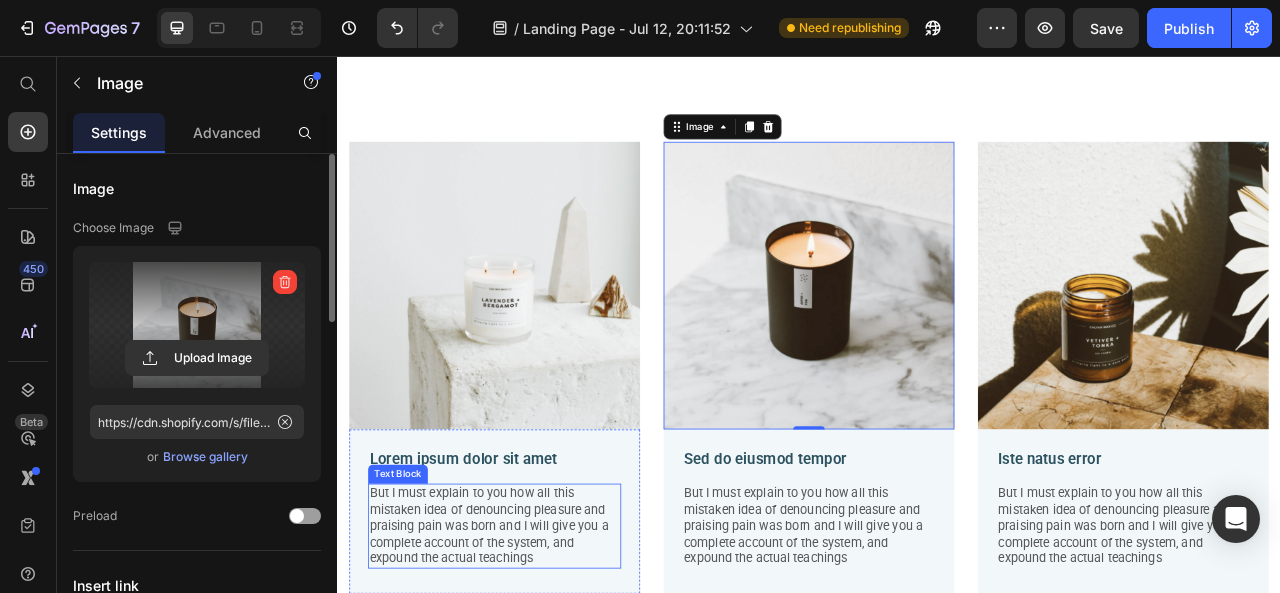 scroll, scrollTop: 1582, scrollLeft: 0, axis: vertical 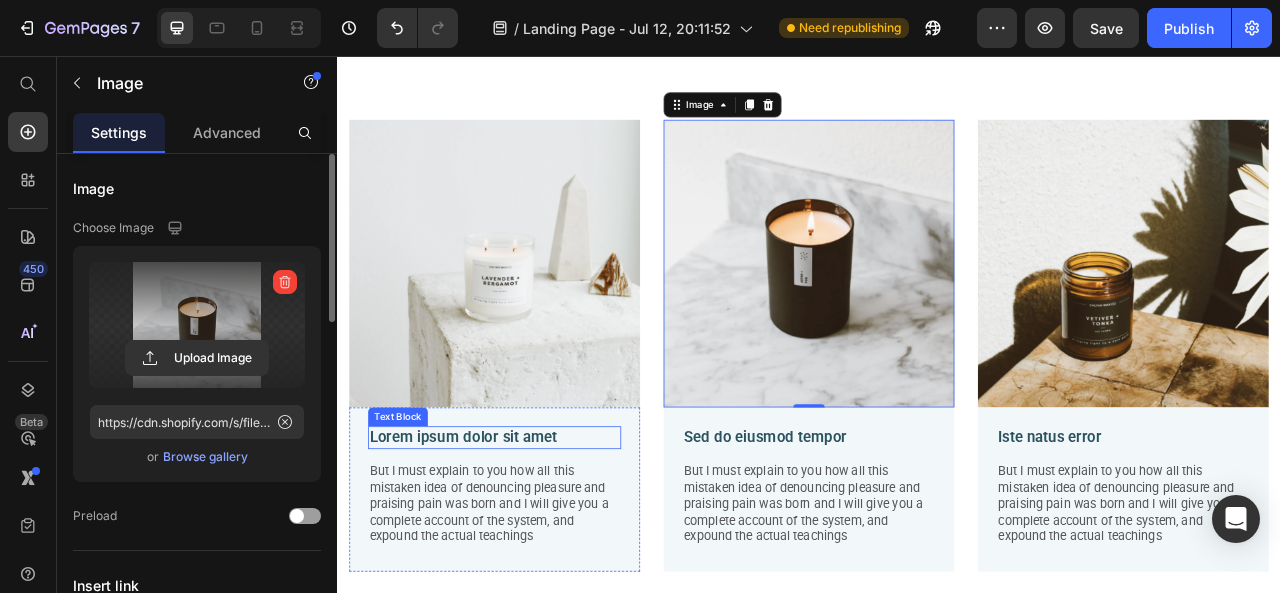 click on "Lorem ipsum dolor sit amet" at bounding box center (537, 541) 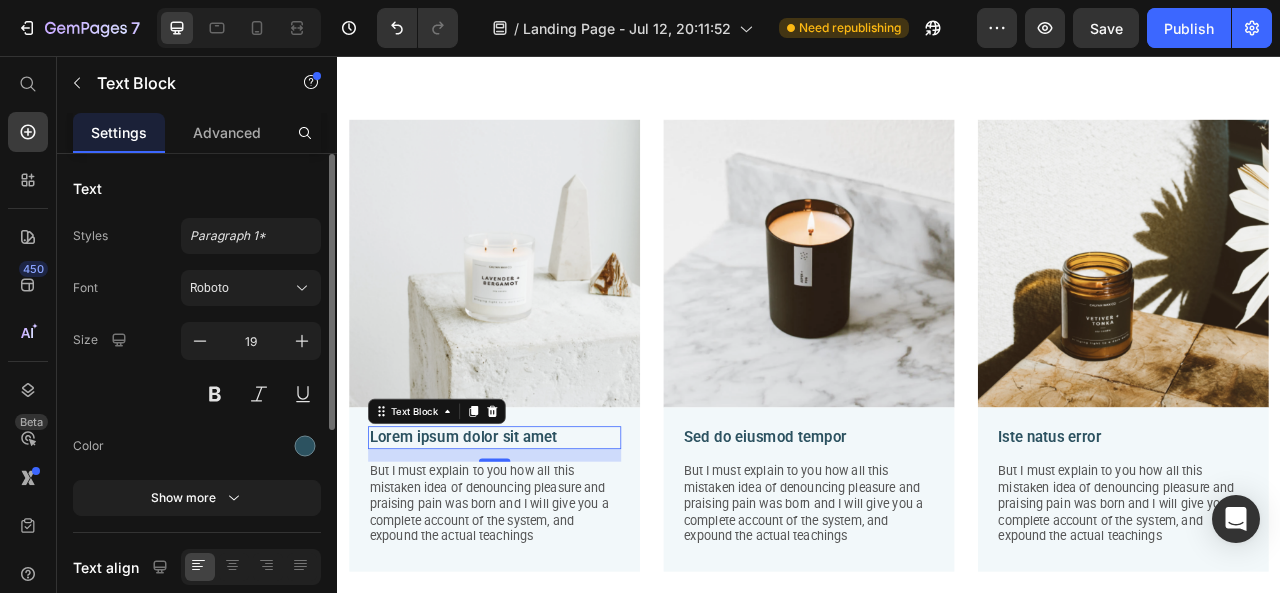 click on "Lorem ipsum dolor sit amet" at bounding box center [537, 541] 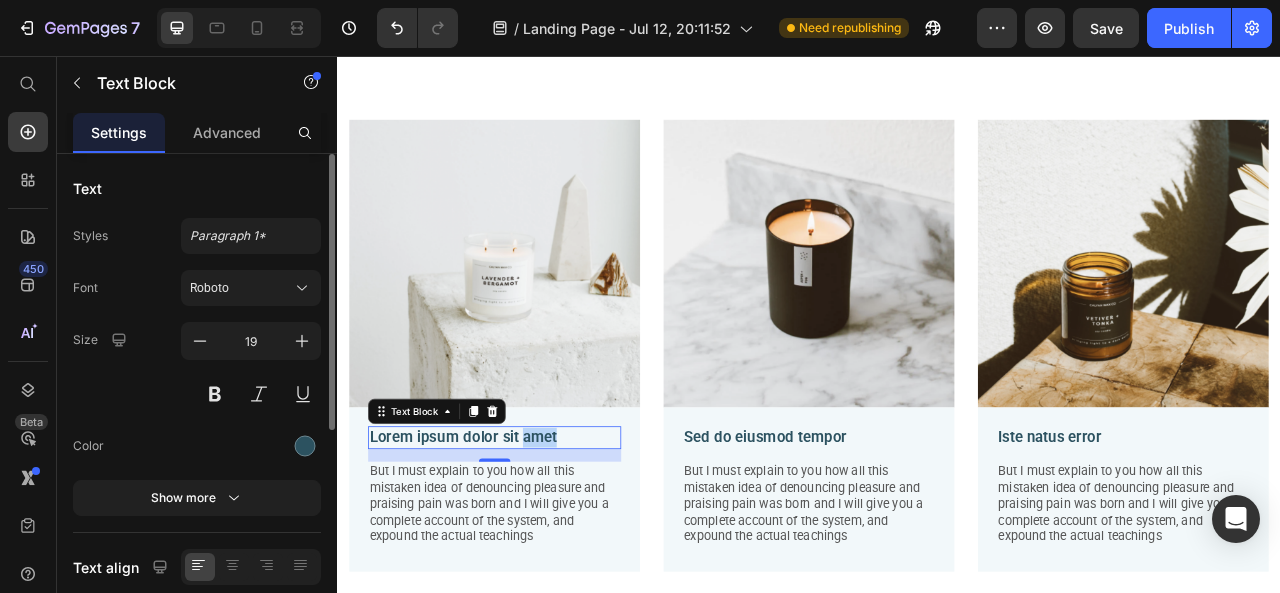 click on "Lorem ipsum dolor sit amet" at bounding box center [537, 541] 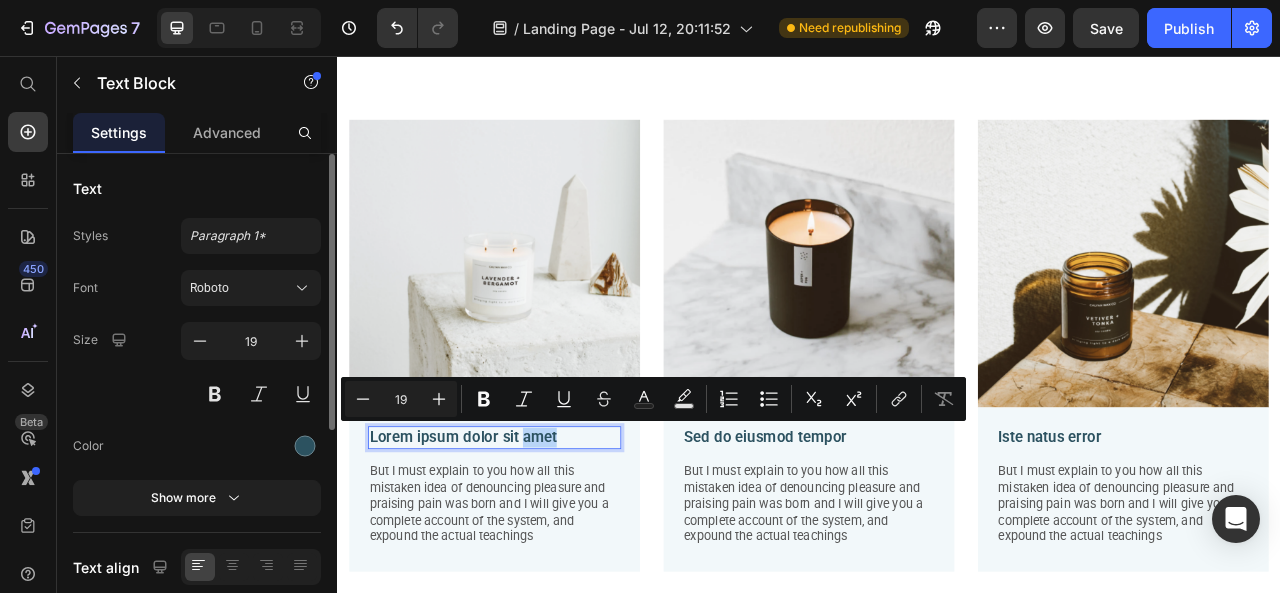click on "Lorem ipsum dolor sit amet" at bounding box center [537, 541] 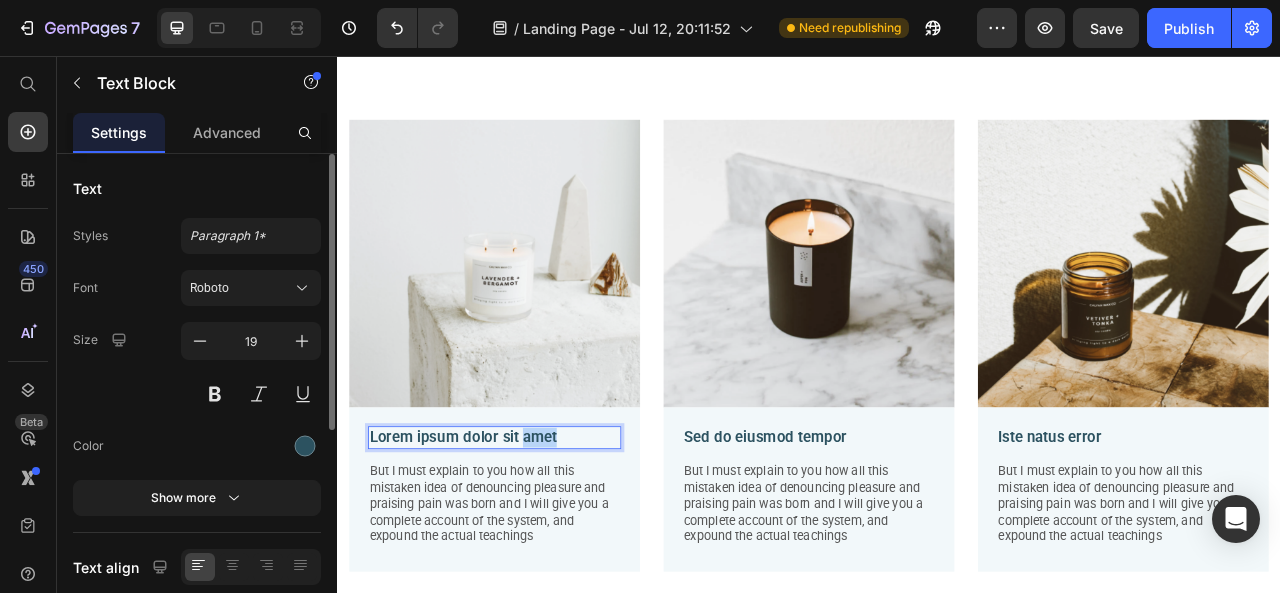 click on "Lorem ipsum dolor sit amet" at bounding box center (537, 541) 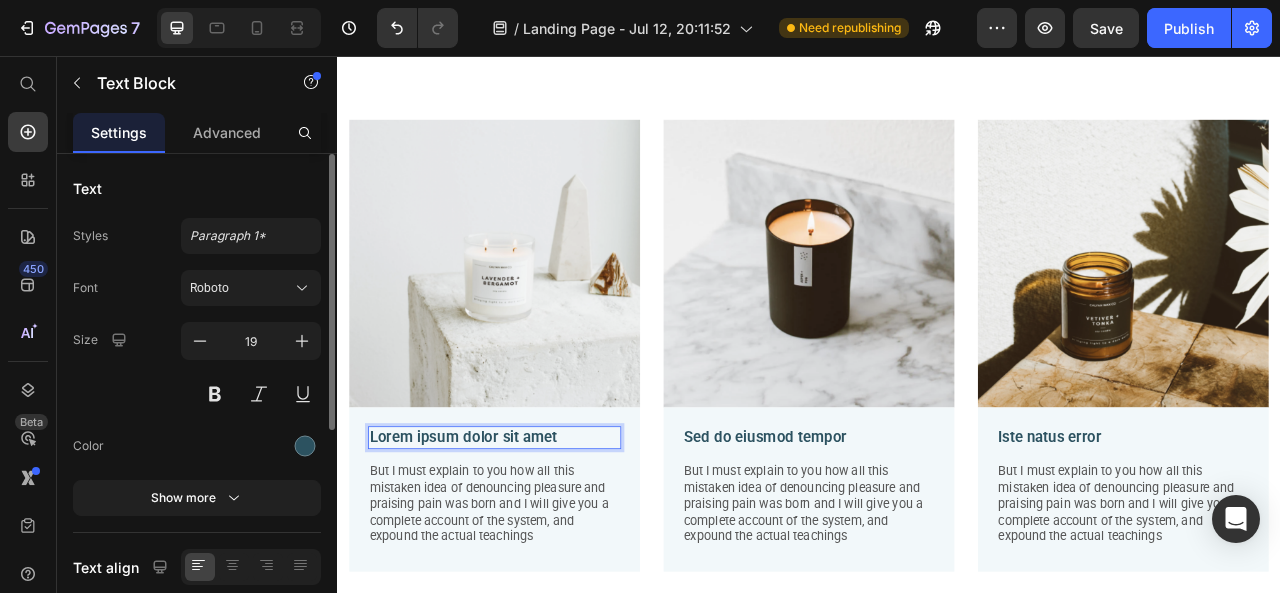 drag, startPoint x: 383, startPoint y: 537, endPoint x: 578, endPoint y: 537, distance: 195 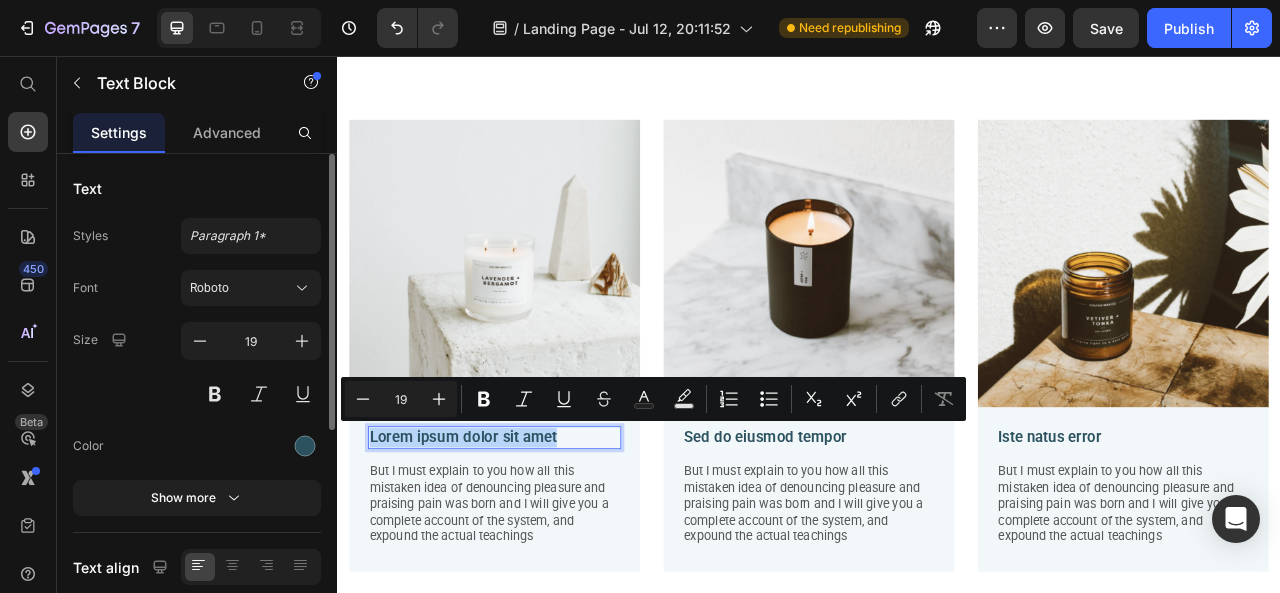 drag, startPoint x: 627, startPoint y: 537, endPoint x: 379, endPoint y: 534, distance: 248.01814 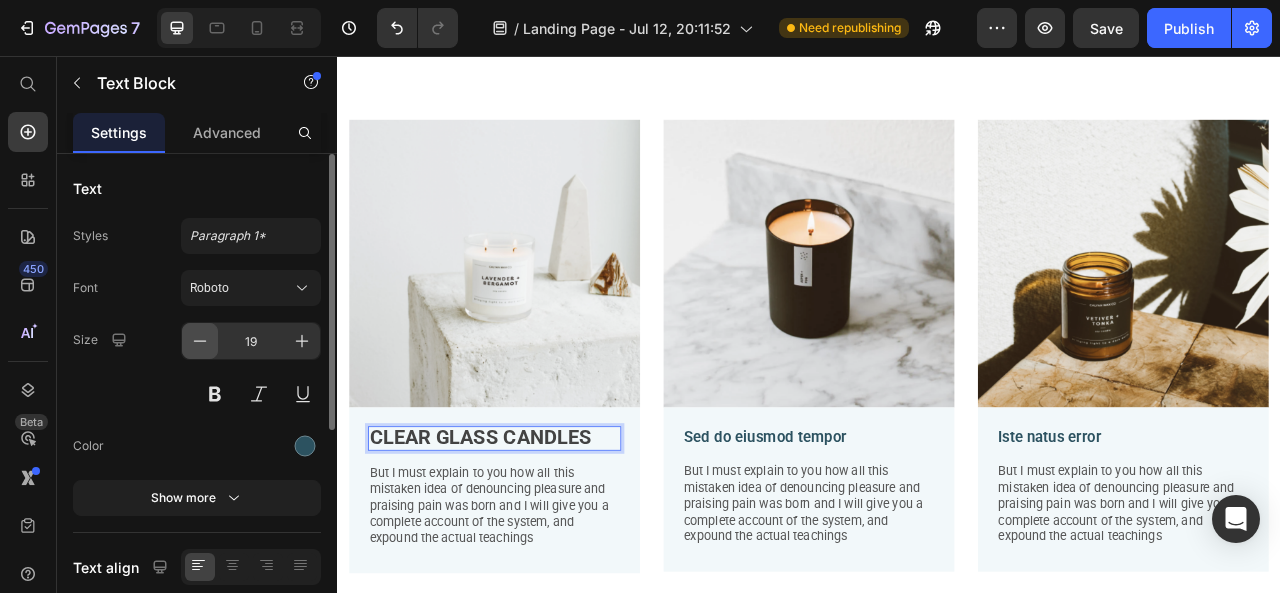click 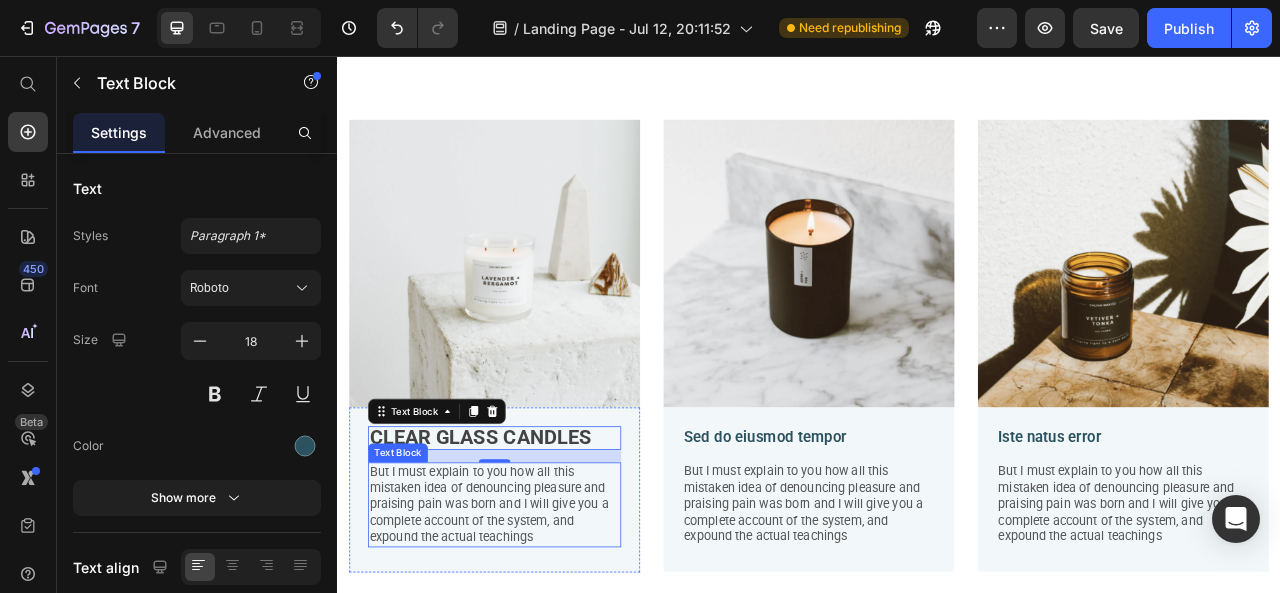 click on "But I must explain to you how all this mistaken idea of denouncing pleasure and praising pain was born and I will give you a complete account of the system, and expound the actual teachings" at bounding box center (537, 627) 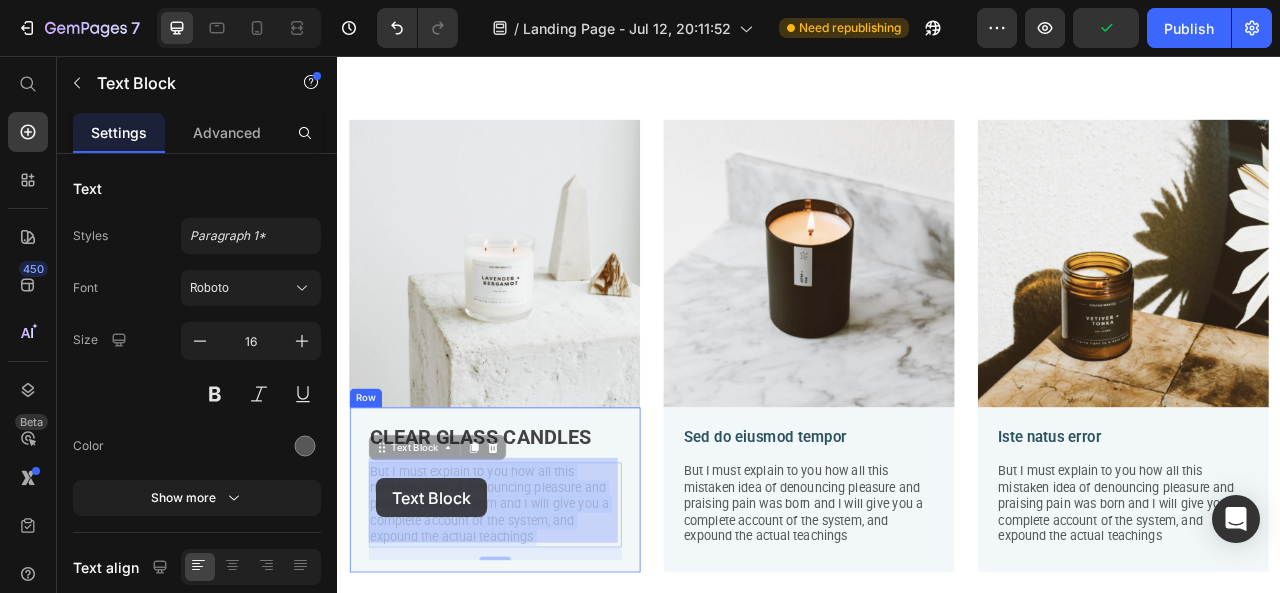 drag, startPoint x: 602, startPoint y: 665, endPoint x: 387, endPoint y: 593, distance: 226.73553 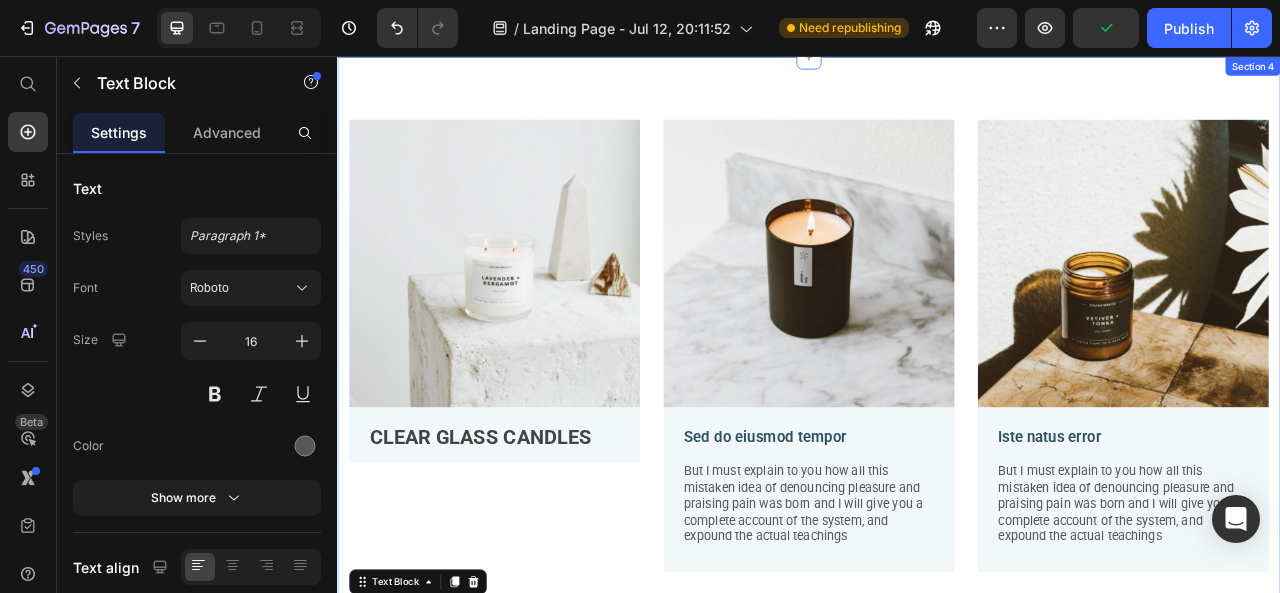 scroll, scrollTop: 1794, scrollLeft: 0, axis: vertical 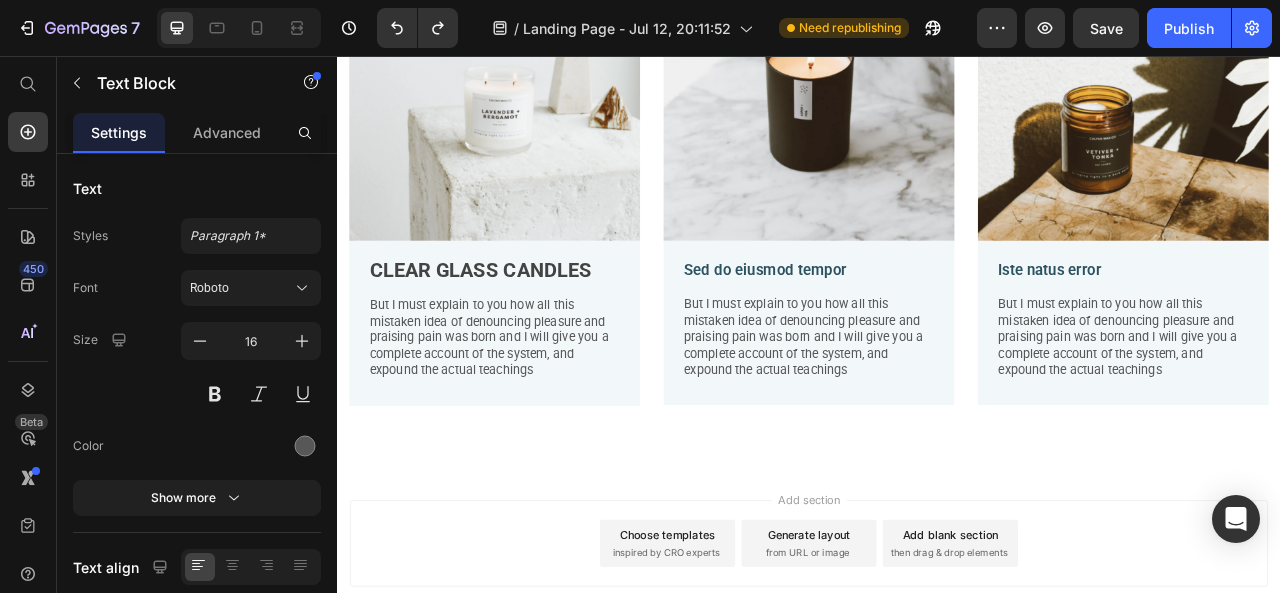 click on "But I must explain to you how all this mistaken idea of denouncing pleasure and praising pain was born and I will give you a complete account of the system, and expound the actual teachings" at bounding box center [537, 415] 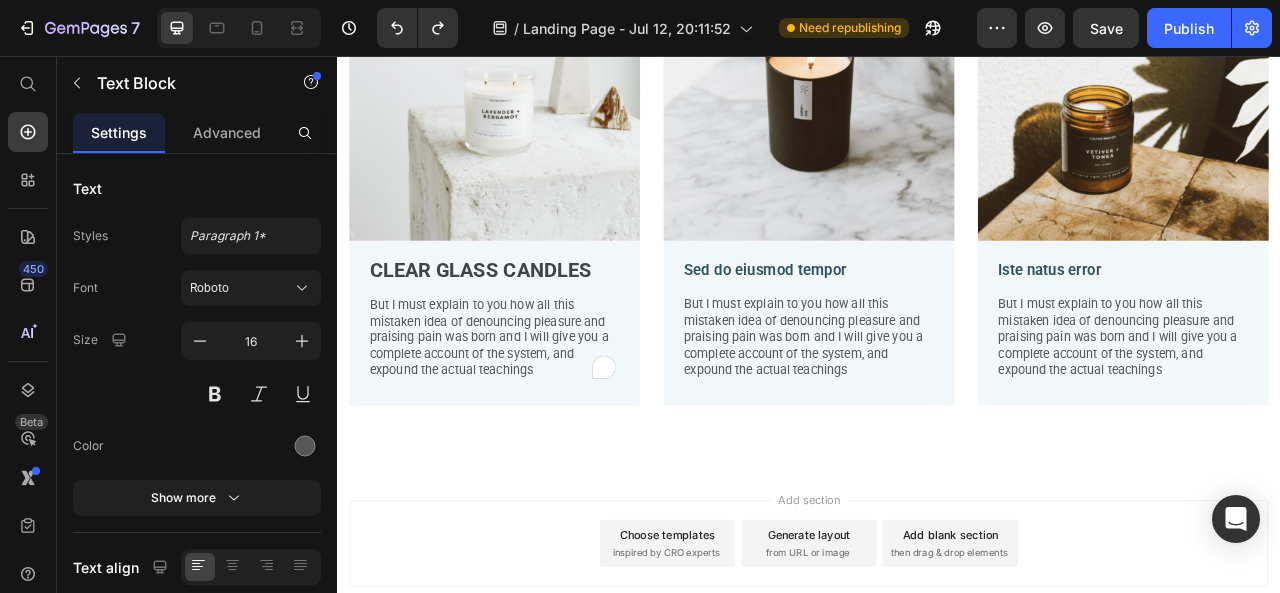 click on "But I must explain to you how all this mistaken idea of denouncing pleasure and praising pain was born and I will give you a complete account of the system, and expound the actual teachings" at bounding box center [537, 415] 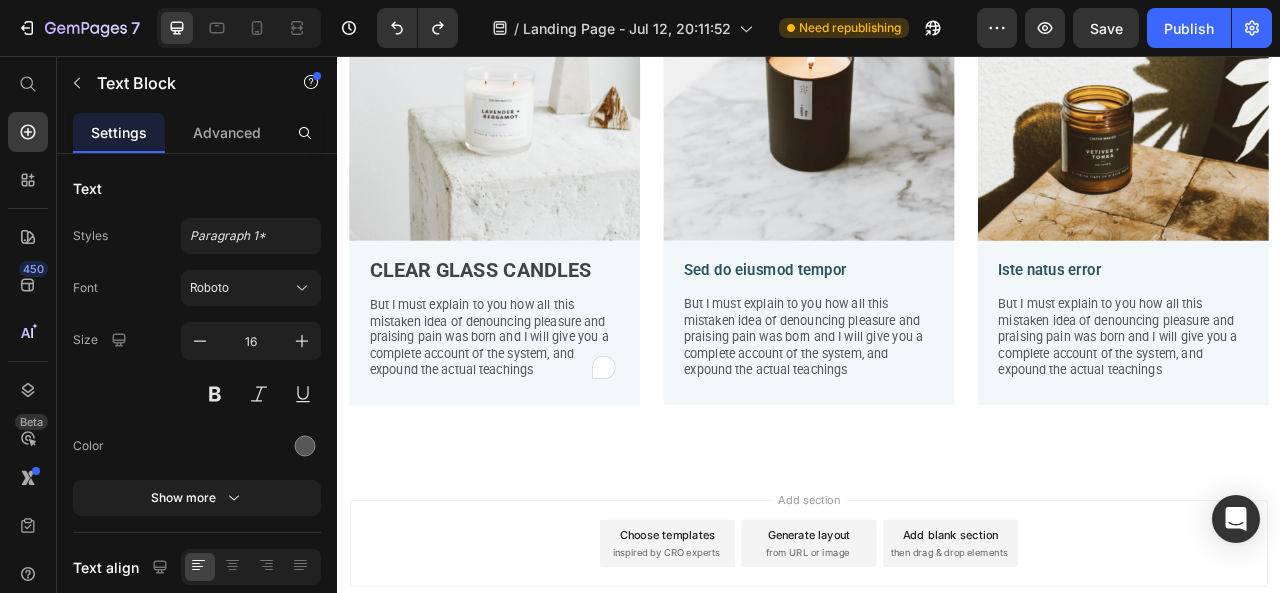 click on "But I must explain to you how all this mistaken idea of denouncing pleasure and praising pain was born and I will give you a complete account of the system, and expound the actual teachings" at bounding box center (537, 415) 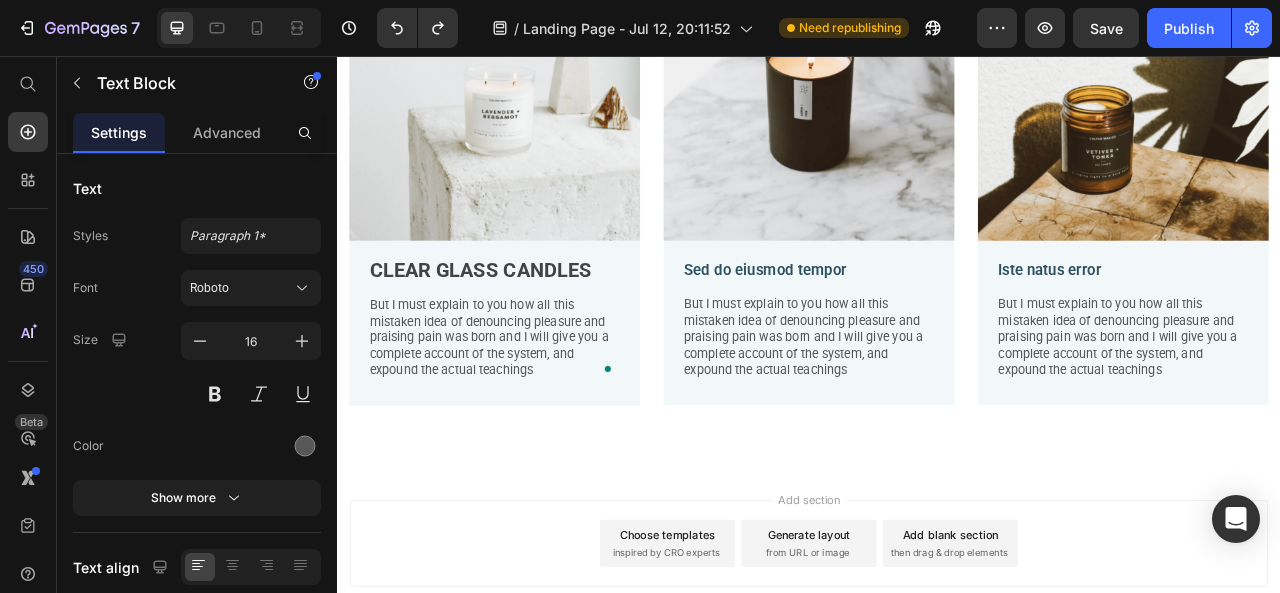 click on "CLEAR GLASS CANDLES Text Block But I must explain to you how all this mistaken idea of denouncing pleasure and praising pain was born and I will give you a complete account of the system, and expound the actual teachings Text Block" at bounding box center [537, 399] 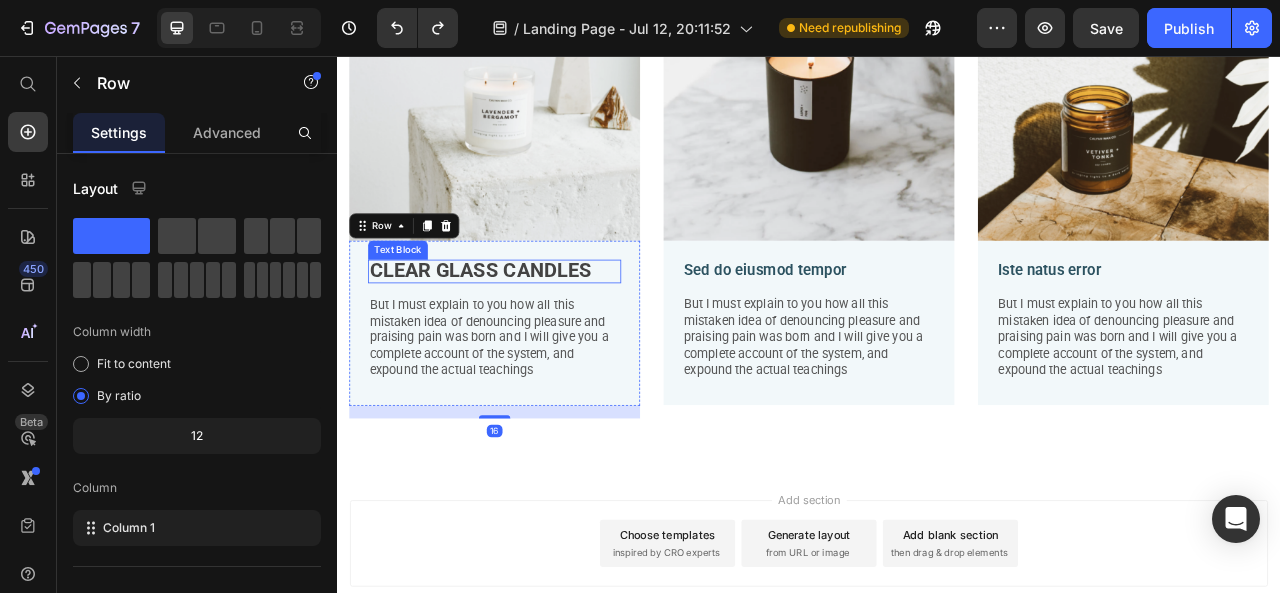 click on "CLEAR GLASS CANDLES" at bounding box center (519, 328) 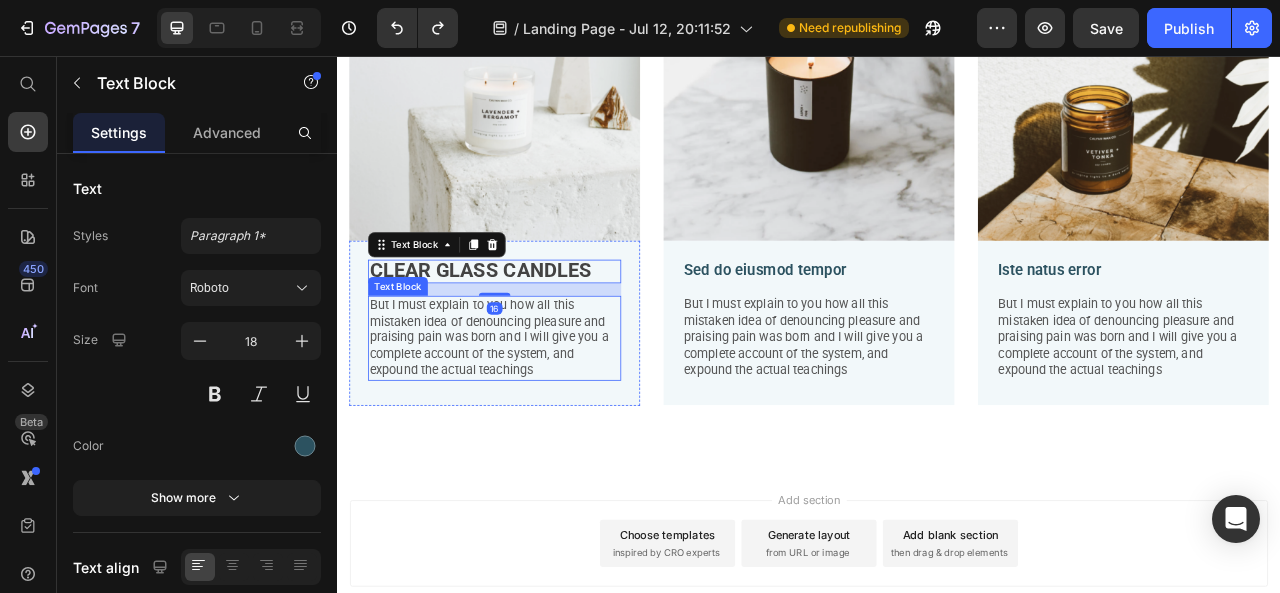click on "But I must explain to you how all this mistaken idea of denouncing pleasure and praising pain was born and I will give you a complete account of the system, and expound the actual teachings" at bounding box center [537, 415] 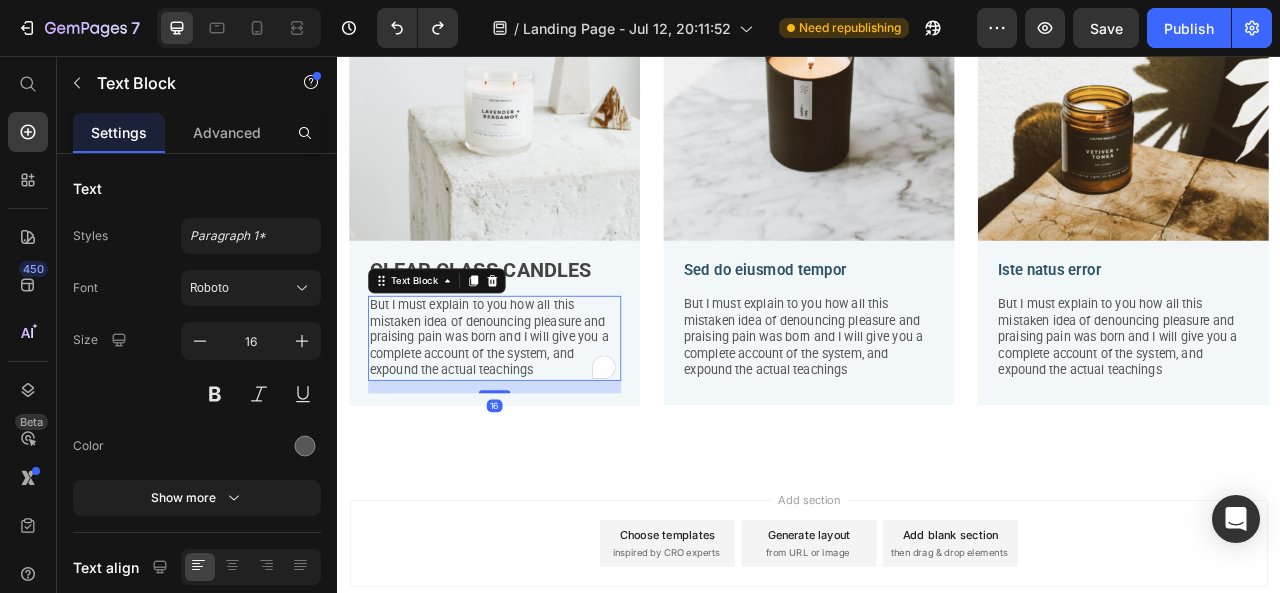 click on "But I must explain to you how all this mistaken idea of denouncing pleasure and praising pain was born and I will give you a complete account of the system, and expound the actual teachings" at bounding box center (537, 415) 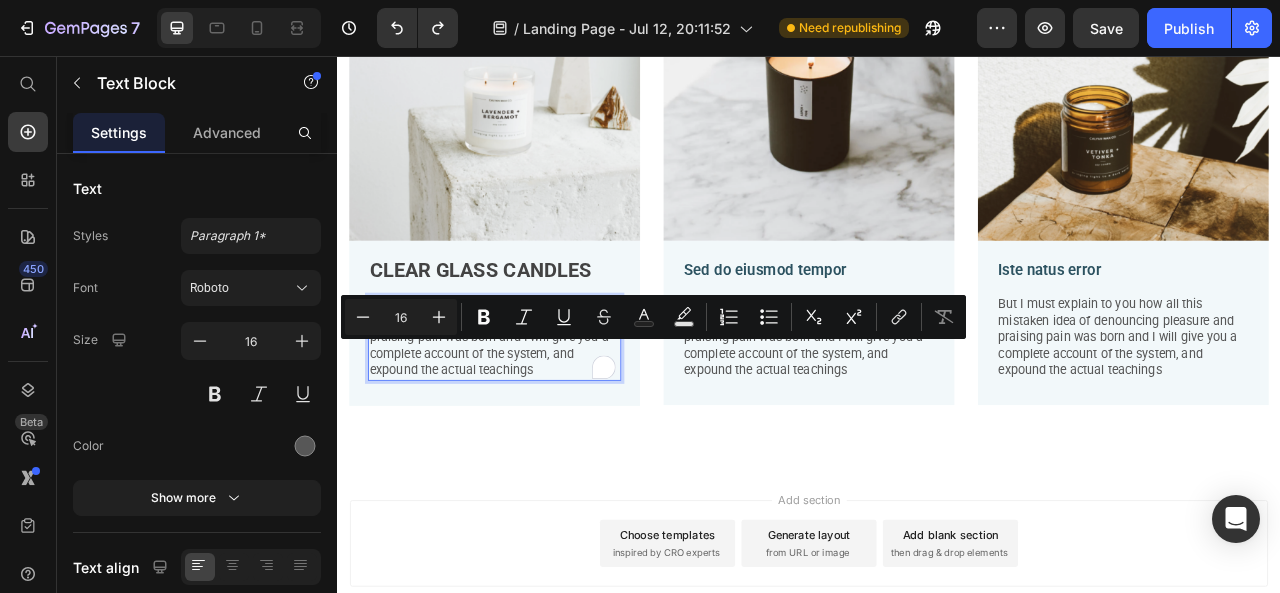 click on "But I must explain to you how all this mistaken idea of denouncing pleasure and praising pain was born and I will give you a complete account of the system, and expound the actual teachings" at bounding box center [537, 415] 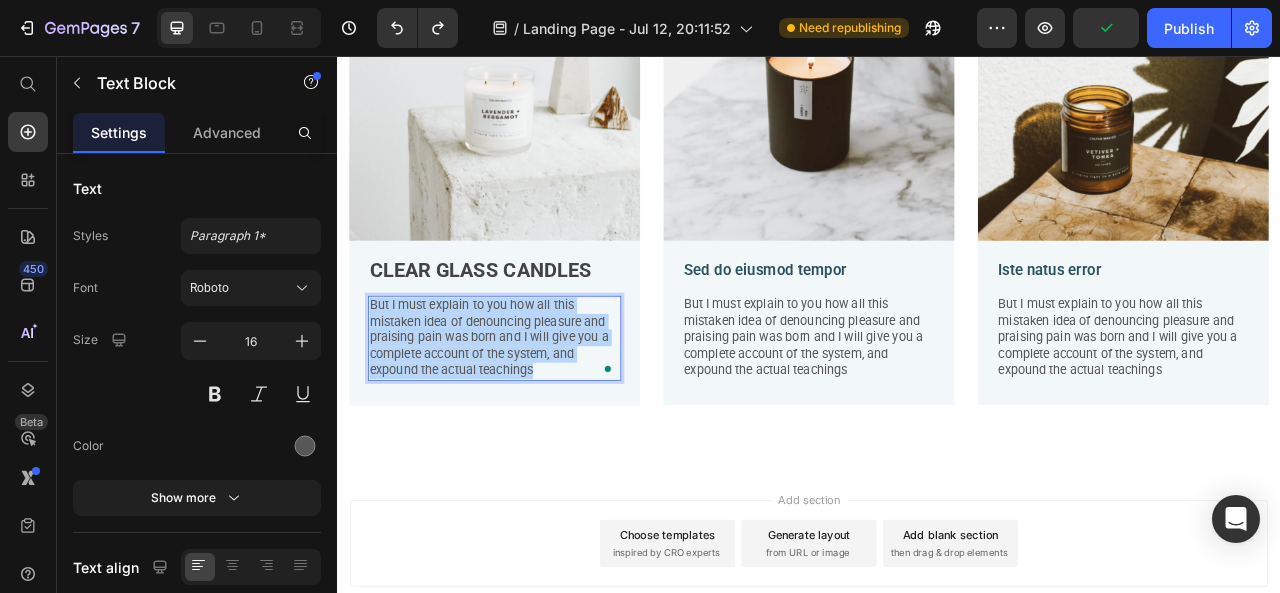 drag, startPoint x: 588, startPoint y: 447, endPoint x: 381, endPoint y: 372, distance: 220.16812 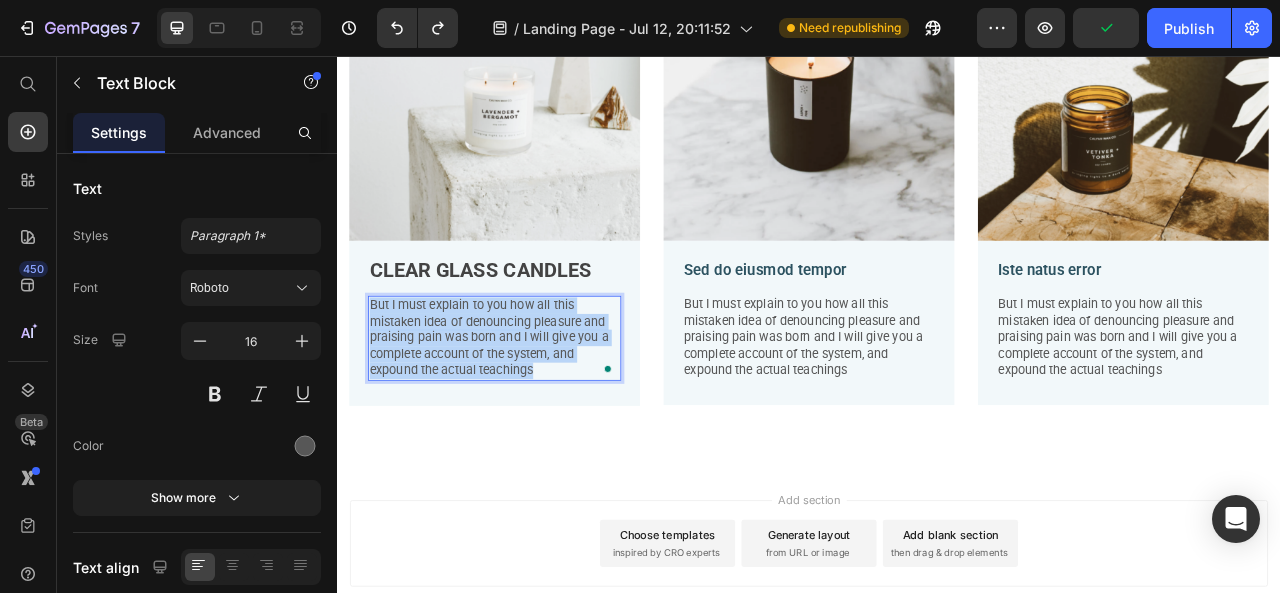 click on "But I must explain to you how all this mistaken idea of denouncing pleasure and praising pain was born and I will give you a complete account of the system, and expound the actual teachings" at bounding box center (537, 415) 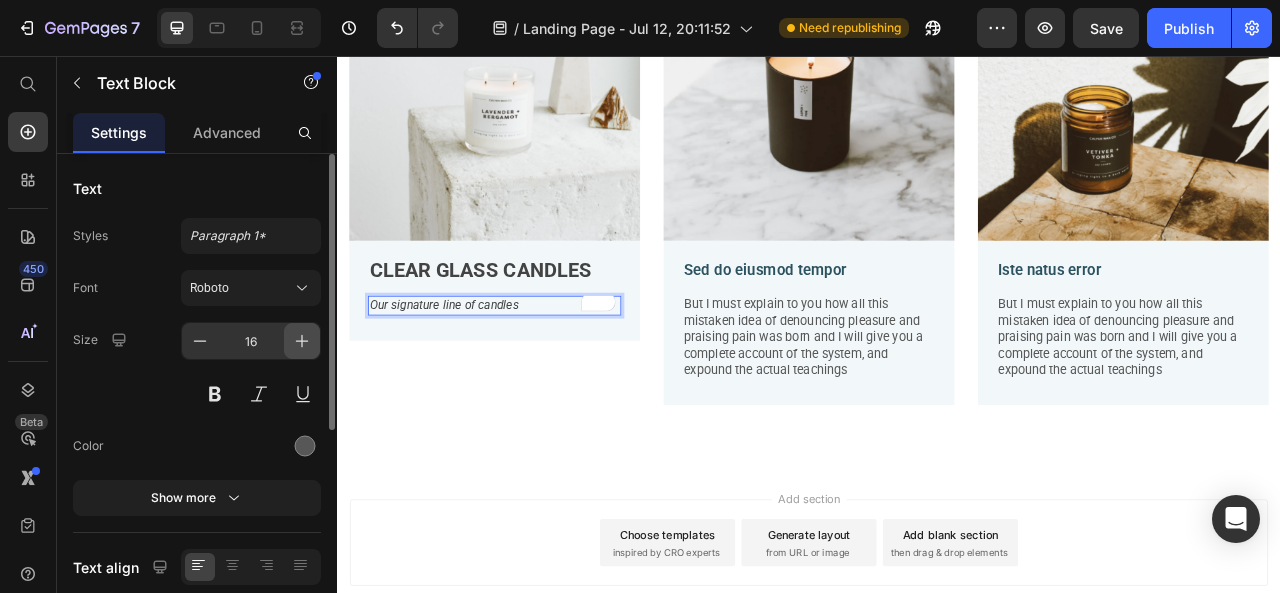 click 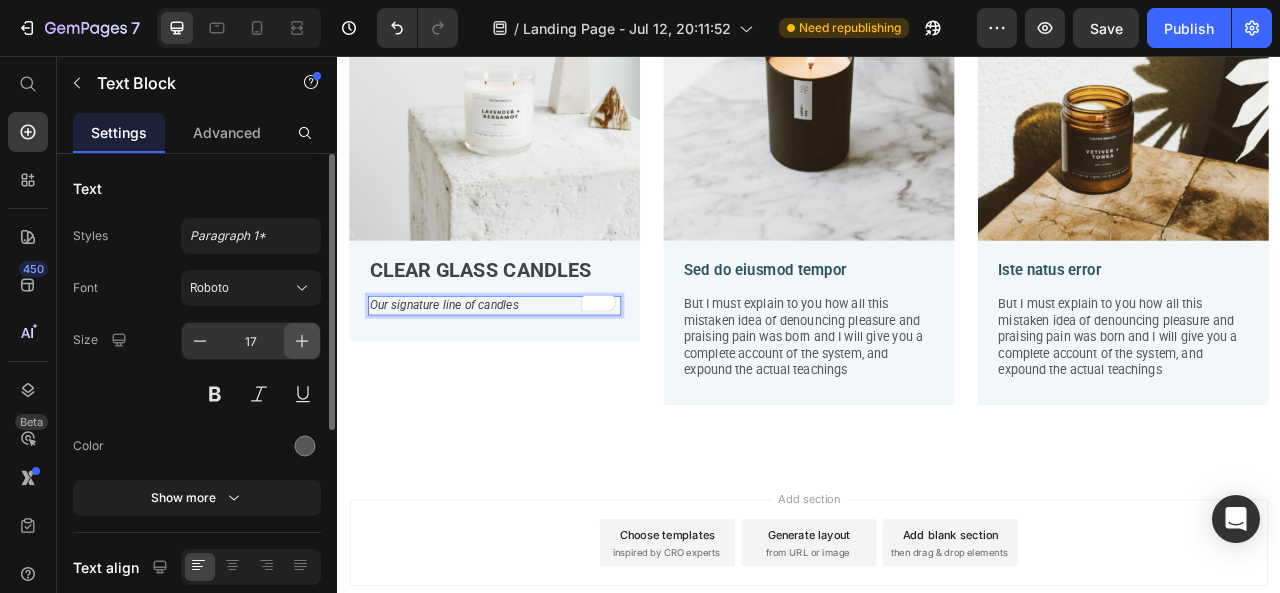 click 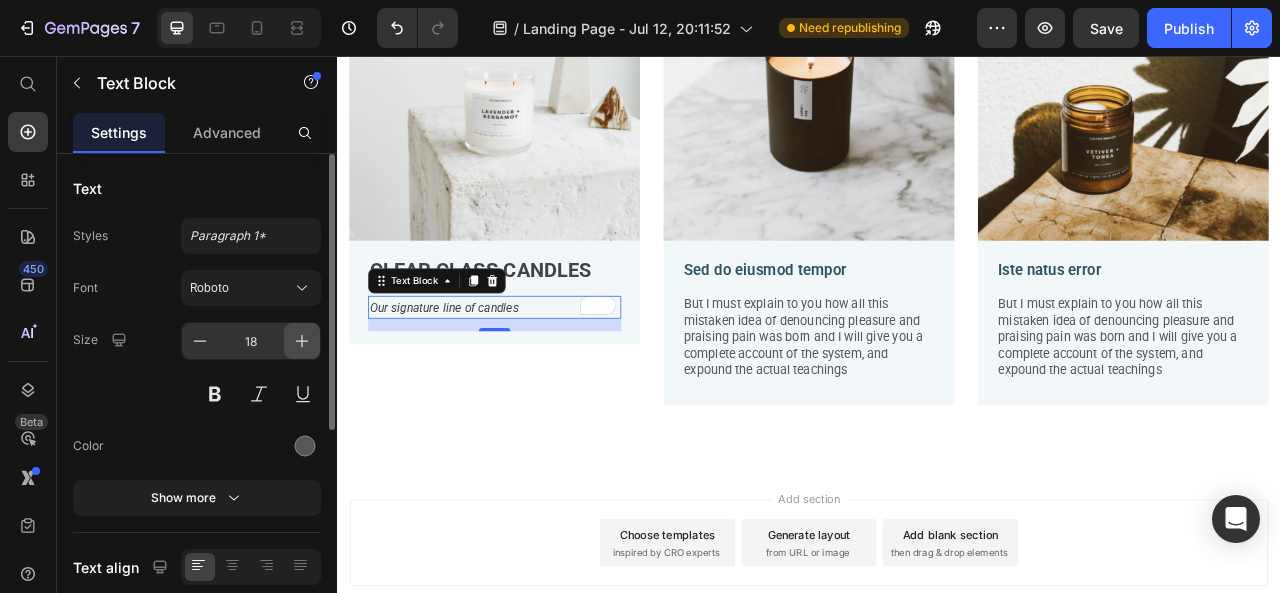 click 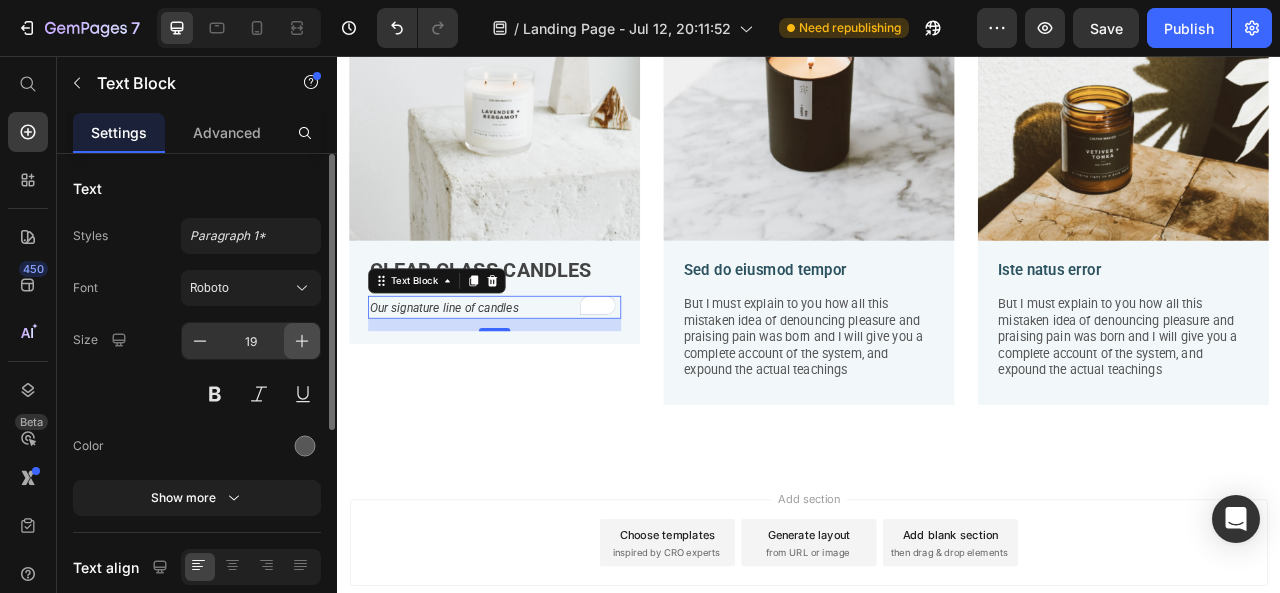 click 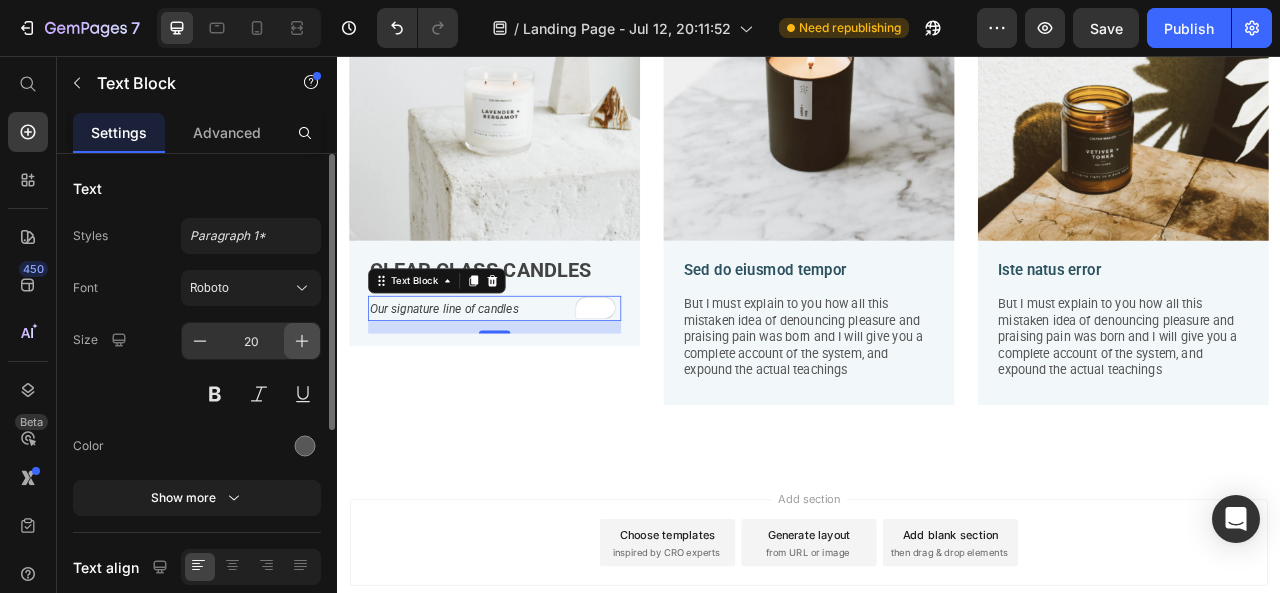 click 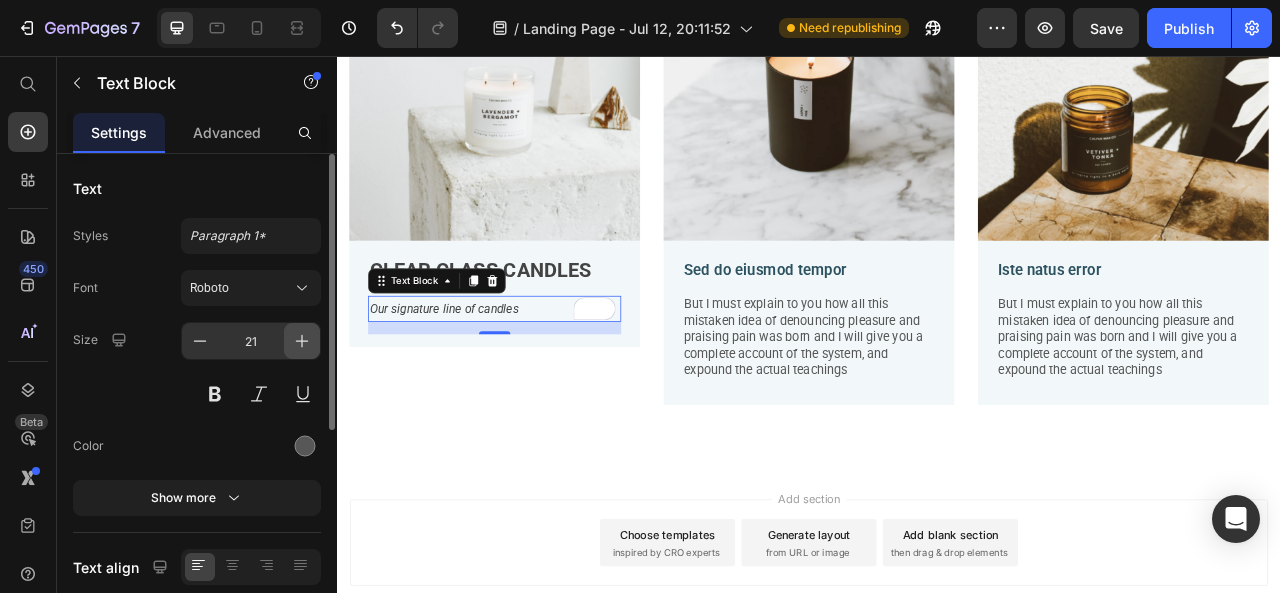 click 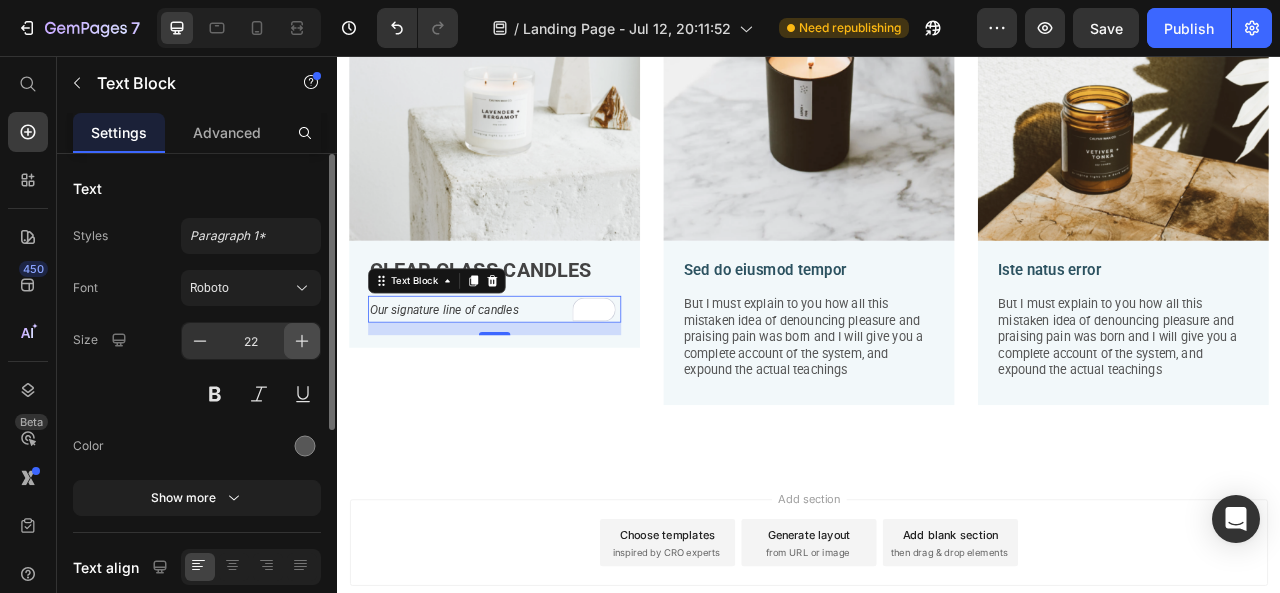 click 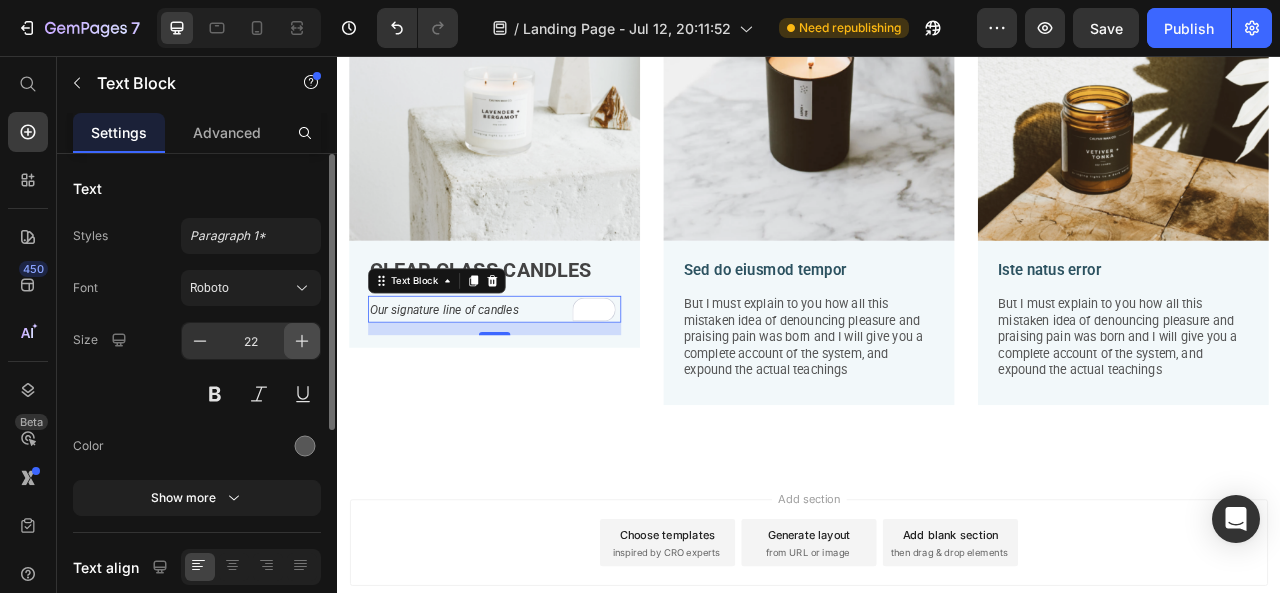 type on "23" 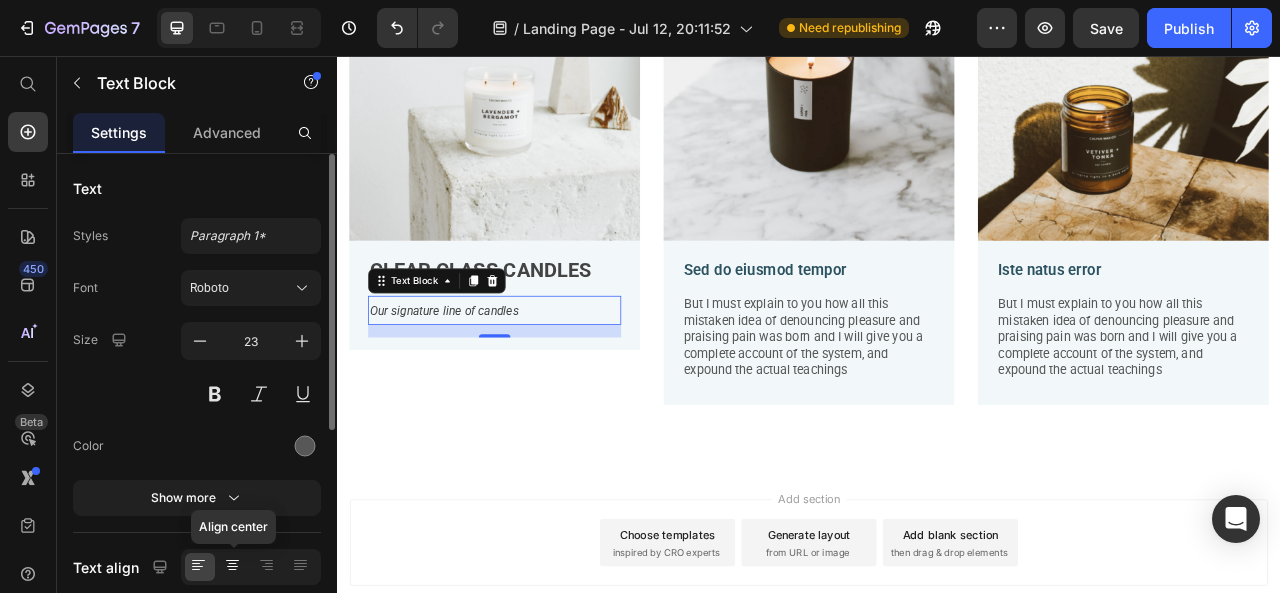 click 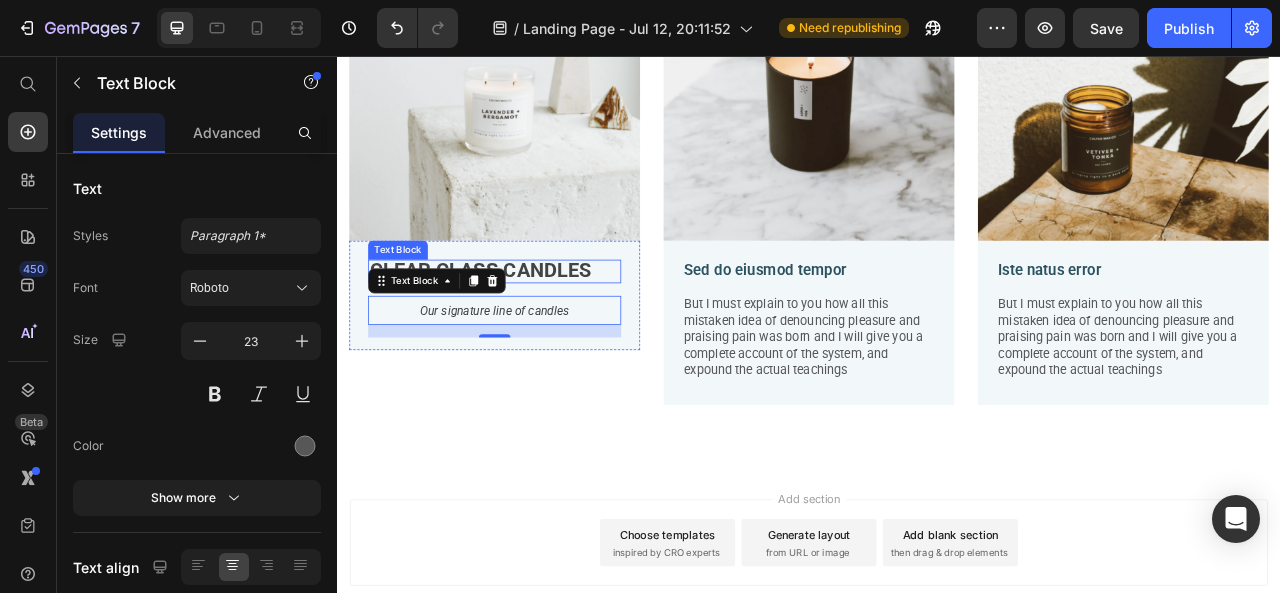 click on "CLEAR GLASS CANDLES" at bounding box center [519, 328] 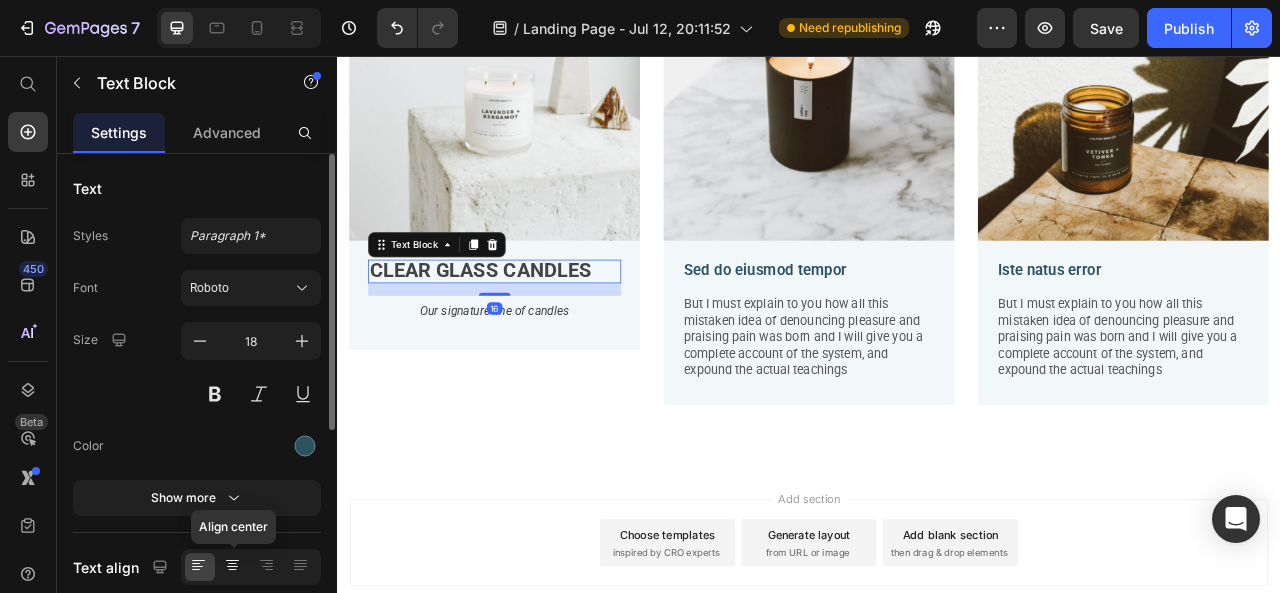 click 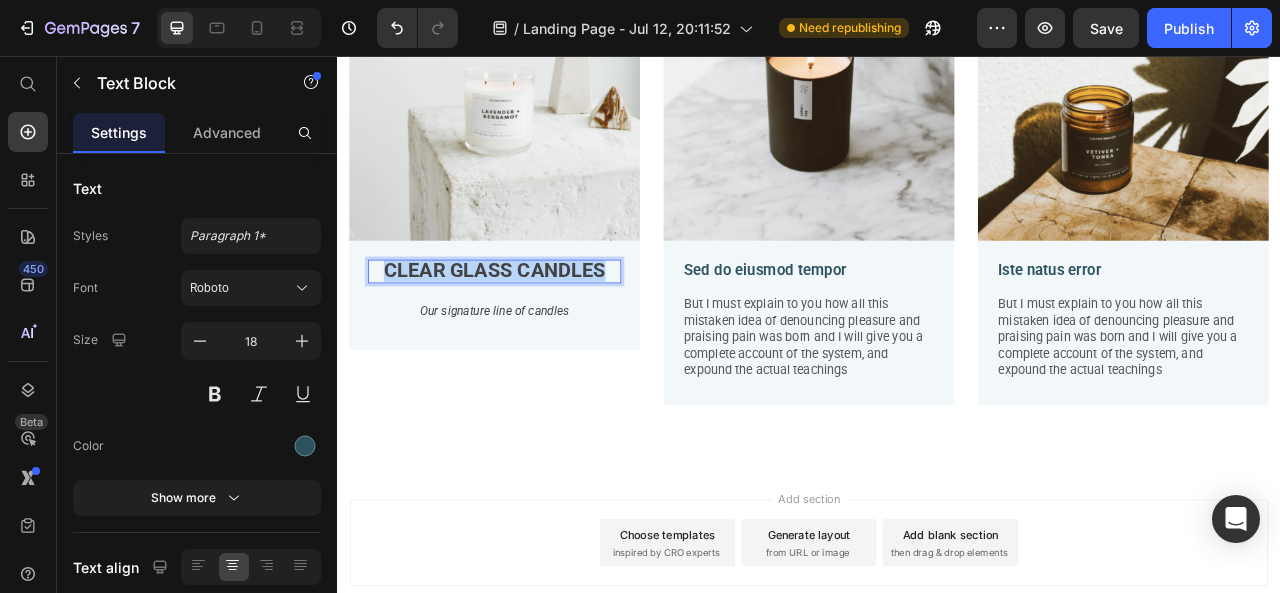 drag, startPoint x: 390, startPoint y: 323, endPoint x: 674, endPoint y: 333, distance: 284.176 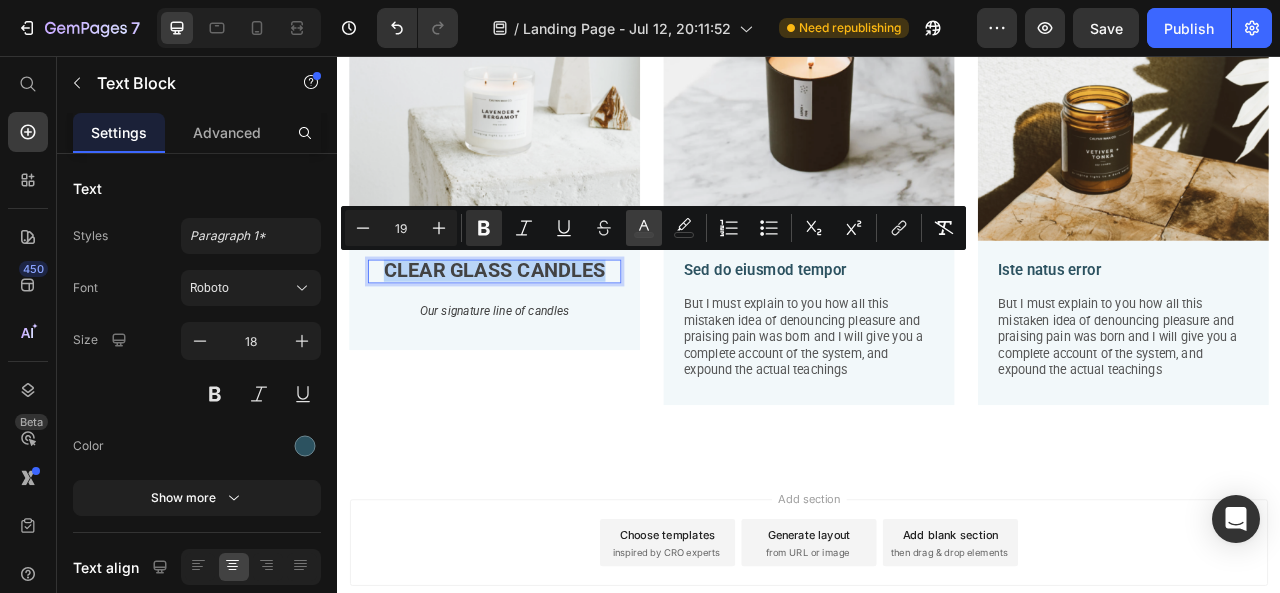 click 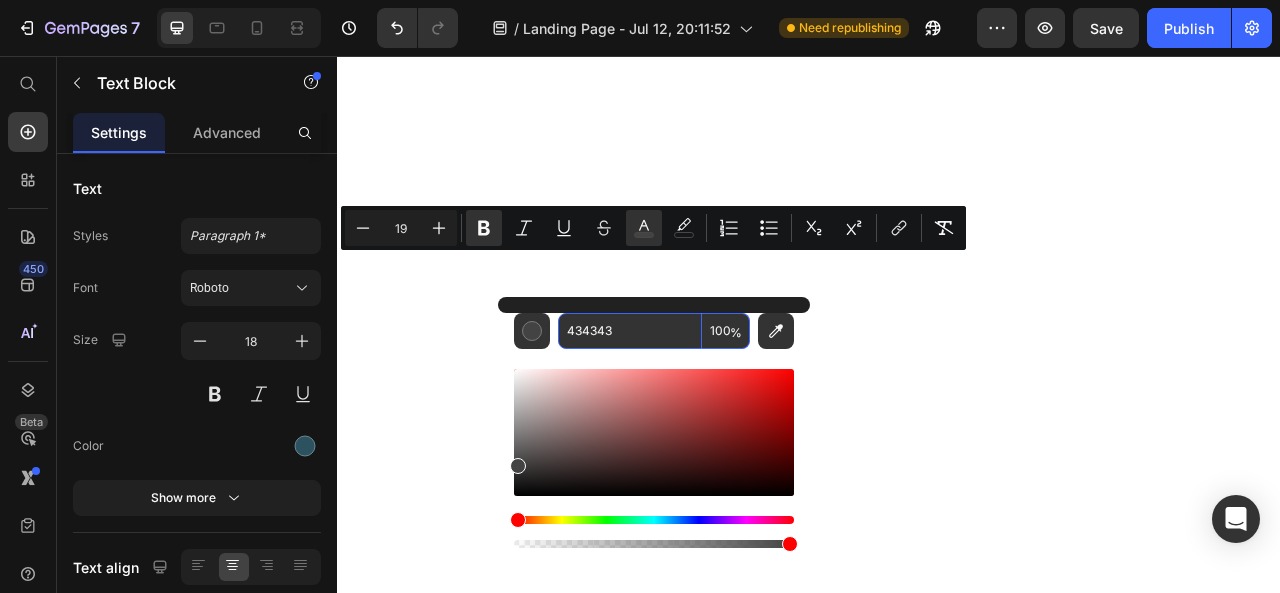 scroll, scrollTop: 0, scrollLeft: 0, axis: both 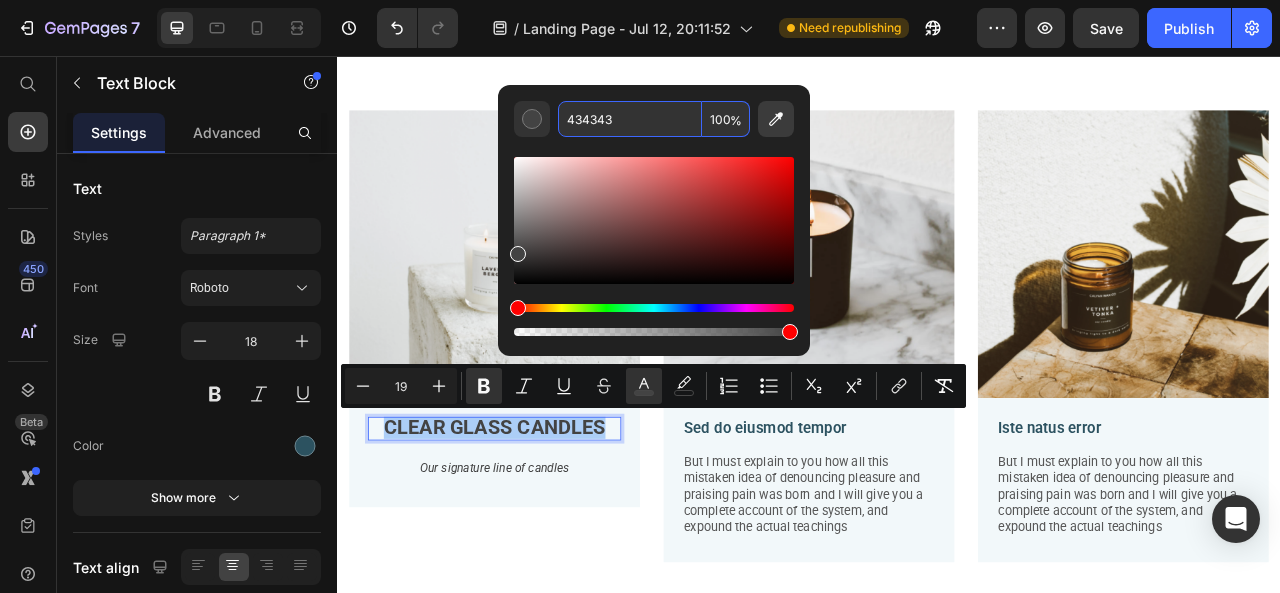 click 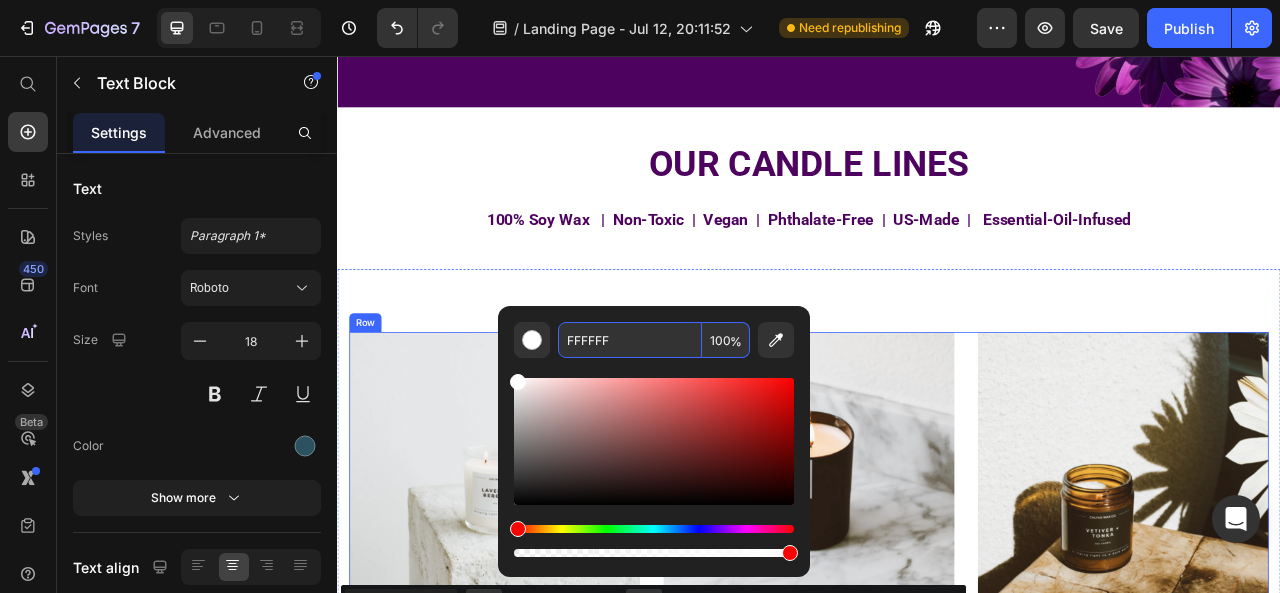 scroll, scrollTop: 1394, scrollLeft: 0, axis: vertical 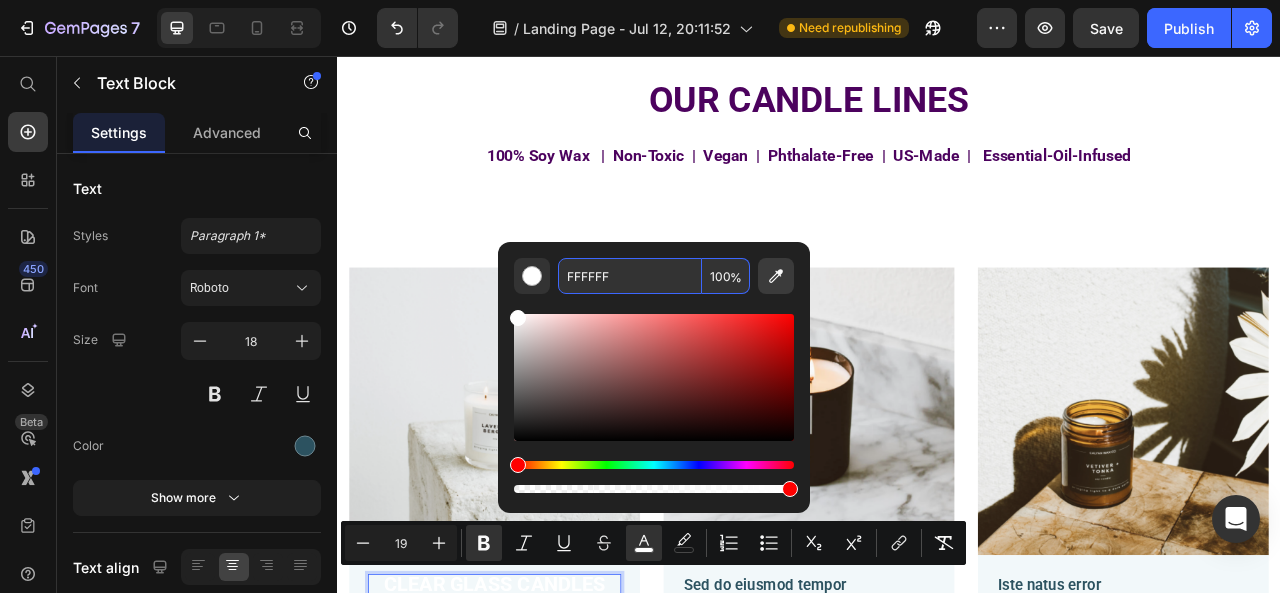 click 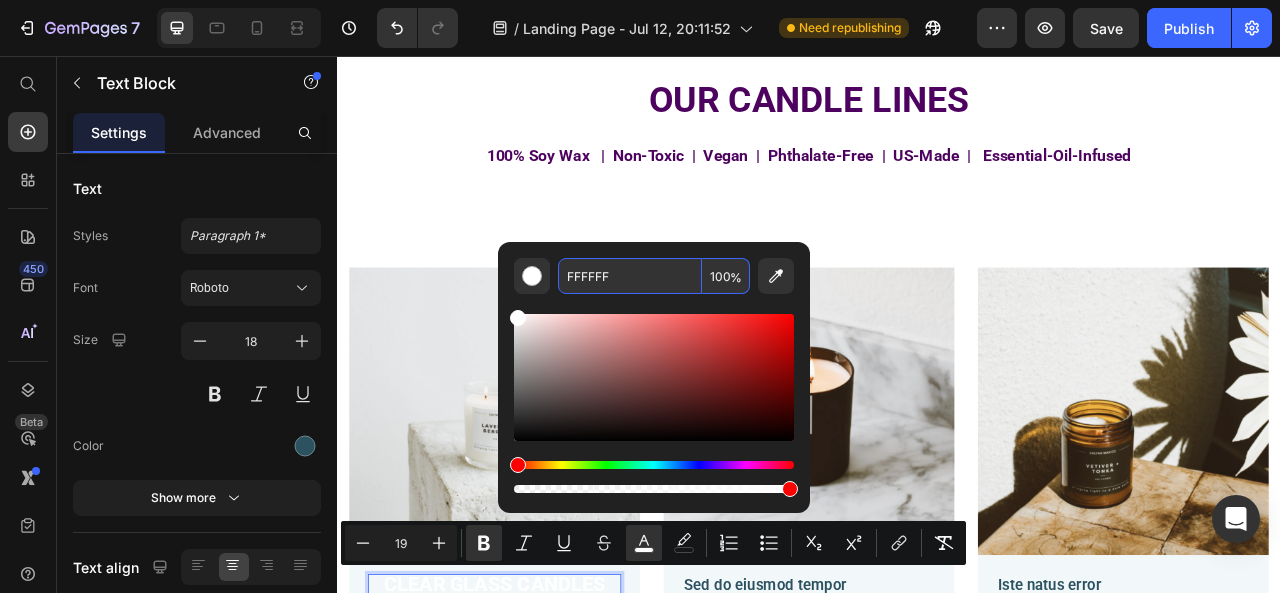 type on "4C025E" 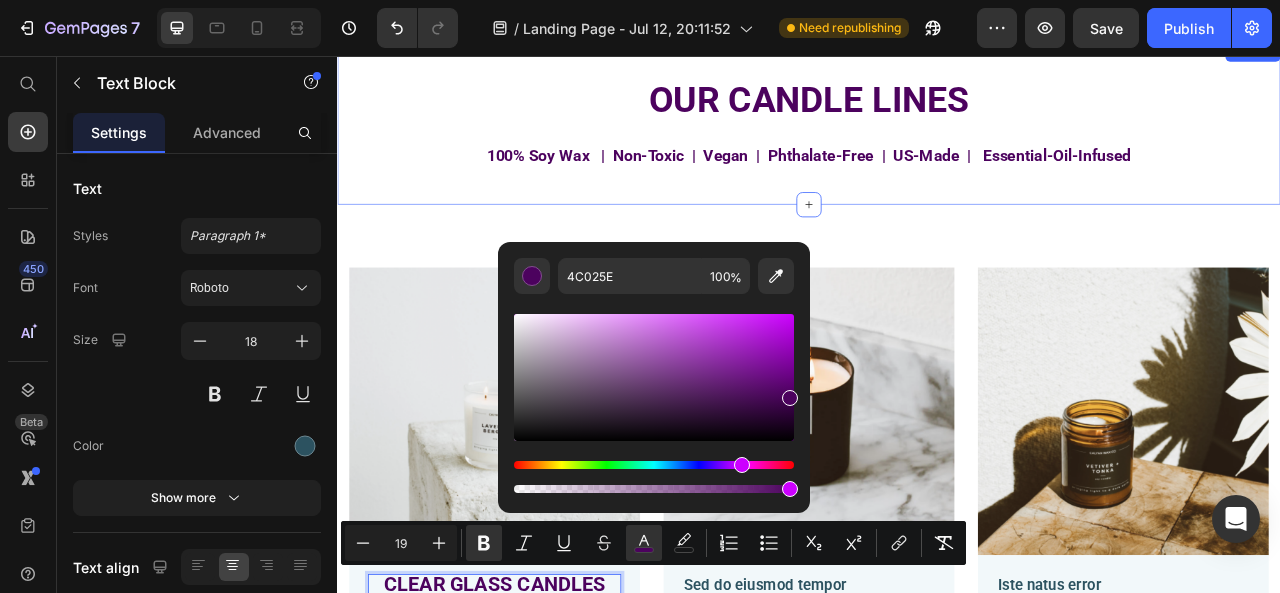 click on "⁠⁠⁠⁠⁠⁠⁠ OUR CANDLE LINES Heading 100% Soy Wax   |  Non-Toxic  |  Vegan  |  Phthalate-Free  |  US-Made  |   Essential-Oil-Infused   Text Block Section 3" at bounding box center [937, 142] 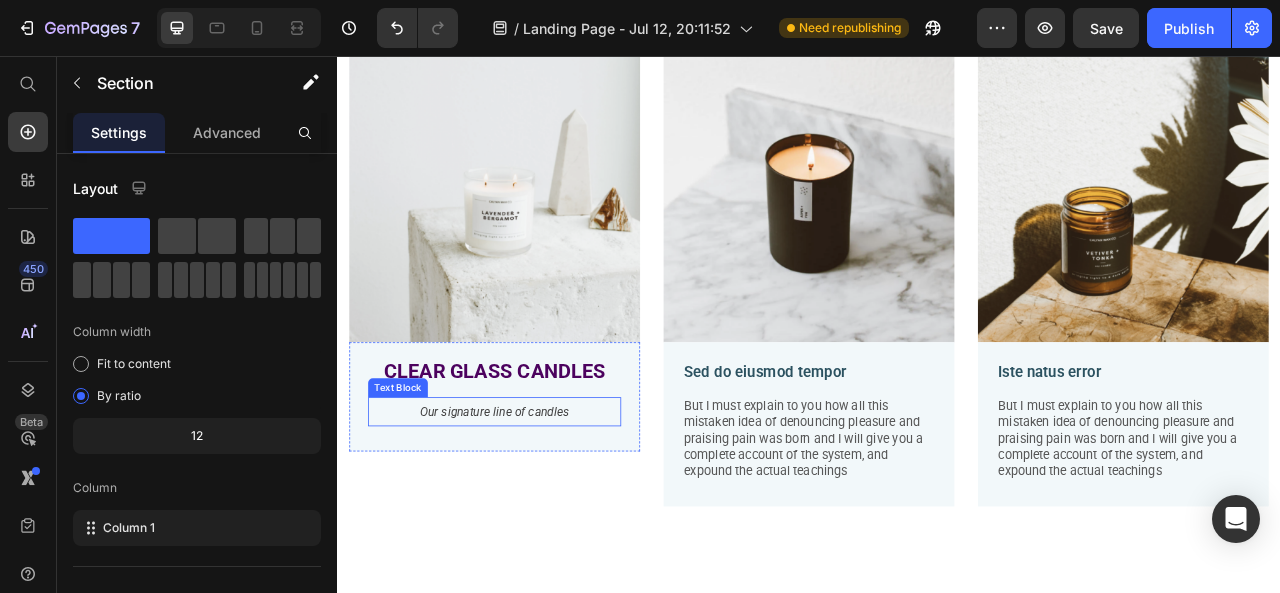 scroll, scrollTop: 1694, scrollLeft: 0, axis: vertical 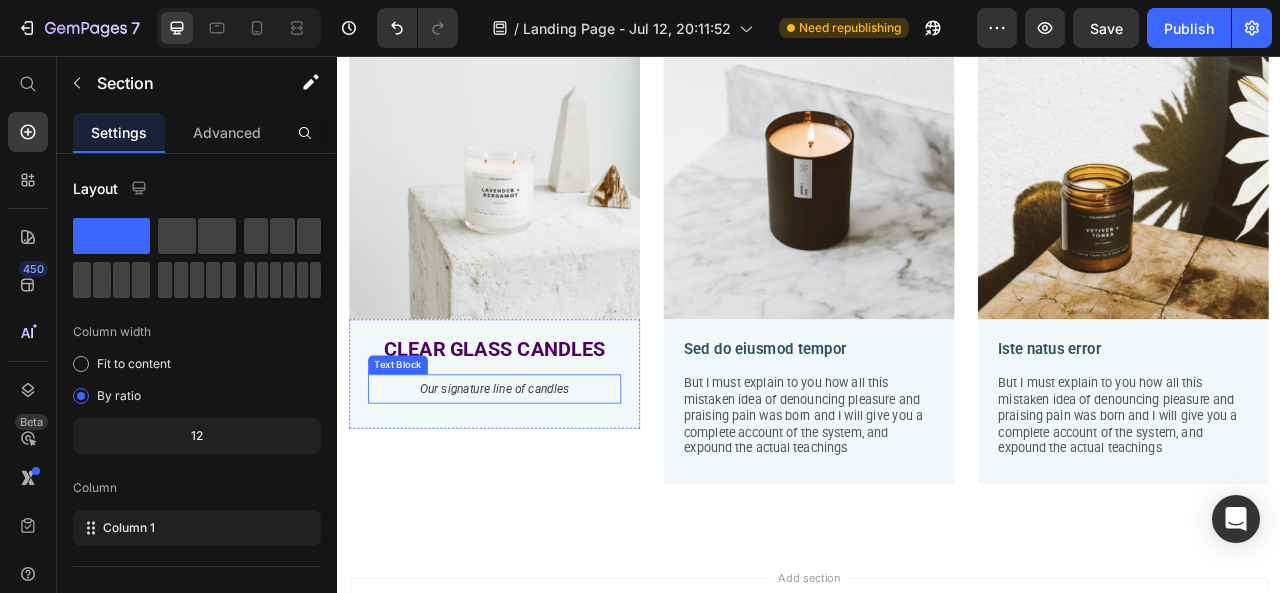click on "Our signature line of candles" at bounding box center [537, 480] 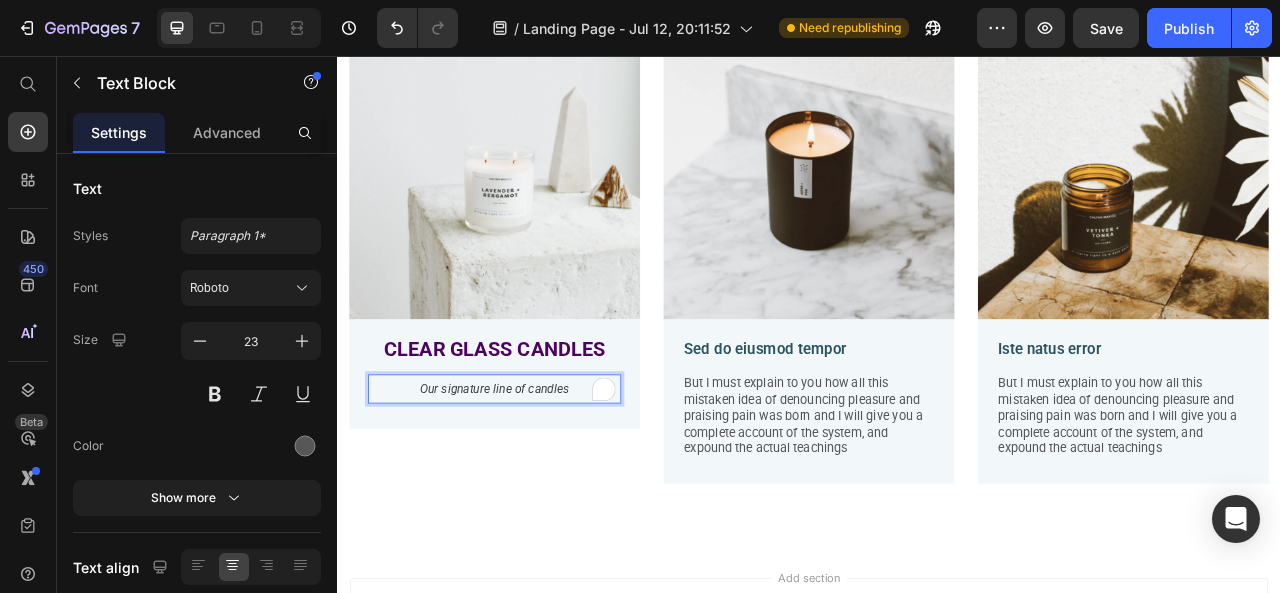 drag, startPoint x: 441, startPoint y: 477, endPoint x: 591, endPoint y: 479, distance: 150.01334 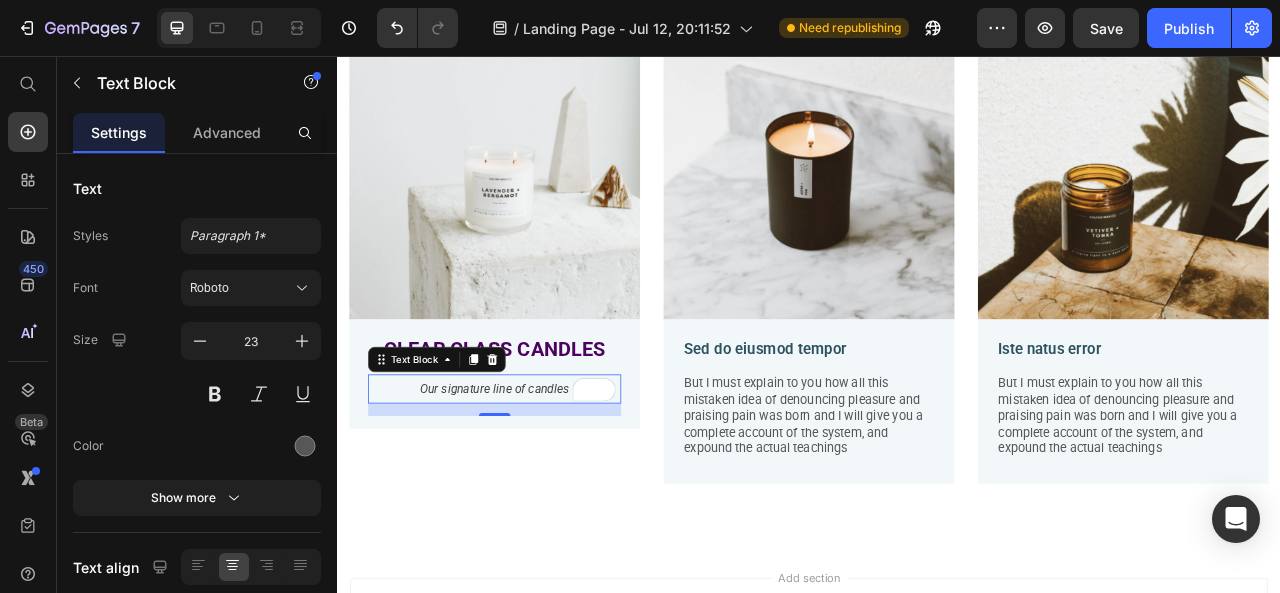 drag, startPoint x: 641, startPoint y: 477, endPoint x: 524, endPoint y: 474, distance: 117.03845 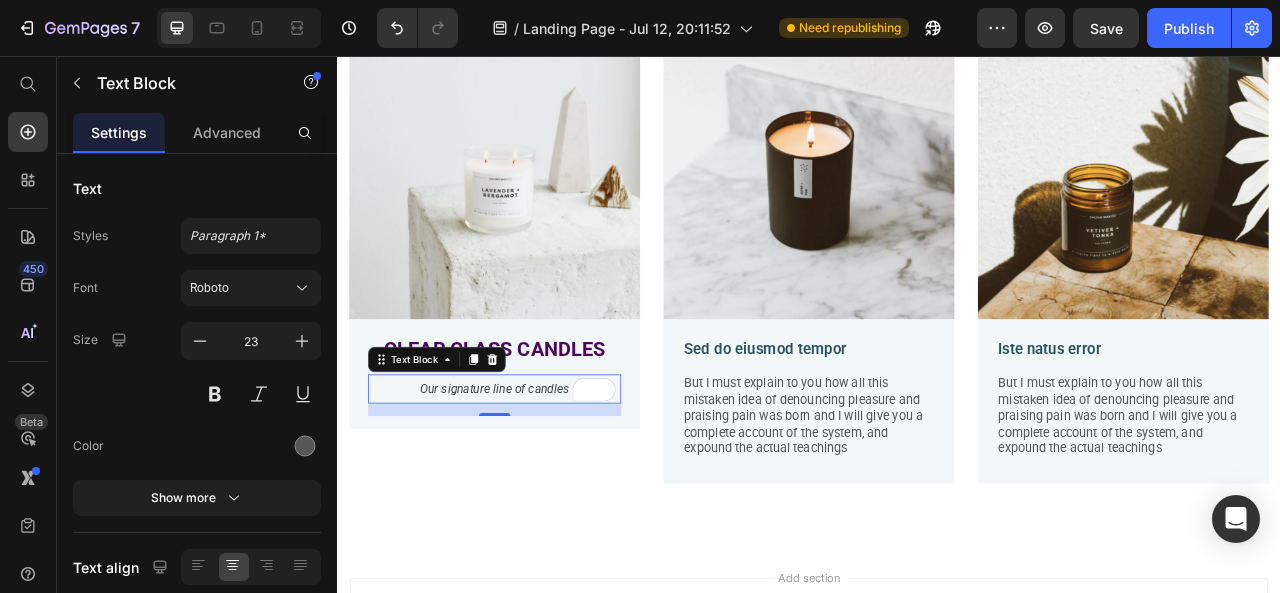 click on "Our signature line of candles" at bounding box center [537, 479] 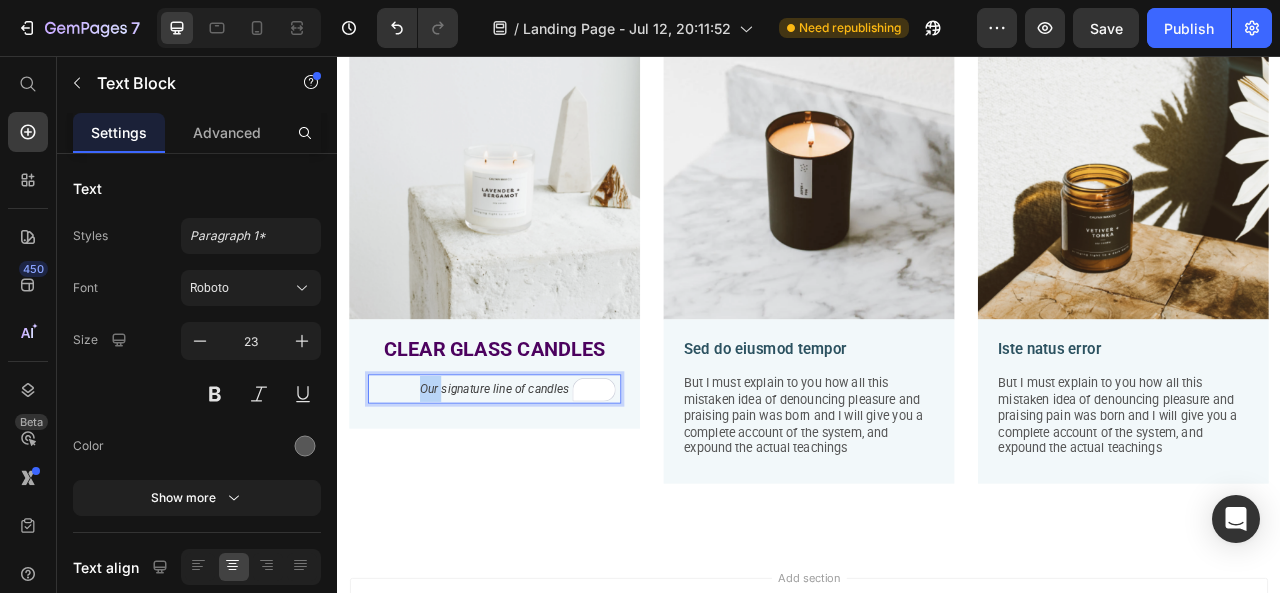 click on "Our signature line of candles" at bounding box center [537, 480] 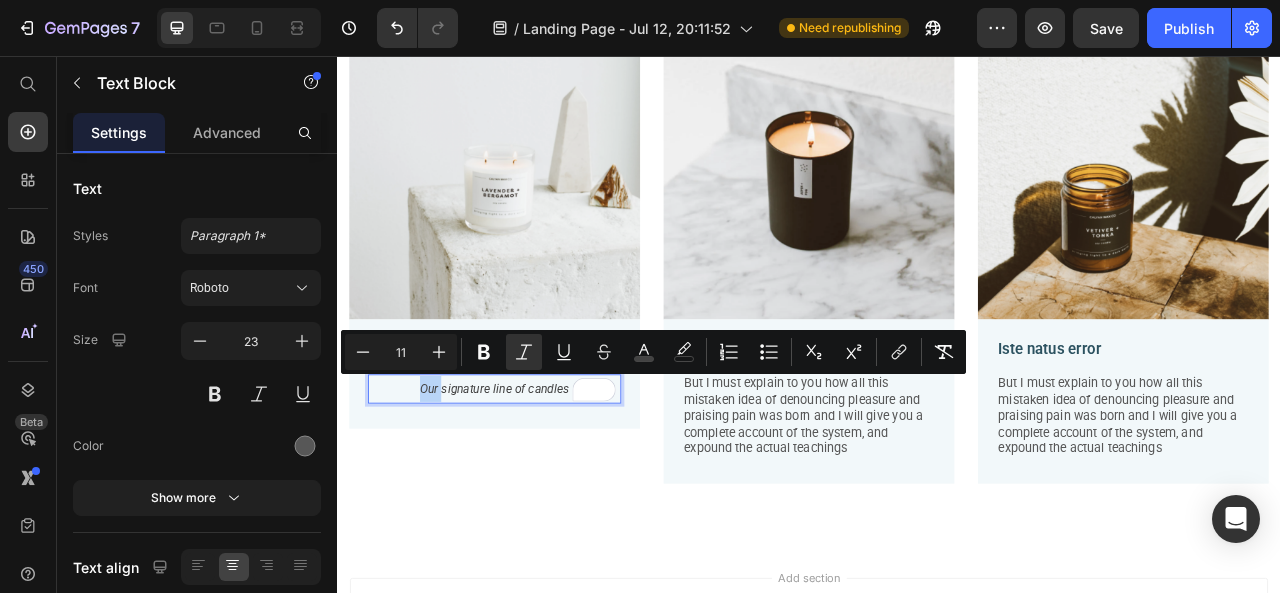 click on "Our signature line of candles" at bounding box center (537, 480) 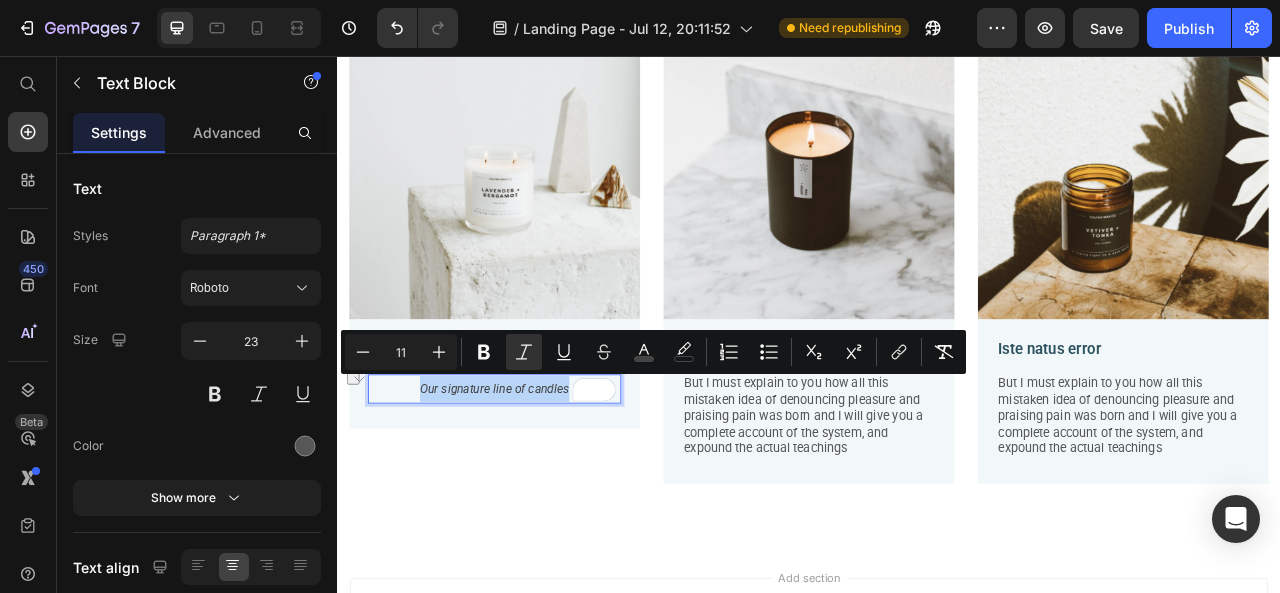 drag, startPoint x: 436, startPoint y: 472, endPoint x: 637, endPoint y: 478, distance: 201.08954 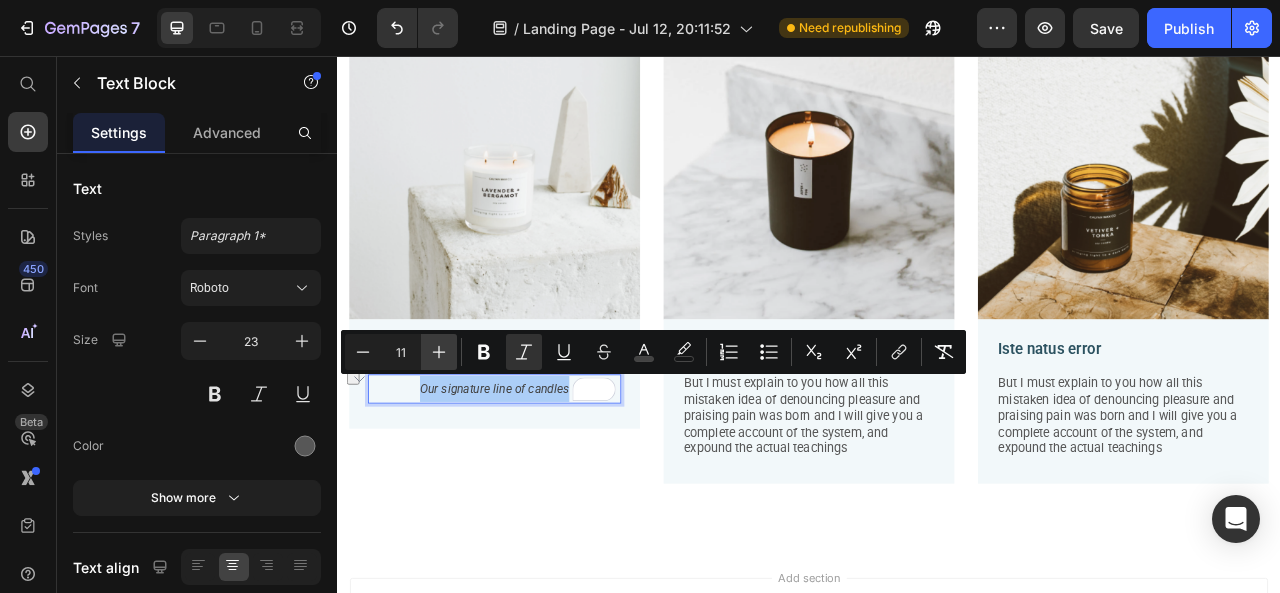click on "Plus" at bounding box center (439, 352) 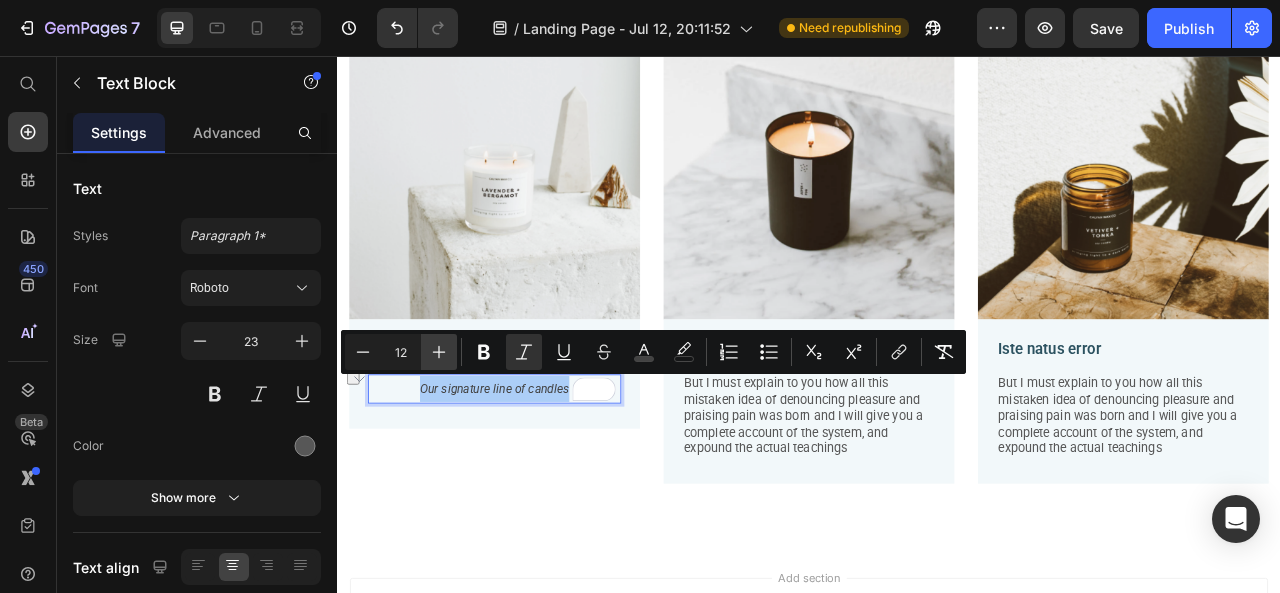 click on "Plus" at bounding box center [439, 352] 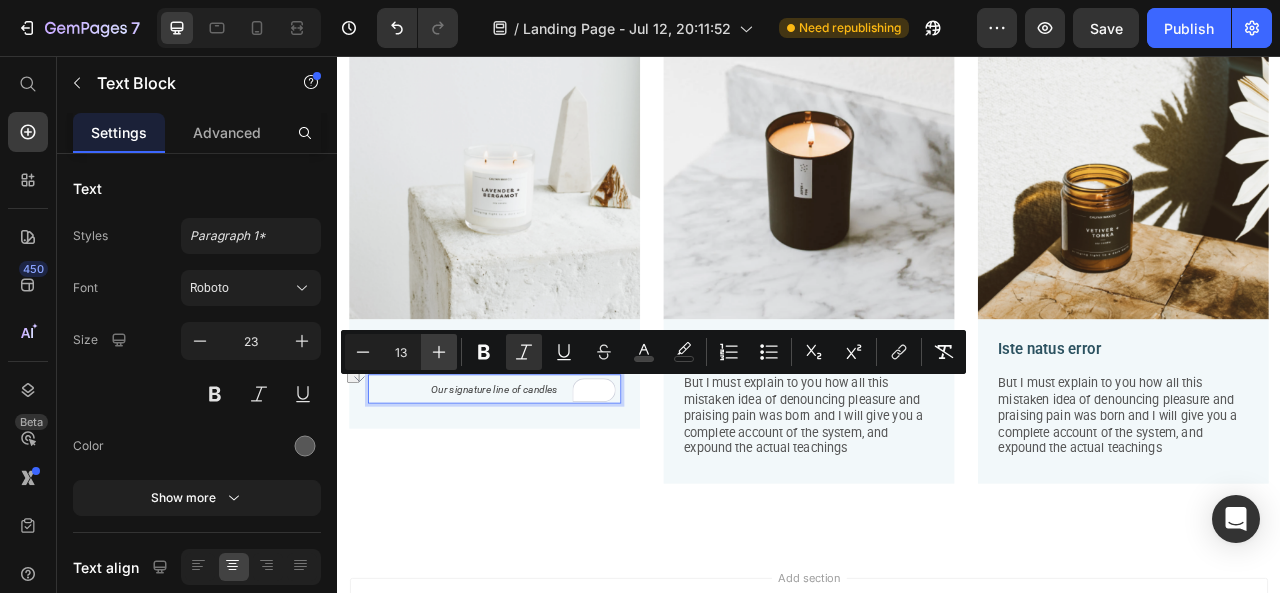 click on "Plus" at bounding box center (439, 352) 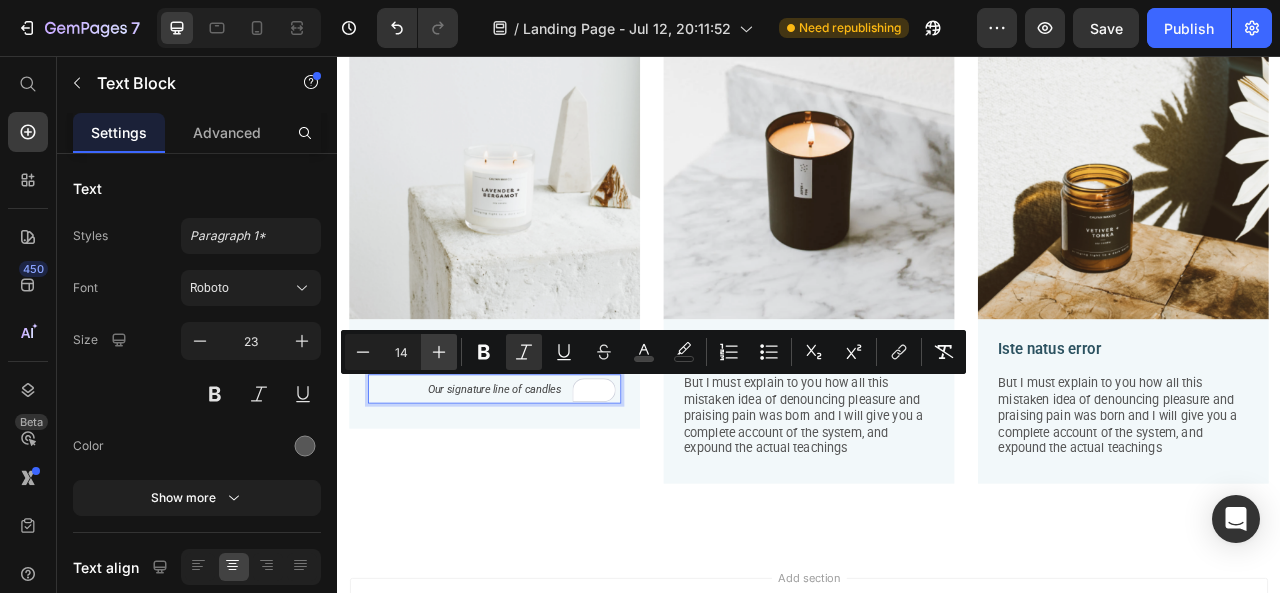 click on "Plus" at bounding box center [439, 352] 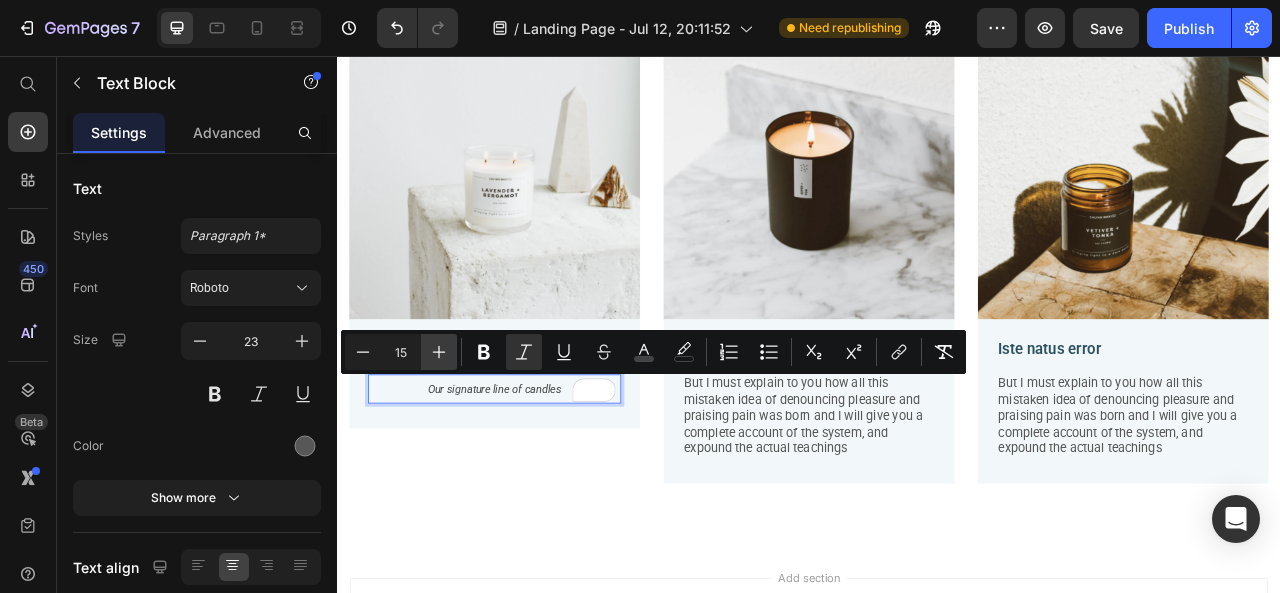 click on "Plus" at bounding box center [439, 352] 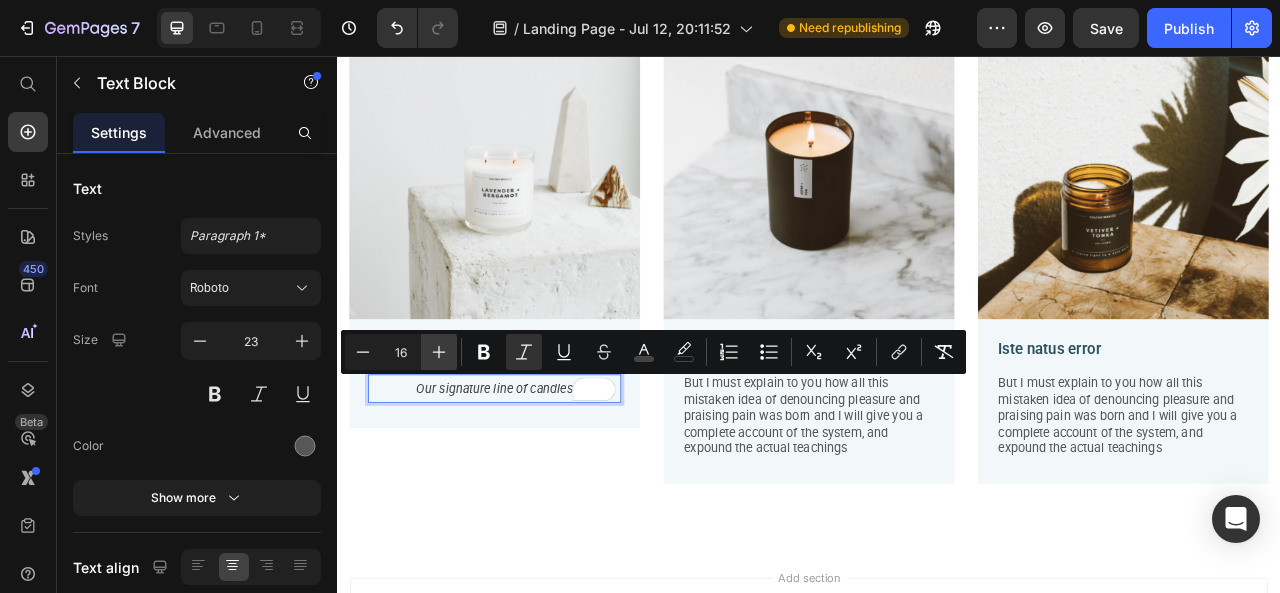 click on "Plus" at bounding box center [439, 352] 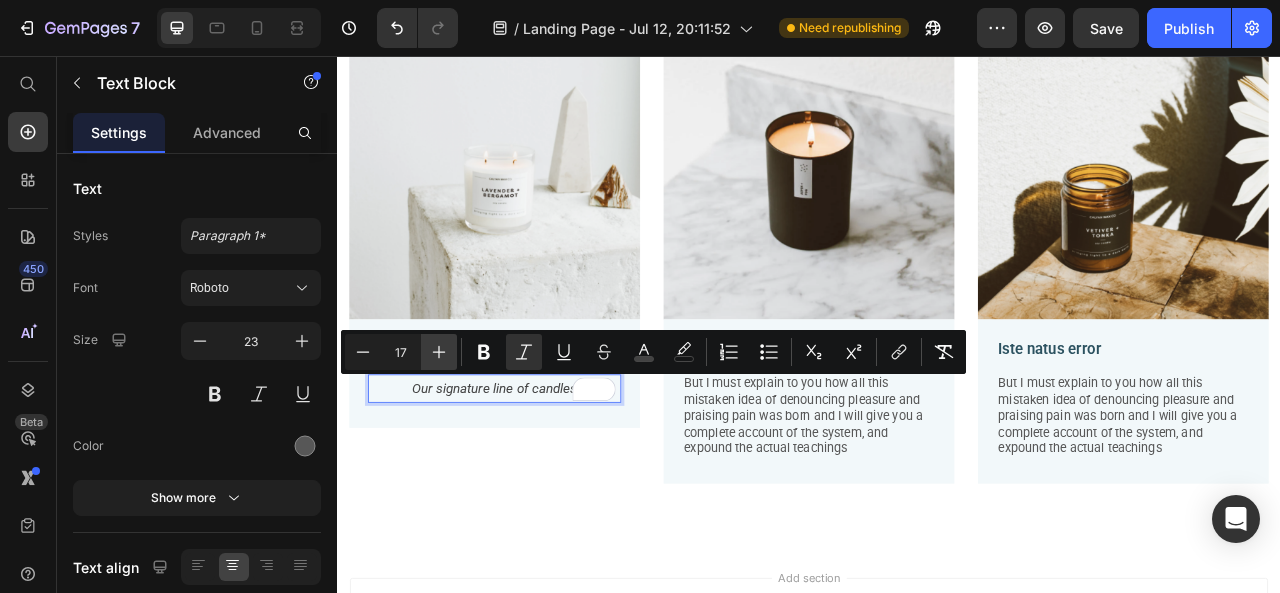 click on "Plus" at bounding box center (439, 352) 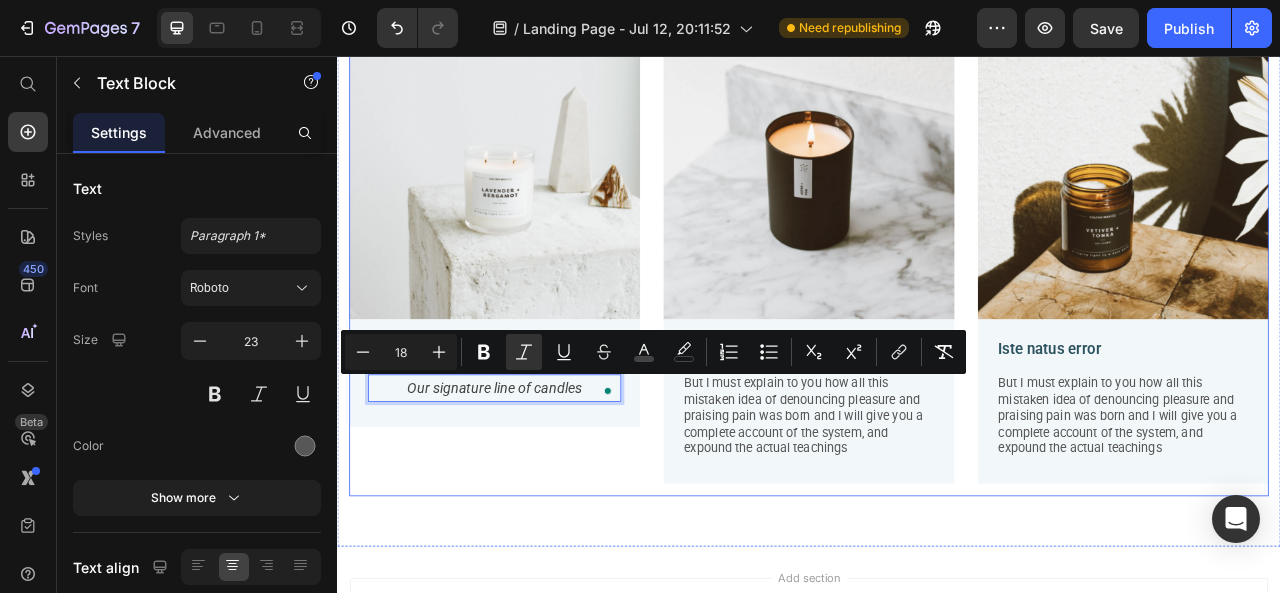 click on "Image CLEAR GLASS CANDLES Text Block Our signature line of candles Text Block   16 Row Image Sed do eiusmod tempor Text Block But I must explain to you how all this mistaken idea of denouncing pleasure and praising pain was born and I will give you a complete account of the system, and expound the actual teachings Text Block Row Image Iste natus error Text Block But I must explain to you how all this mistaken idea of denouncing pleasure and praising pain was born and I will give you a complete account of the system, and expound the actual teachings Text Block Row Row" at bounding box center [937, 328] 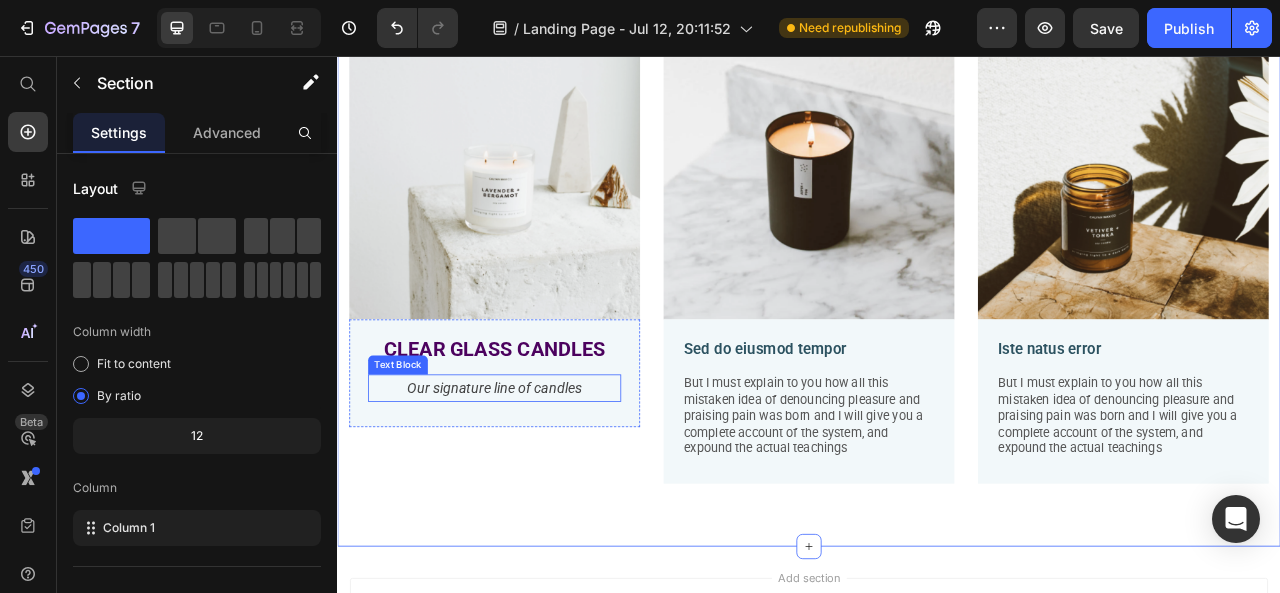 click on "Our signature line of candles" at bounding box center (537, 478) 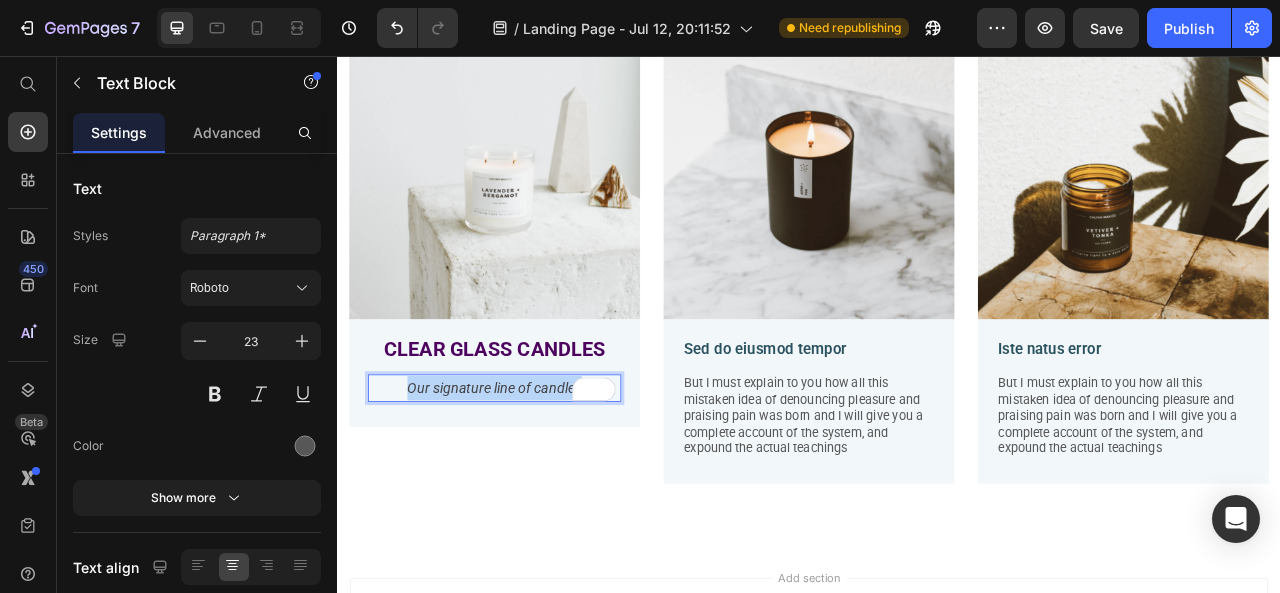 drag, startPoint x: 423, startPoint y: 475, endPoint x: 645, endPoint y: 475, distance: 222 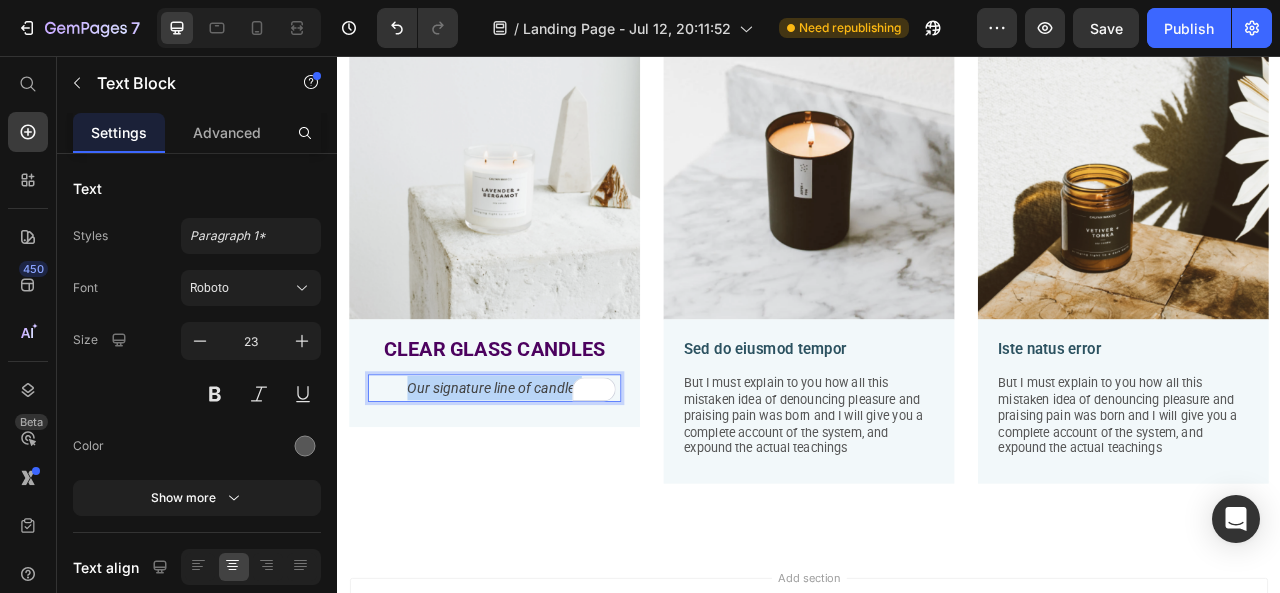 click on "Our signature line of candles" at bounding box center [537, 478] 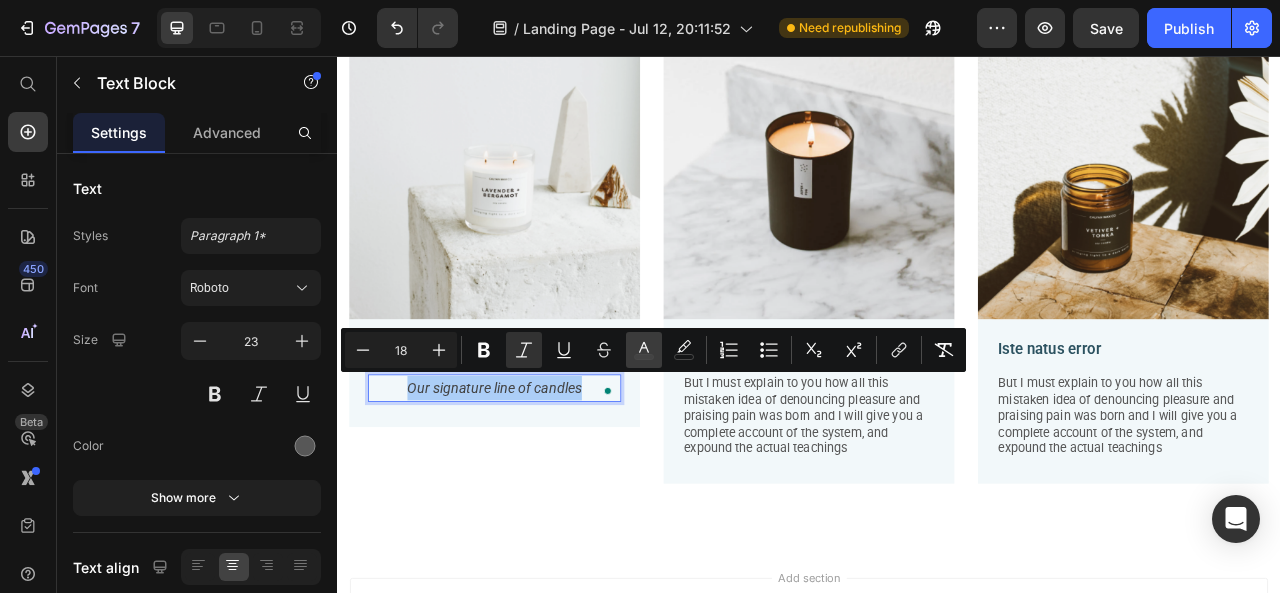 click 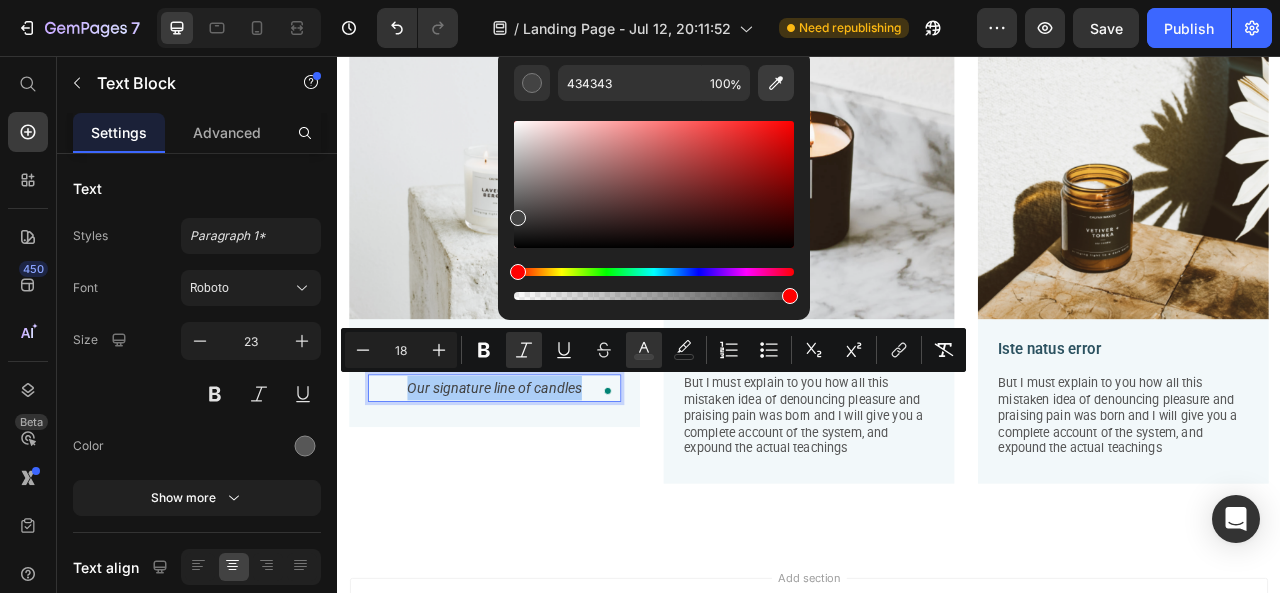 click 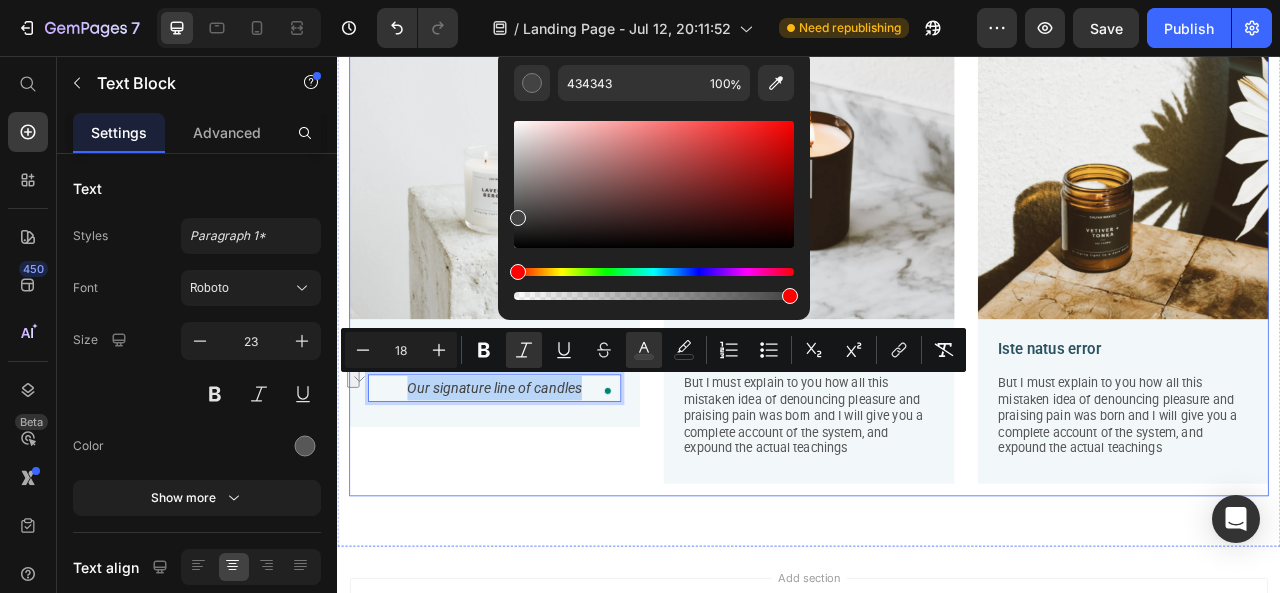 click on "Image CLEAR GLASS CANDLES Text Block Our signature line of candles Text Block   16 Row" at bounding box center [537, 320] 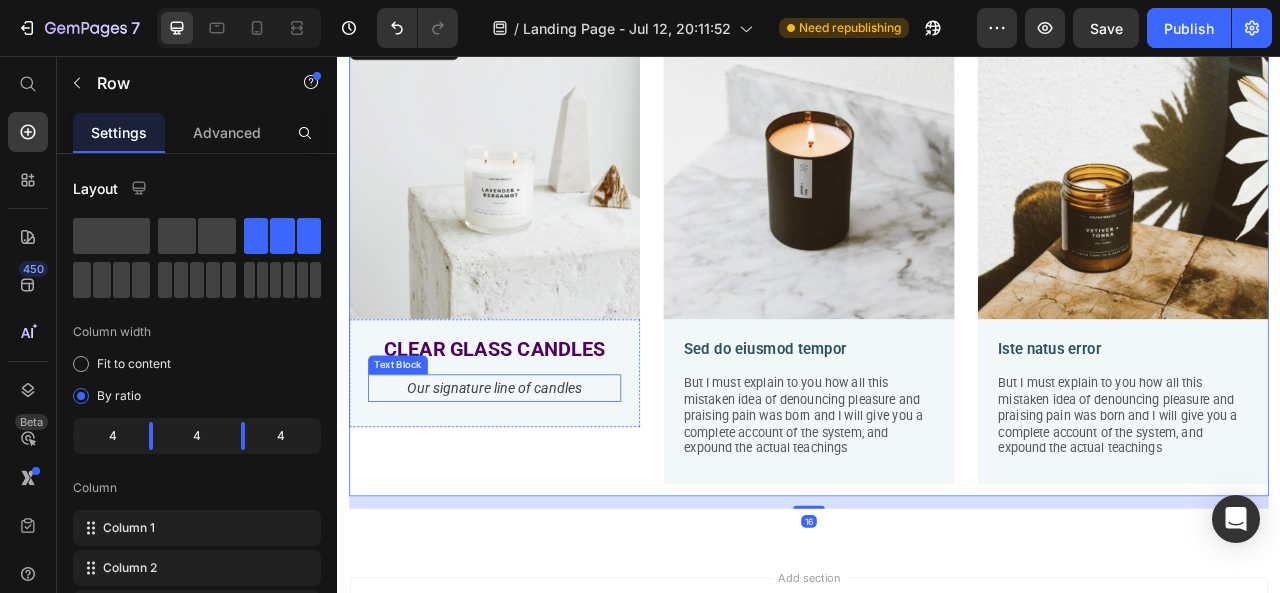 click on "Our signature line of candles" at bounding box center (537, 478) 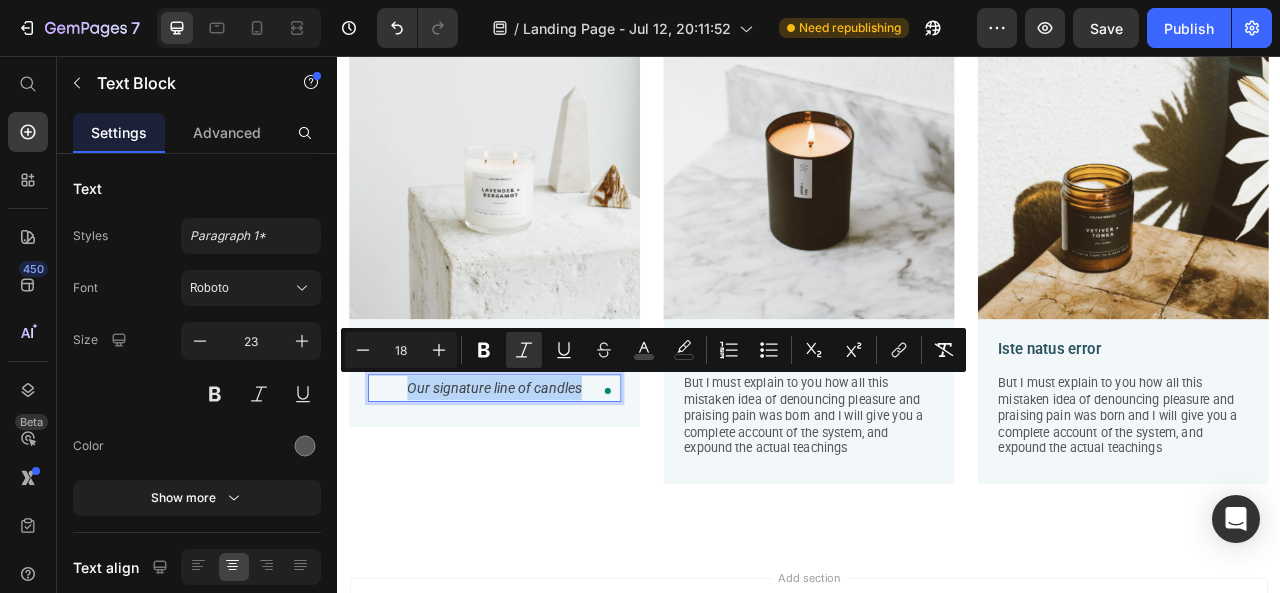 drag, startPoint x: 423, startPoint y: 472, endPoint x: 643, endPoint y: 480, distance: 220.1454 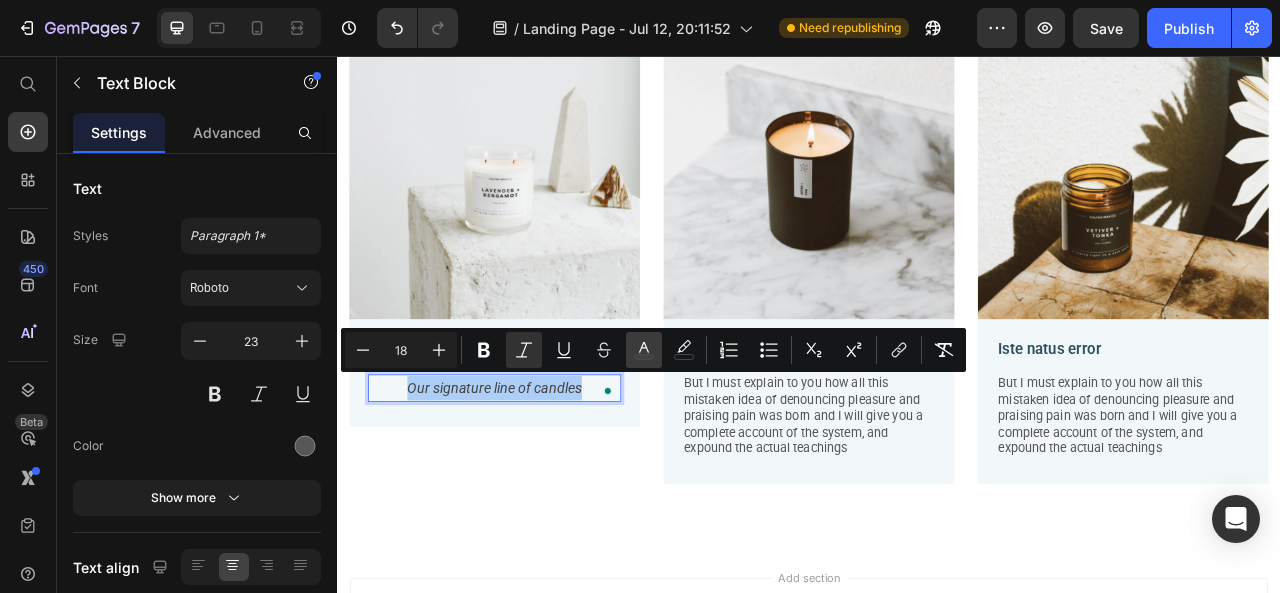 click on "color" at bounding box center (644, 350) 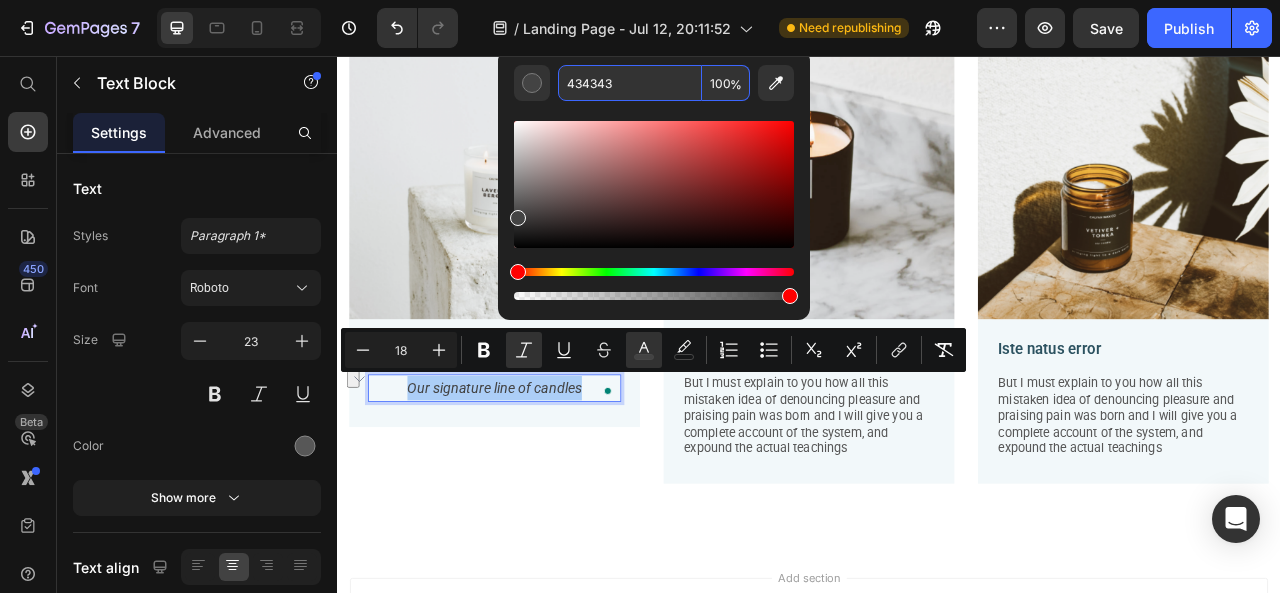 click on "434343" at bounding box center (630, 83) 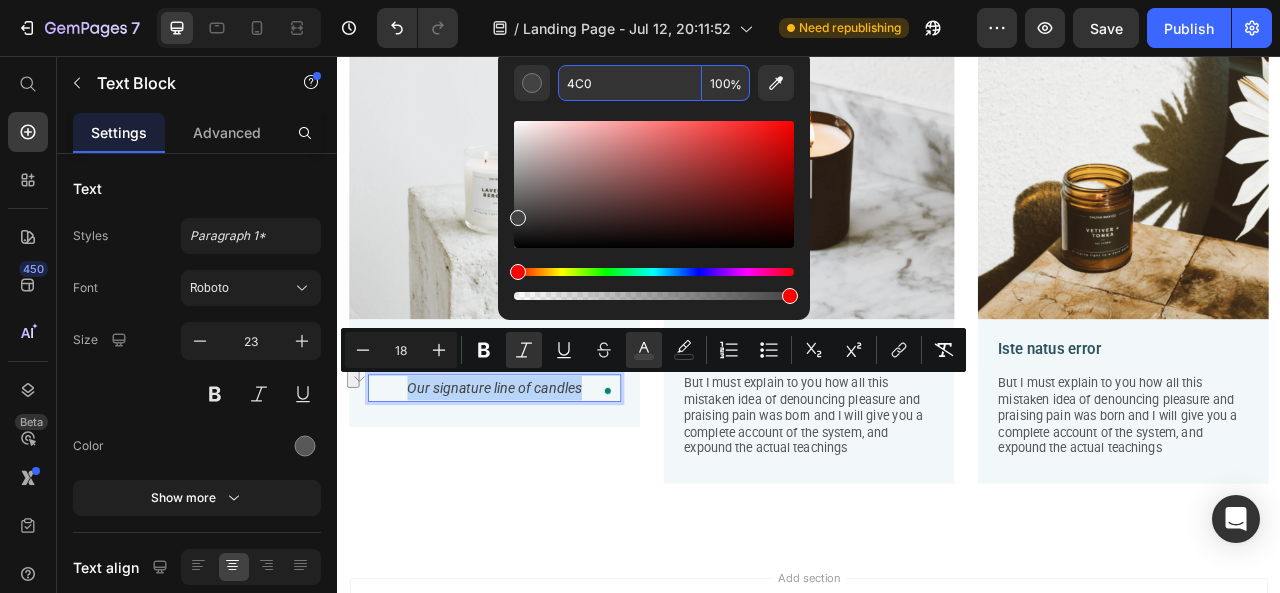type on "44CC00" 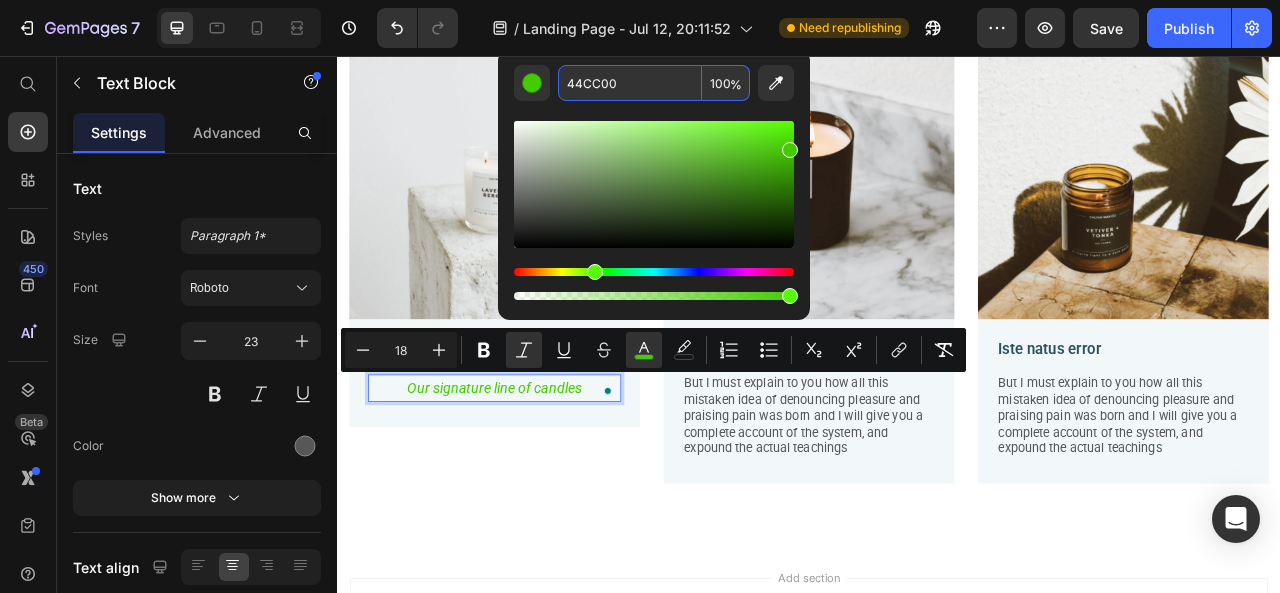 type on "23" 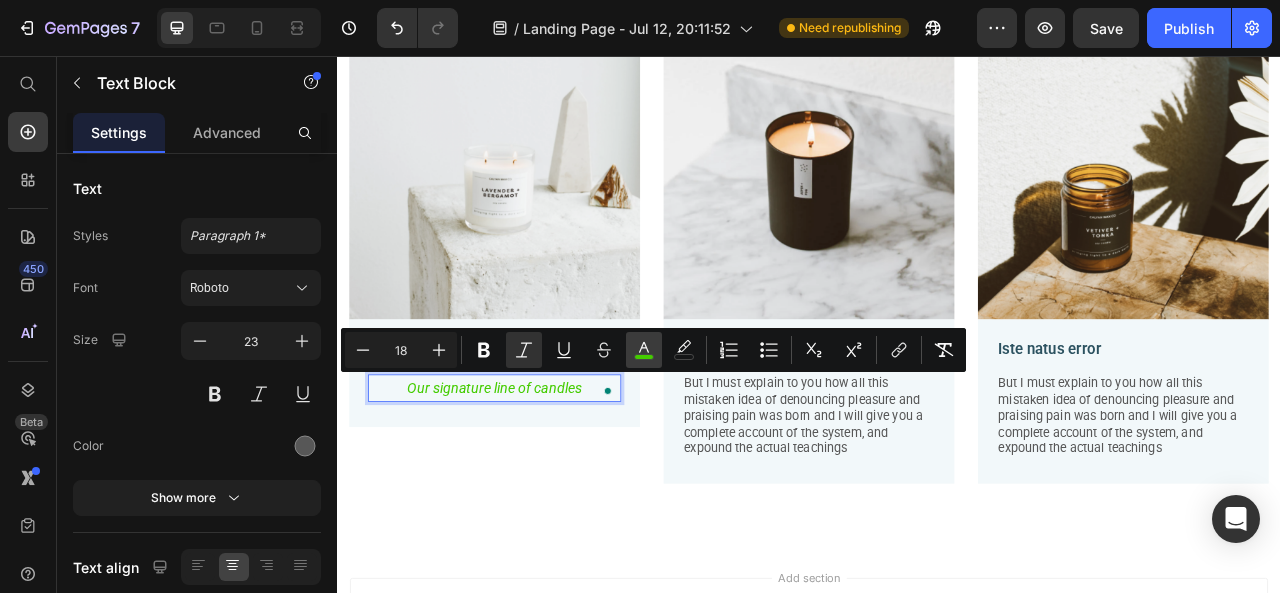 click on "color" at bounding box center (644, 350) 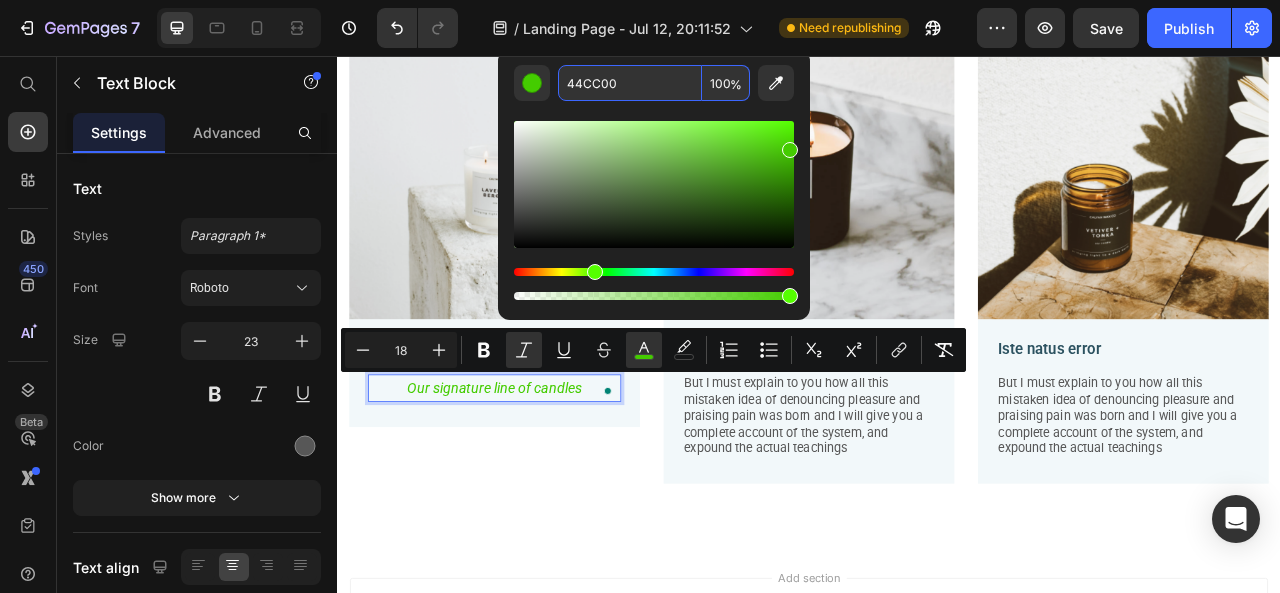 click on "44CC00" at bounding box center [630, 83] 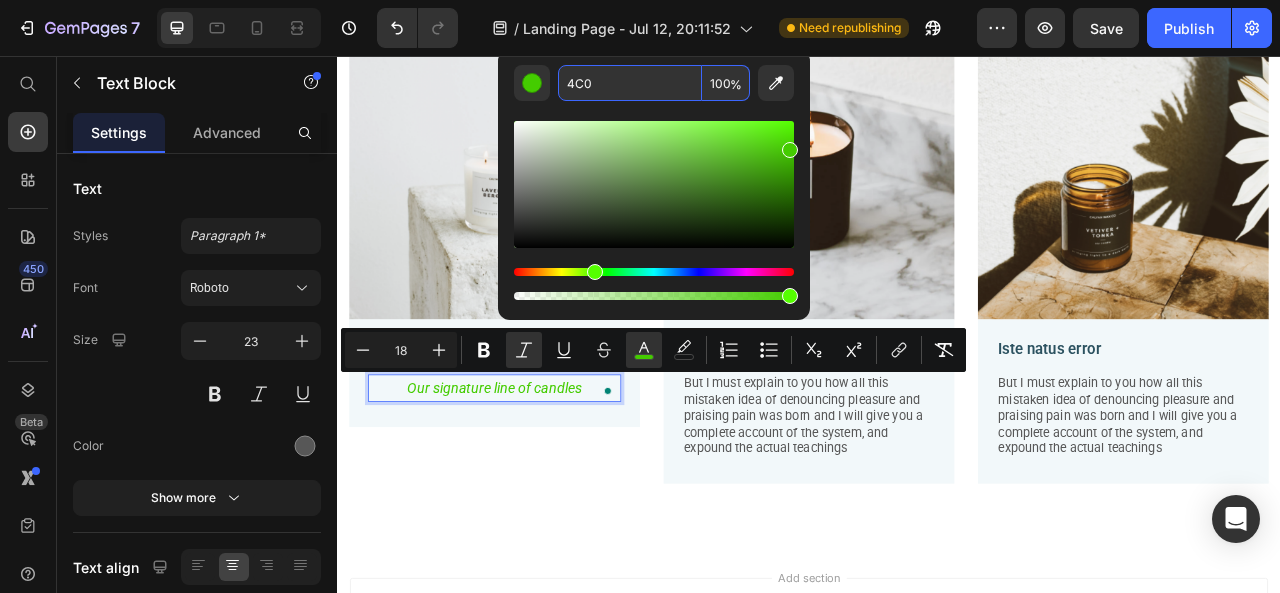 type on "44CC00" 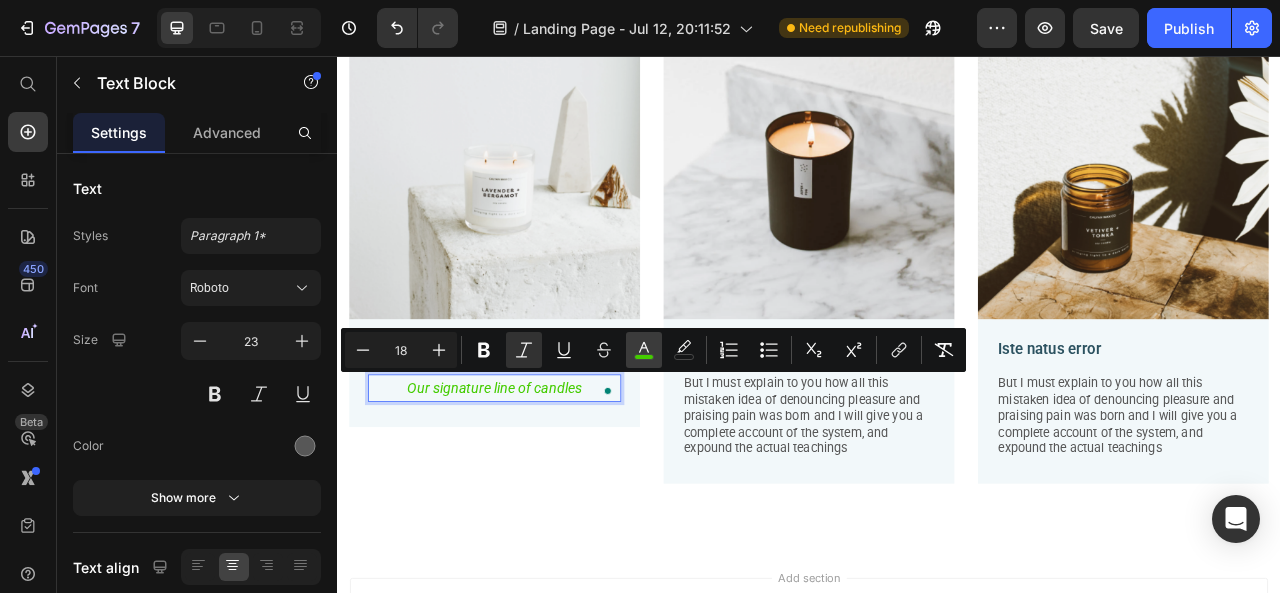 click 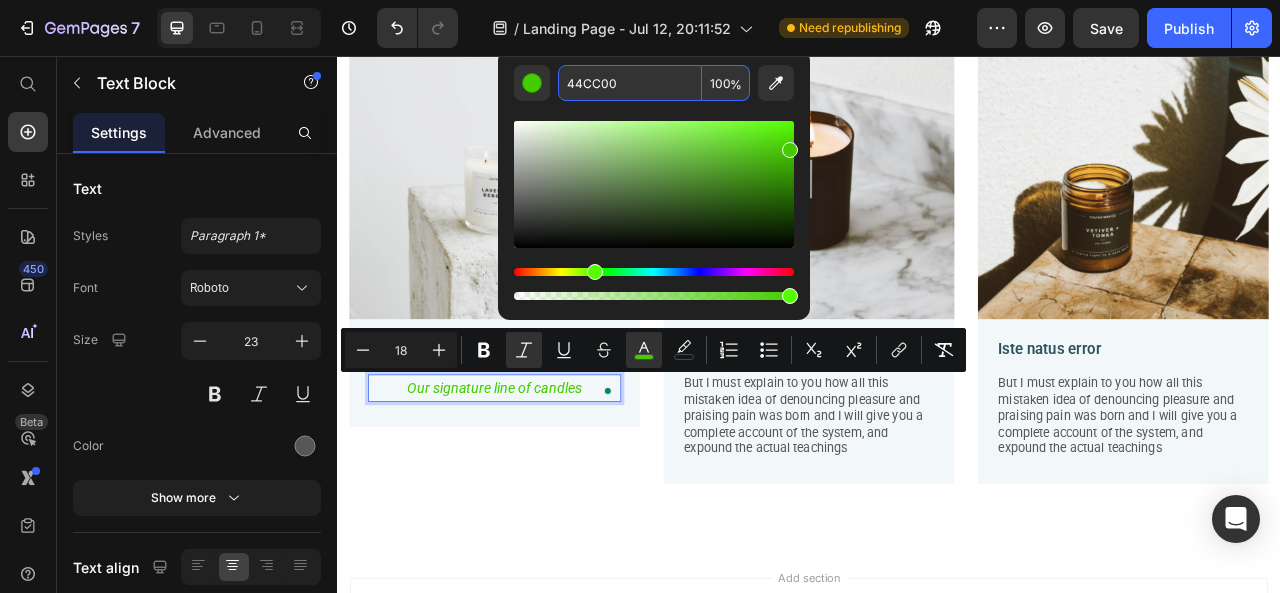 click on "44CC00" at bounding box center [630, 83] 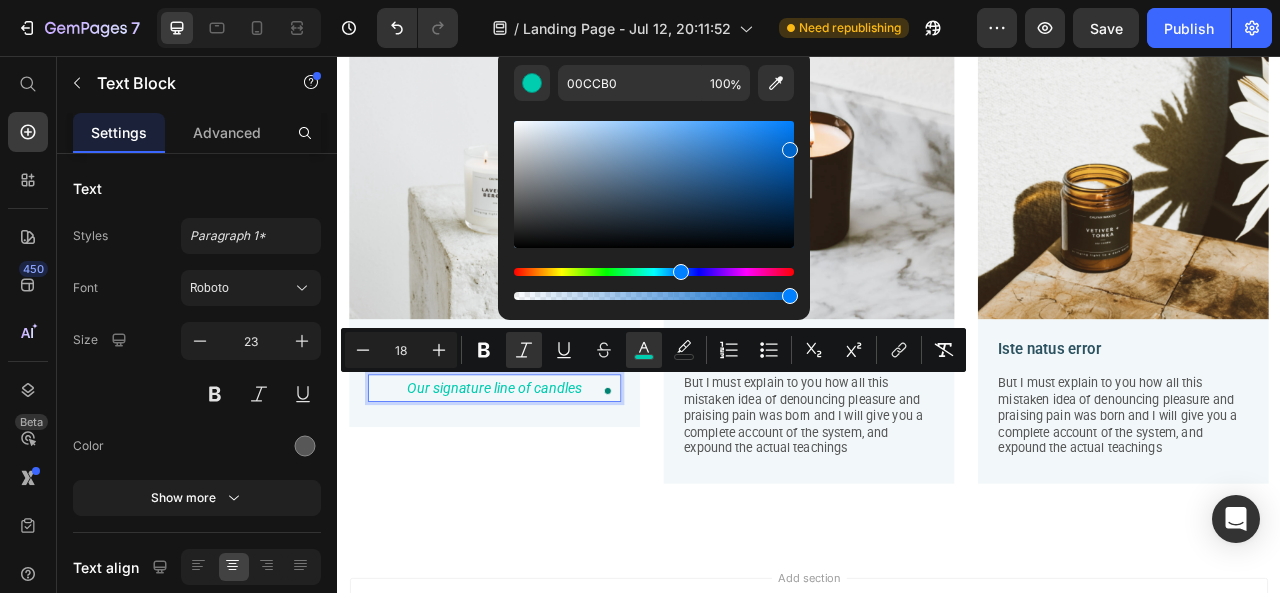 drag, startPoint x: 592, startPoint y: 278, endPoint x: 678, endPoint y: 279, distance: 86.00581 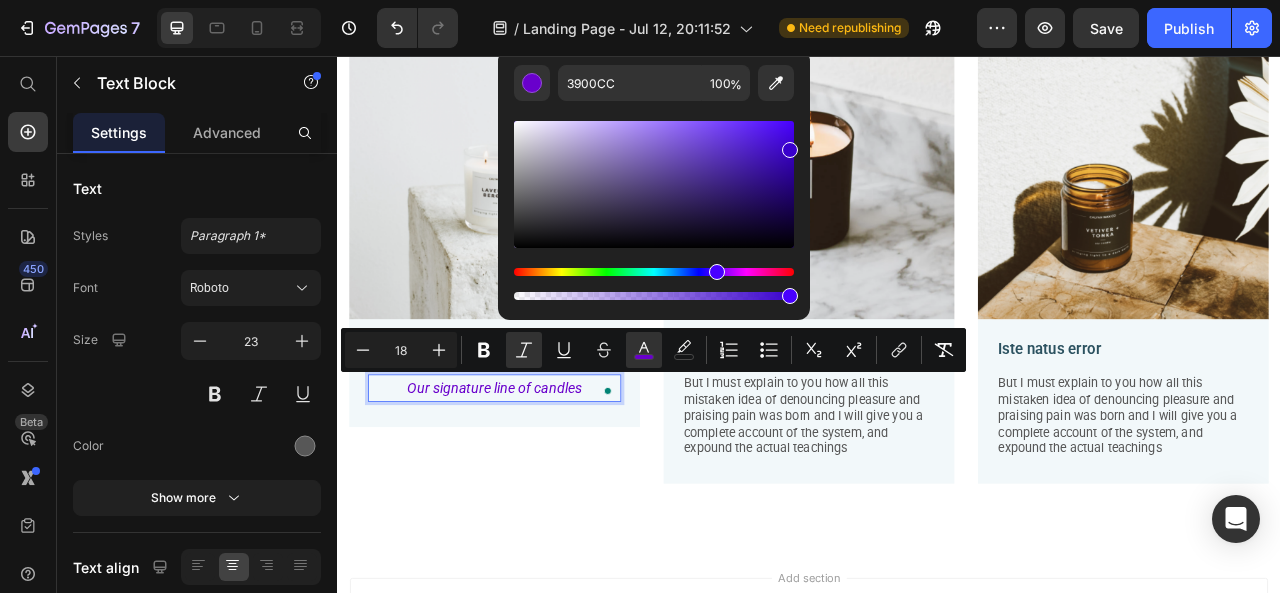 drag, startPoint x: 683, startPoint y: 273, endPoint x: 714, endPoint y: 273, distance: 31 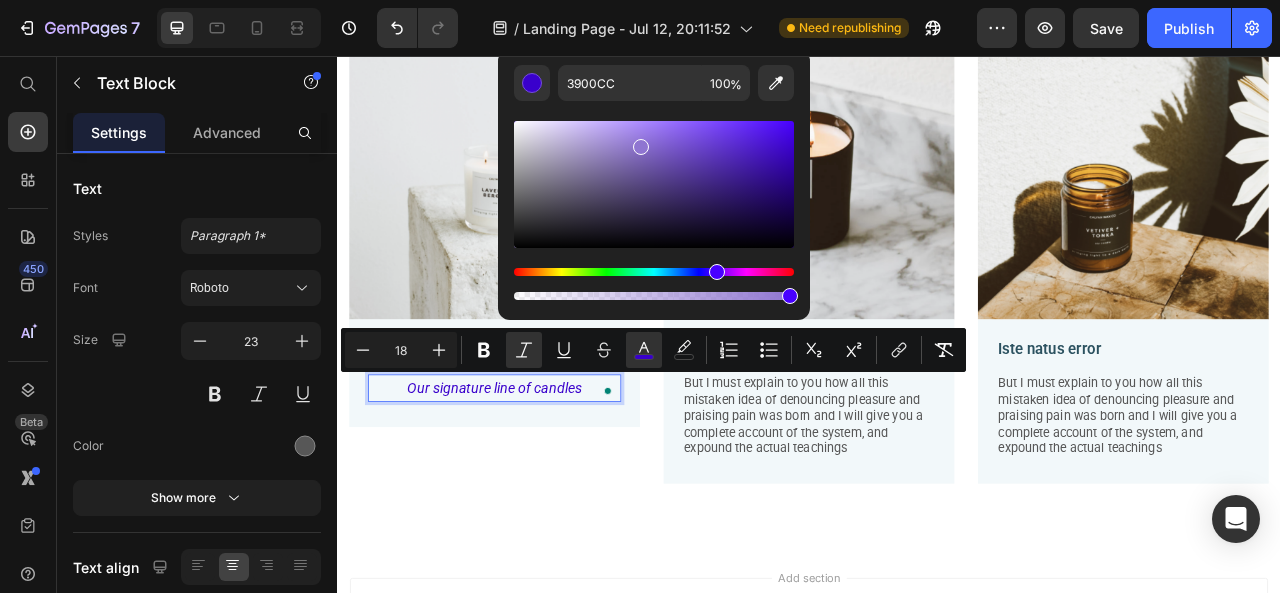 drag, startPoint x: 787, startPoint y: 153, endPoint x: 638, endPoint y: 143, distance: 149.33519 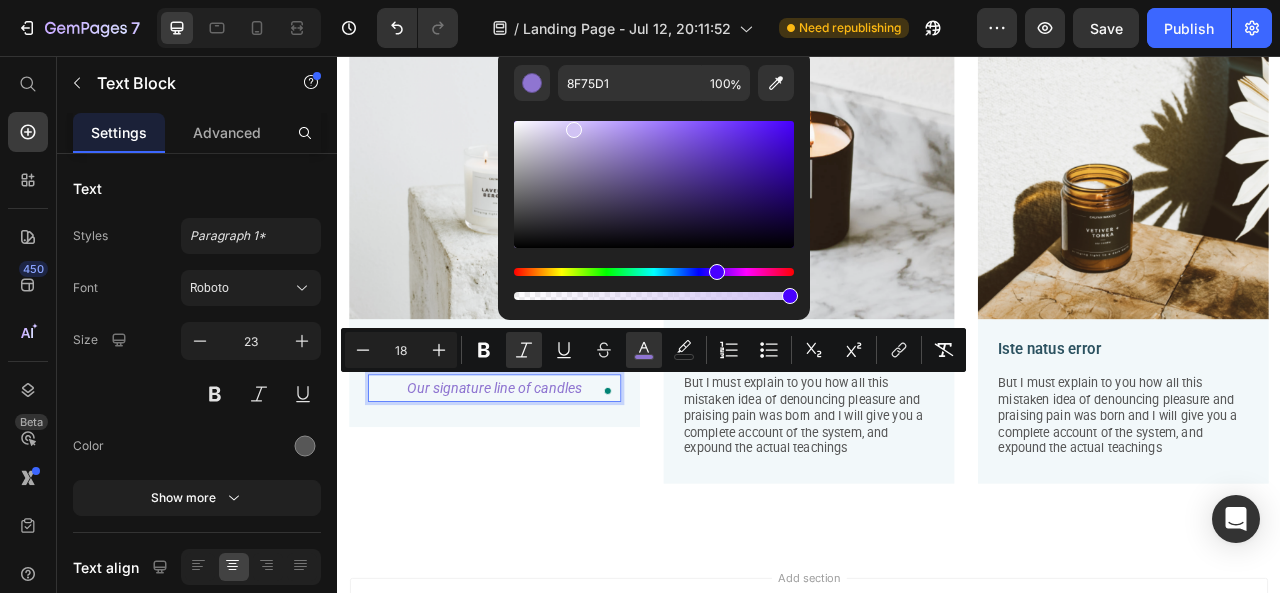 drag, startPoint x: 634, startPoint y: 148, endPoint x: 566, endPoint y: 123, distance: 72.44998 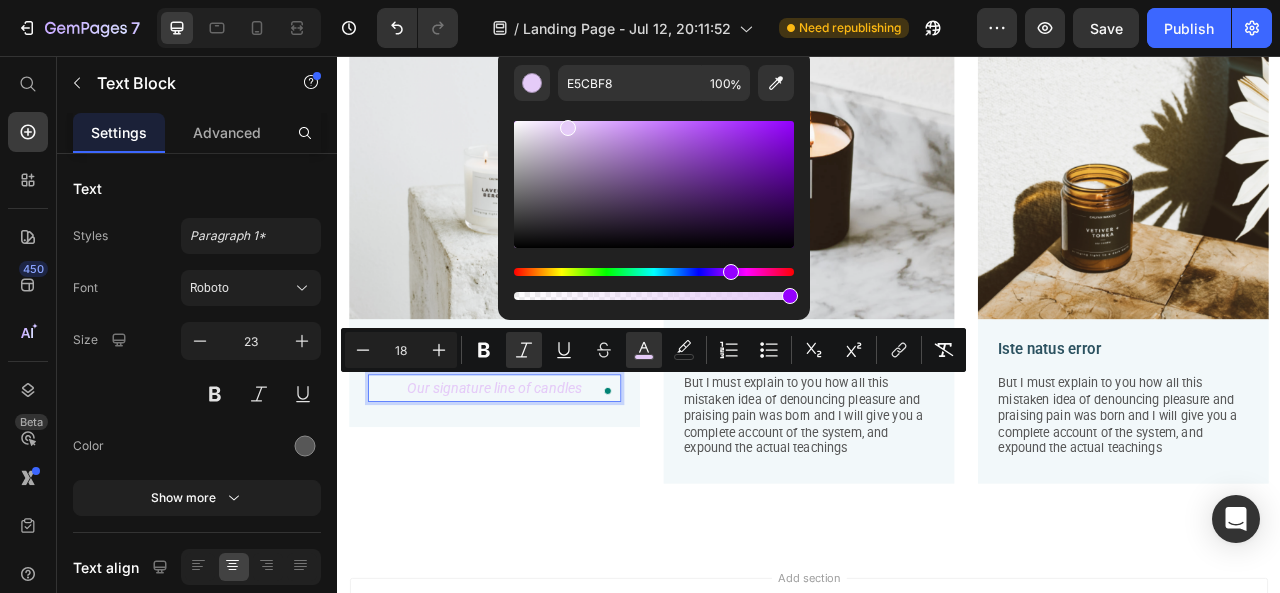 drag, startPoint x: 716, startPoint y: 267, endPoint x: 728, endPoint y: 273, distance: 13.416408 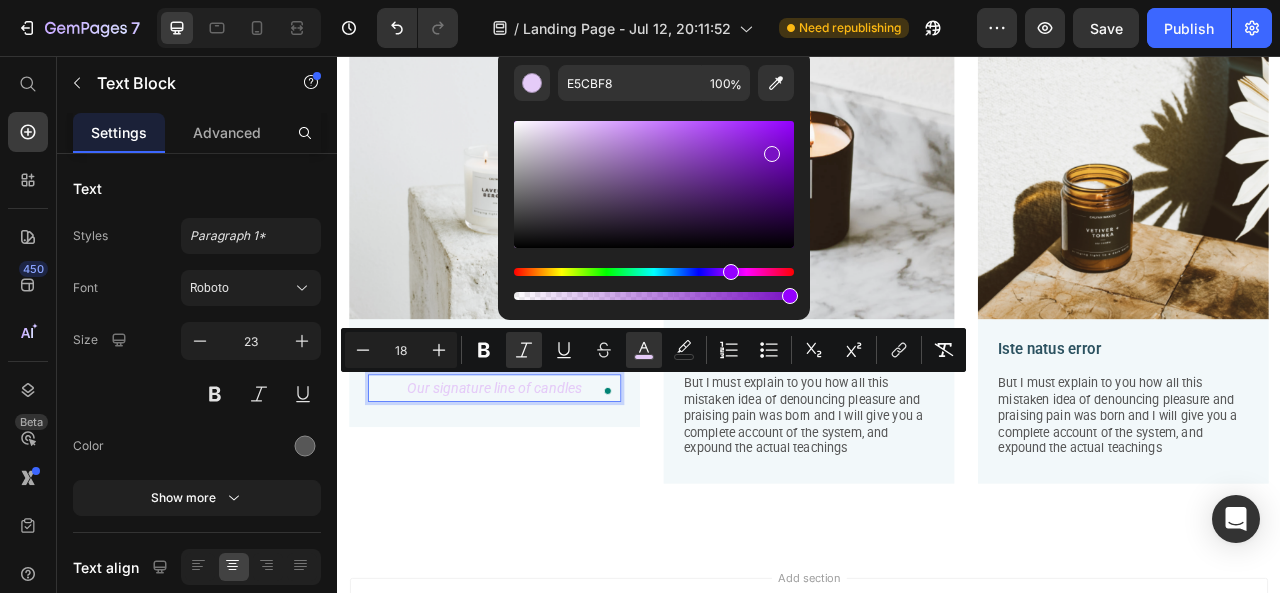 click at bounding box center (654, 184) 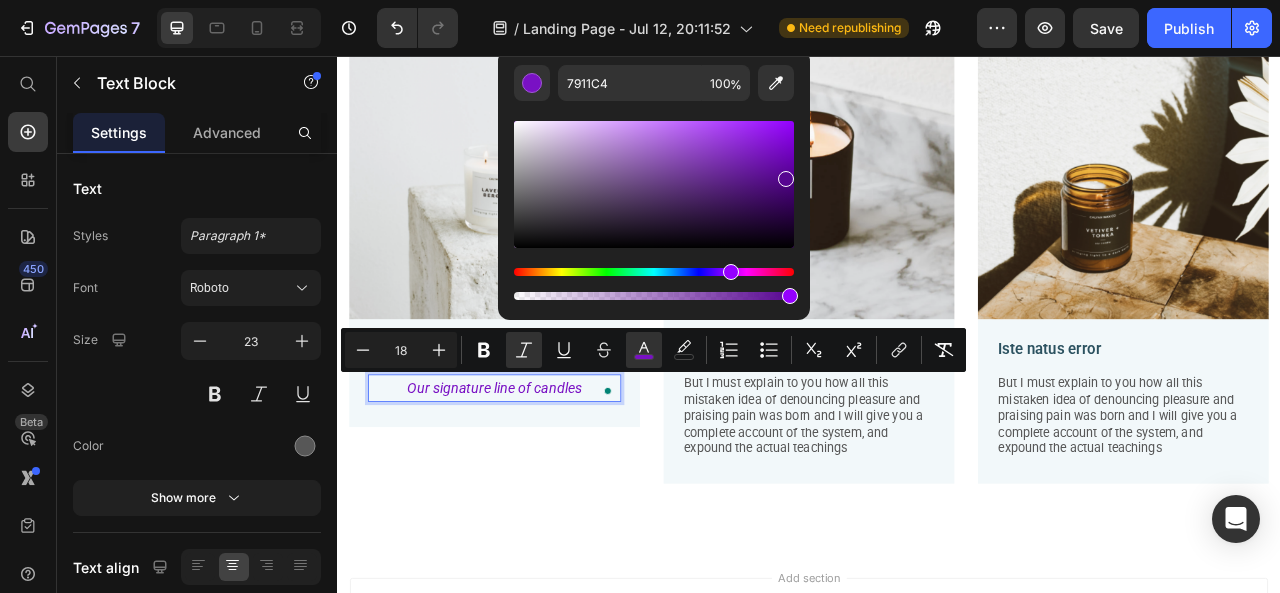 drag, startPoint x: 771, startPoint y: 150, endPoint x: 783, endPoint y: 175, distance: 27.730848 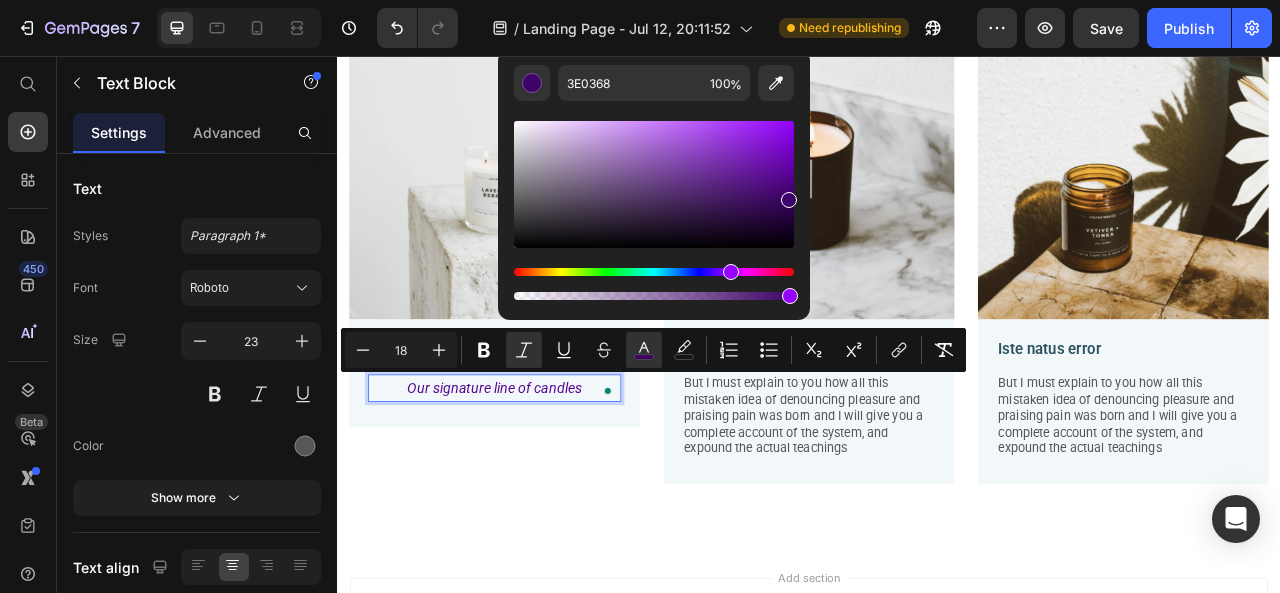 drag, startPoint x: 787, startPoint y: 178, endPoint x: 786, endPoint y: 195, distance: 17.029387 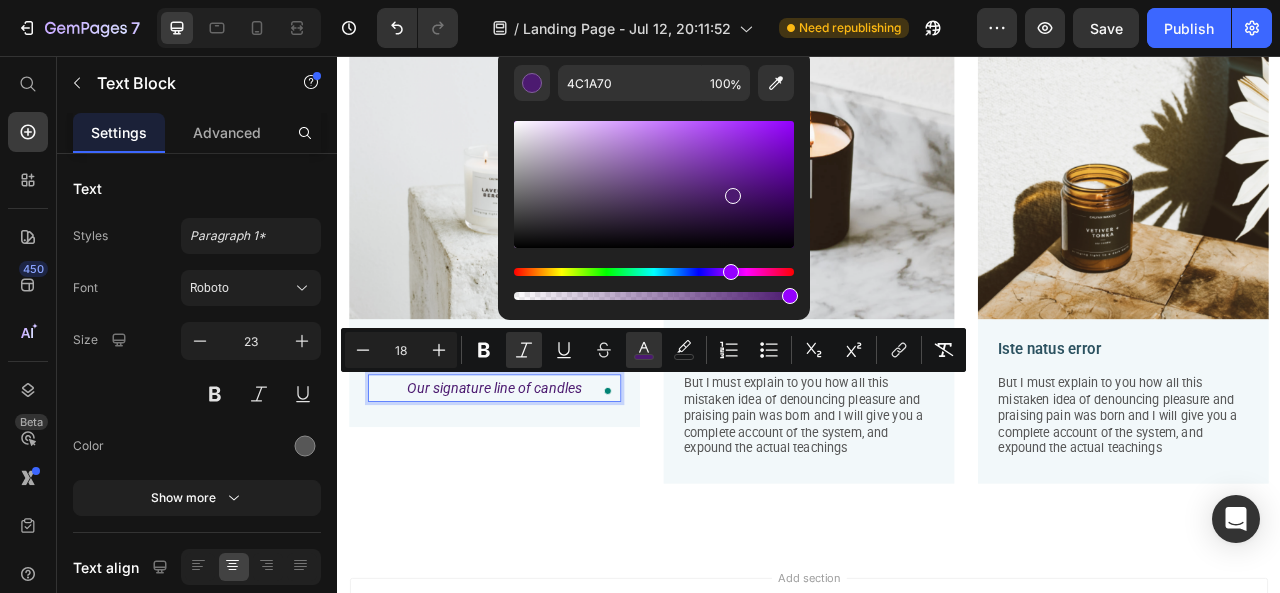 drag, startPoint x: 786, startPoint y: 195, endPoint x: 729, endPoint y: 192, distance: 57.07889 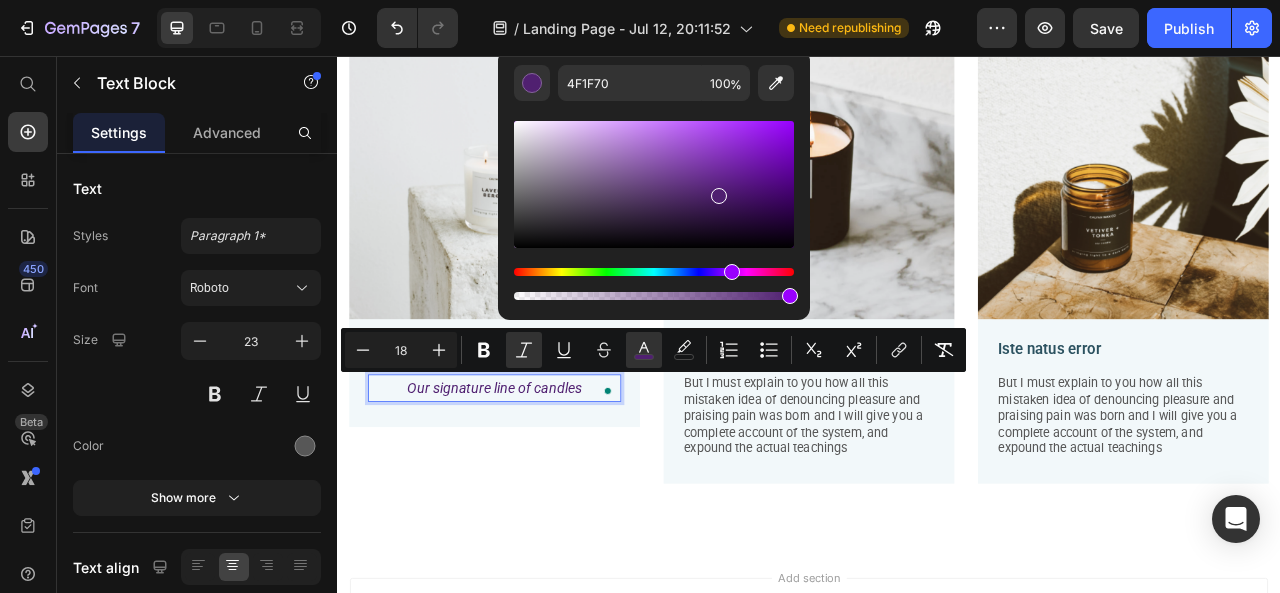 drag, startPoint x: 729, startPoint y: 192, endPoint x: 717, endPoint y: 192, distance: 12 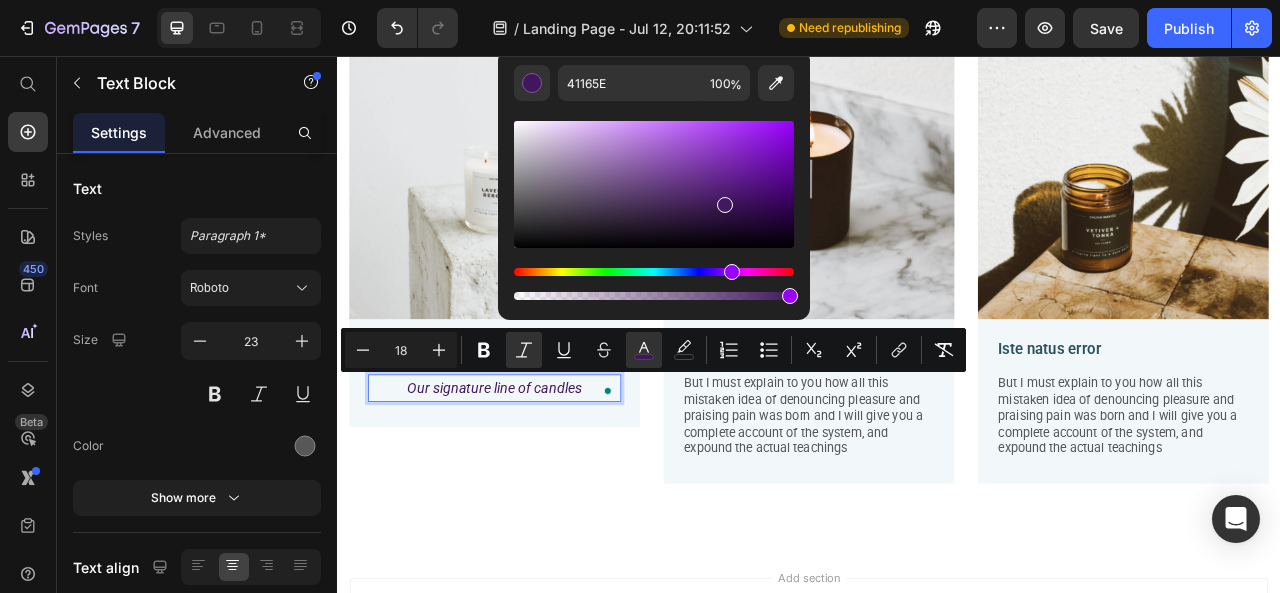 type on "42185E" 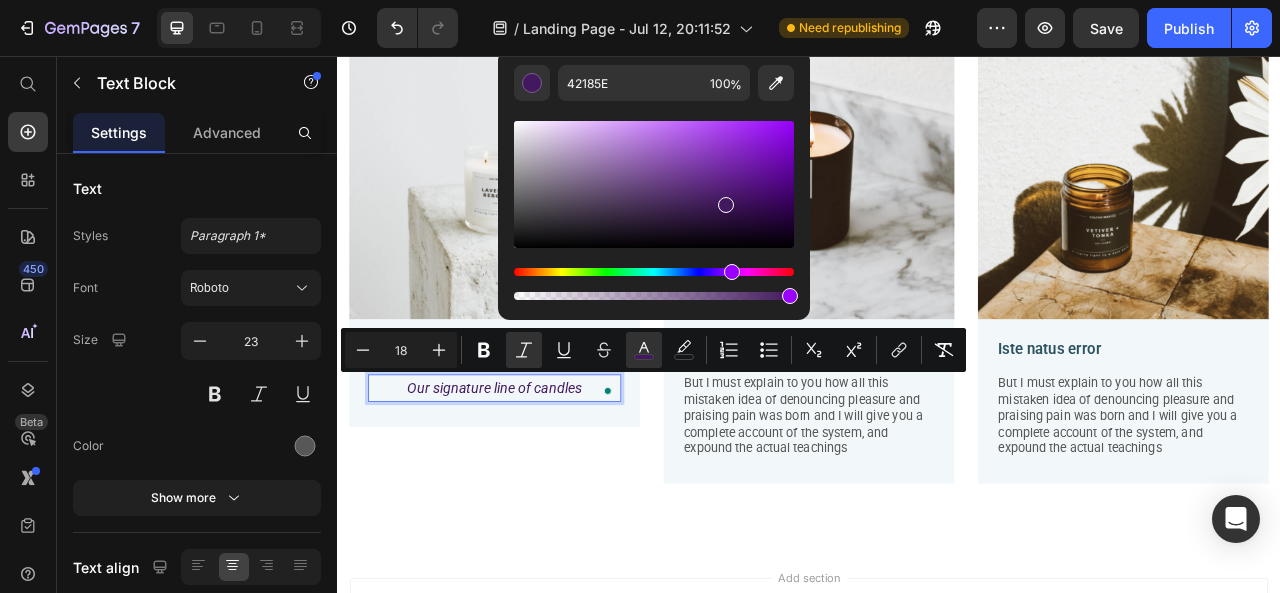 click at bounding box center [726, 205] 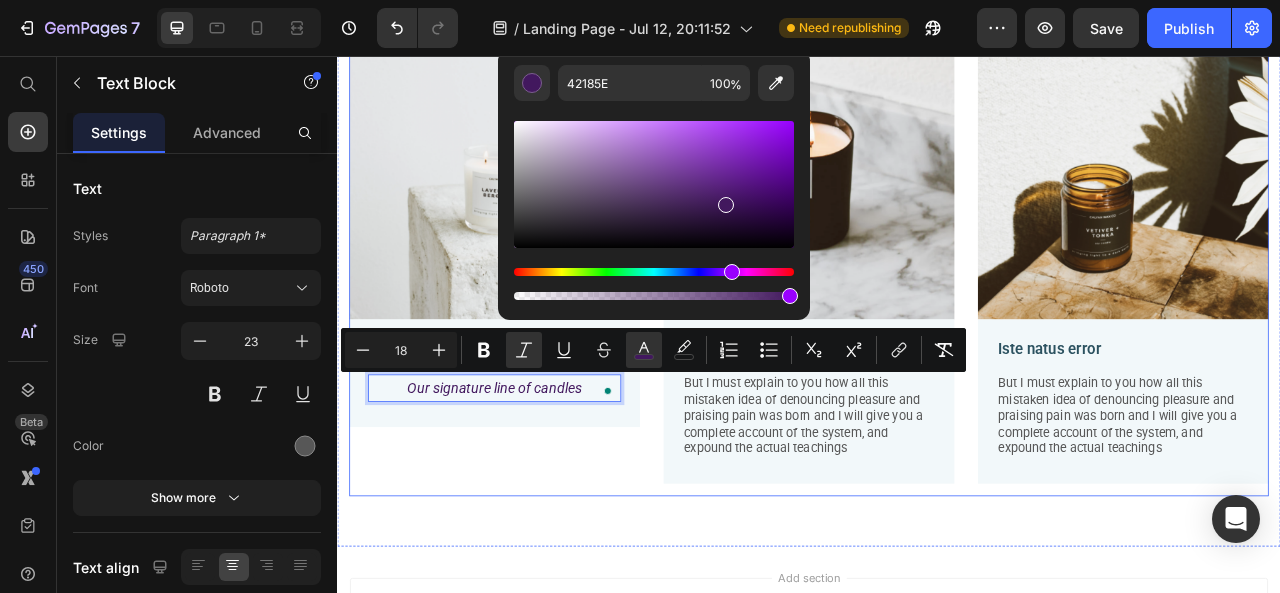 click on "Image CLEAR GLASS CANDLES Text Block Our signature line of candles Text Block   16 Row" at bounding box center [537, 320] 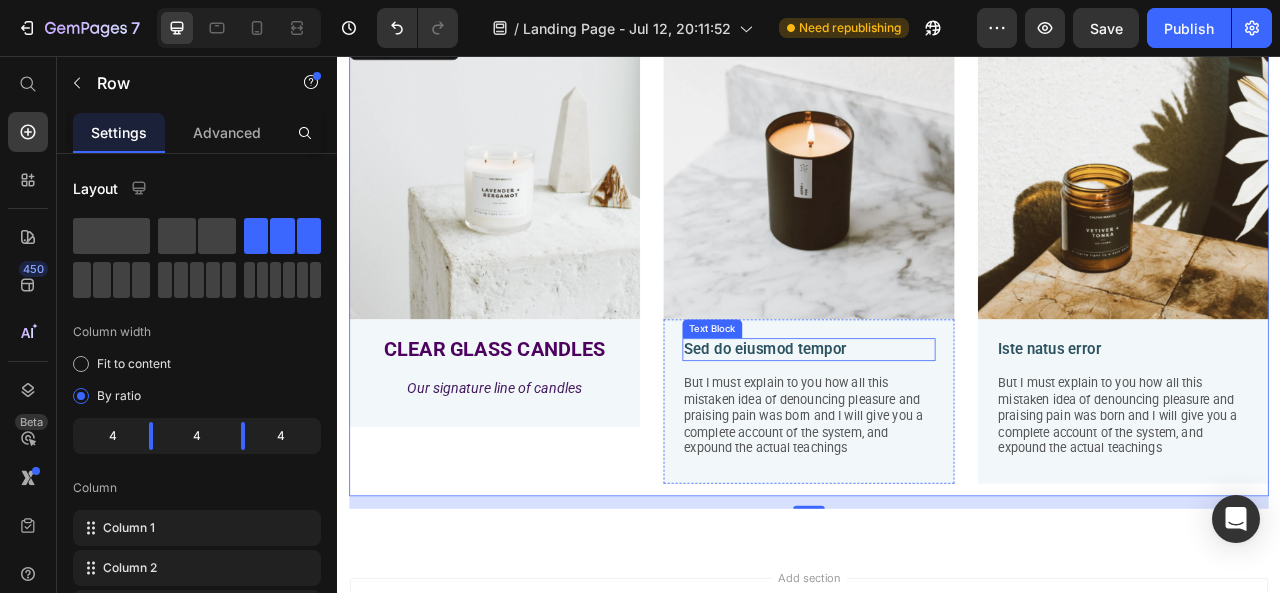 click on "Sed do eiusmod tempor" at bounding box center [937, 429] 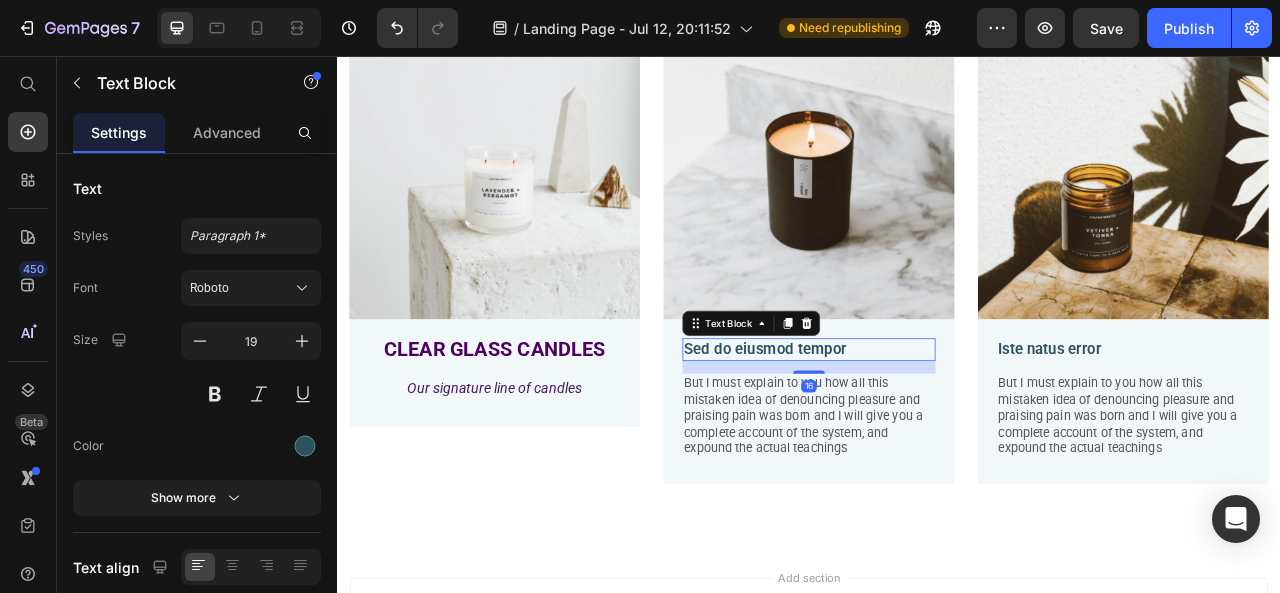 click on "Sed do eiusmod tempor" at bounding box center [937, 429] 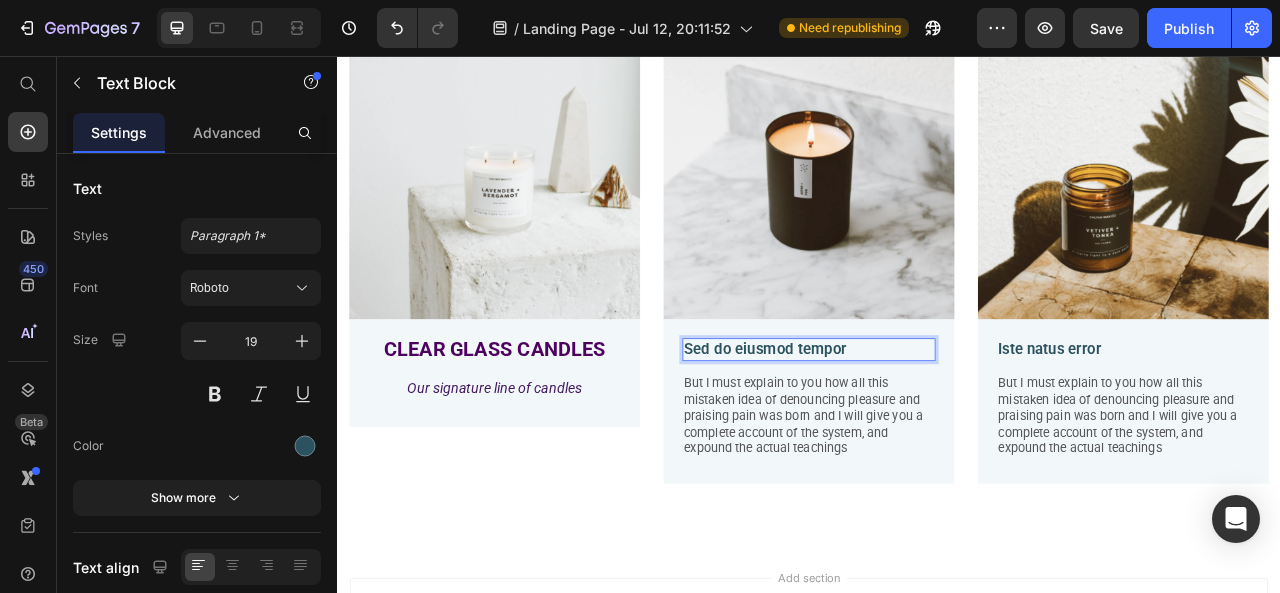 click on "Sed do eiusmod tempor" at bounding box center (937, 429) 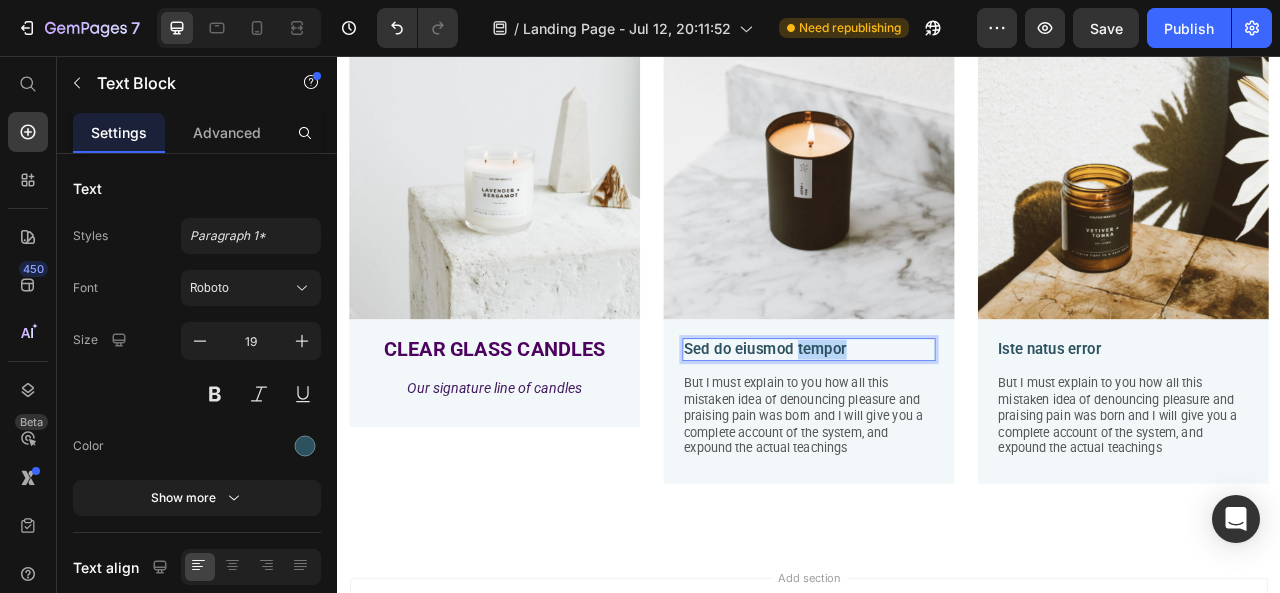 click on "Sed do eiusmod tempor" at bounding box center [937, 429] 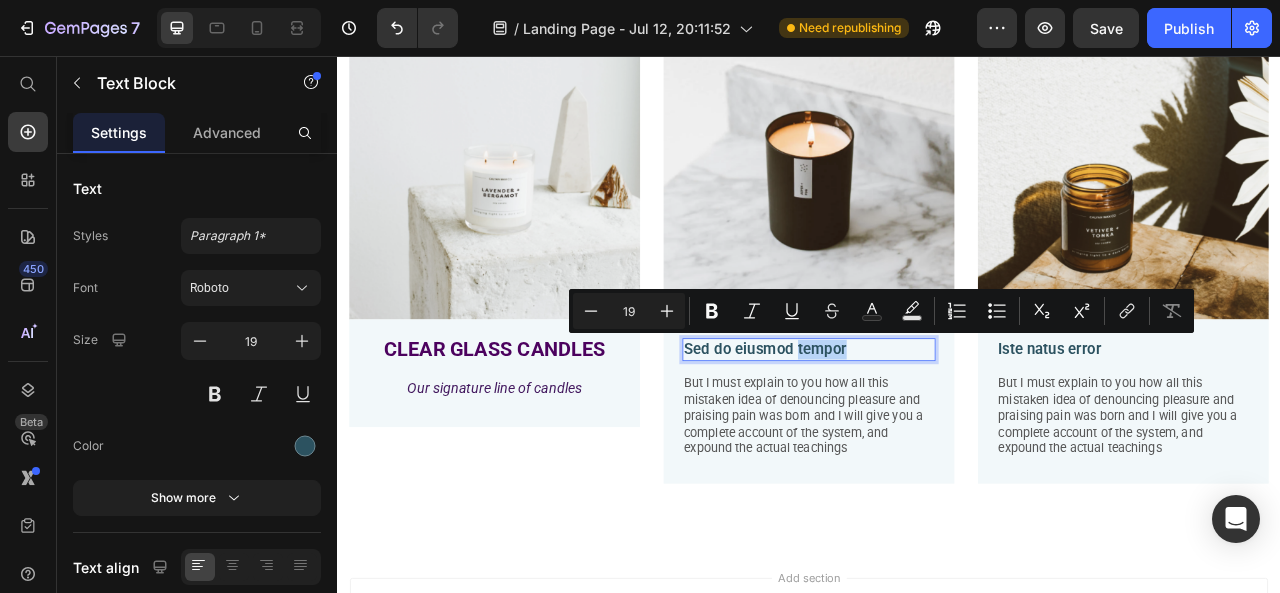click on "Sed do eiusmod tempor" at bounding box center (937, 429) 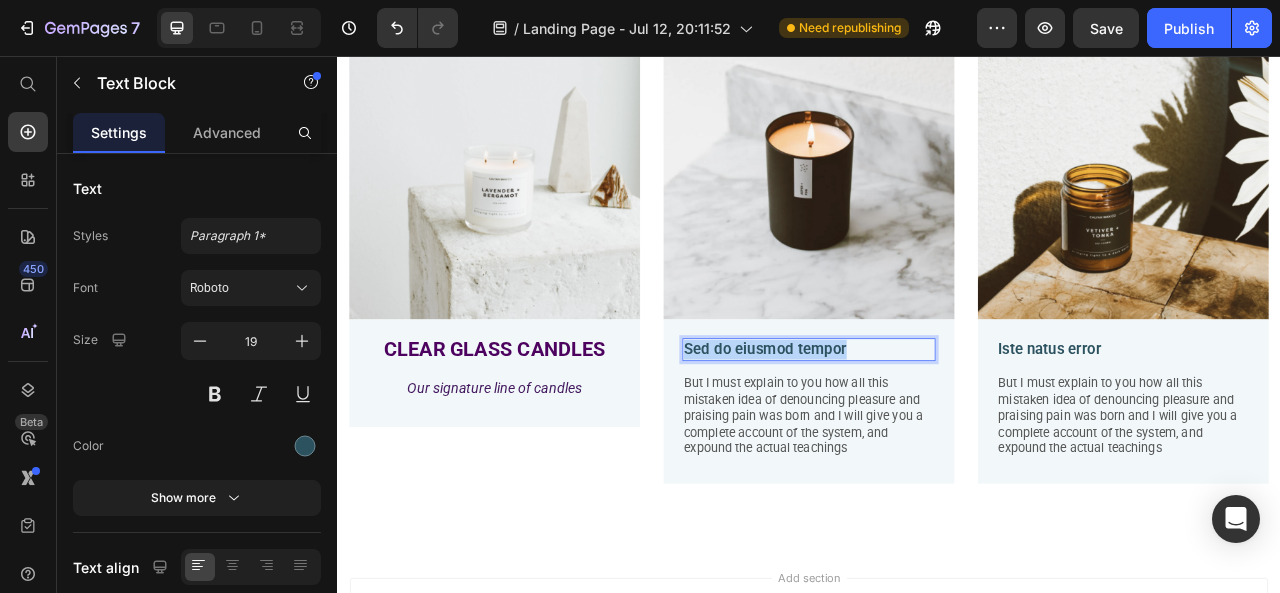 drag, startPoint x: 988, startPoint y: 427, endPoint x: 775, endPoint y: 413, distance: 213.4596 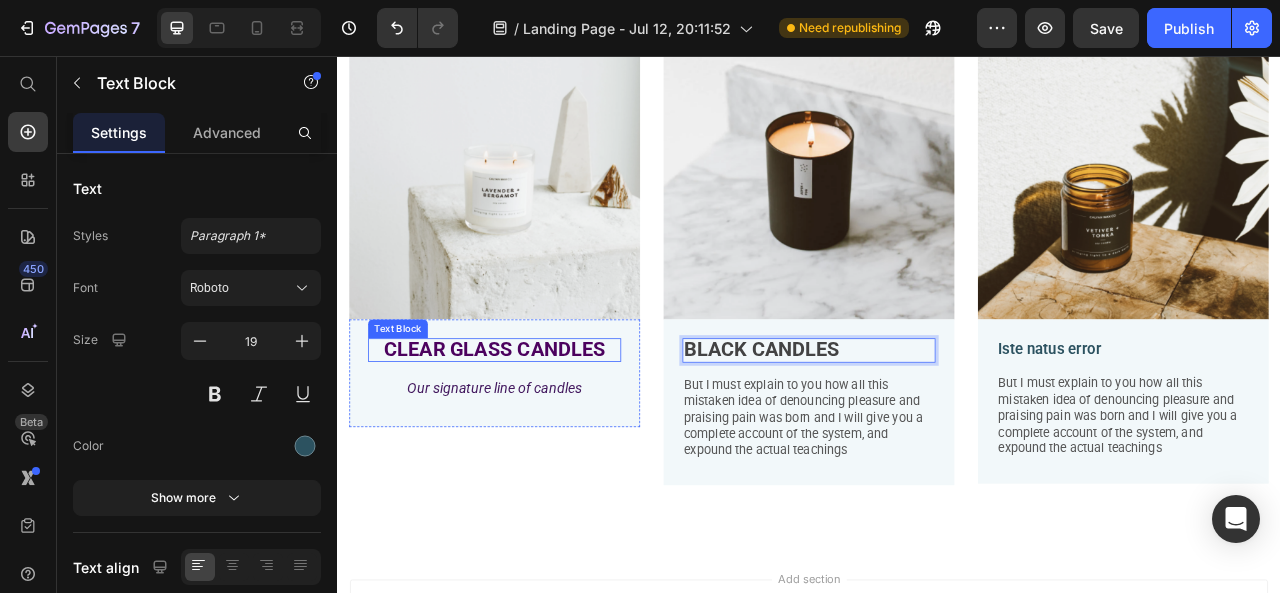 click on "CLEAR GLASS CANDLES" at bounding box center (537, 428) 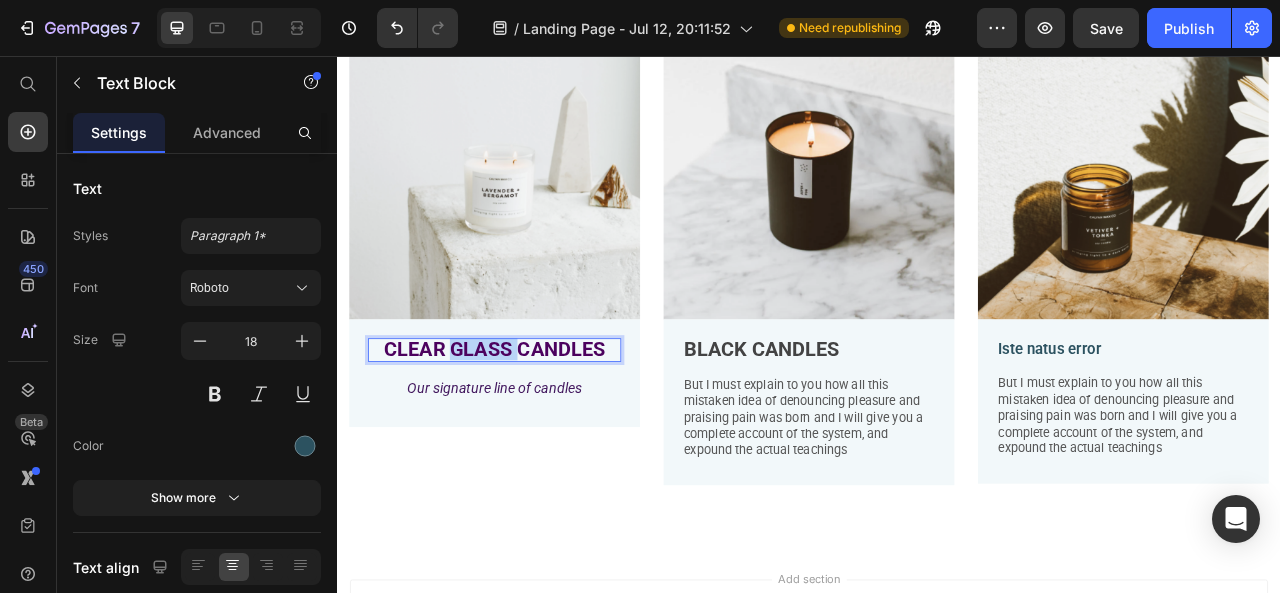 click on "CLEAR GLASS CANDLES" at bounding box center [537, 428] 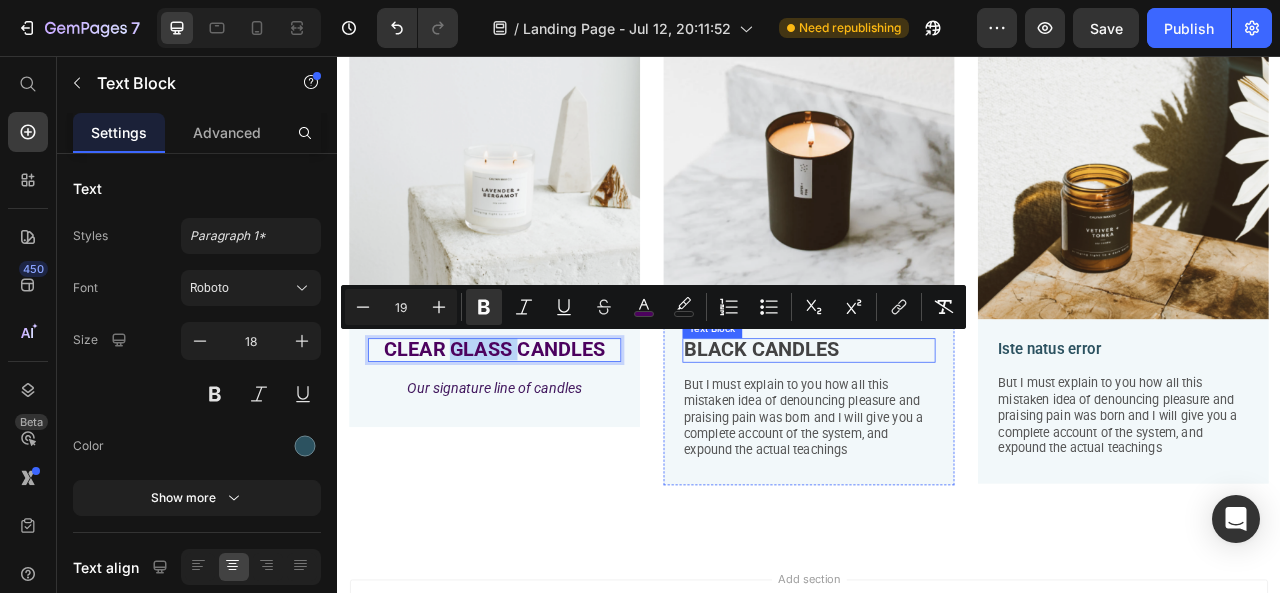 click on "BLACK CANDLES" at bounding box center (877, 428) 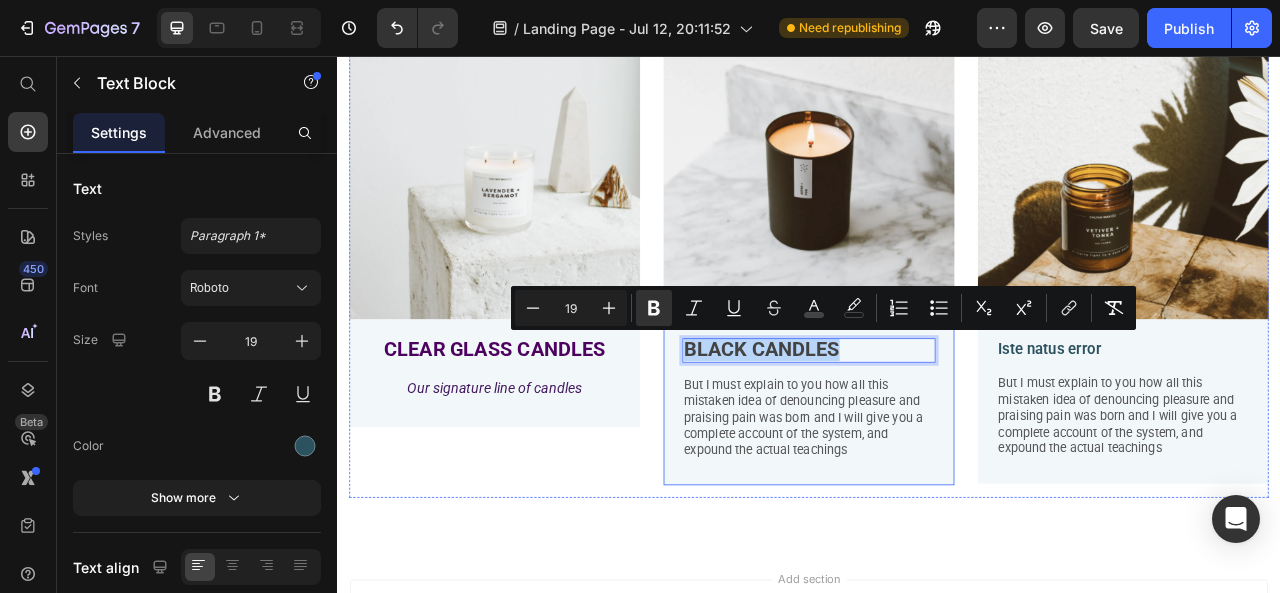 drag, startPoint x: 973, startPoint y: 424, endPoint x: 770, endPoint y: 430, distance: 203.08865 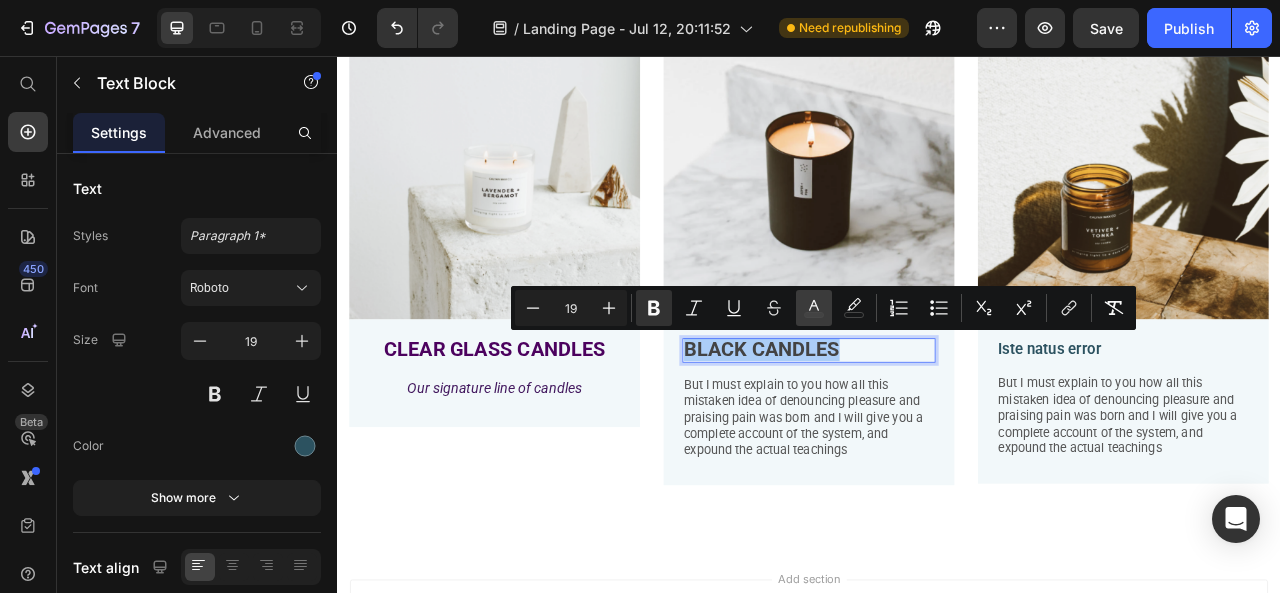 click 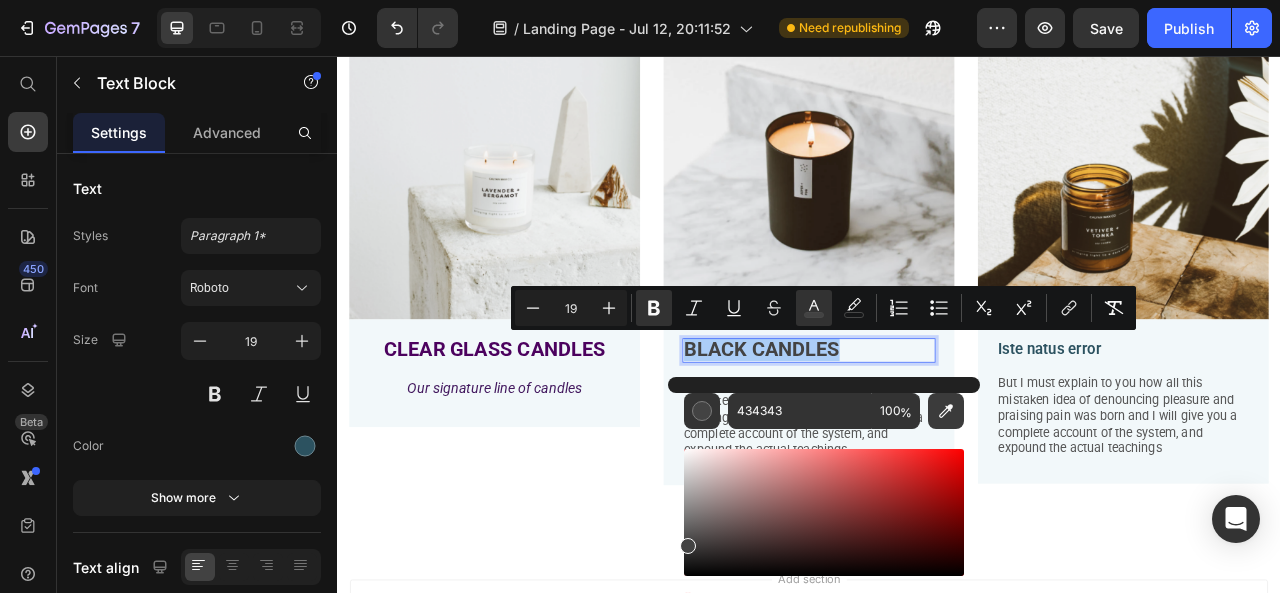 click 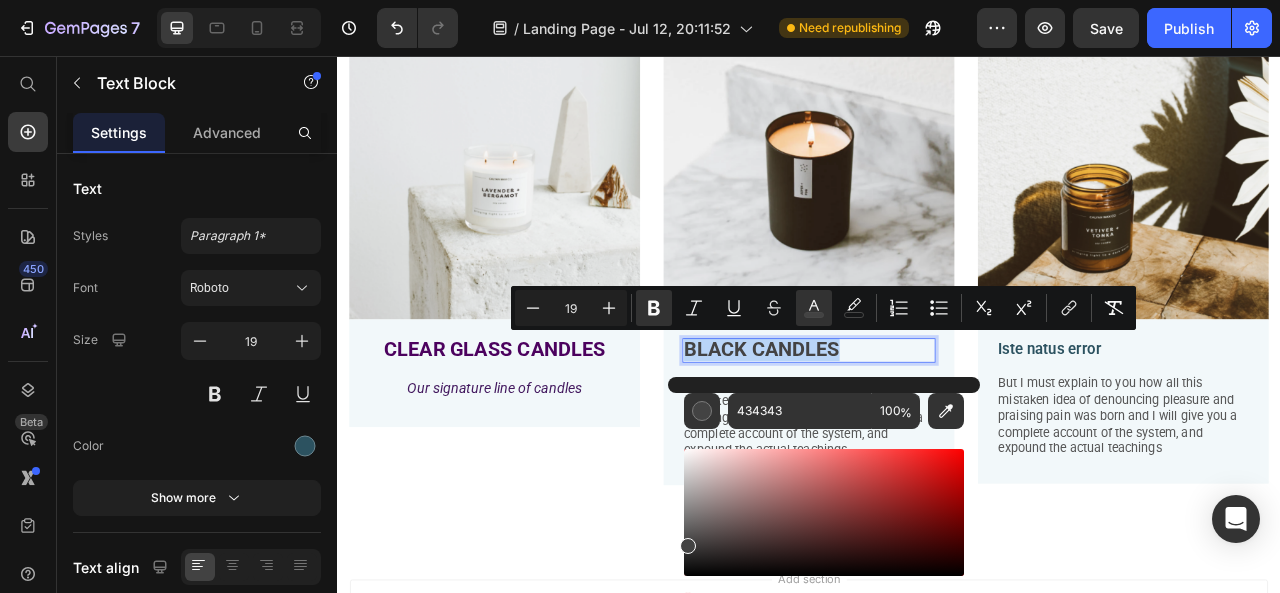 type on "4C025E" 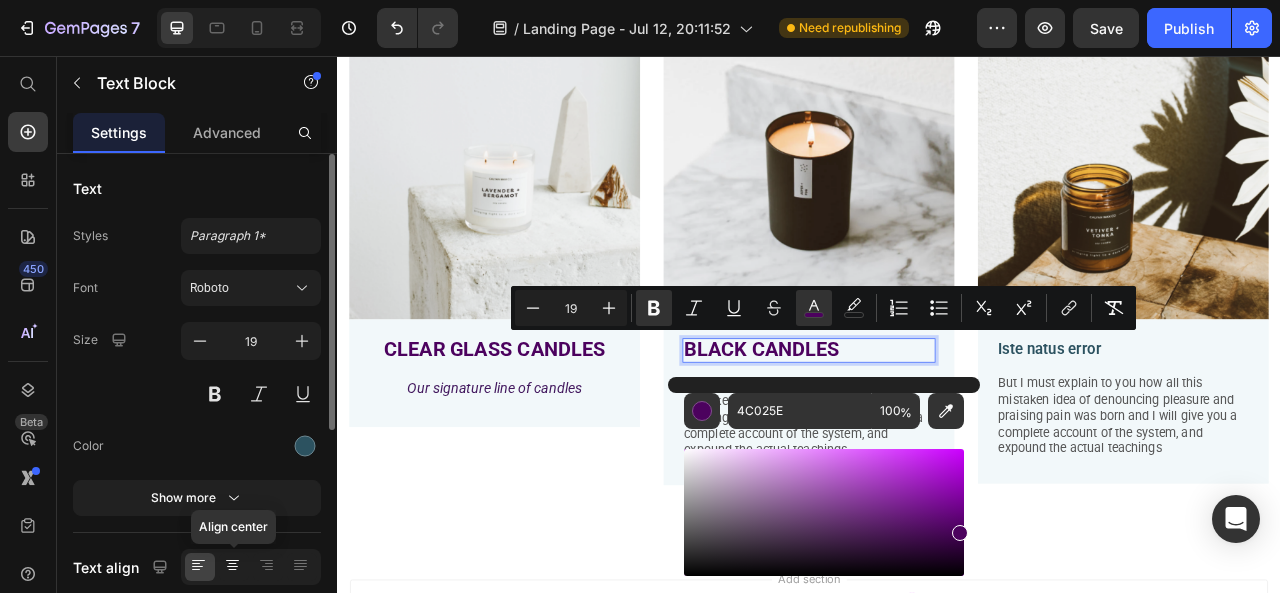 click 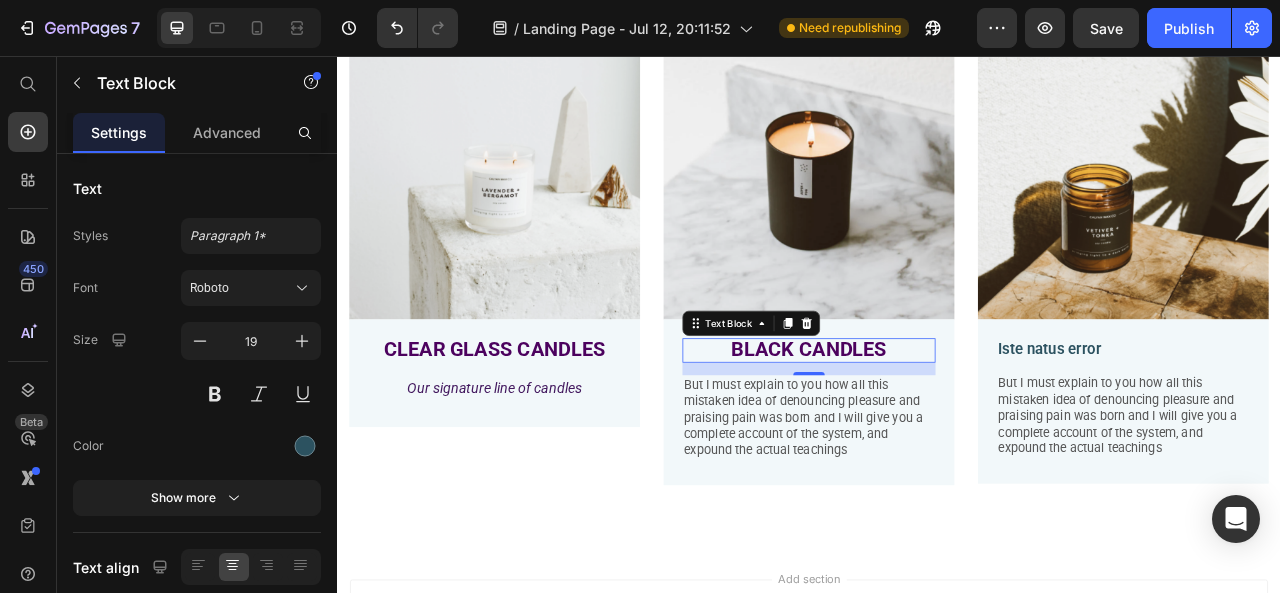 click on "BLACK CANDLES" at bounding box center (937, 428) 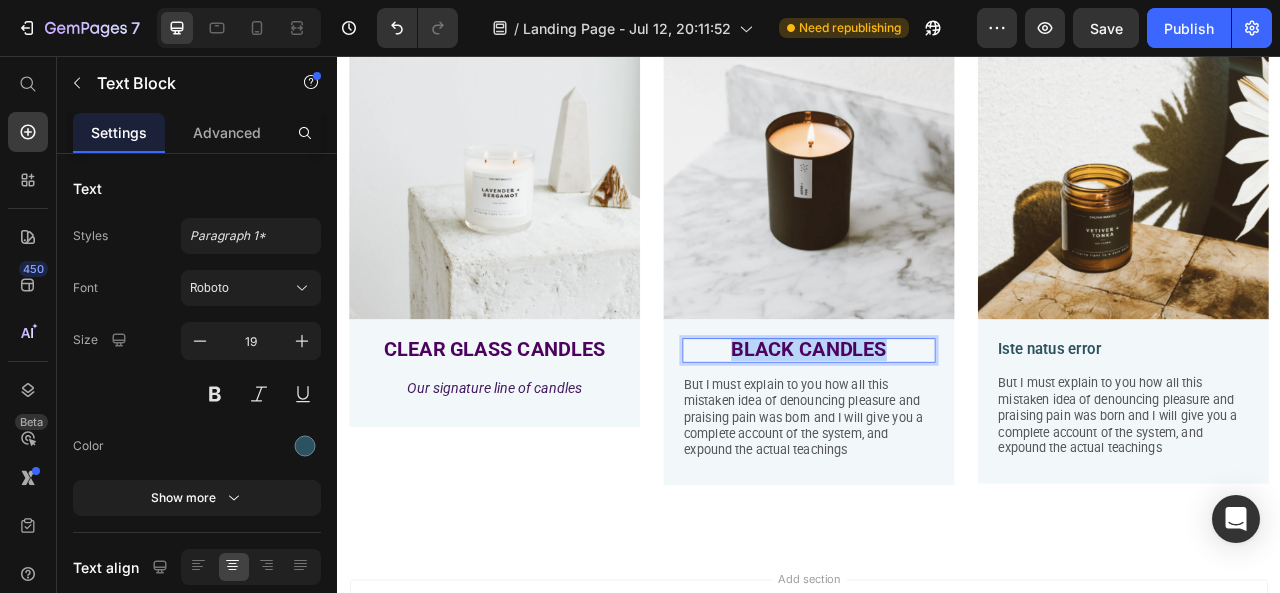 drag, startPoint x: 1029, startPoint y: 427, endPoint x: 831, endPoint y: 418, distance: 198.20444 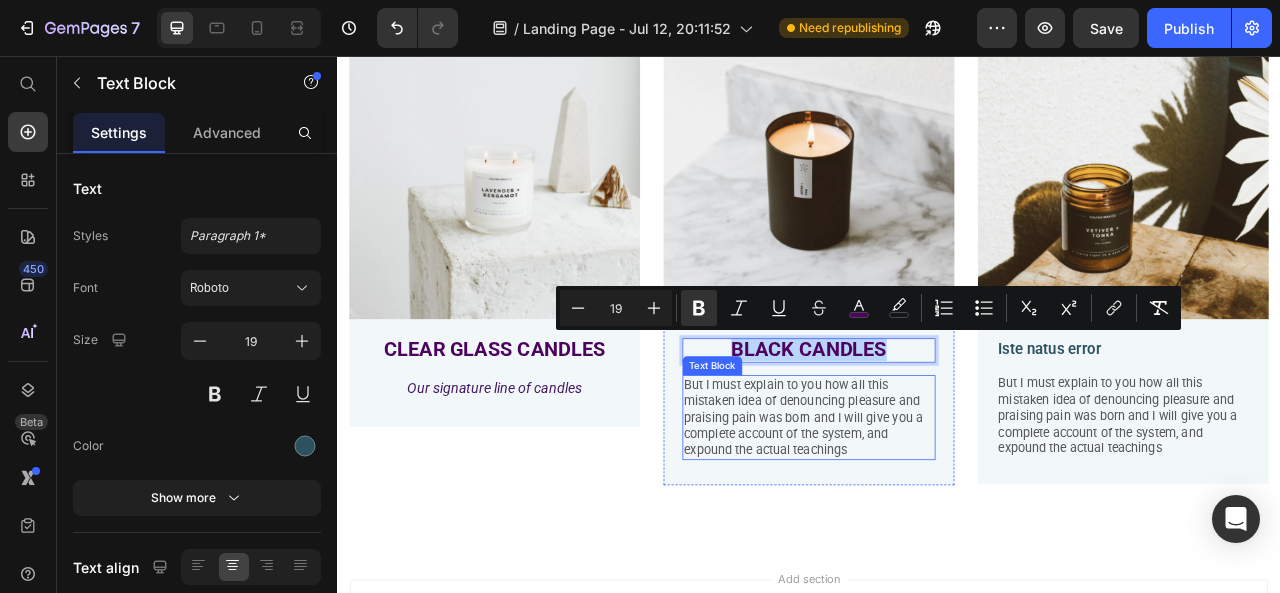 click on "But I must explain to you how all this mistaken idea of denouncing pleasure and praising pain was born and I will give you a complete account of the system, and expound the actual teachings" at bounding box center (937, 516) 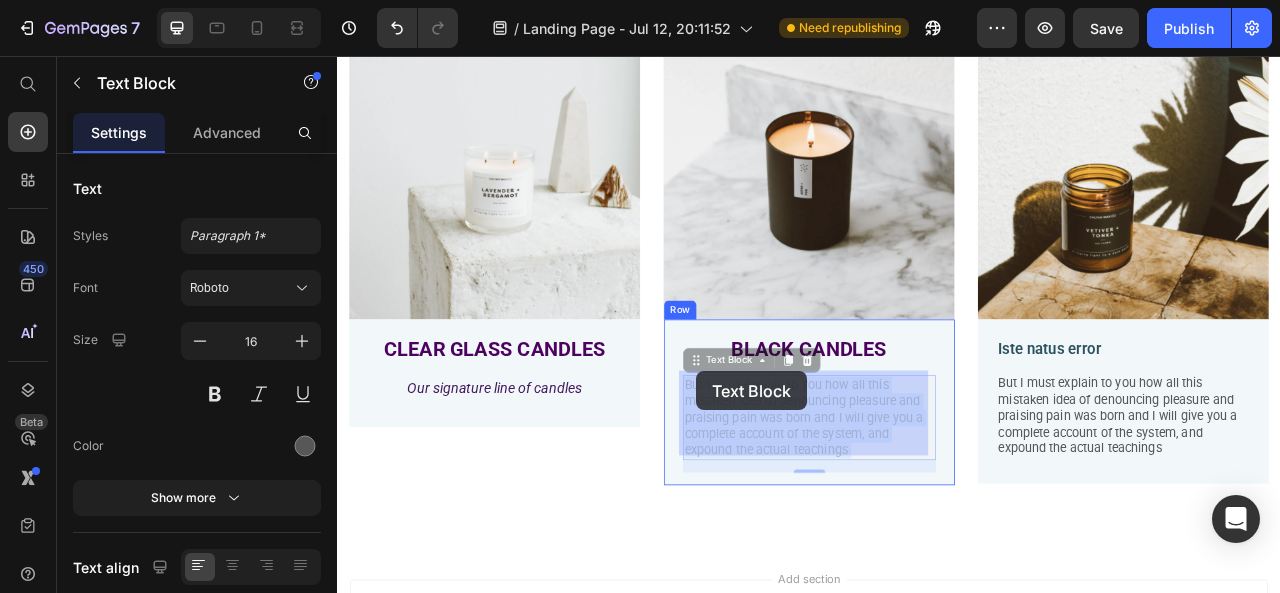 drag, startPoint x: 994, startPoint y: 543, endPoint x: 797, endPoint y: 457, distance: 214.95348 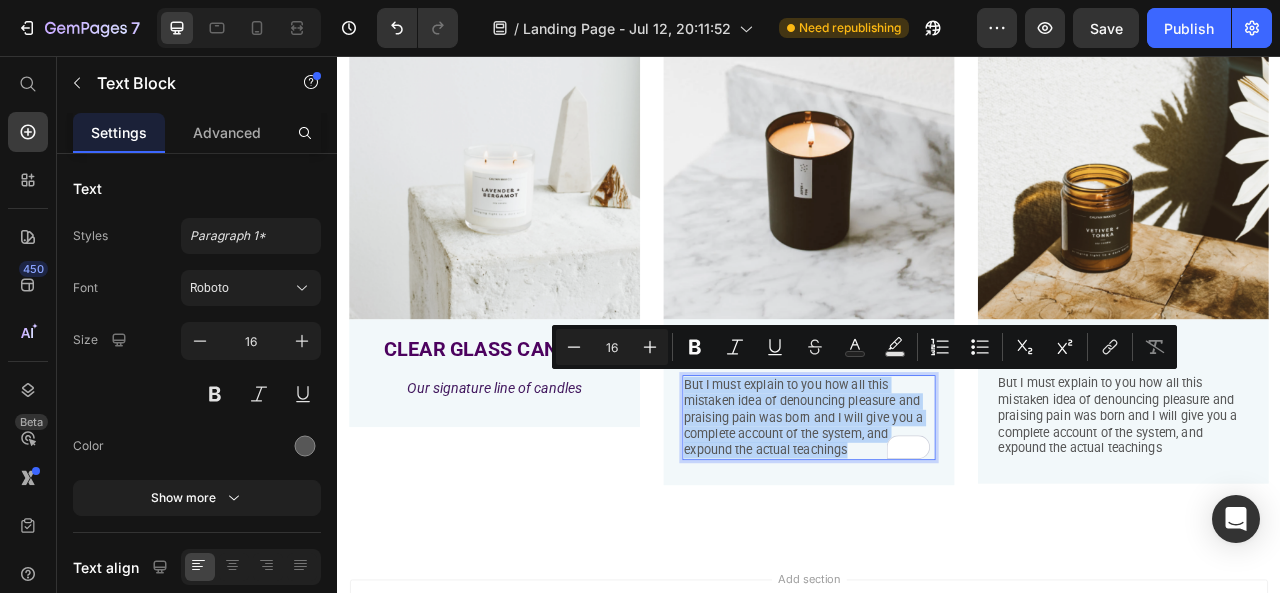 drag, startPoint x: 987, startPoint y: 553, endPoint x: 771, endPoint y: 469, distance: 231.7585 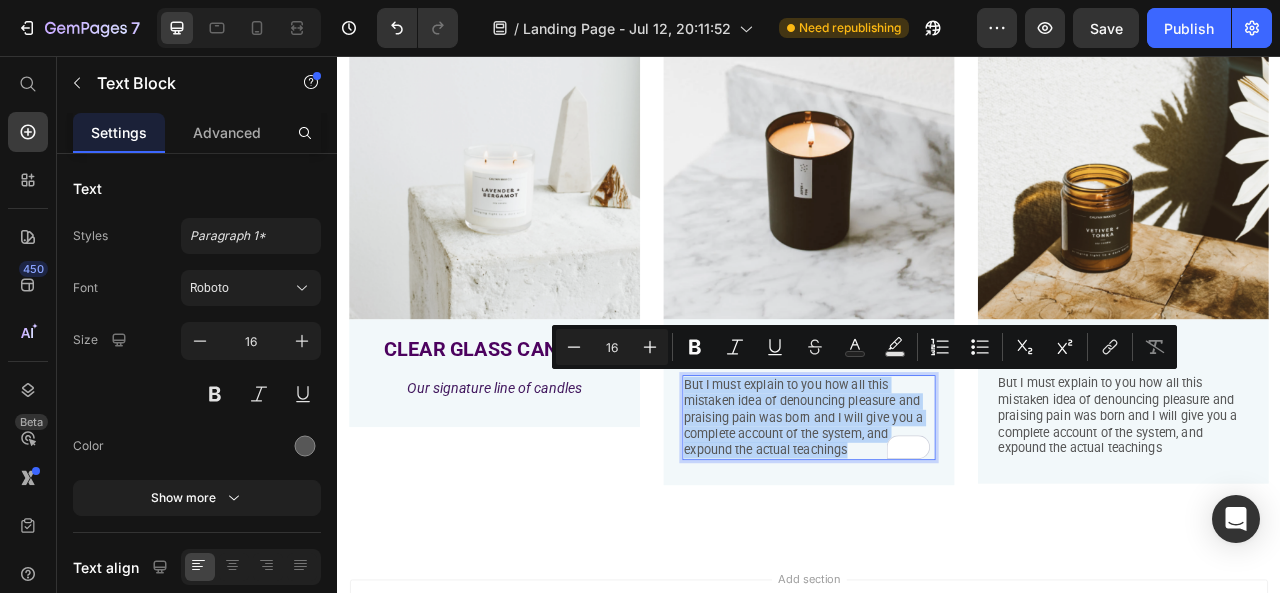 click on "But I must explain to you how all this mistaken idea of denouncing pleasure and praising pain was born and I will give you a complete account of the system, and expound the actual teachings" at bounding box center [937, 516] 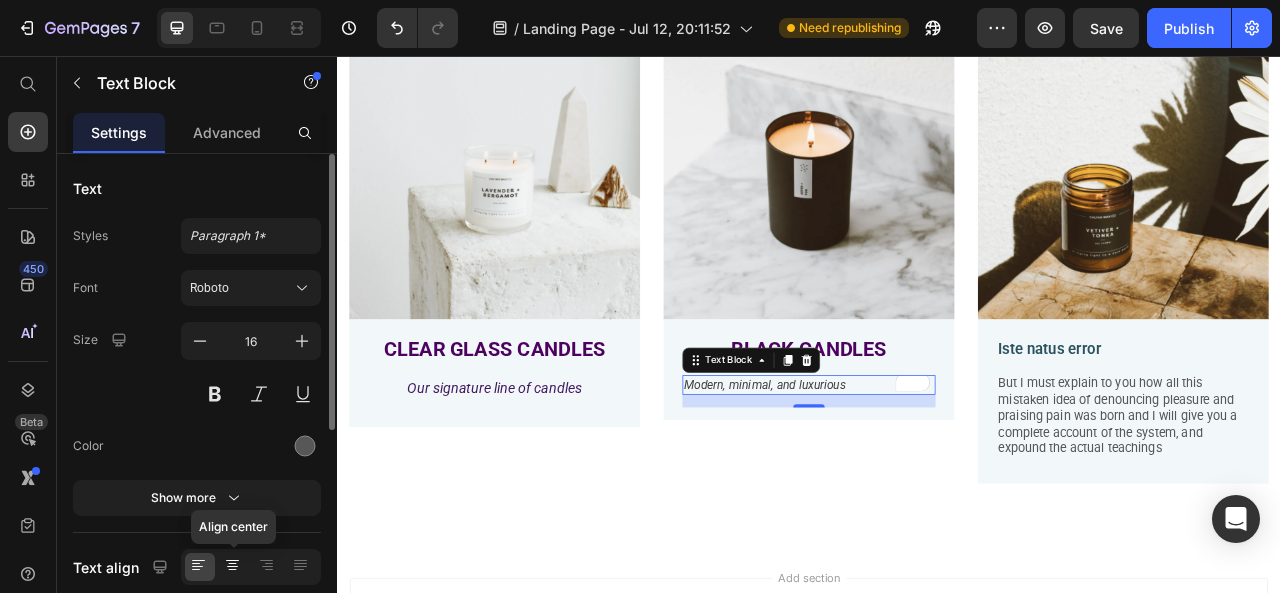 click 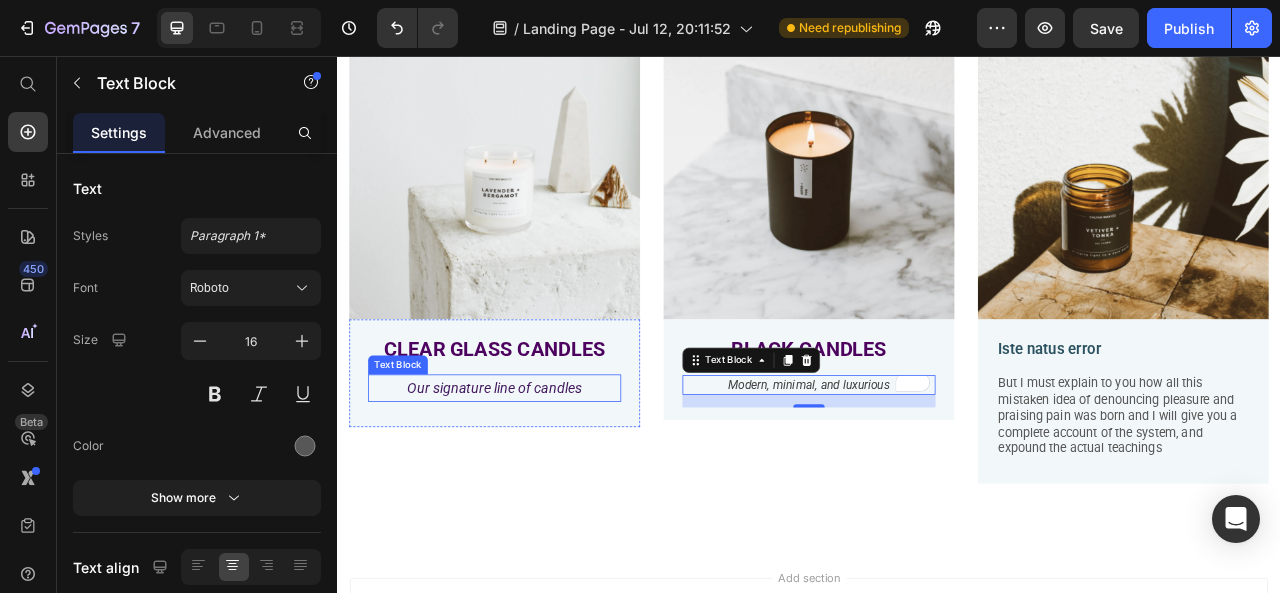 click on "Our signature line of candles" at bounding box center [537, 478] 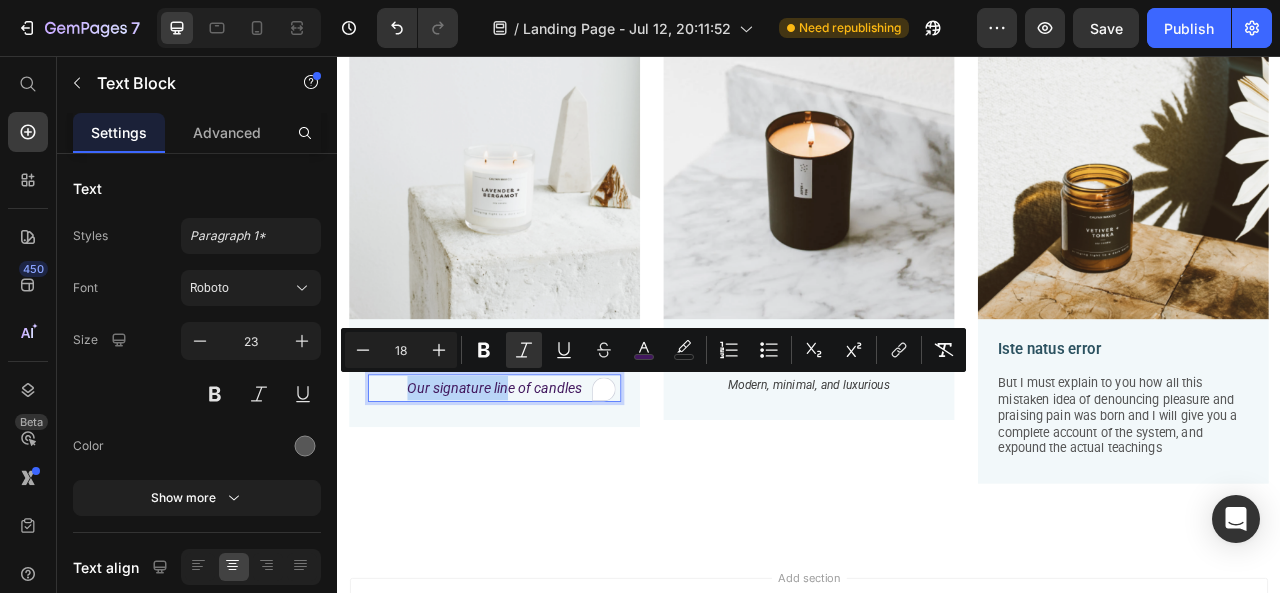 drag, startPoint x: 421, startPoint y: 469, endPoint x: 551, endPoint y: 480, distance: 130.46455 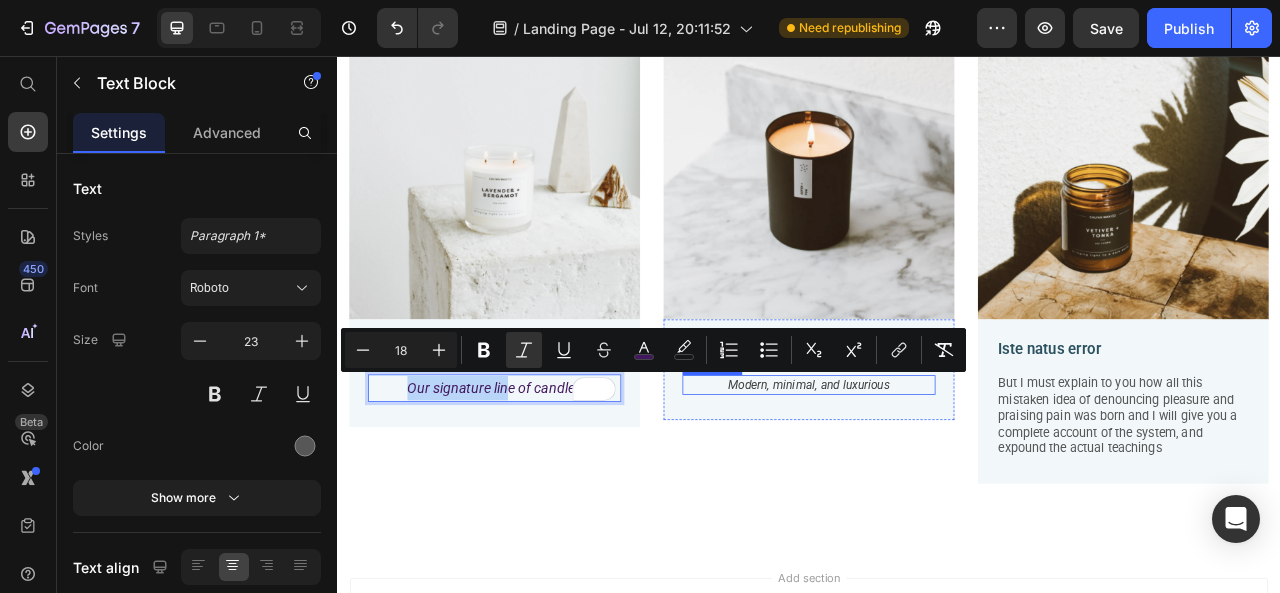 click on "Modern, minimal, and luxurious" at bounding box center [937, 474] 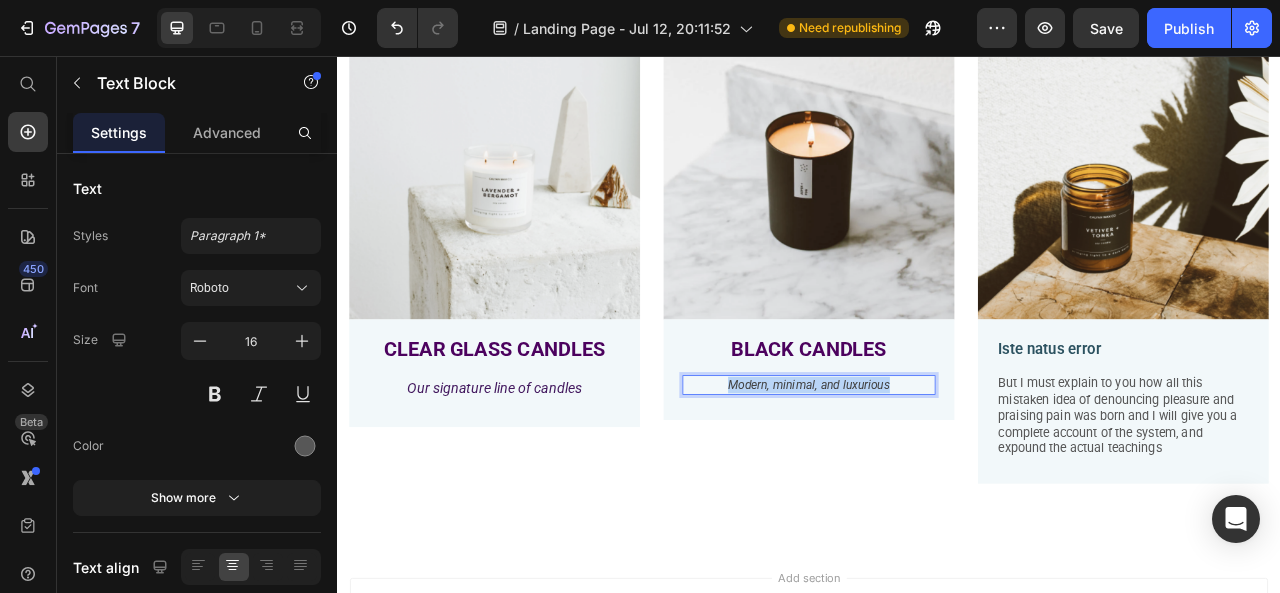 drag, startPoint x: 1045, startPoint y: 468, endPoint x: 809, endPoint y: 463, distance: 236.05296 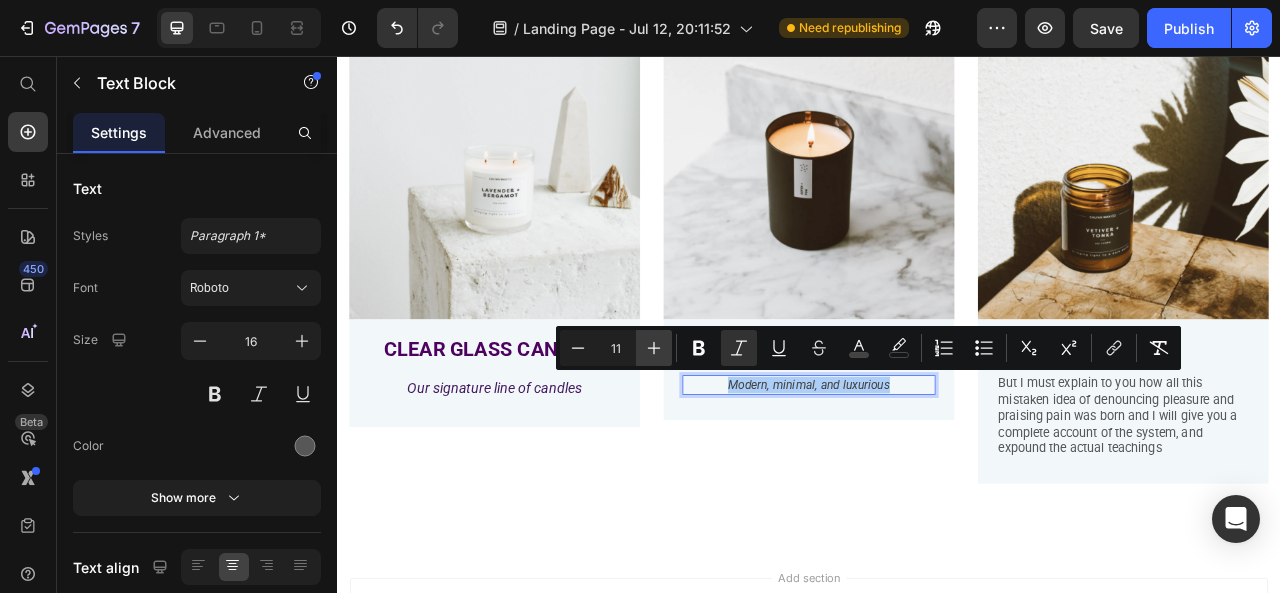 click 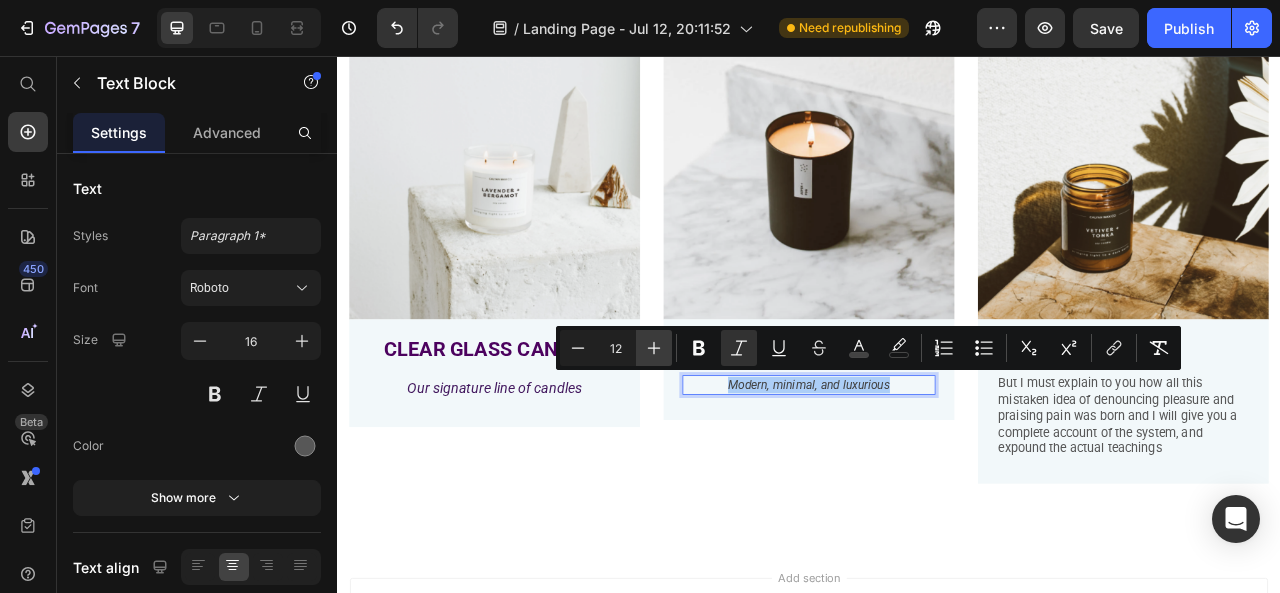 click 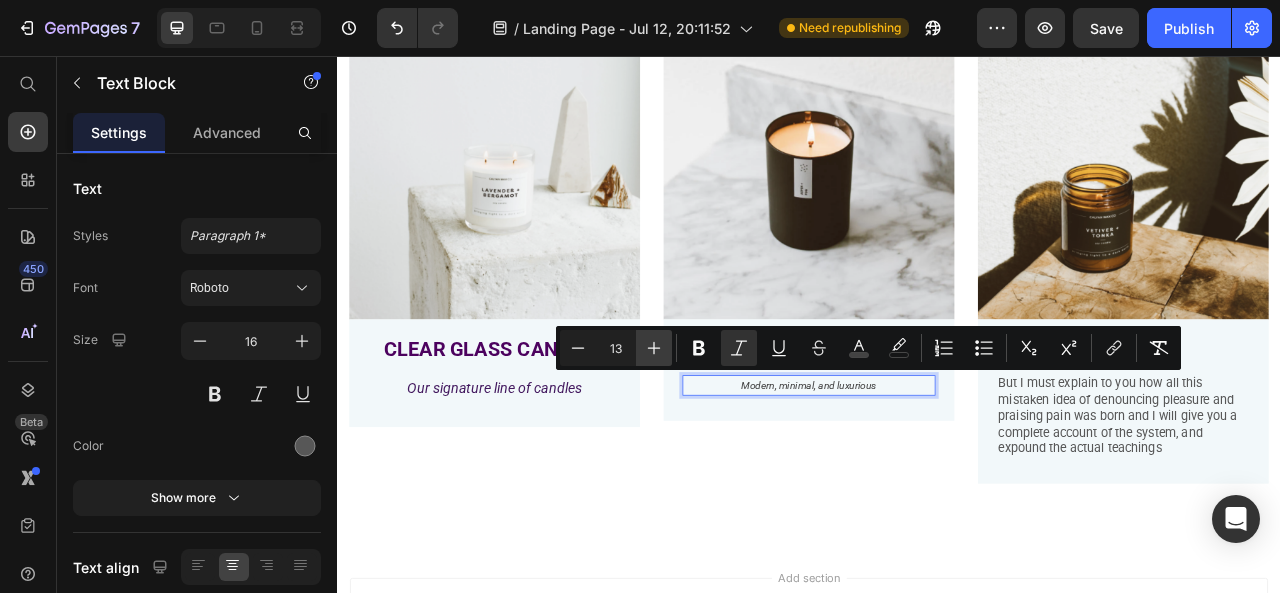 click 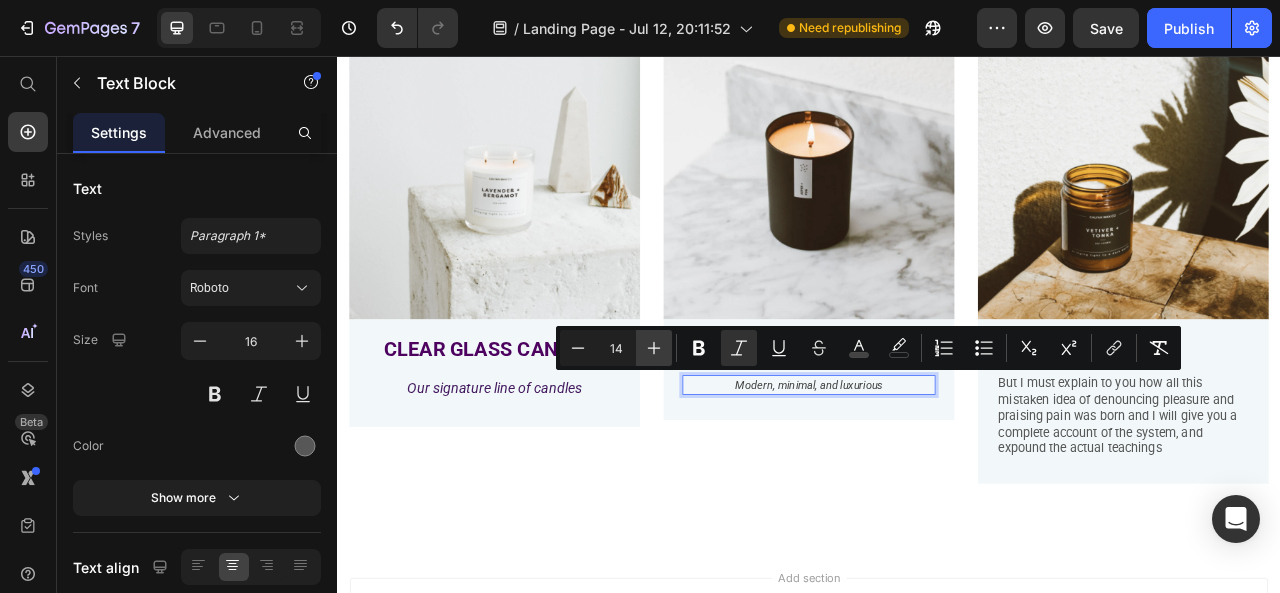 click 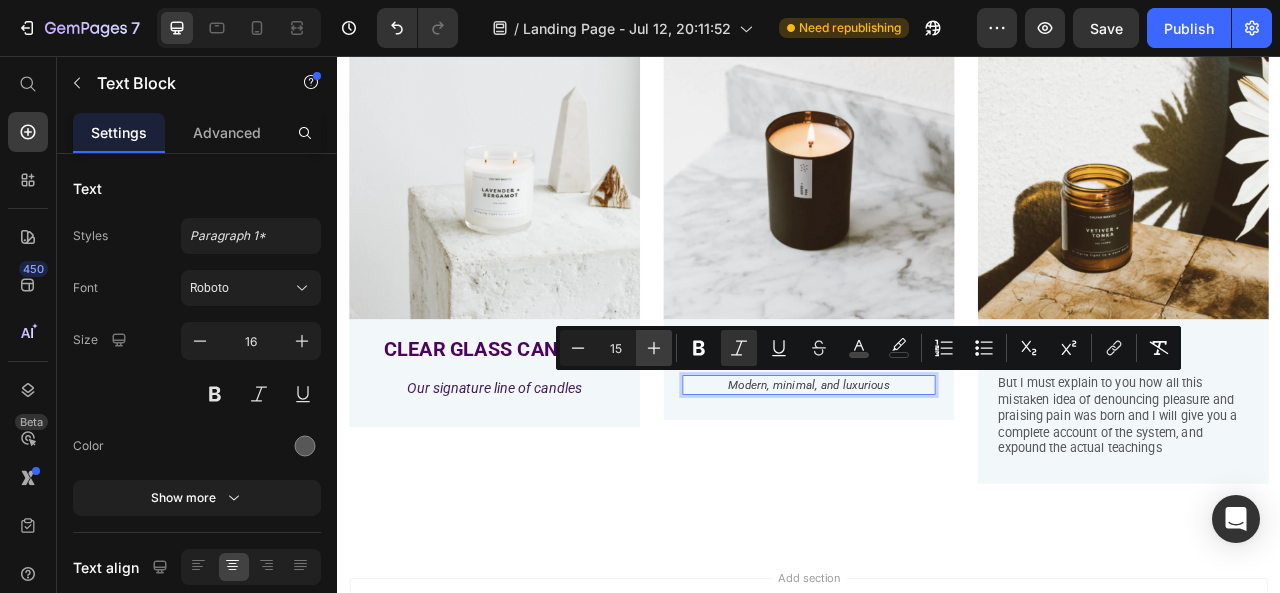 click 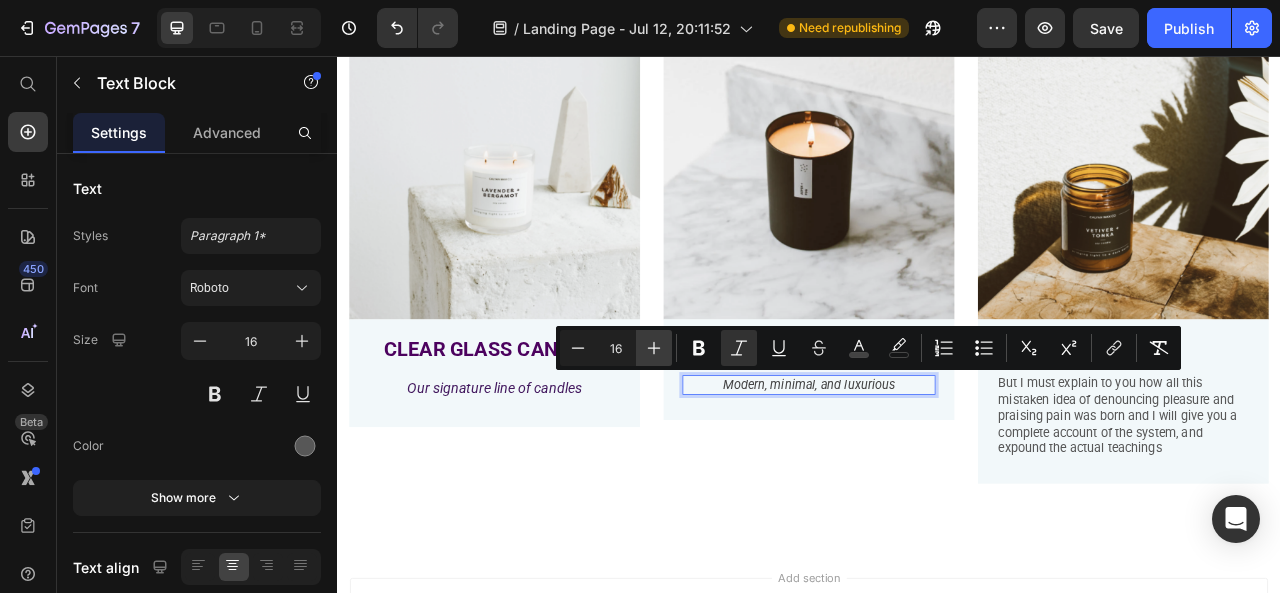 click 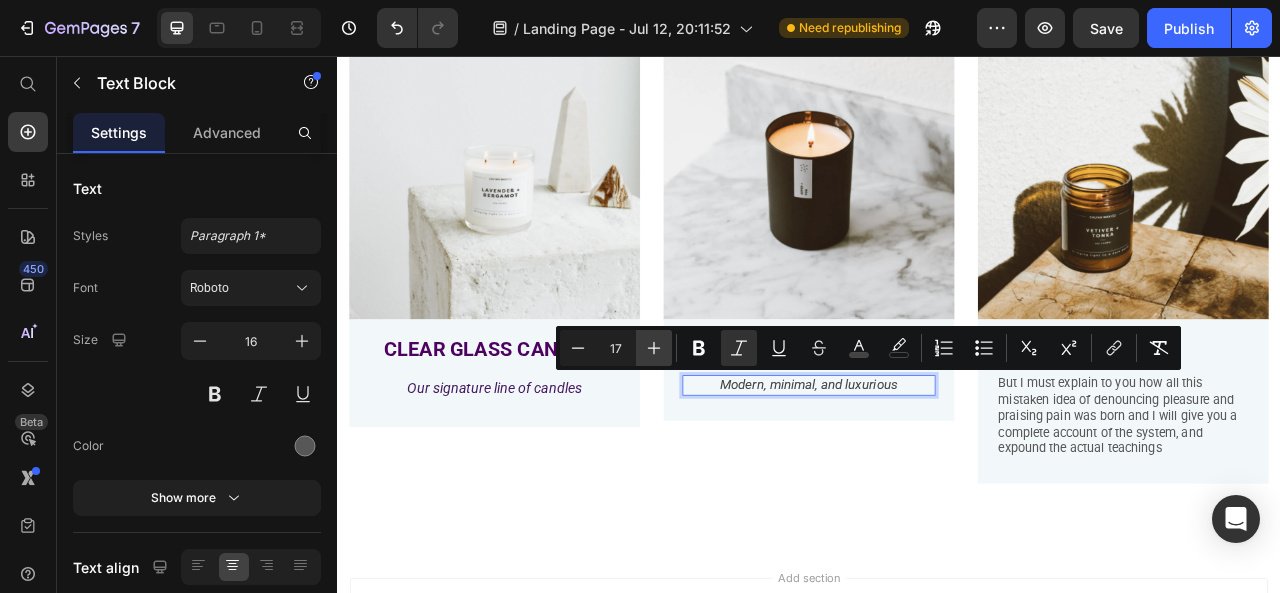click 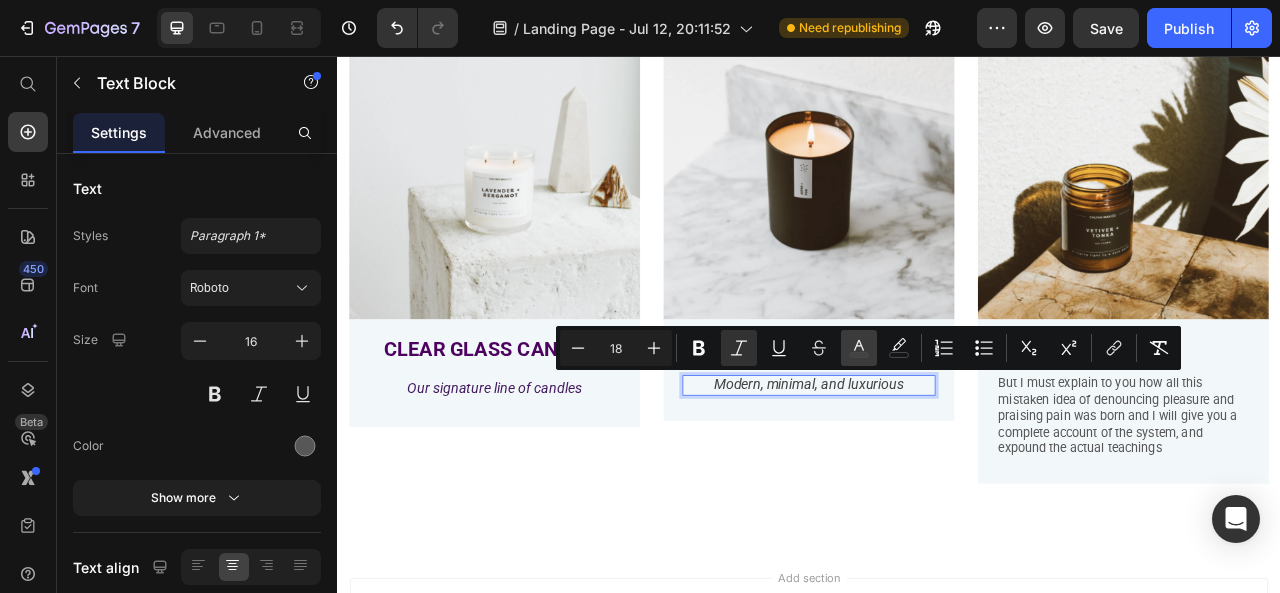 click 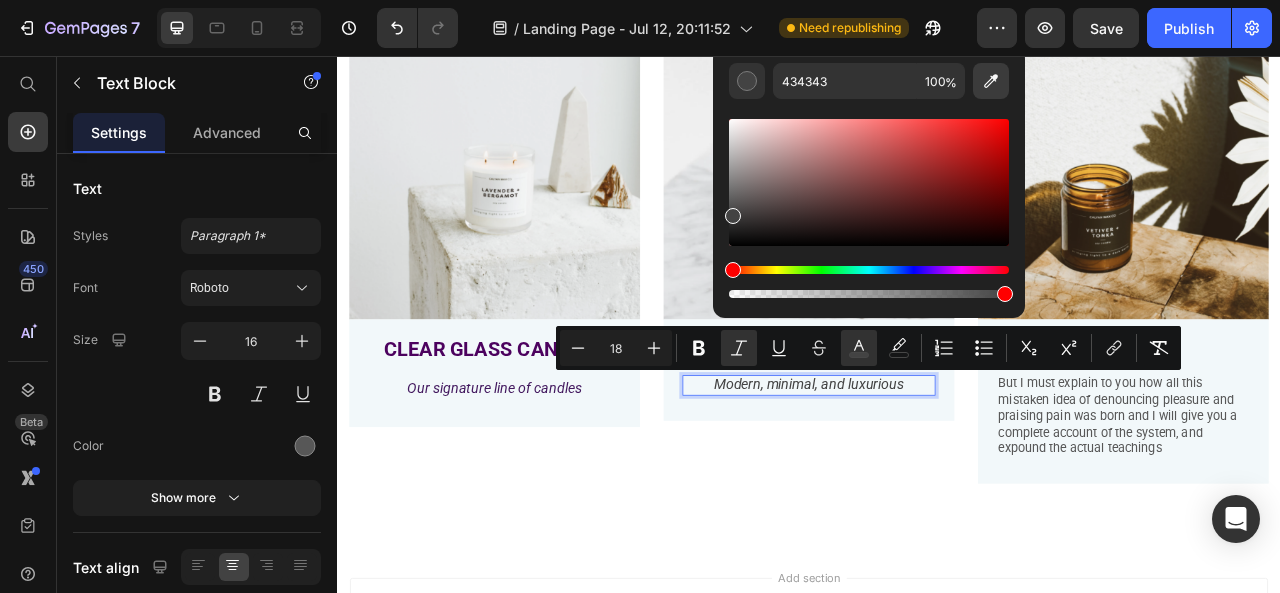 click 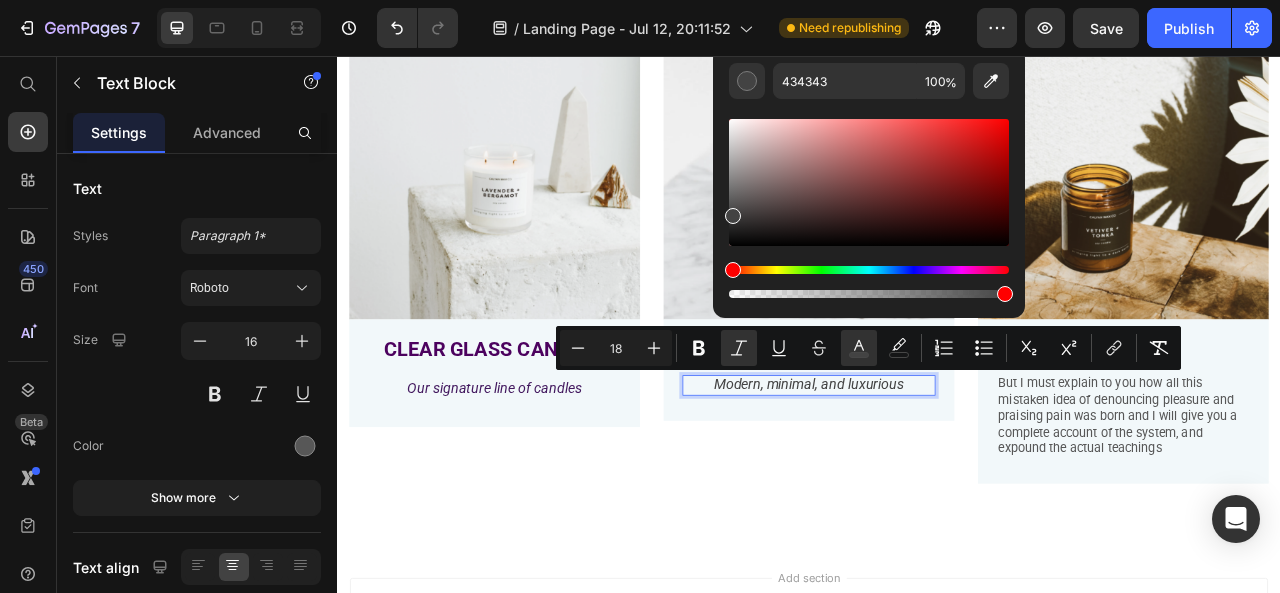type on "4C025E" 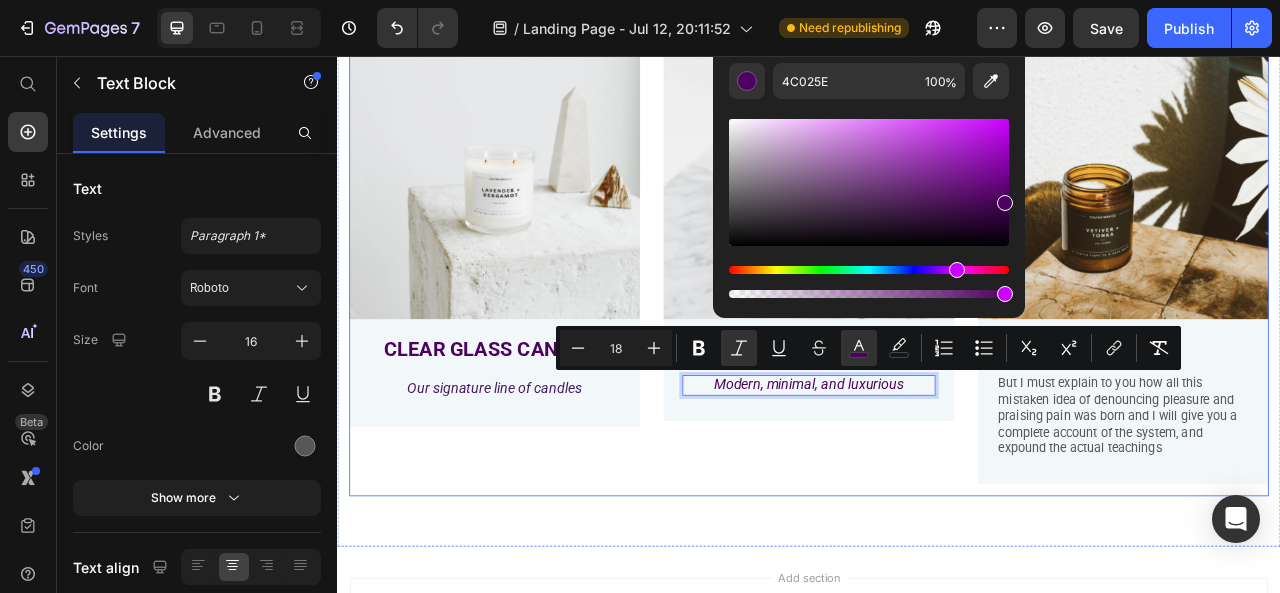 click on "Image BLACK CANDLES Text Block Modern, minimal, and luxurious Text Block   16 Row" at bounding box center [937, 320] 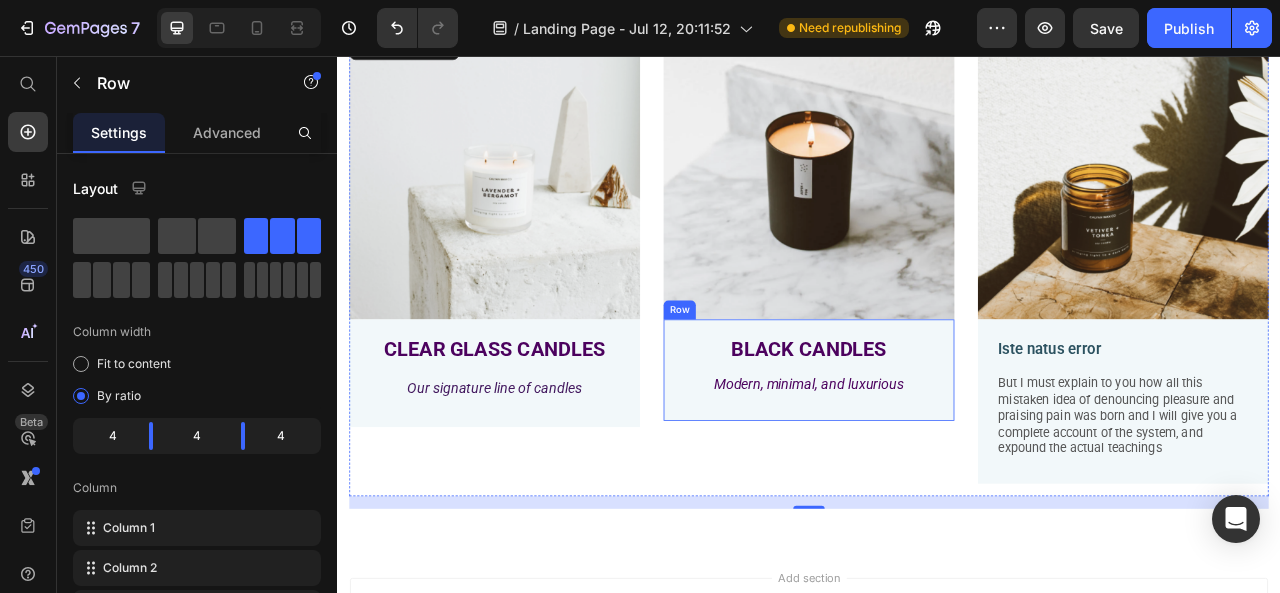 click on "BLACK CANDLES Text Block Modern, minimal, and luxurious Text Block Row" at bounding box center [937, 455] 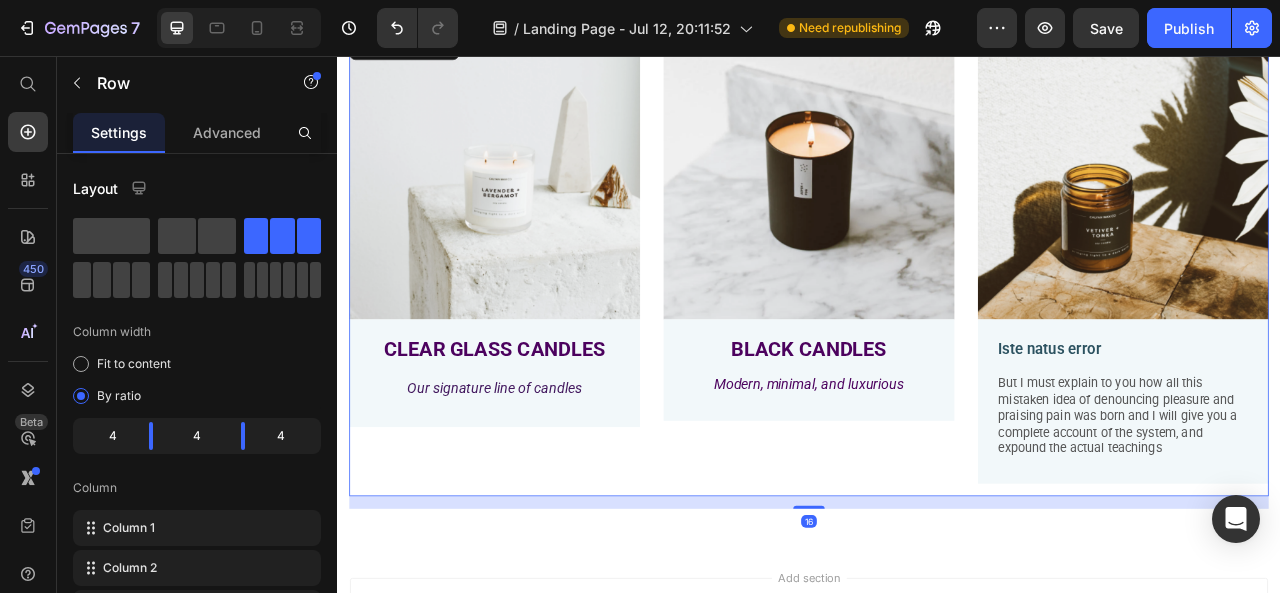 click on "BLACK CANDLES Text Block Modern, minimal, and luxurious Text Block Row" at bounding box center (937, 455) 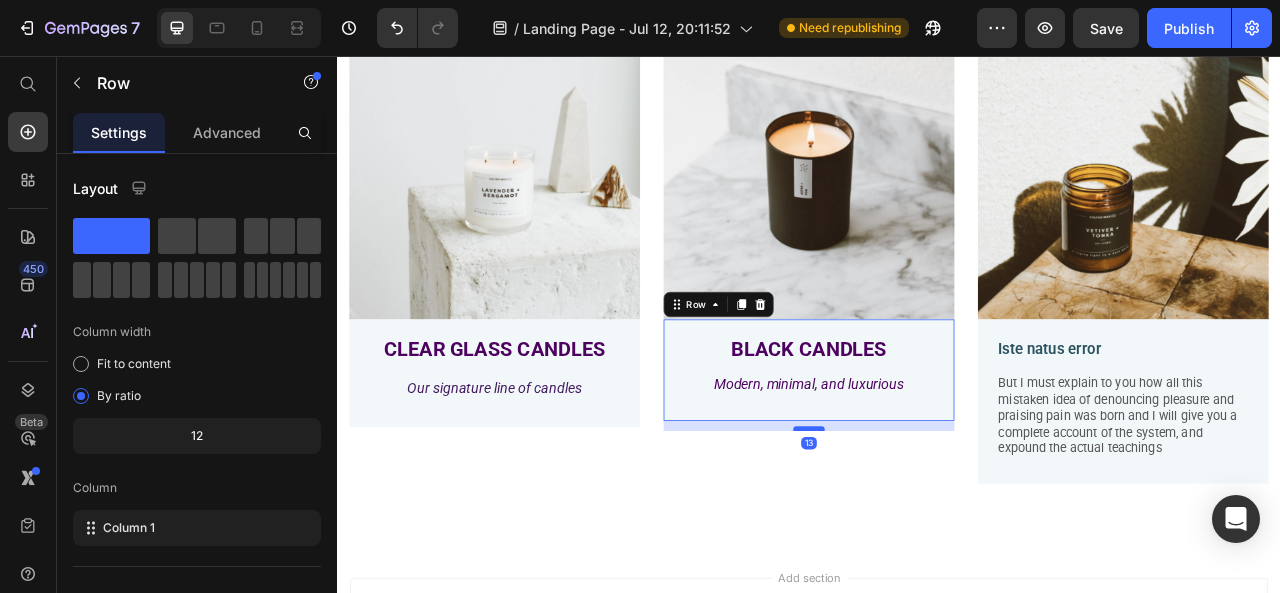 click at bounding box center (937, 530) 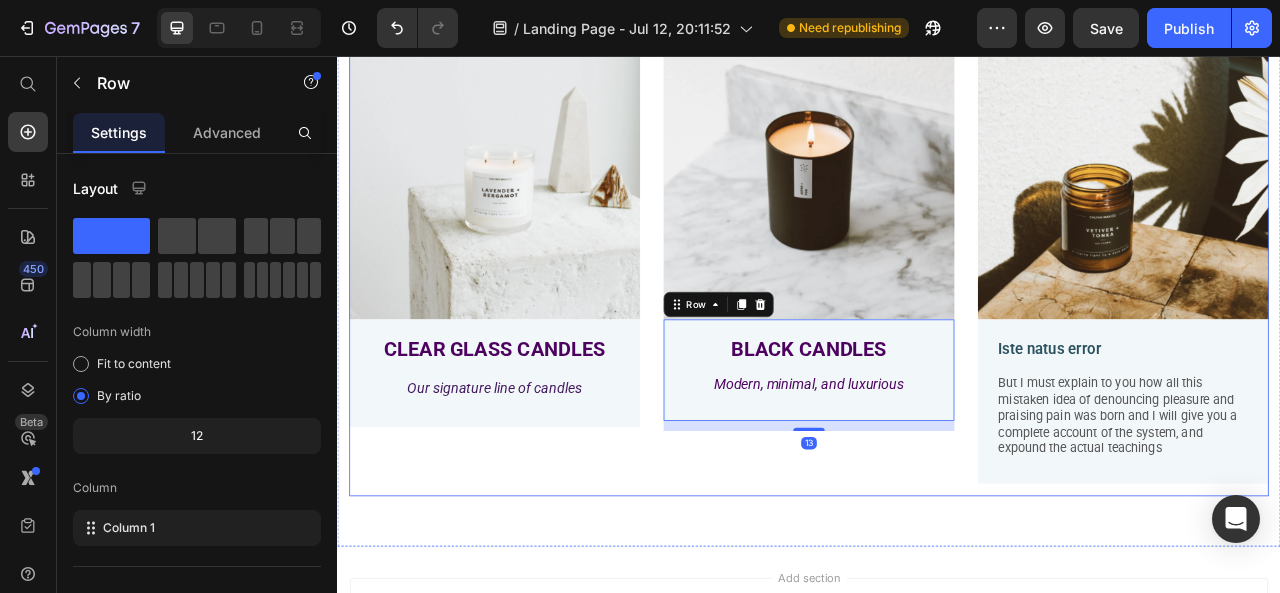 click on "Image CLEAR GLASS CANDLES Text Block Our signature line of candles Text Block Row" at bounding box center [537, 320] 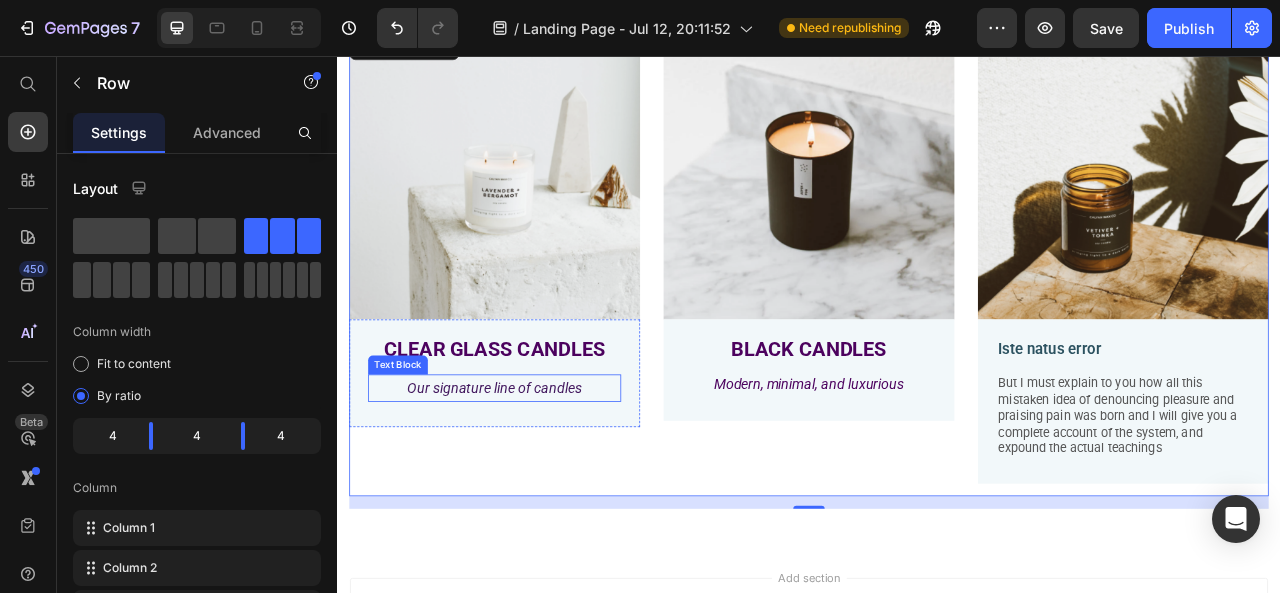 click on "Our signature line of candles" at bounding box center [537, 478] 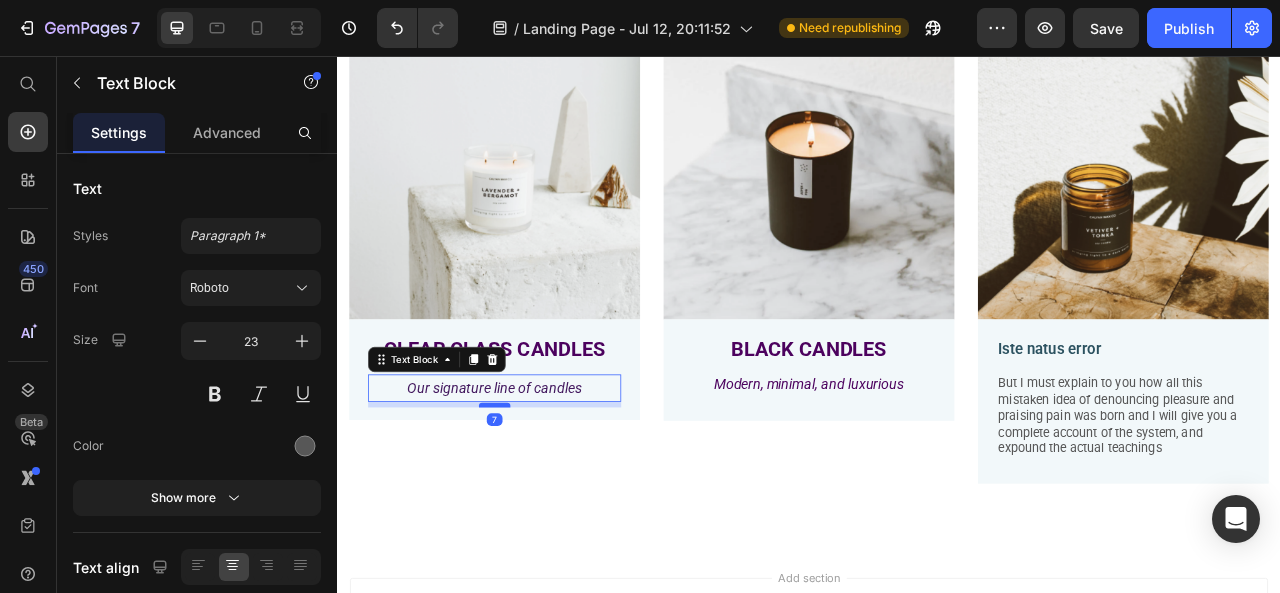 click at bounding box center [537, 500] 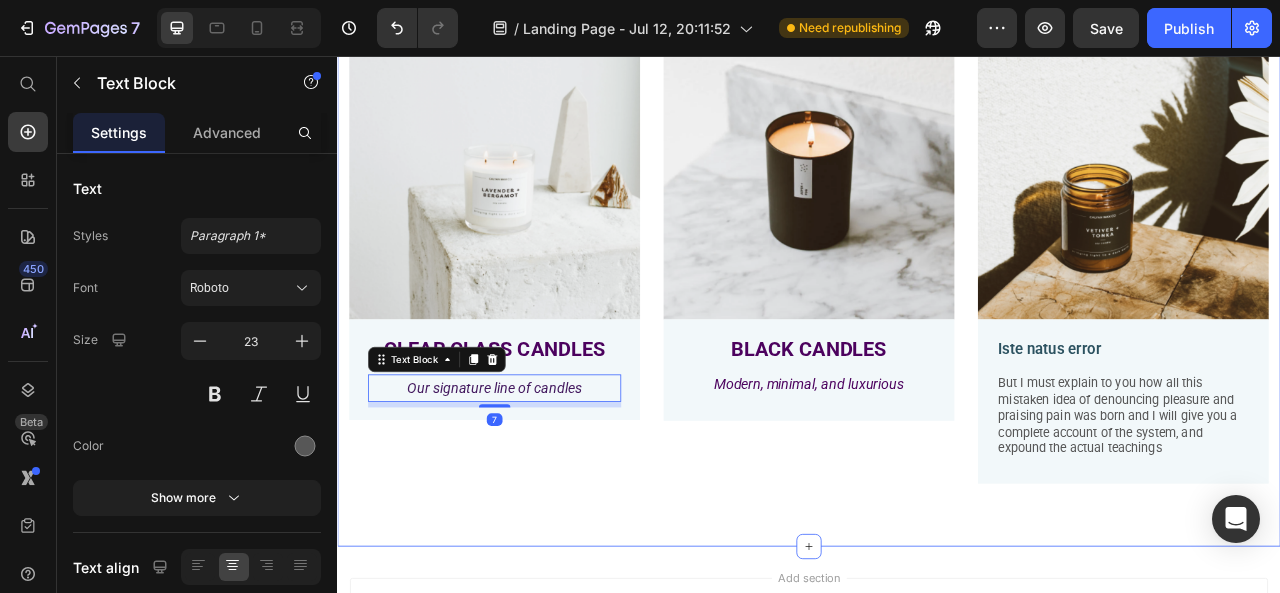 click on "Image CLEAR GLASS CANDLES Text Block Our signature line of candles Text Block   7 Row Image BLACK CANDLES Text Block Modern, minimal, and luxurious Text Block Row Image Iste natus error Text Block But I must explain to you how all this mistaken idea of denouncing pleasure and praising pain was born and I will give you a complete account of the system, and expound the actual teachings Text Block Row Row Section 4" at bounding box center [937, 312] 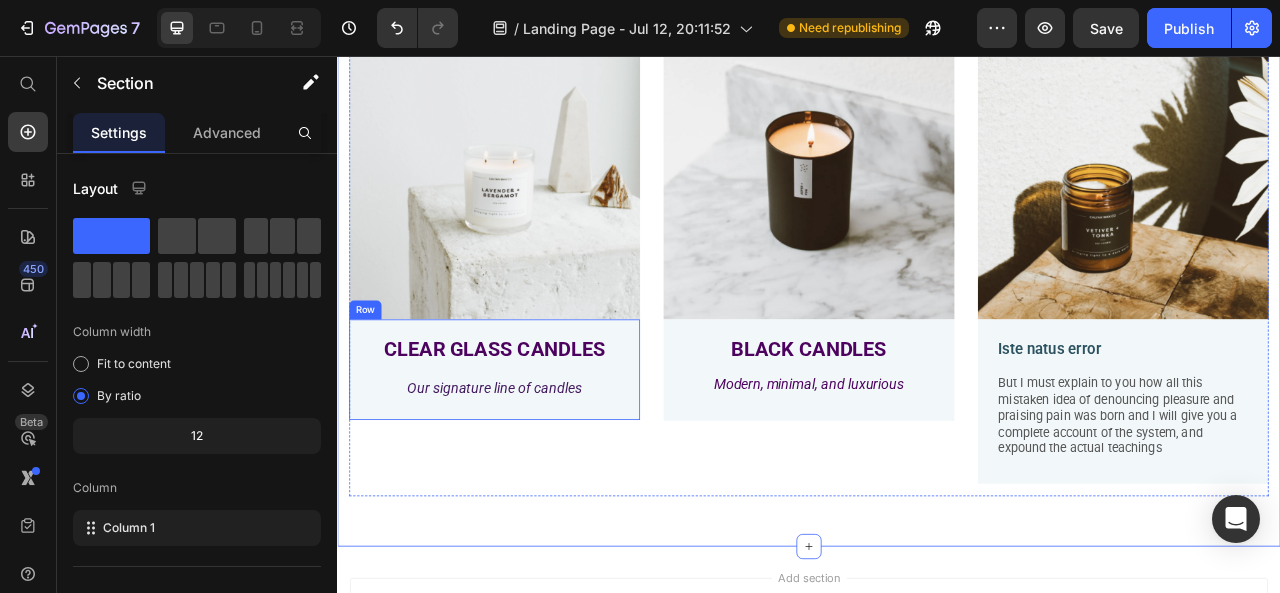 click on "CLEAR GLASS CANDLES Text Block Our signature line of candles Text Block Row" at bounding box center [537, 454] 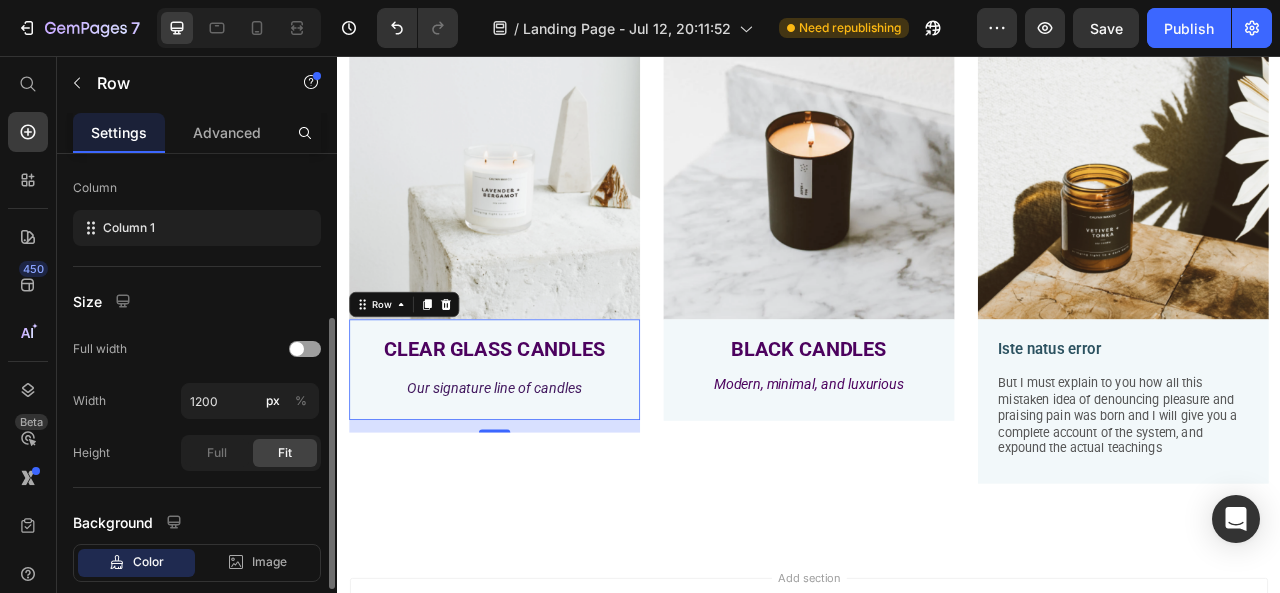 scroll, scrollTop: 400, scrollLeft: 0, axis: vertical 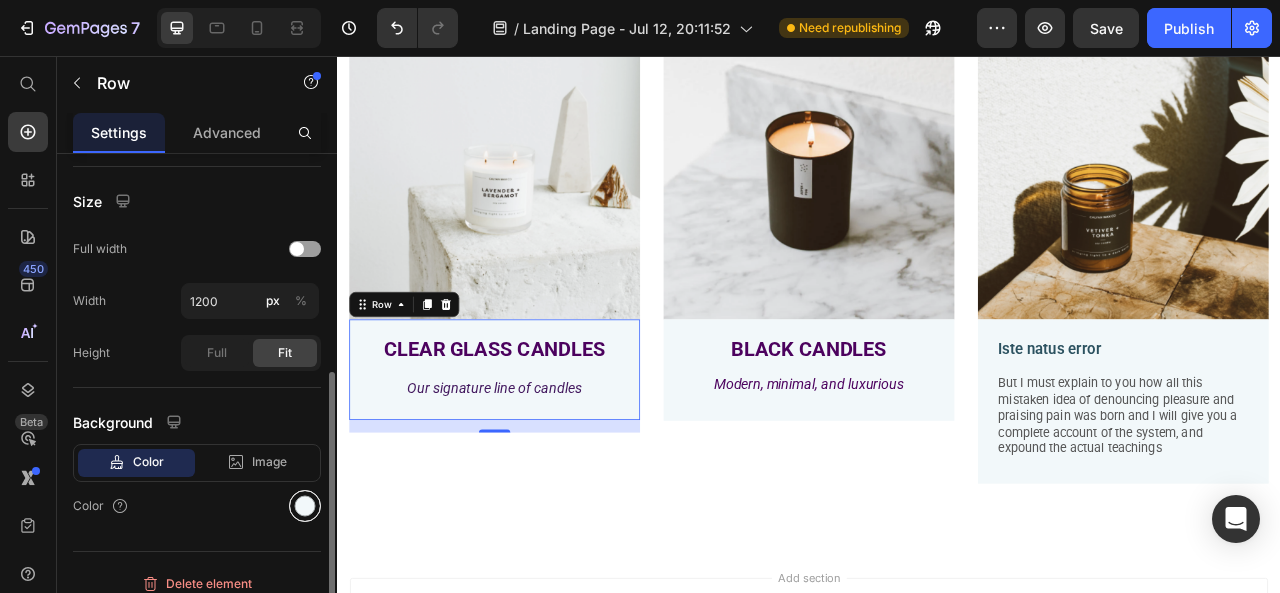 click at bounding box center (305, 506) 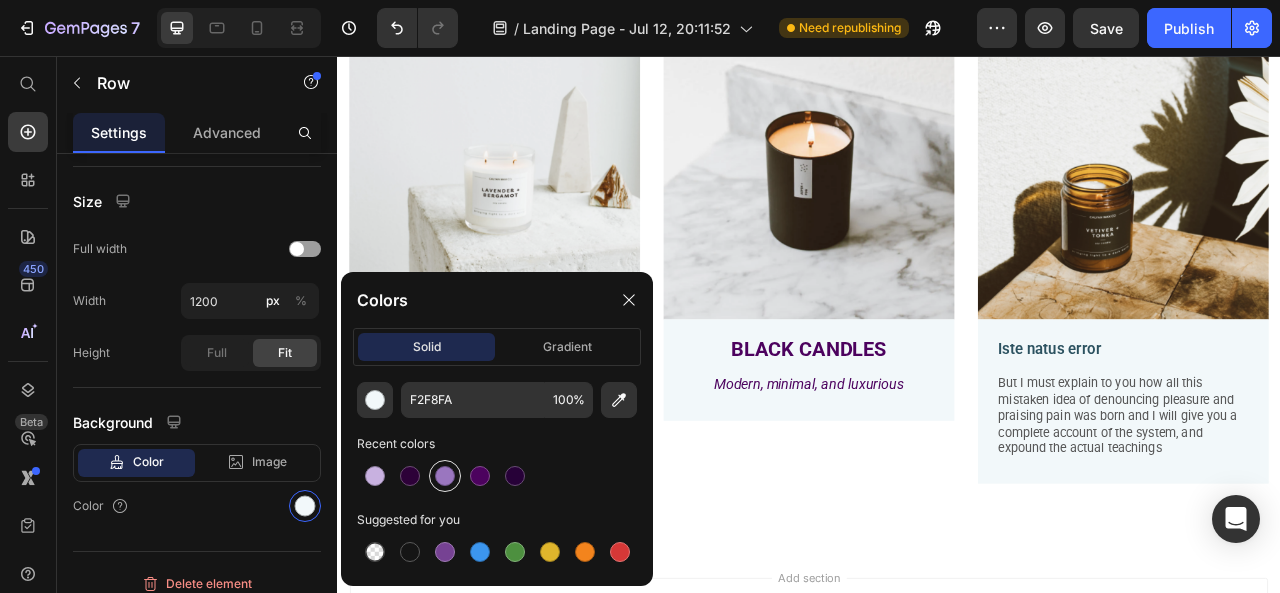 click at bounding box center [445, 476] 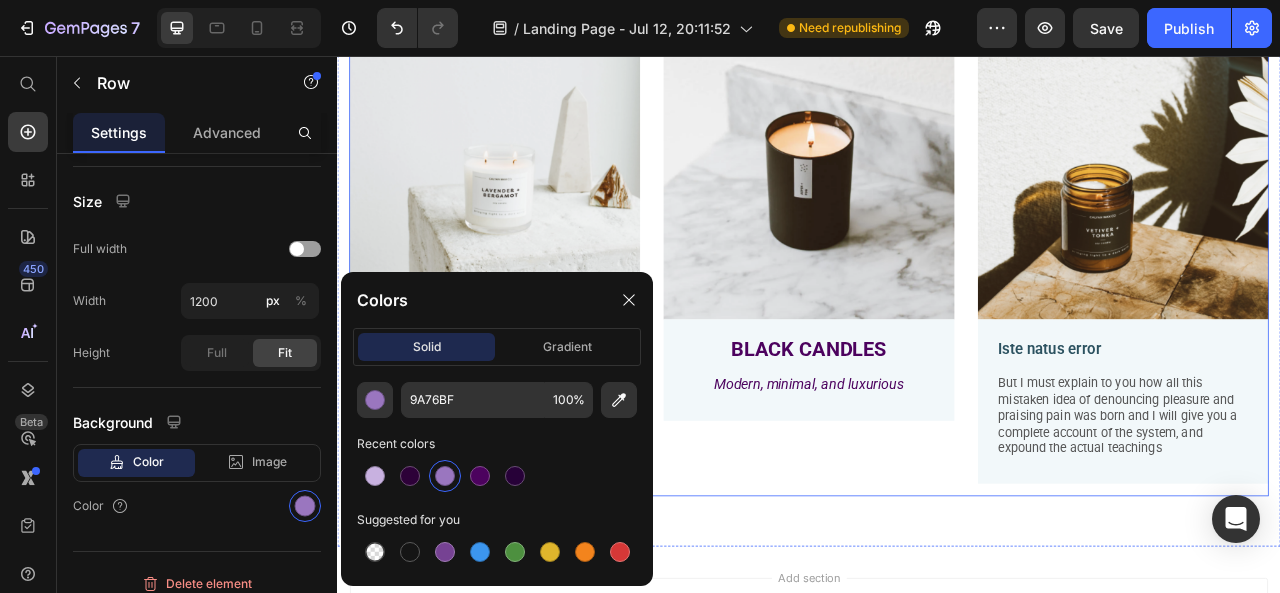 click on "Image BLACK CANDLES Text Block Modern, minimal, and luxurious Text Block Row" at bounding box center [937, 320] 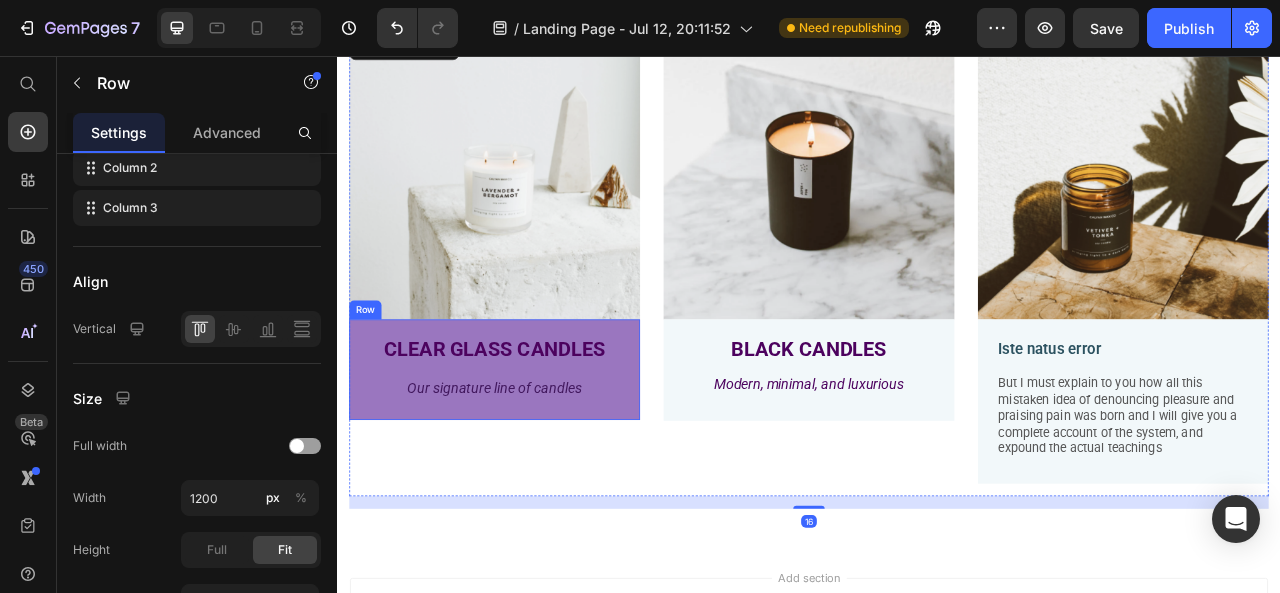 click on "CLEAR GLASS CANDLES Text Block Our signature line of candles Text Block" at bounding box center [537, 458] 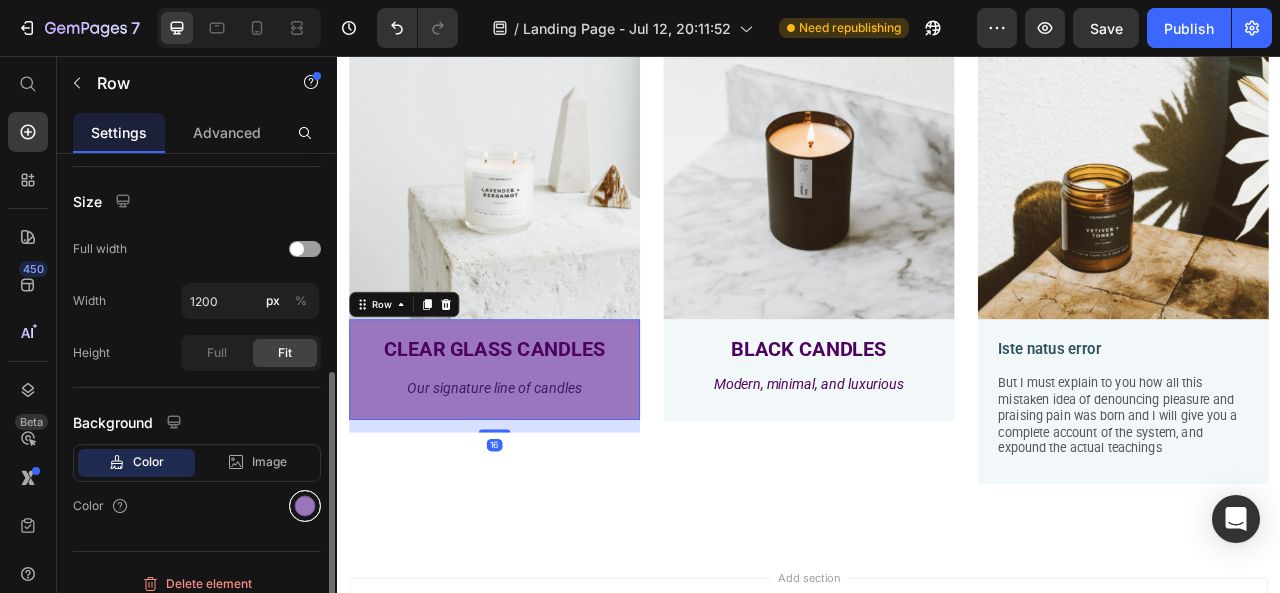 click at bounding box center [305, 506] 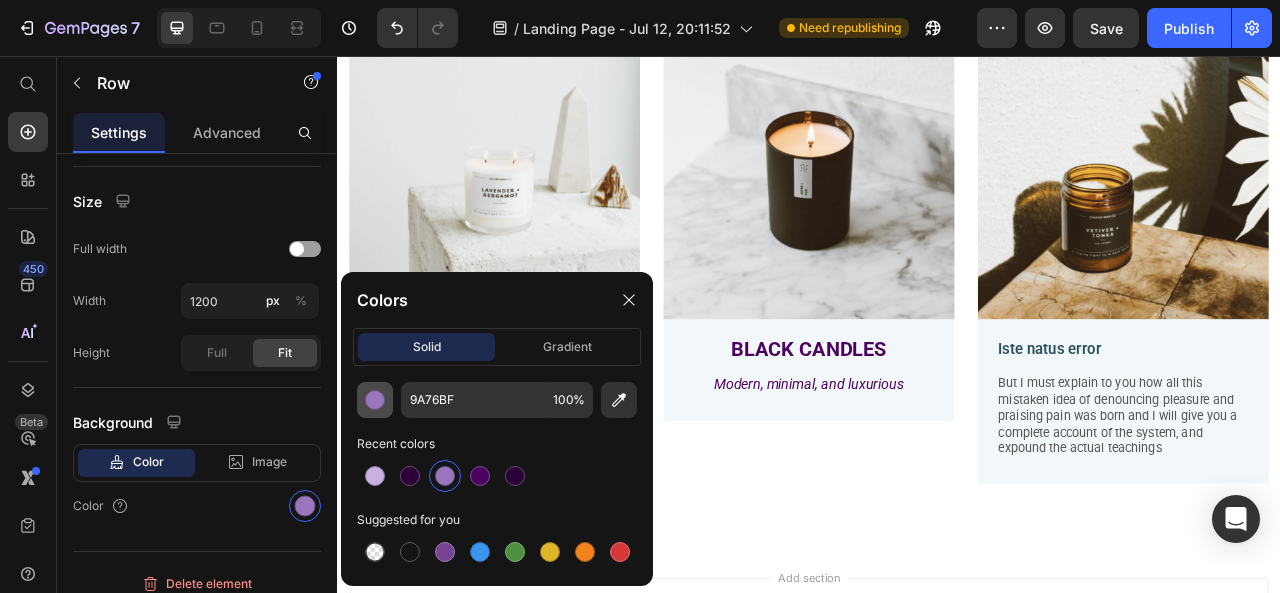 click at bounding box center [375, 400] 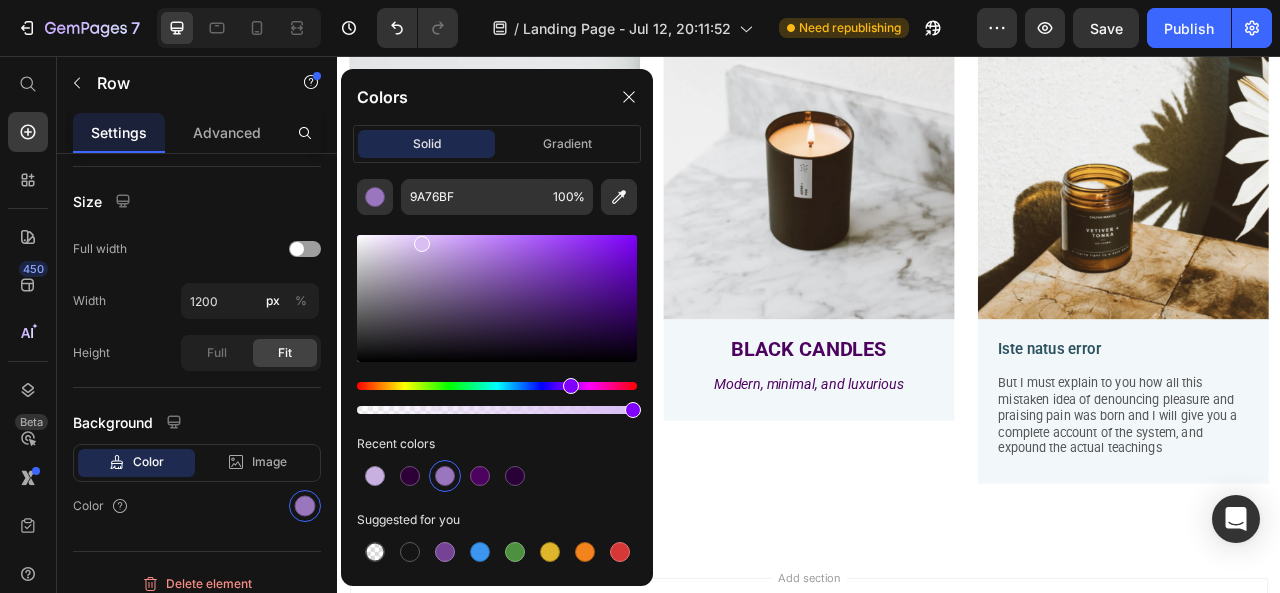drag, startPoint x: 468, startPoint y: 269, endPoint x: 420, endPoint y: 239, distance: 56.603886 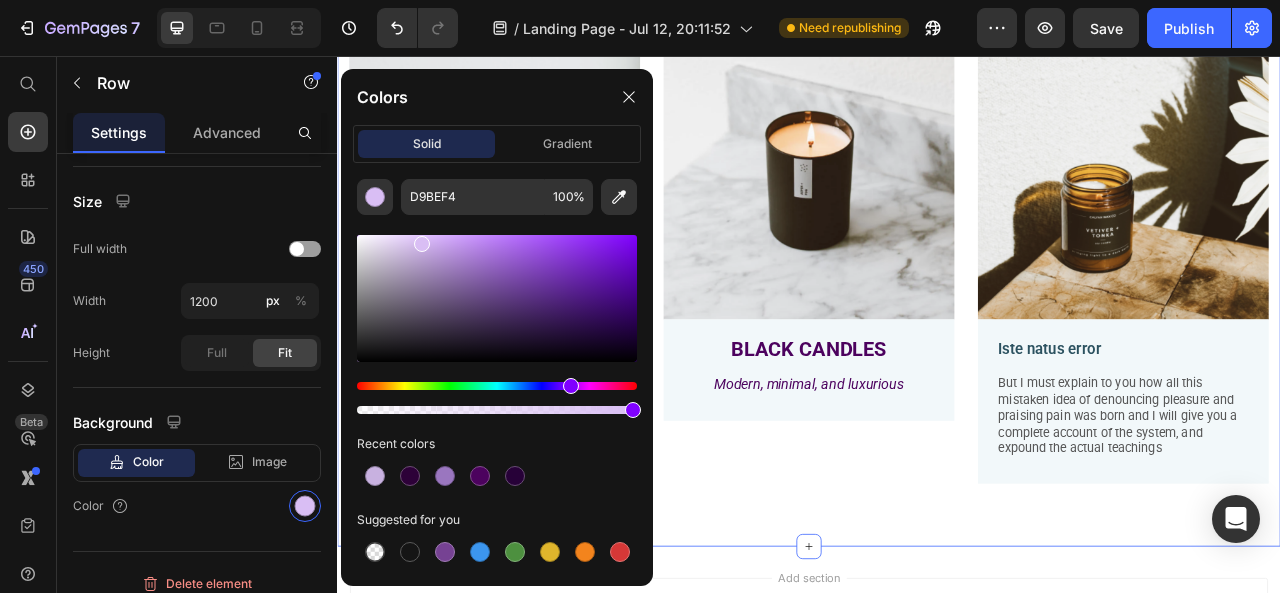 click on "Image CLEAR GLASS CANDLES Text Block Our signature line of candles Text Block Row   16 Image BLACK CANDLES Text Block Modern, minimal, and luxurious Text Block Row Image Iste natus error Text Block But I must explain to you how all this mistaken idea of denouncing pleasure and praising pain was born and I will give you a complete account of the system, and expound the actual teachings Text Block Row Row" at bounding box center [937, 328] 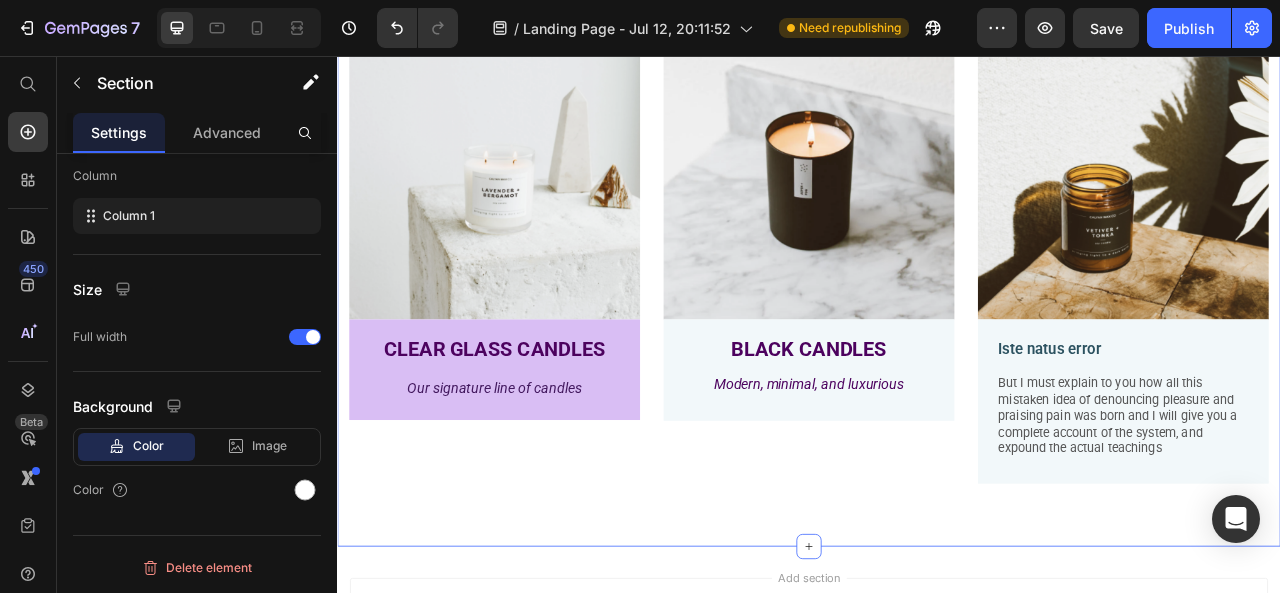 scroll, scrollTop: 0, scrollLeft: 0, axis: both 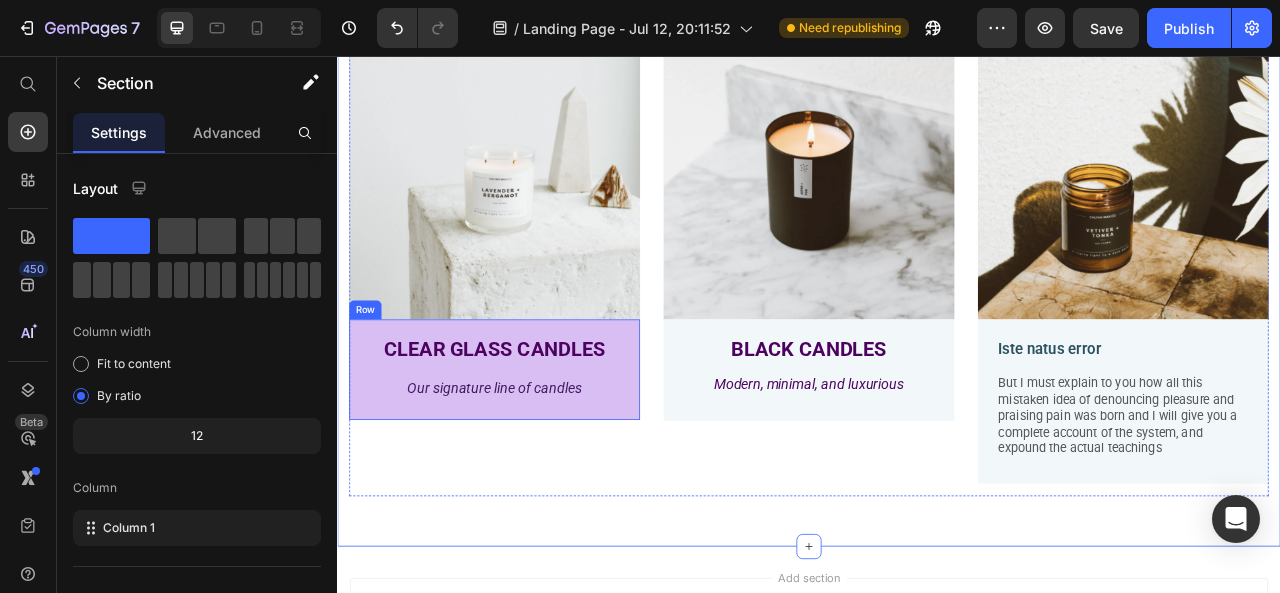 click on "CLEAR GLASS CANDLES Text Block Our signature line of candles Text Block Row" at bounding box center [537, 454] 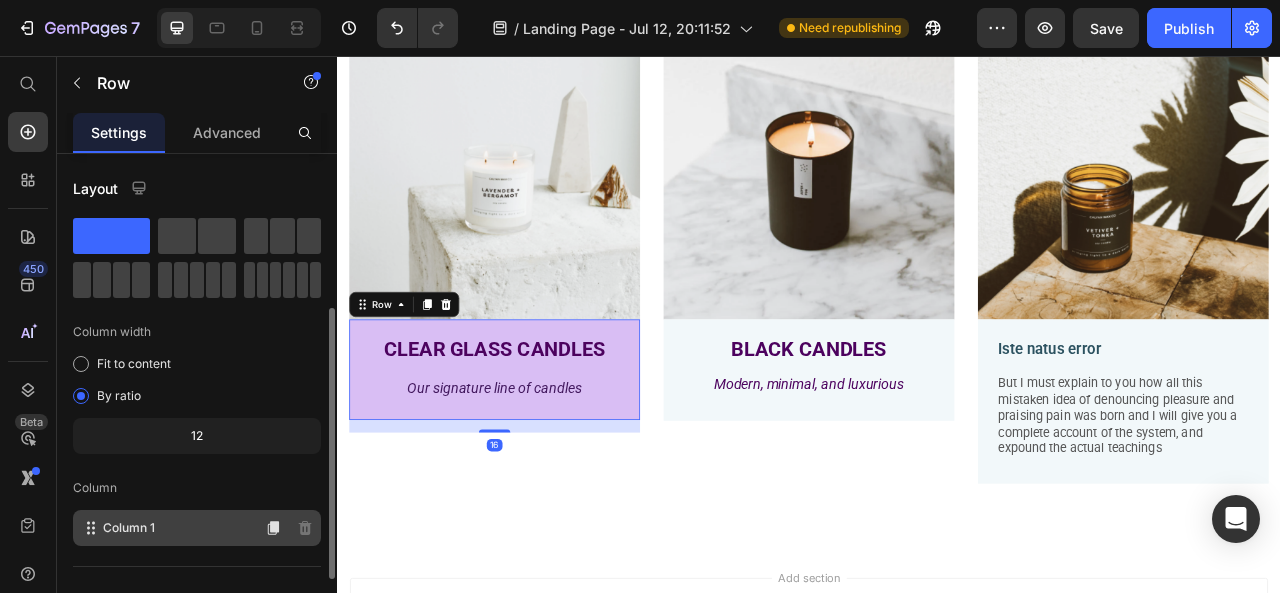 scroll, scrollTop: 400, scrollLeft: 0, axis: vertical 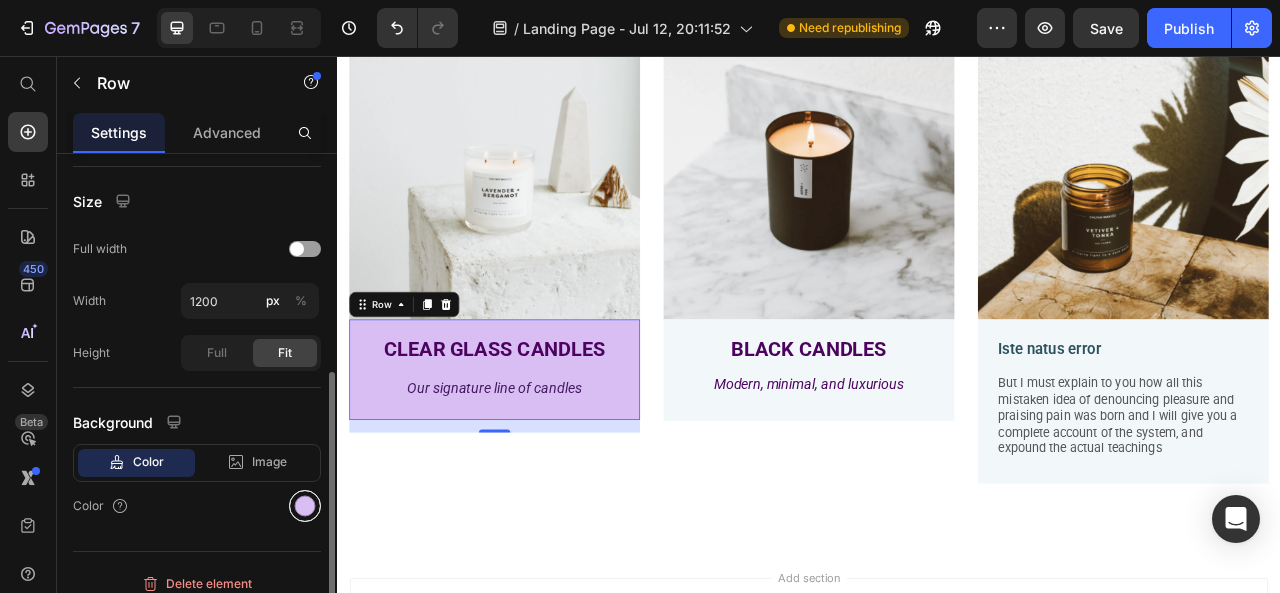 click at bounding box center [305, 506] 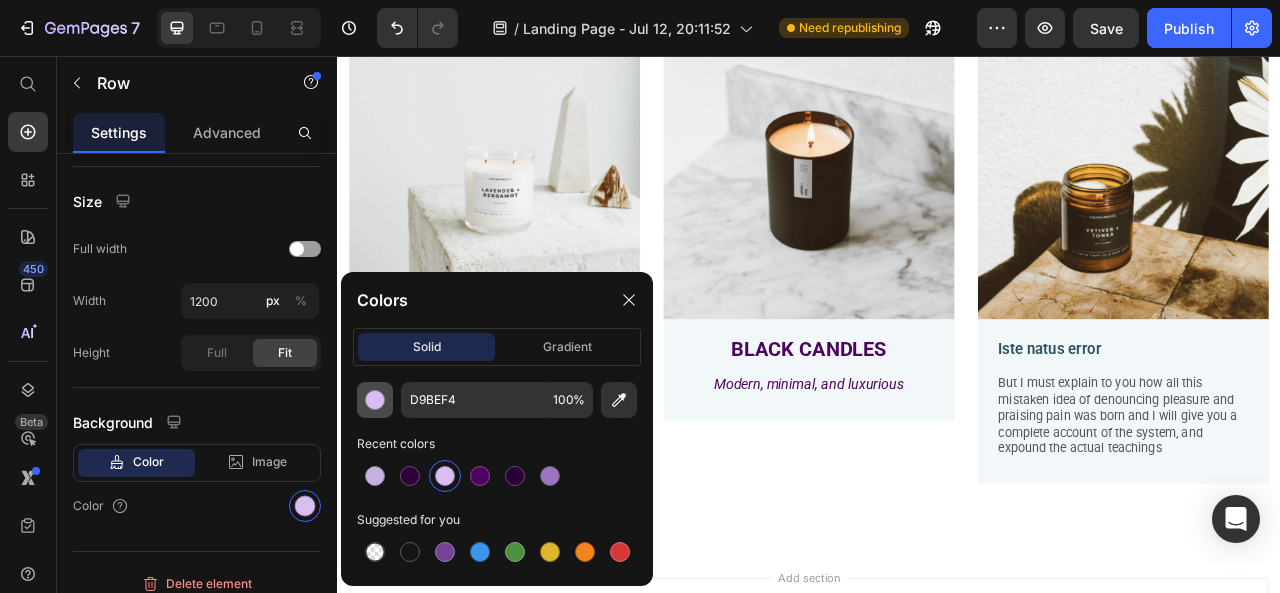 click at bounding box center [375, 400] 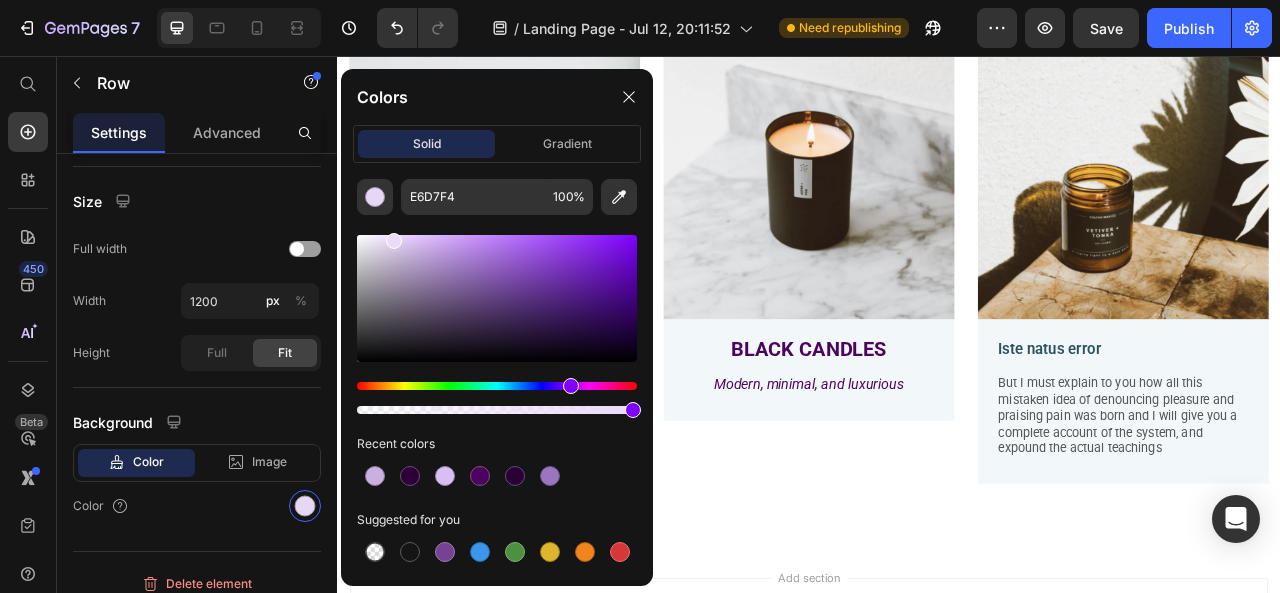 type on "EADBF9" 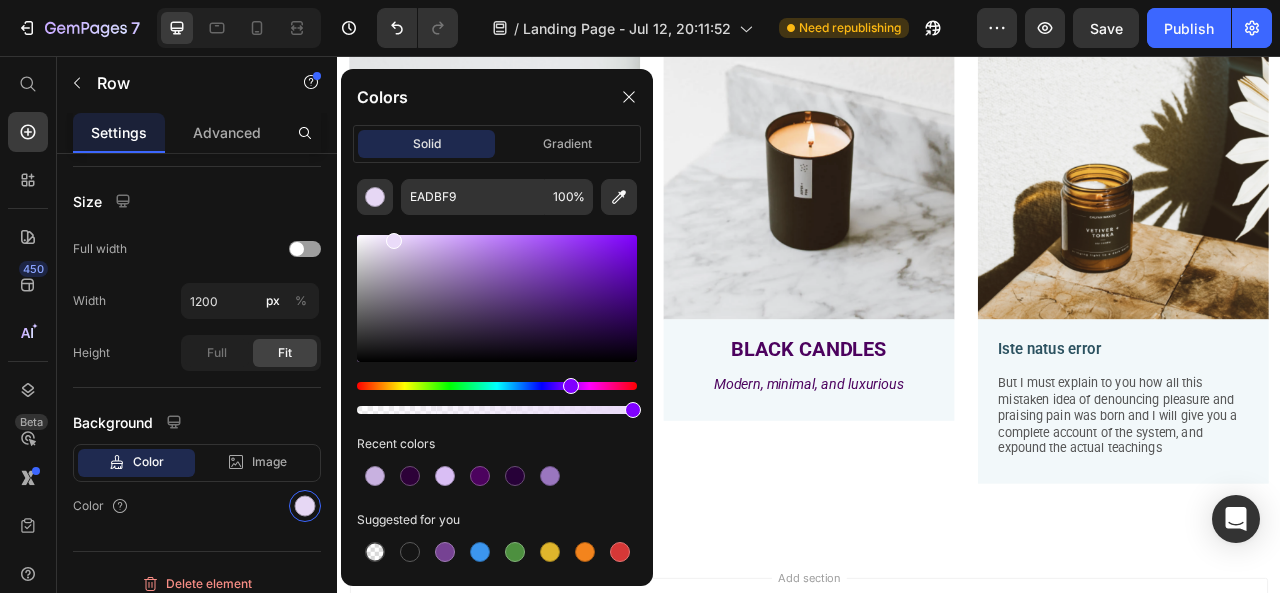 drag, startPoint x: 420, startPoint y: 247, endPoint x: 391, endPoint y: 236, distance: 31.016125 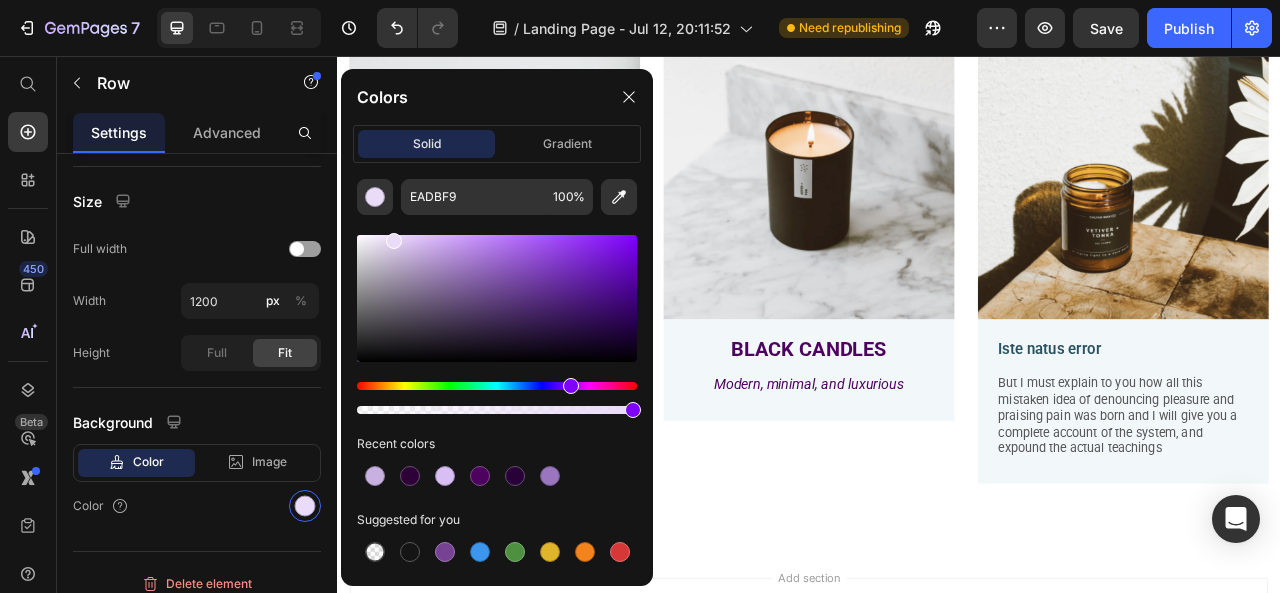 click on "Add section Choose templates inspired by CRO experts Generate layout from URL or image Add blank section then drag & drop elements" at bounding box center (937, 803) 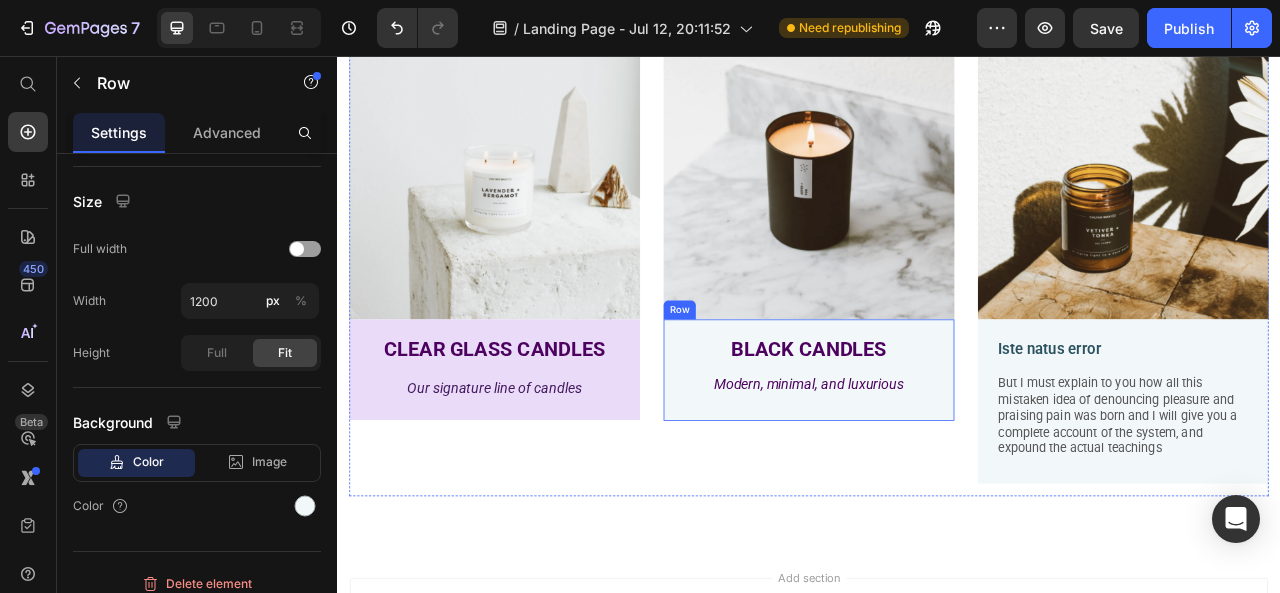 click on "BLACK CANDLES Text Block Modern, minimal, and luxurious Text Block Row" at bounding box center [937, 455] 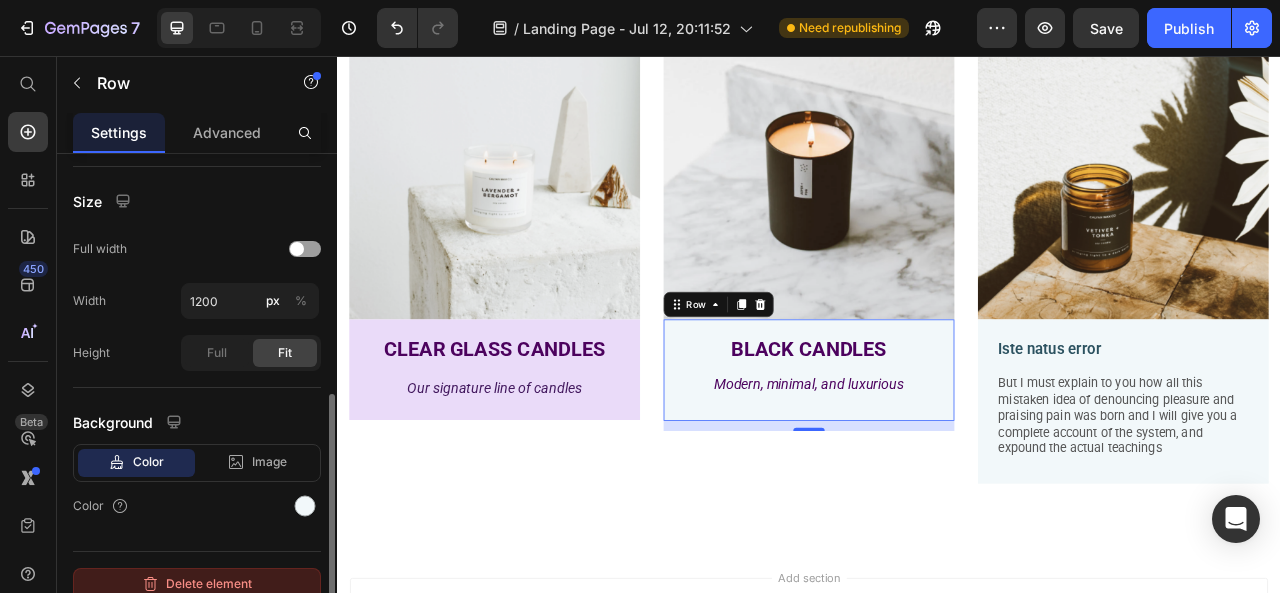 scroll, scrollTop: 414, scrollLeft: 0, axis: vertical 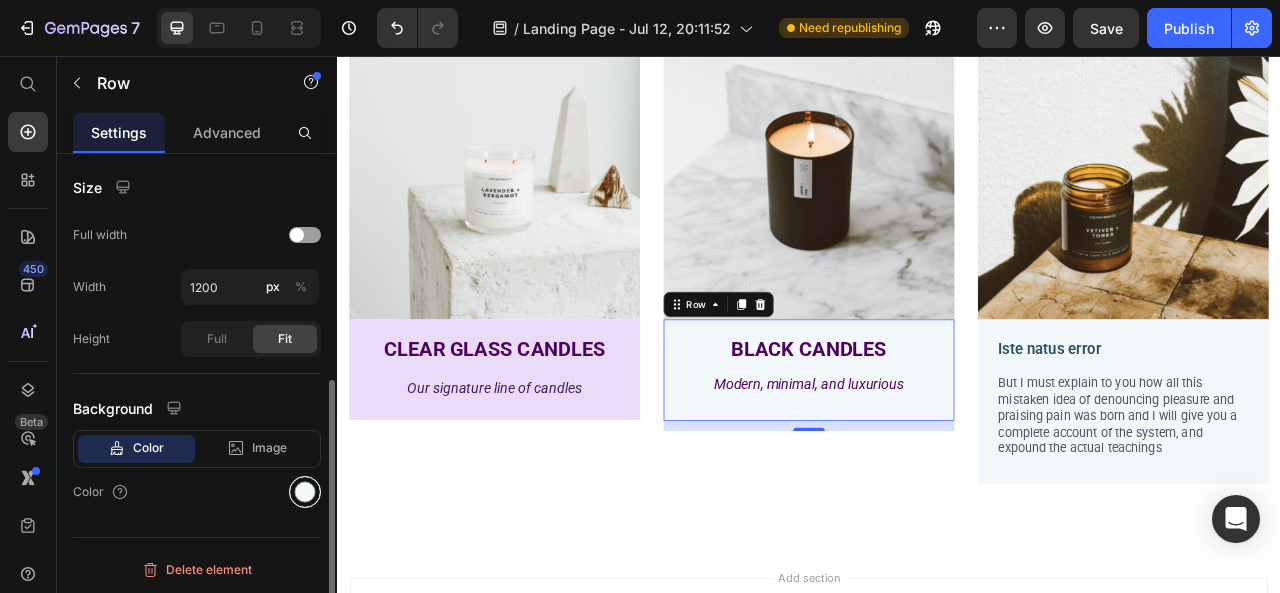 click at bounding box center (305, 492) 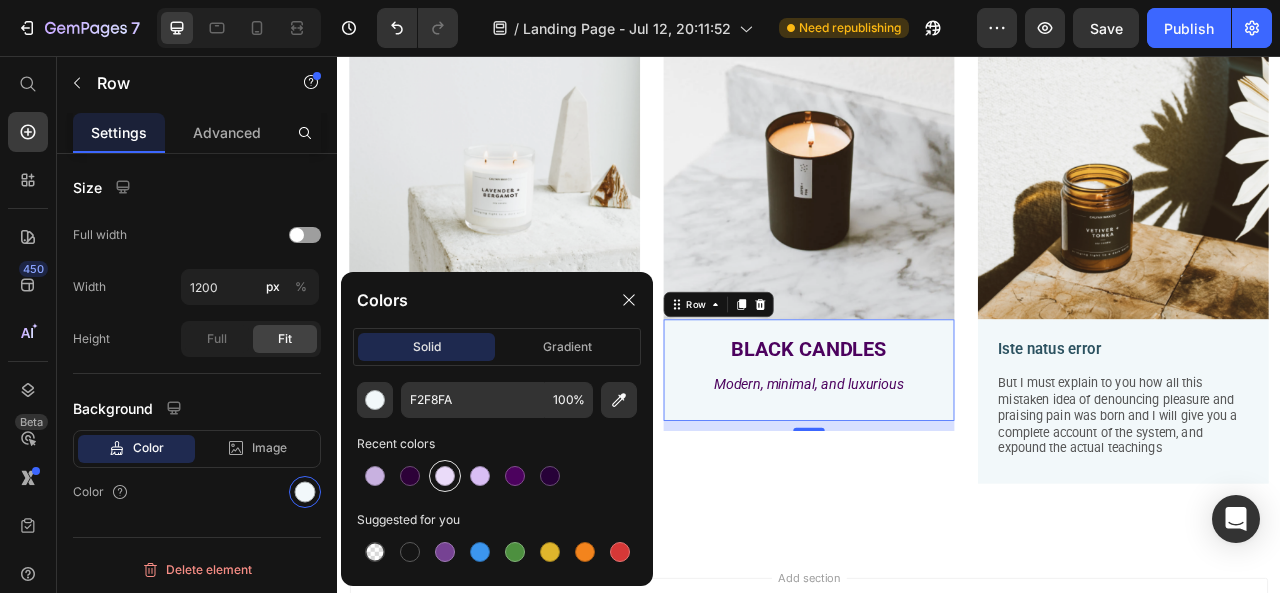 click at bounding box center [445, 476] 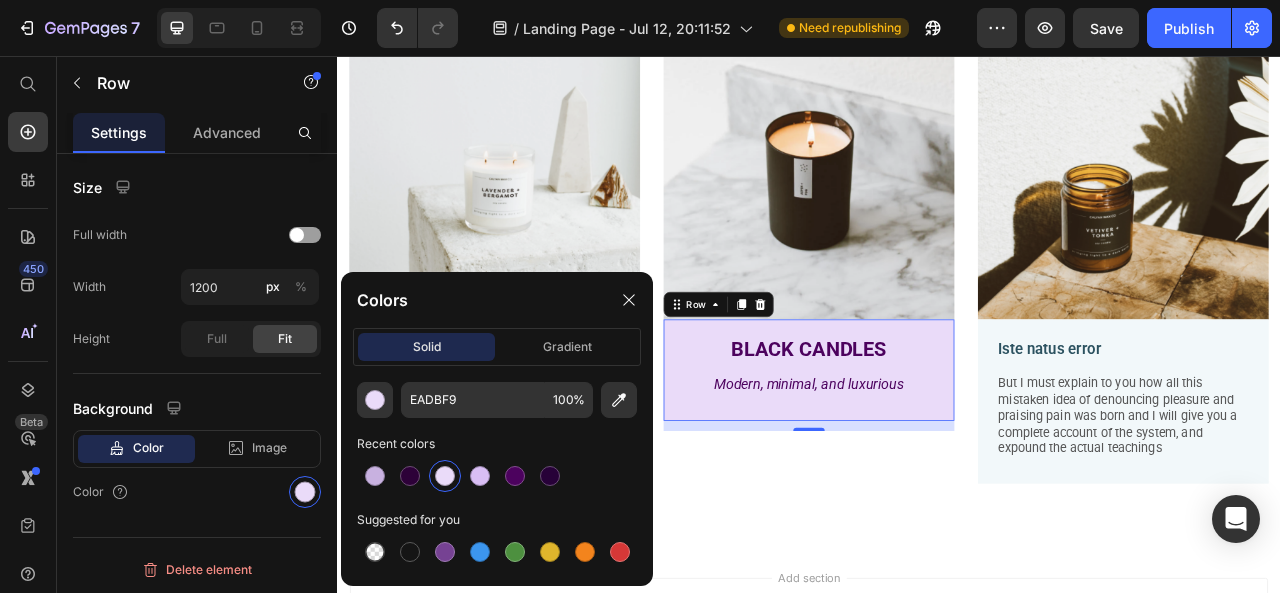 scroll, scrollTop: 414, scrollLeft: 0, axis: vertical 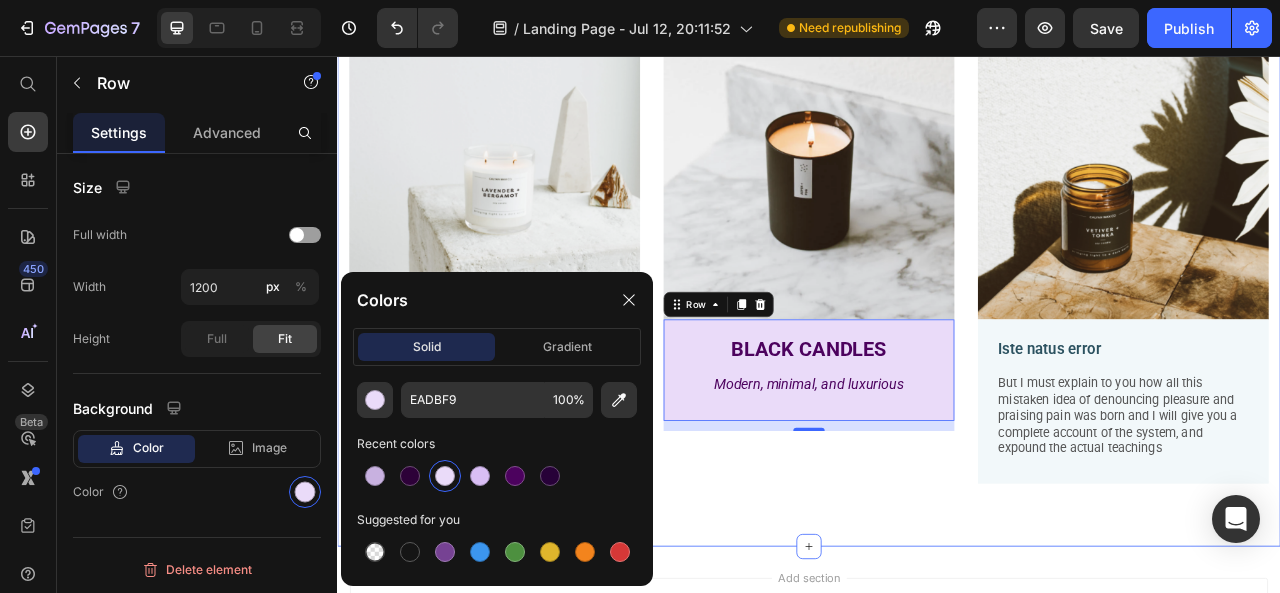 click on "Image CLEAR GLASS CANDLES Text Block Our signature line of candles Text Block Row Image BLACK CANDLES Text Block Modern, minimal, and luxurious Text Block Row   13 Image Iste natus error Text Block But I must explain to you how all this mistaken idea of denouncing pleasure and praising pain was born and I will give you a complete account of the system, and expound the actual teachings Text Block Row Row" at bounding box center (937, 328) 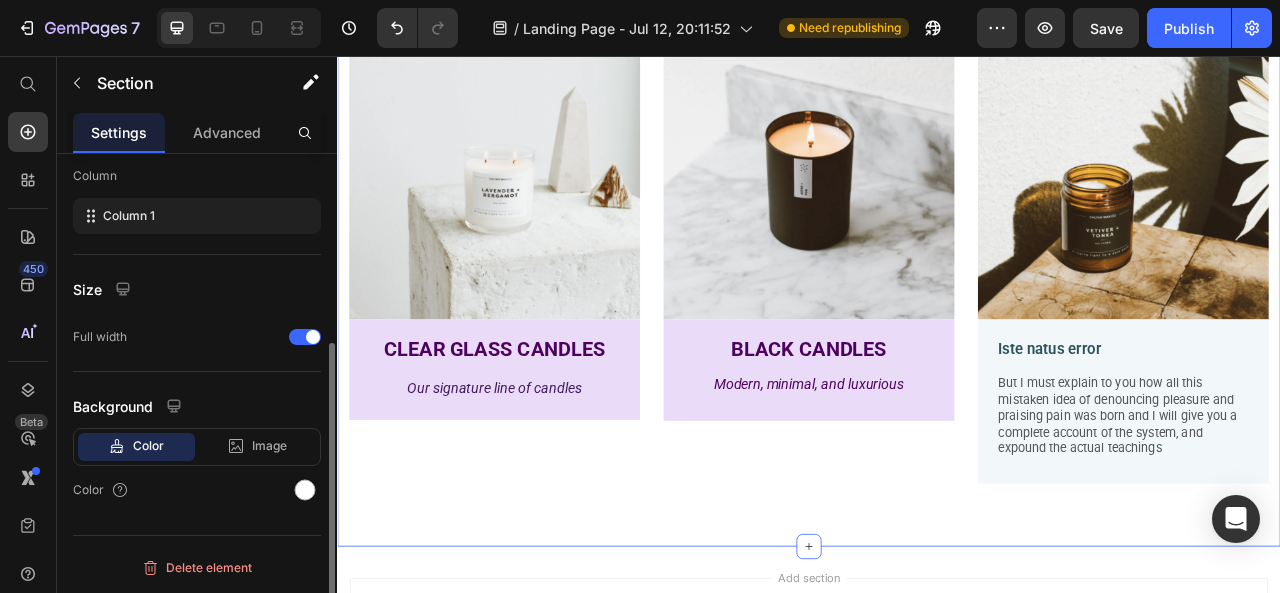 scroll, scrollTop: 0, scrollLeft: 0, axis: both 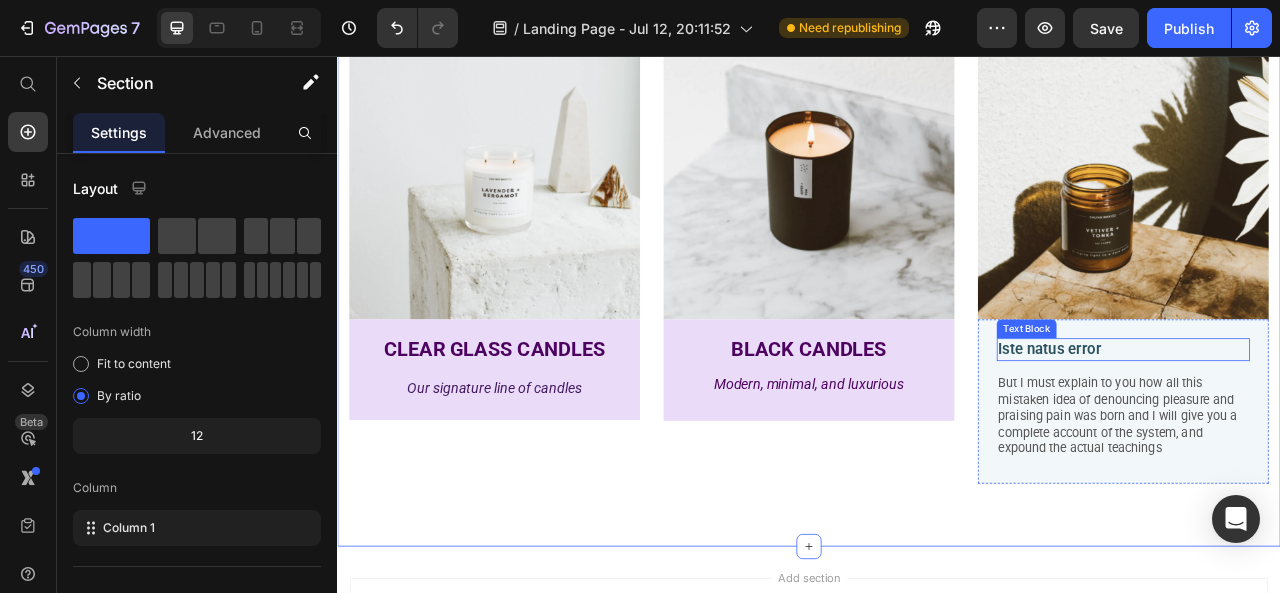 click on "Iste natus error" at bounding box center [1337, 429] 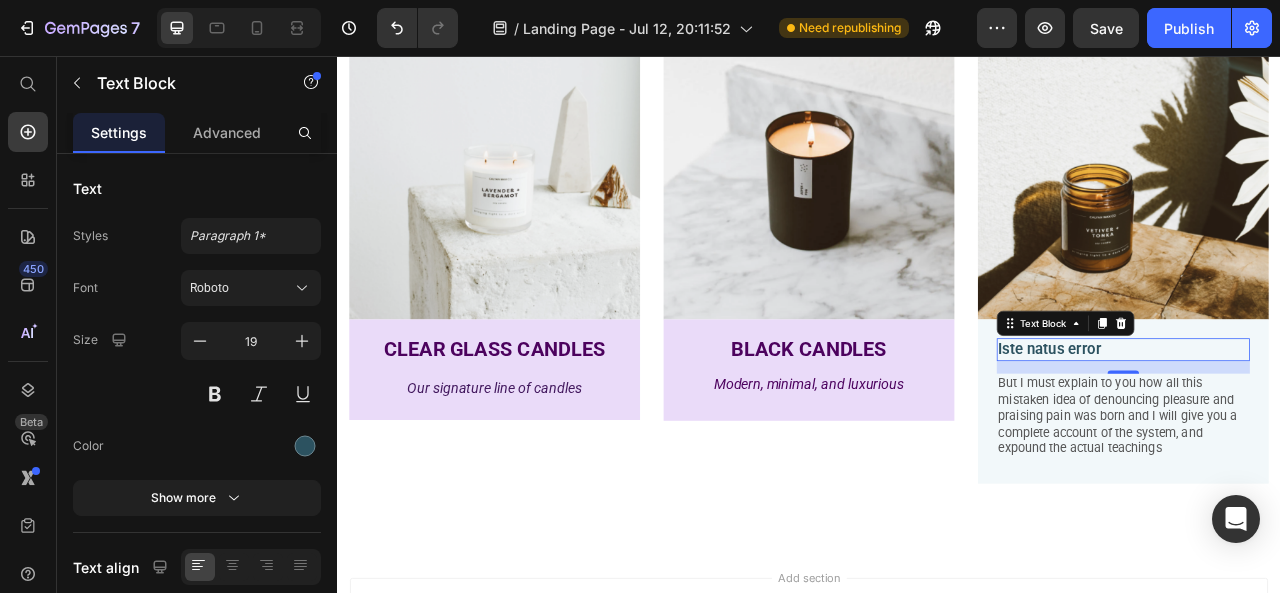 click on "Iste natus error" at bounding box center [1337, 429] 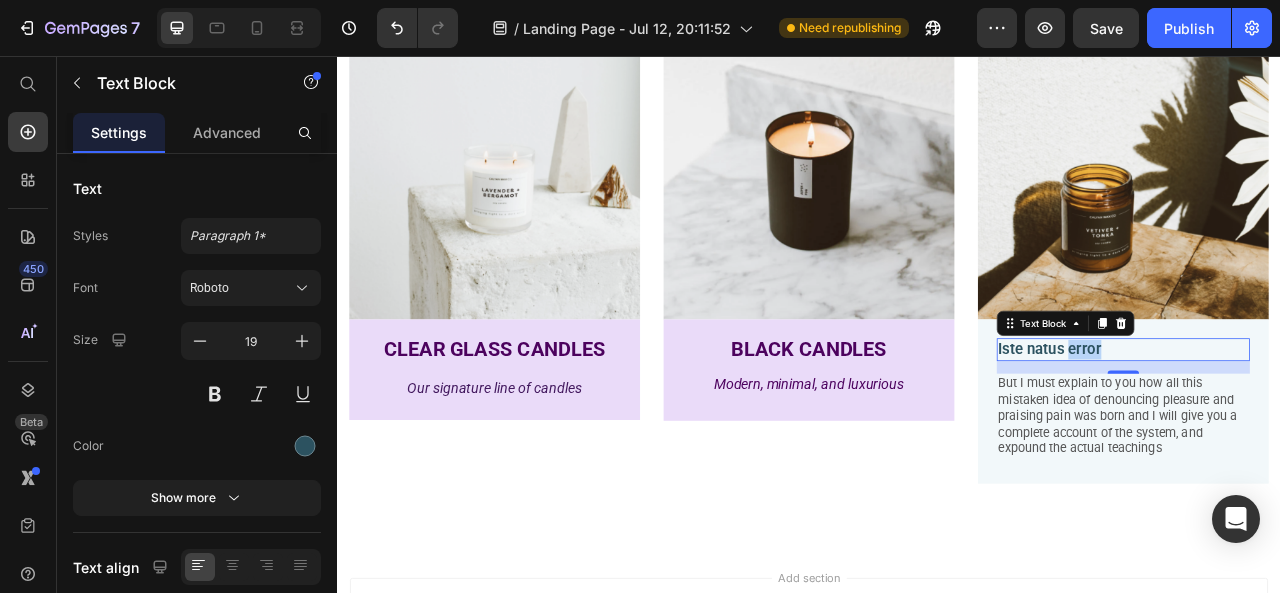 click on "Iste natus error" at bounding box center (1337, 429) 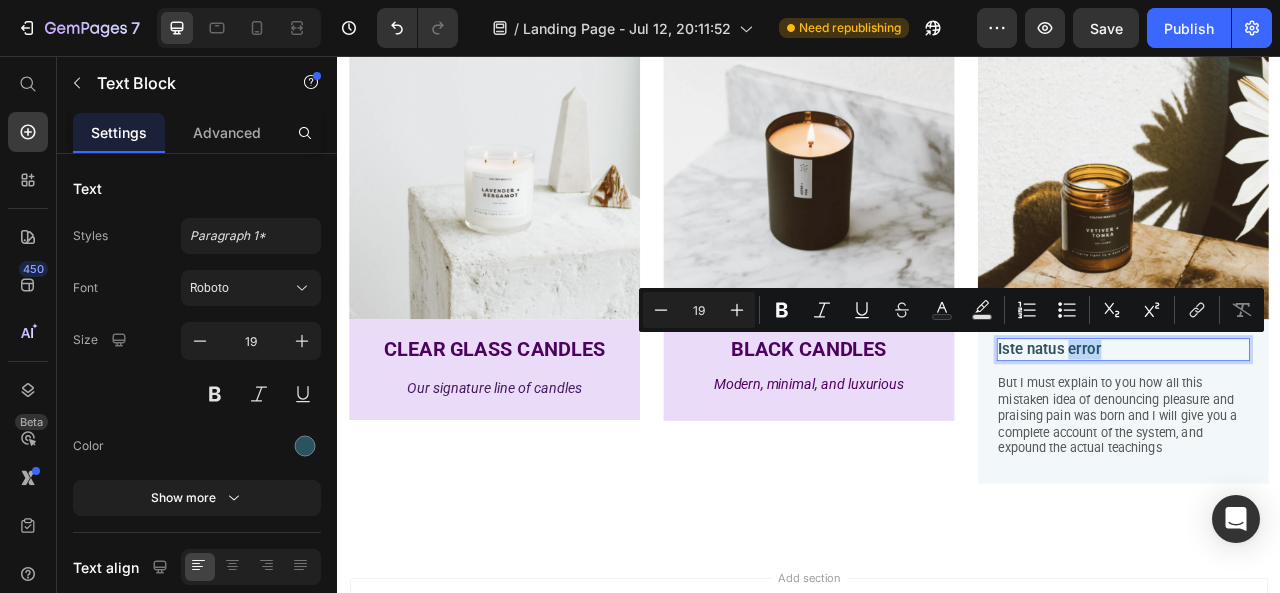 click on "Iste natus error" at bounding box center (1337, 429) 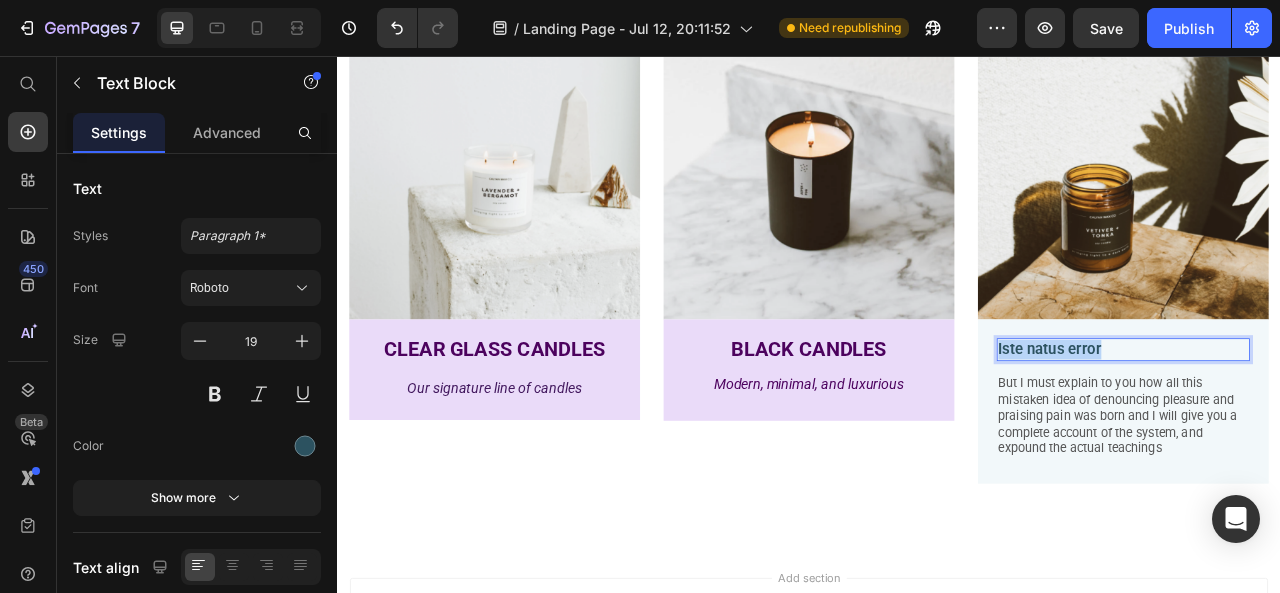 drag, startPoint x: 1315, startPoint y: 426, endPoint x: 1165, endPoint y: 418, distance: 150.21318 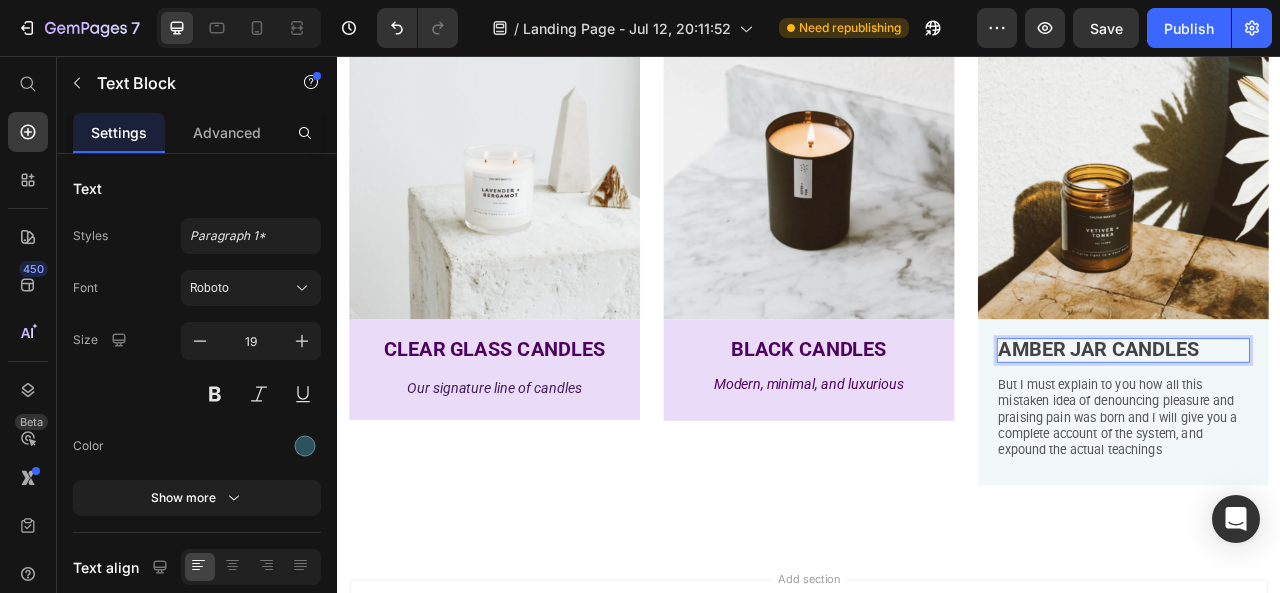 click on "AMBER JAR CANDLES" at bounding box center [1306, 428] 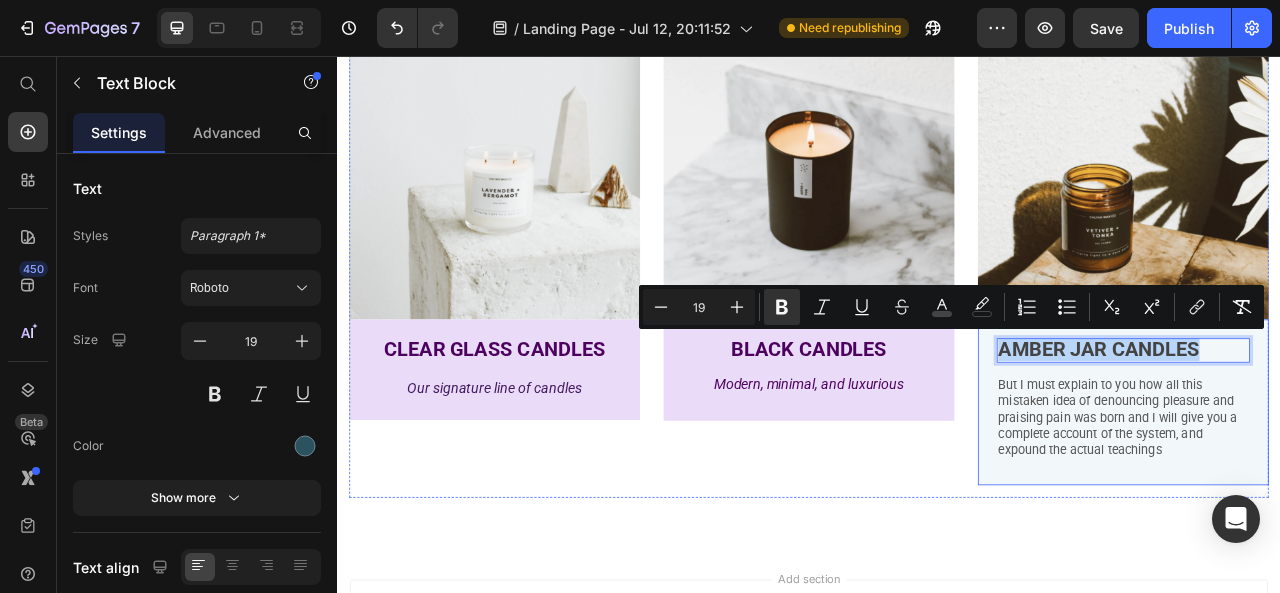 drag, startPoint x: 1434, startPoint y: 427, endPoint x: 1156, endPoint y: 424, distance: 278.01617 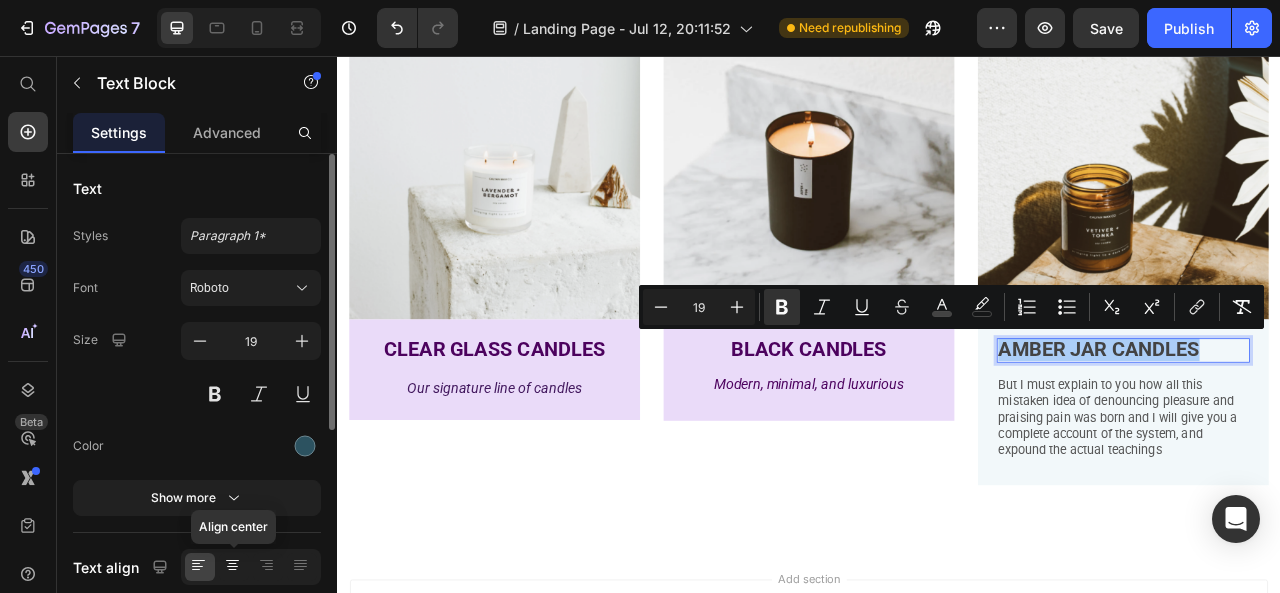 click 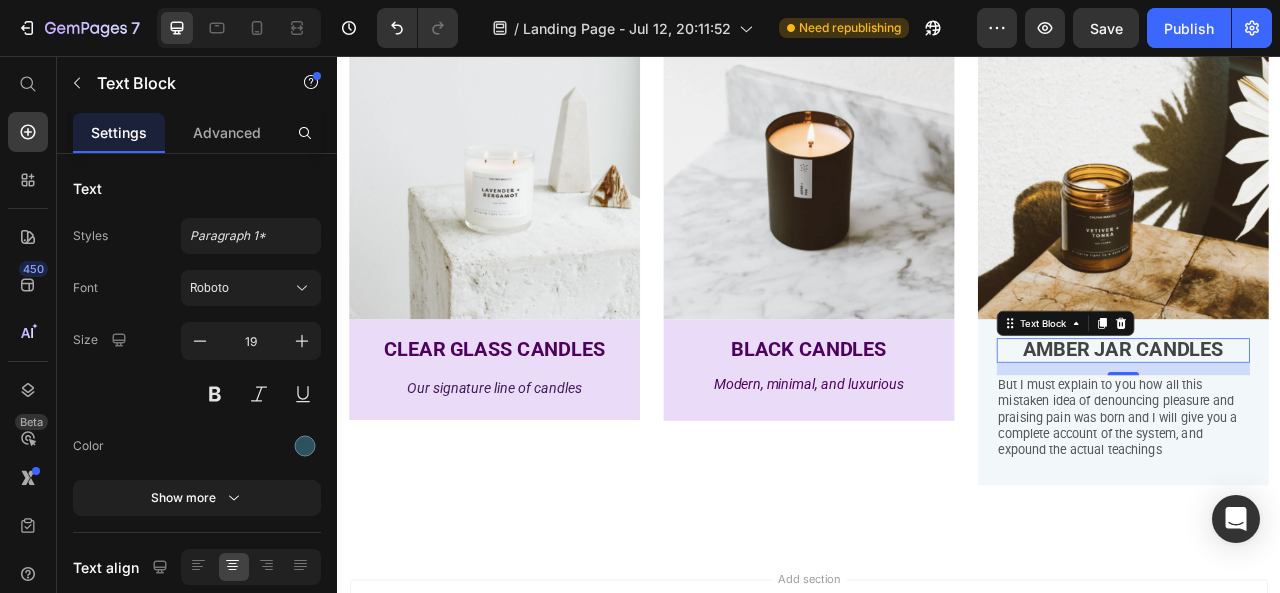 click on "AMBER JAR CANDLES" at bounding box center (1337, 428) 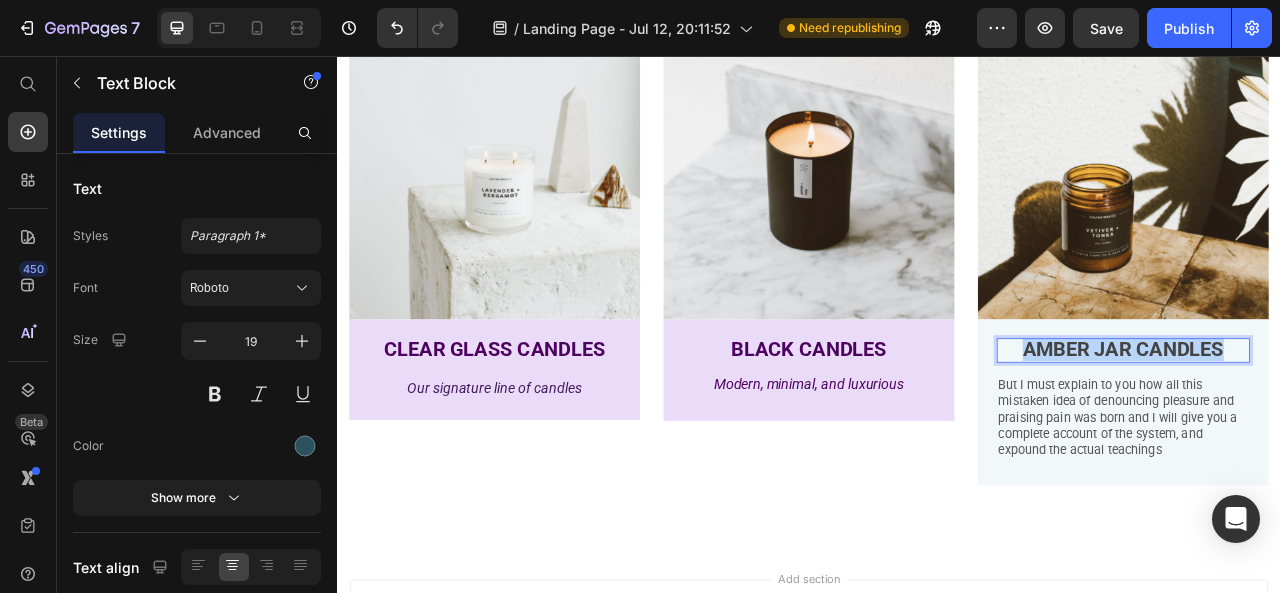 drag, startPoint x: 1453, startPoint y: 419, endPoint x: 1203, endPoint y: 424, distance: 250.04999 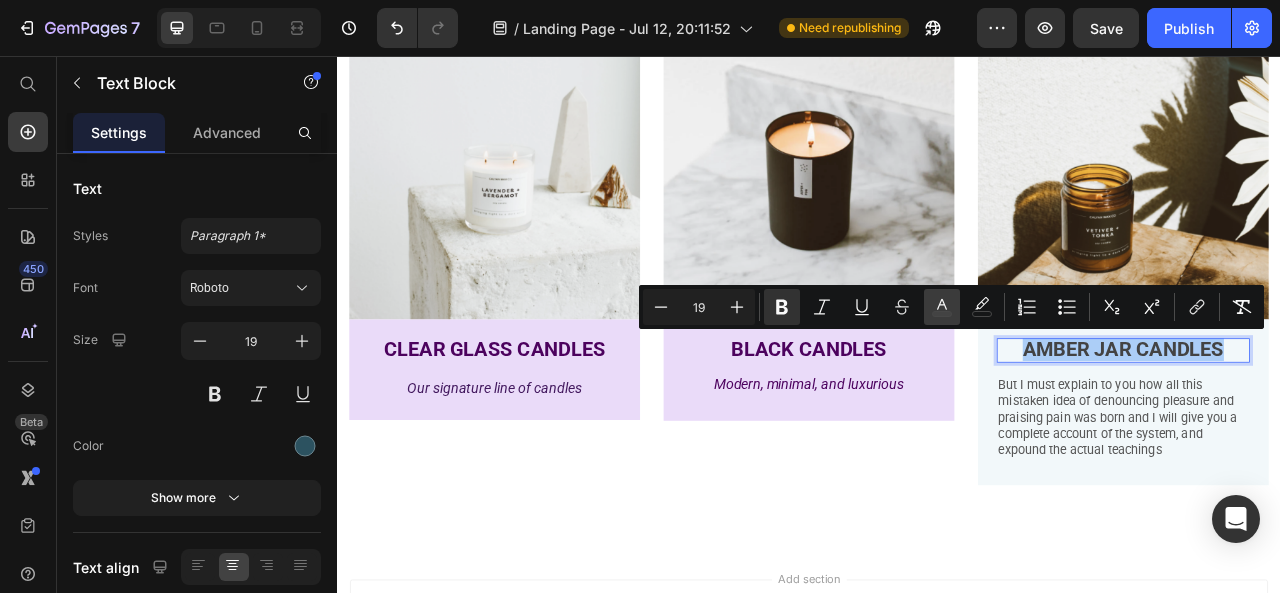 click 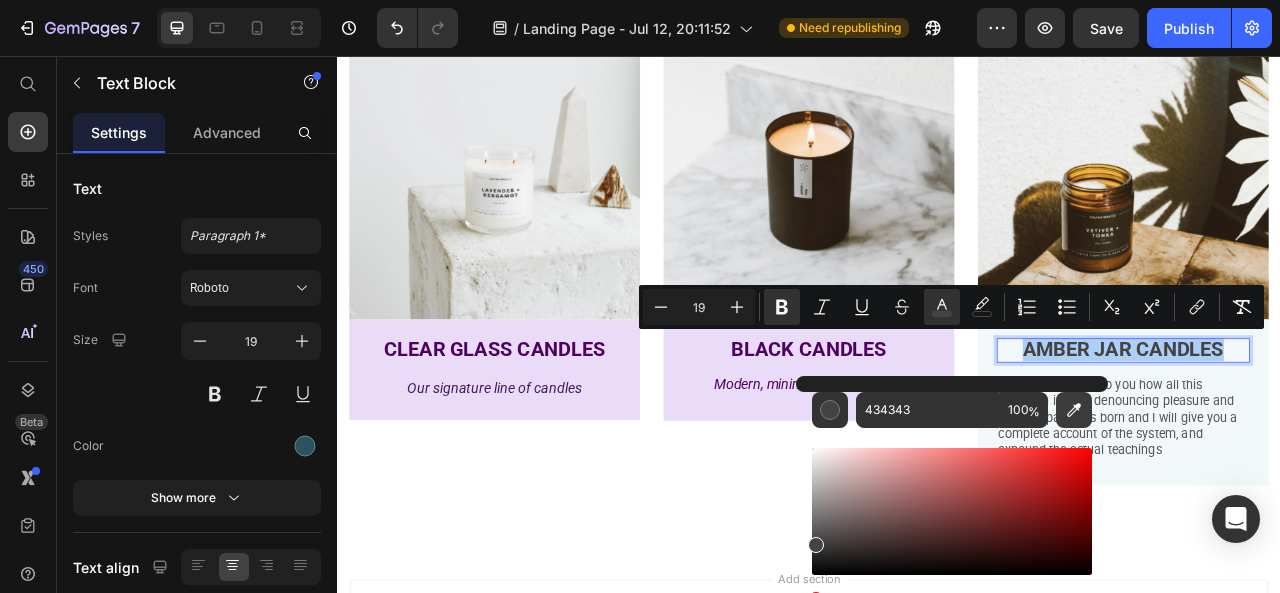 click at bounding box center (1074, 410) 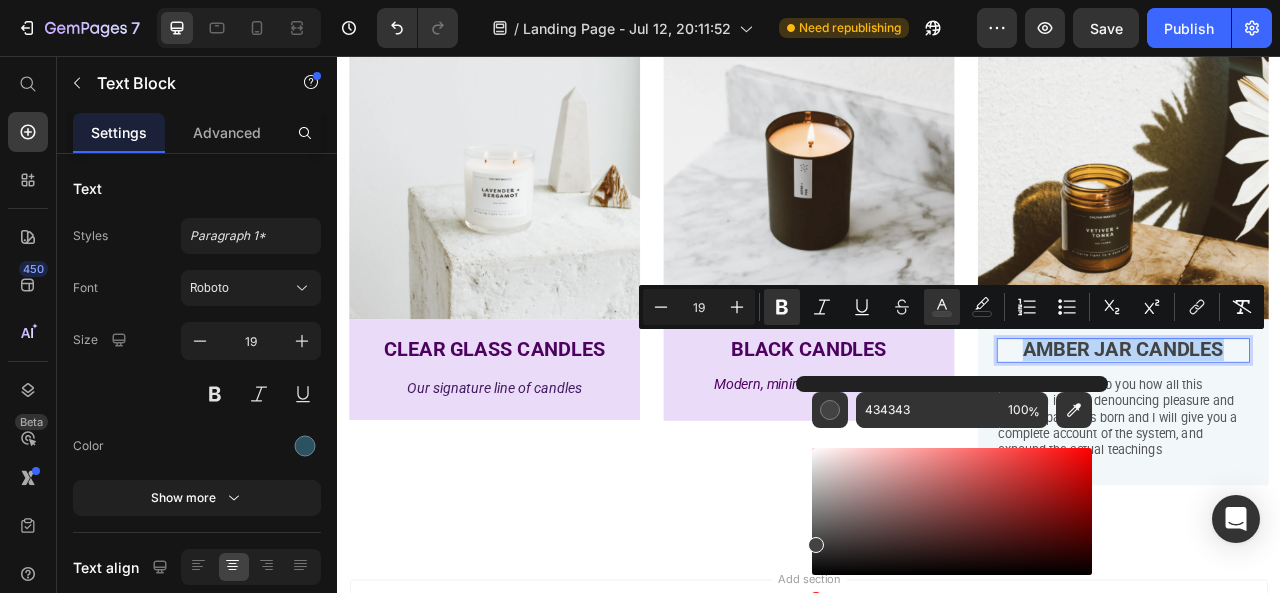 type on "4C025E" 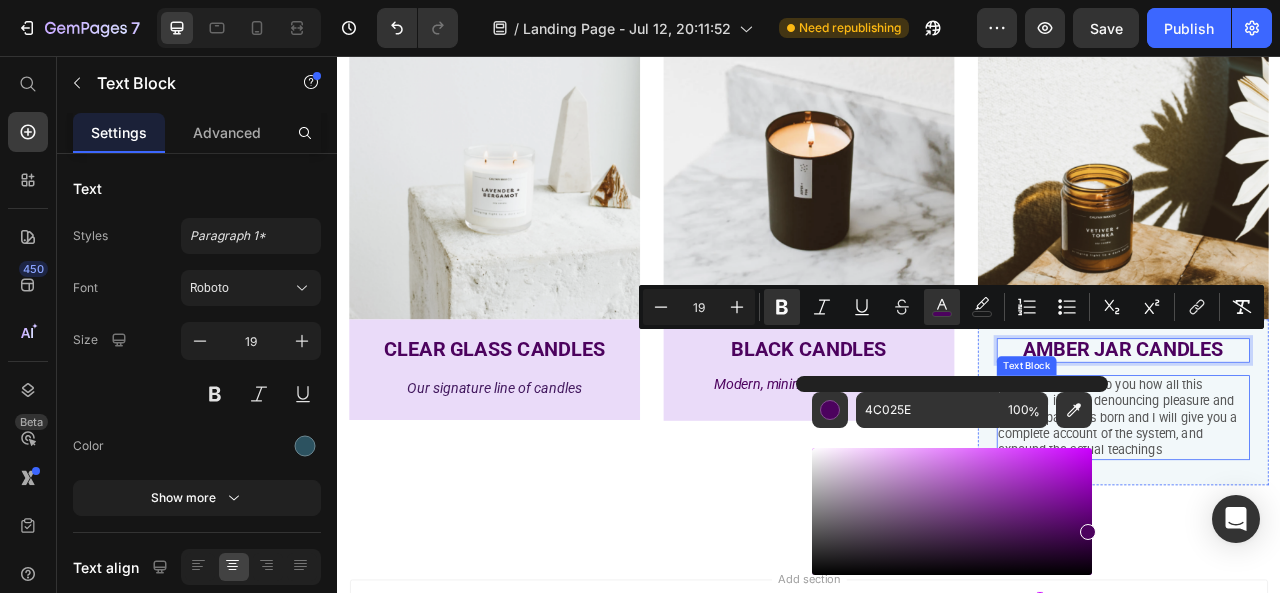 click on "But I must explain to you how all this mistaken idea of denouncing pleasure and praising pain was born and I will give you a complete account of the system, and expound the actual teachings" at bounding box center [1337, 516] 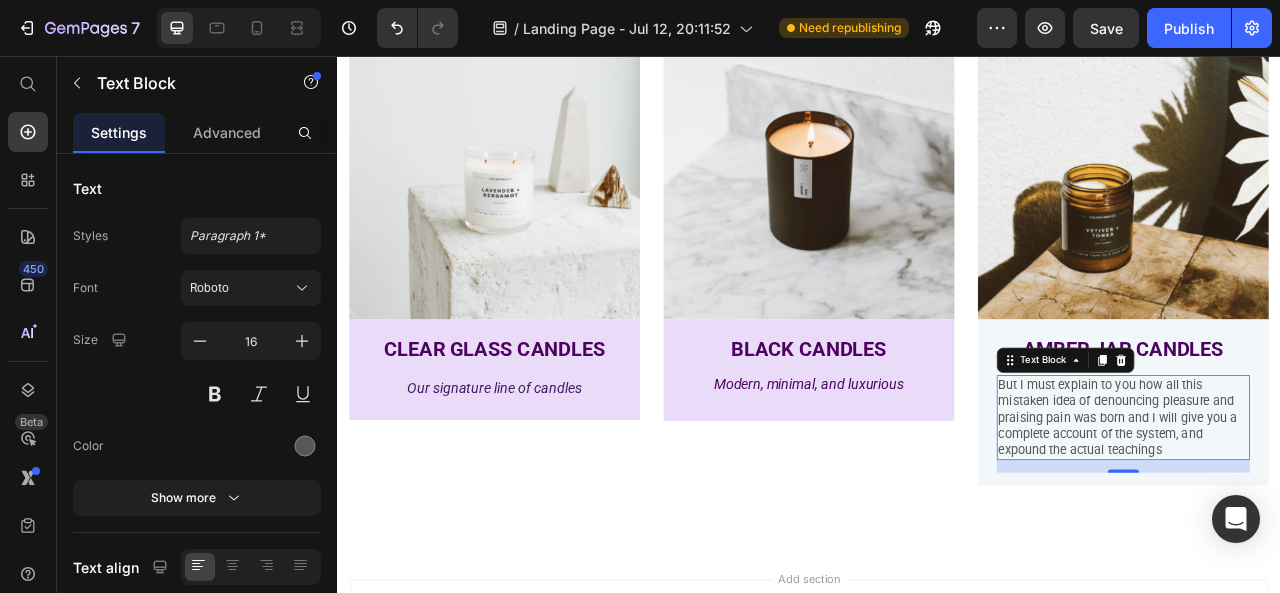 click on "But I must explain to you how all this mistaken idea of denouncing pleasure and praising pain was born and I will give you a complete account of the system, and expound the actual teachings" at bounding box center [1337, 516] 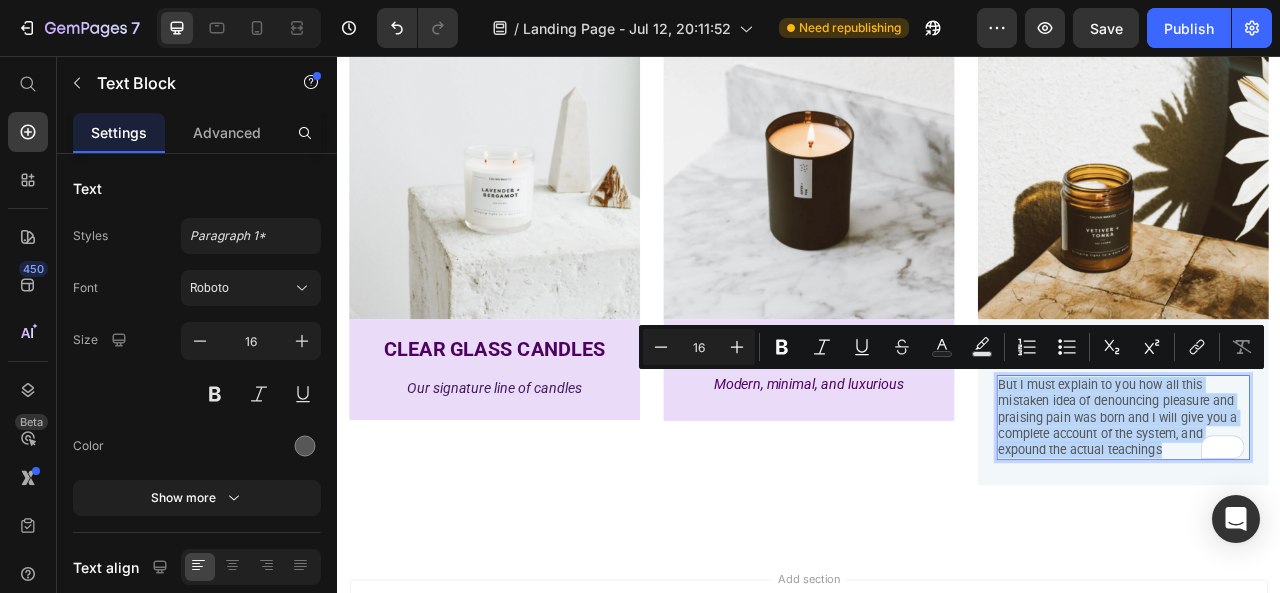 drag, startPoint x: 1388, startPoint y: 557, endPoint x: 1170, endPoint y: 462, distance: 237.80034 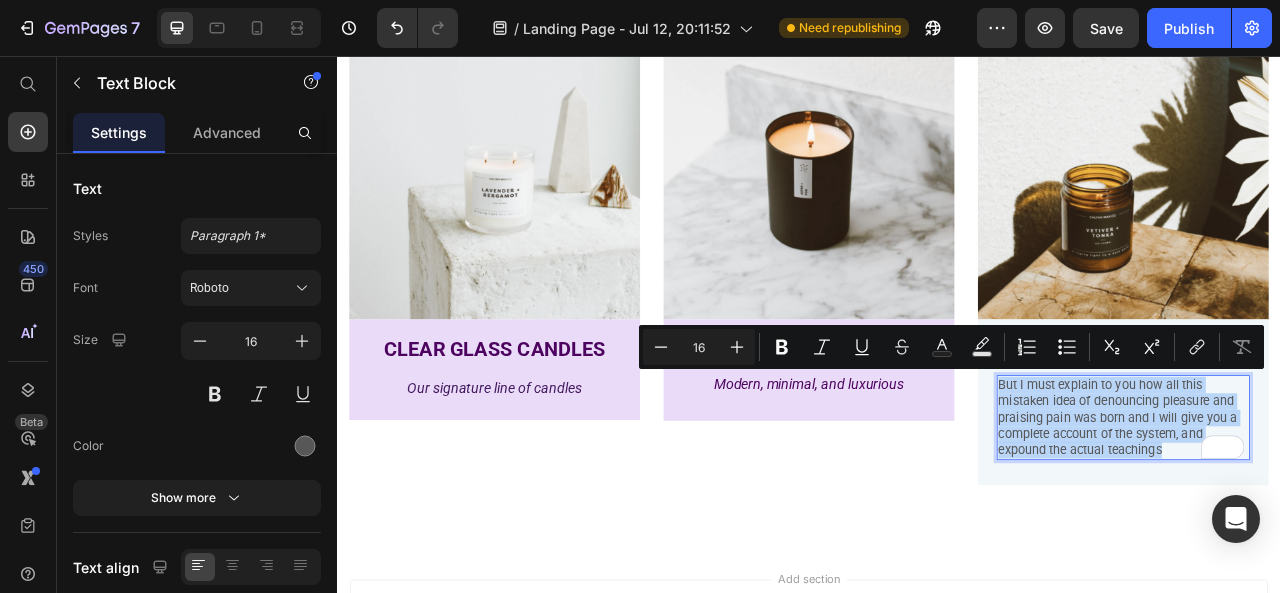 click on "But I must explain to you how all this mistaken idea of denouncing pleasure and praising pain was born and I will give you a complete account of the system, and expound the actual teachings" at bounding box center [1337, 516] 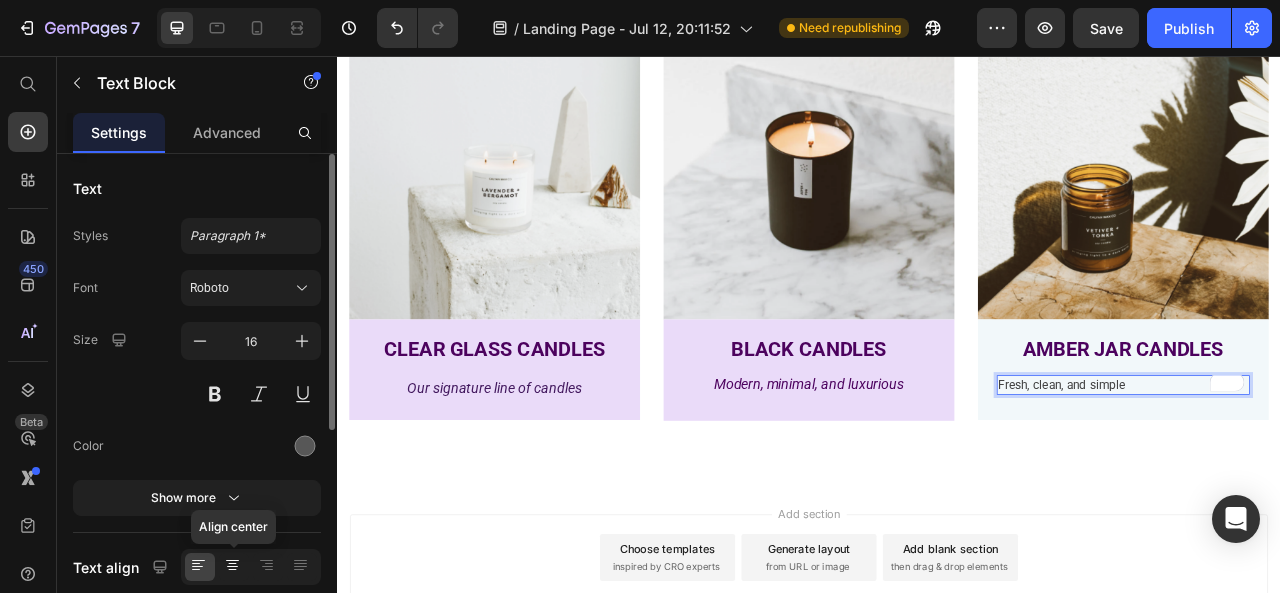 click 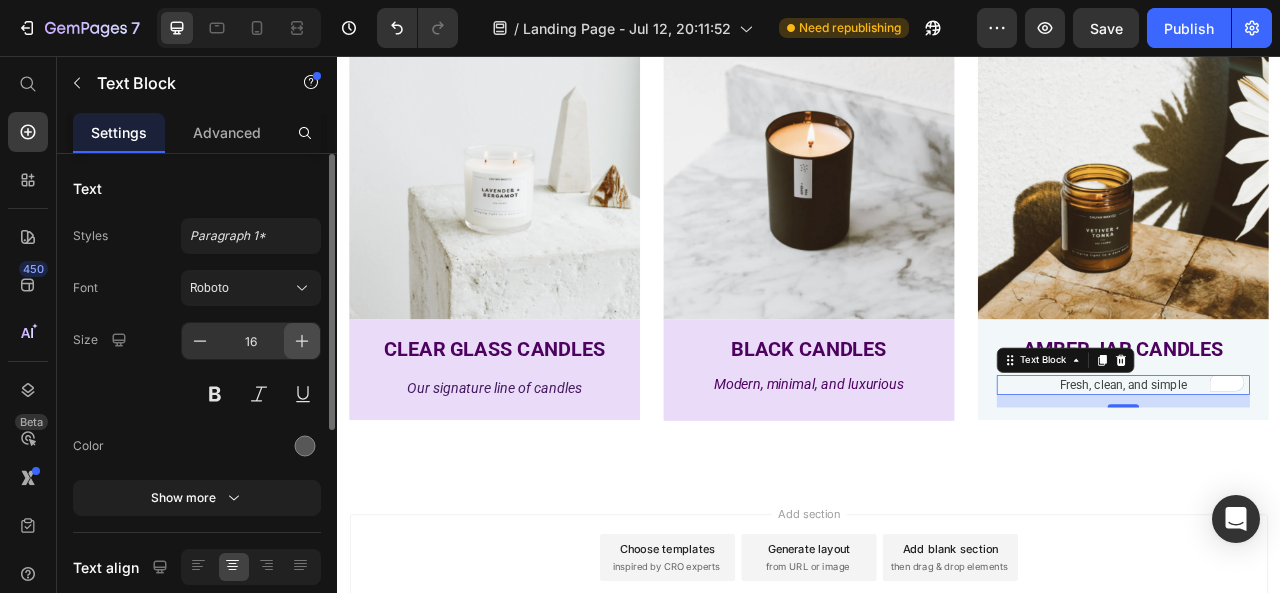 click 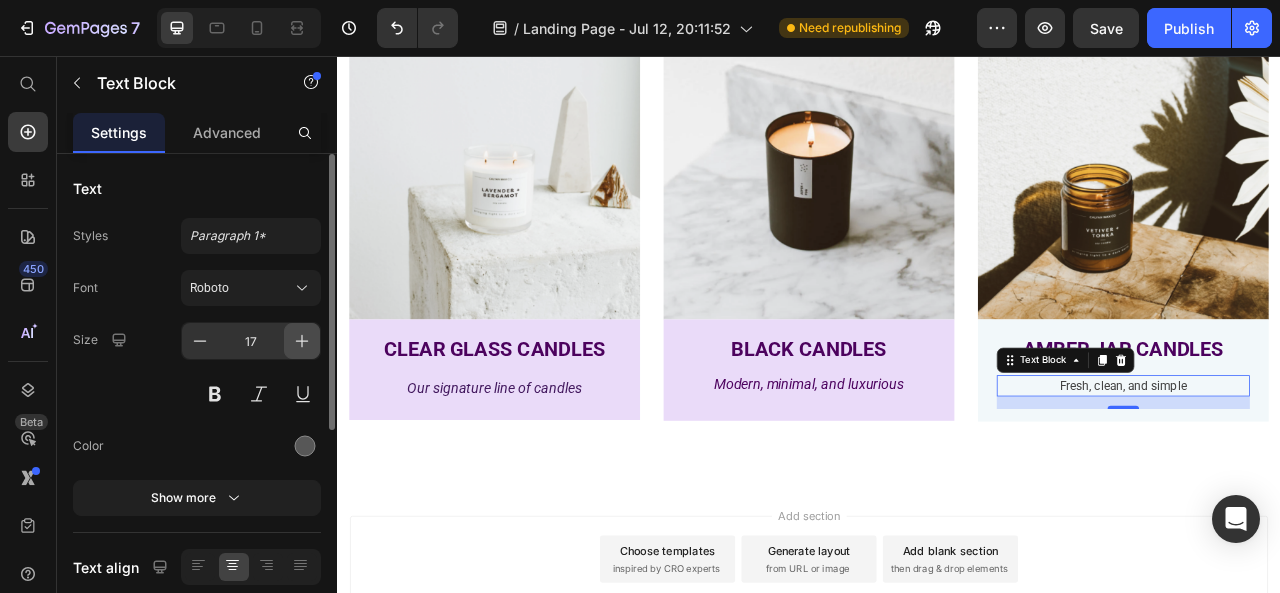 click 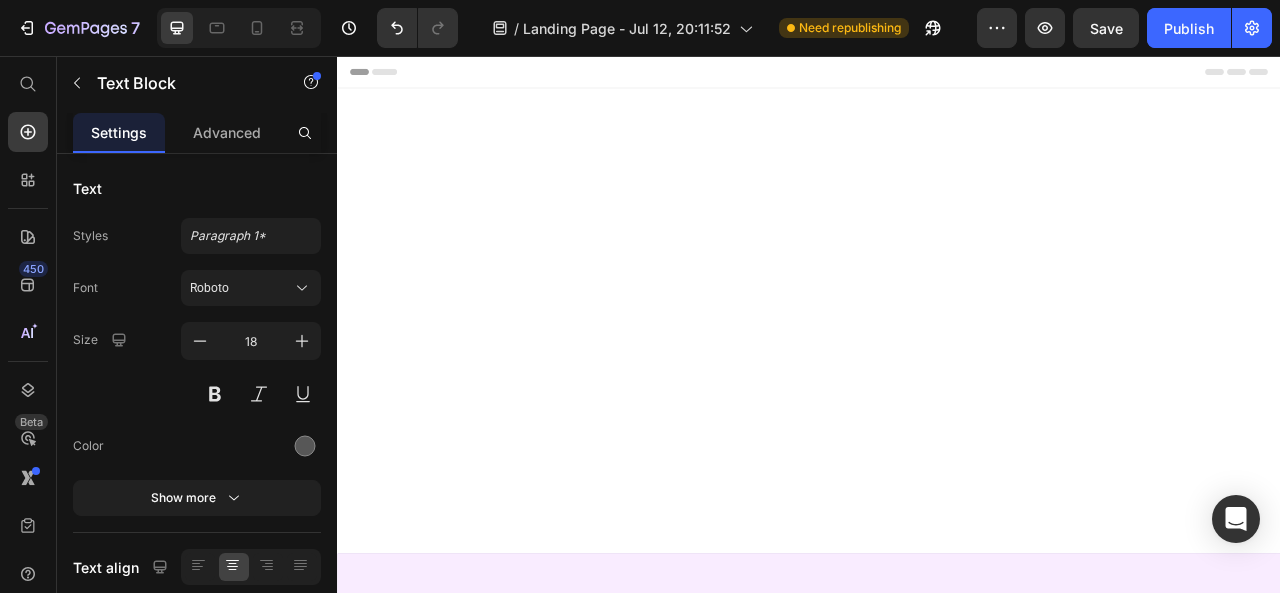 scroll, scrollTop: 1694, scrollLeft: 0, axis: vertical 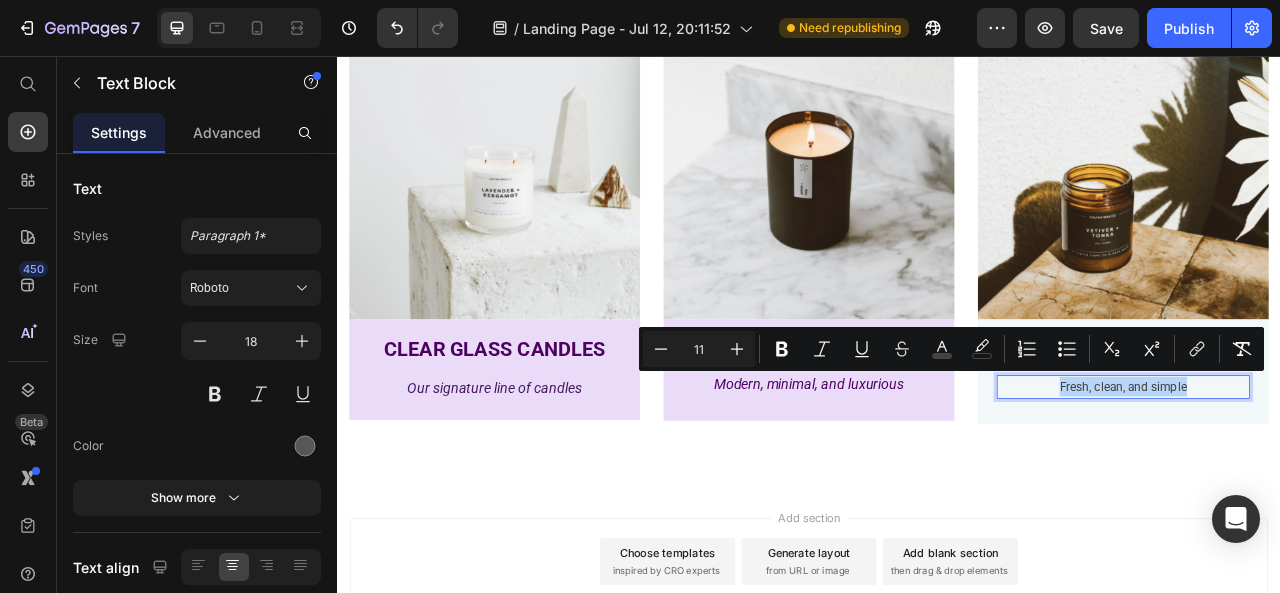 drag, startPoint x: 1367, startPoint y: 478, endPoint x: 1240, endPoint y: 472, distance: 127.141655 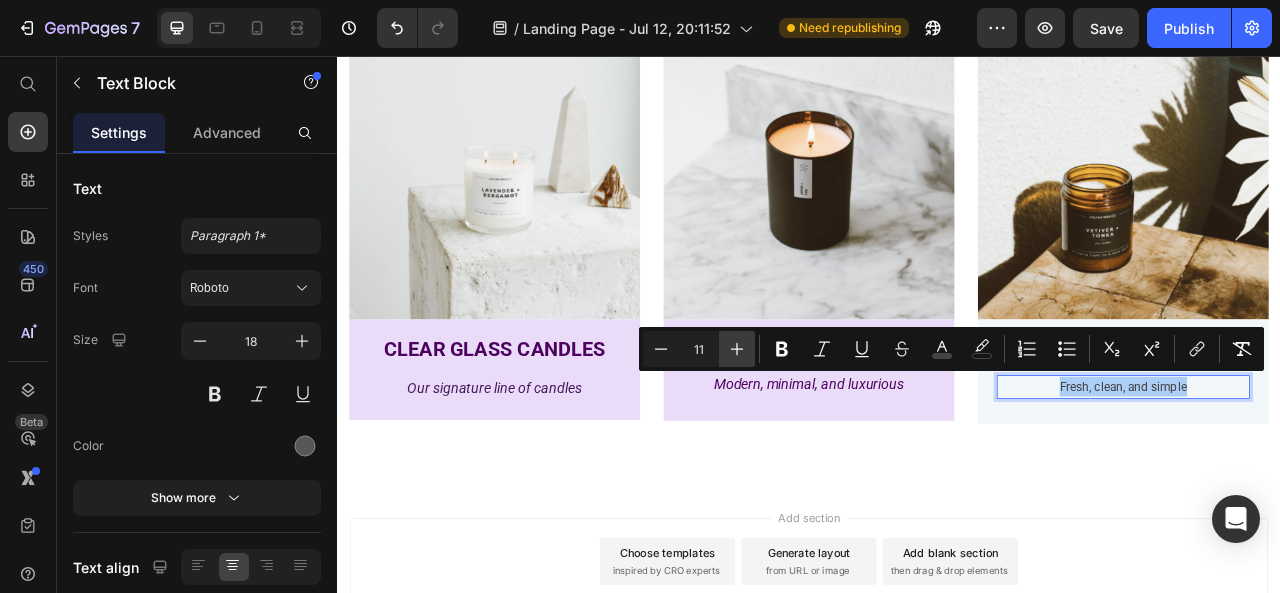 click 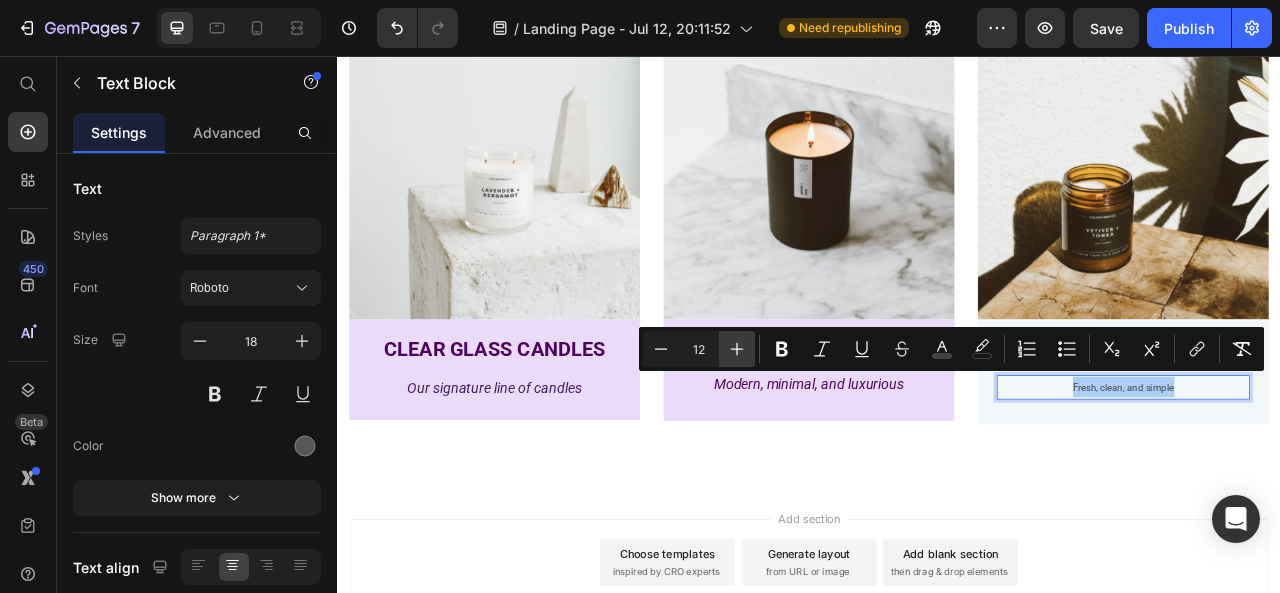 click 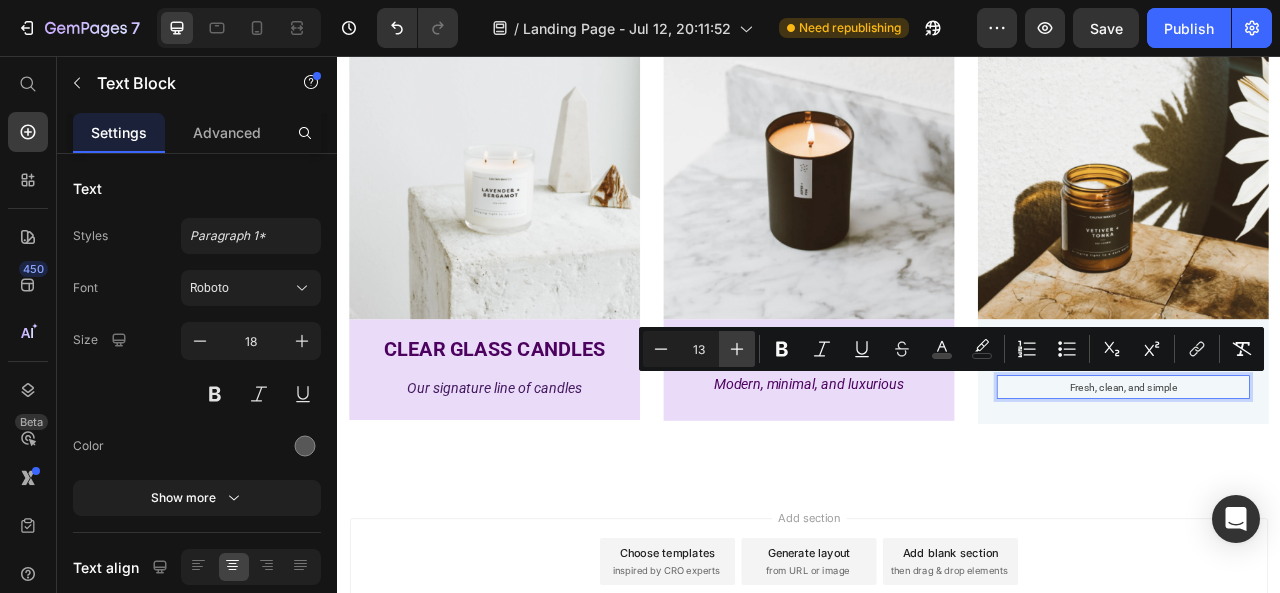 click 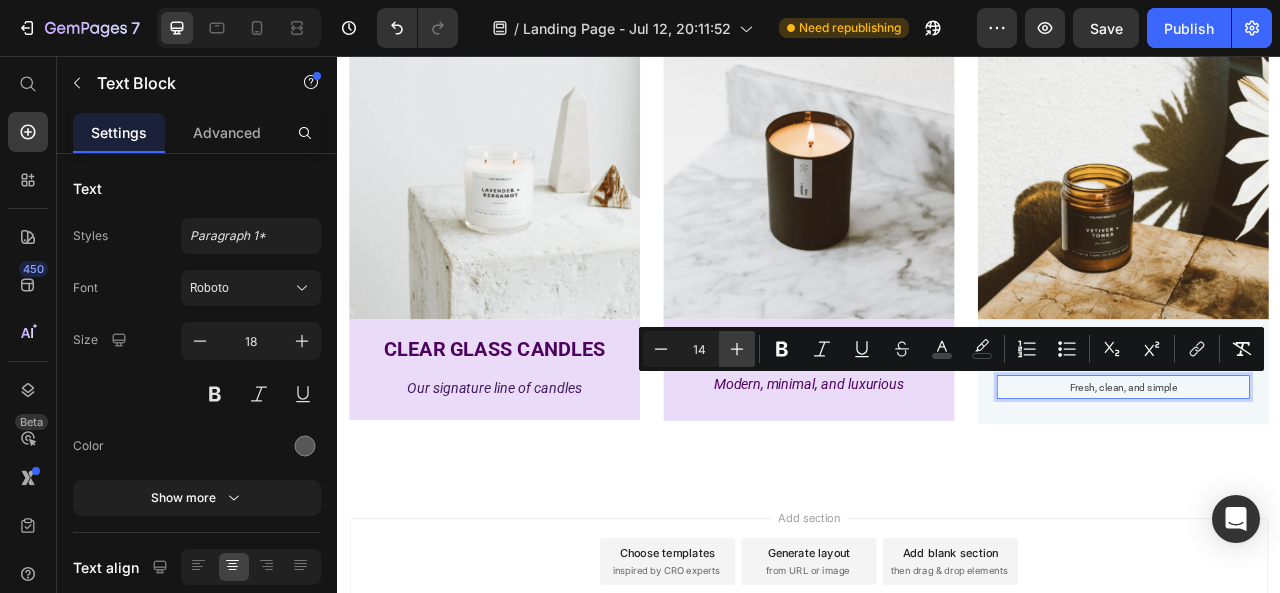 click 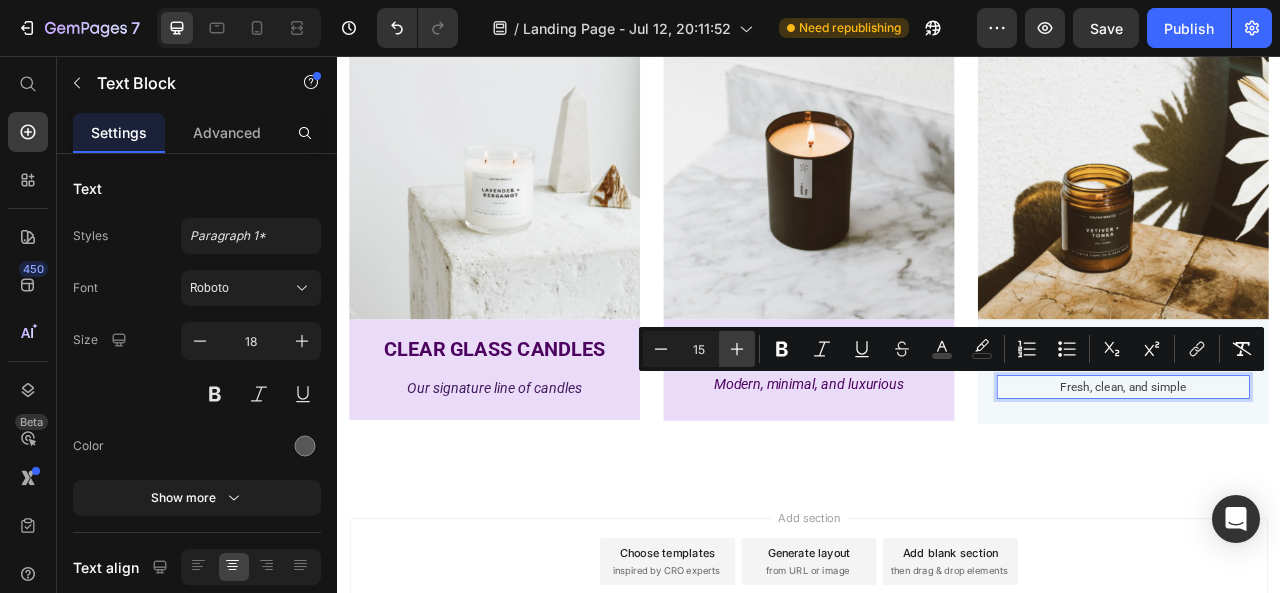 click 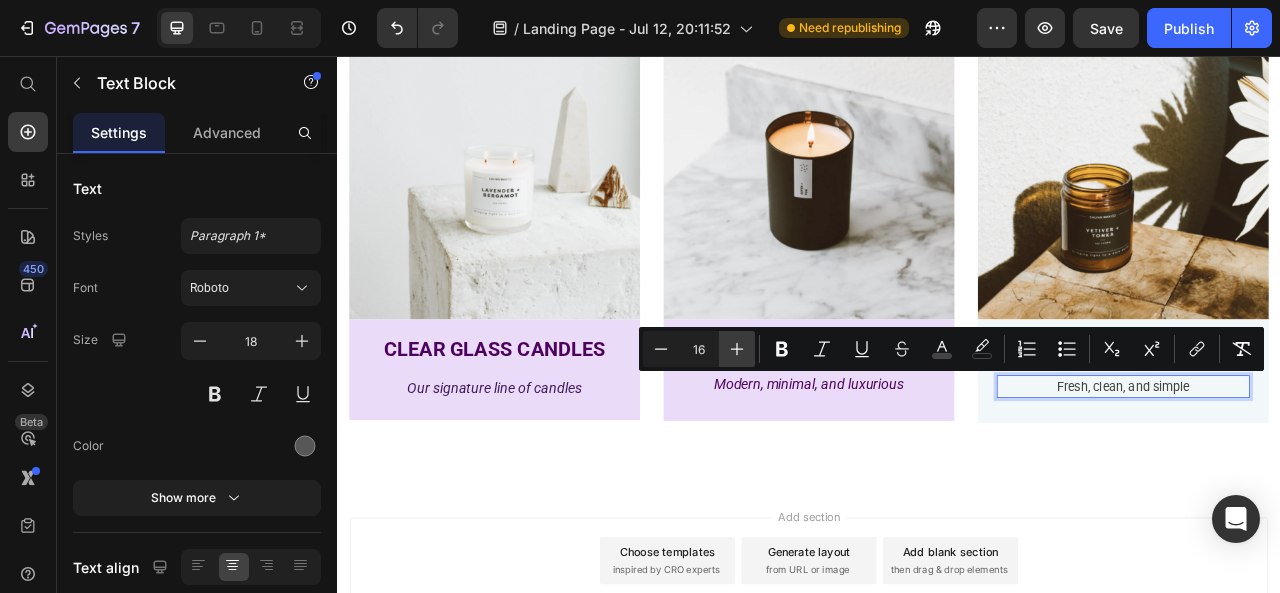 click 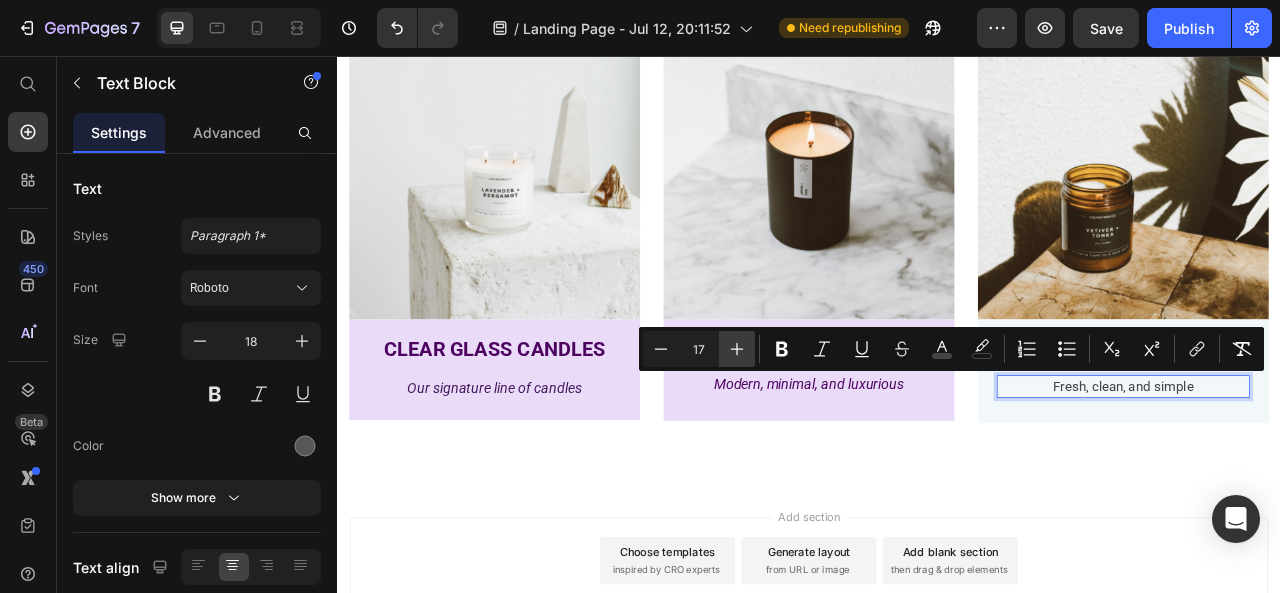 click 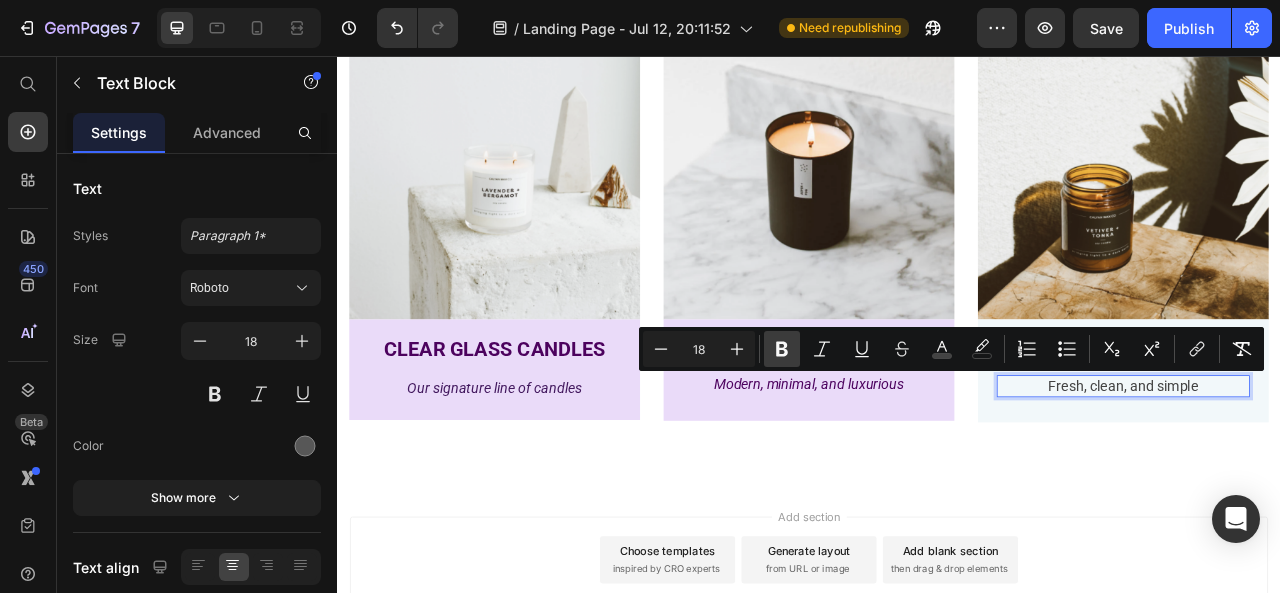 click 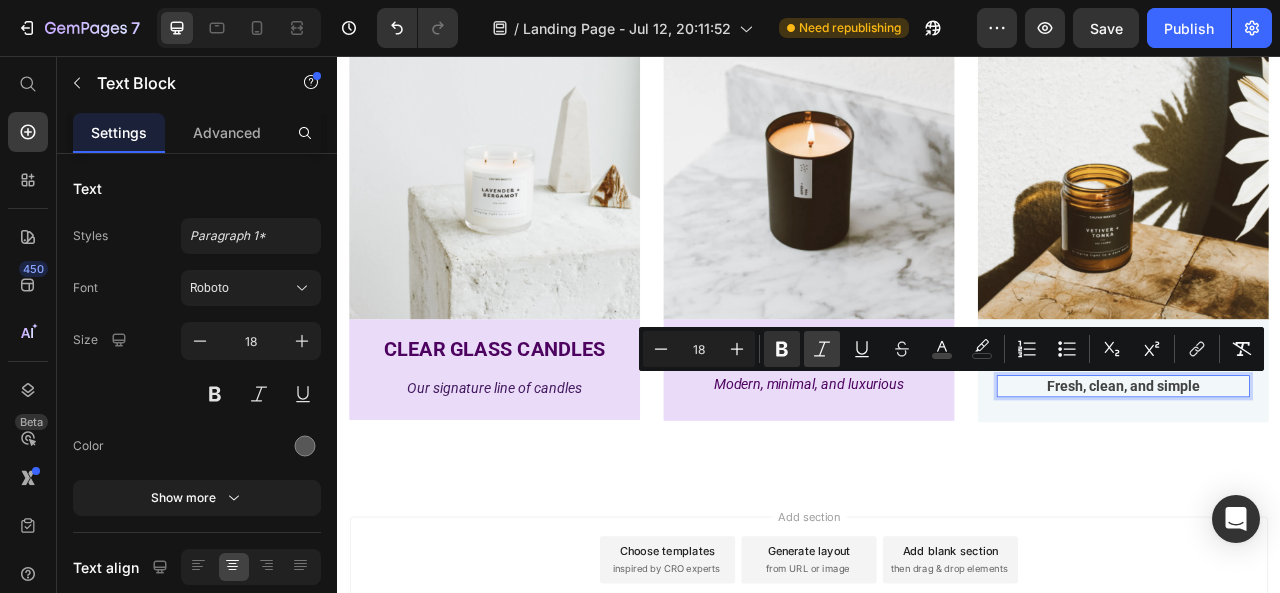 click 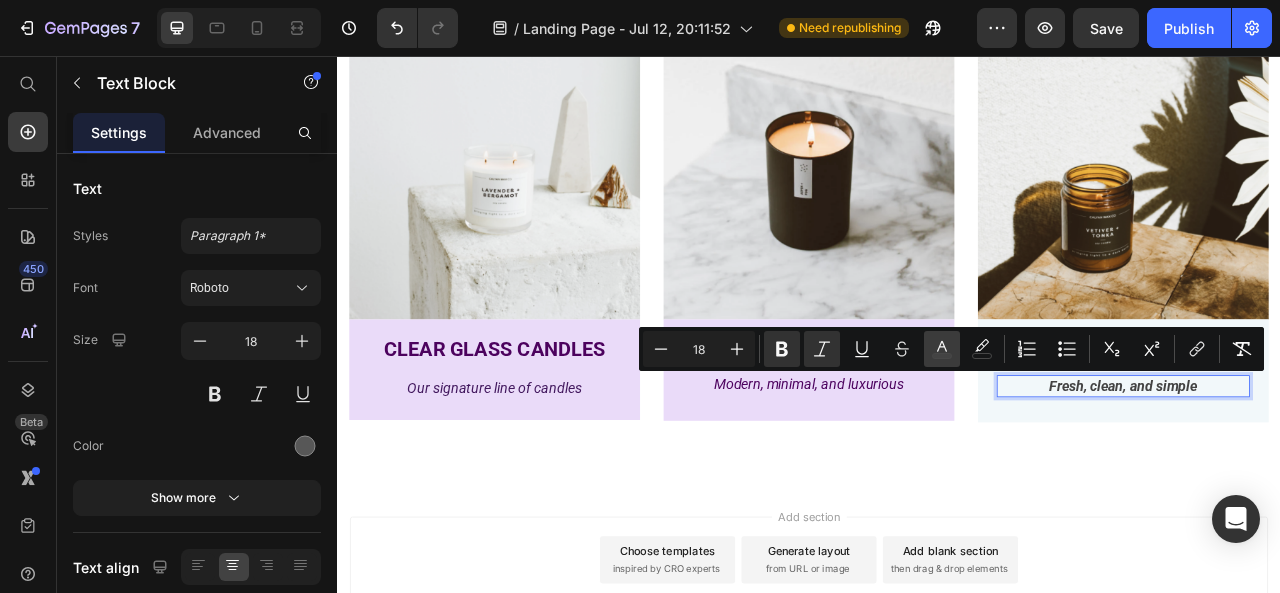 click 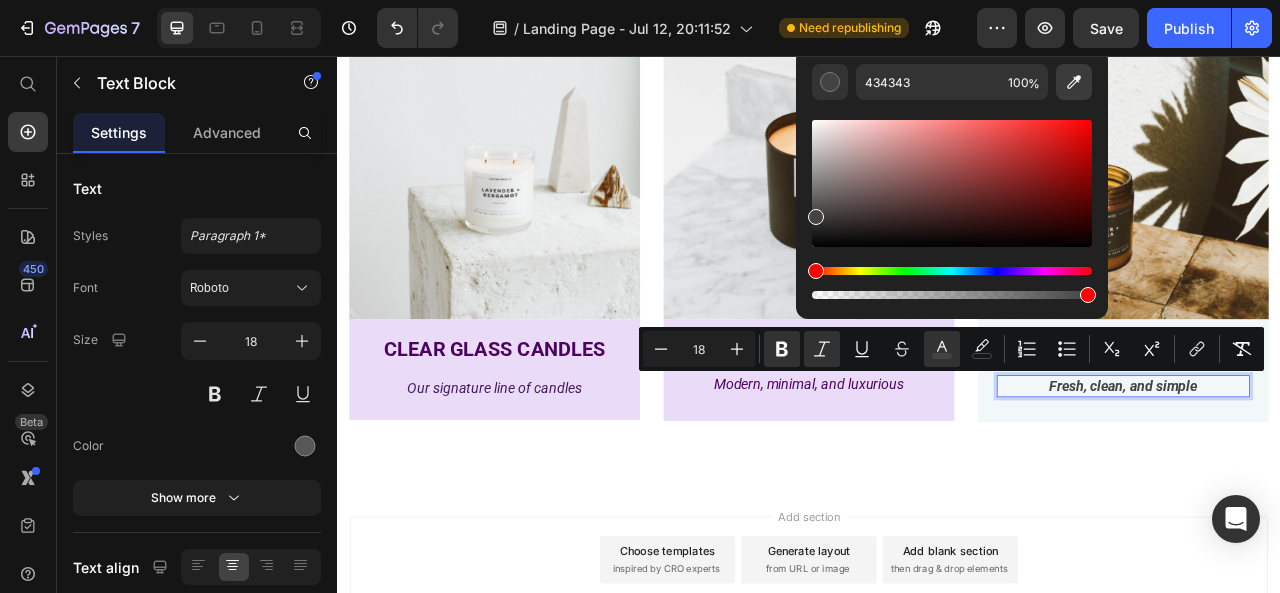 click 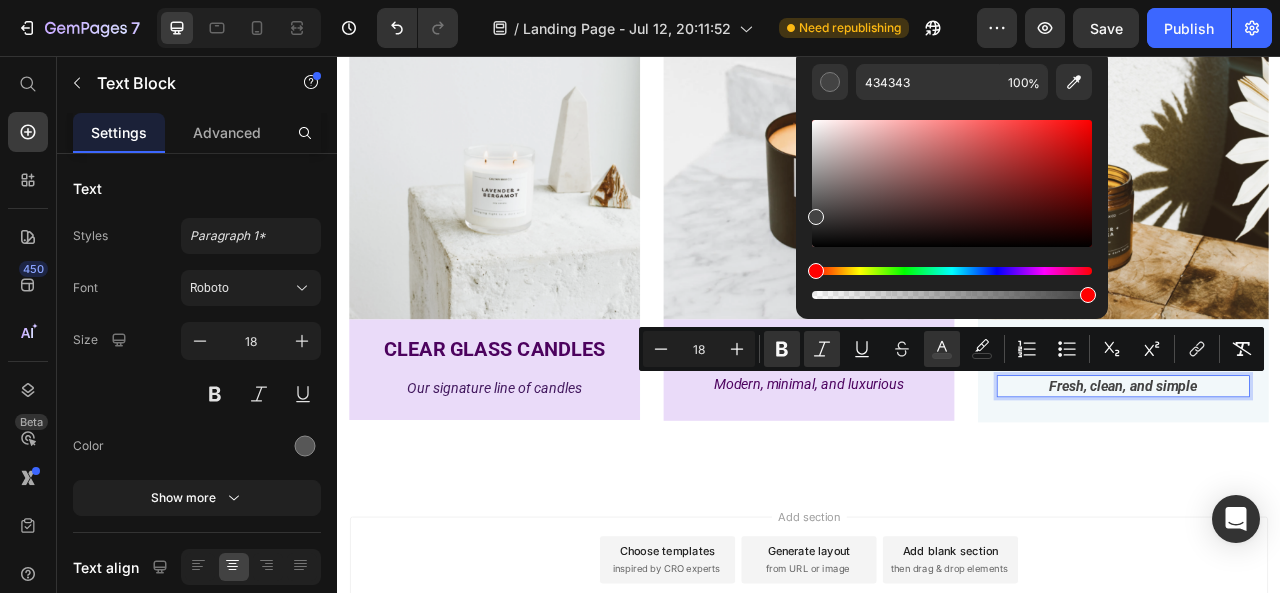 type on "4C025E" 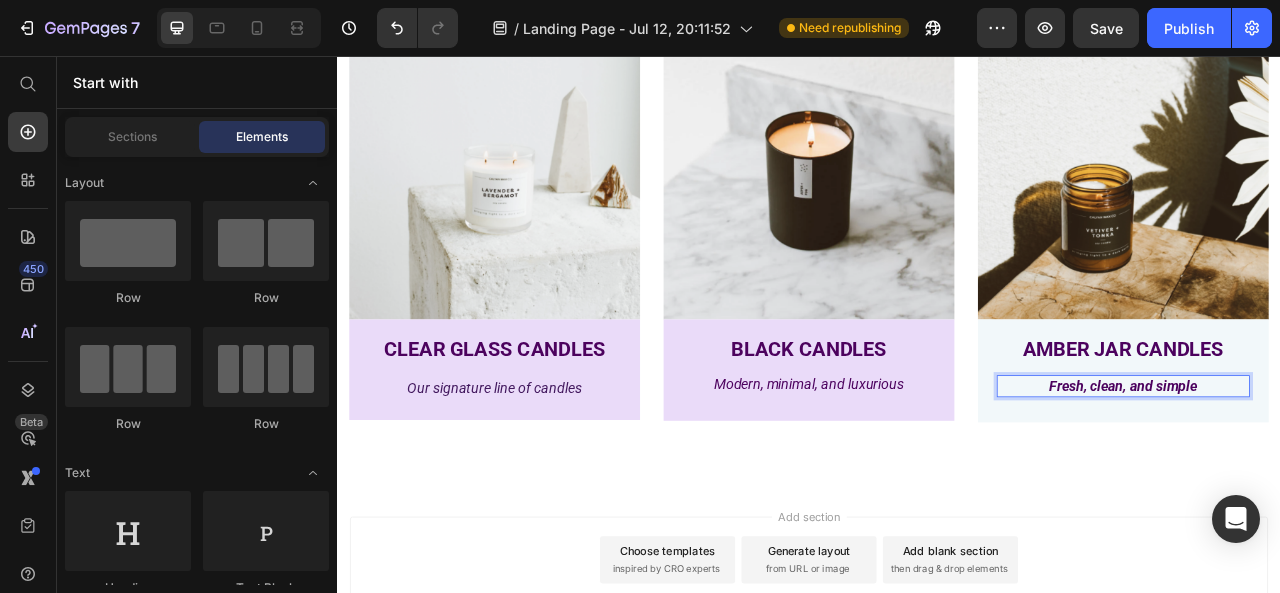 click on "Add section Choose templates inspired by CRO experts Generate layout from URL or image Add blank section then drag & drop elements" at bounding box center (937, 725) 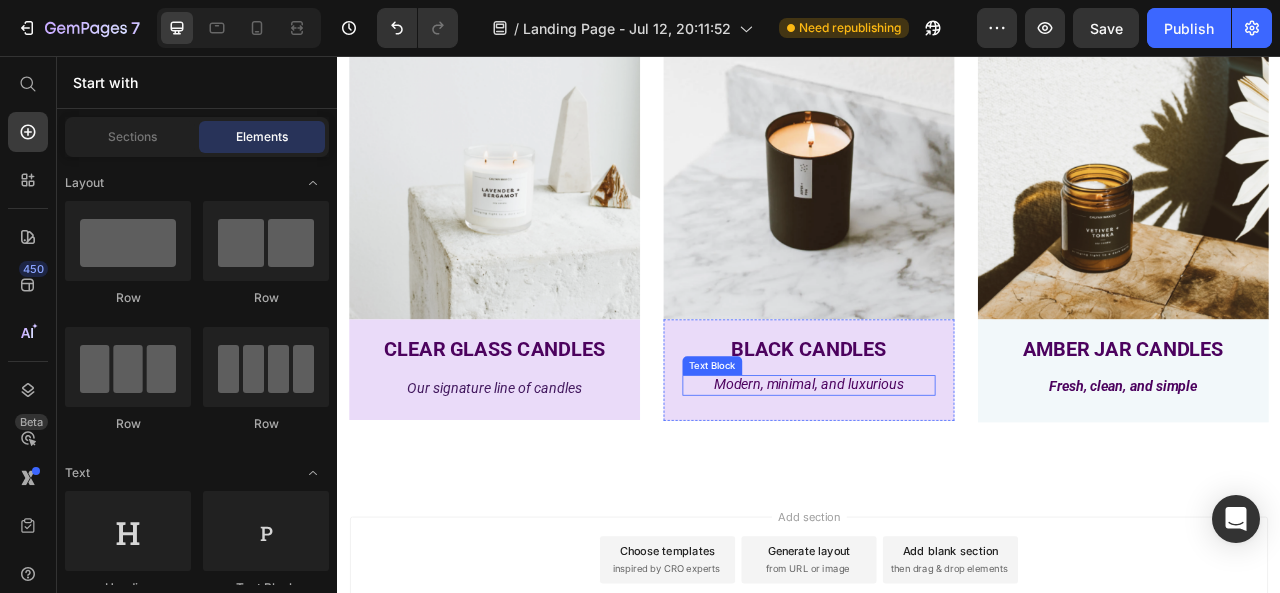 click on "Modern, minimal, and luxurious" at bounding box center (937, 473) 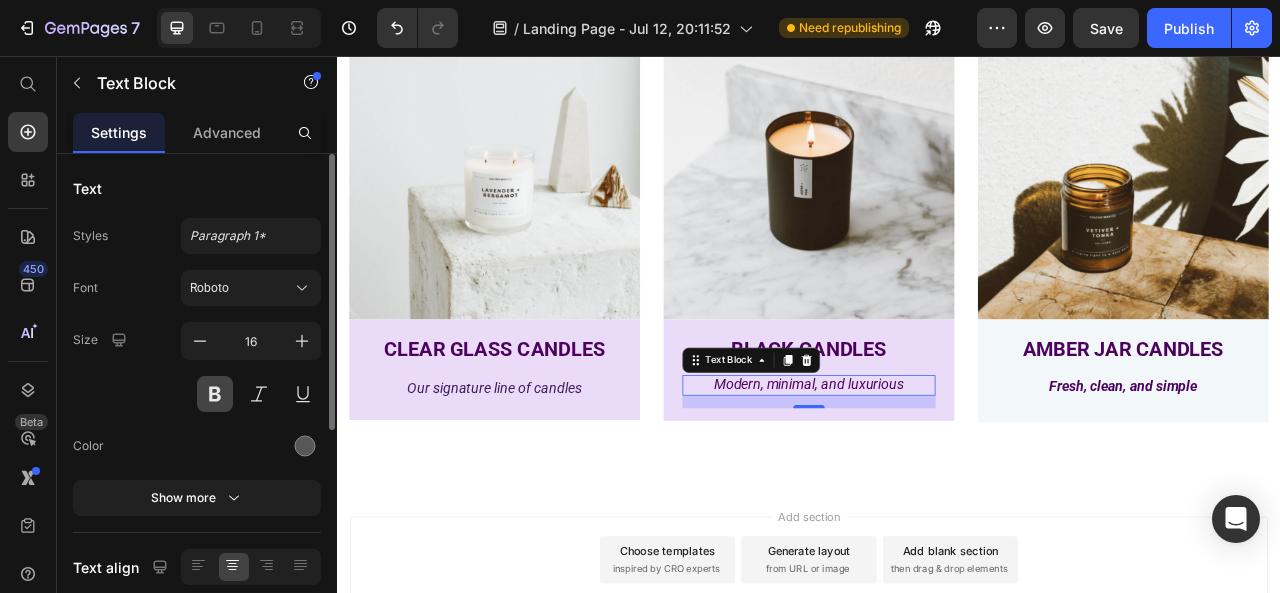 click at bounding box center (215, 394) 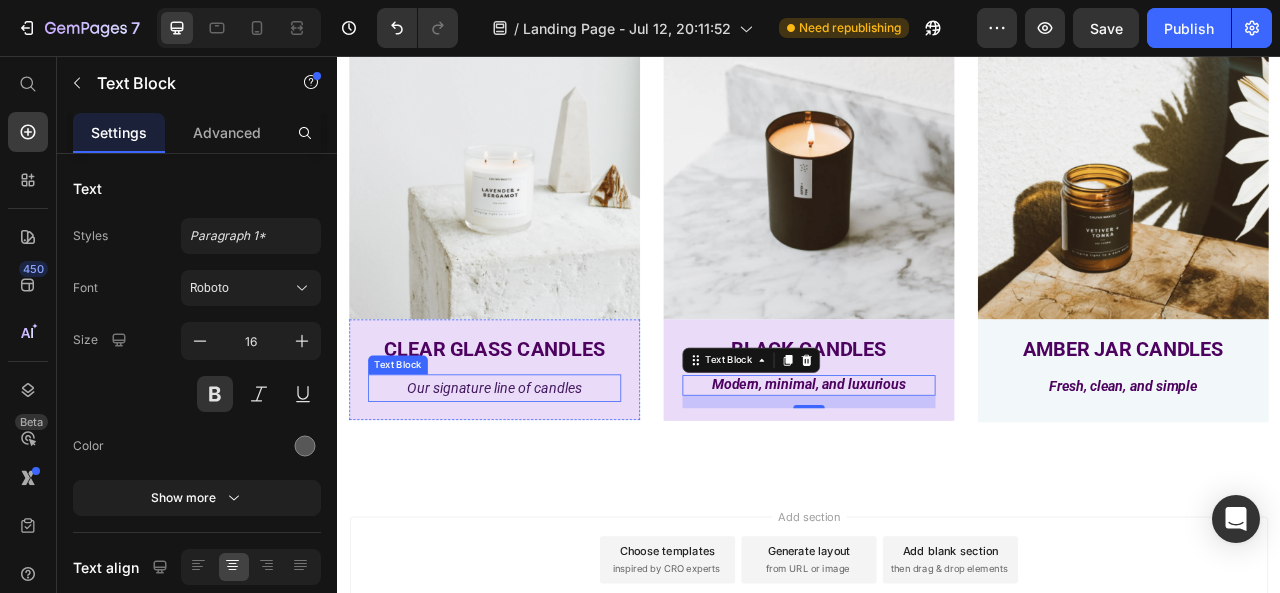 click on "Our signature line of candles" at bounding box center [537, 478] 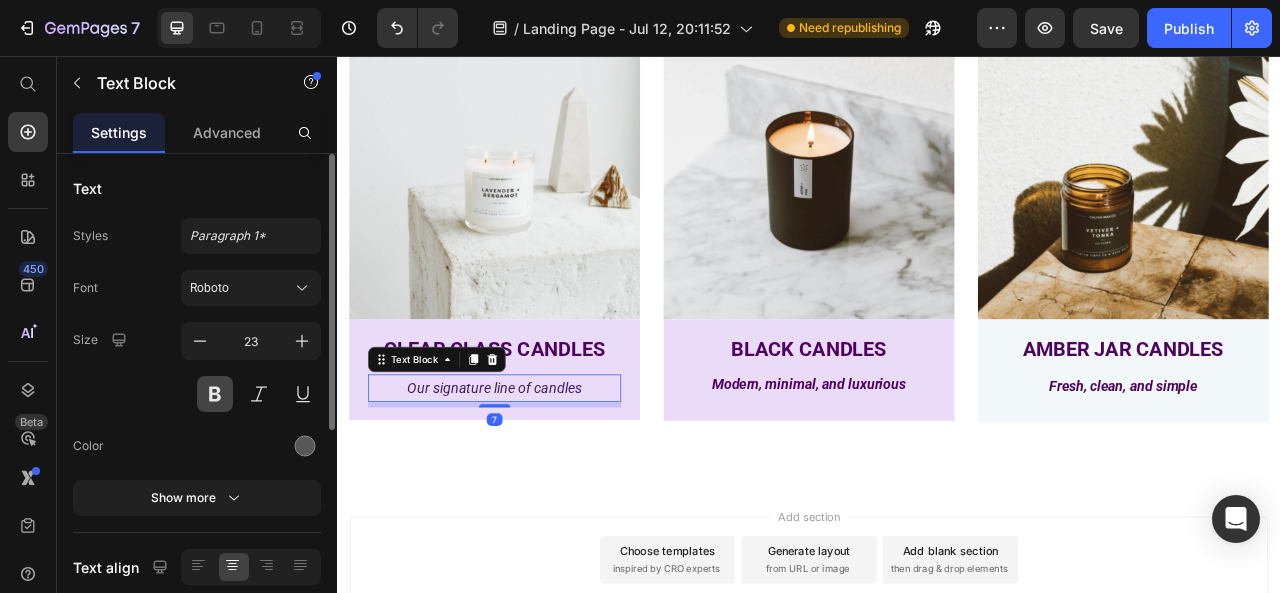 click at bounding box center [215, 394] 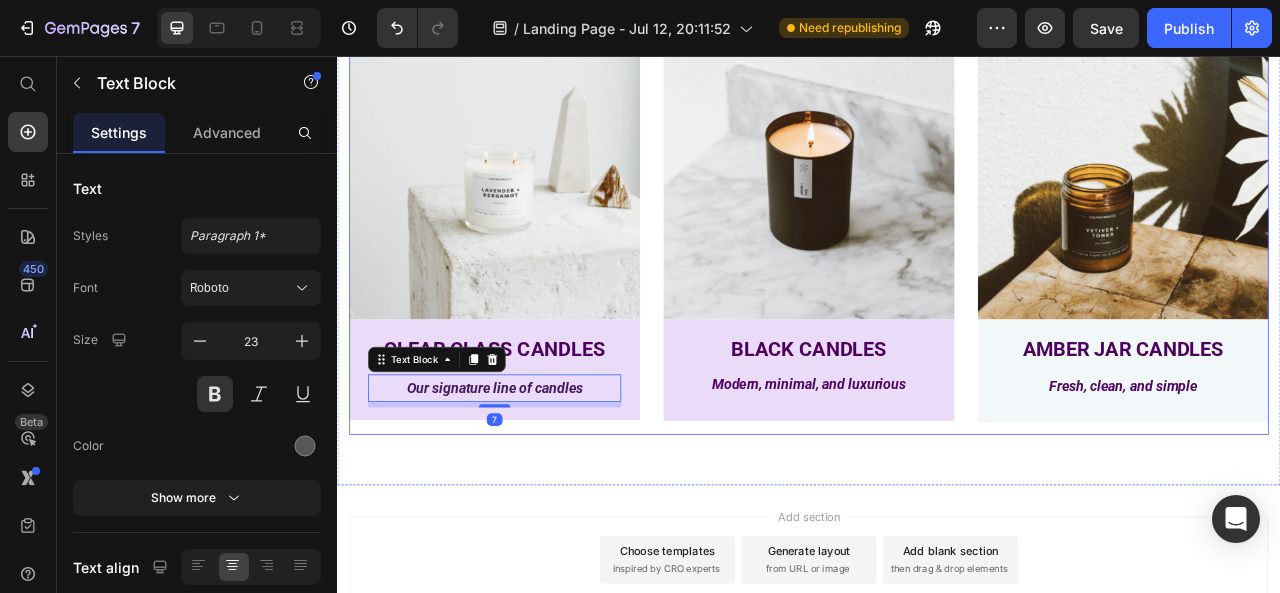 click on "Image AMBER JAR CANDLES Text Block Fresh, clean, and simple Text Block Row" at bounding box center [1337, 281] 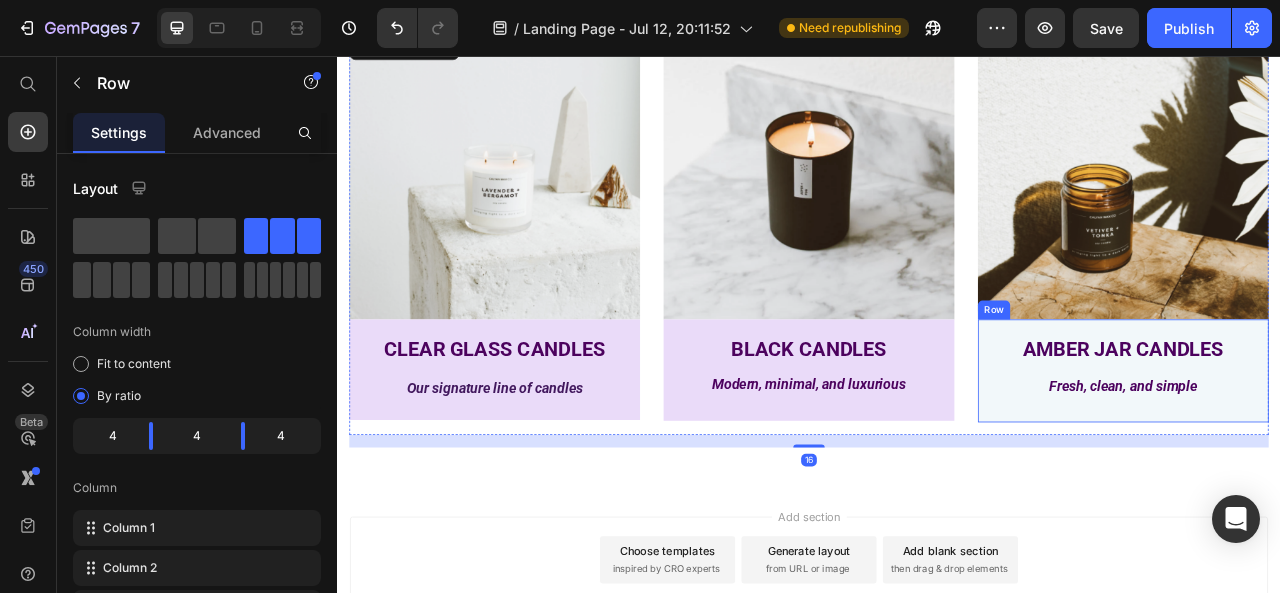 click on "AMBER JAR CANDLES Text Block Fresh, clean, and simple Text Block Row" at bounding box center (1337, 456) 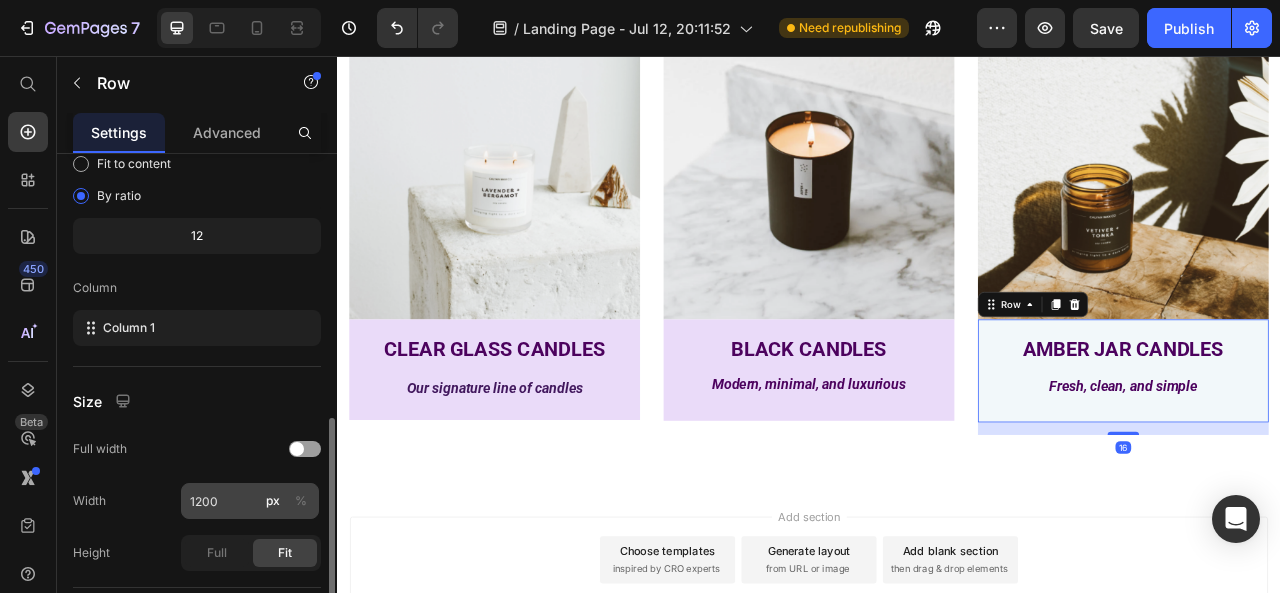 scroll, scrollTop: 400, scrollLeft: 0, axis: vertical 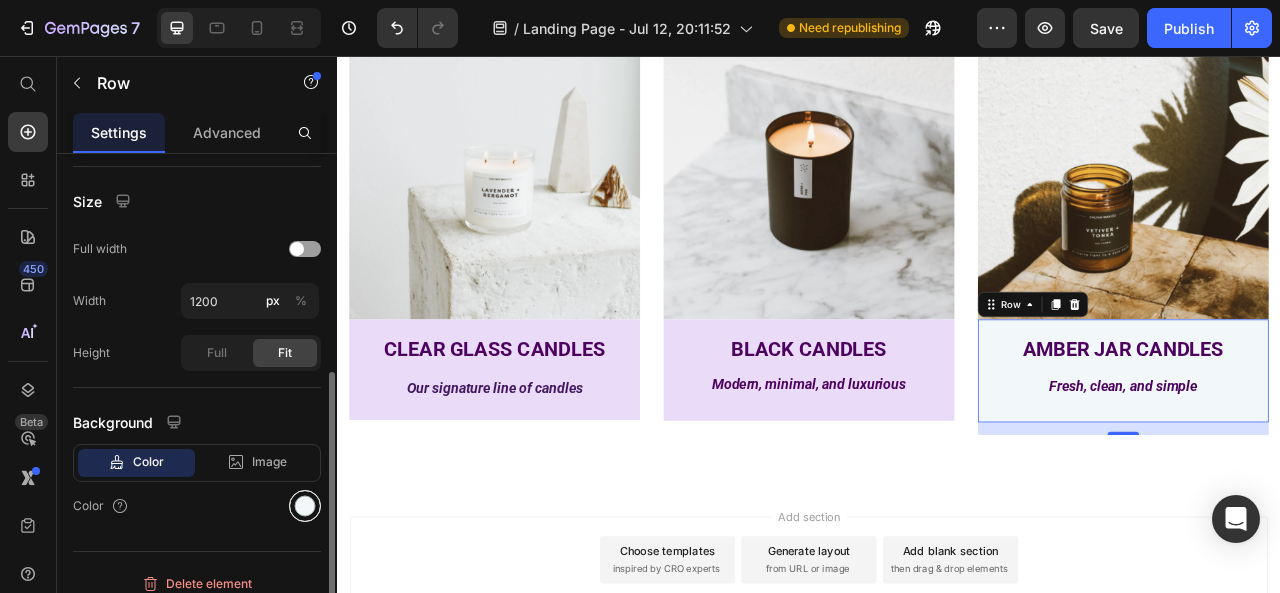 click at bounding box center [305, 506] 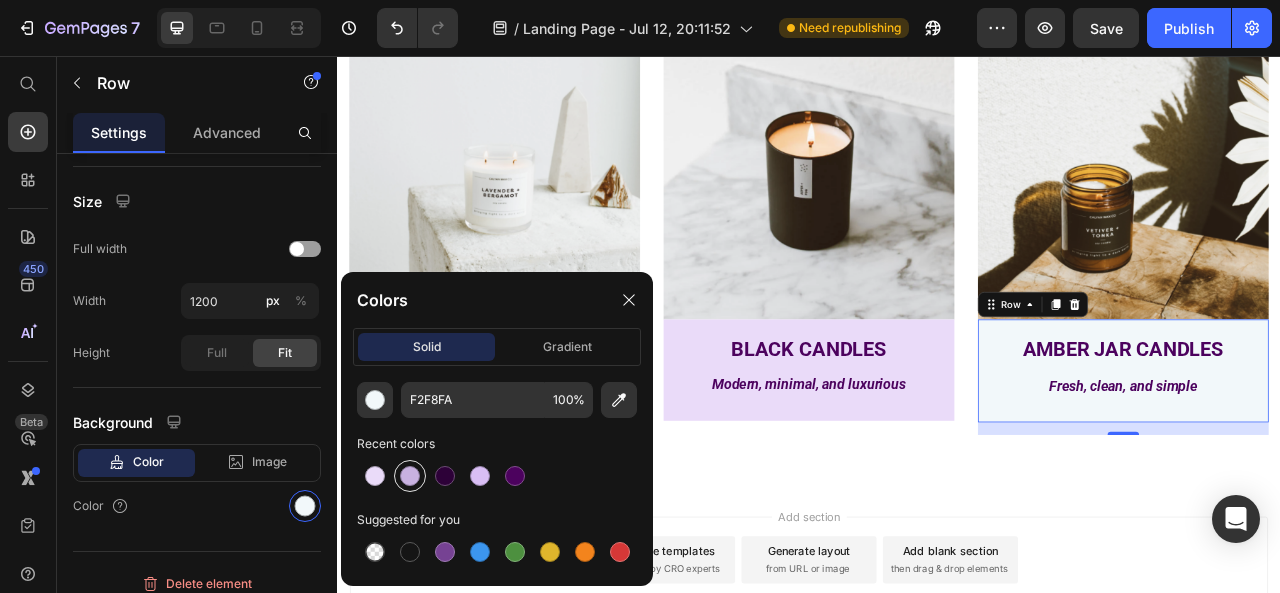 click at bounding box center [410, 476] 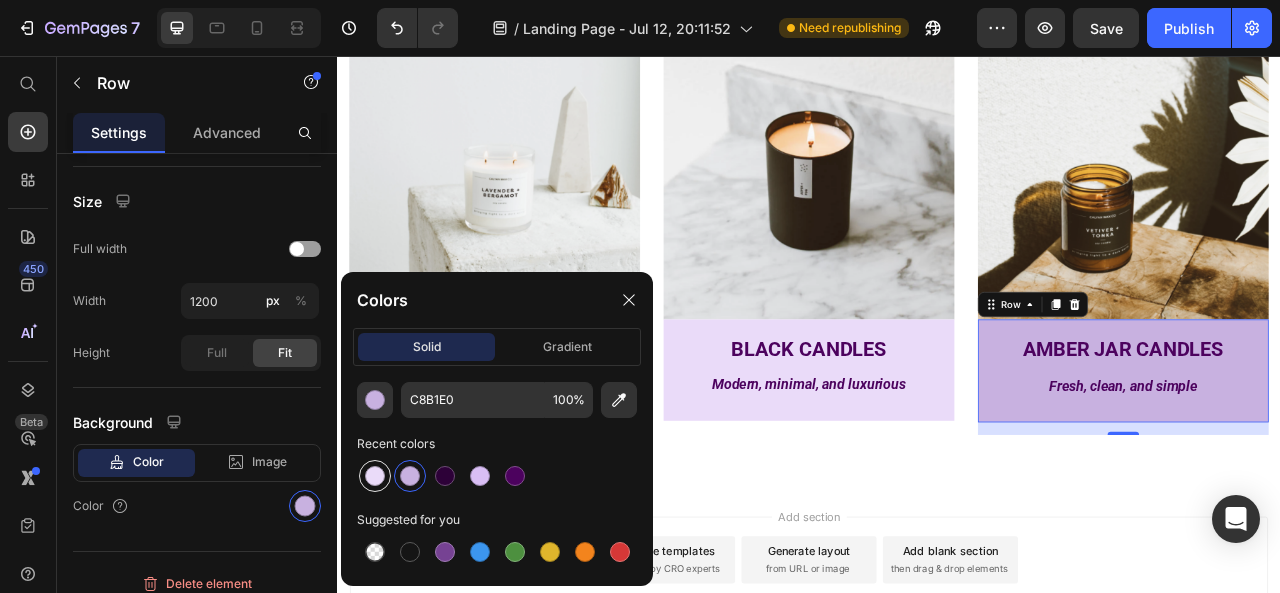 click at bounding box center [375, 476] 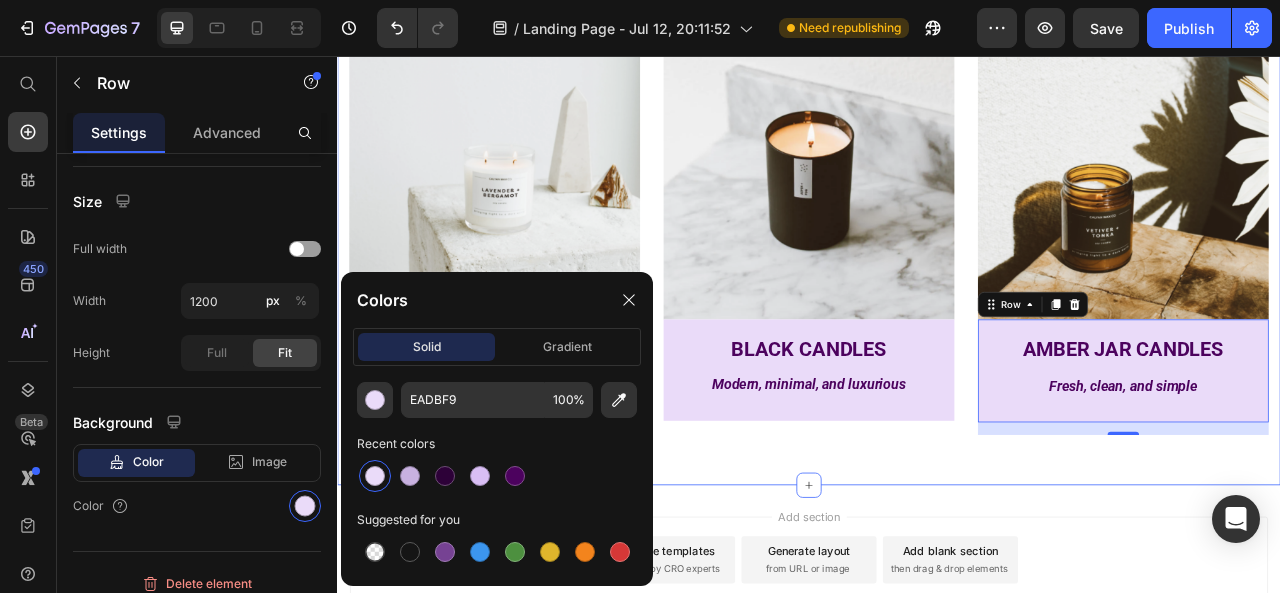 click on "Image CLEAR GLASS CANDLES Text Block Our signature line of candles Text Block Row Image BLACK CANDLES Text Block Modern, minimal, and luxurious Text Block Row Image AMBER JAR CANDLES Text Block Fresh, clean, and simple Text Block Row   16 Row Section 4" at bounding box center [937, 273] 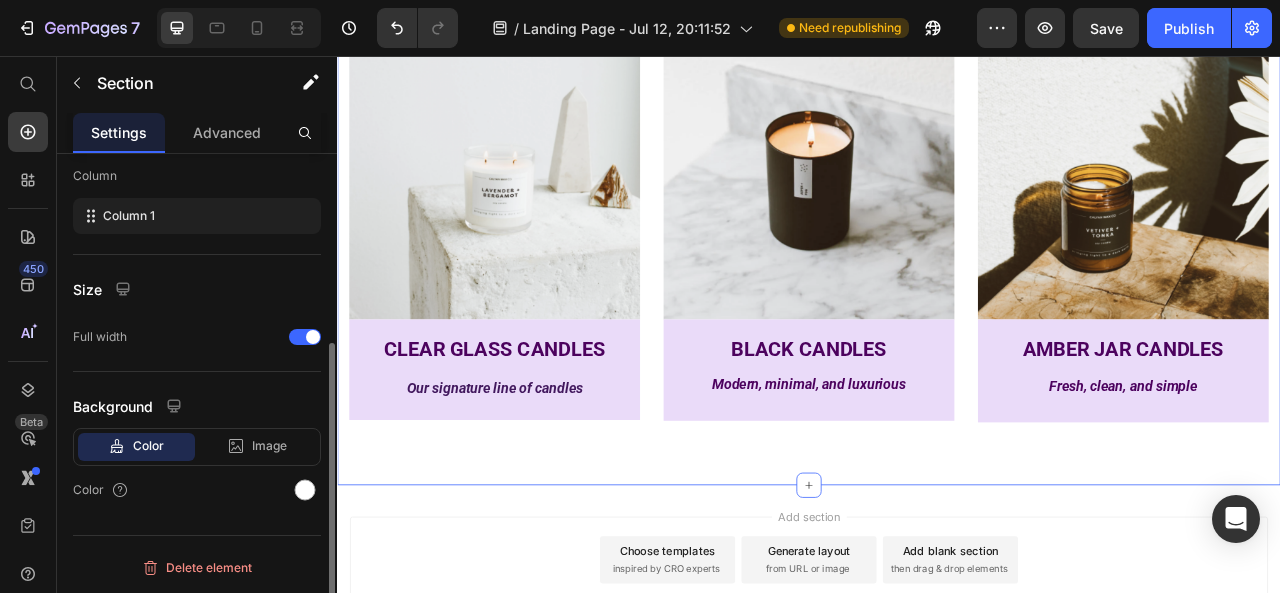 scroll, scrollTop: 0, scrollLeft: 0, axis: both 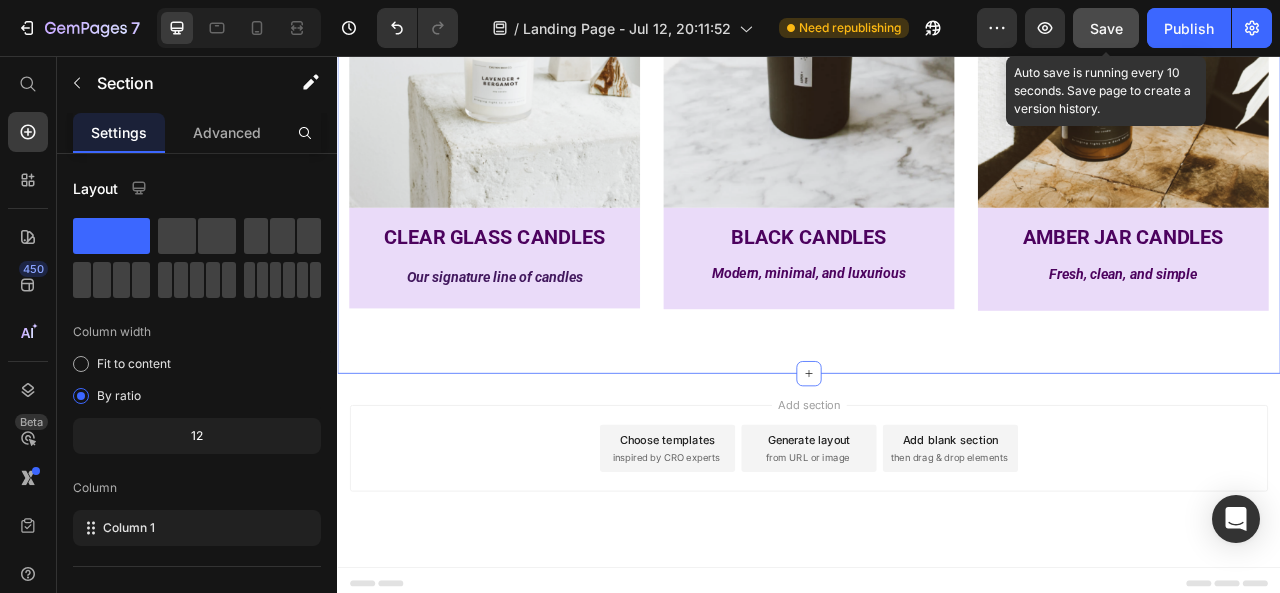 click on "Save" 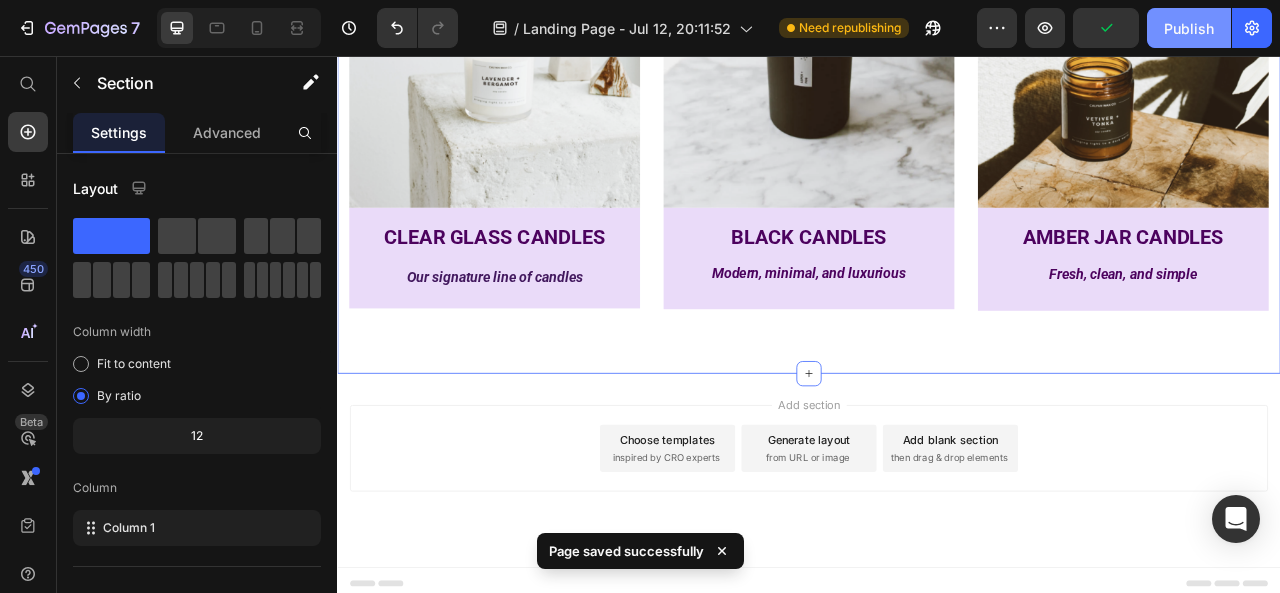 click on "Publish" at bounding box center (1189, 28) 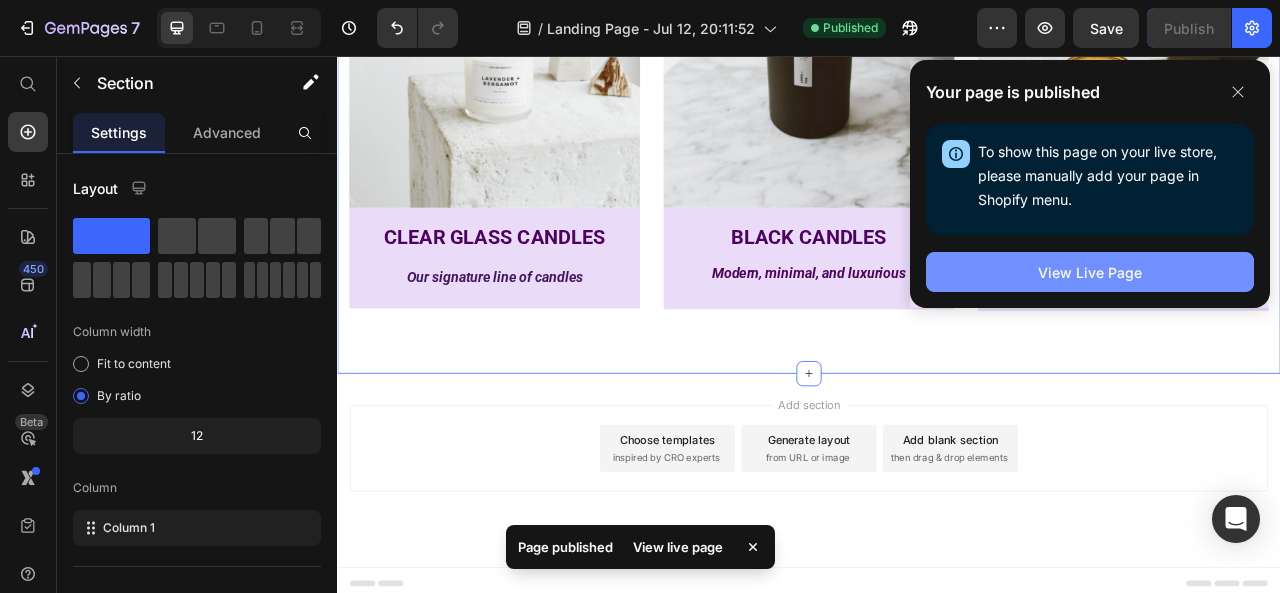 click on "View Live Page" at bounding box center [1090, 272] 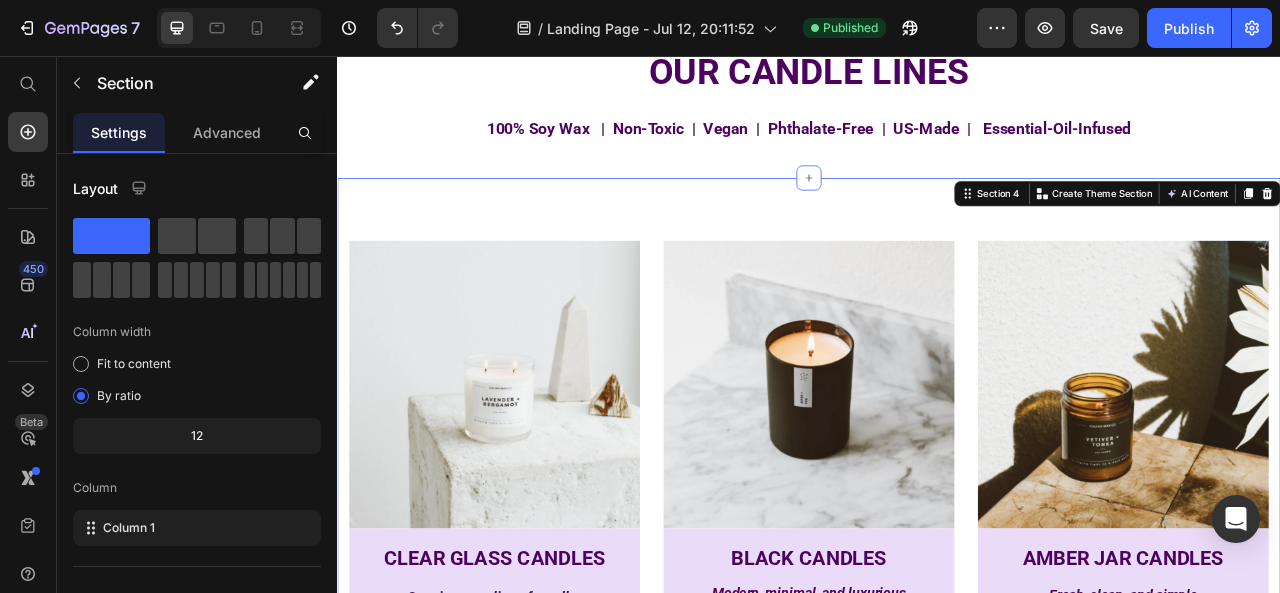 scroll, scrollTop: 1036, scrollLeft: 0, axis: vertical 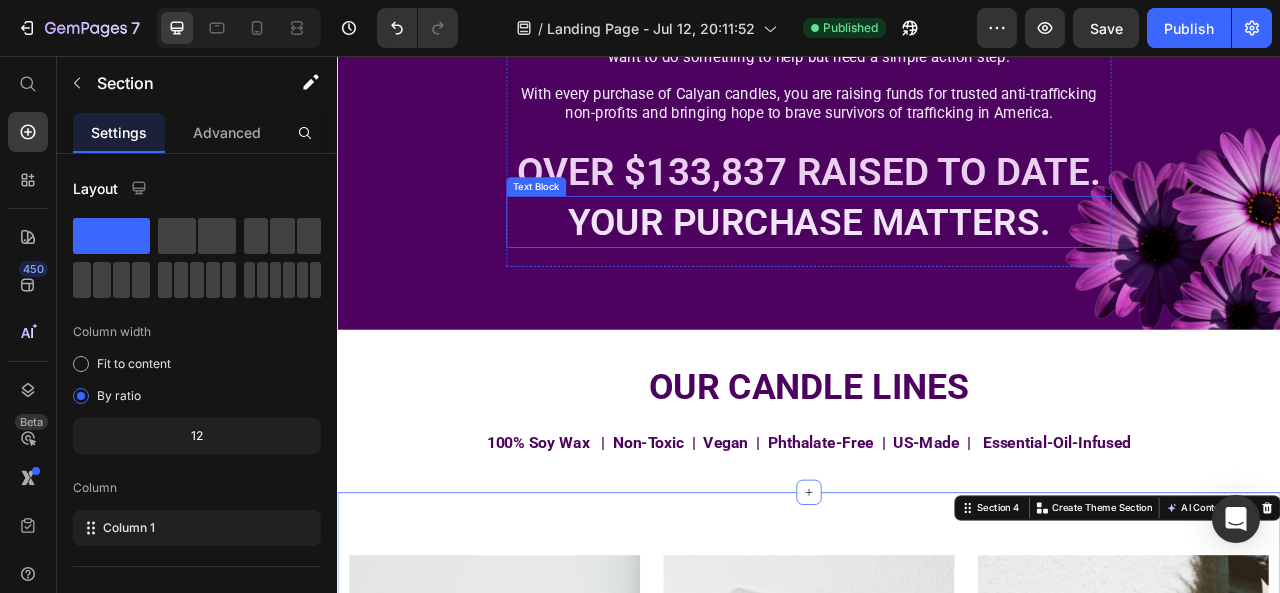 click on "YOUR PURCHASE MATTERS." at bounding box center (937, 266) 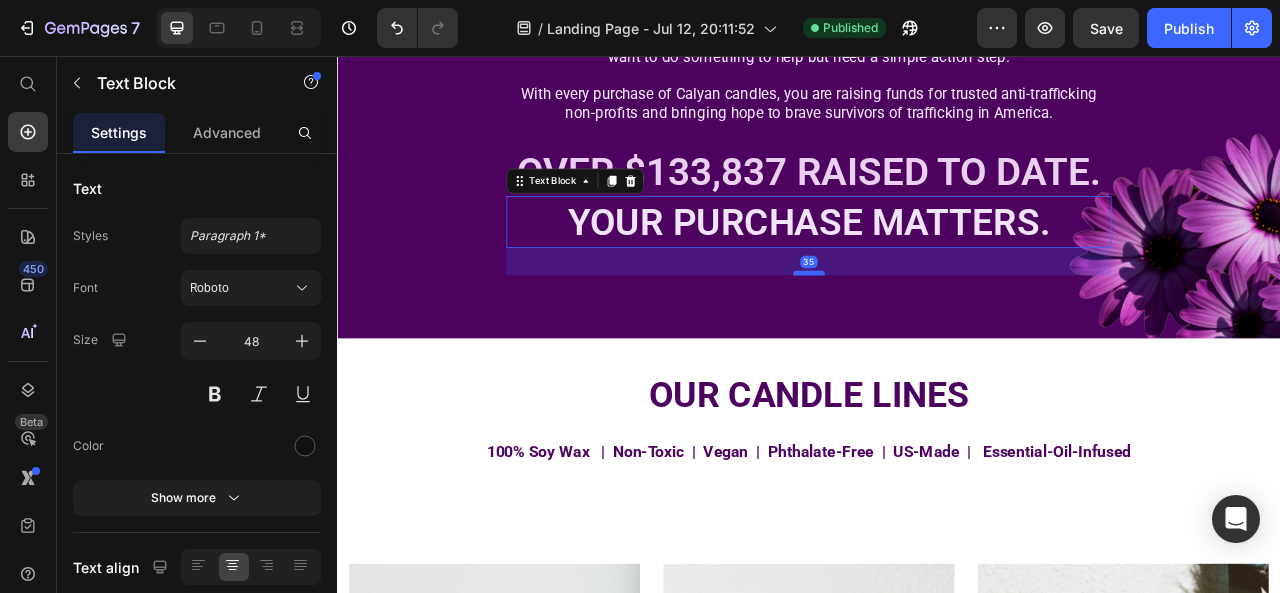 drag, startPoint x: 930, startPoint y: 313, endPoint x: 927, endPoint y: 324, distance: 11.401754 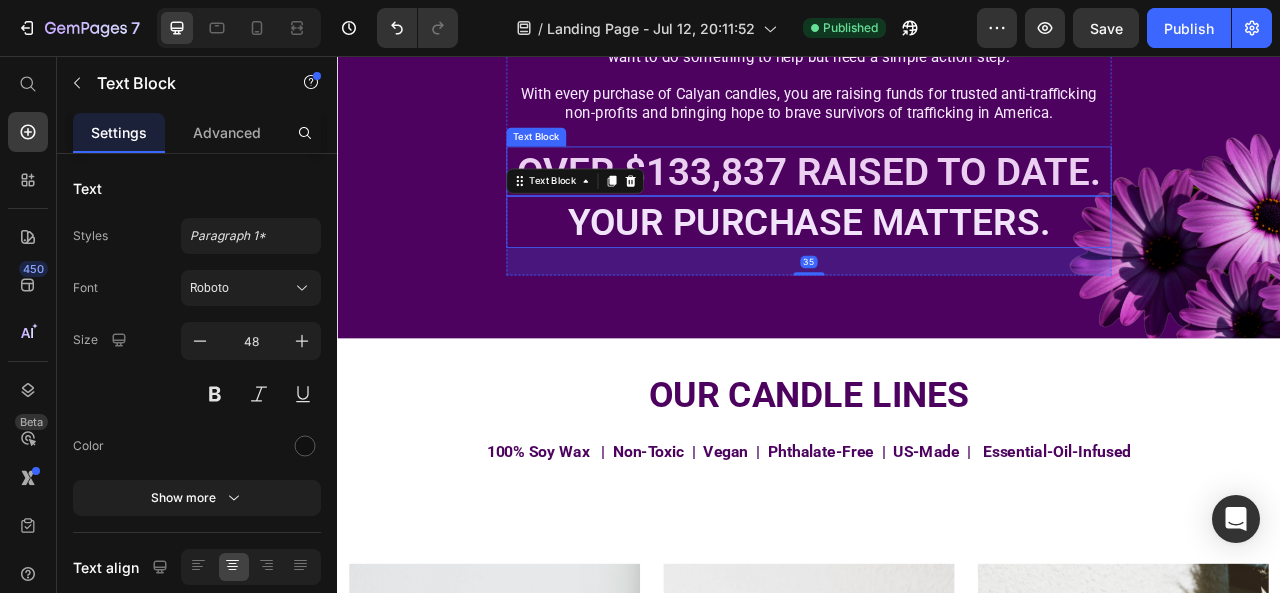 click on "OVER $133,837 RAISED TO DATE." at bounding box center [937, 203] 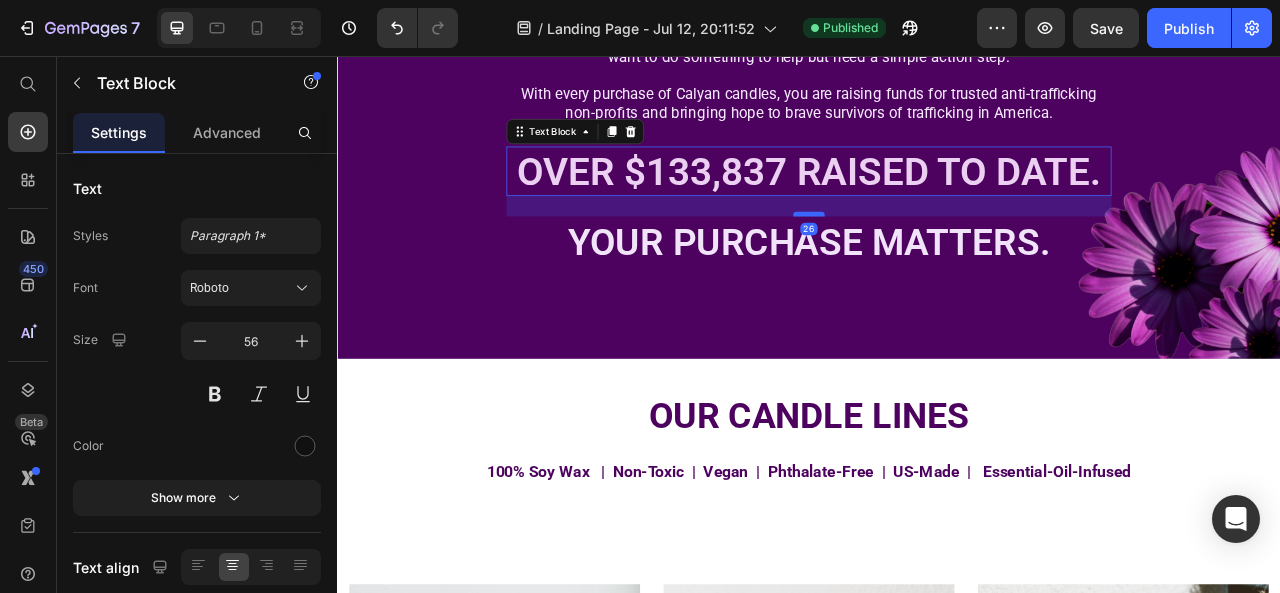 drag, startPoint x: 922, startPoint y: 223, endPoint x: 921, endPoint y: 248, distance: 25.019993 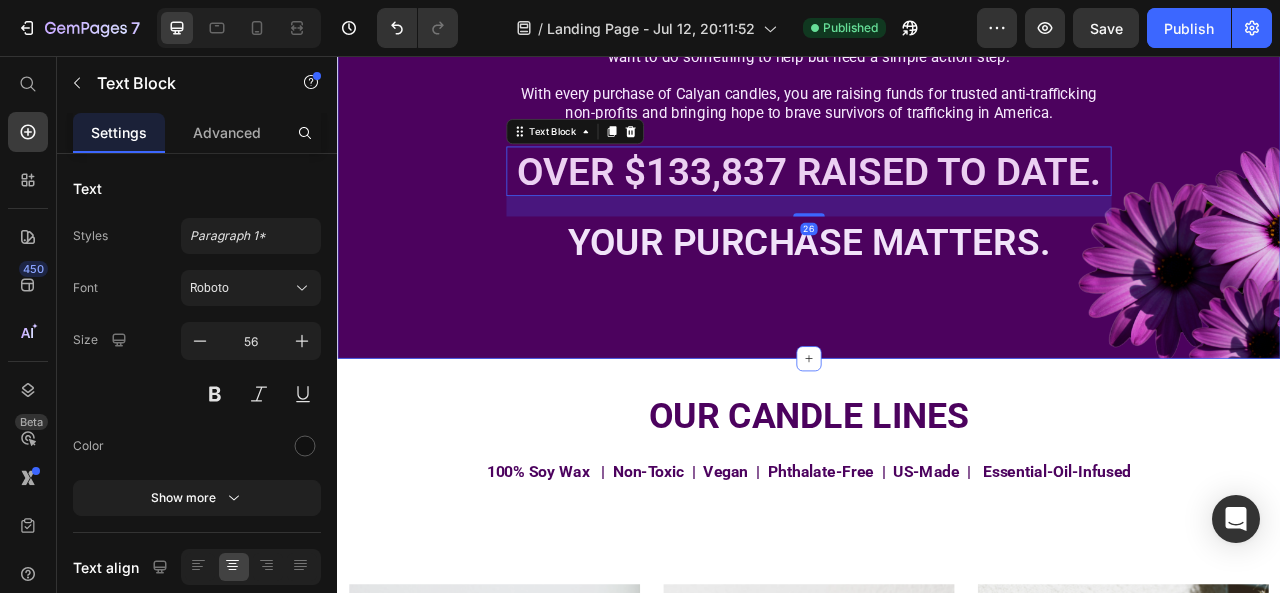 click on "⁠⁠⁠⁠⁠⁠⁠ ENJOY CANDLES.   DO GOOD. Heading Human trafficking is one of the fastest growing crimes in the US. So many Americans want to do something to help but need a simple action step. With every purchase of Calyan candles, you are raising funds for trusted anti-trafficking non-profits and bringing hope to brave survivors of trafficking in America. Text Block OVER $[NUMBER] RAISED TO DATE. Text Block   [NUMBER] YOUR PURCHASE MATTERS. Text Block Row Section 2" at bounding box center (937, 51) 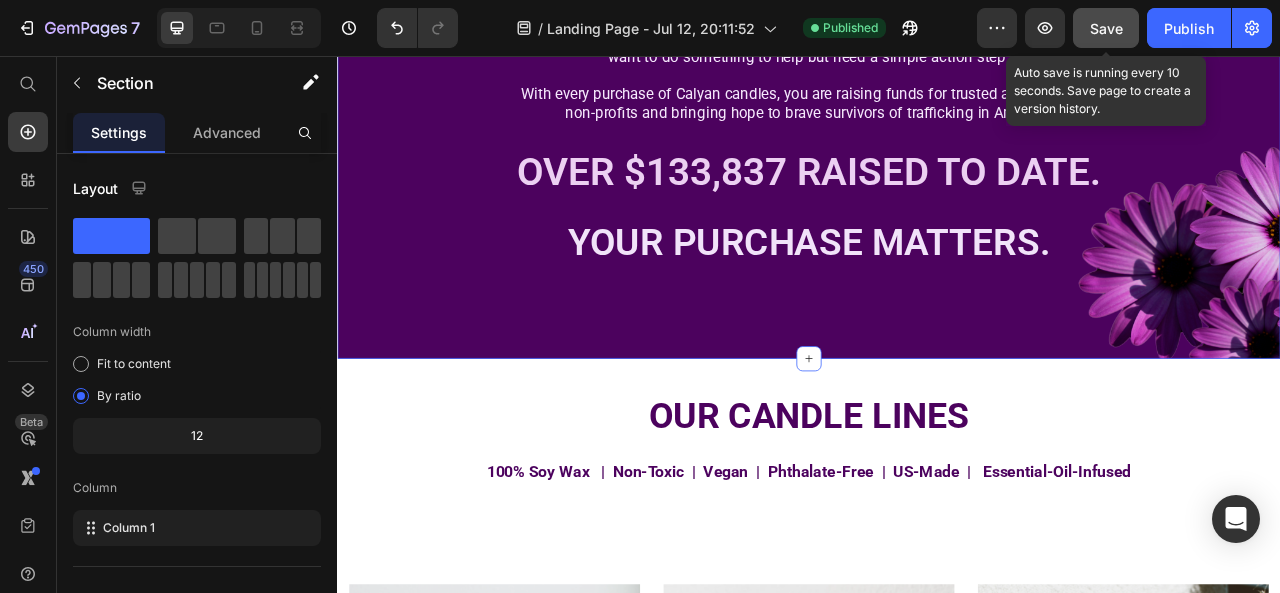 click on "Save" 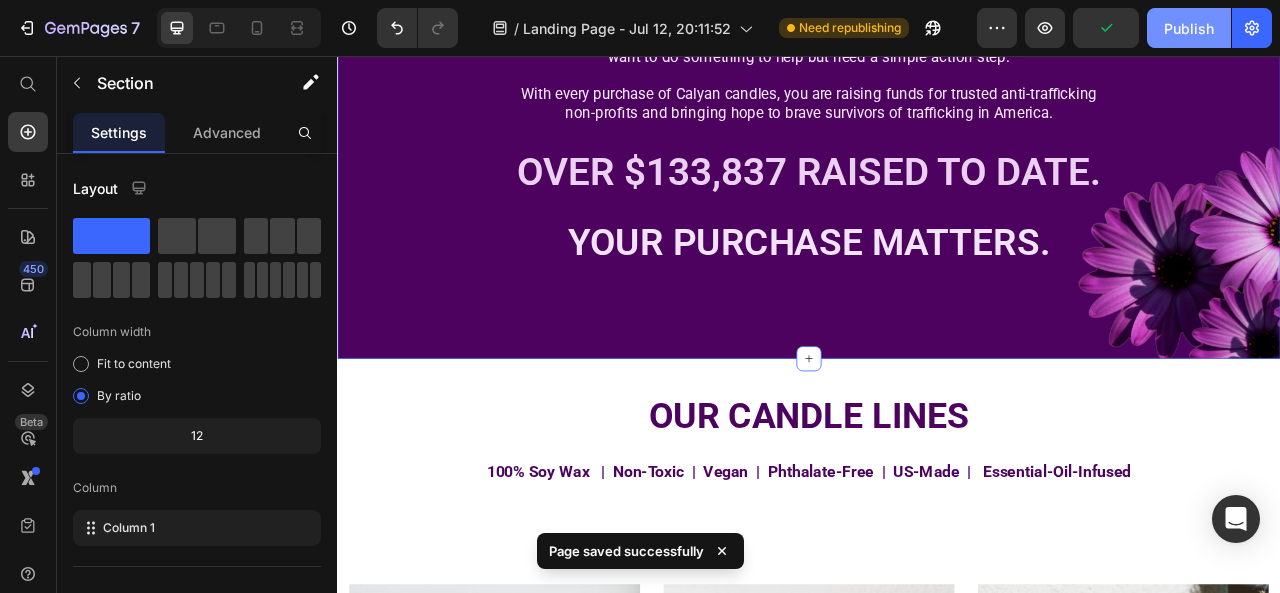 click on "Publish" at bounding box center [1189, 28] 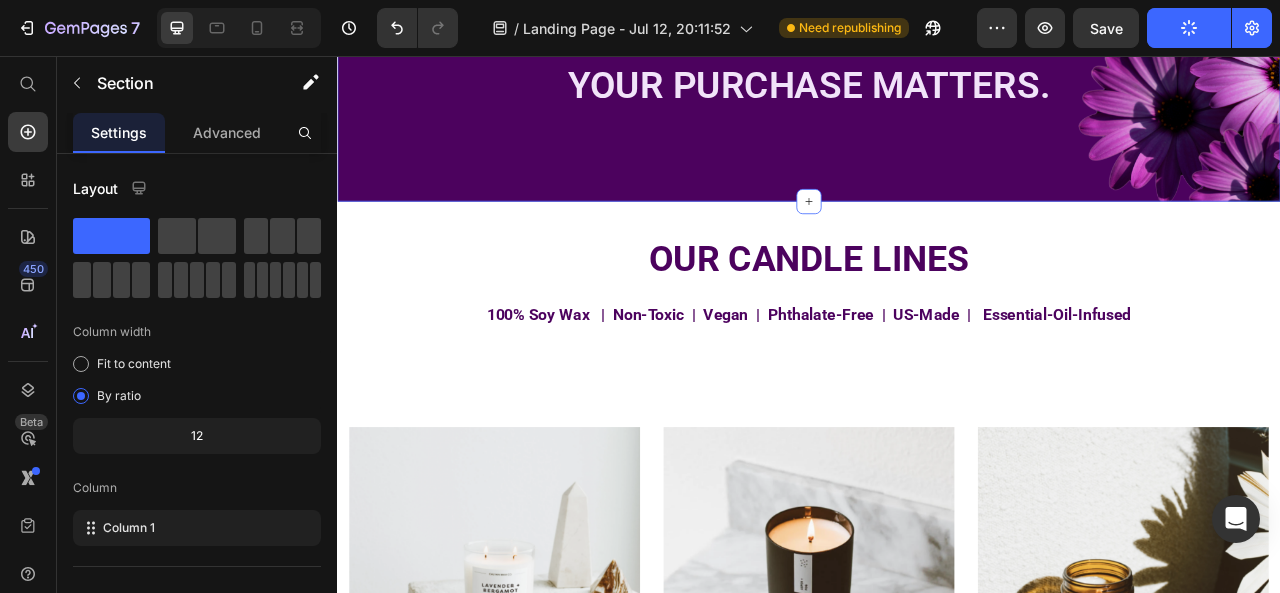 scroll, scrollTop: 936, scrollLeft: 0, axis: vertical 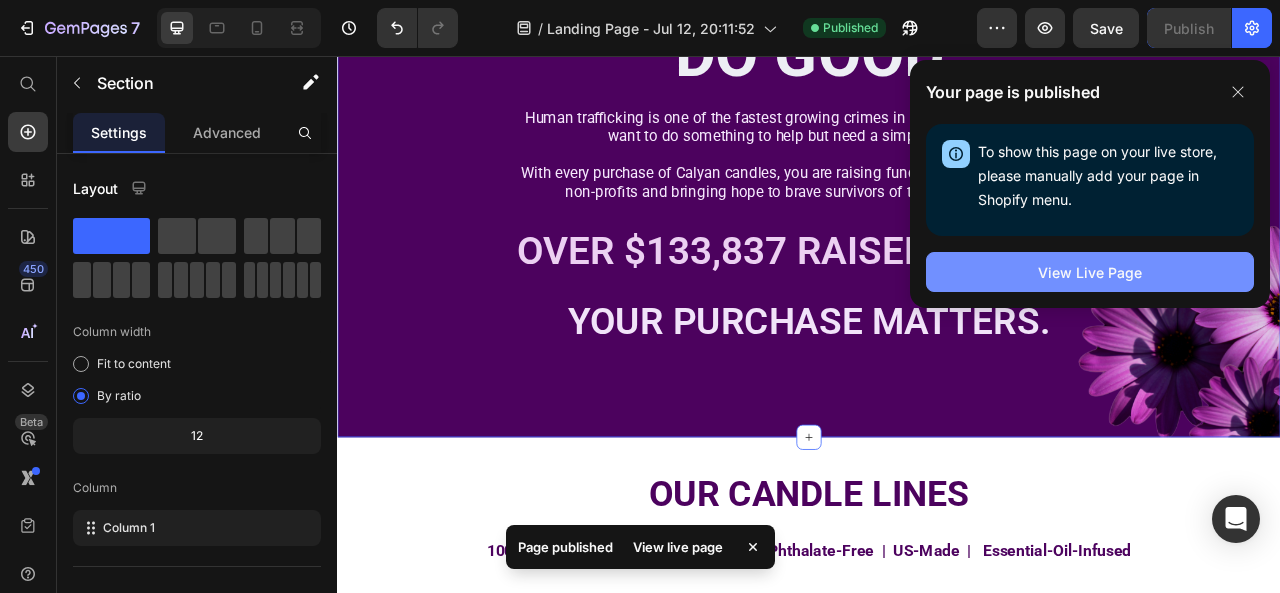 click on "View Live Page" at bounding box center (1090, 272) 